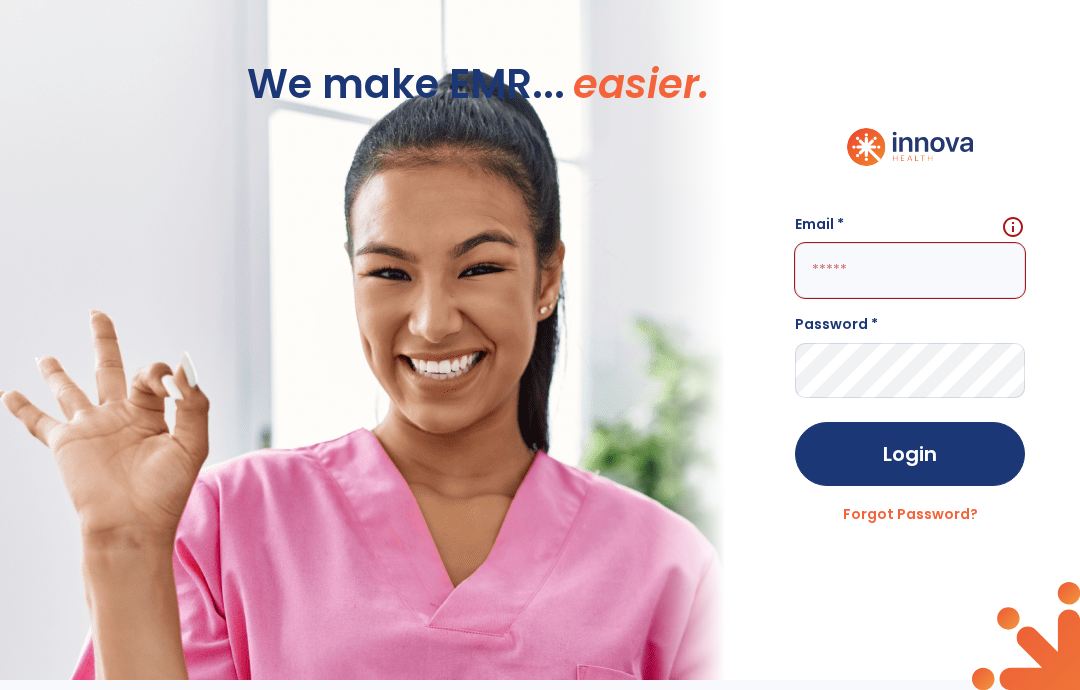 scroll, scrollTop: 0, scrollLeft: 0, axis: both 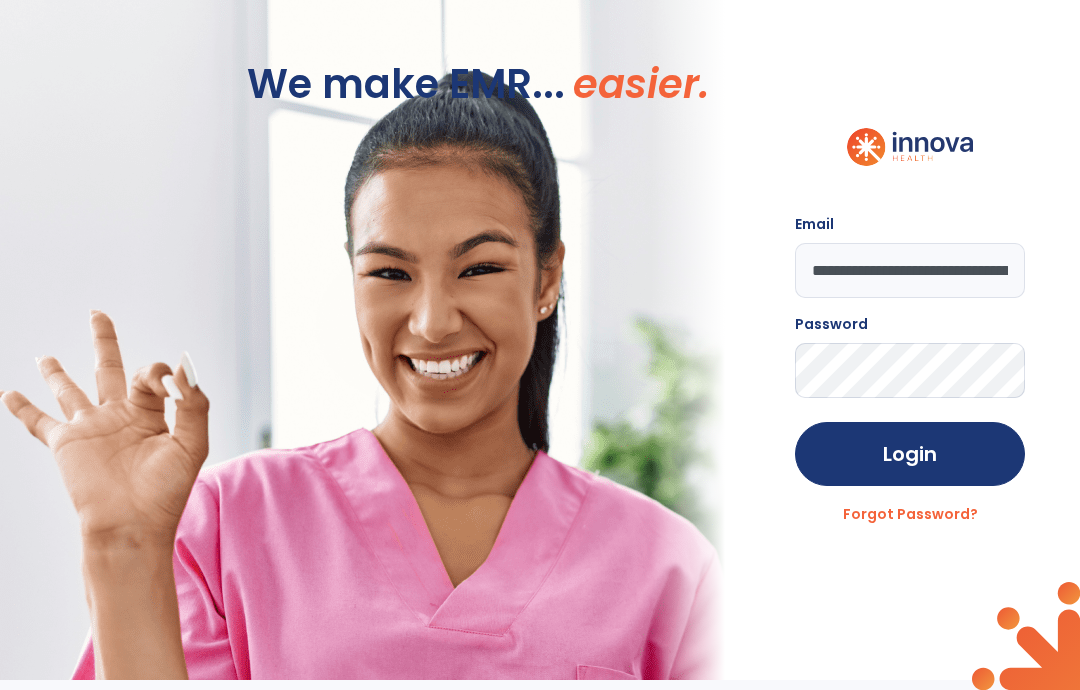 click on "Login" 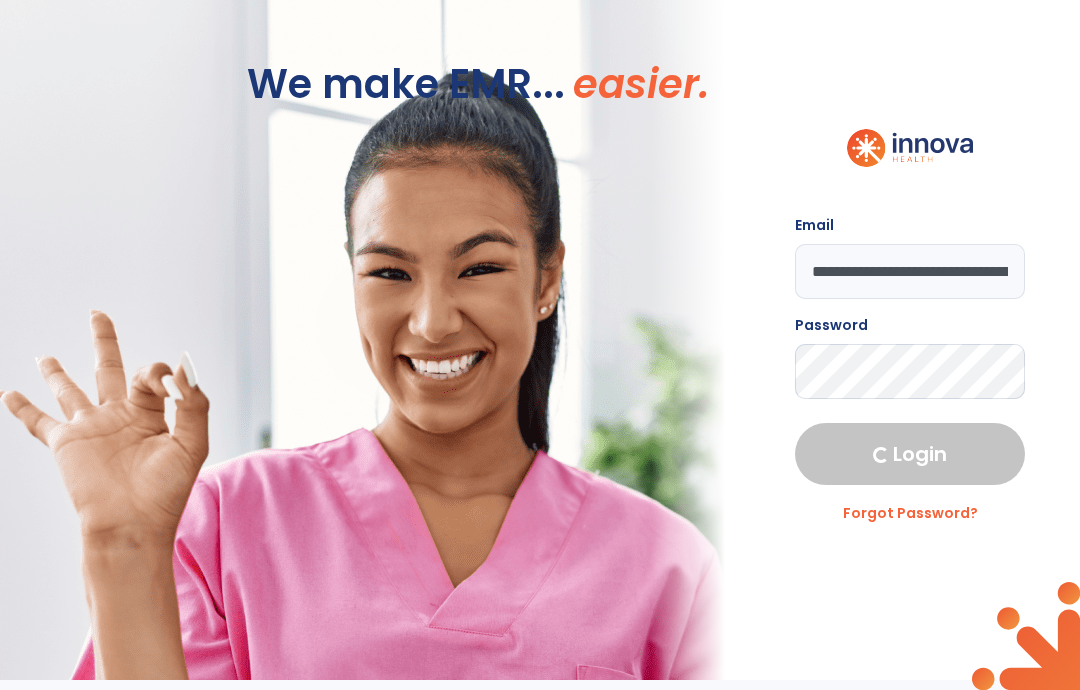 select on "****" 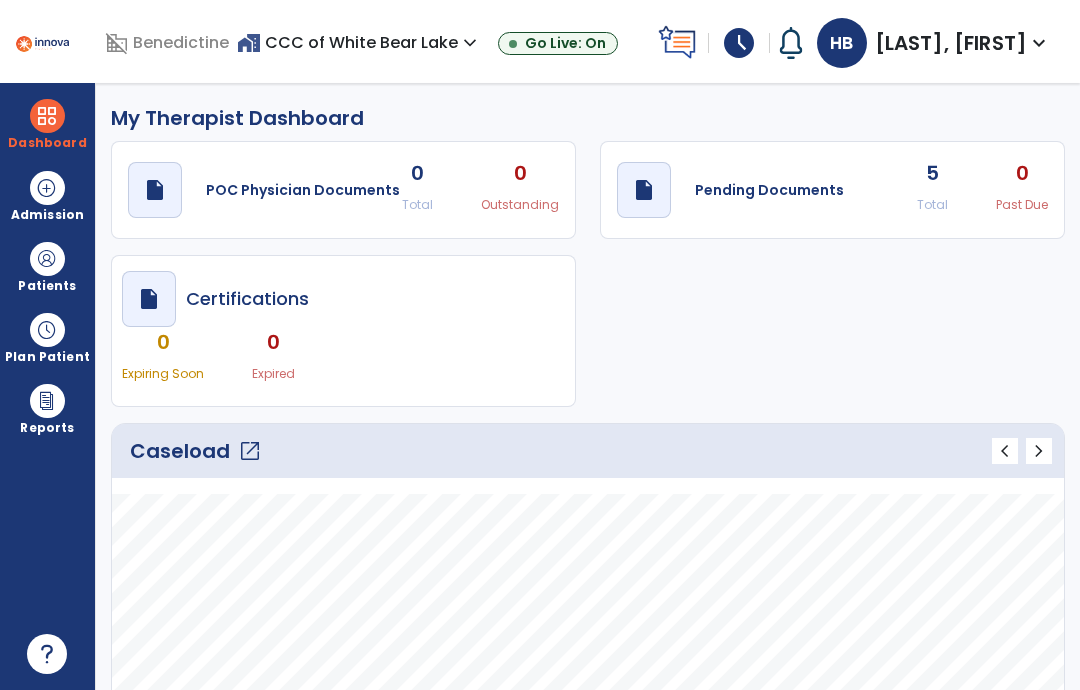 click on "open_in_new" 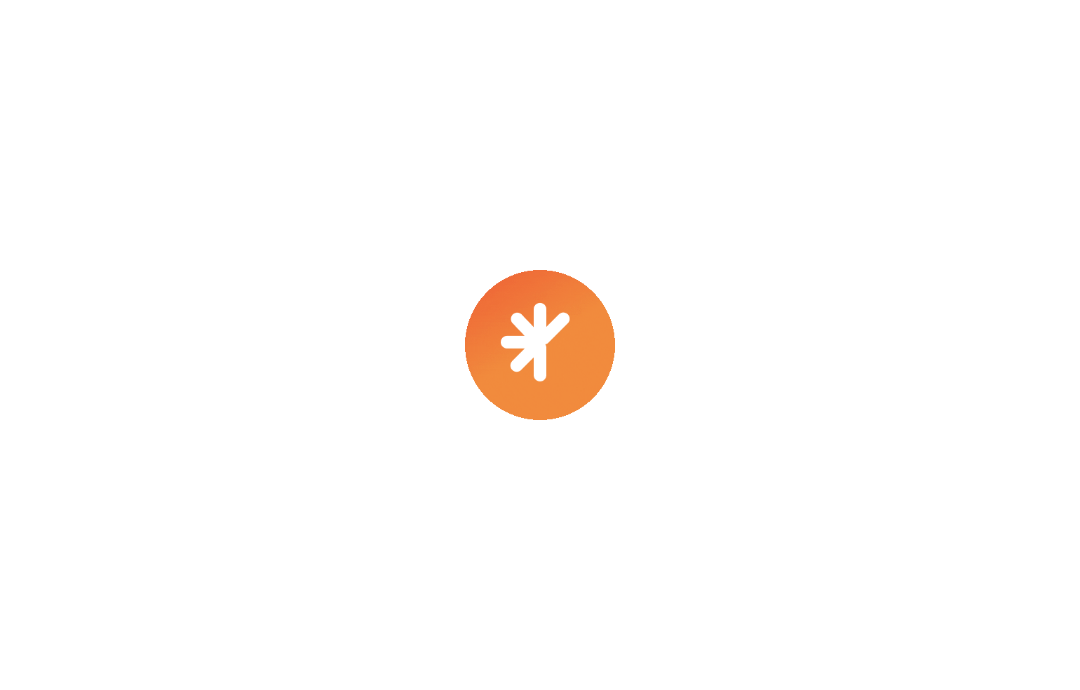scroll, scrollTop: 0, scrollLeft: 0, axis: both 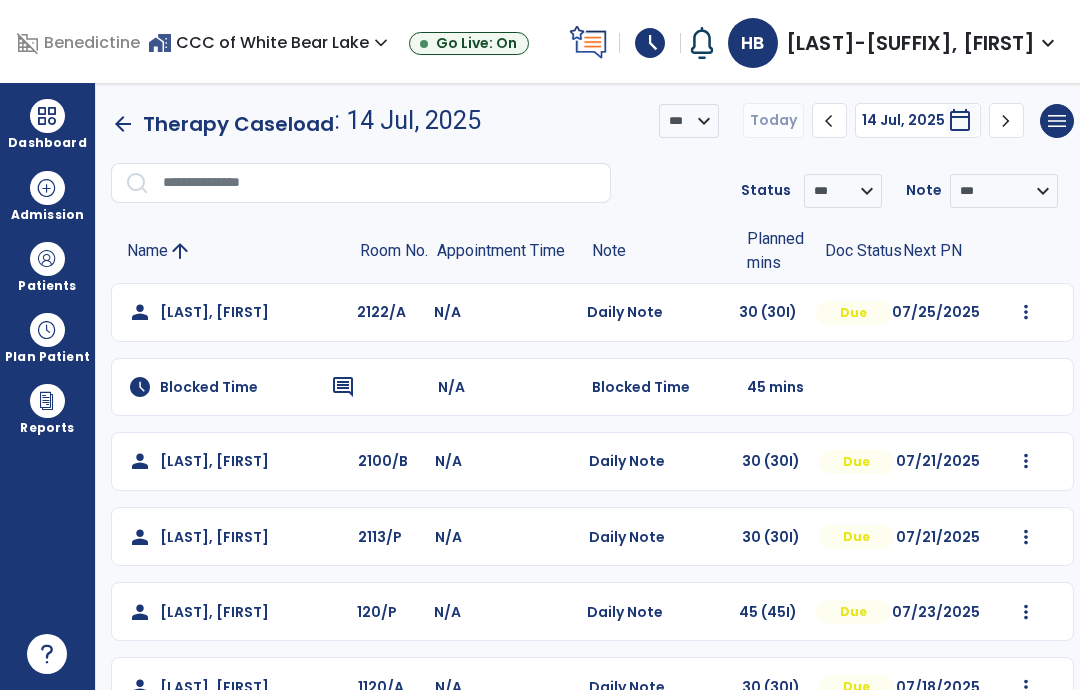 click on "arrow_back" 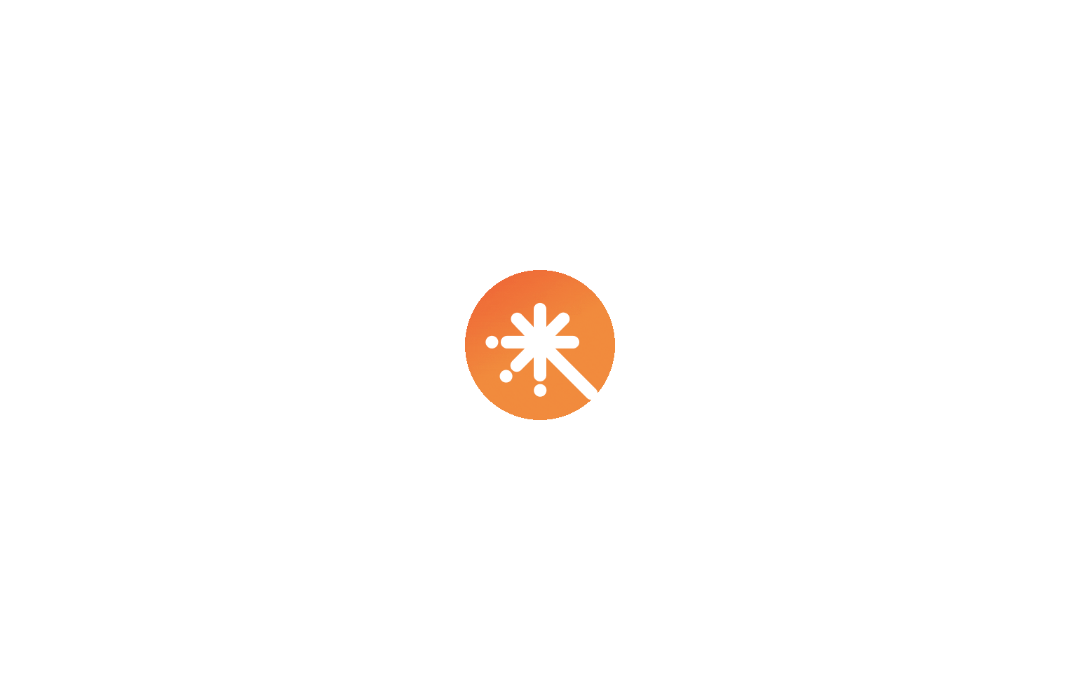 scroll, scrollTop: 0, scrollLeft: 0, axis: both 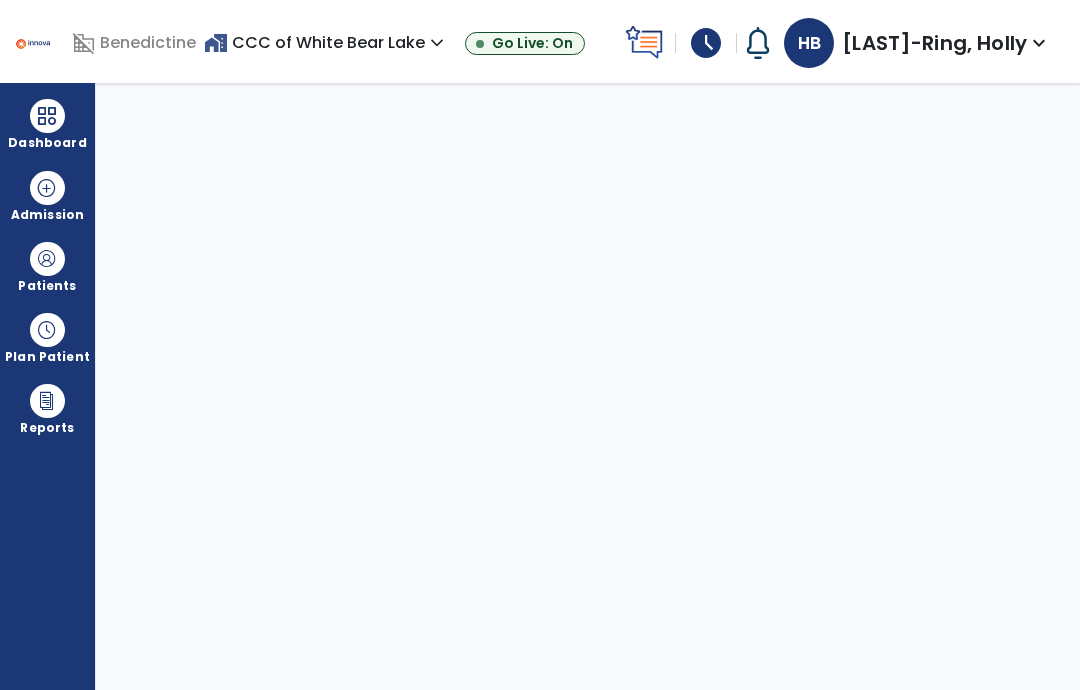 select on "****" 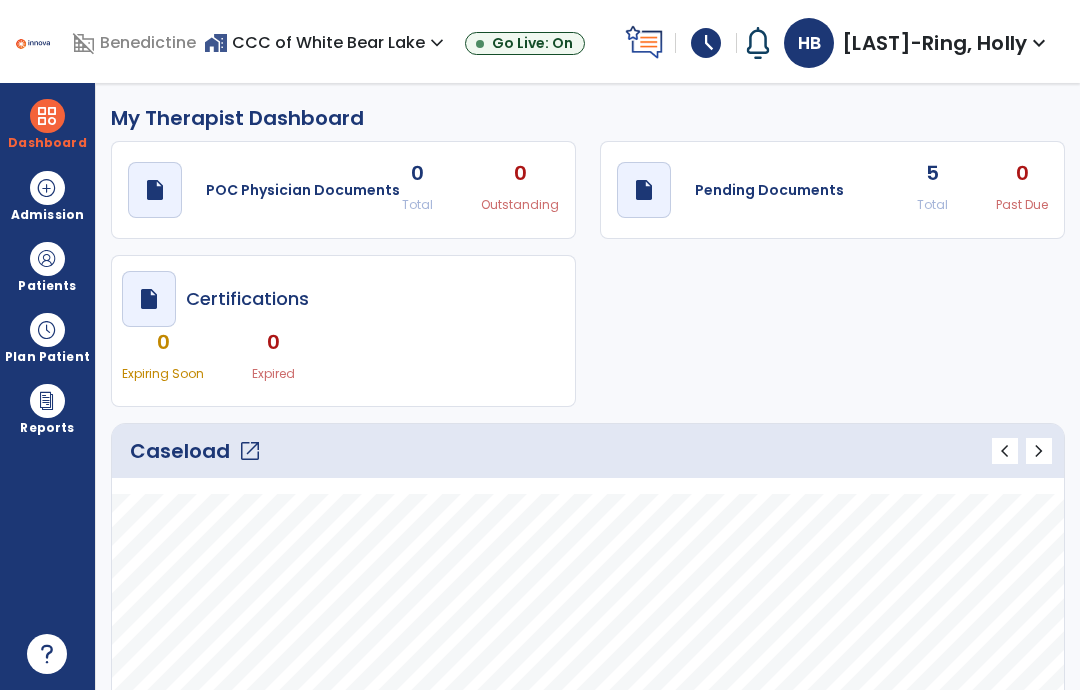 click on "Caseload   open_in_new" 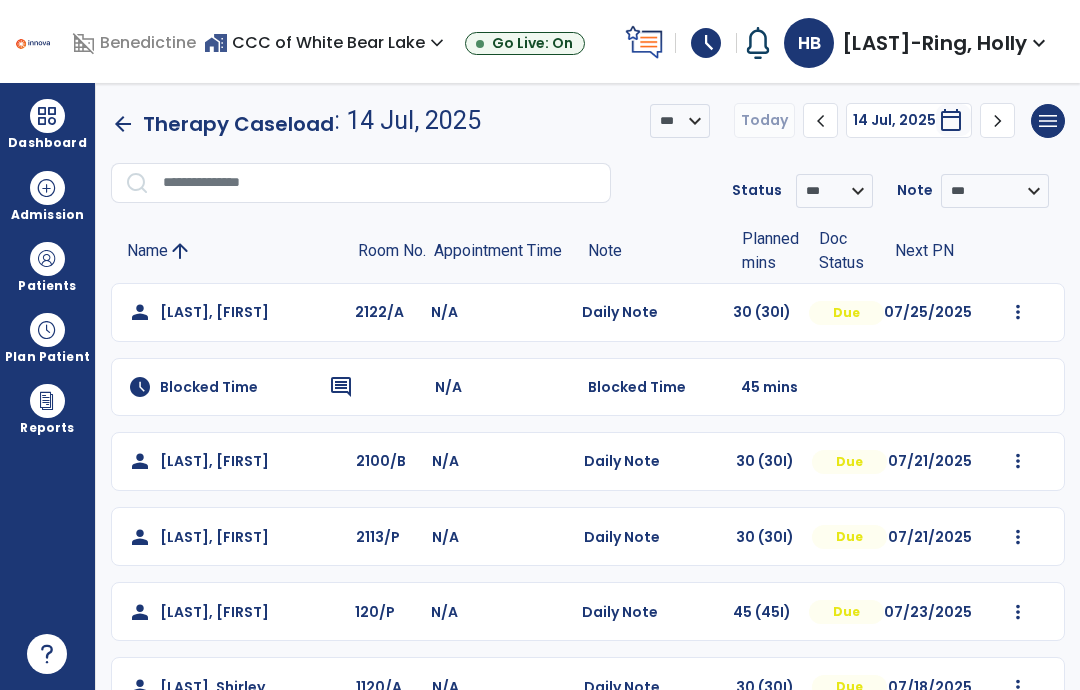 click on "[LAST]-ring, Holly" at bounding box center [934, 43] 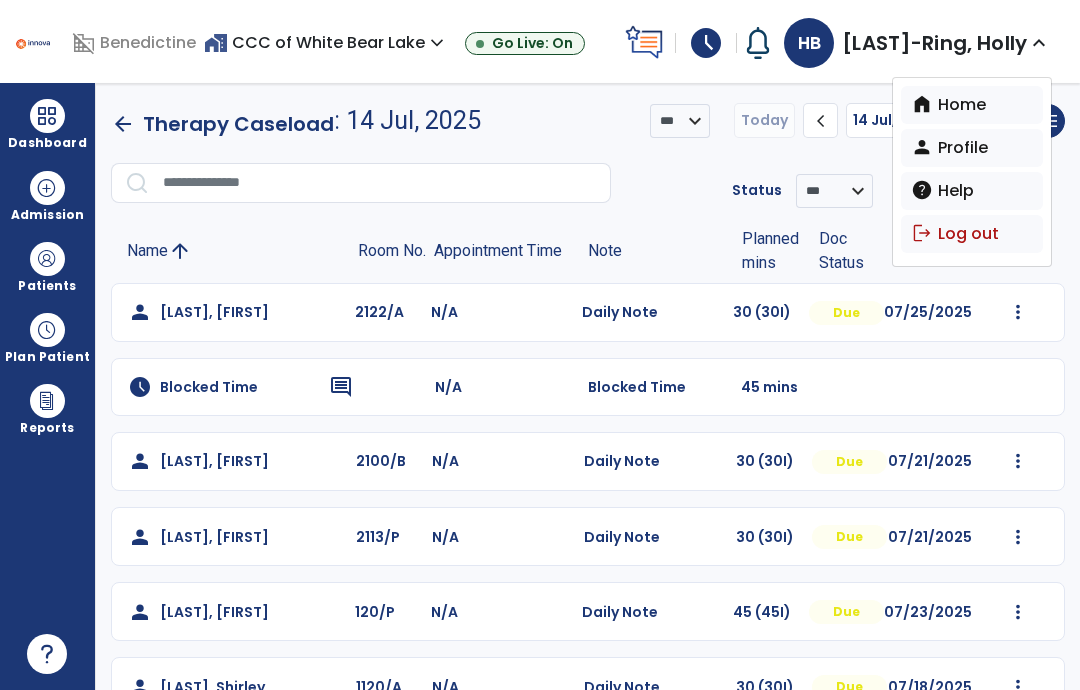 click on "logout   Log out" at bounding box center (972, 234) 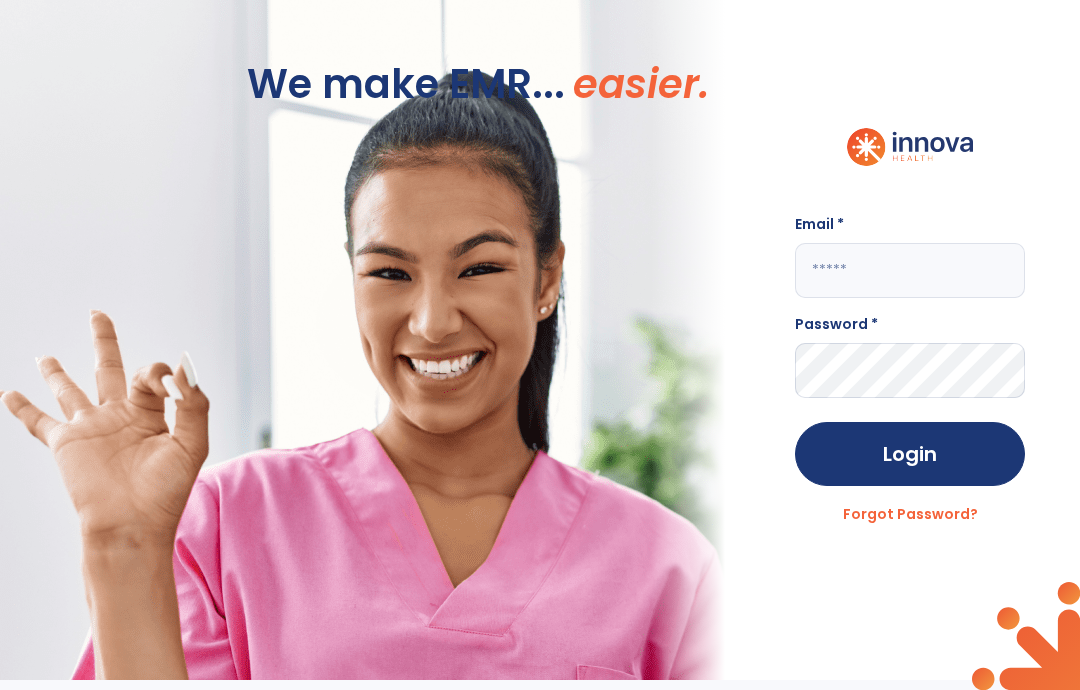 click 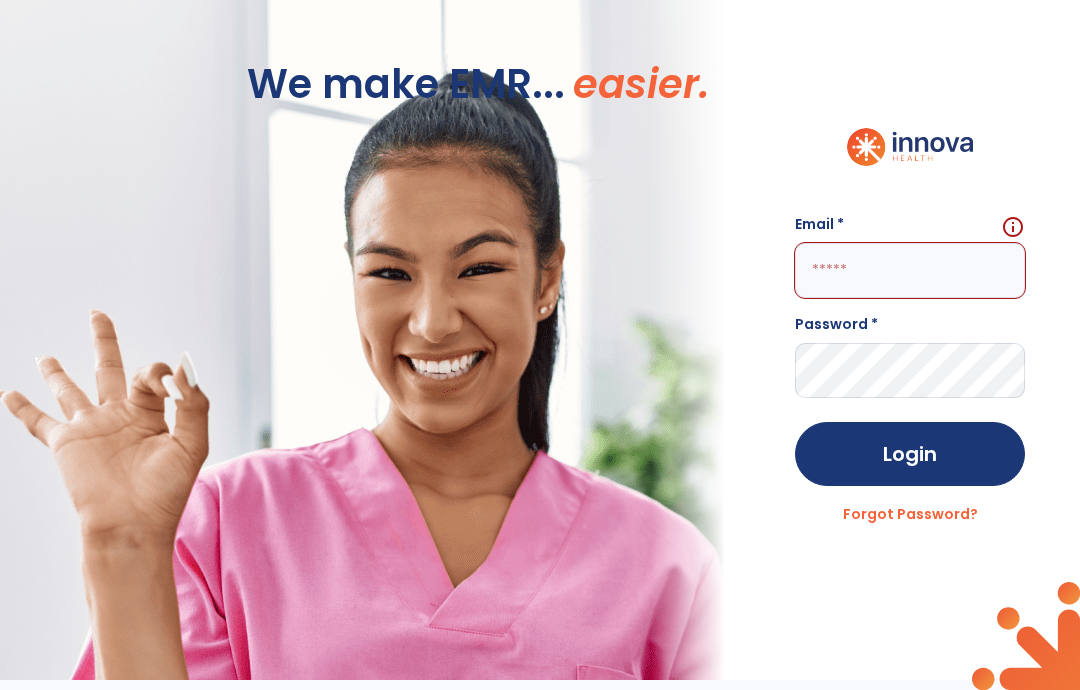type on "**********" 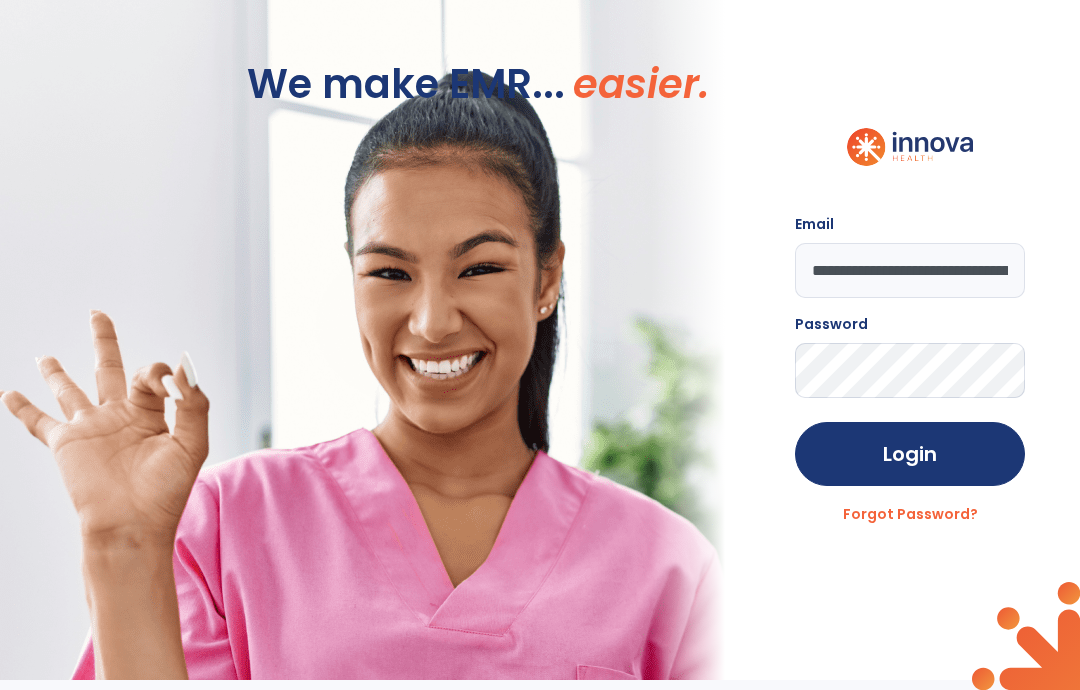 click on "Login" 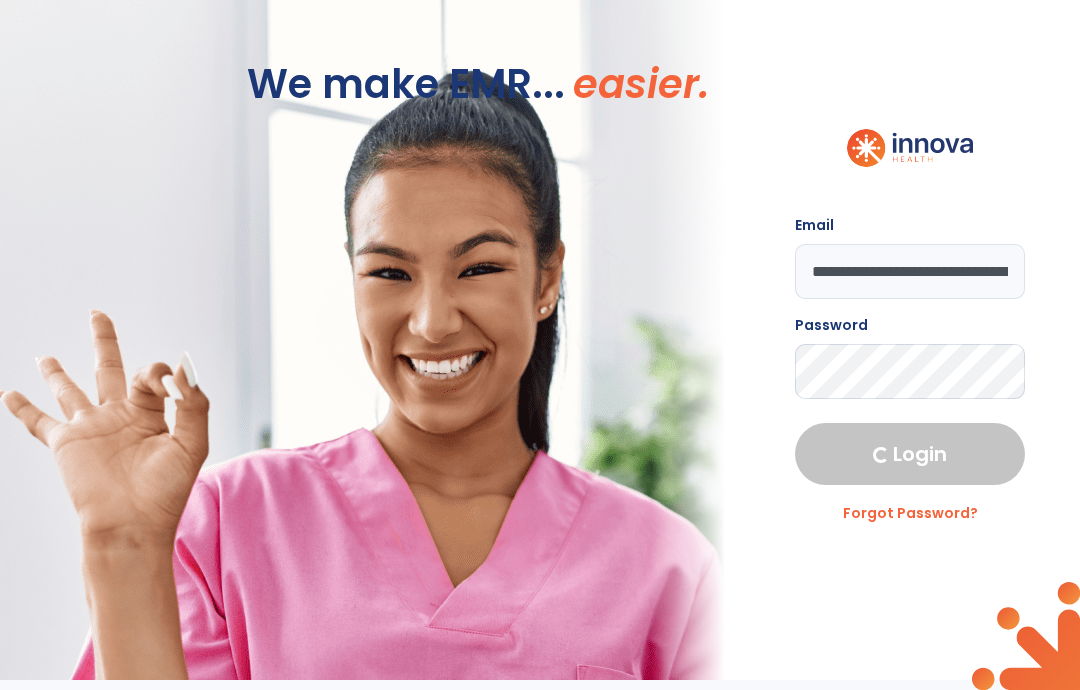 select on "****" 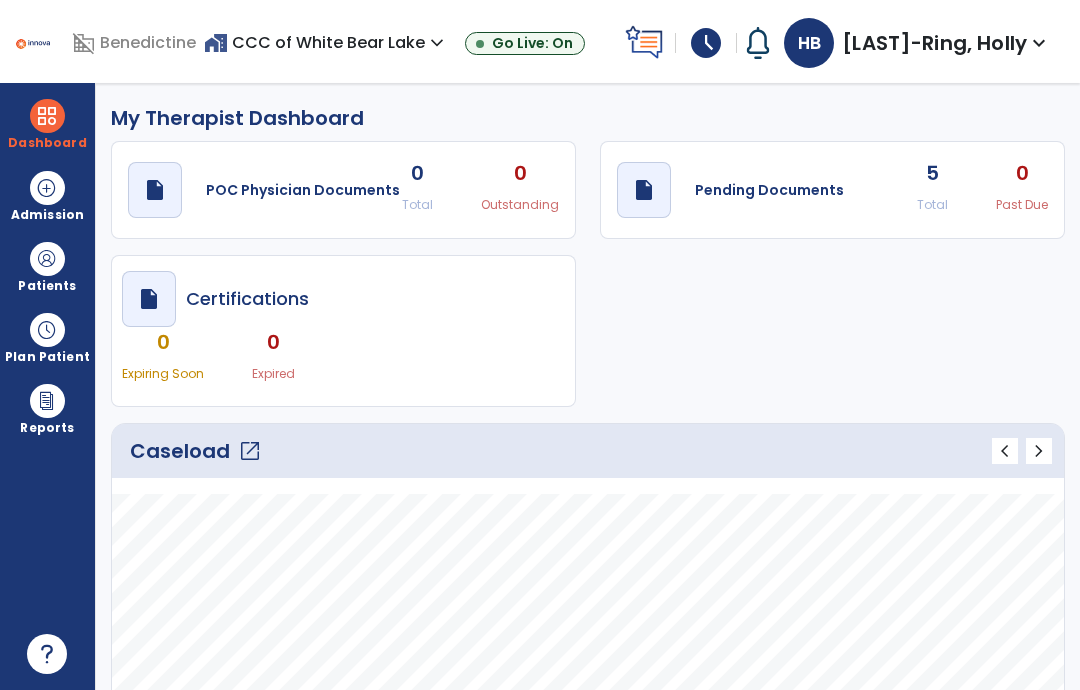 click on "open_in_new" 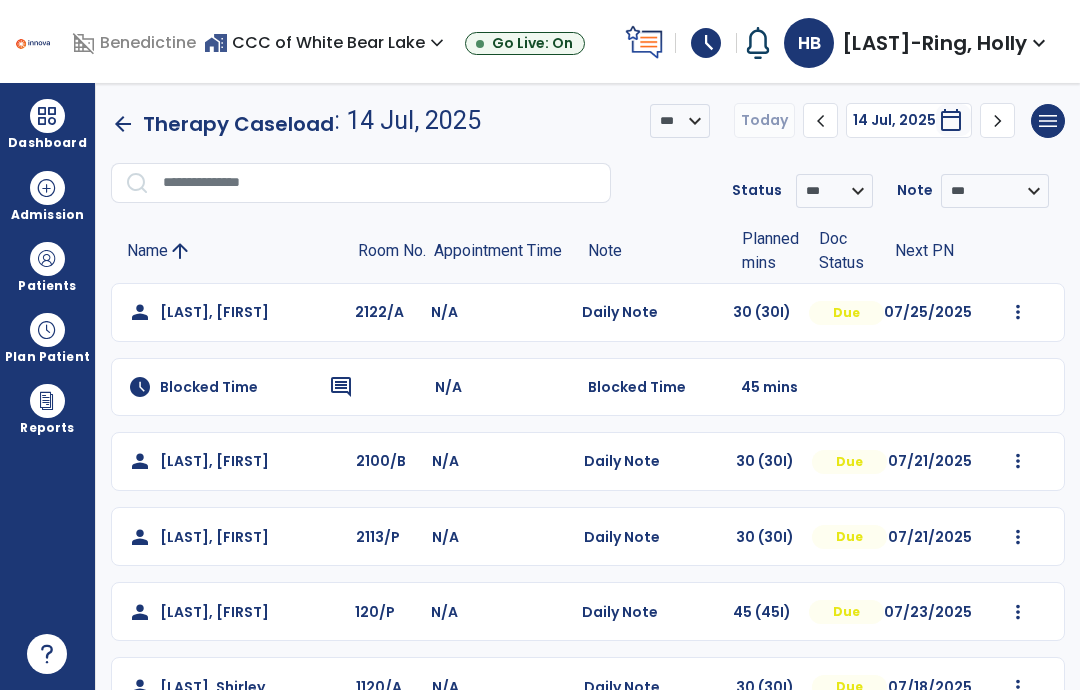 click at bounding box center (47, 259) 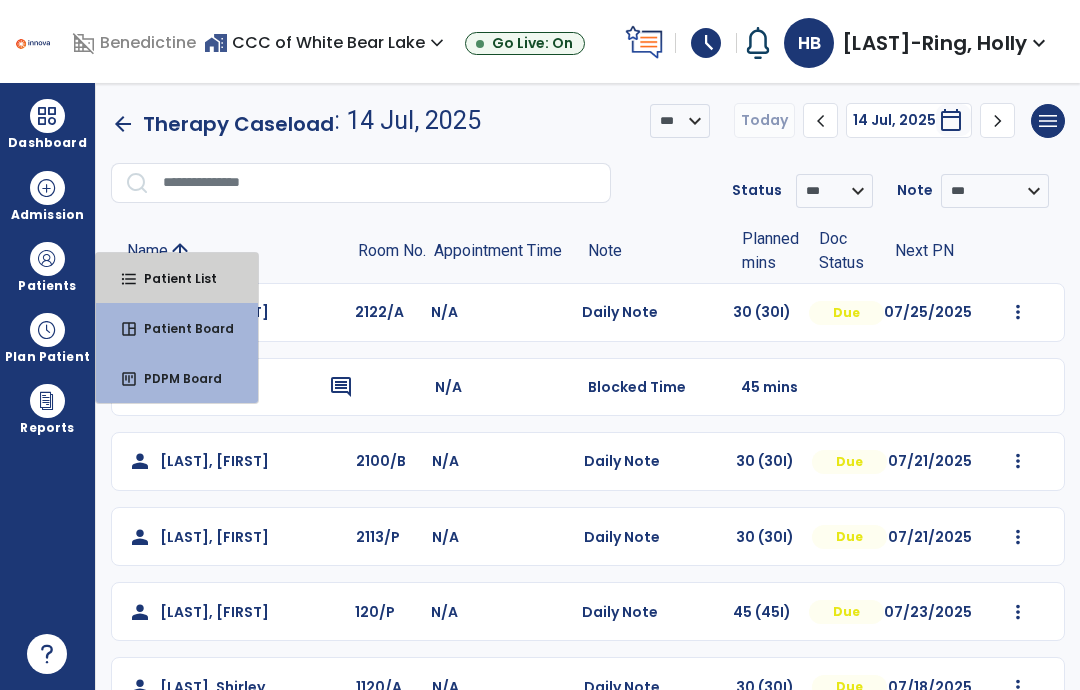 click on "Patient List" at bounding box center (172, 278) 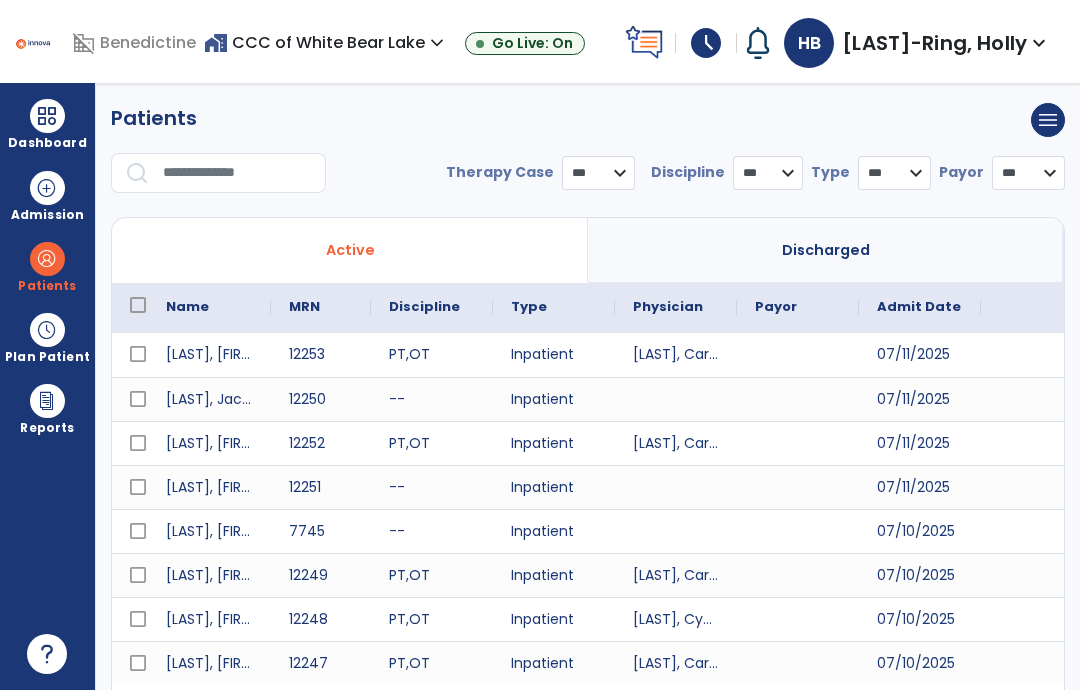 select on "***" 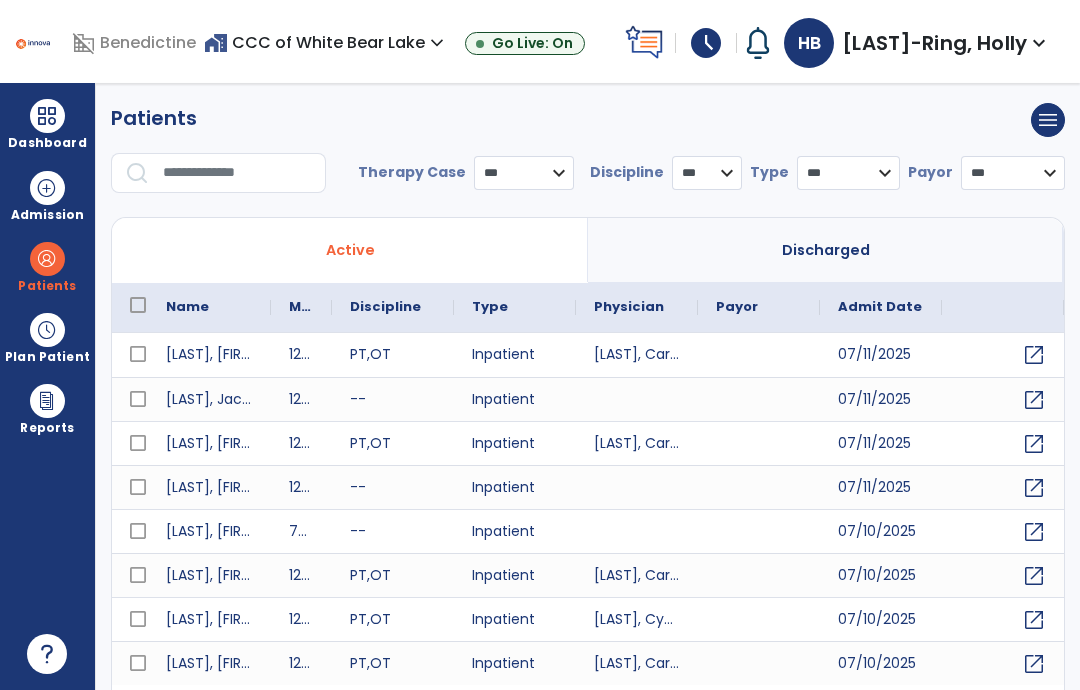 click on "Dashboard" at bounding box center [47, 124] 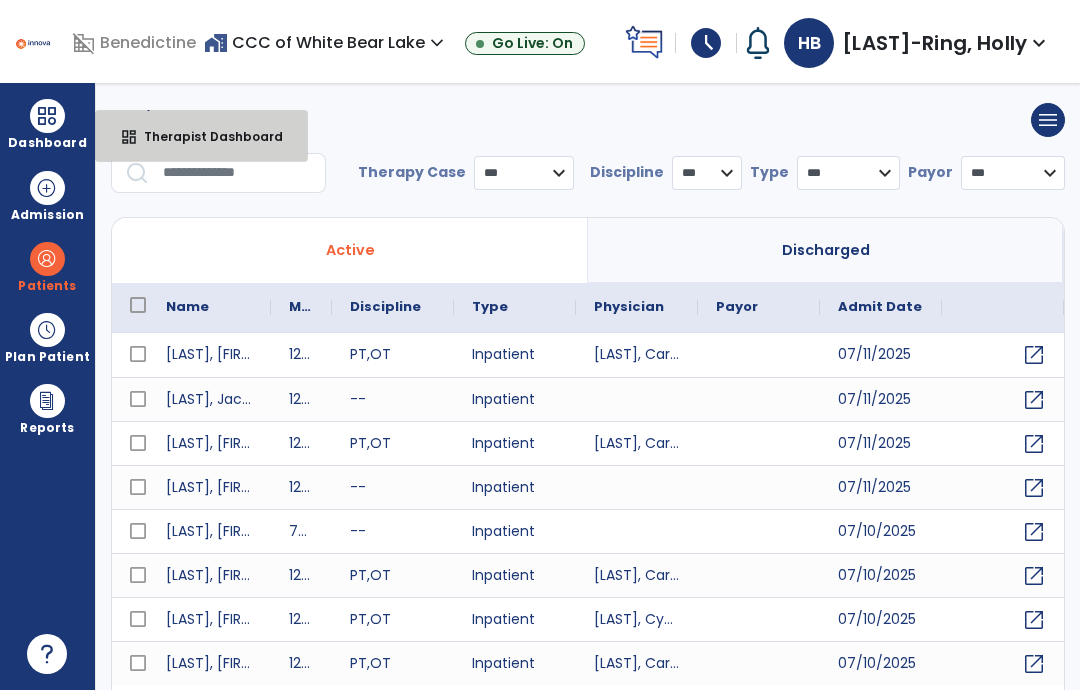 click on "Therapist Dashboard" at bounding box center [205, 136] 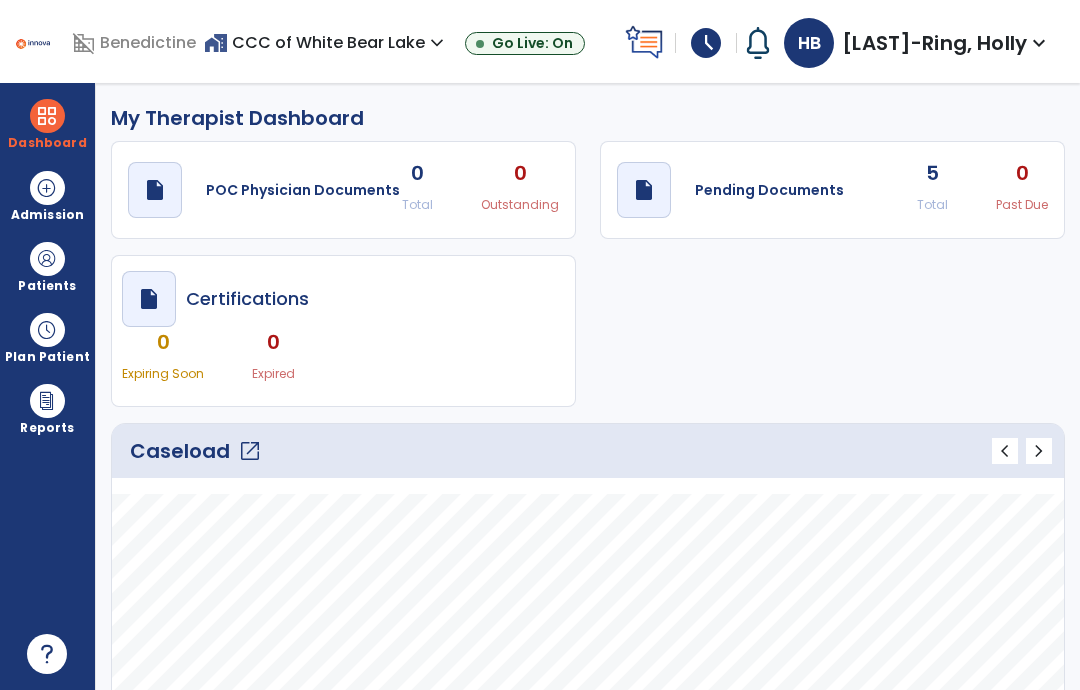 click on "open_in_new" 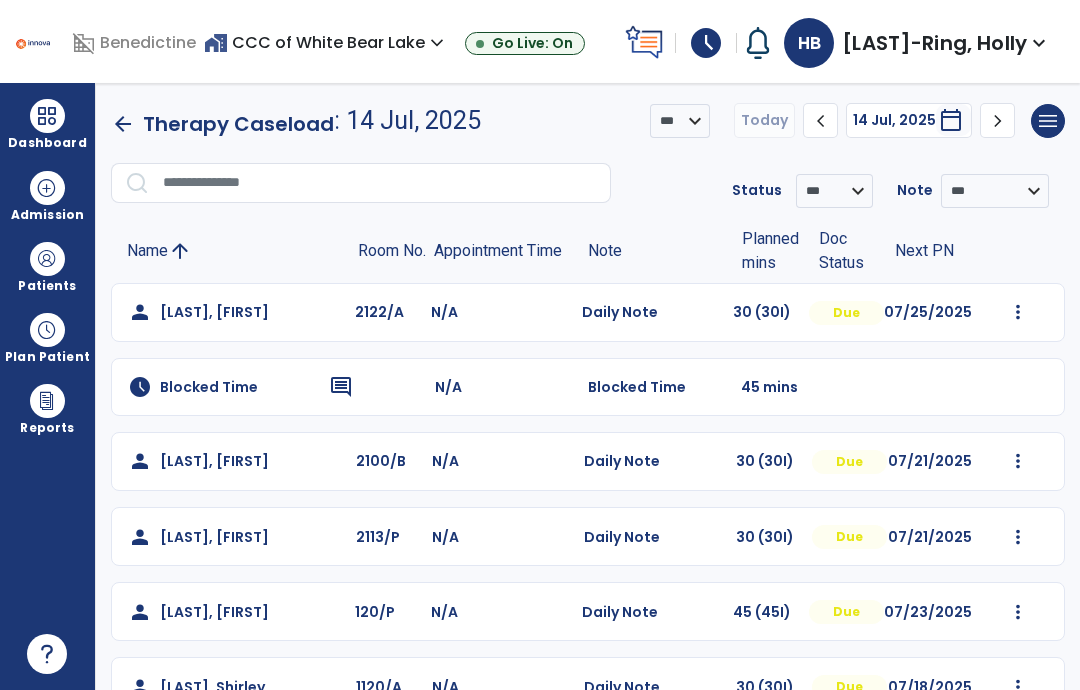 click on "Mark Visit As Complete   Reset Note   Open Document   G + C Mins" 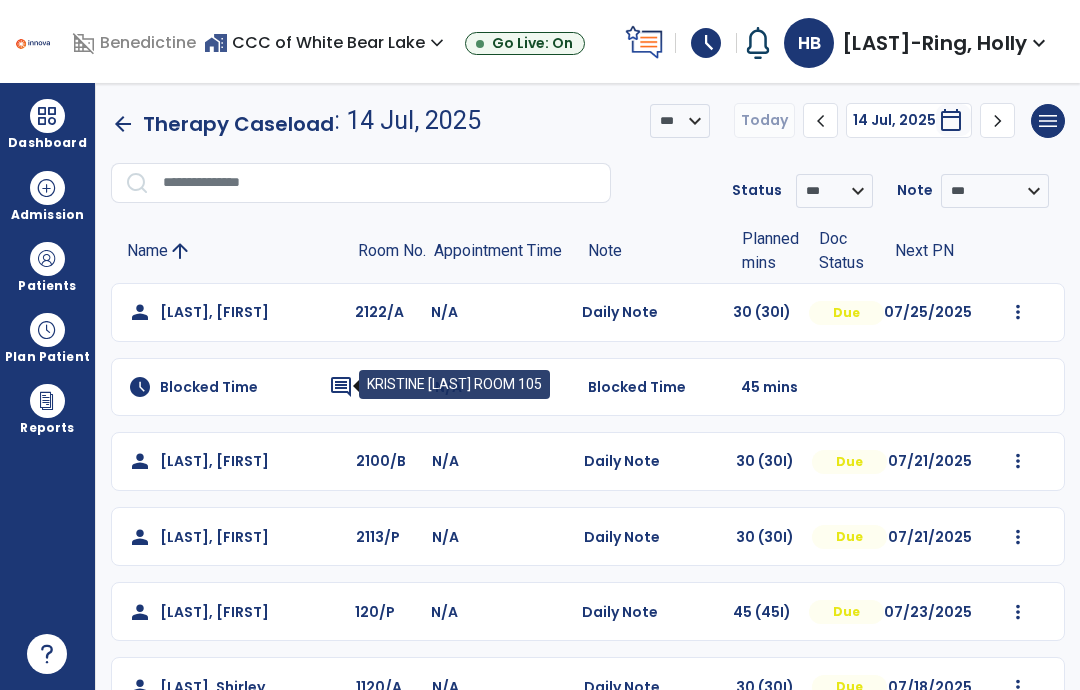 click on "comment" 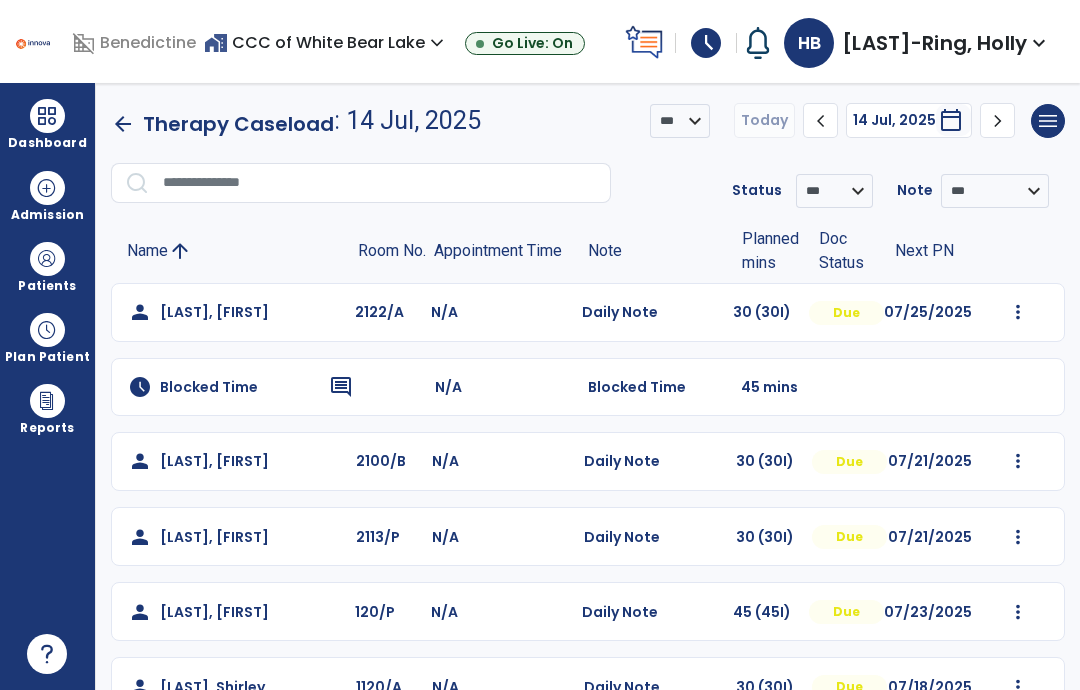 click on "comment" 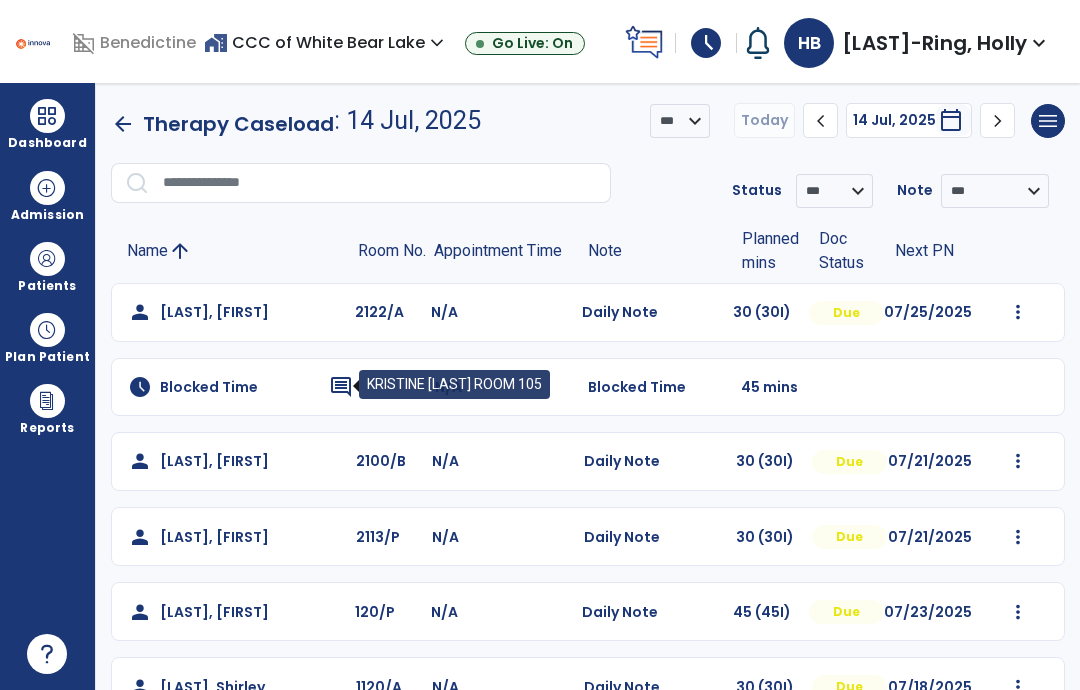 click on "comment" 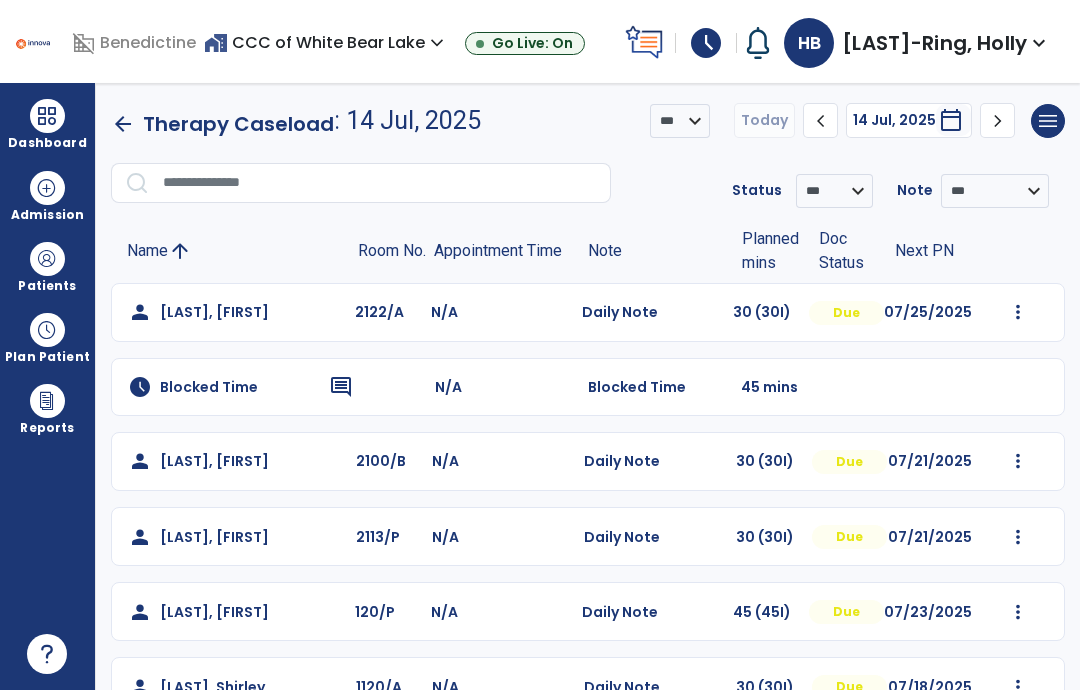 click on "comment" 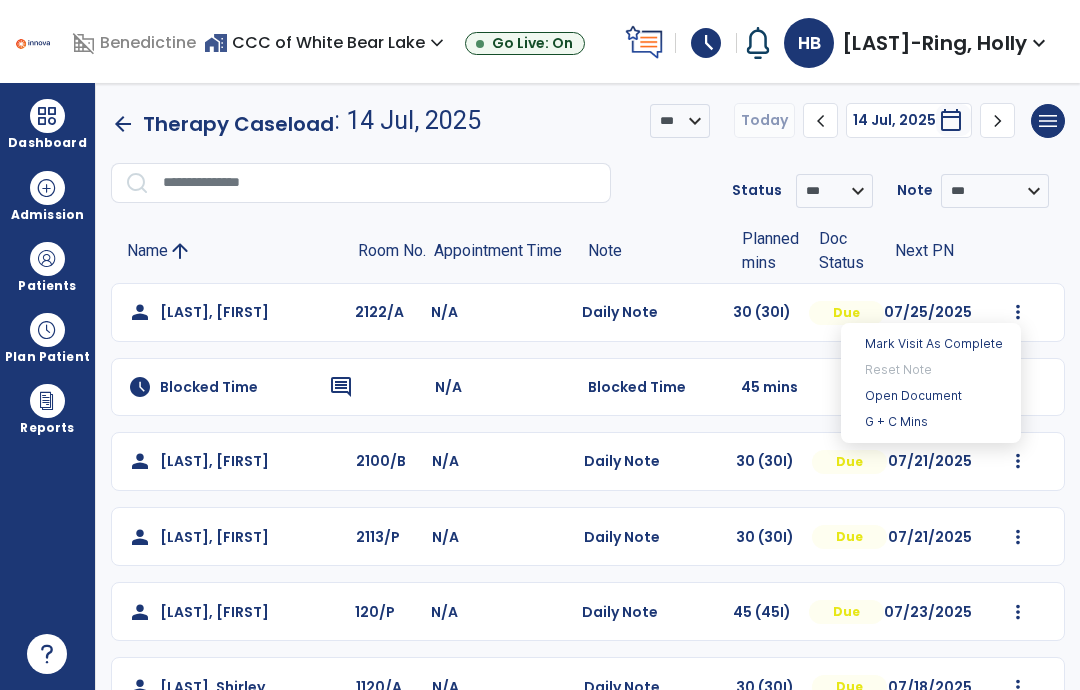 click on "Open Document" at bounding box center (931, 396) 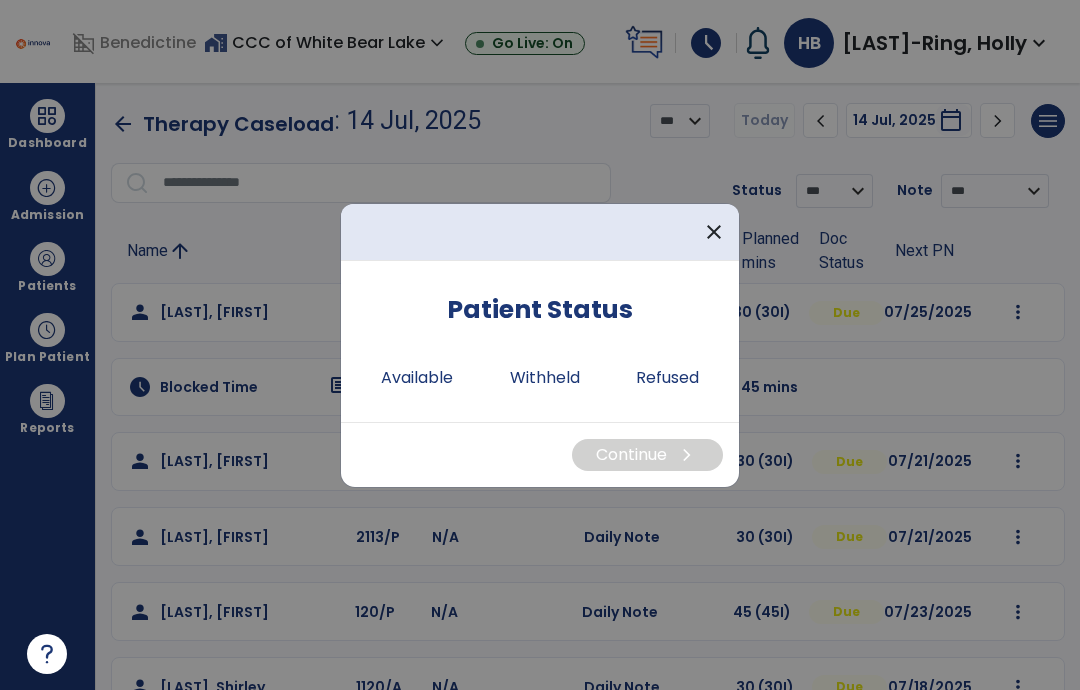 click on "Available" at bounding box center (417, 378) 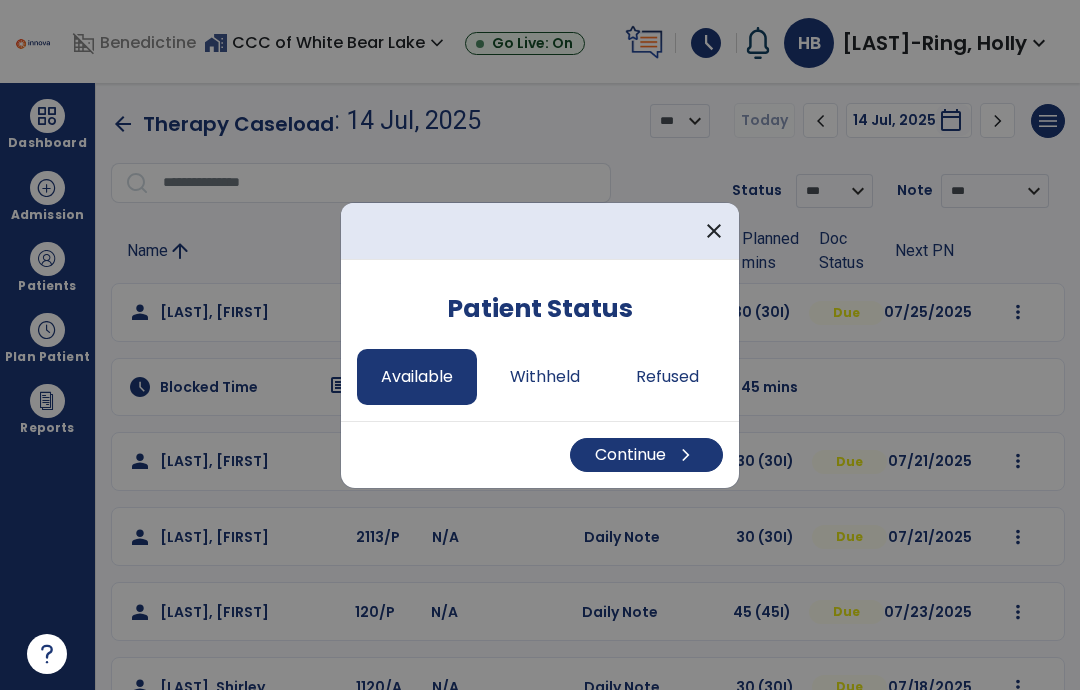 click on "chevron_right" at bounding box center [686, 455] 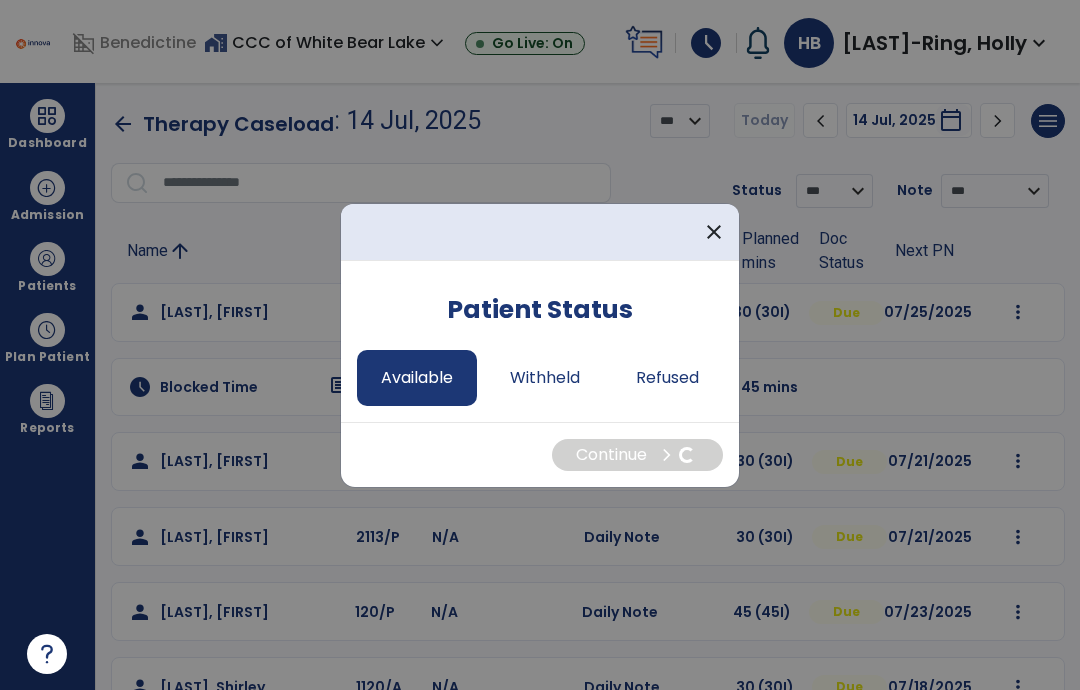 select on "*" 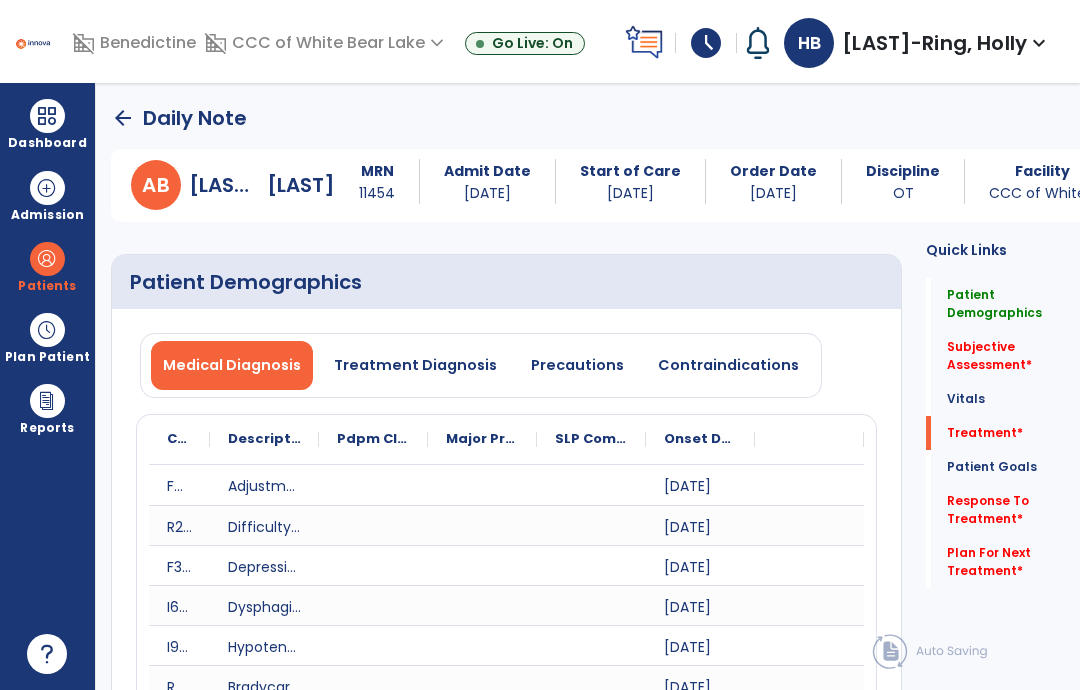 click on "Plan For Next Treatment   *" 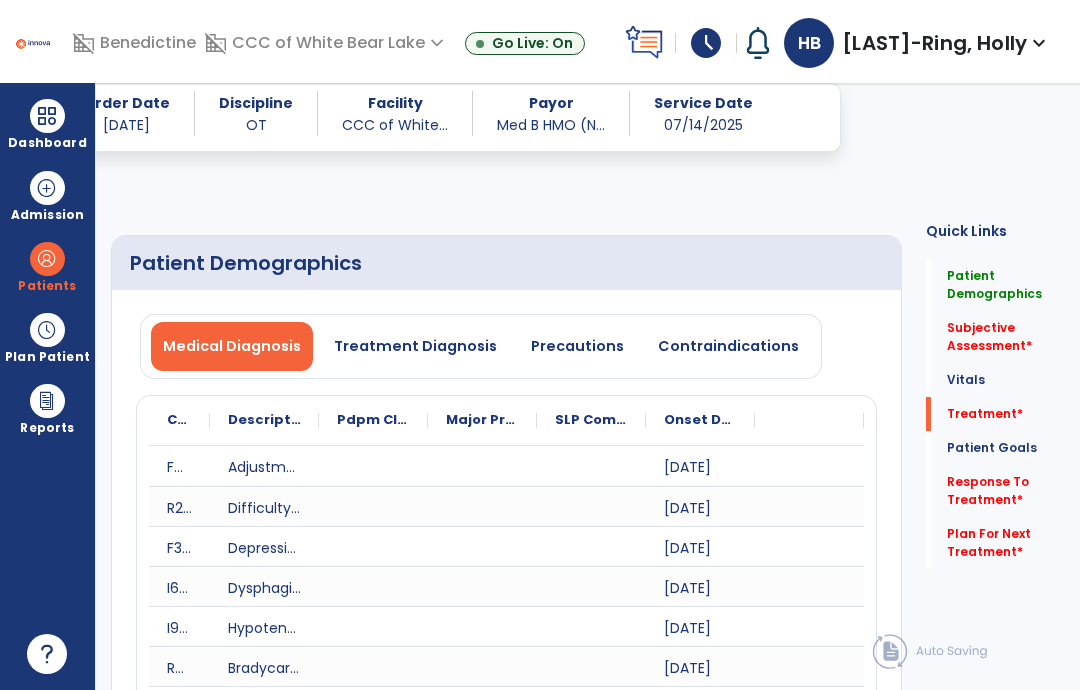 scroll, scrollTop: 1771, scrollLeft: 0, axis: vertical 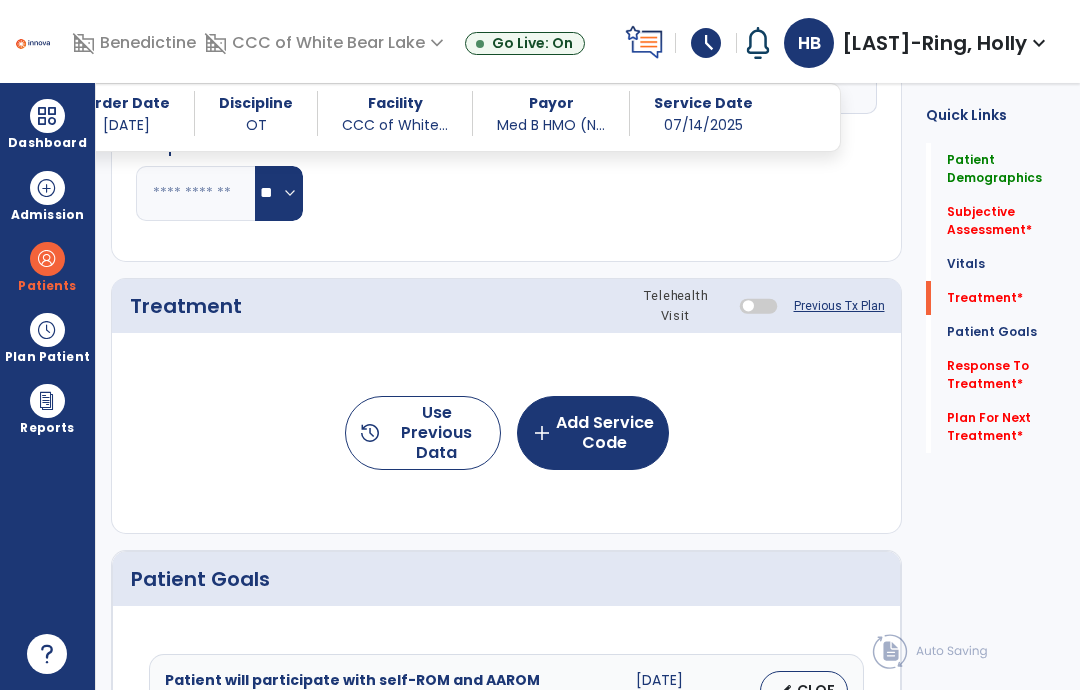 click on "Previous Tx Plan" 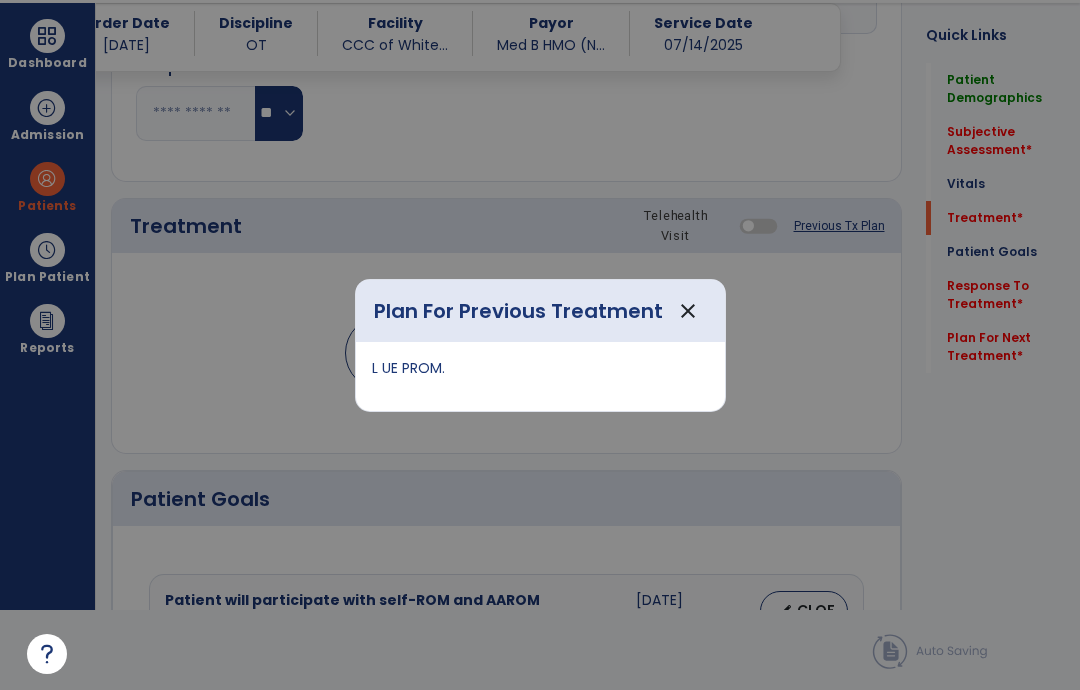 click on "close" at bounding box center (688, 311) 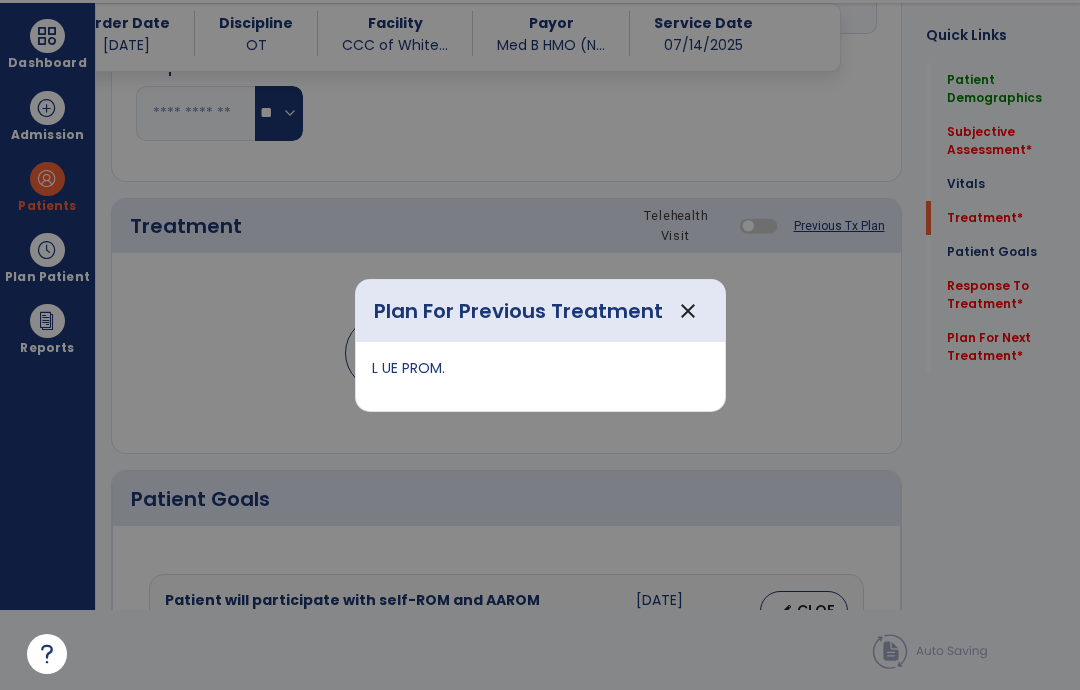 scroll, scrollTop: 80, scrollLeft: 0, axis: vertical 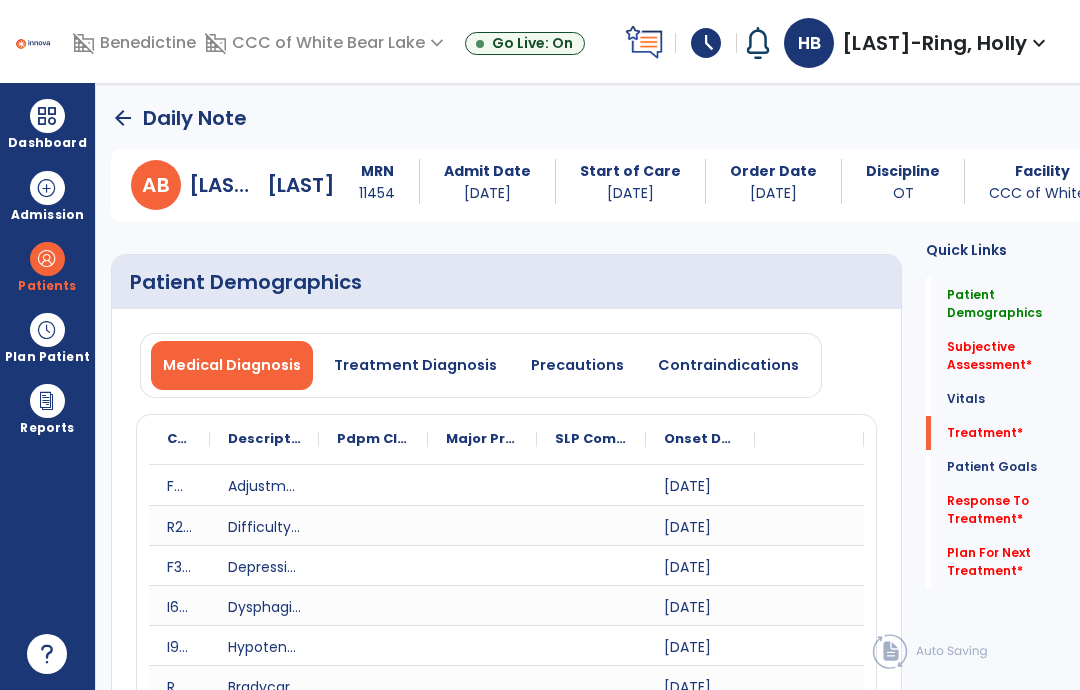 click on "Plan For Next Treatment   *" 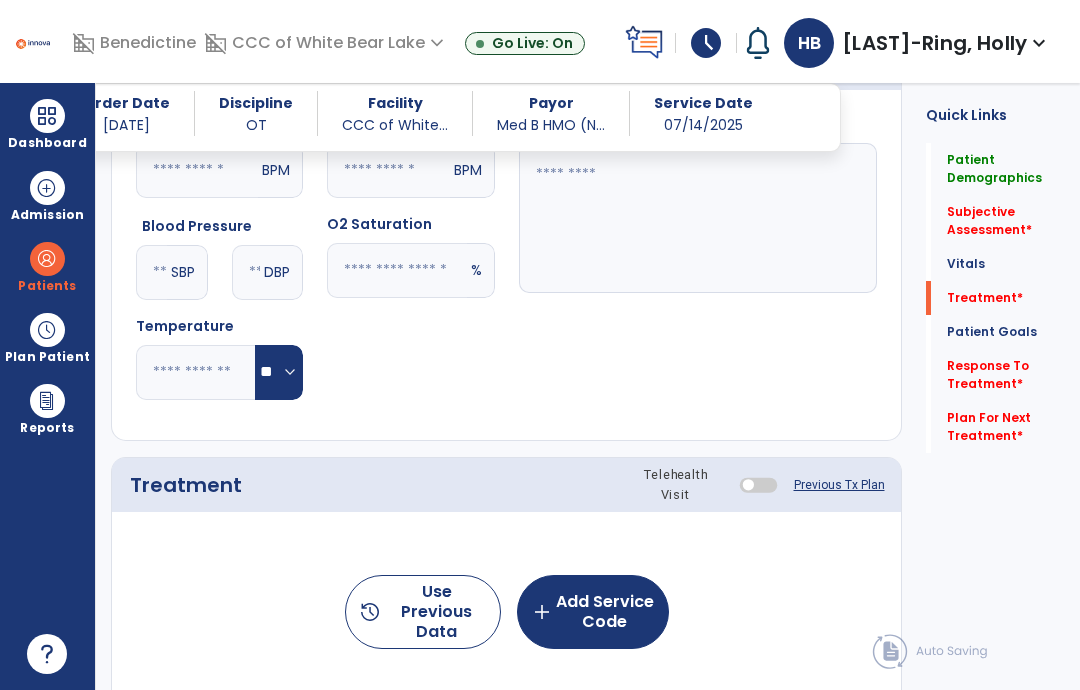 scroll, scrollTop: 1771, scrollLeft: 0, axis: vertical 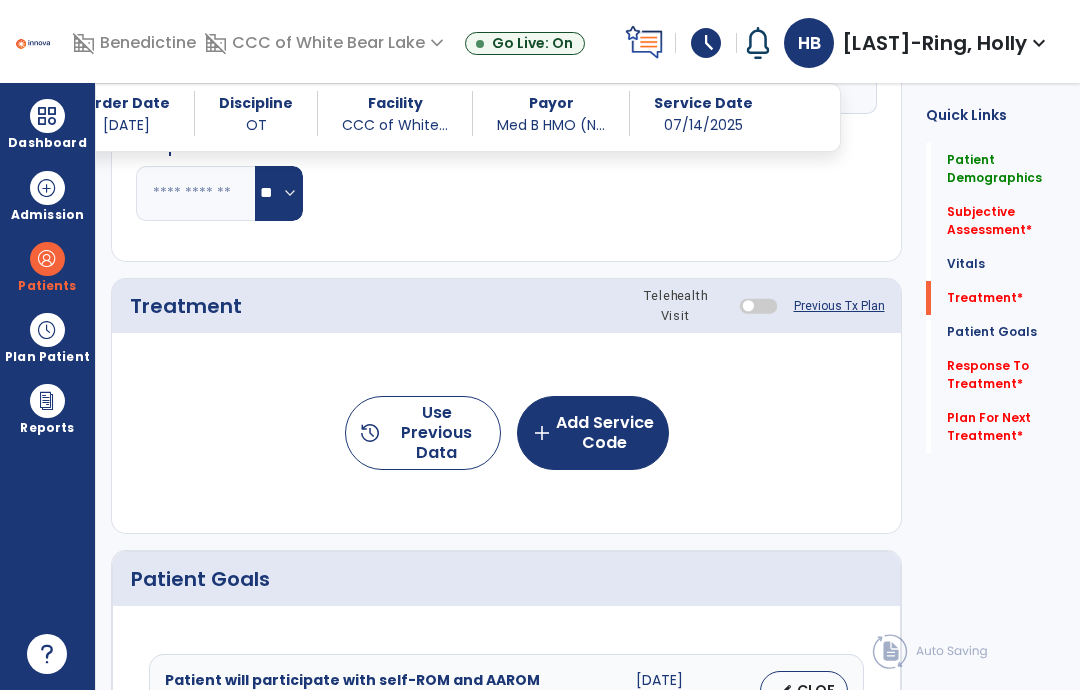 click on "Previous Tx Plan" 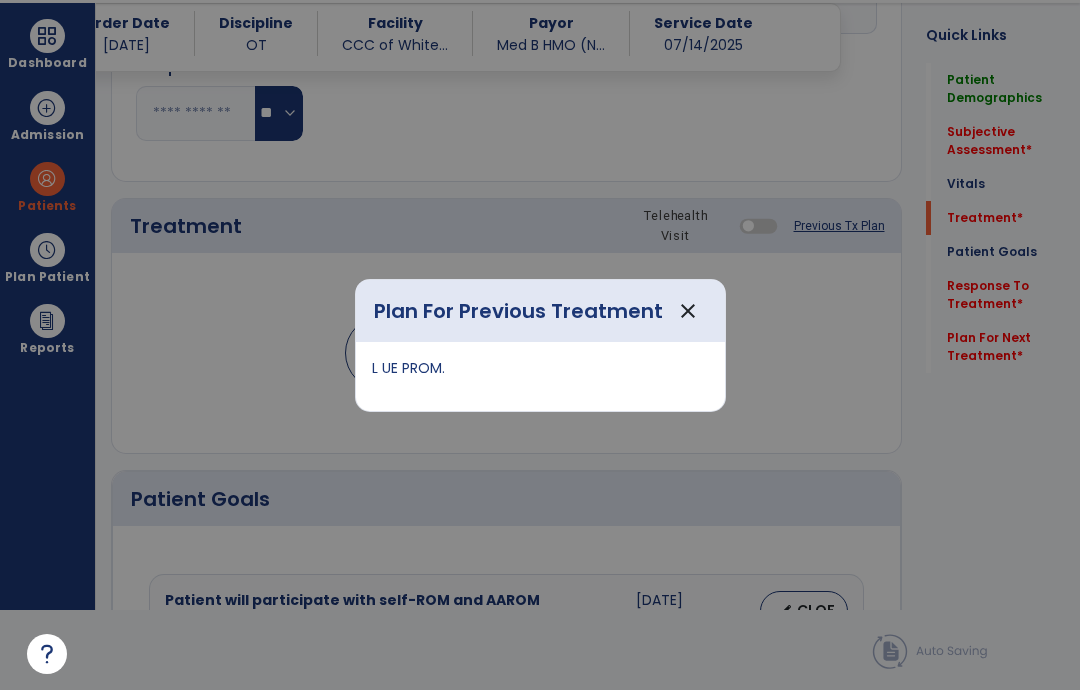 scroll, scrollTop: 0, scrollLeft: 0, axis: both 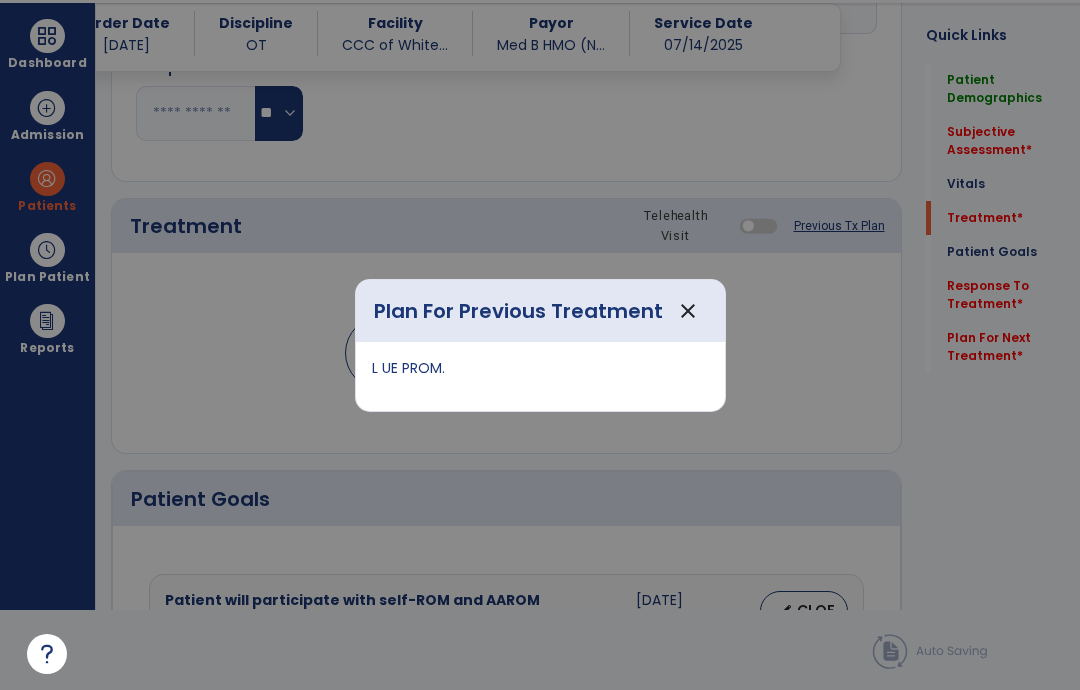 click on "close" at bounding box center [688, 311] 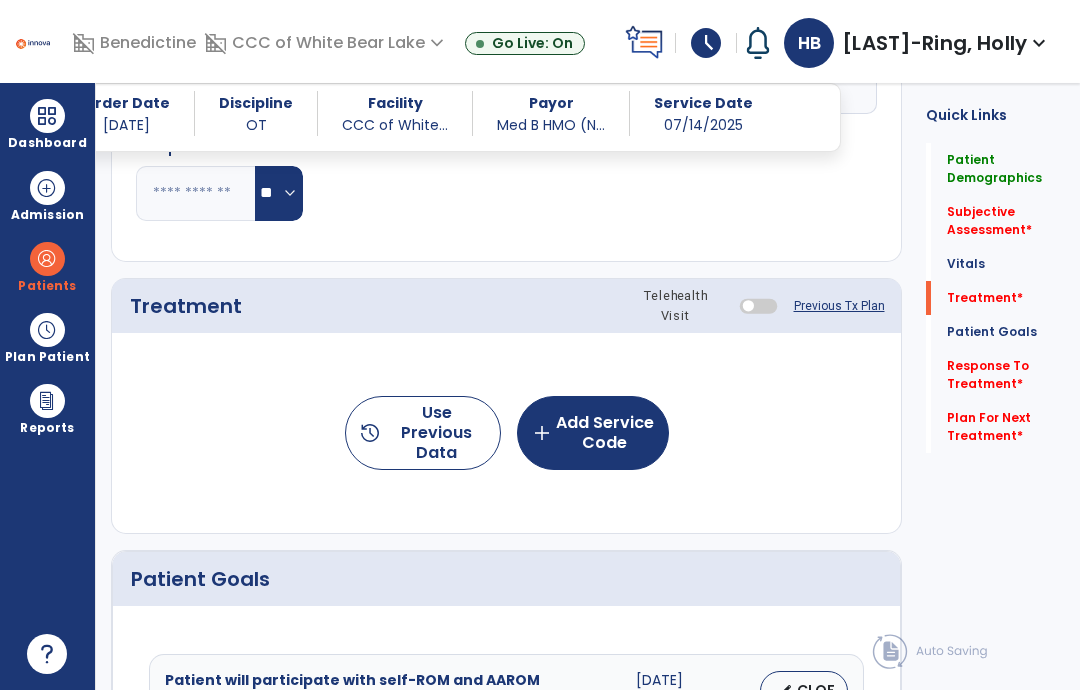 scroll, scrollTop: 80, scrollLeft: 0, axis: vertical 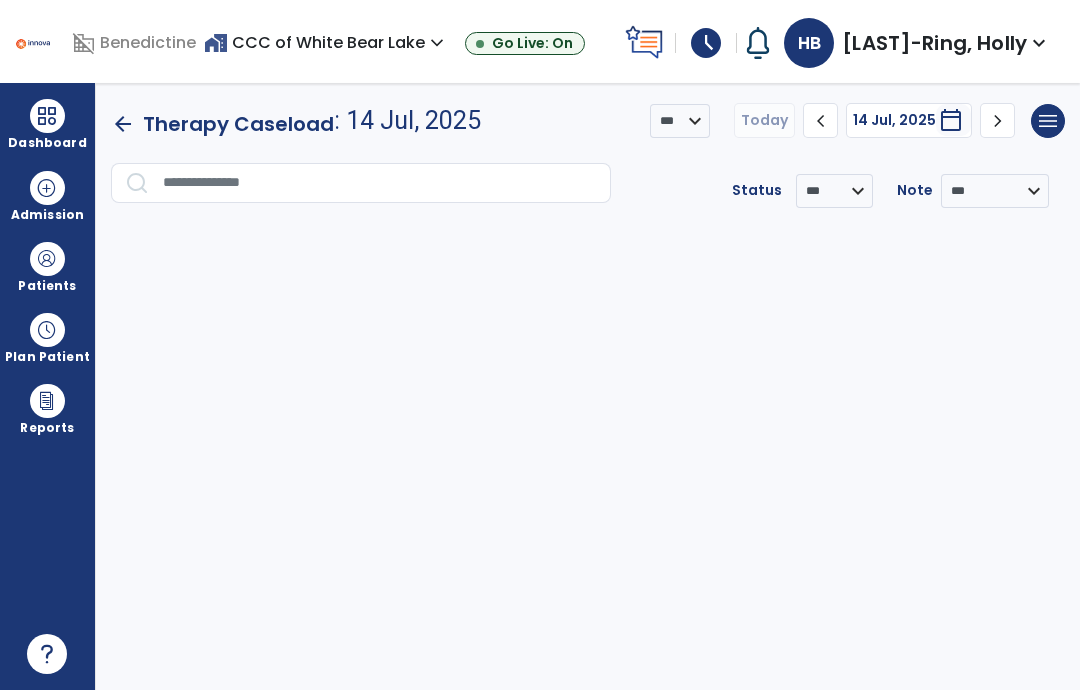 click at bounding box center (47, 116) 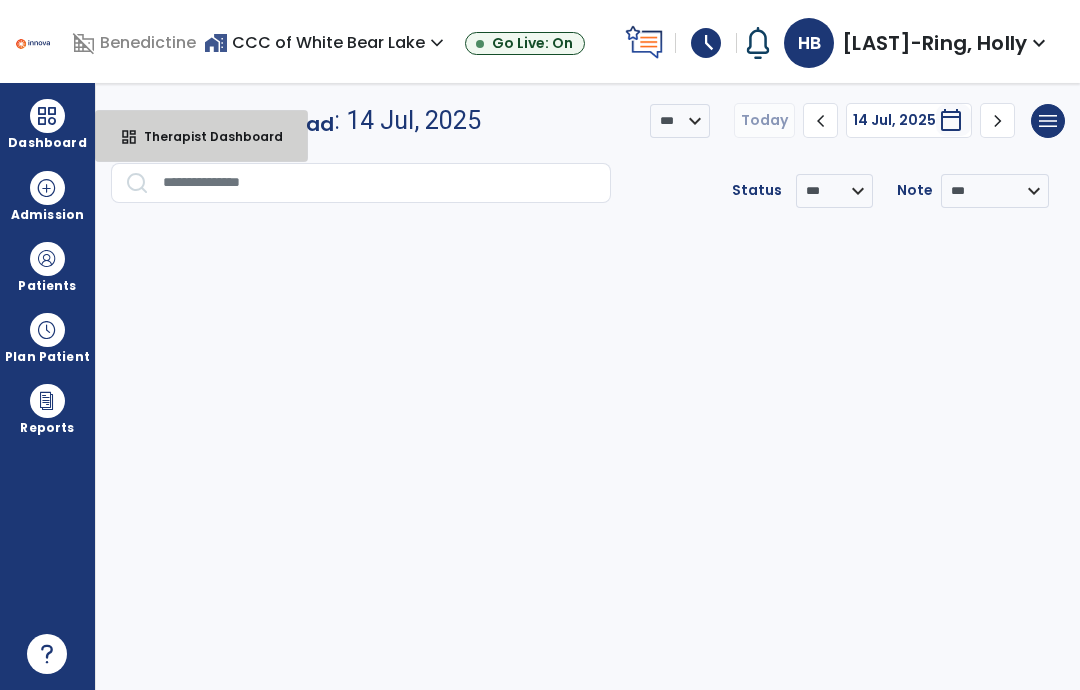 click on "dashboard  Therapist Dashboard" at bounding box center (201, 136) 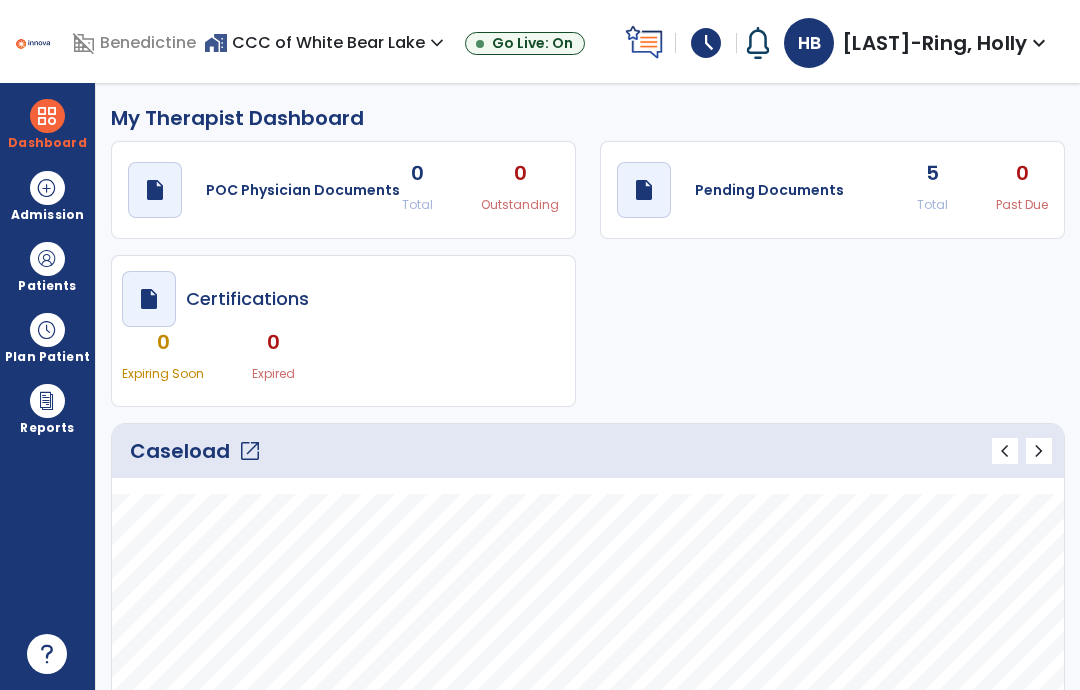 click on "open_in_new" 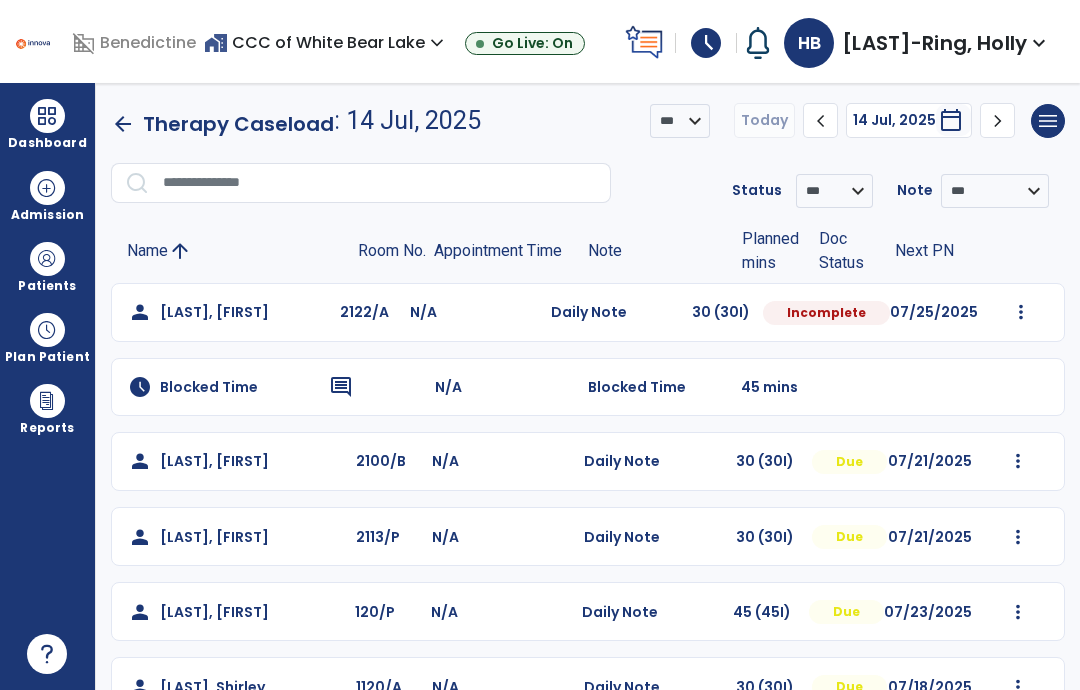 click at bounding box center [1021, 312] 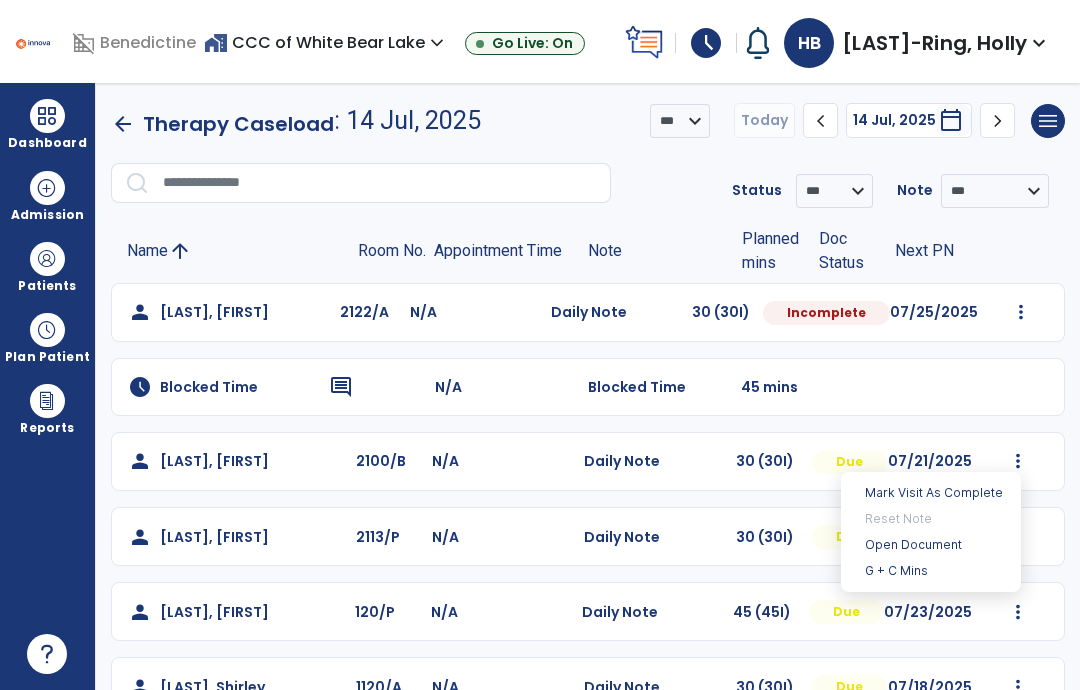 click on "Open Document" at bounding box center (931, 545) 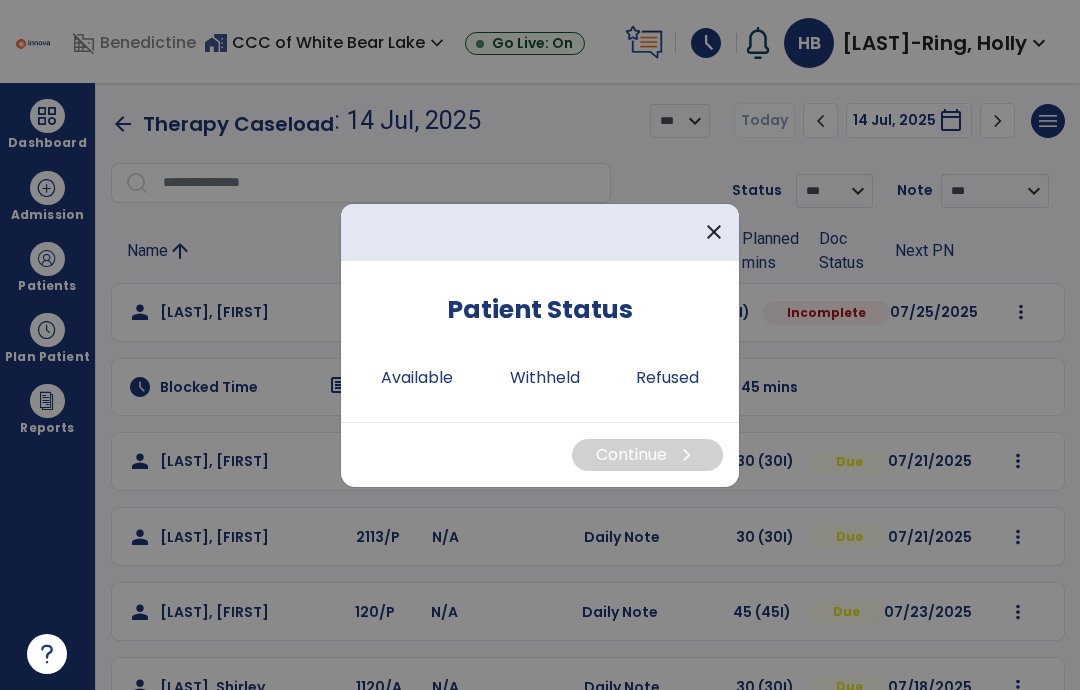 click on "Available" at bounding box center [417, 378] 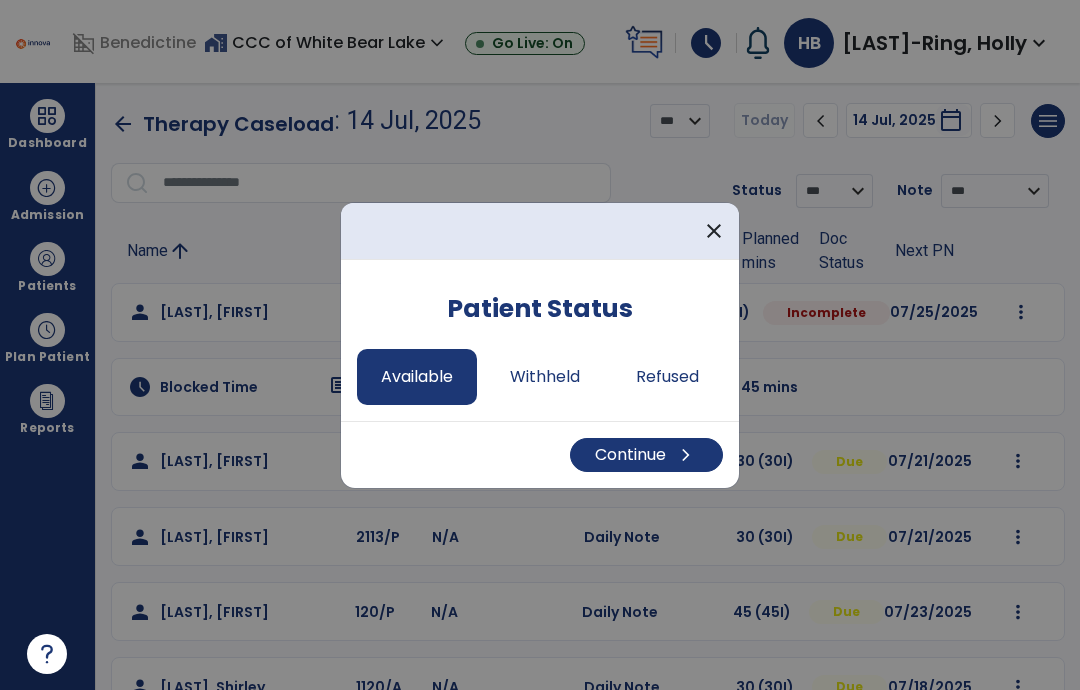 click on "Continue   chevron_right" at bounding box center [646, 455] 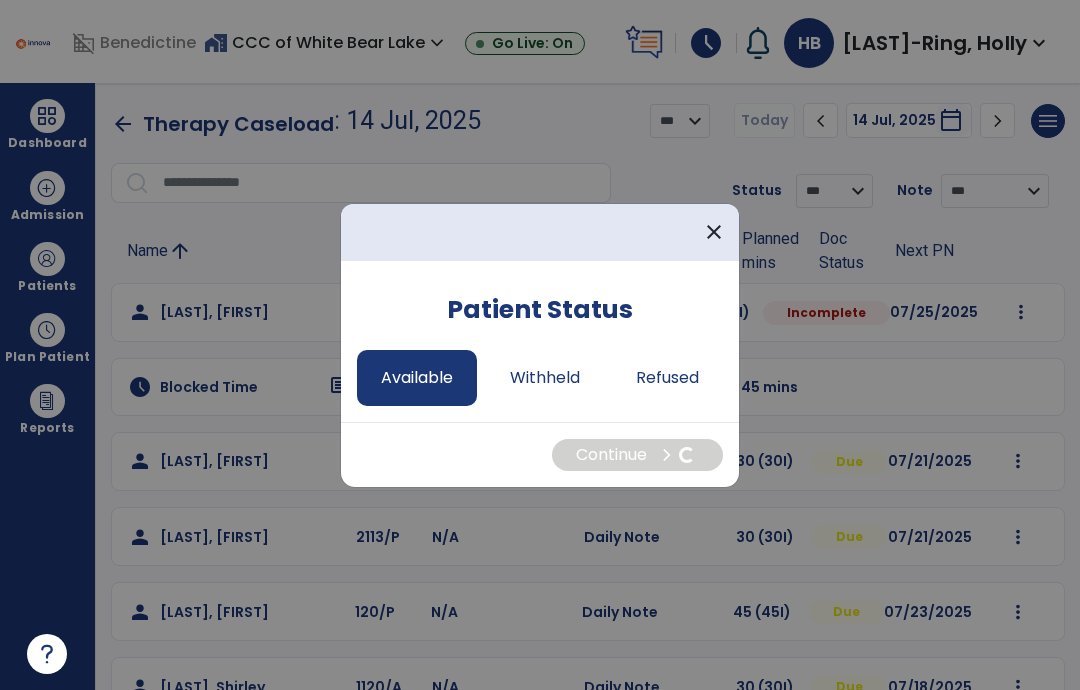 select on "*" 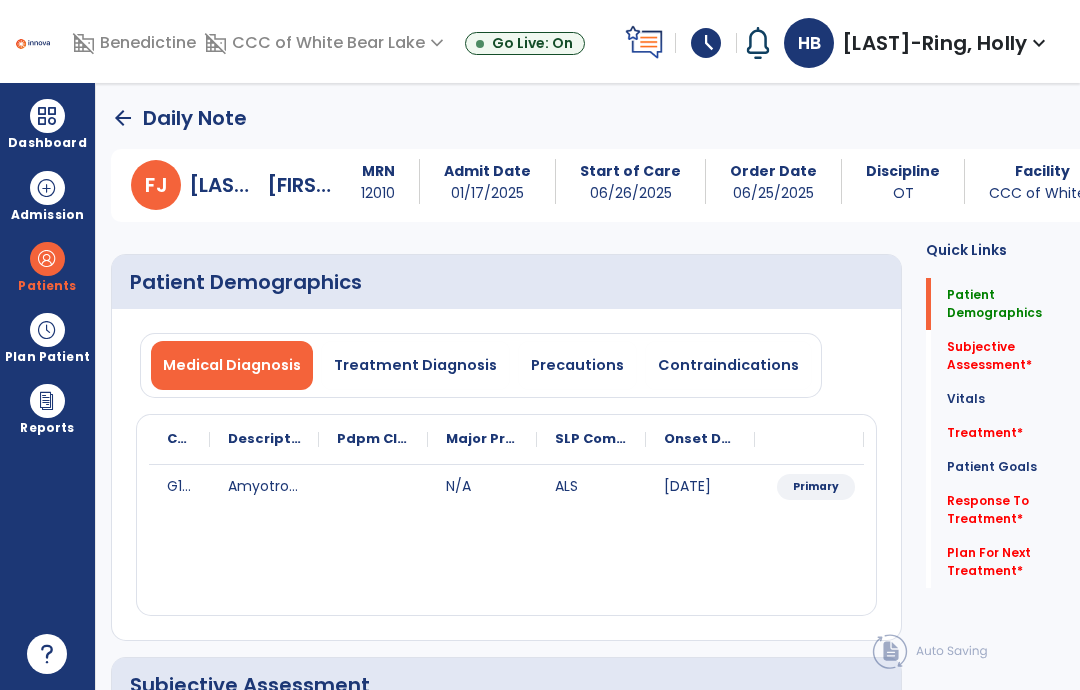 click on "Treatment   *" 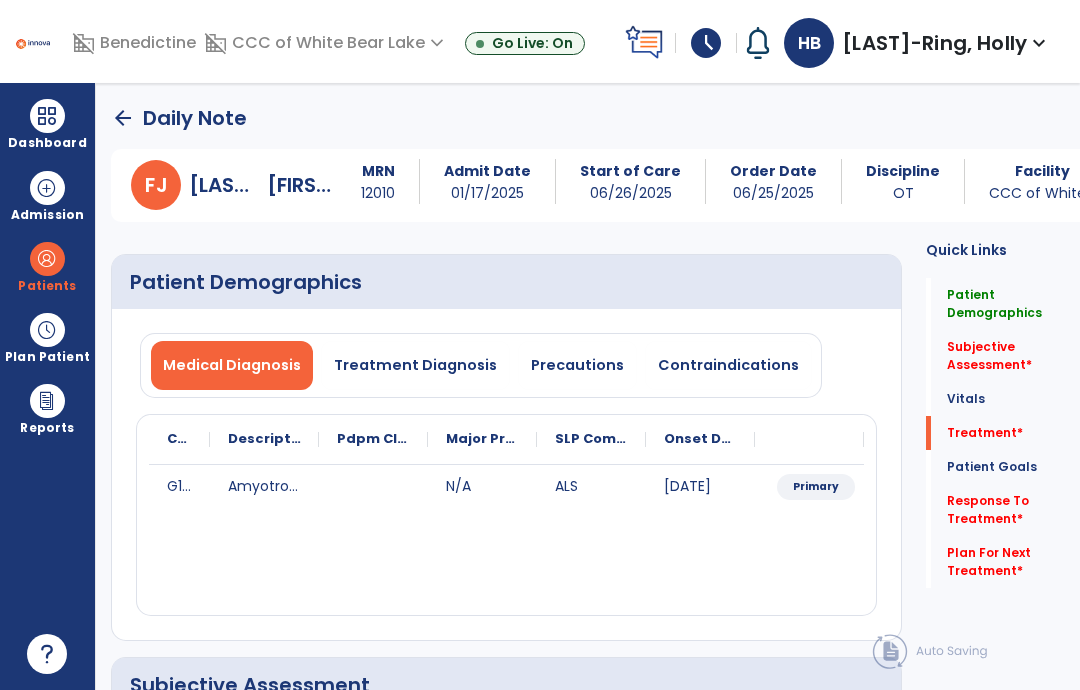 scroll, scrollTop: 5, scrollLeft: 0, axis: vertical 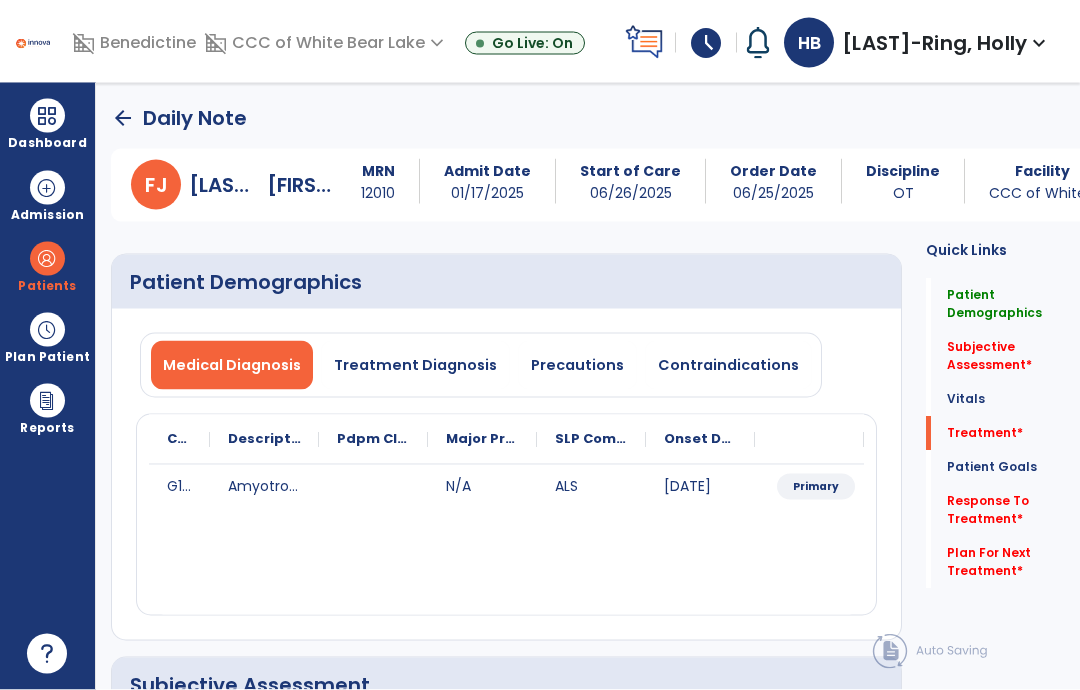 click on "Plan For Next Treatment   *" 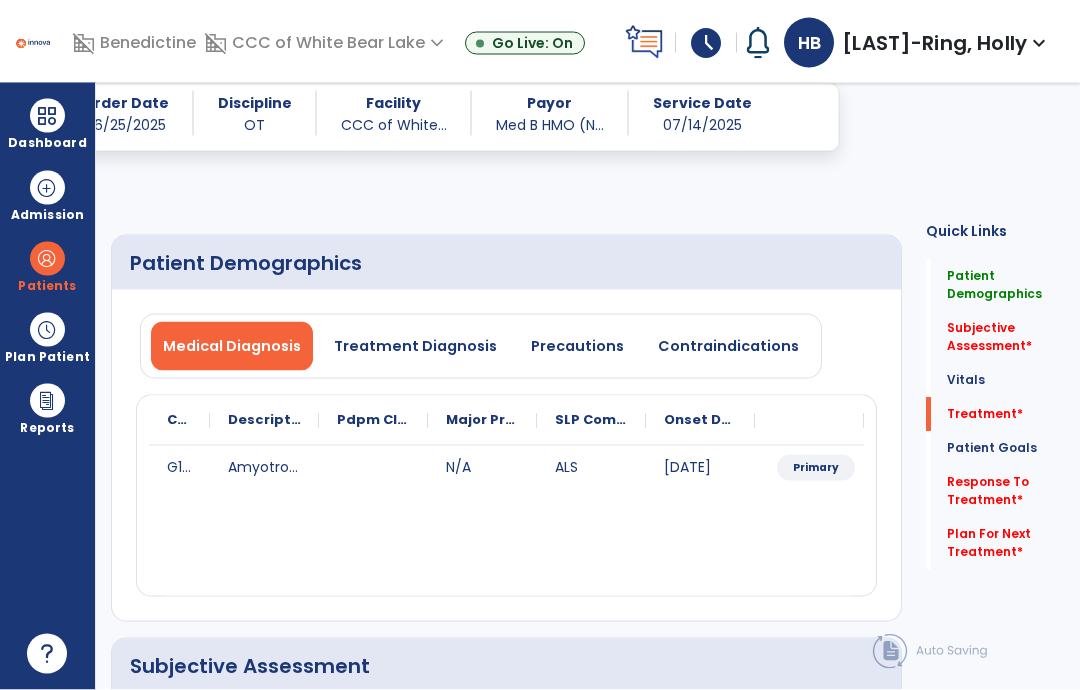 scroll, scrollTop: 1081, scrollLeft: 0, axis: vertical 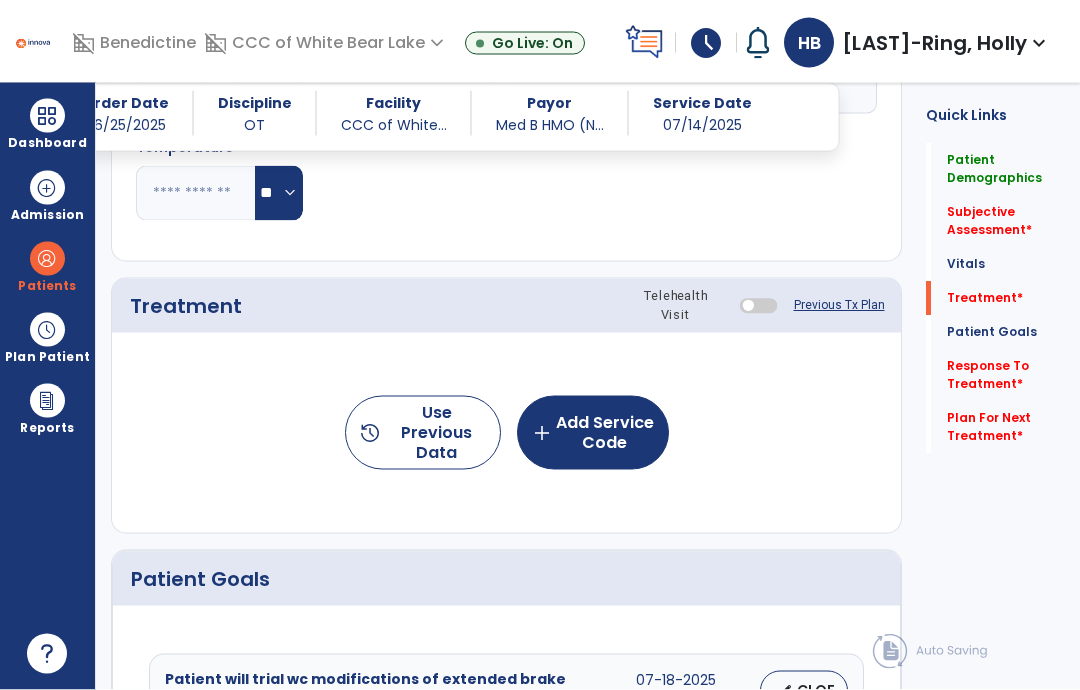 click on "Previous Tx Plan" 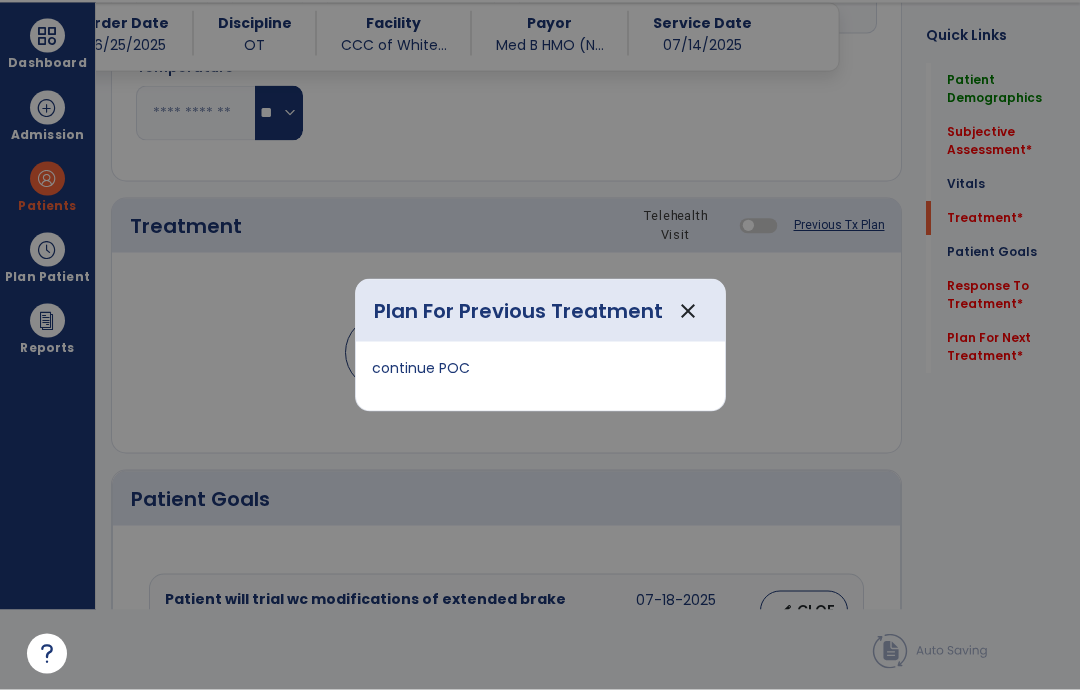 scroll, scrollTop: 0, scrollLeft: 0, axis: both 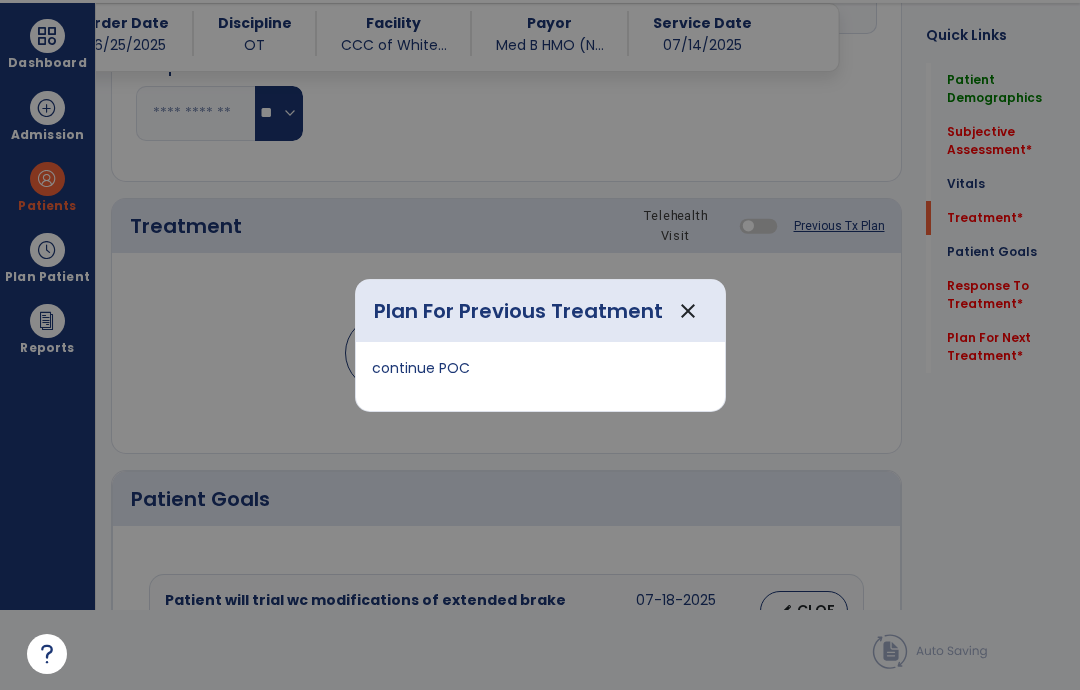 click on "close" at bounding box center (688, 311) 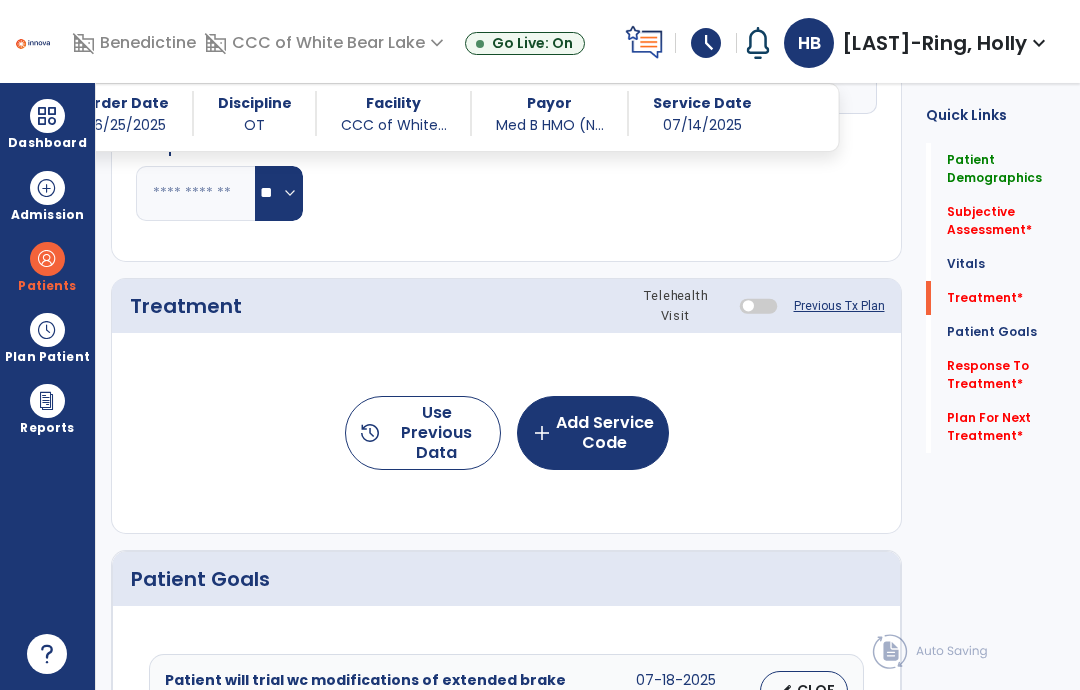 scroll, scrollTop: 80, scrollLeft: 0, axis: vertical 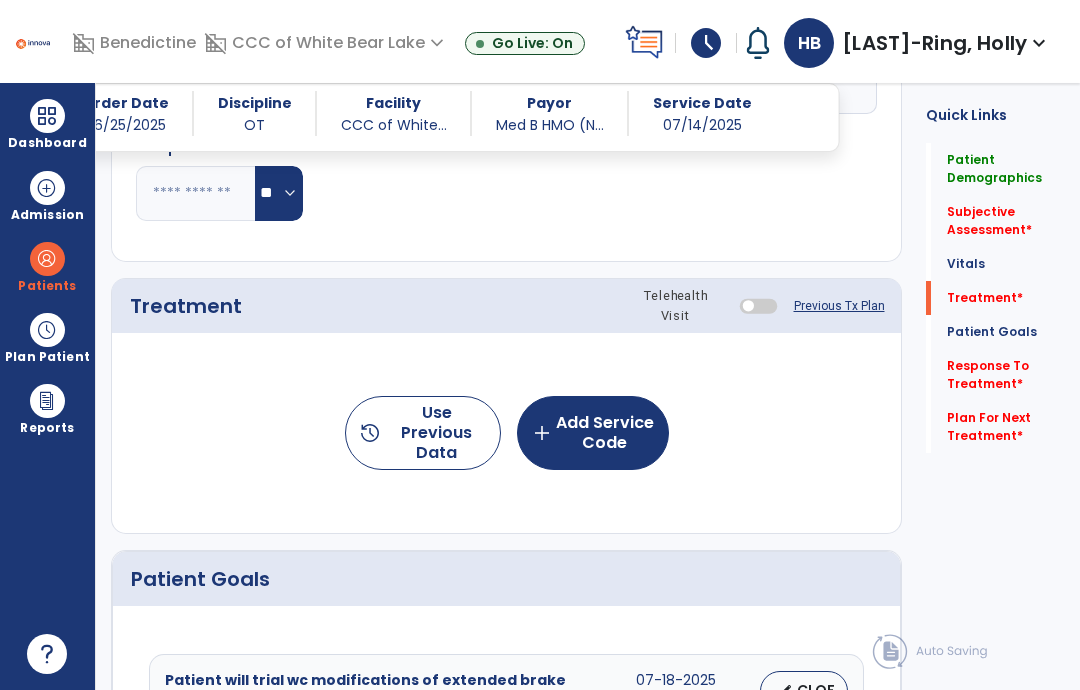 click on "Previous Tx Plan" 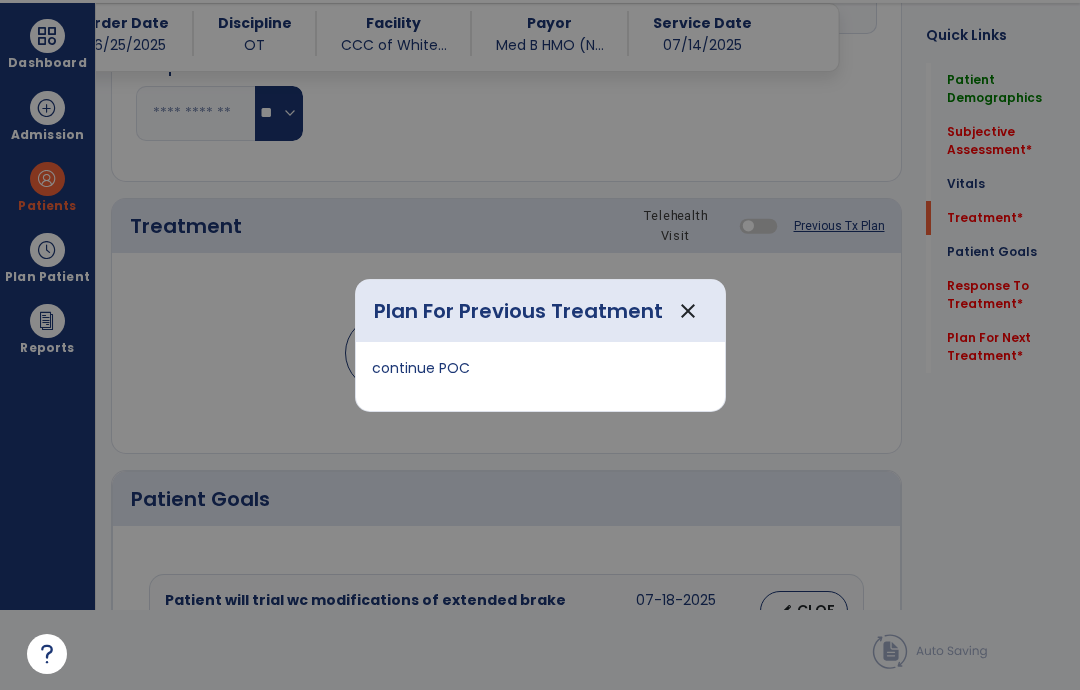 scroll, scrollTop: 0, scrollLeft: 0, axis: both 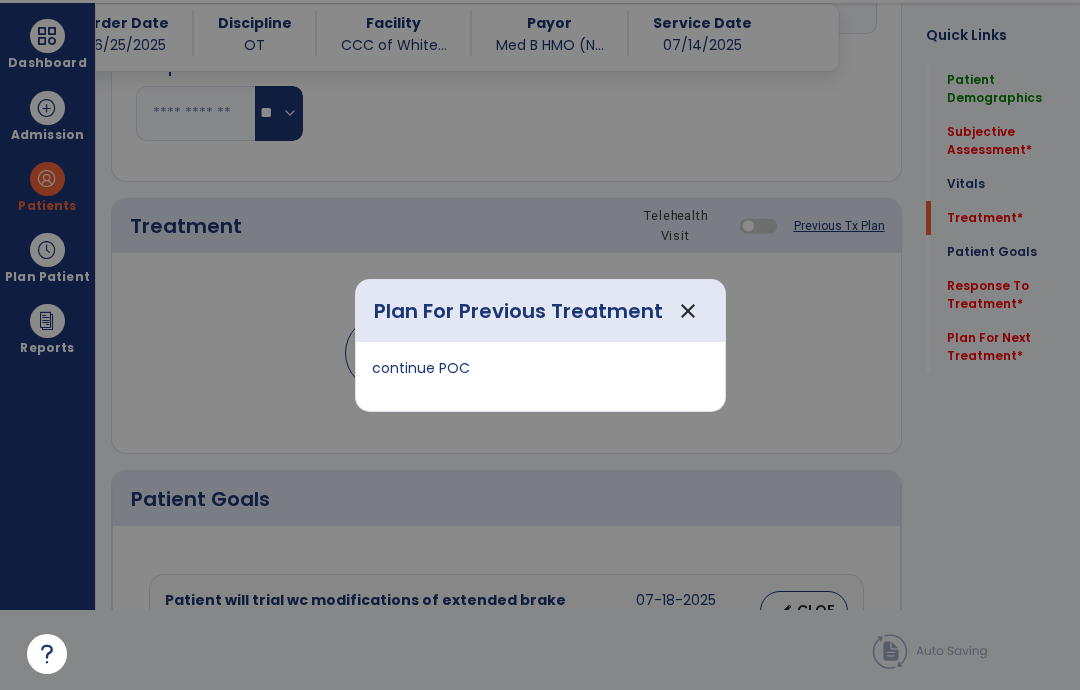 click on "close" at bounding box center (688, 311) 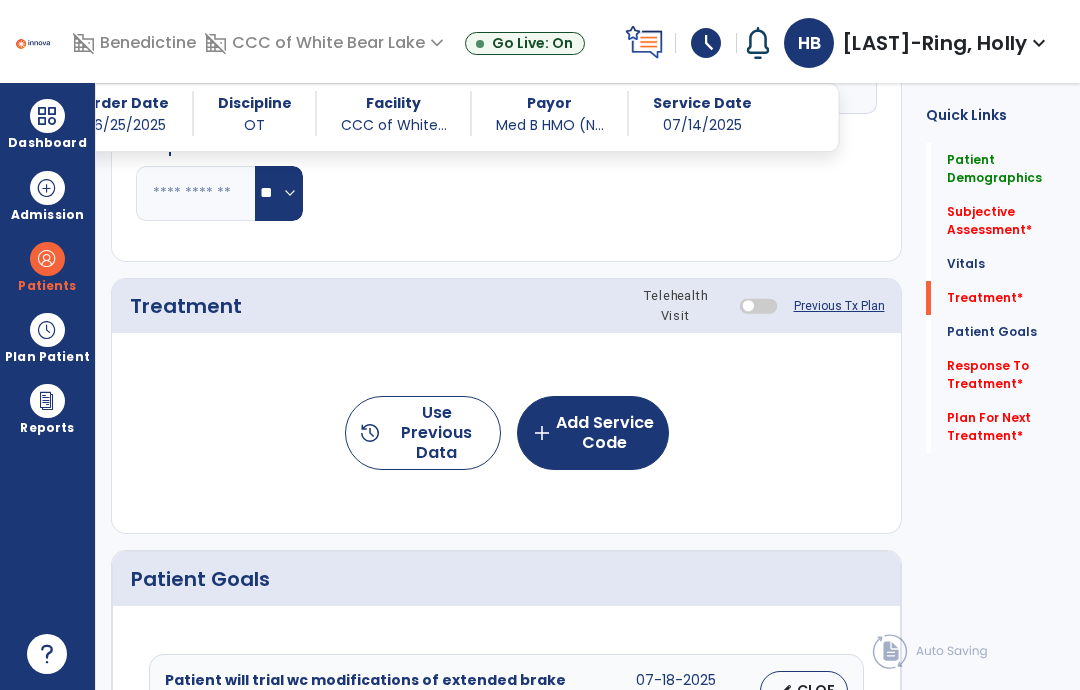 scroll, scrollTop: 80, scrollLeft: 0, axis: vertical 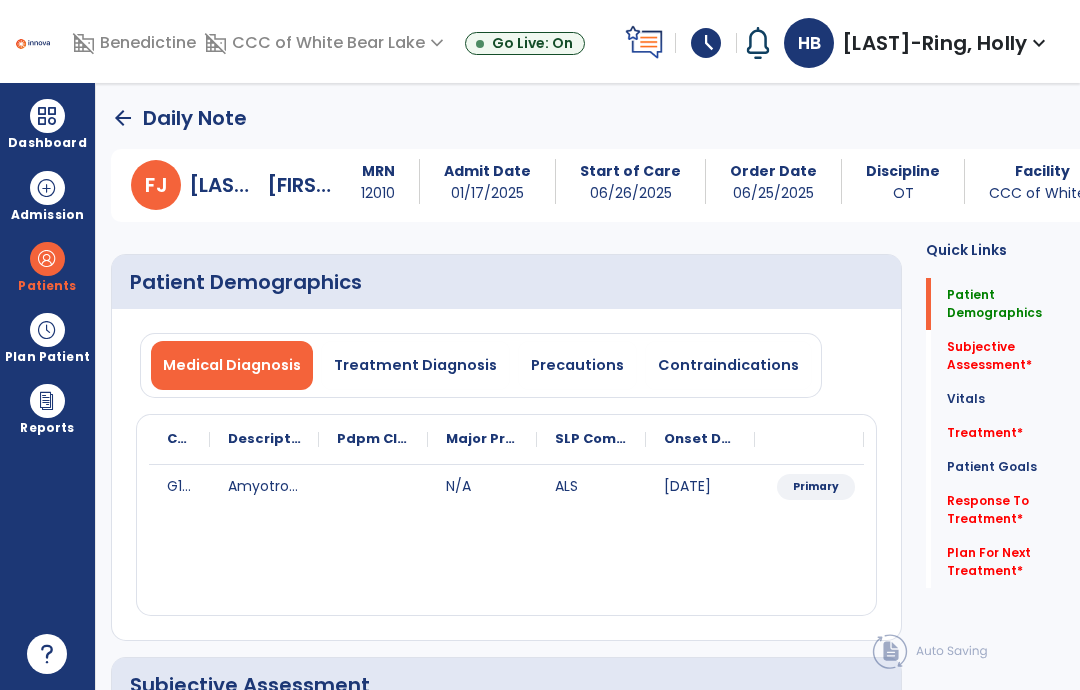 click on "arrow_back   Daily Note   F  J  Freshwater,   Joanne  MRN 12010 Admit Date 01/17/2025 Start of Care 06/26/2025 Order Date 06/25/2025 Discipline OT Facility CCC of White... Payor Med B HMO (N... Service Date 07/14/2025" 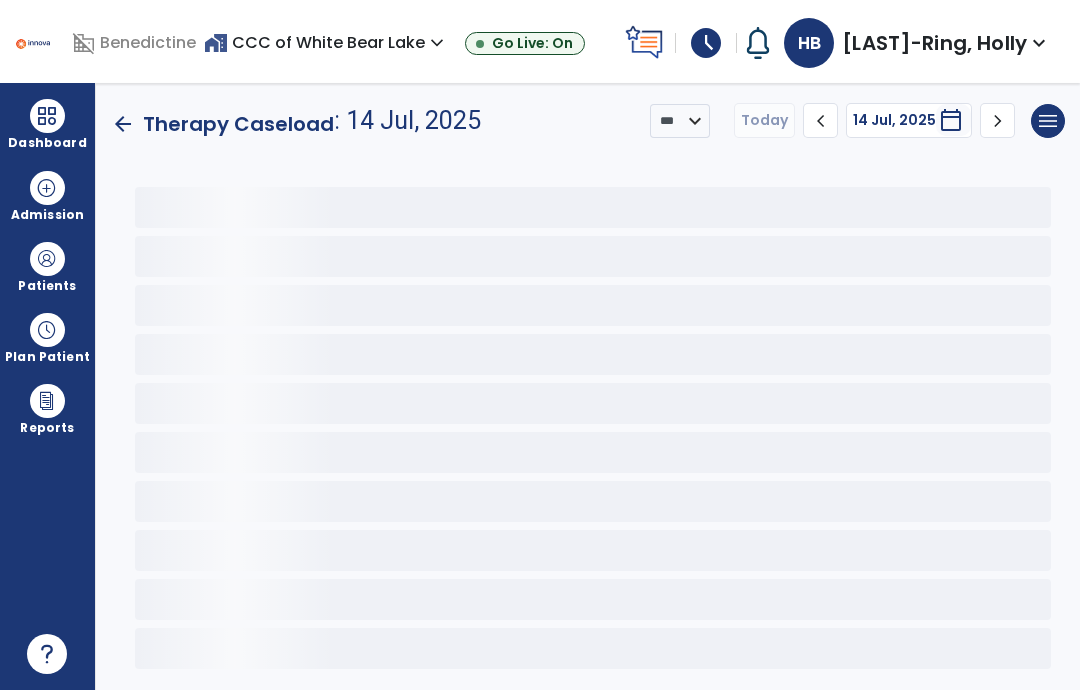 scroll, scrollTop: 0, scrollLeft: 0, axis: both 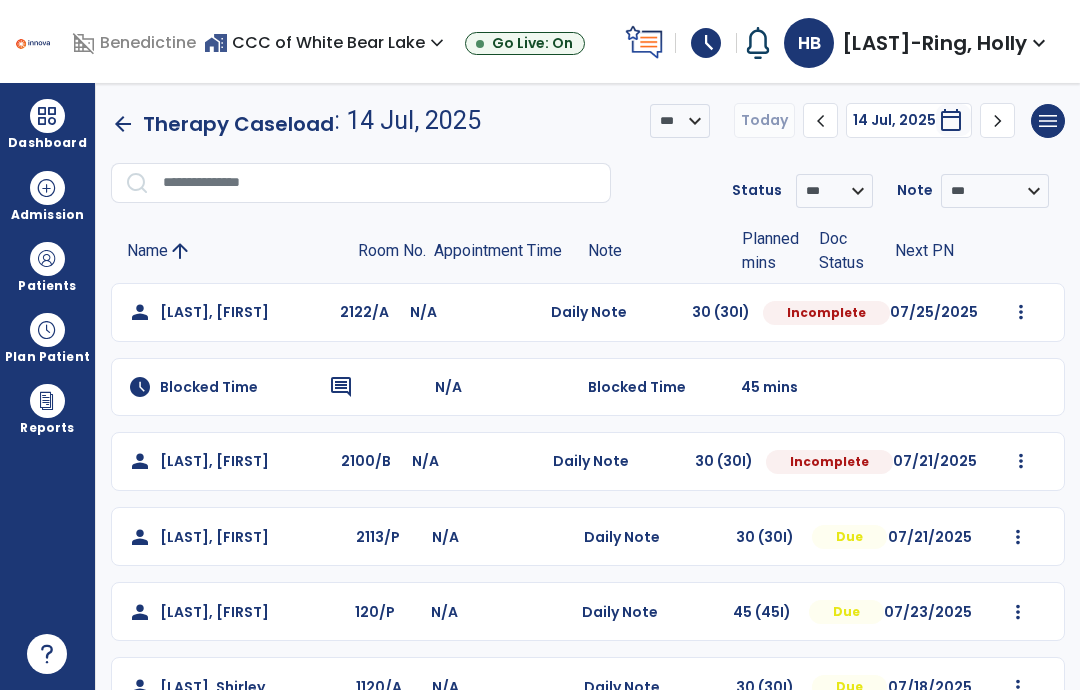 click at bounding box center (1021, 312) 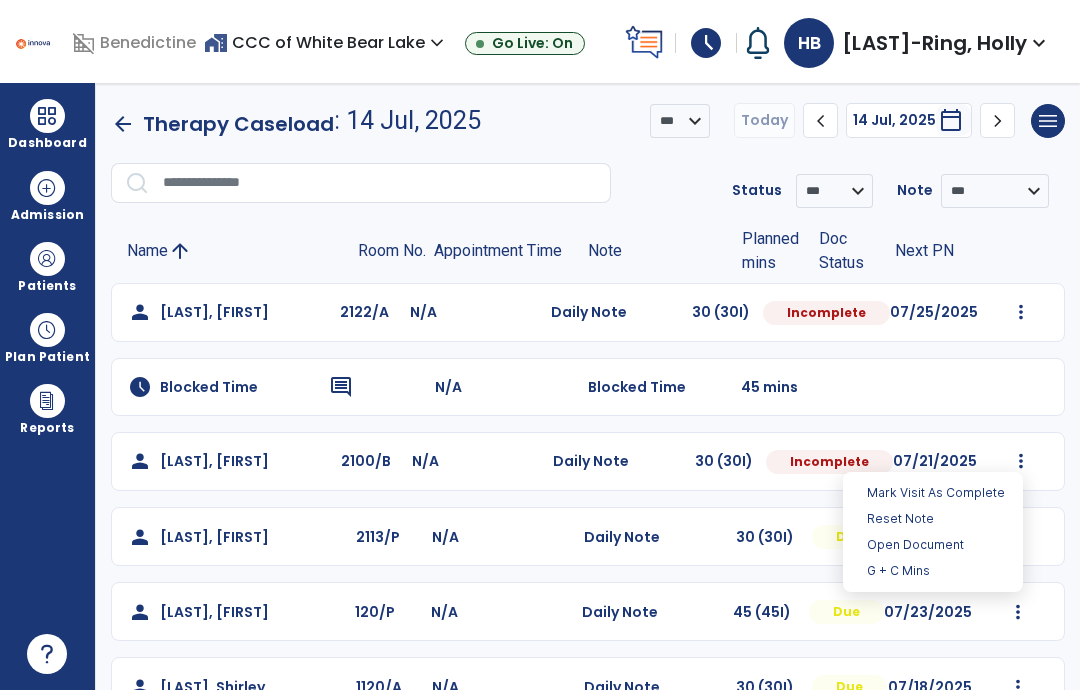 click on "Reset Note" at bounding box center [933, 519] 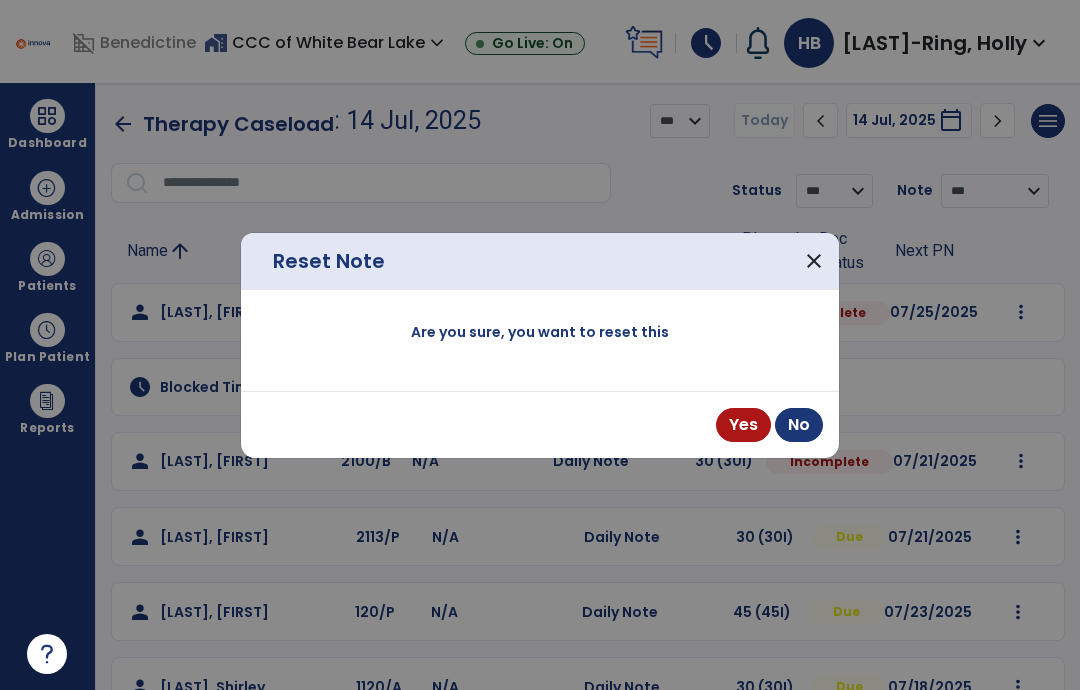 click on "Yes" at bounding box center (743, 425) 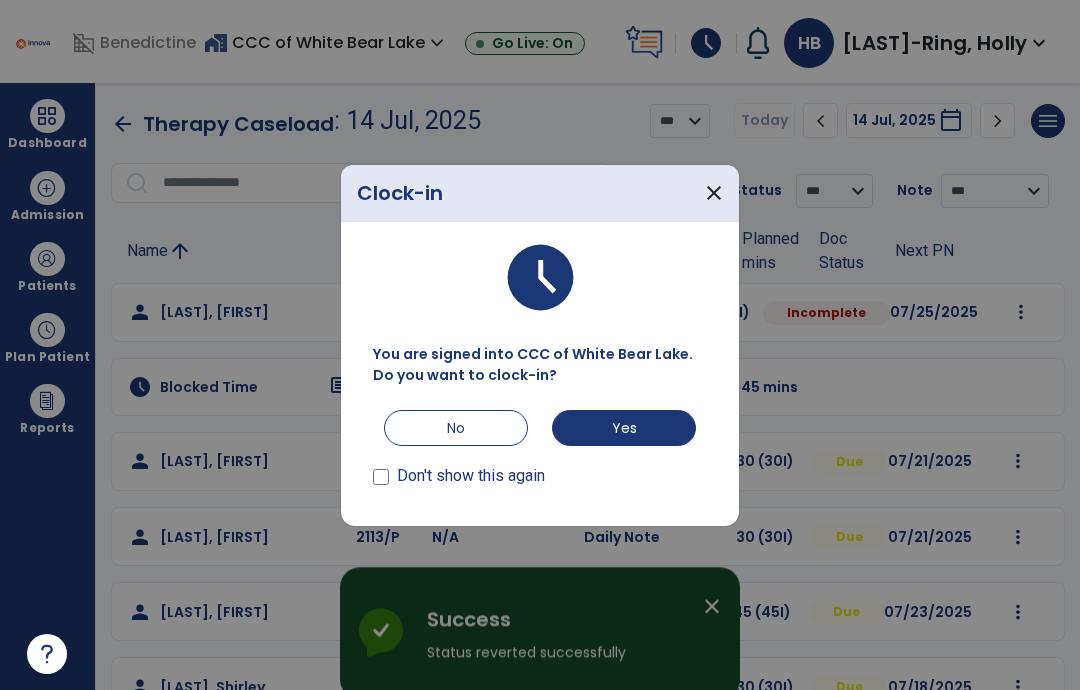 click at bounding box center (540, 345) 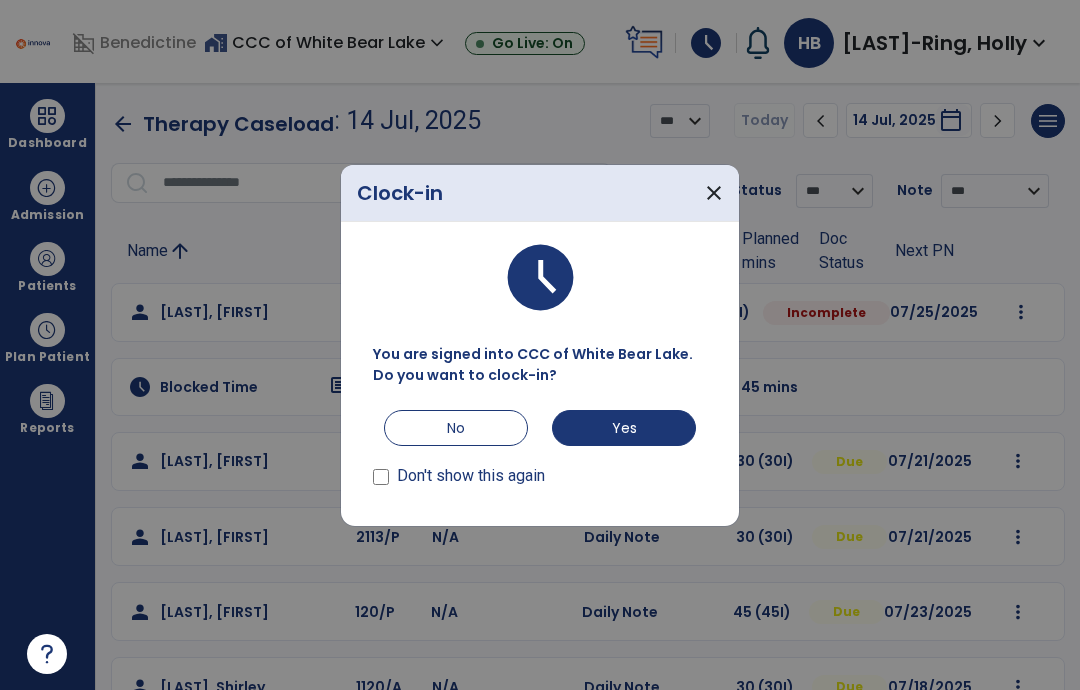click on "Yes" at bounding box center (624, 428) 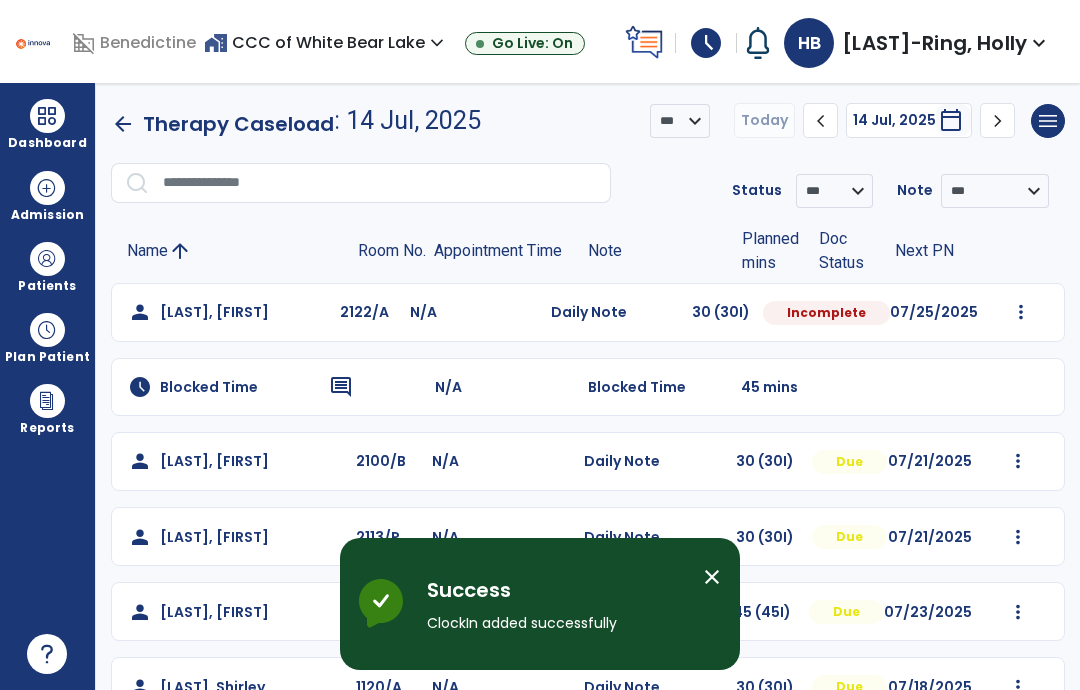 click on "Mark Visit As Complete   Reset Note   Open Document   G + C Mins" 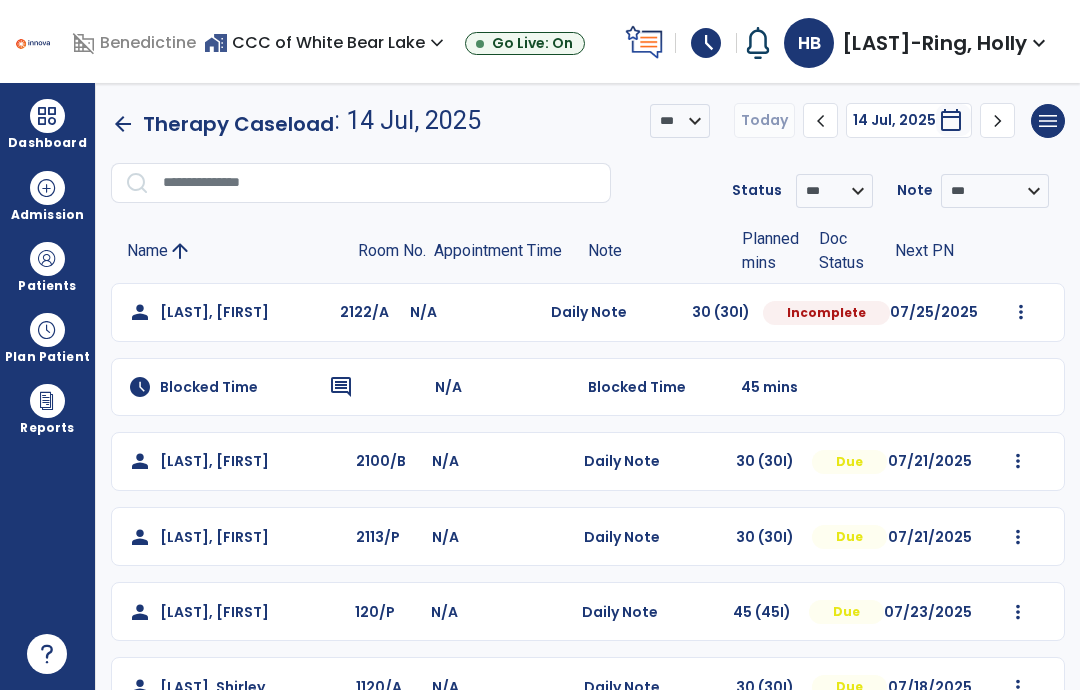 click on "Mark Visit As Complete   Reset Note   Open Document   G + C Mins" 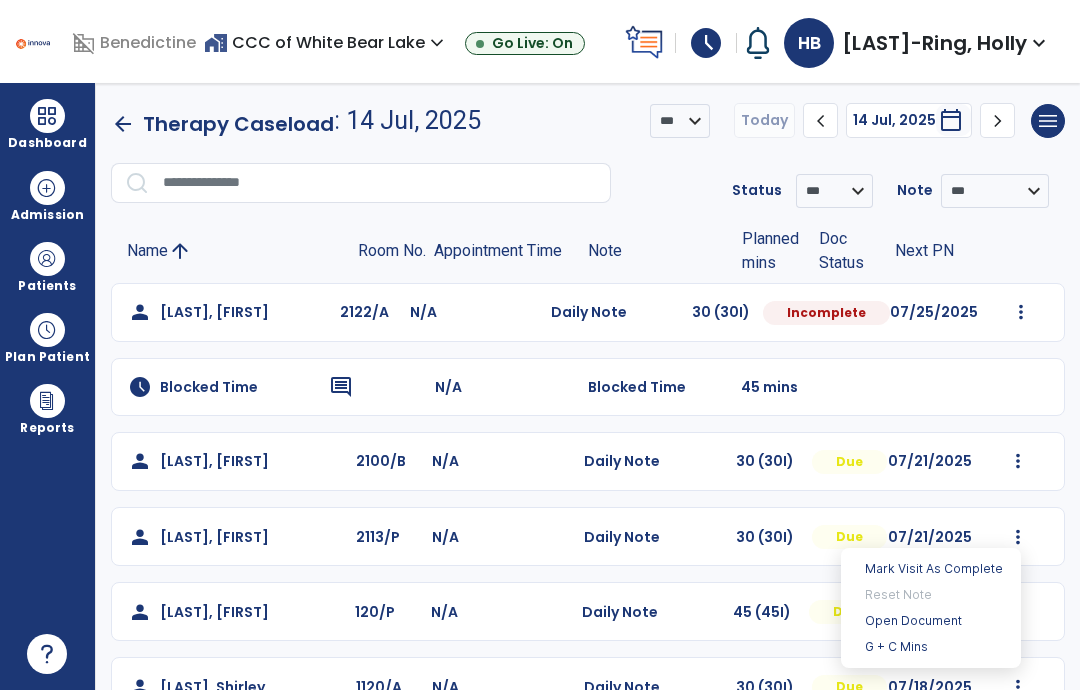 click on "Open Document" at bounding box center [931, 621] 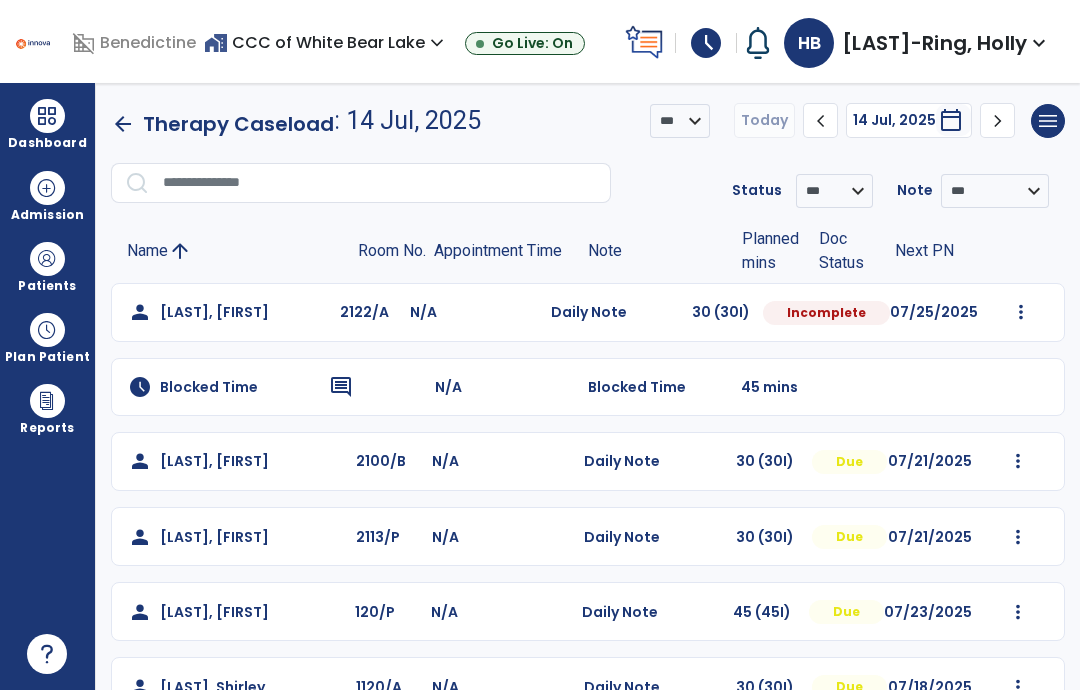 click on "Mark Visit As Complete   Reset Note   Open Document   G + C Mins" 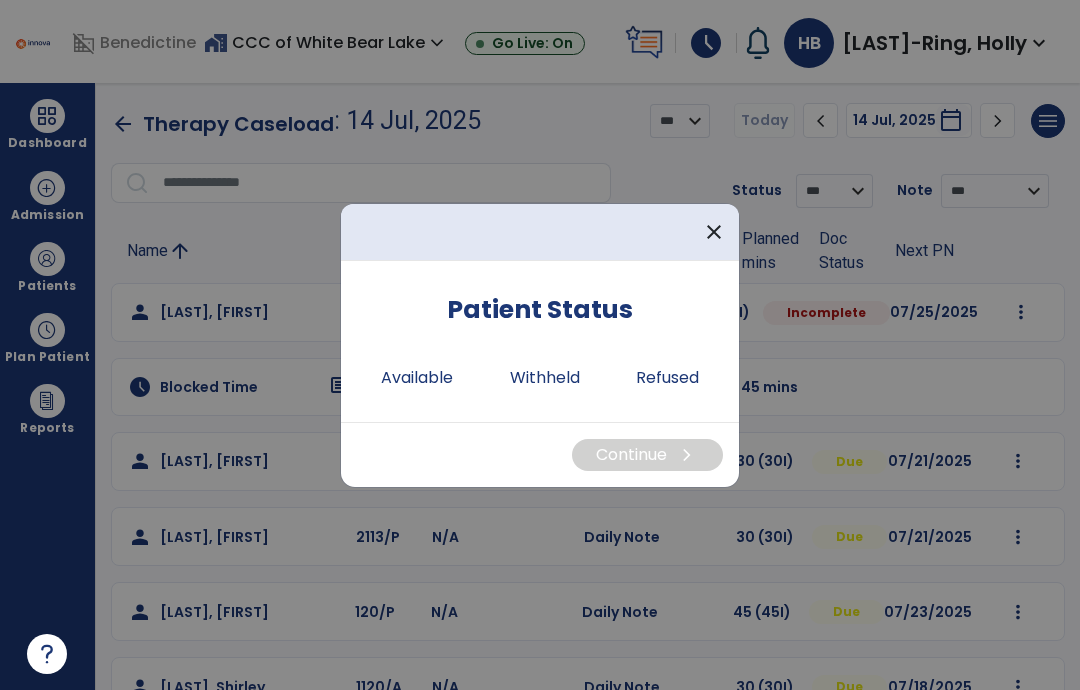 click at bounding box center [540, 345] 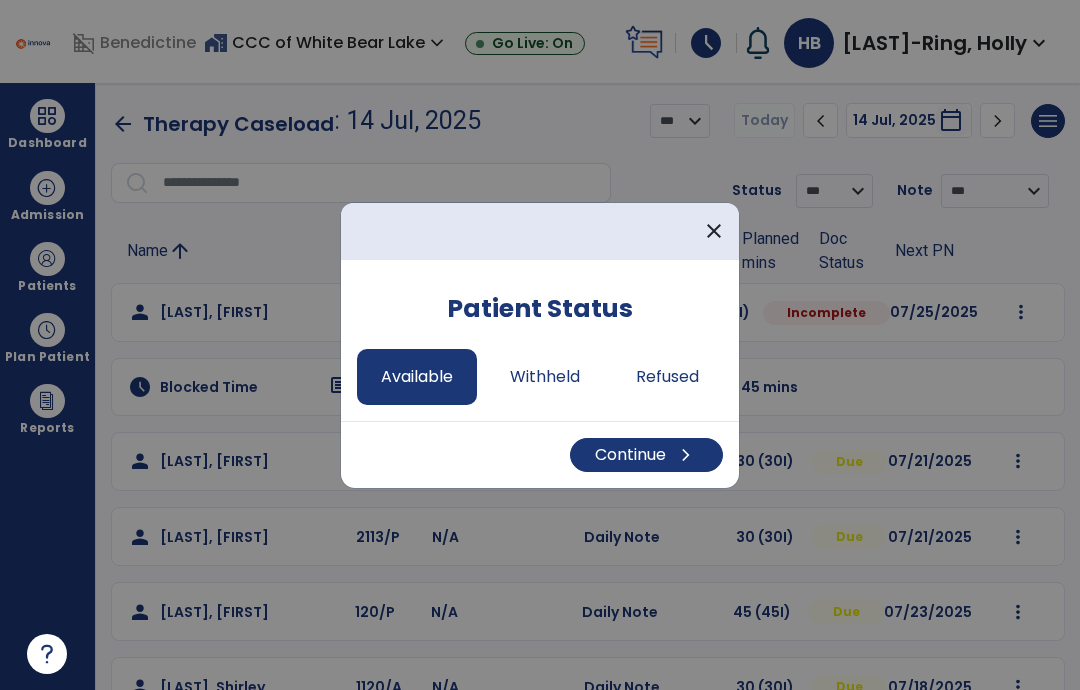 click on "chevron_right" at bounding box center [686, 455] 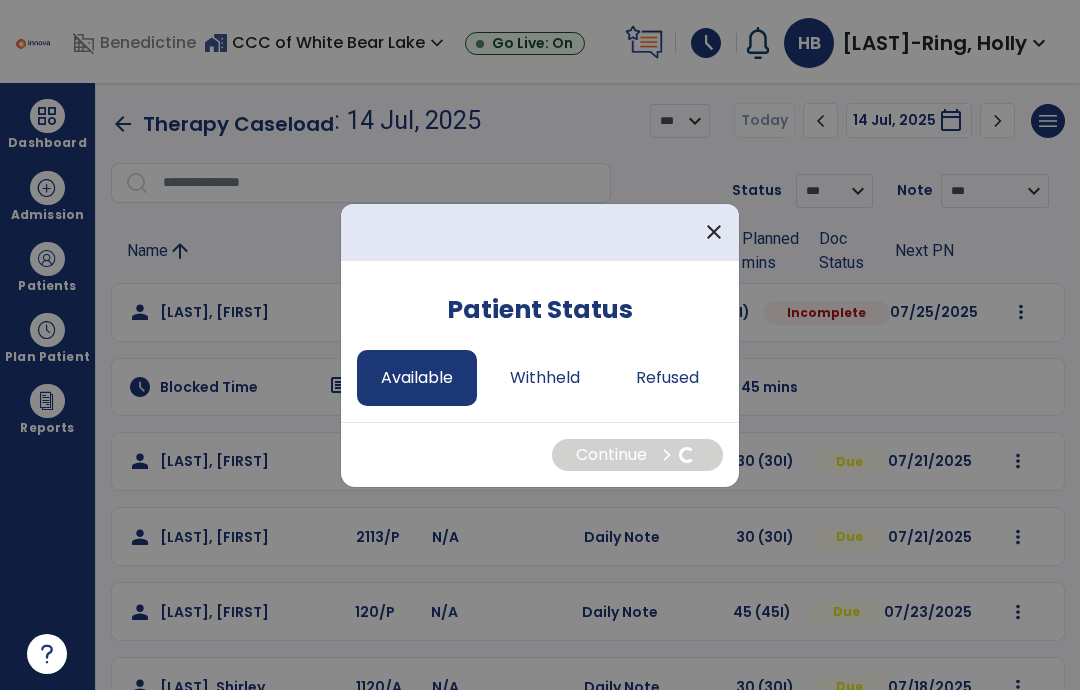 select on "*" 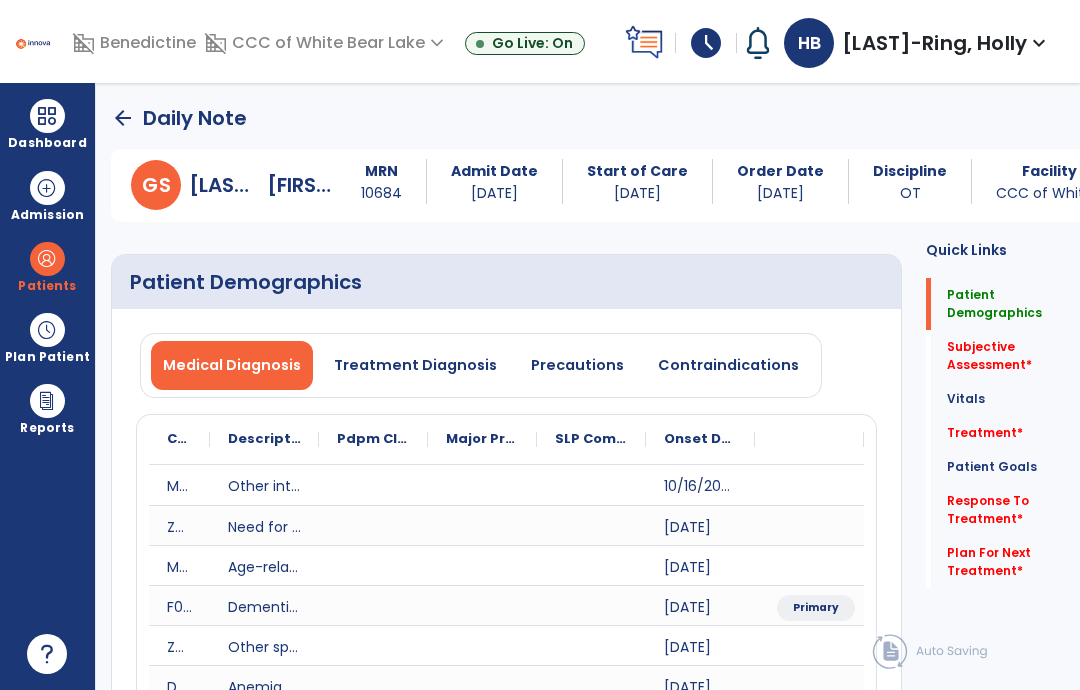 click on "Treatment   *  Treatment   *" 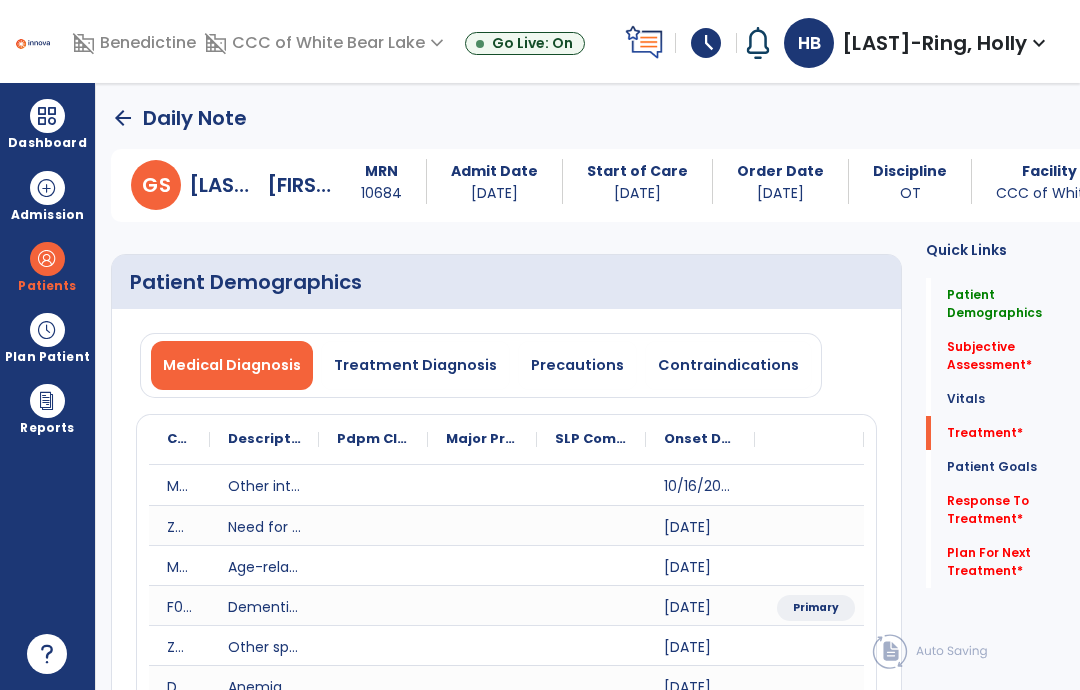 click on "Plan For Next Treatment   *" 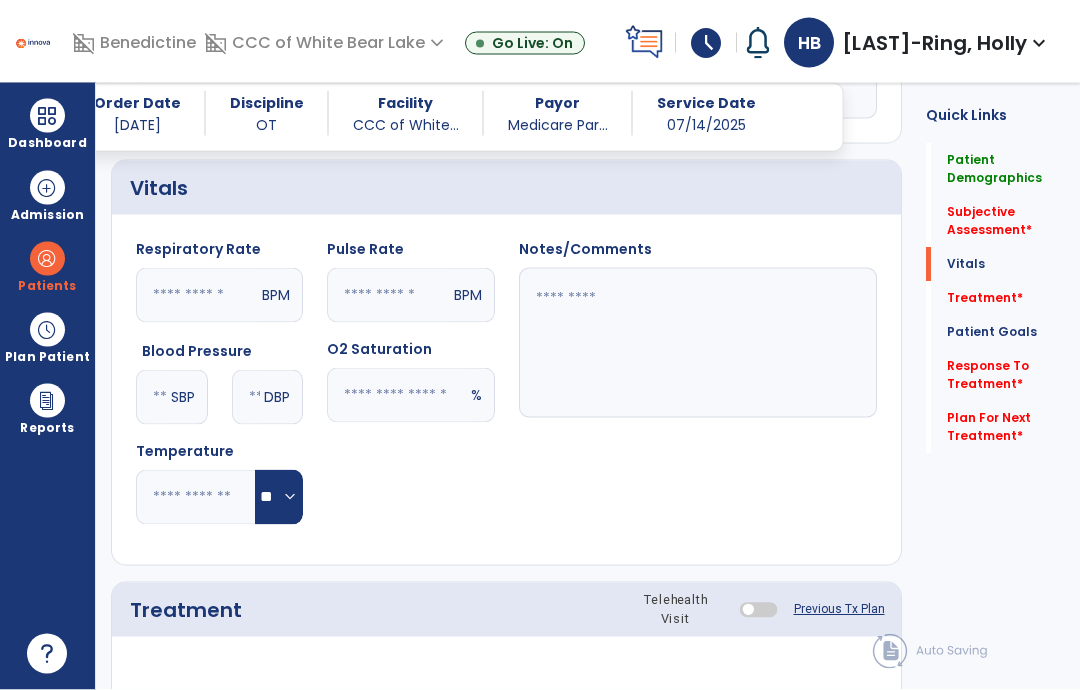 scroll, scrollTop: 80, scrollLeft: 0, axis: vertical 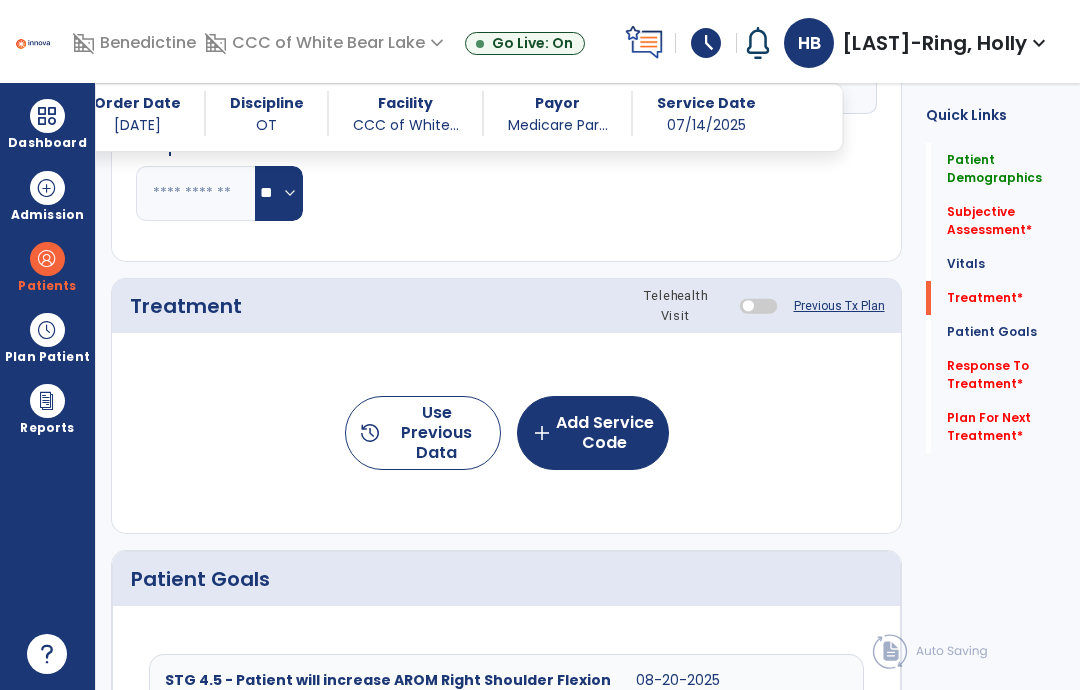 click on "Treatment Telehealth Visit  Previous Tx Plan" 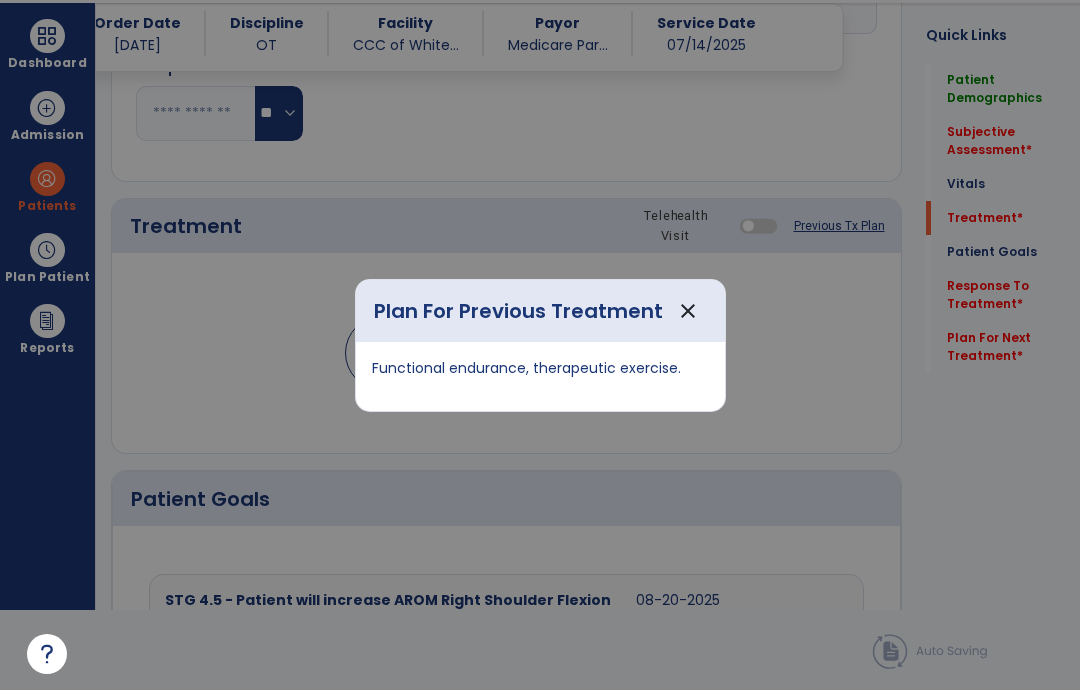 scroll, scrollTop: 0, scrollLeft: 0, axis: both 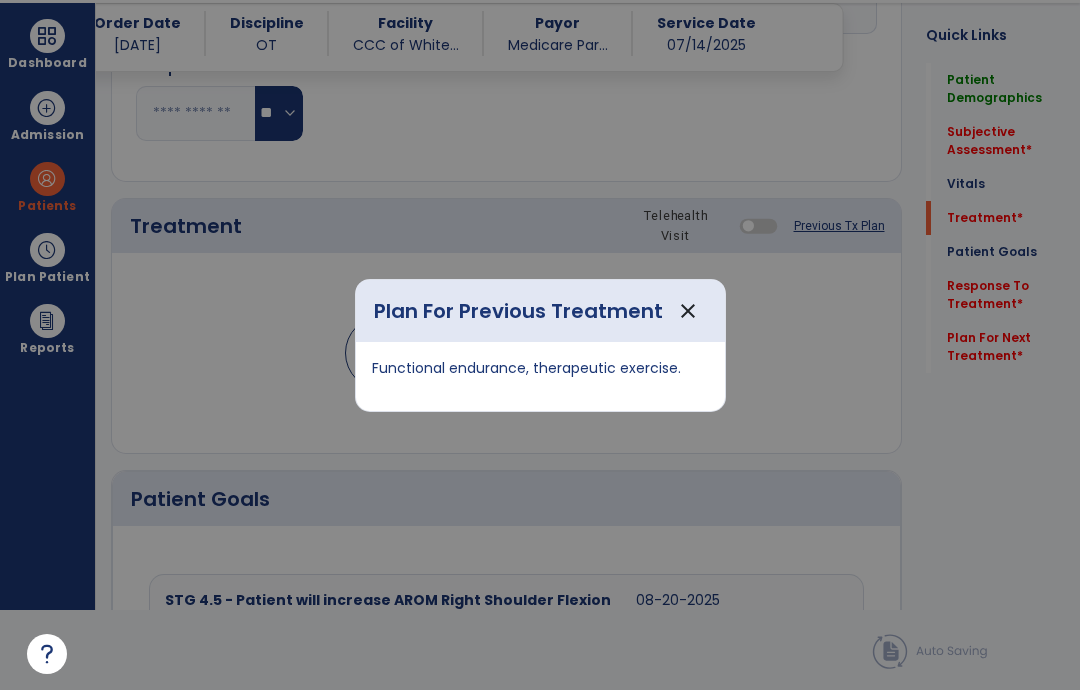 click on "close" at bounding box center (688, 311) 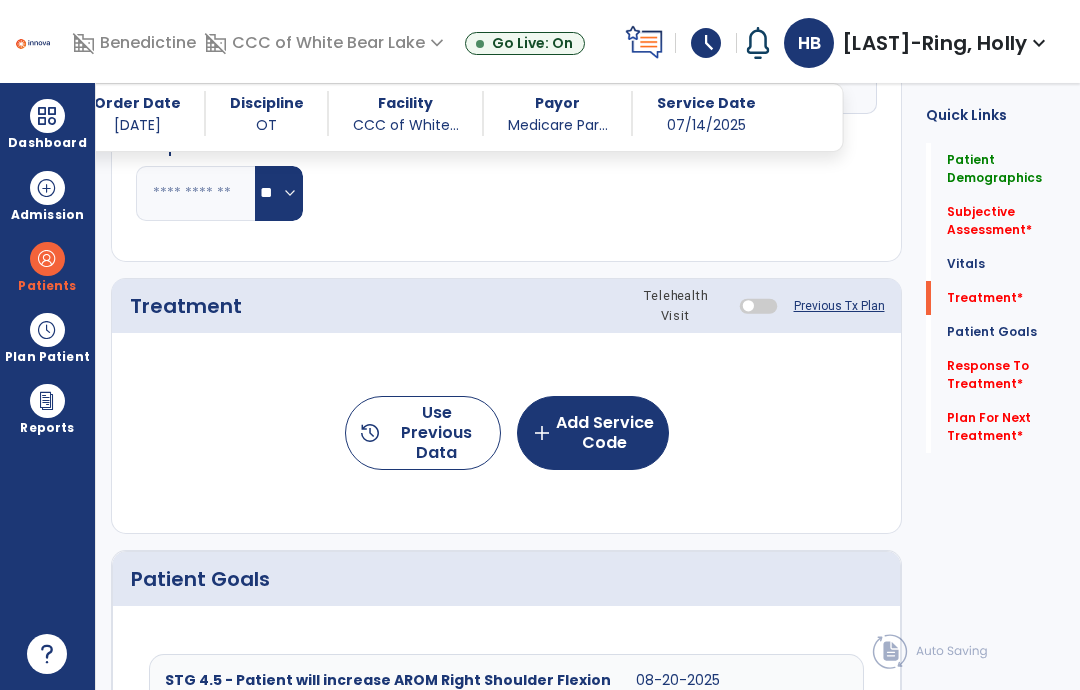 scroll, scrollTop: 80, scrollLeft: 0, axis: vertical 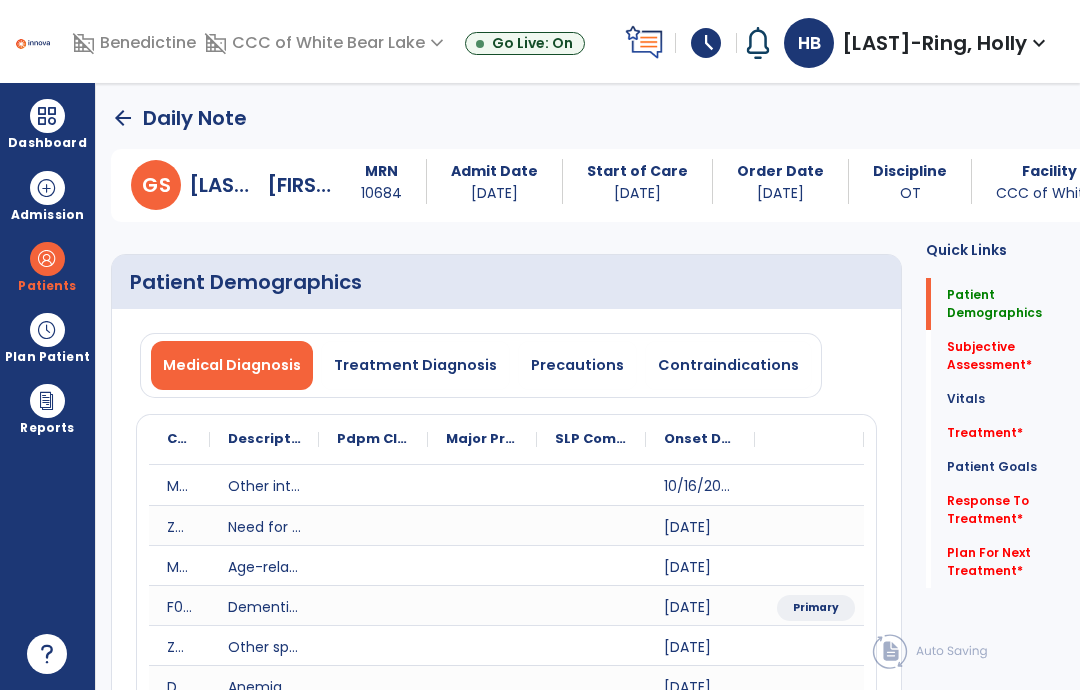 click on "arrow_back" 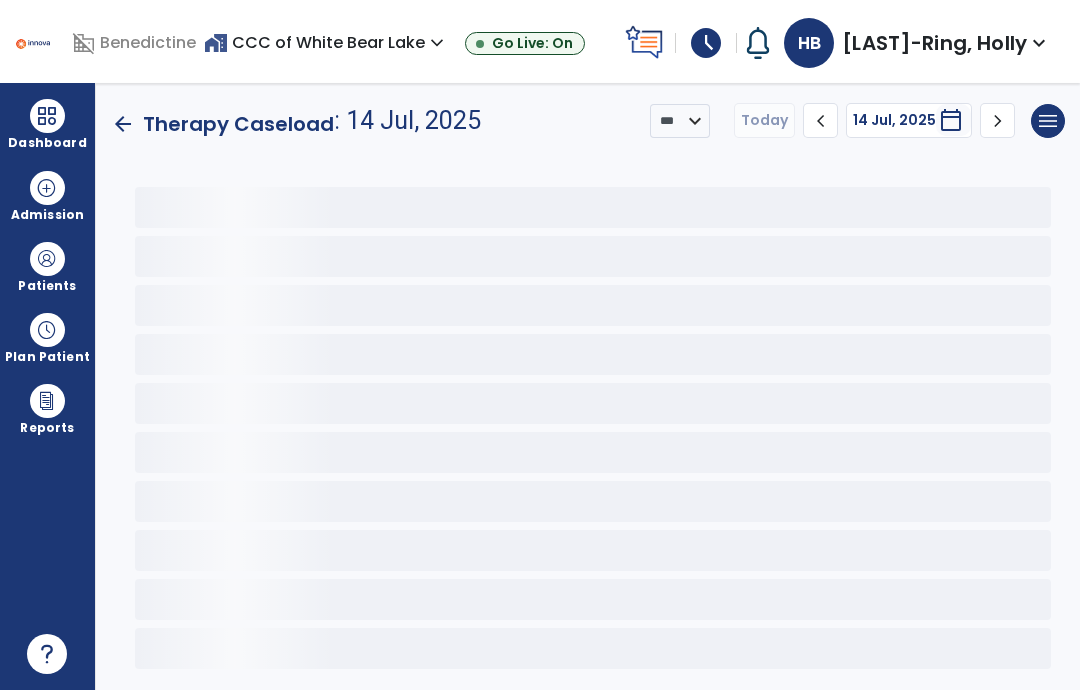 scroll, scrollTop: 0, scrollLeft: 0, axis: both 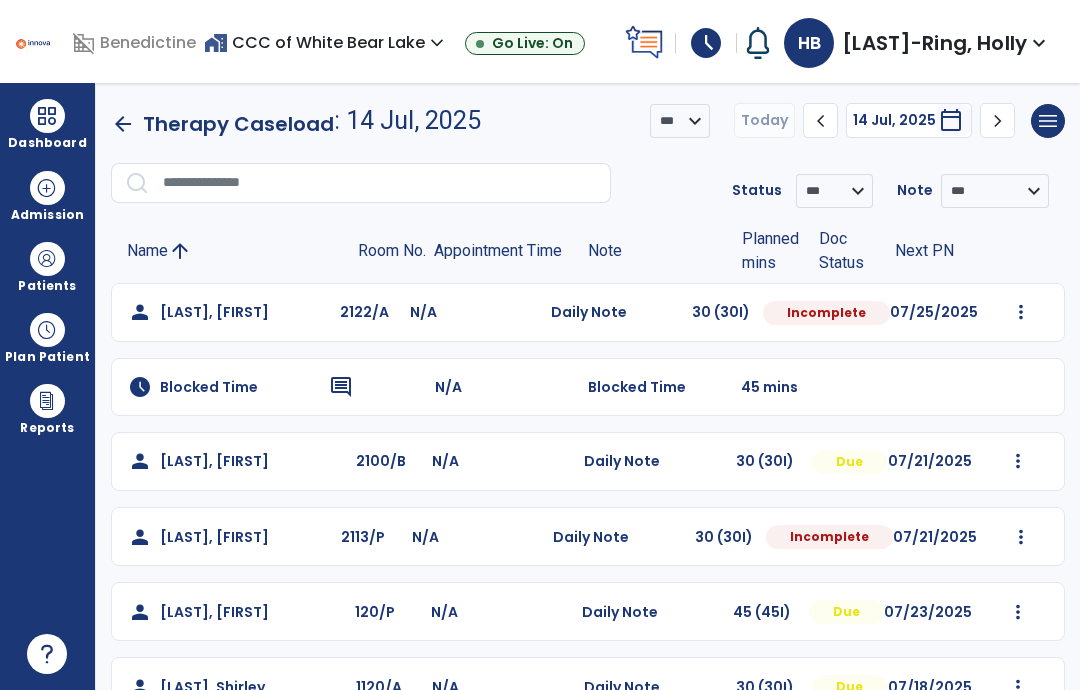 click on "Mark Visit As Complete   Reset Note   Open Document   G + C Mins" 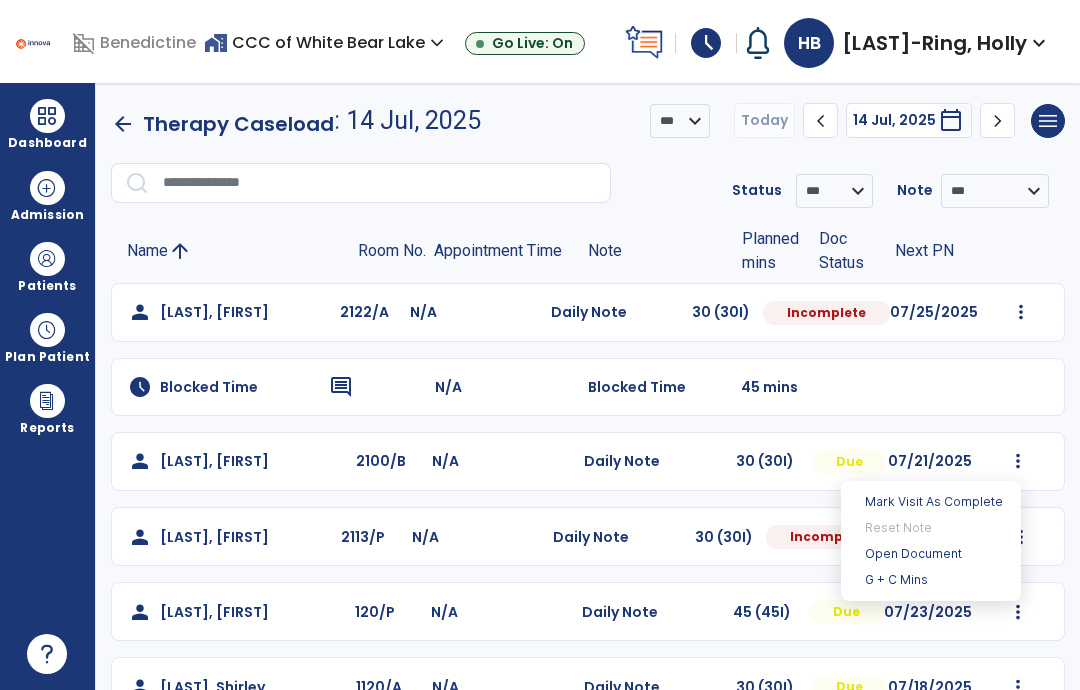 click on "Open Document" at bounding box center (931, 554) 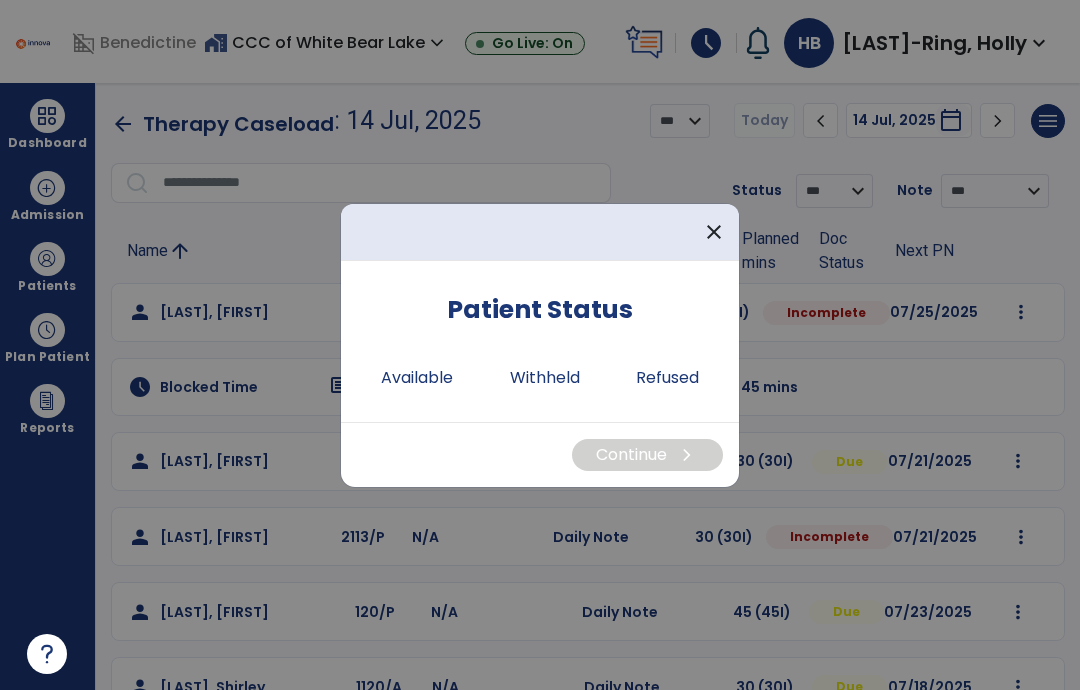 click on "Available" at bounding box center (417, 378) 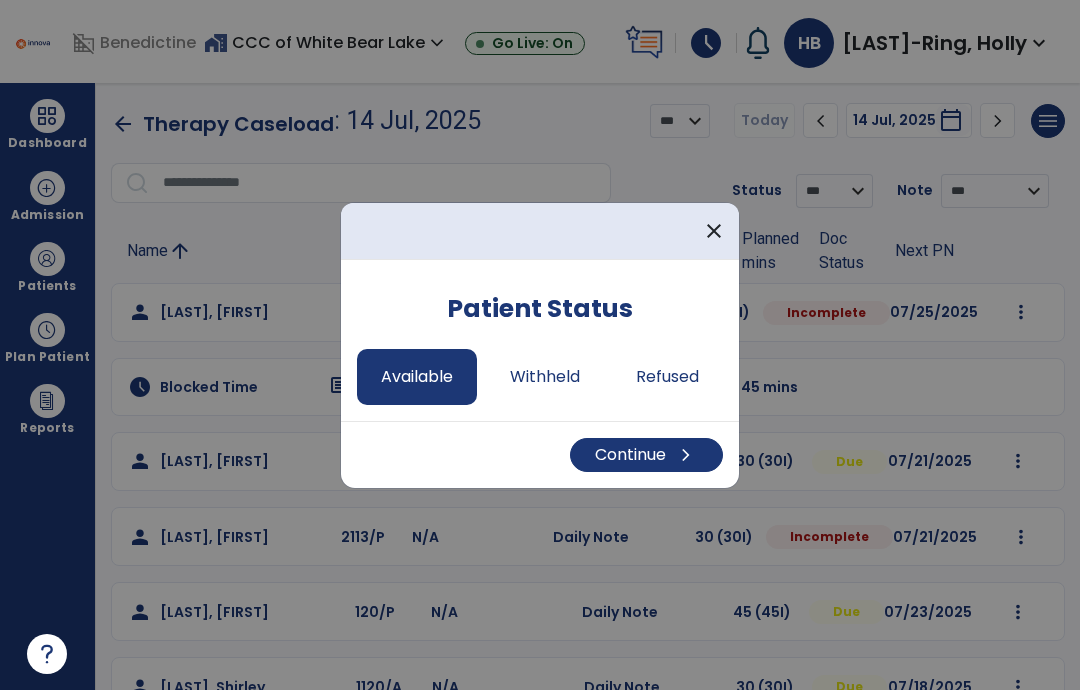 click on "Continue   chevron_right" at bounding box center (646, 455) 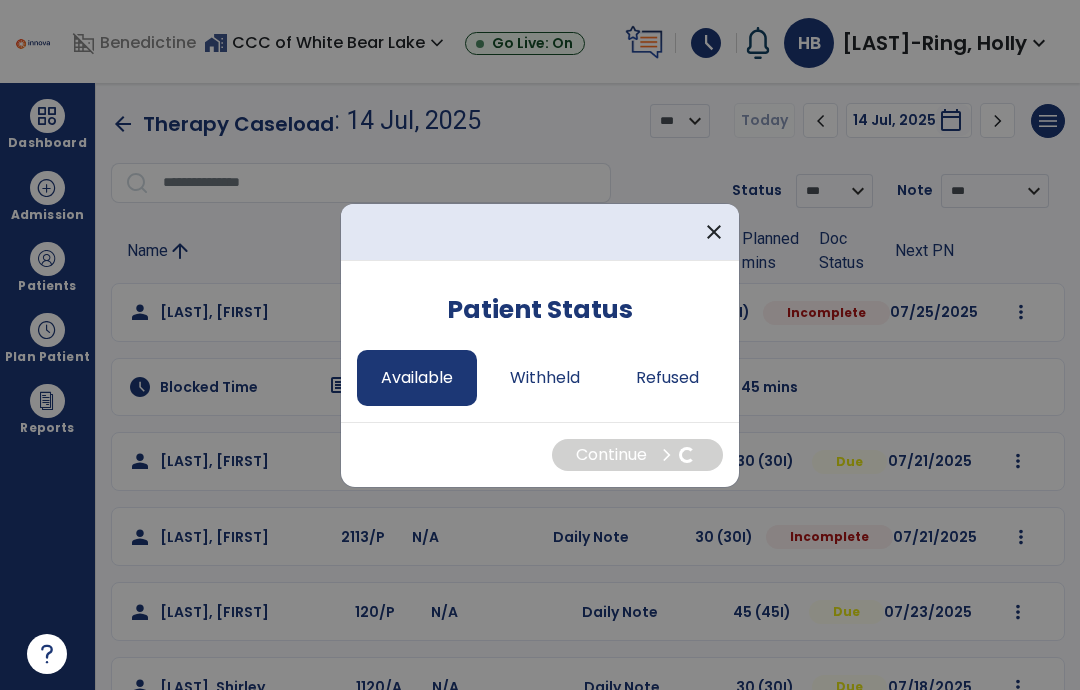 select on "*" 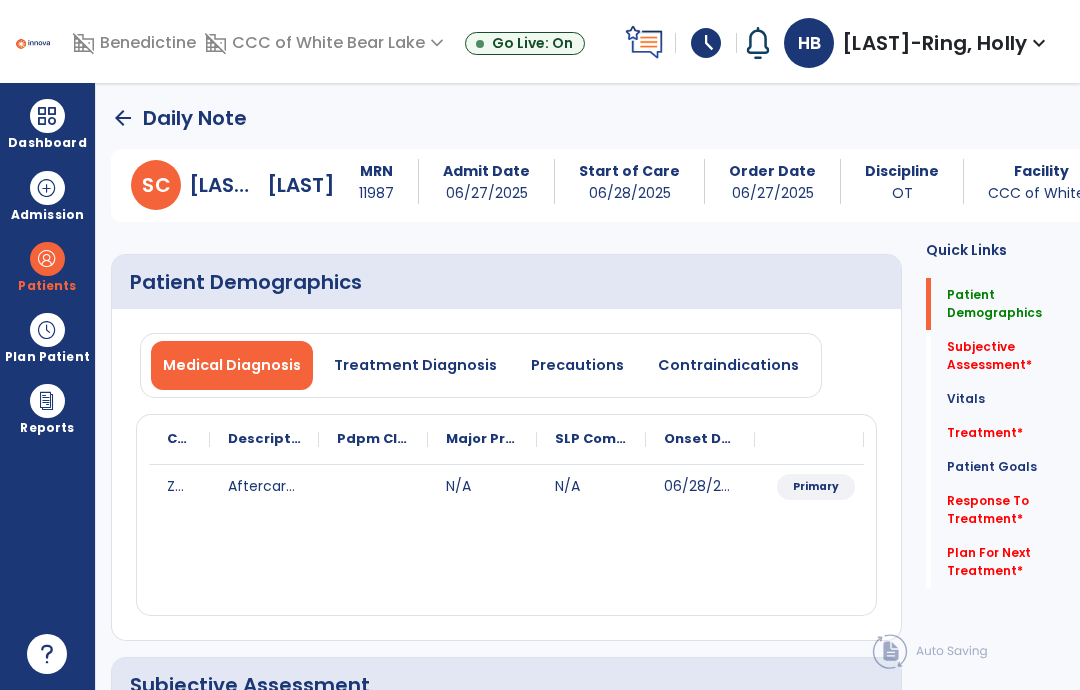 click on "Treatment   *  Treatment   *" 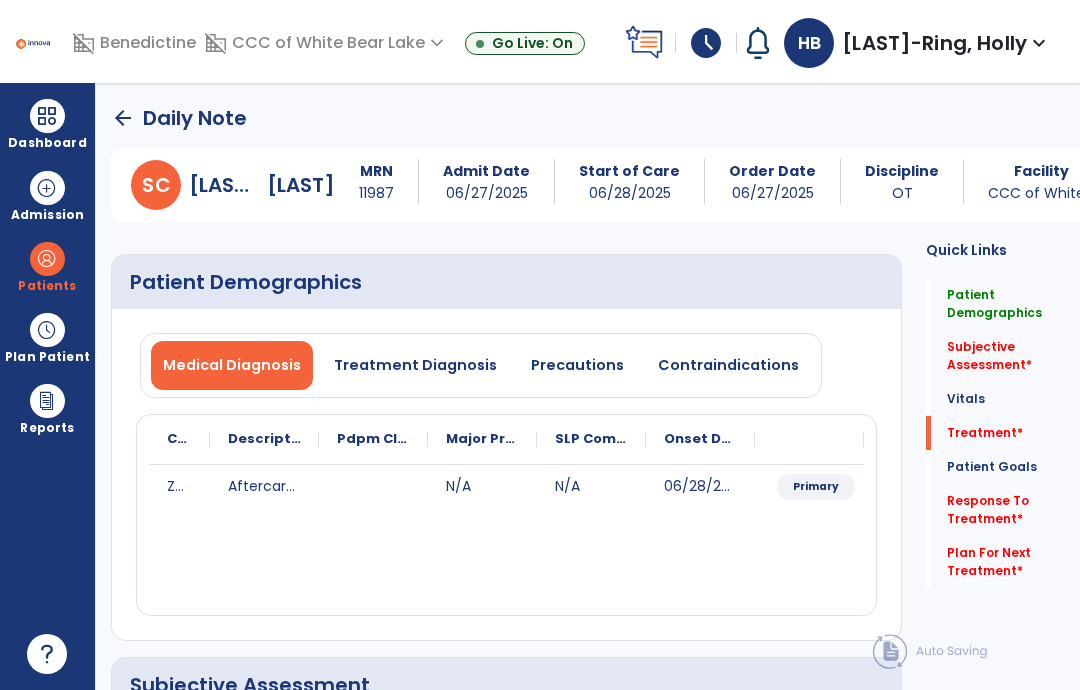 click on "Plan For Next Treatment   *" 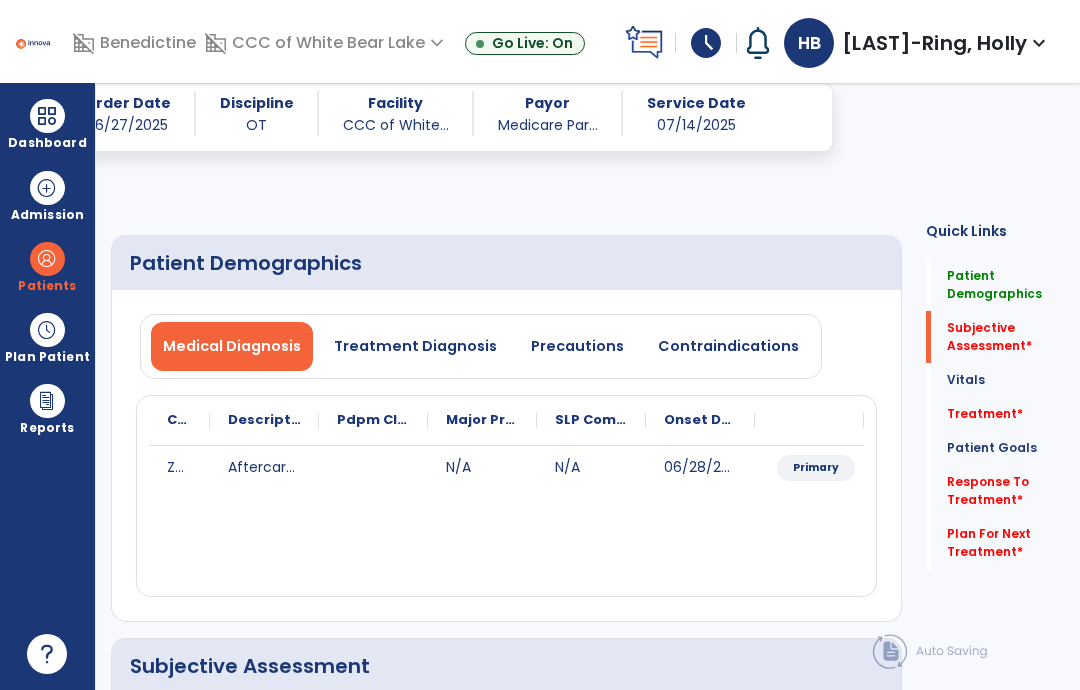 scroll, scrollTop: 1081, scrollLeft: 0, axis: vertical 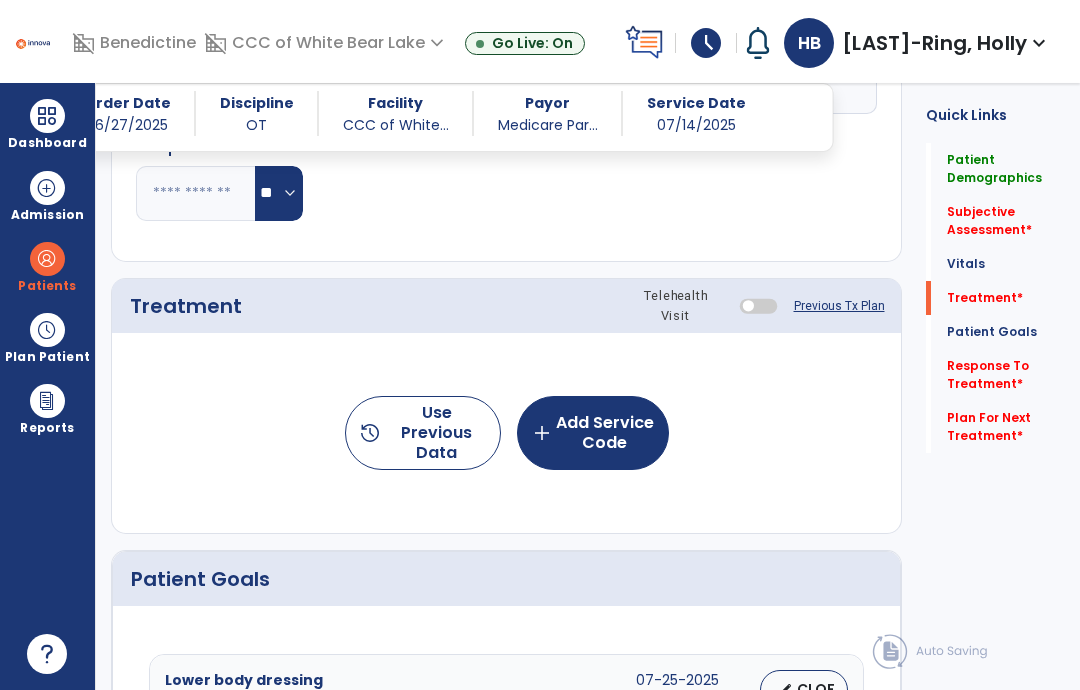 click on "Previous Tx Plan" 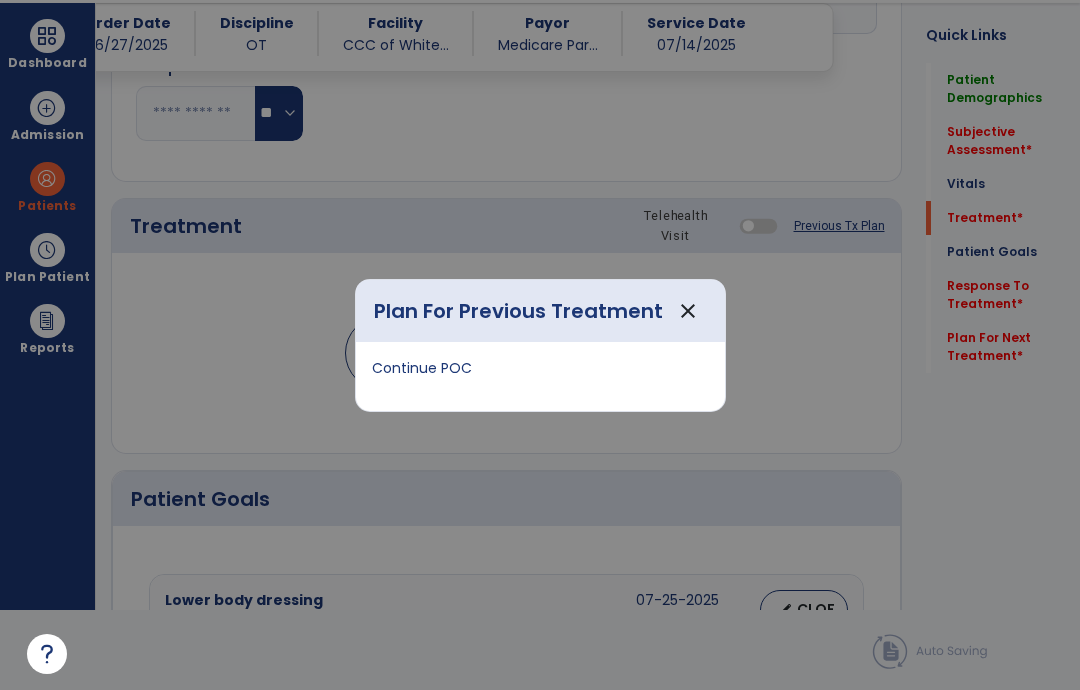 scroll, scrollTop: 0, scrollLeft: 0, axis: both 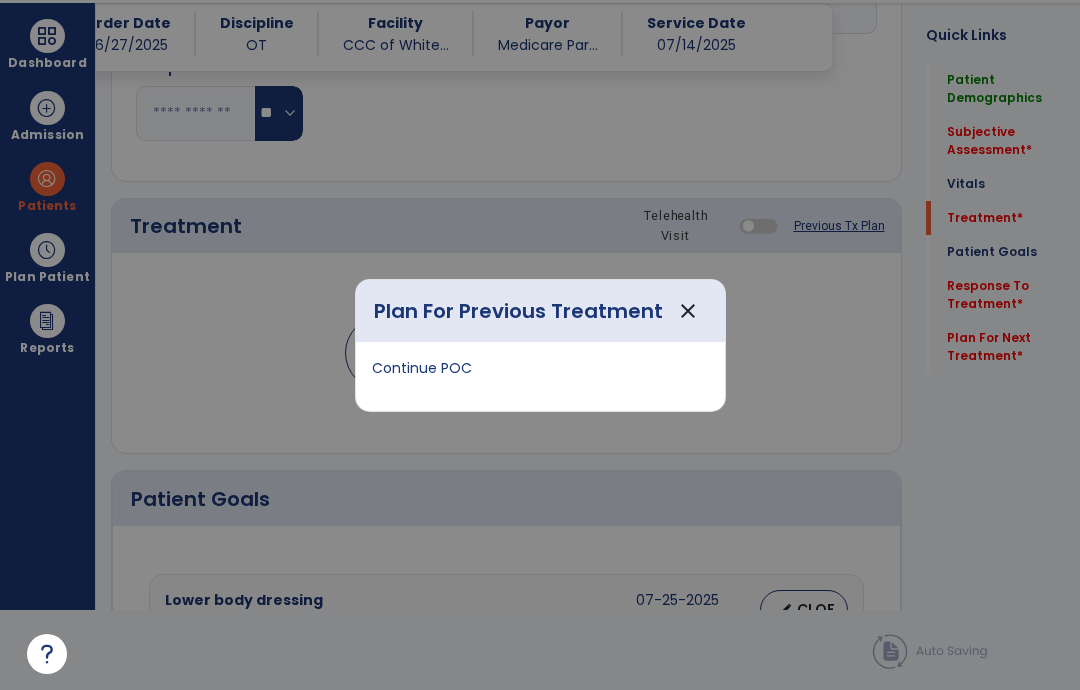 click on "close" at bounding box center (688, 311) 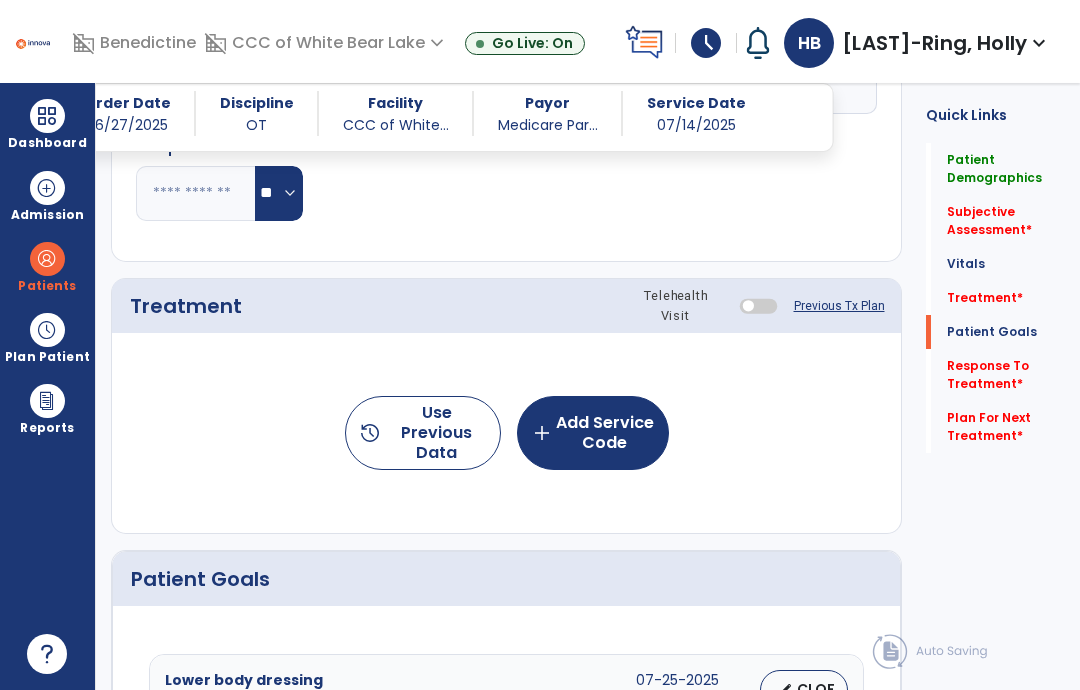 click on "Patient Goals" 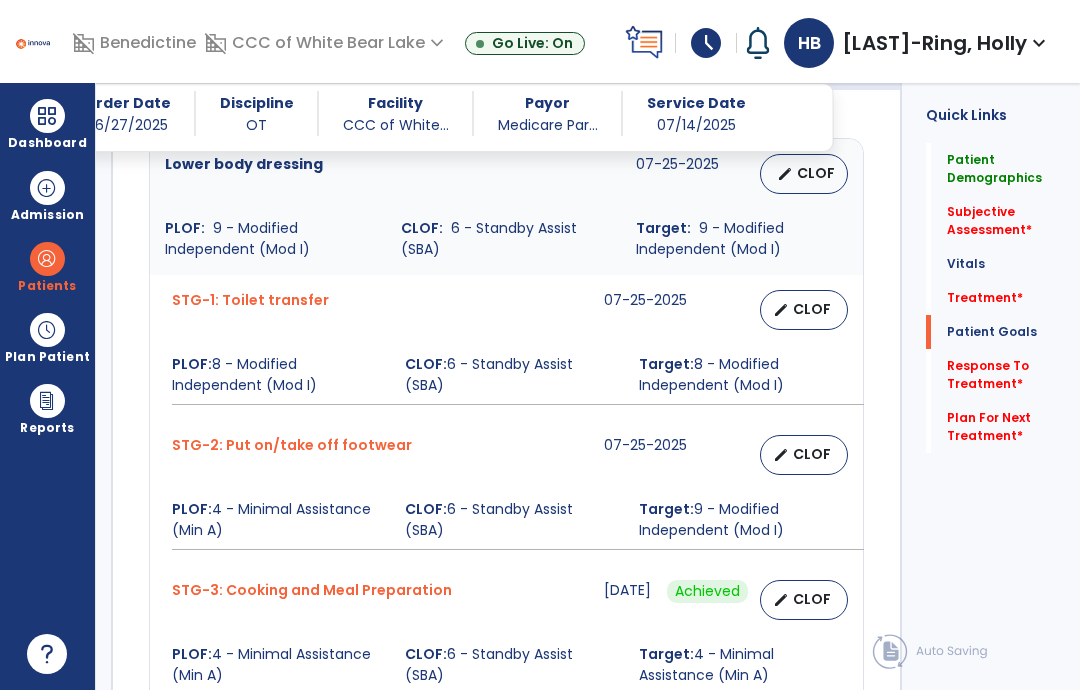 scroll, scrollTop: 1586, scrollLeft: 0, axis: vertical 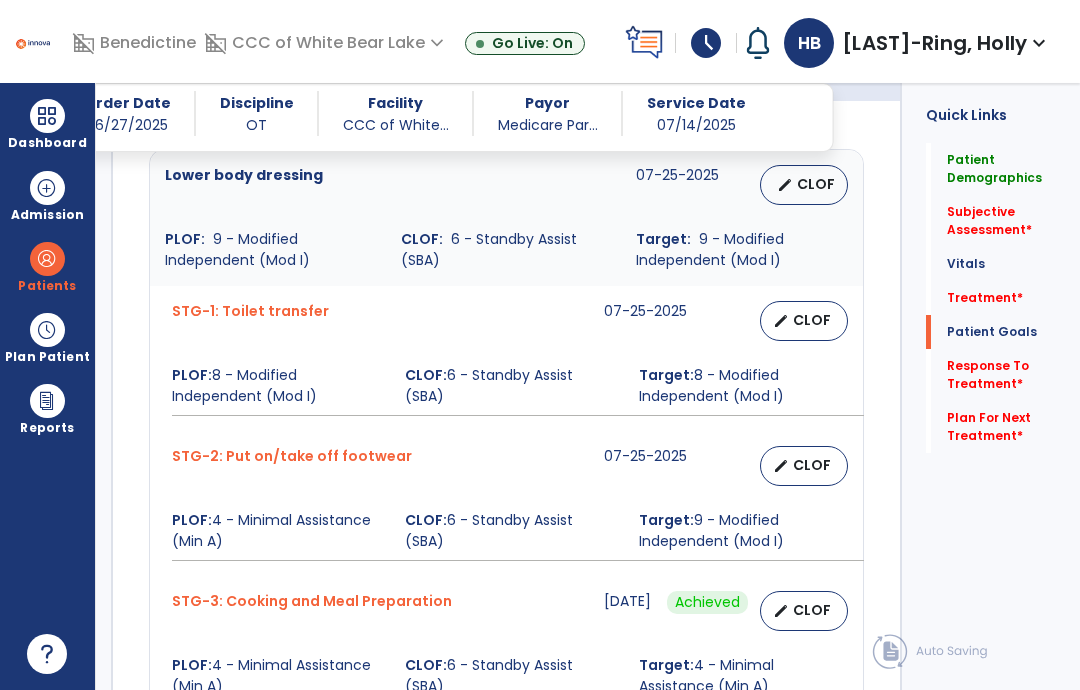 click at bounding box center (47, 259) 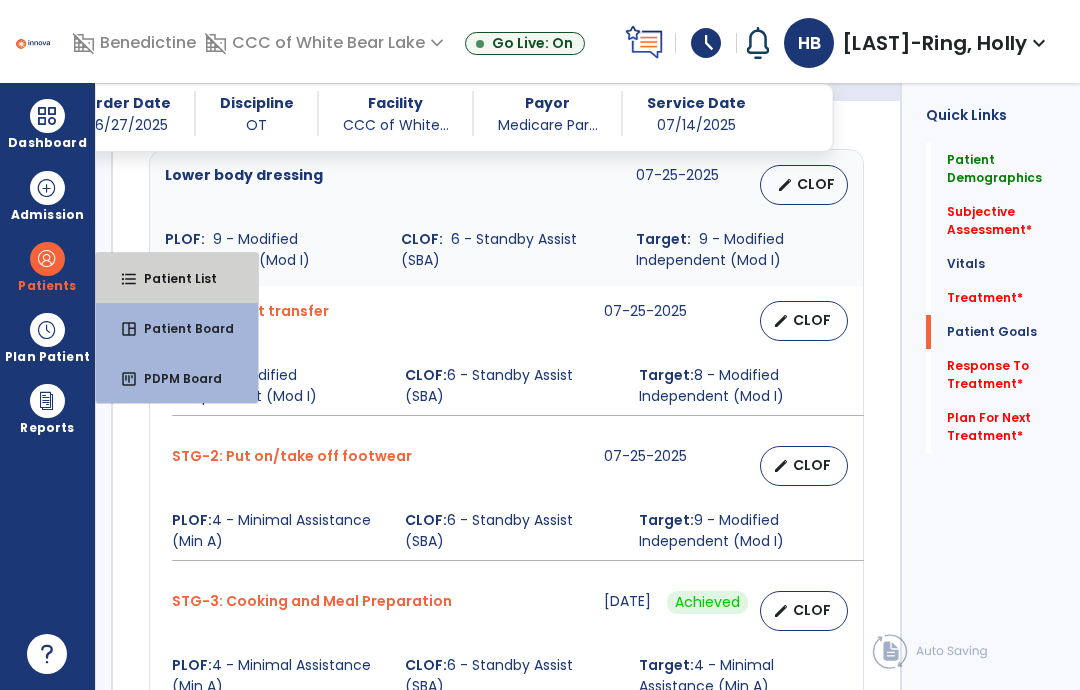 click on "Patient List" at bounding box center [172, 278] 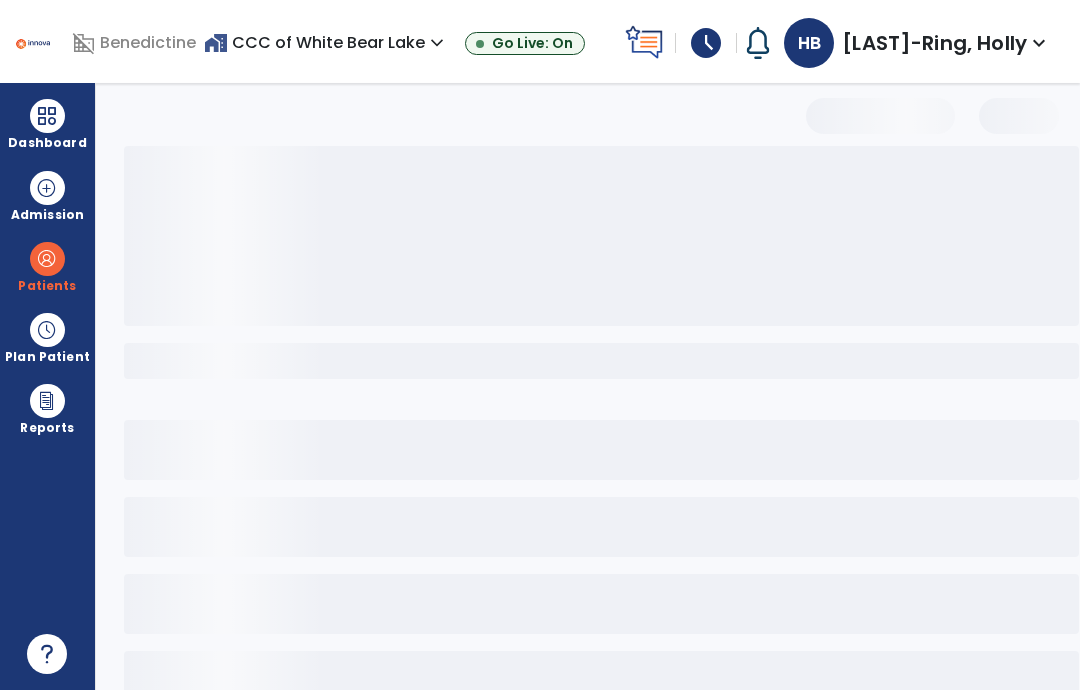 scroll, scrollTop: 0, scrollLeft: 0, axis: both 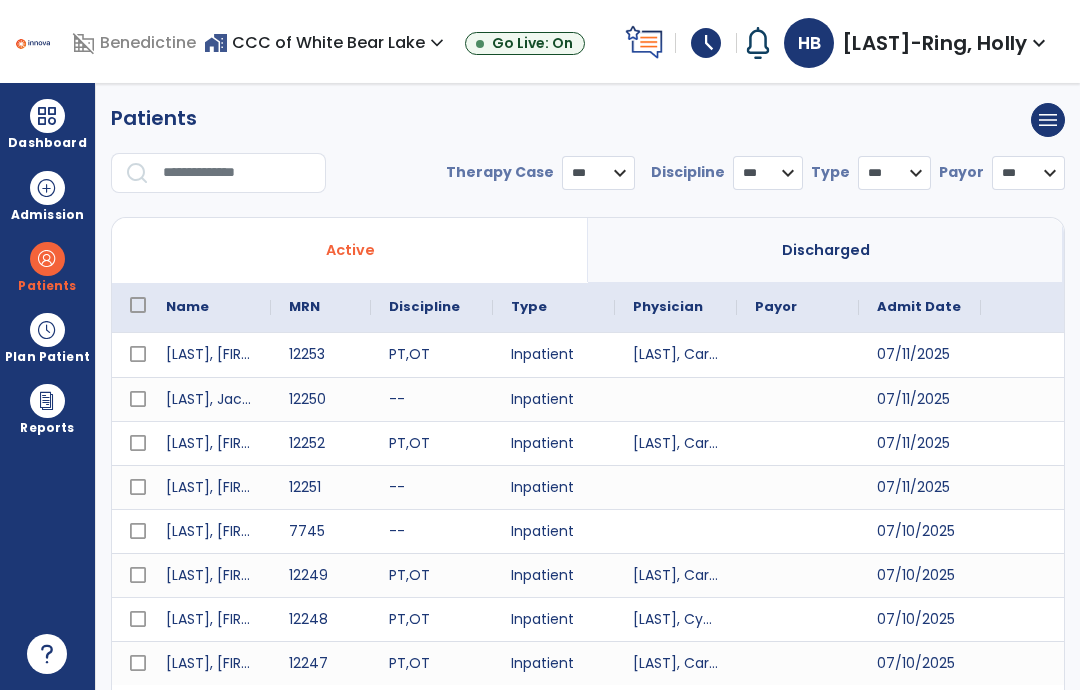 select on "***" 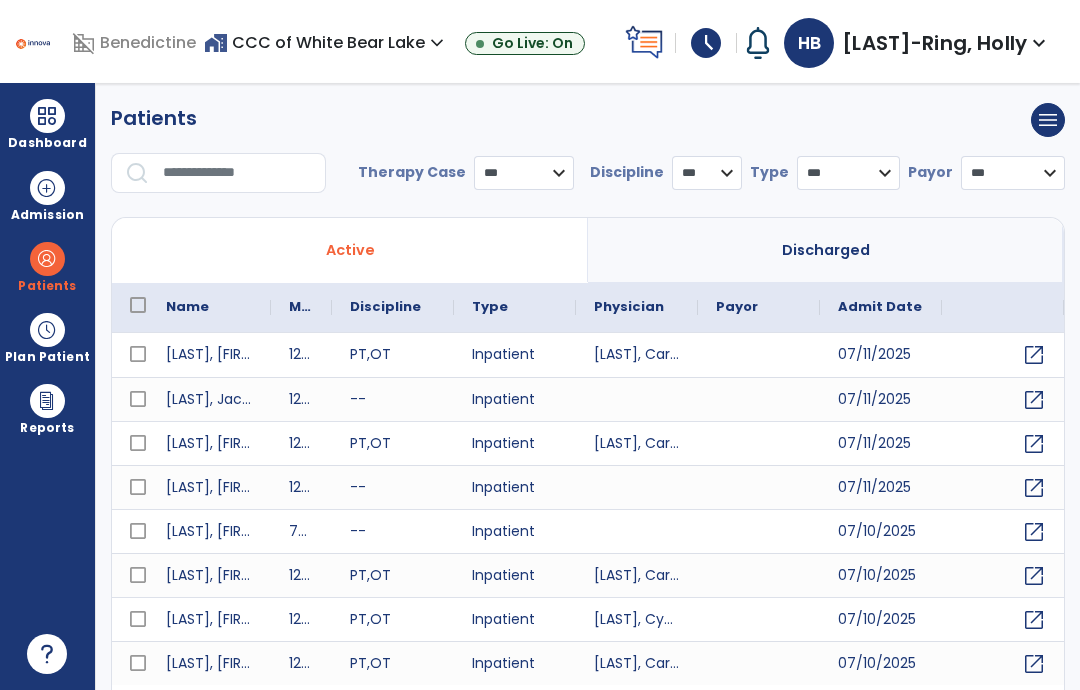 click at bounding box center [237, 173] 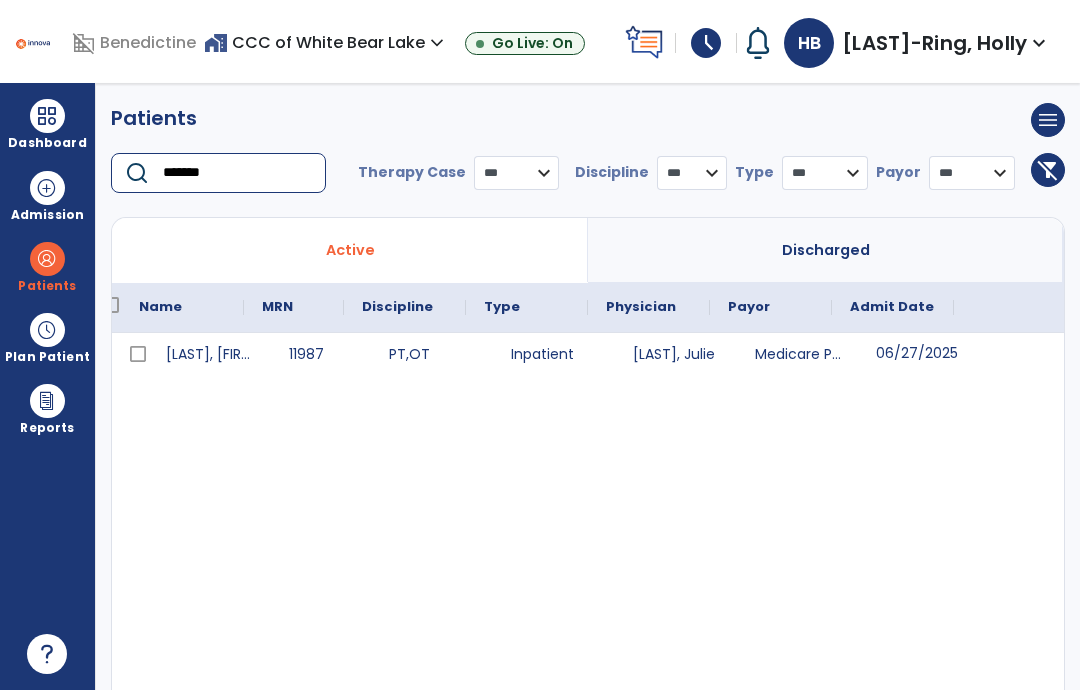 scroll, scrollTop: 0, scrollLeft: 73, axis: horizontal 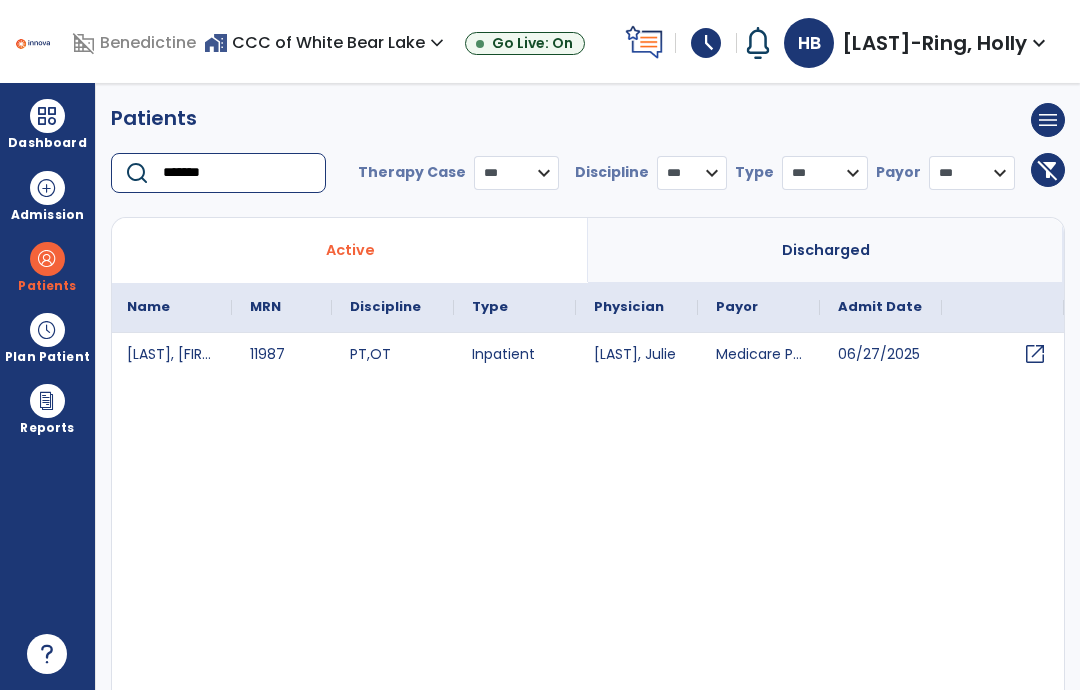 type on "*******" 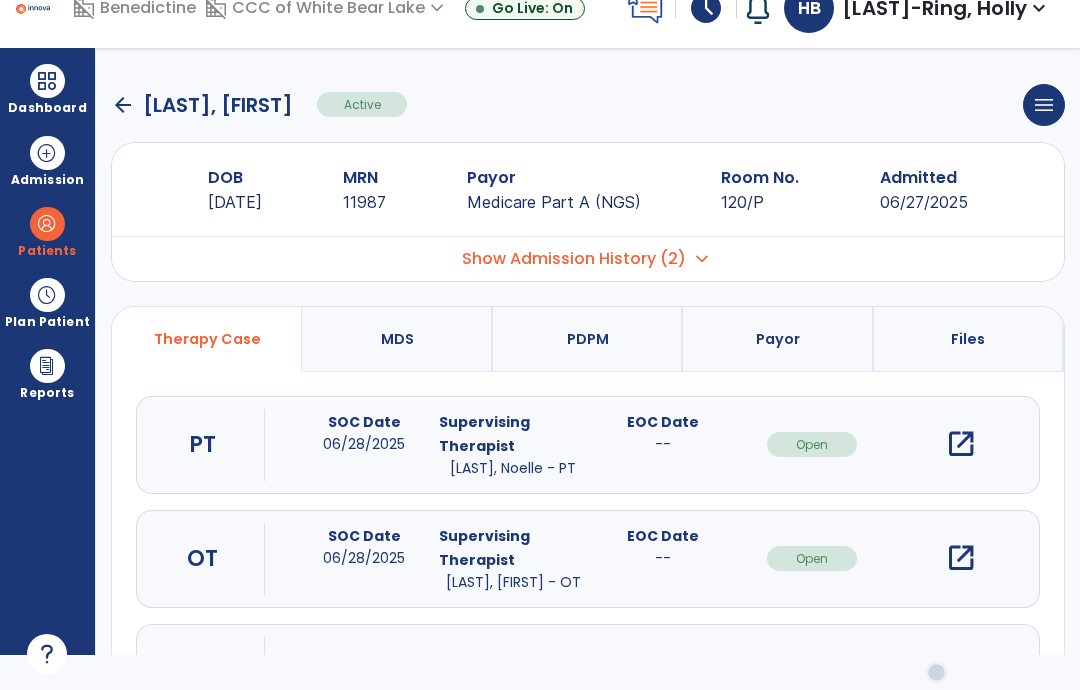 click on "open_in_new" at bounding box center [961, 558] 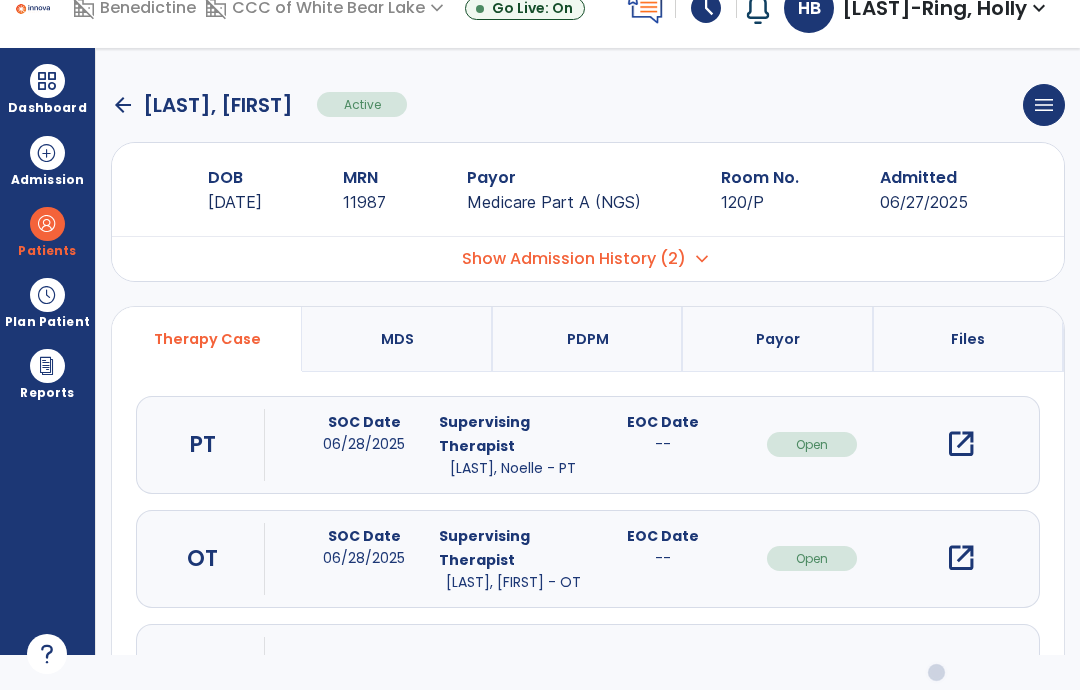 click on "open_in_new" at bounding box center (961, 558) 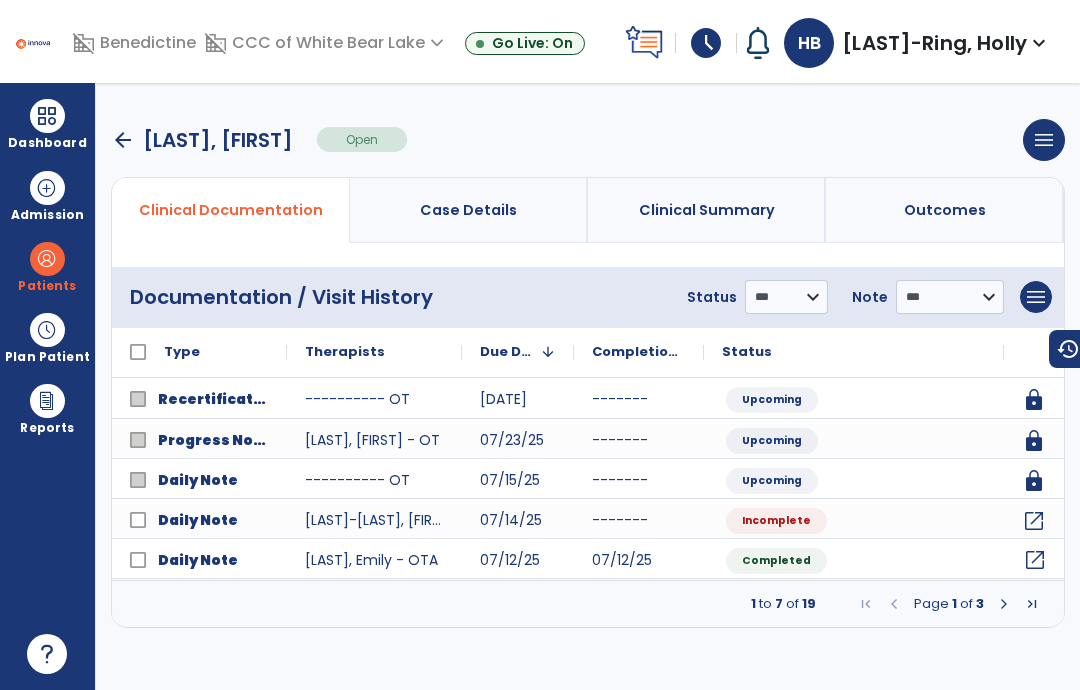 click on "open_in_new" 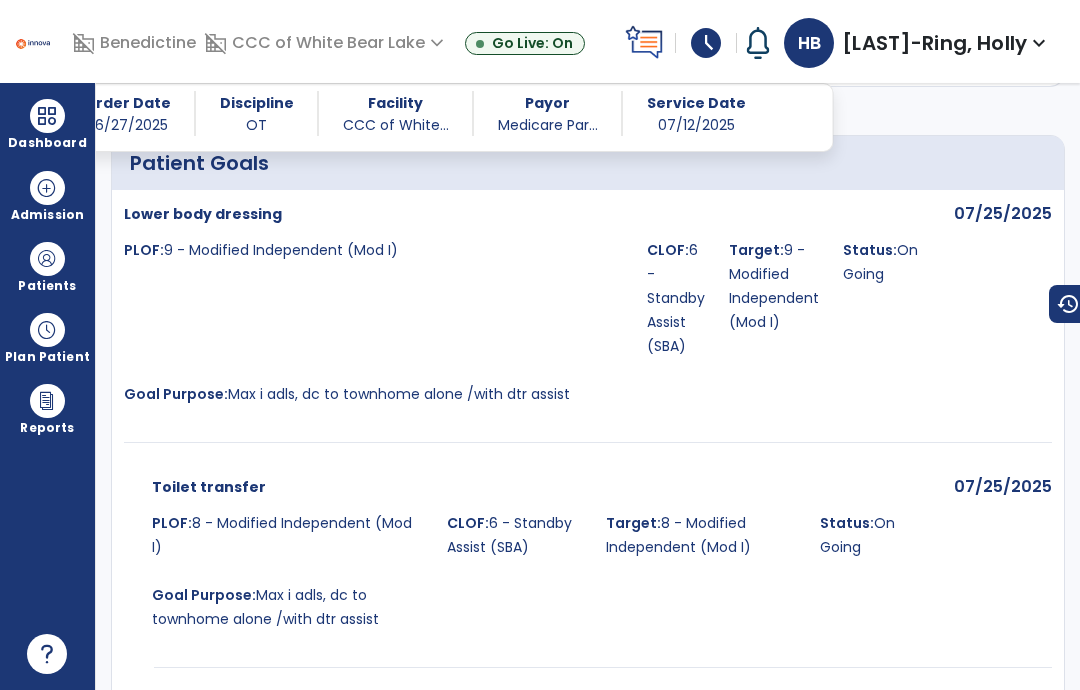 scroll, scrollTop: 2070, scrollLeft: 0, axis: vertical 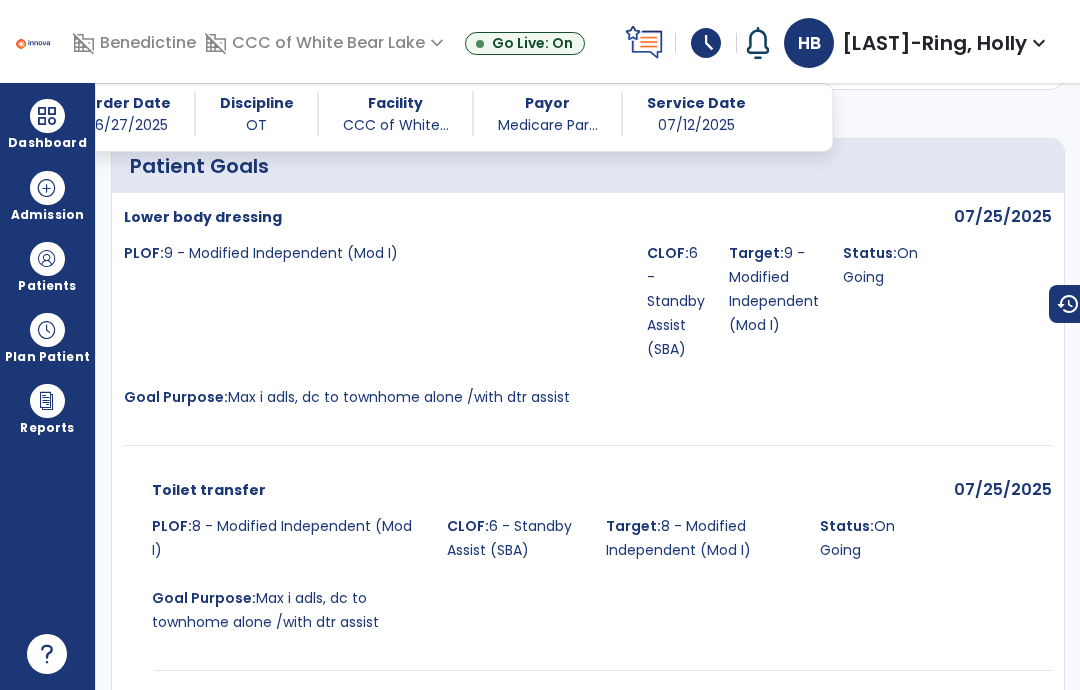 click on "Patients" at bounding box center (47, 286) 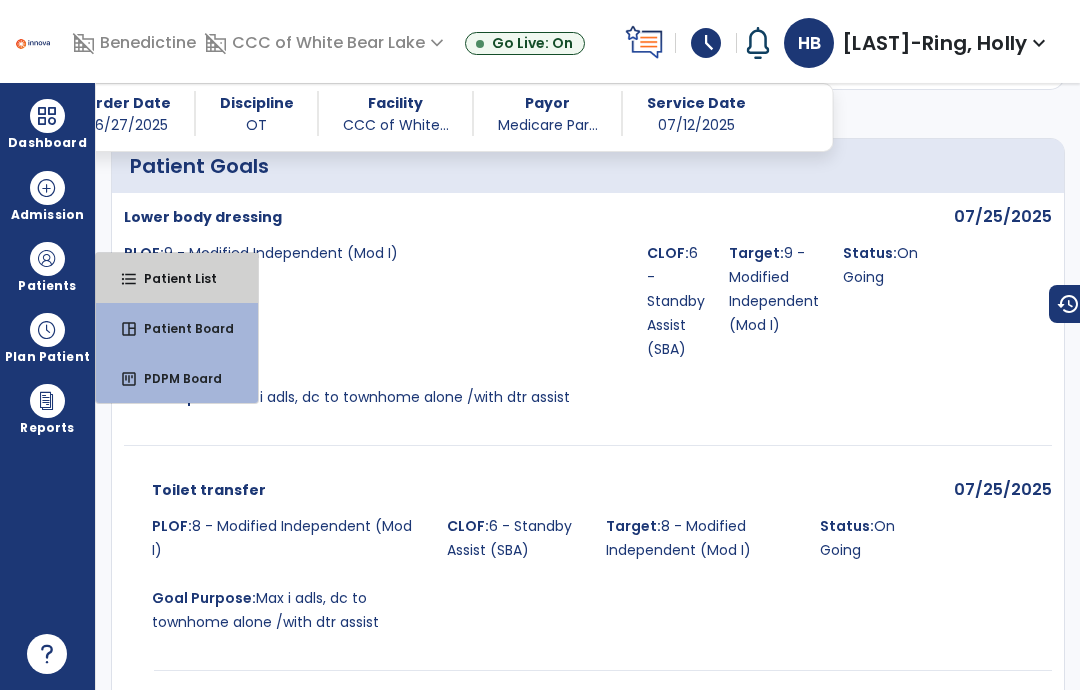 click on "format_list_bulleted  Patient List" at bounding box center [177, 278] 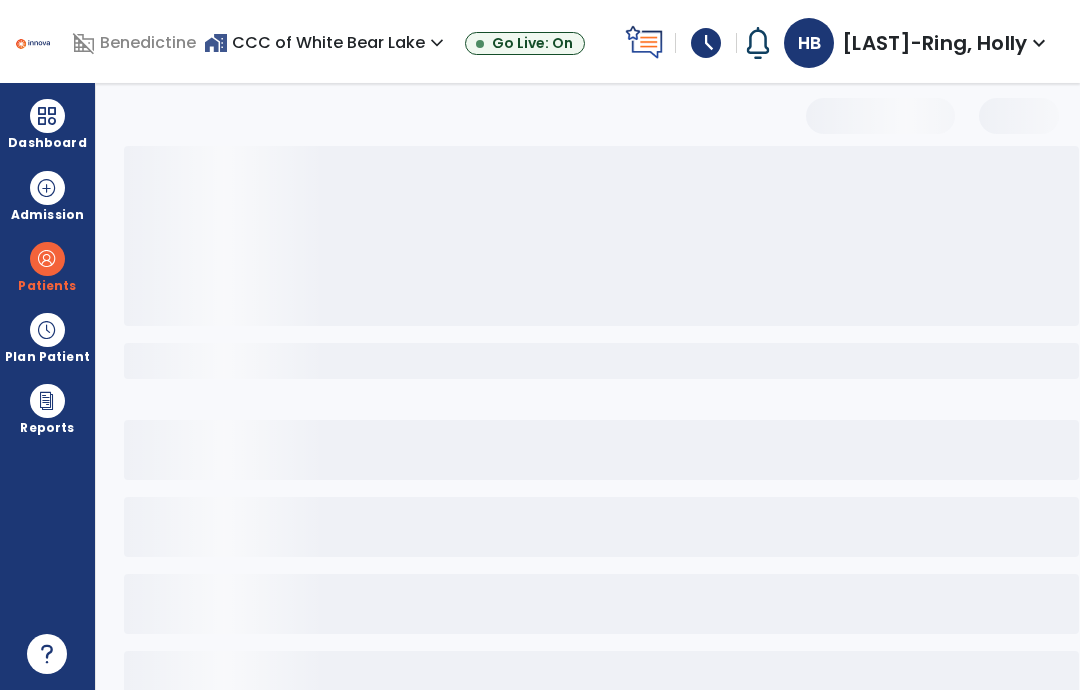 scroll, scrollTop: 0, scrollLeft: 0, axis: both 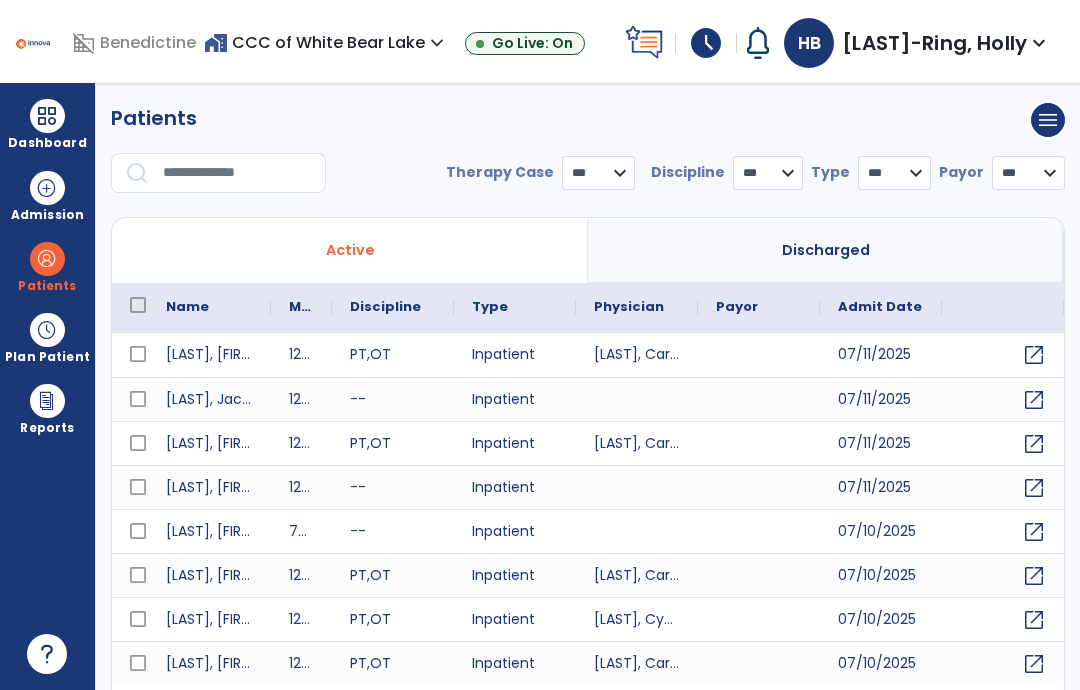 select on "***" 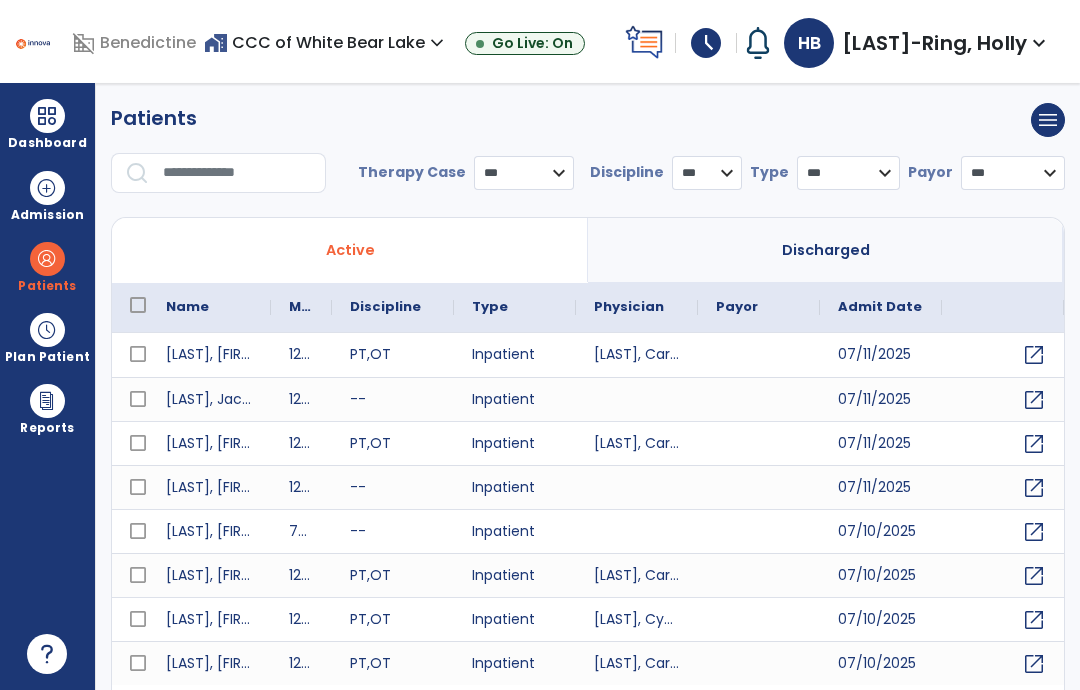 click at bounding box center (237, 173) 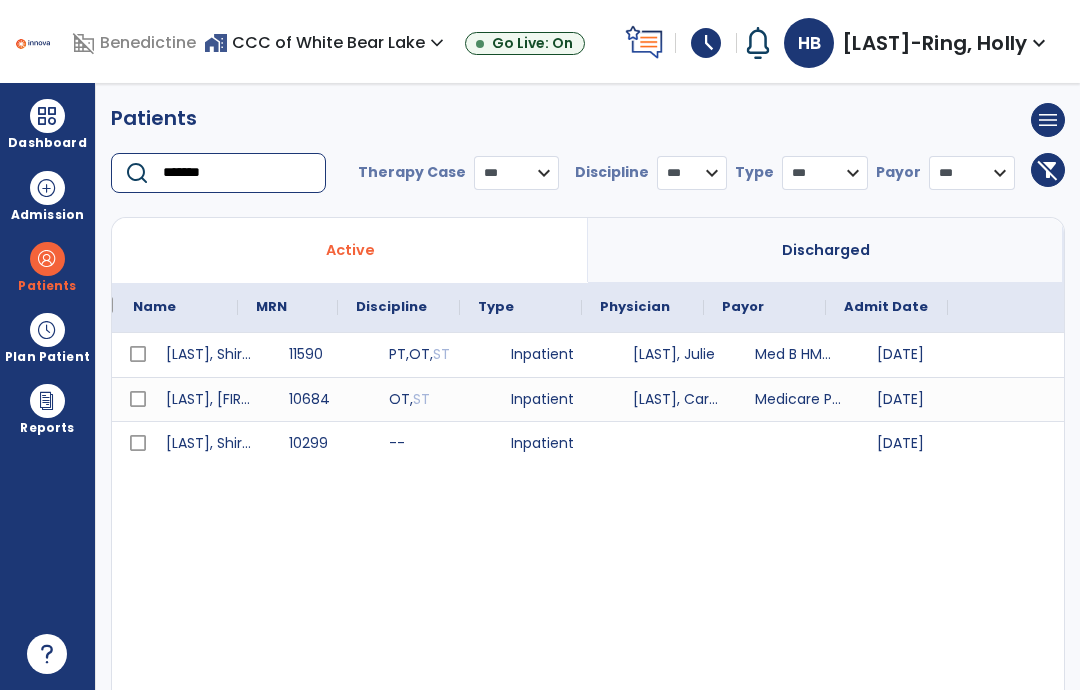 scroll, scrollTop: 0, scrollLeft: 63, axis: horizontal 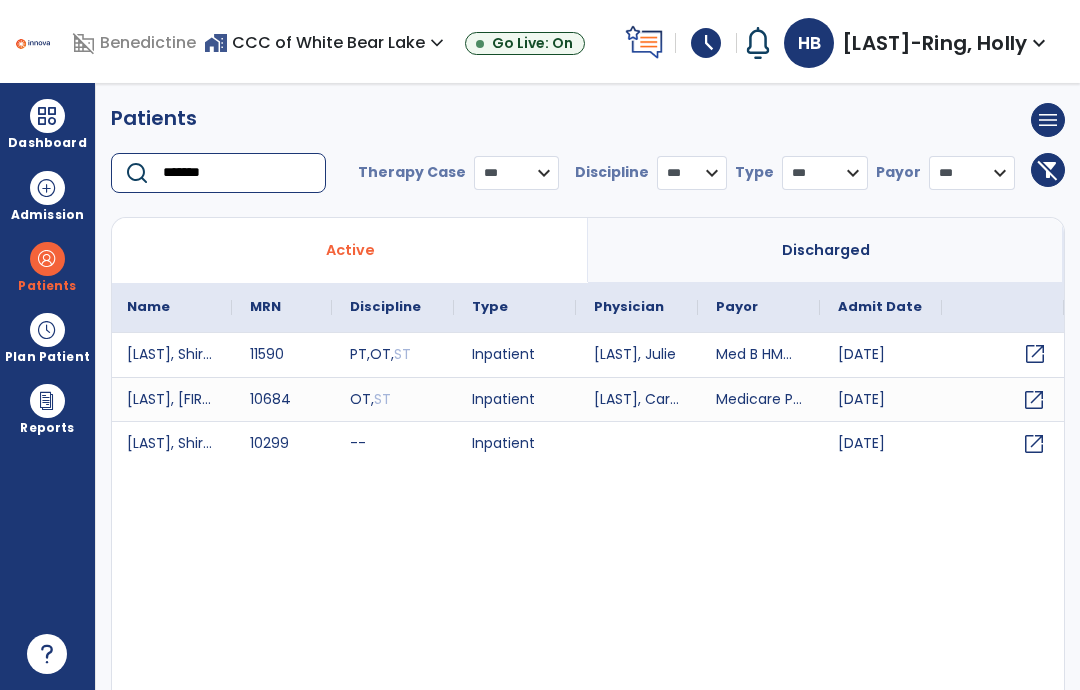 type on "*******" 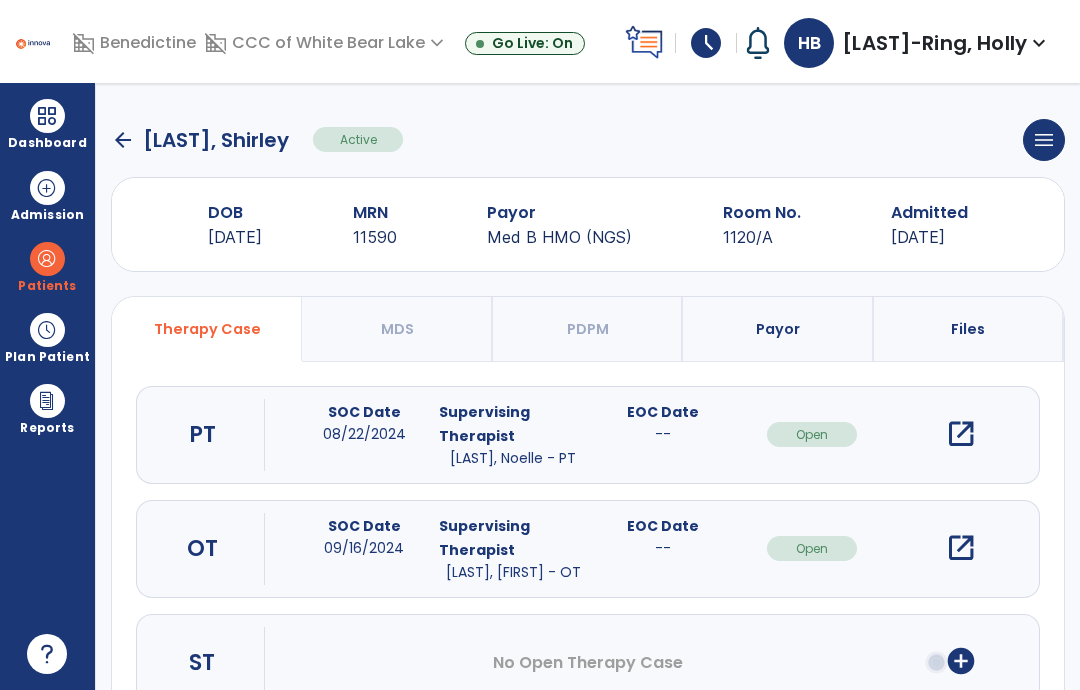 click on "open_in_new" at bounding box center [961, 548] 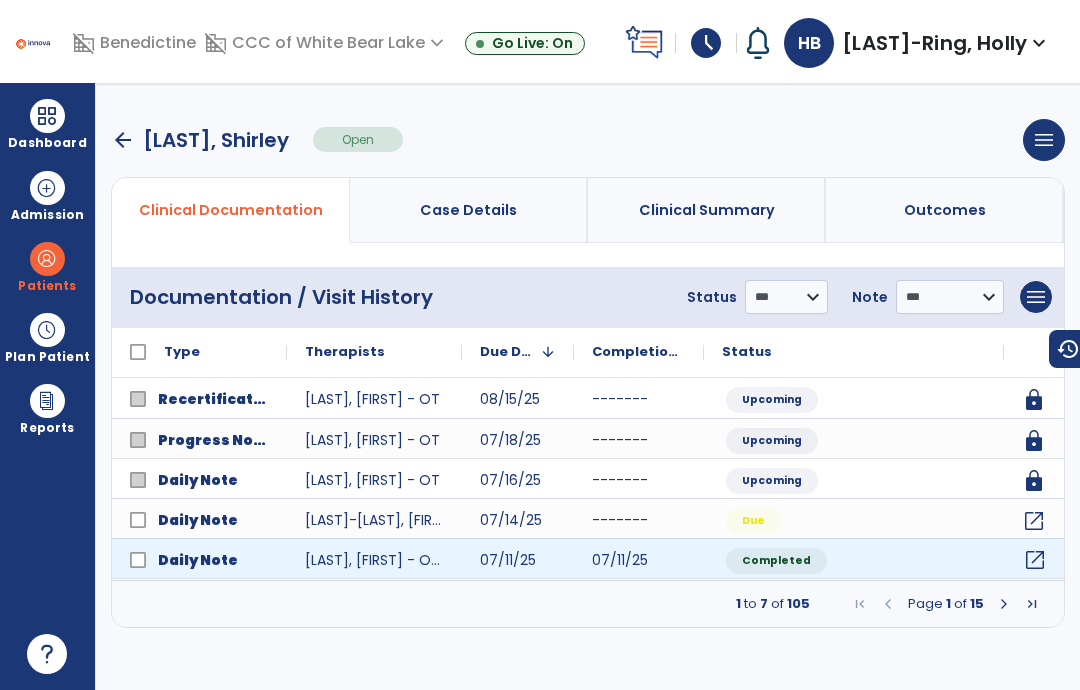 click on "open_in_new" 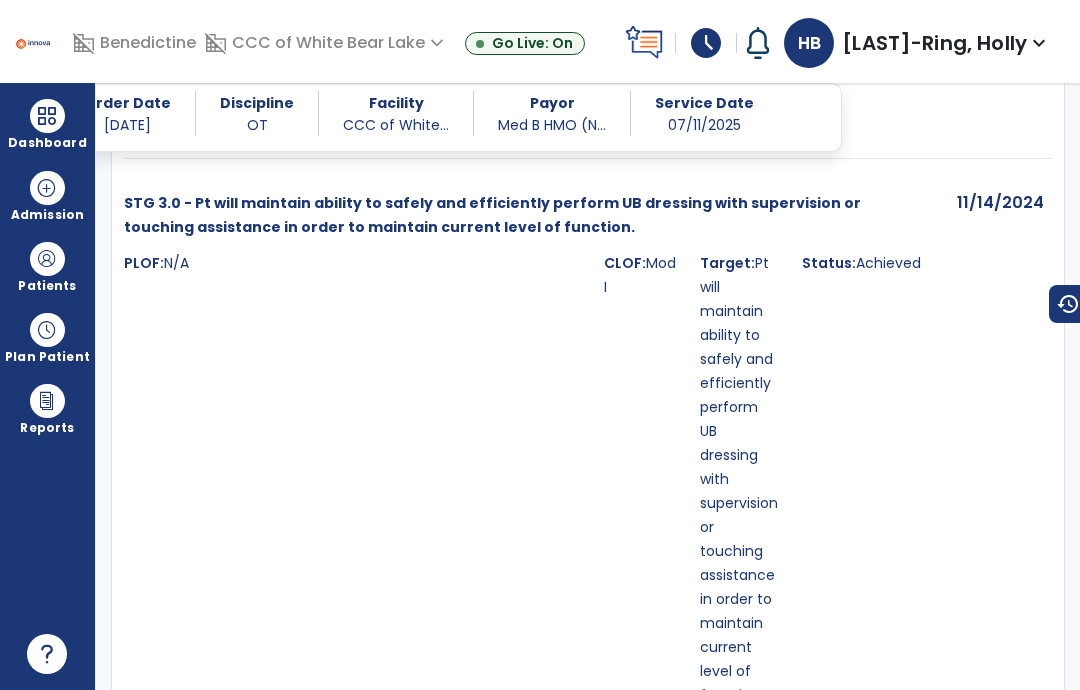 scroll, scrollTop: 5437, scrollLeft: 0, axis: vertical 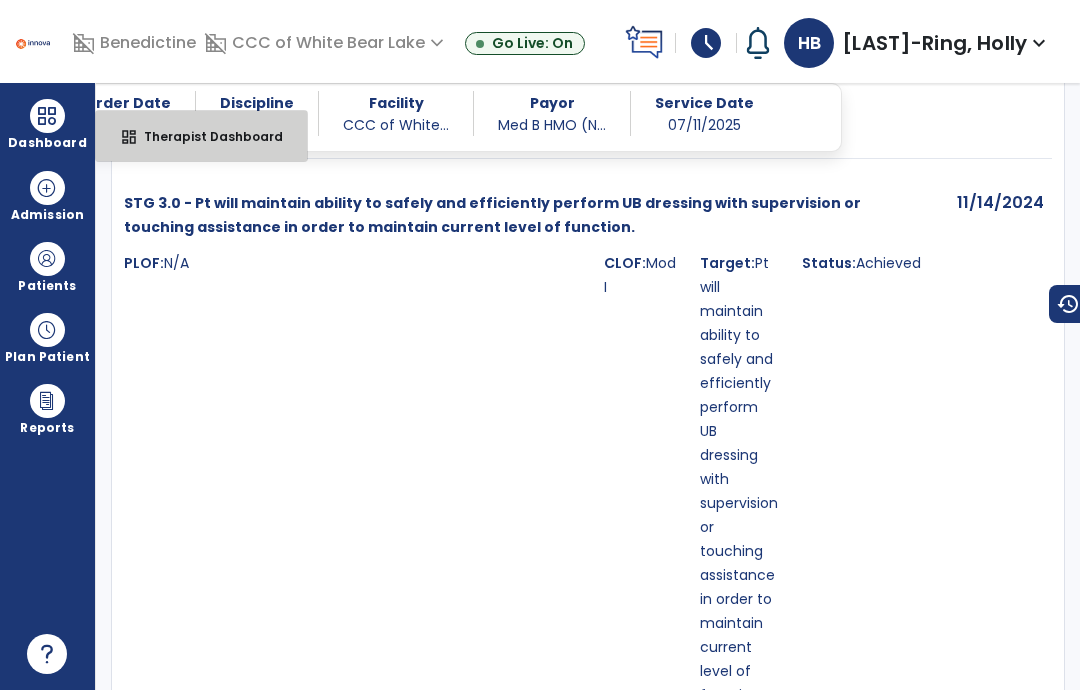 click on "dashboard  Therapist Dashboard" at bounding box center [201, 136] 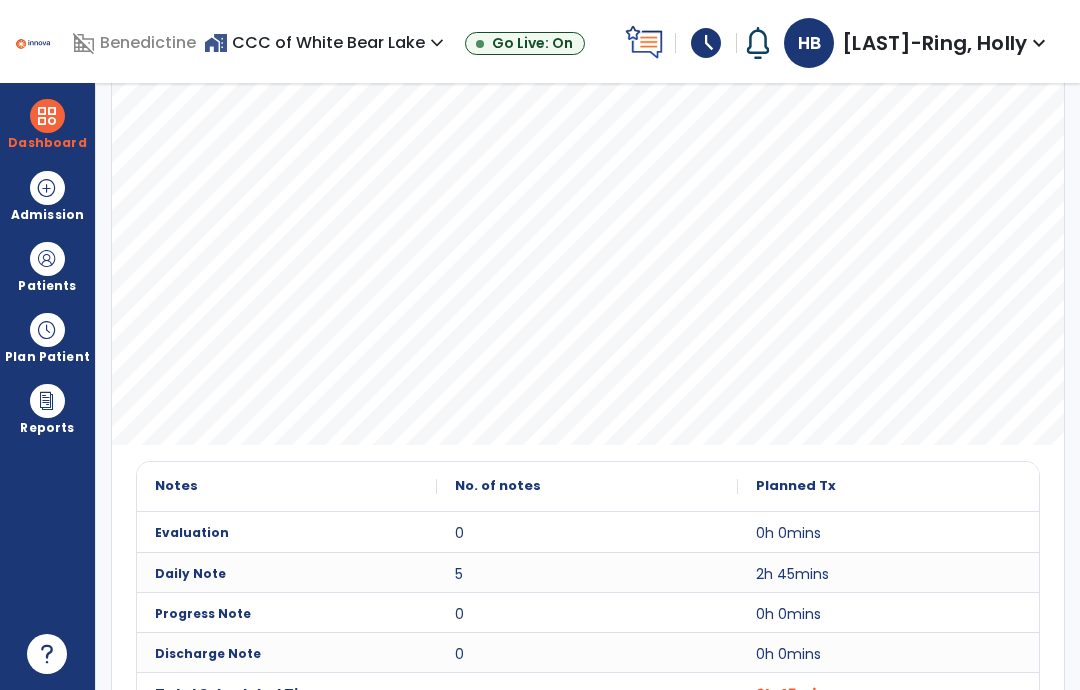 scroll, scrollTop: 389, scrollLeft: 0, axis: vertical 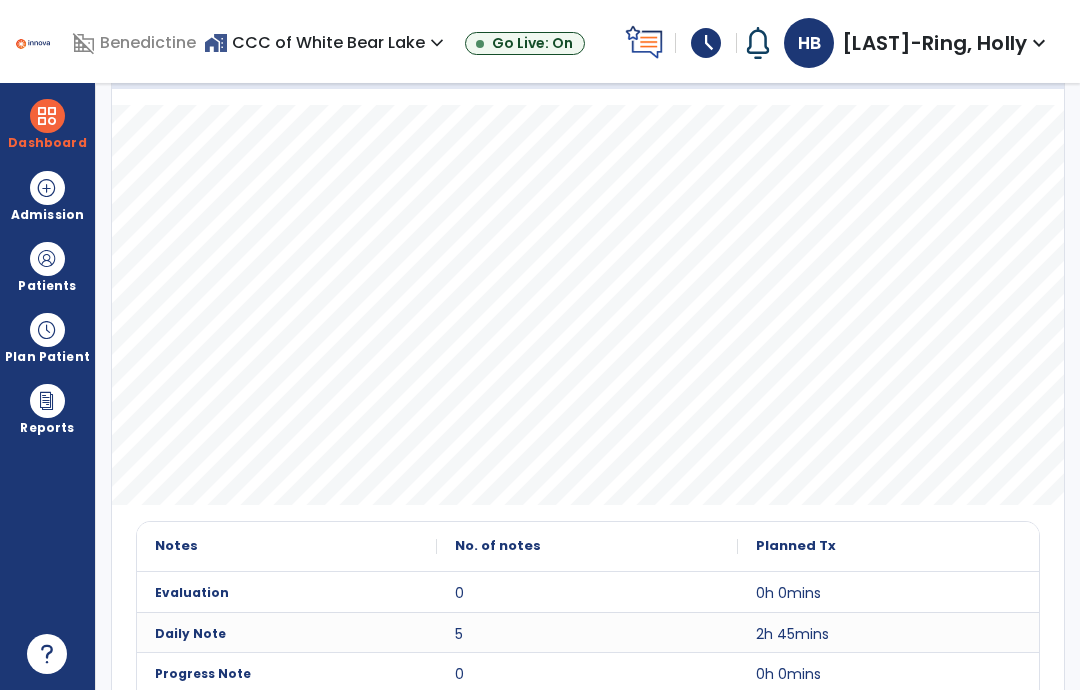 click at bounding box center (47, 259) 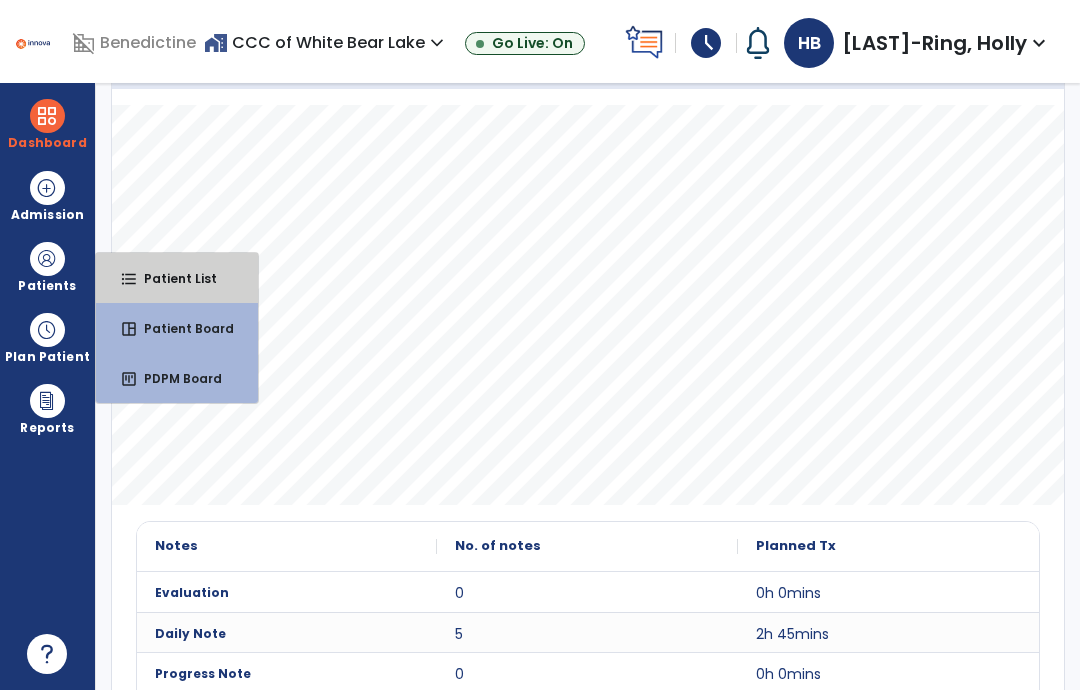 click on "Patient List" at bounding box center (172, 278) 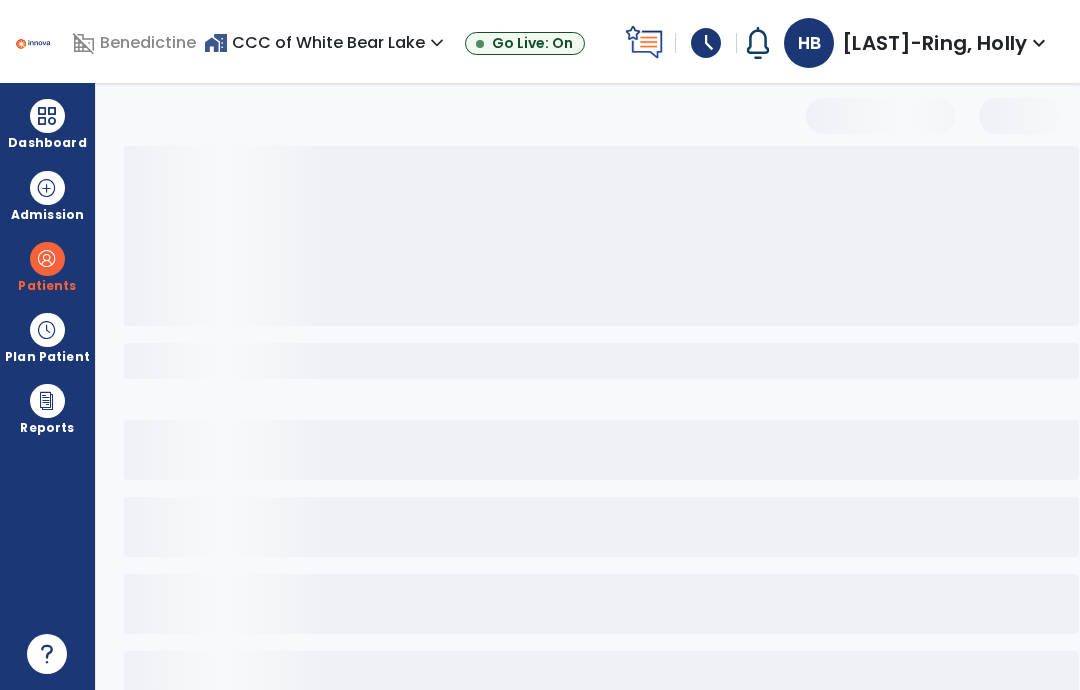 scroll, scrollTop: 0, scrollLeft: 0, axis: both 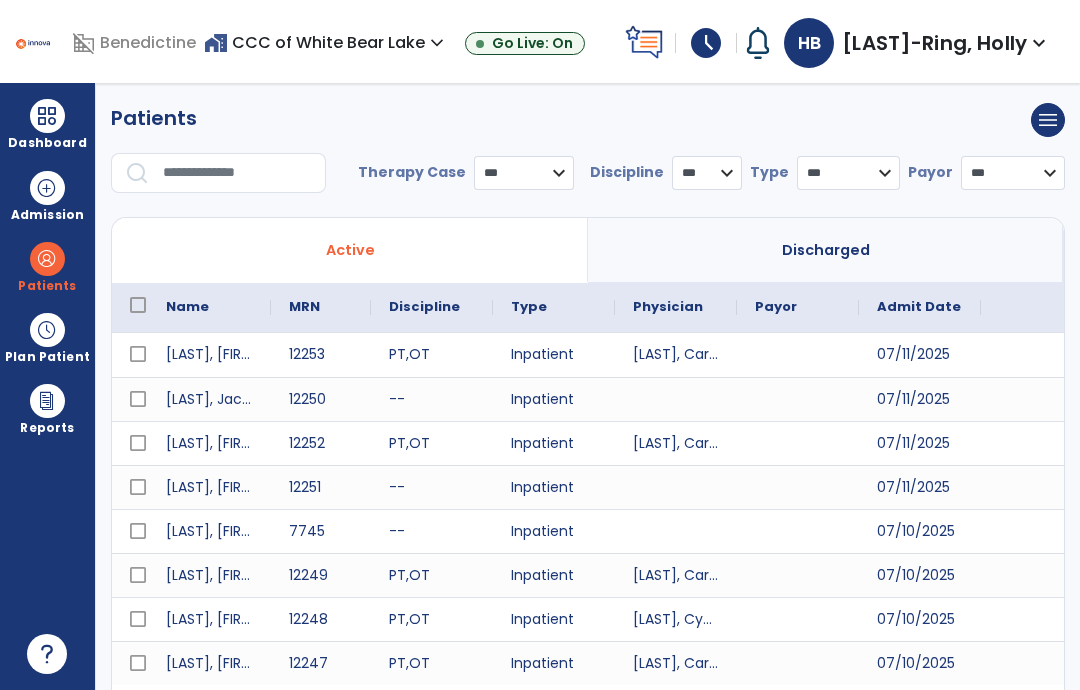 select on "***" 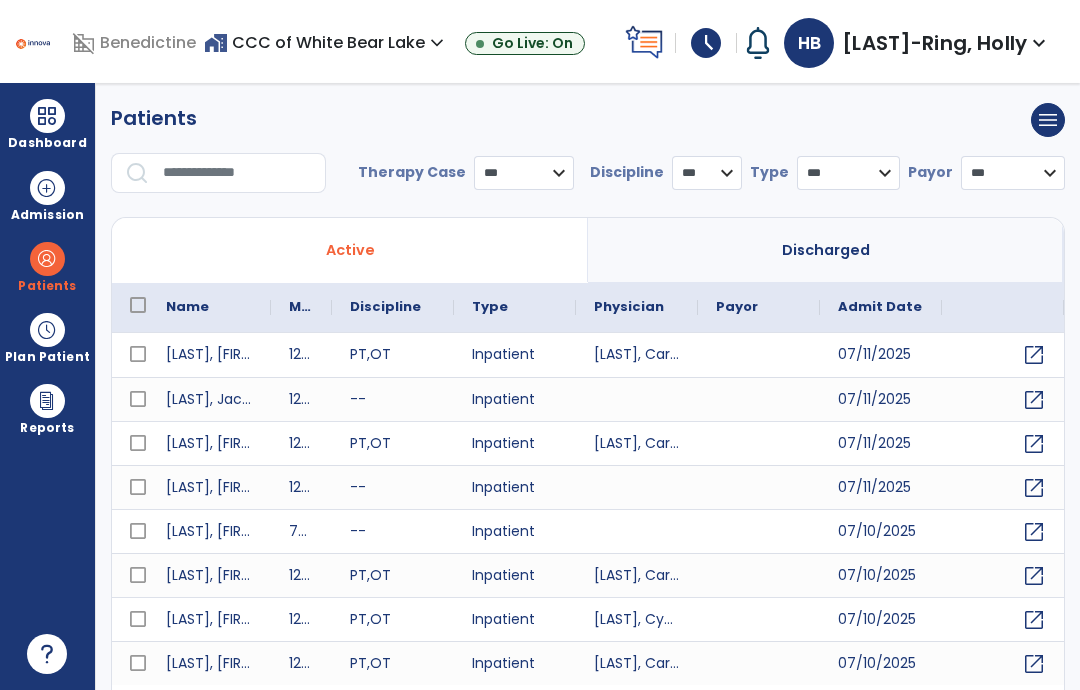click at bounding box center [237, 173] 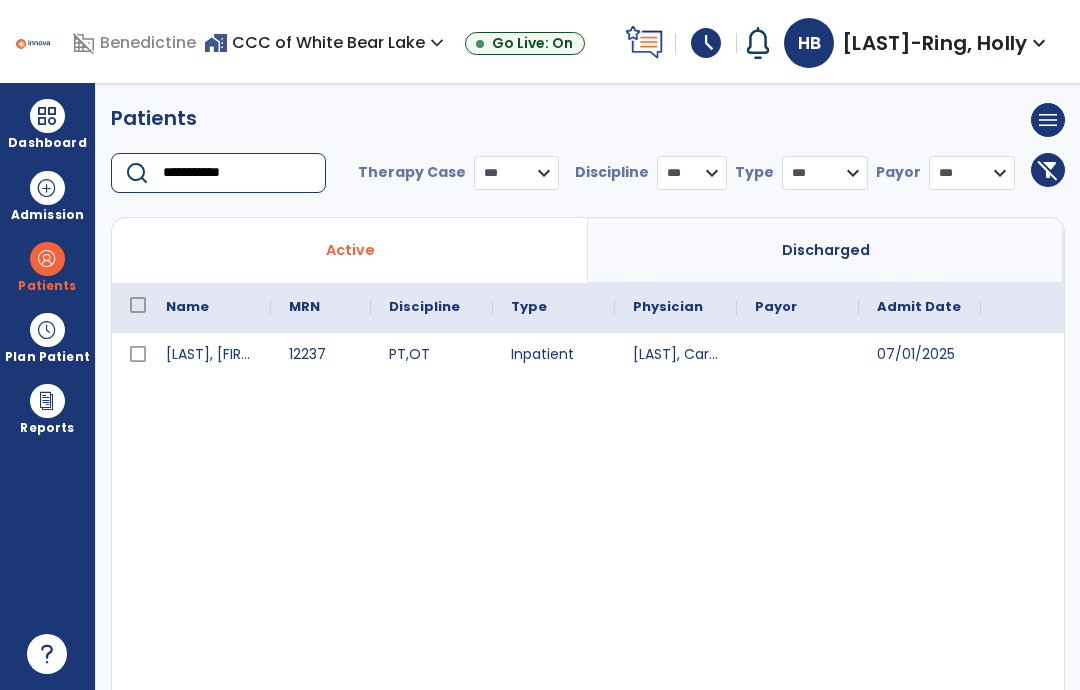 scroll, scrollTop: 0, scrollLeft: 107, axis: horizontal 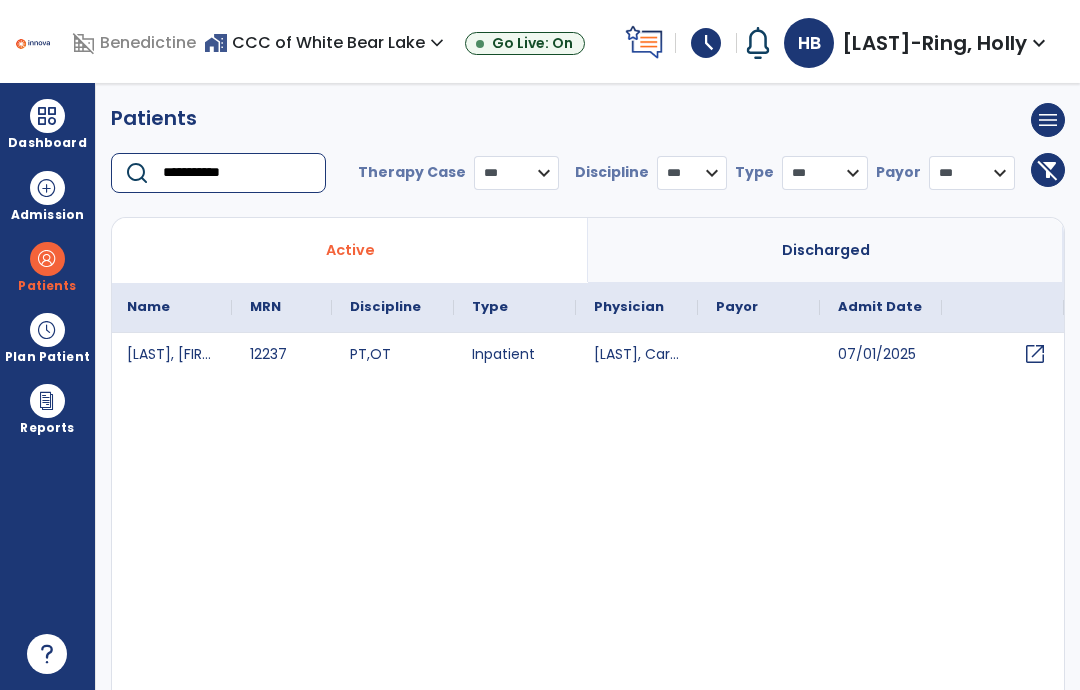 type on "**********" 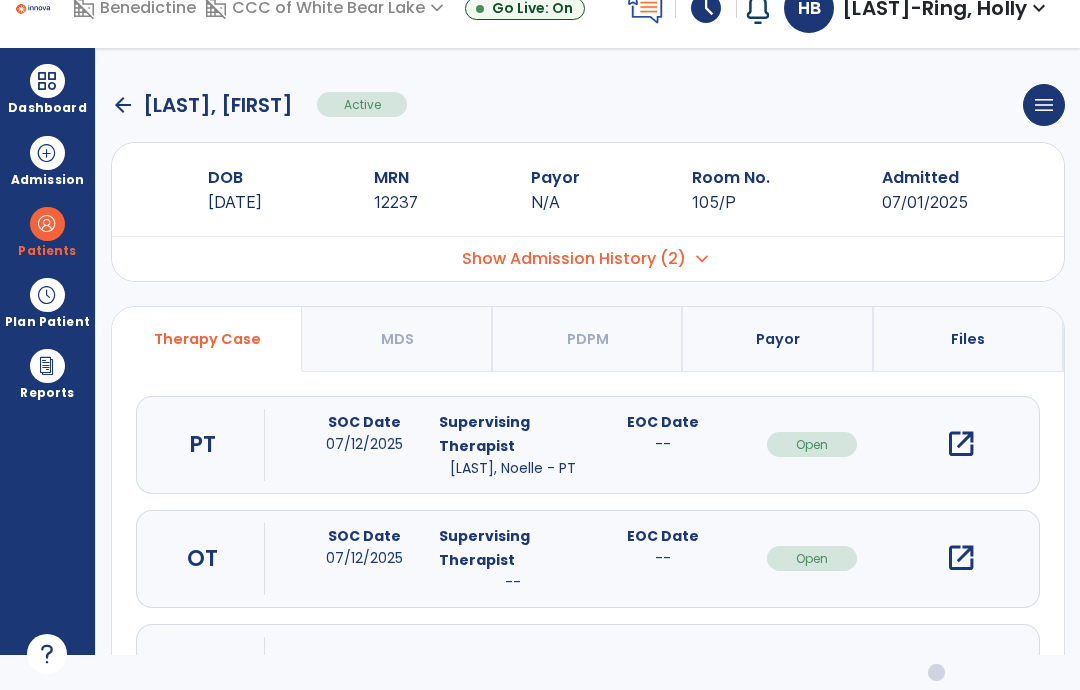 click on "open_in_new" at bounding box center [961, 558] 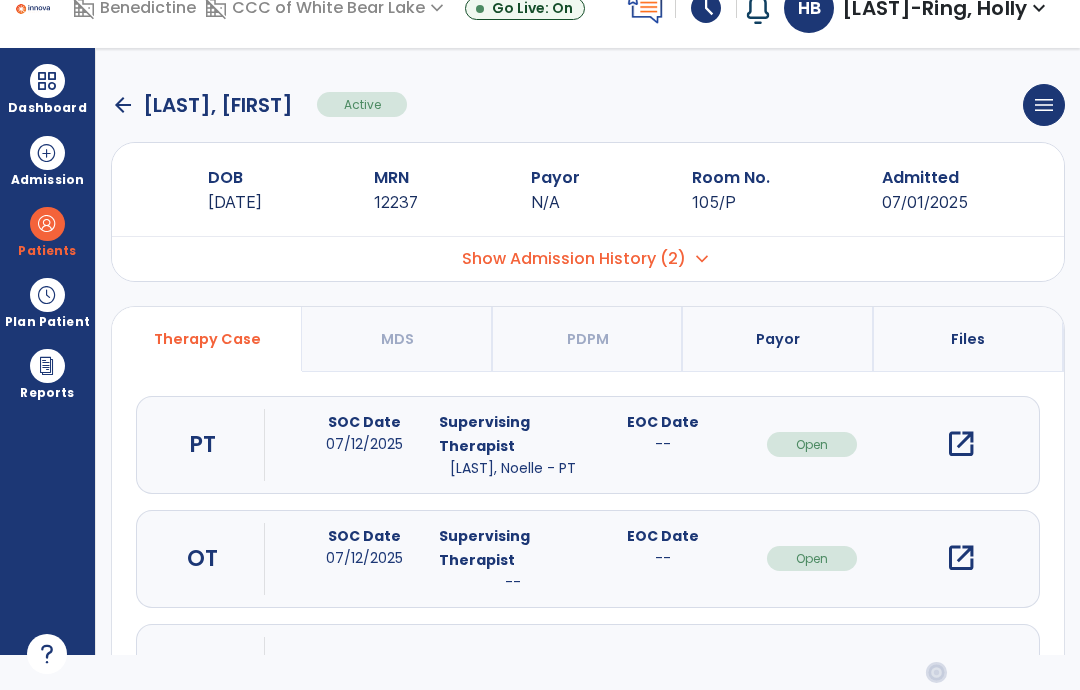 click on "open_in_new" at bounding box center (961, 558) 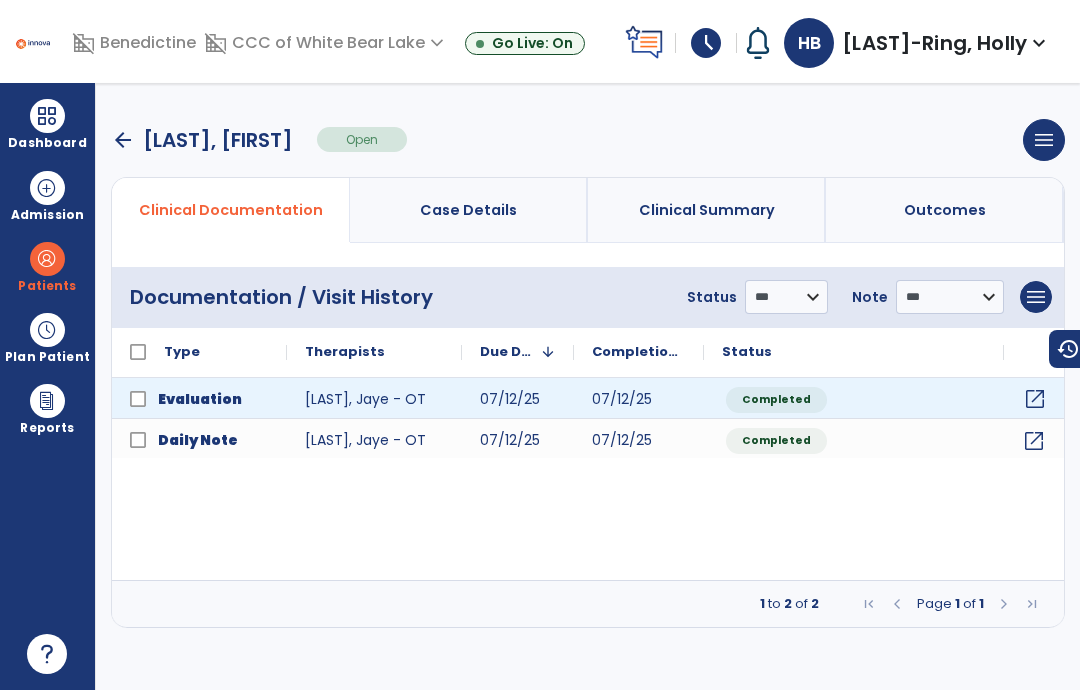 click on "open_in_new" 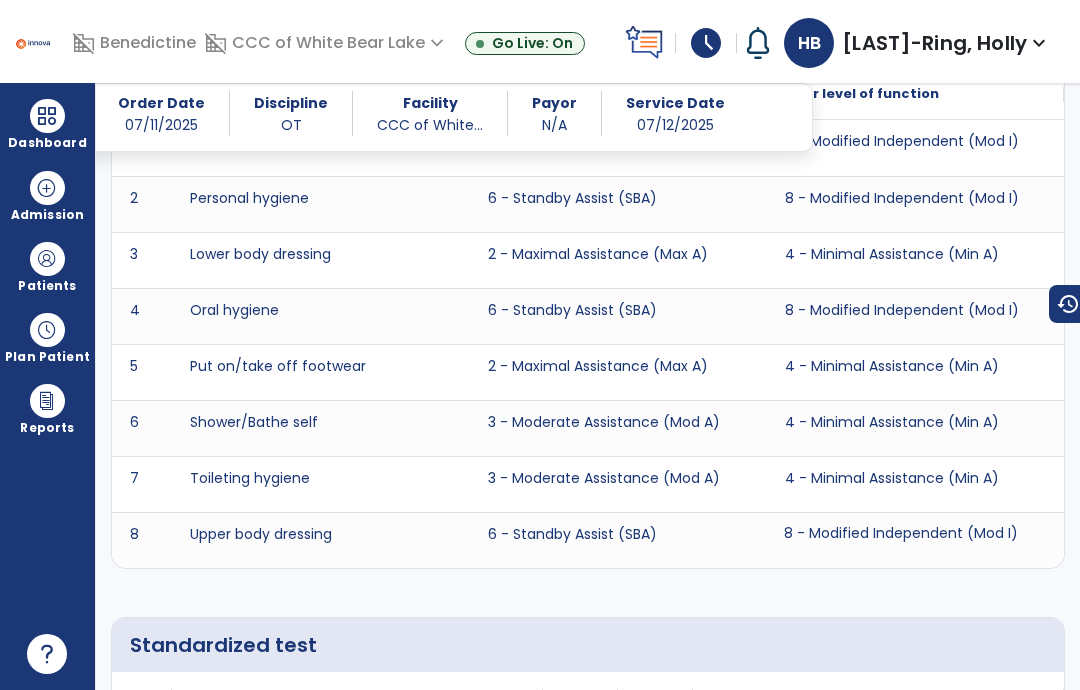 scroll, scrollTop: 2789, scrollLeft: 0, axis: vertical 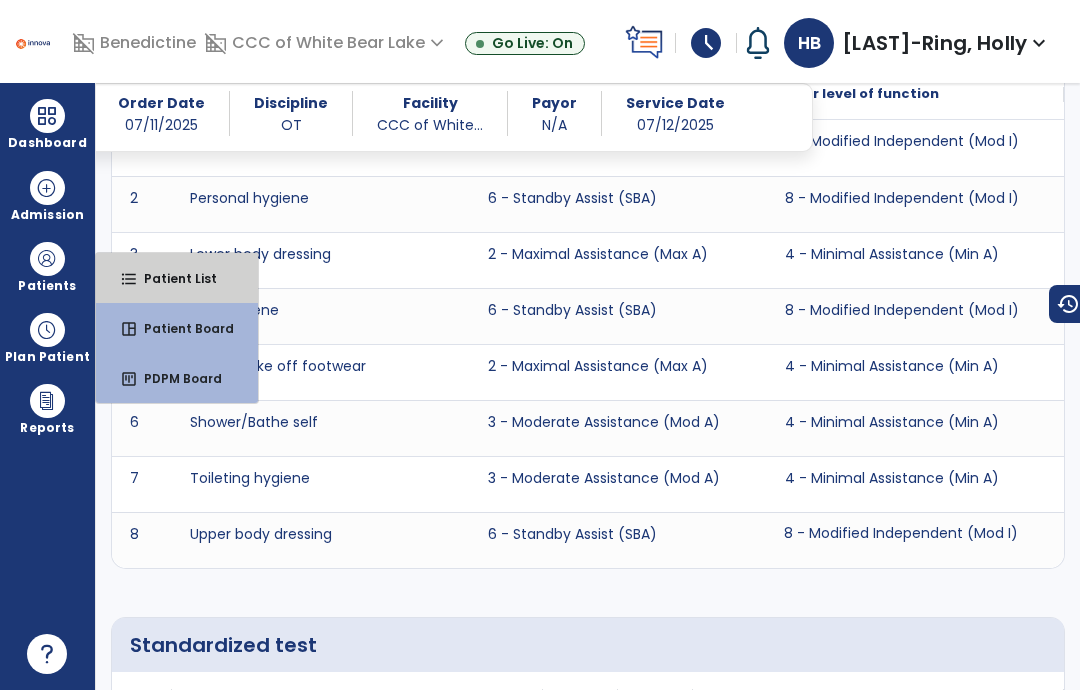 click on "format_list_bulleted  Patient List" at bounding box center (177, 278) 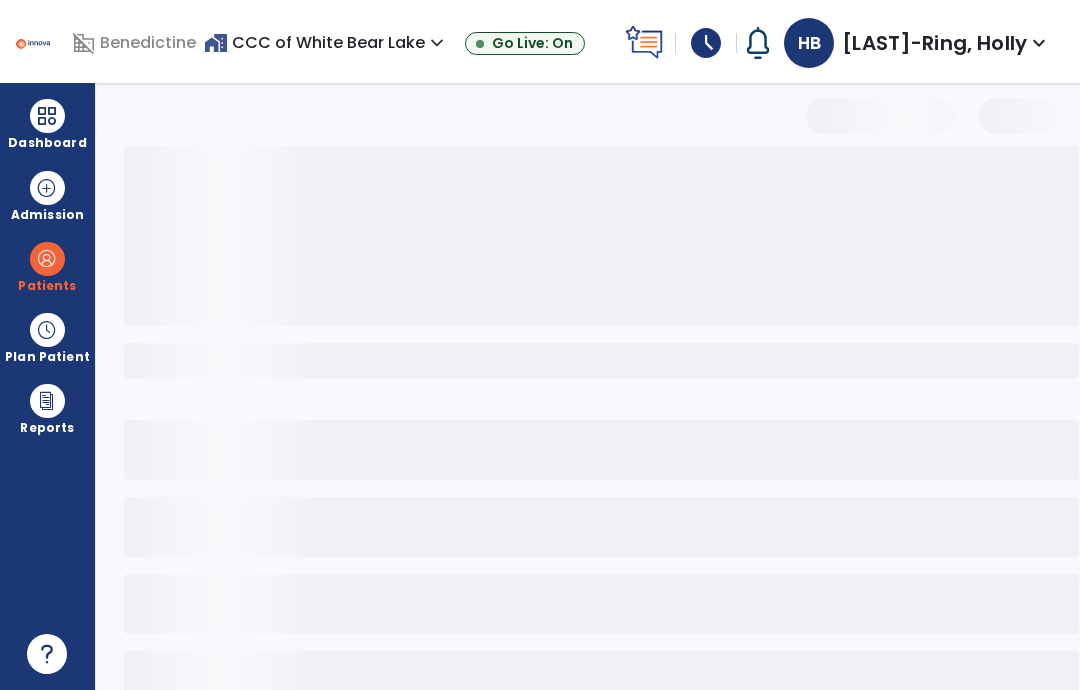 scroll, scrollTop: 0, scrollLeft: 0, axis: both 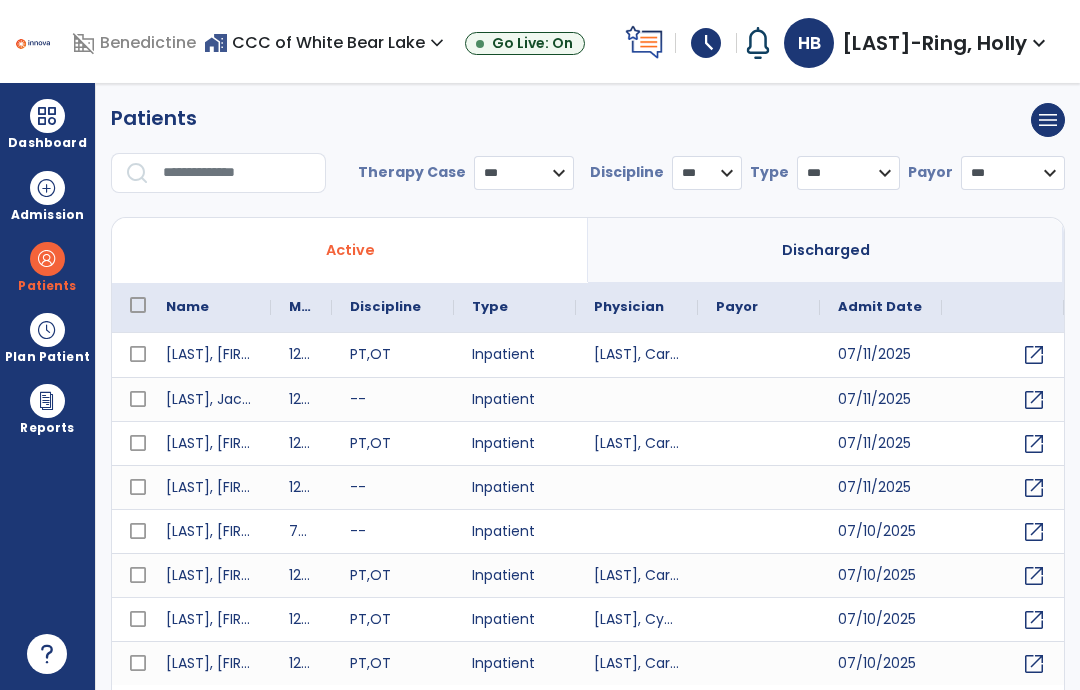 click at bounding box center (237, 173) 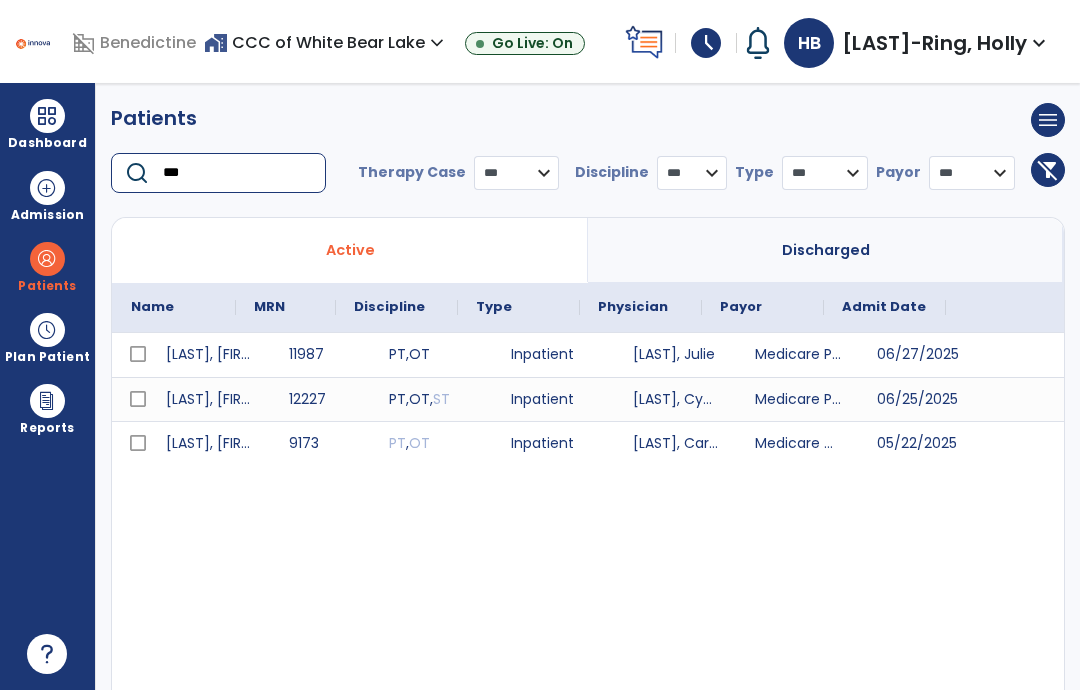 scroll, scrollTop: 0, scrollLeft: 72, axis: horizontal 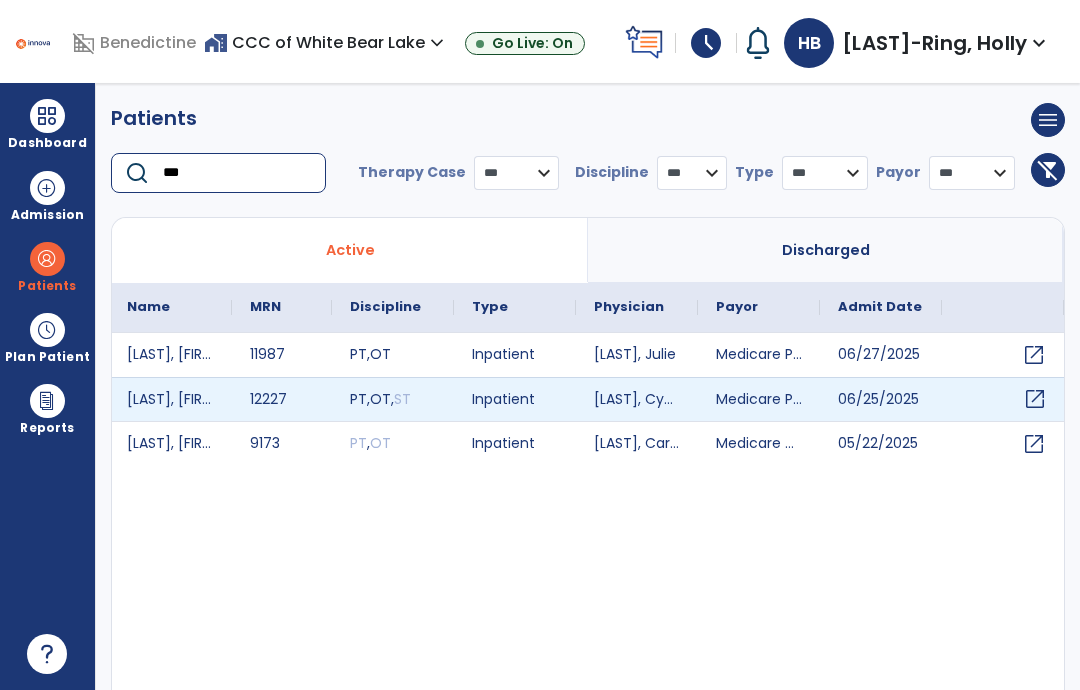 type on "***" 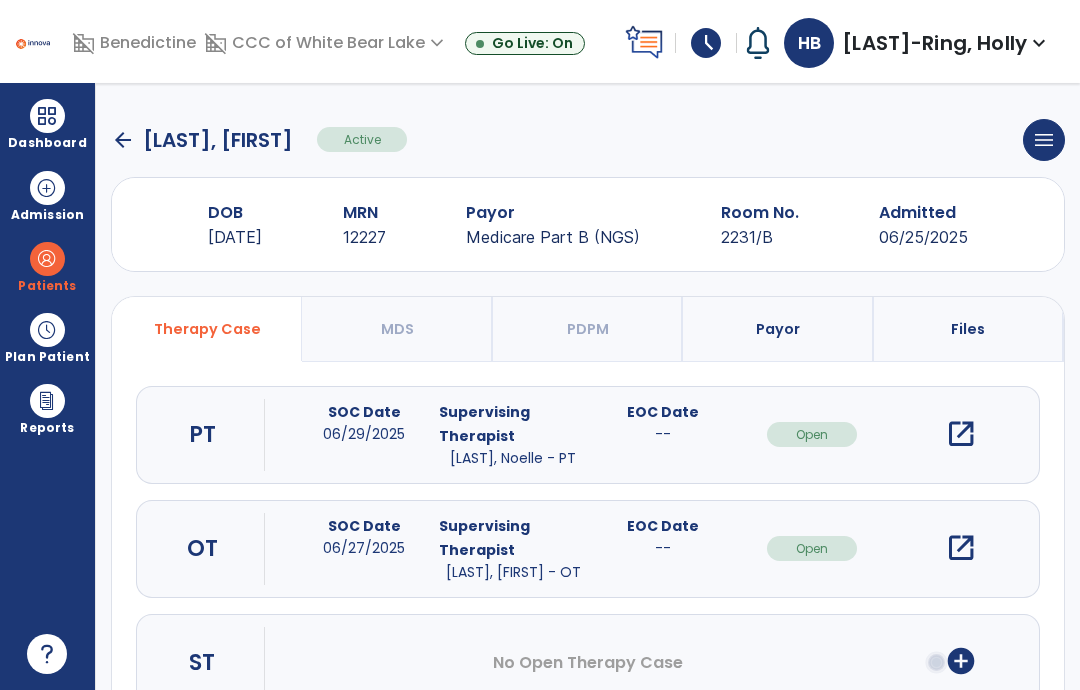 click on "open_in_new" at bounding box center [961, 548] 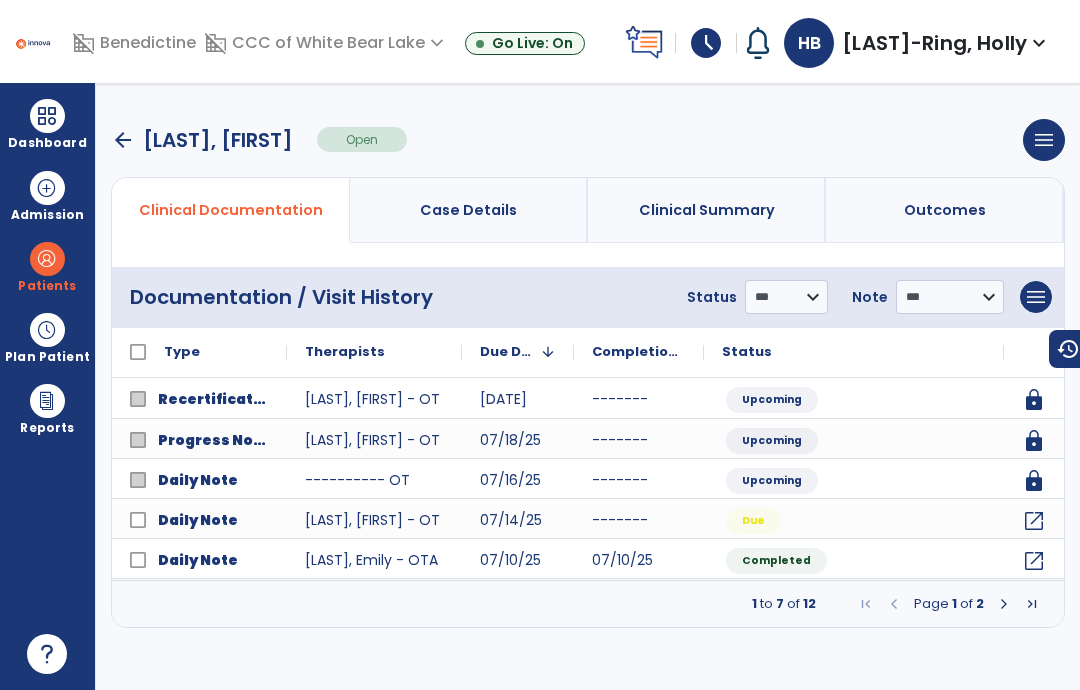 click on "open_in_new" 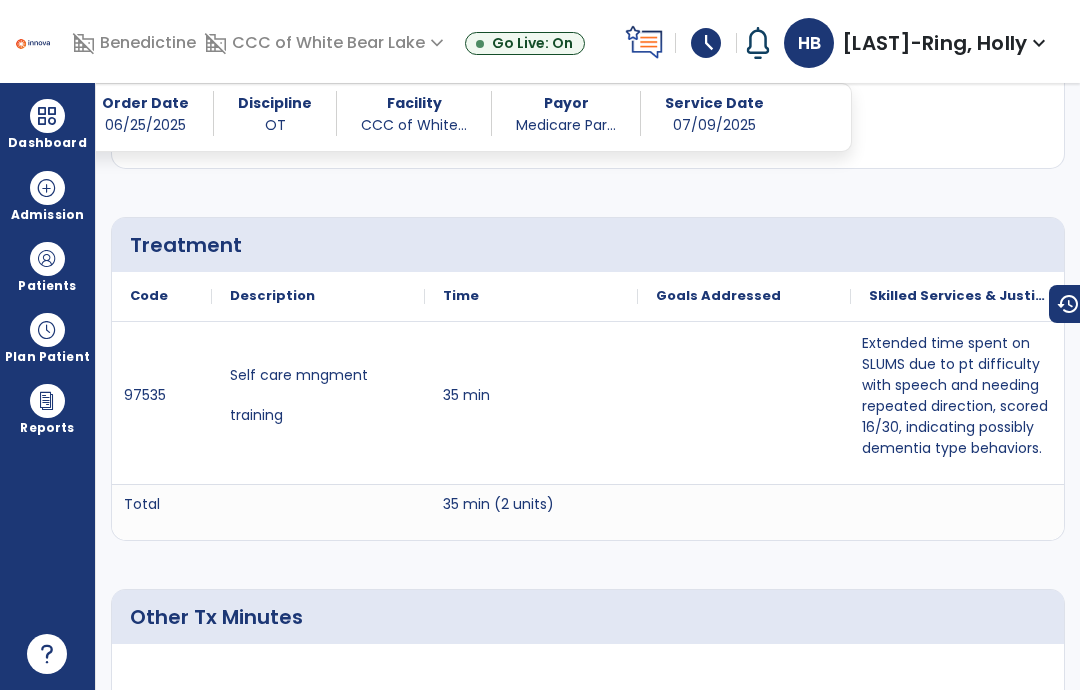 scroll, scrollTop: 1185, scrollLeft: 0, axis: vertical 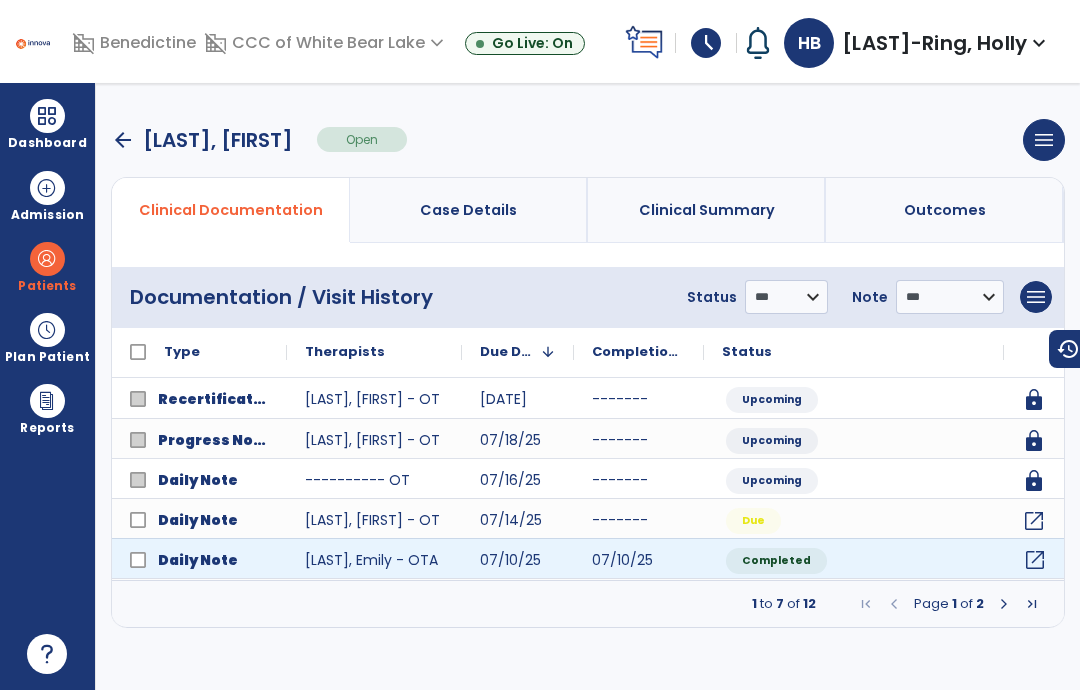 click on "open_in_new" 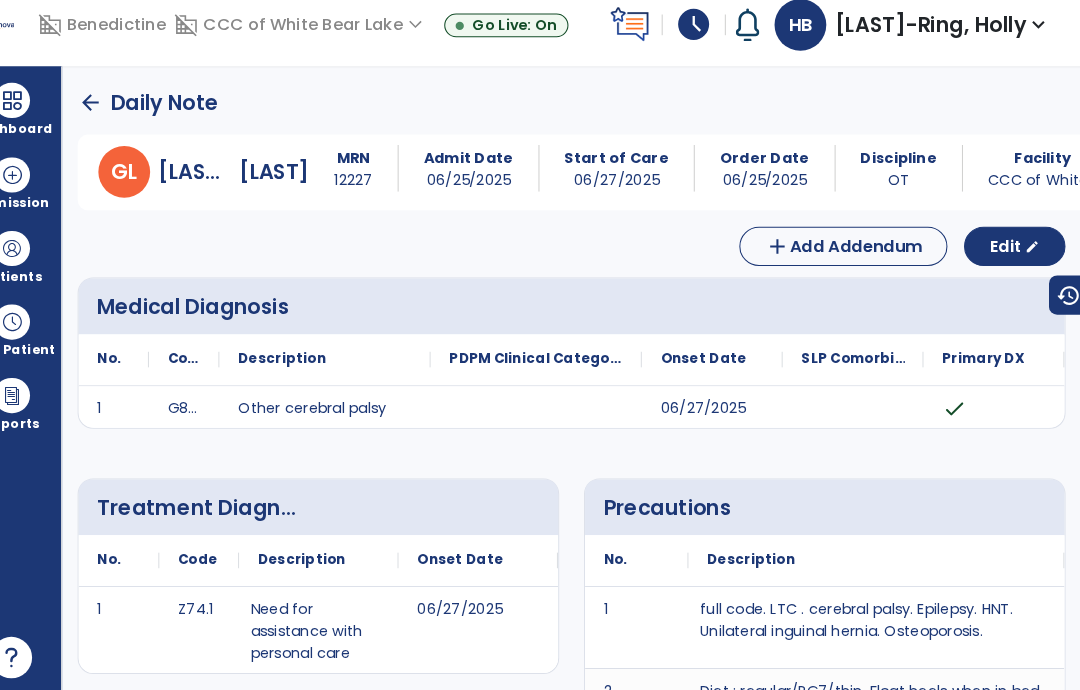 scroll, scrollTop: -1, scrollLeft: 0, axis: vertical 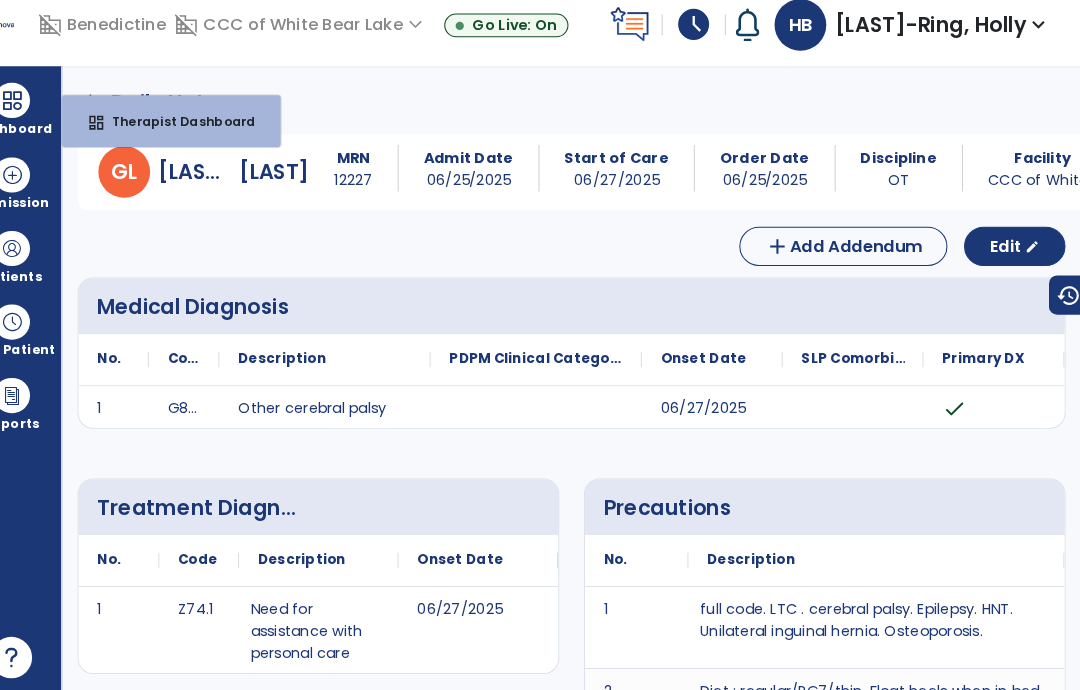 click on "Patients" at bounding box center (47, 286) 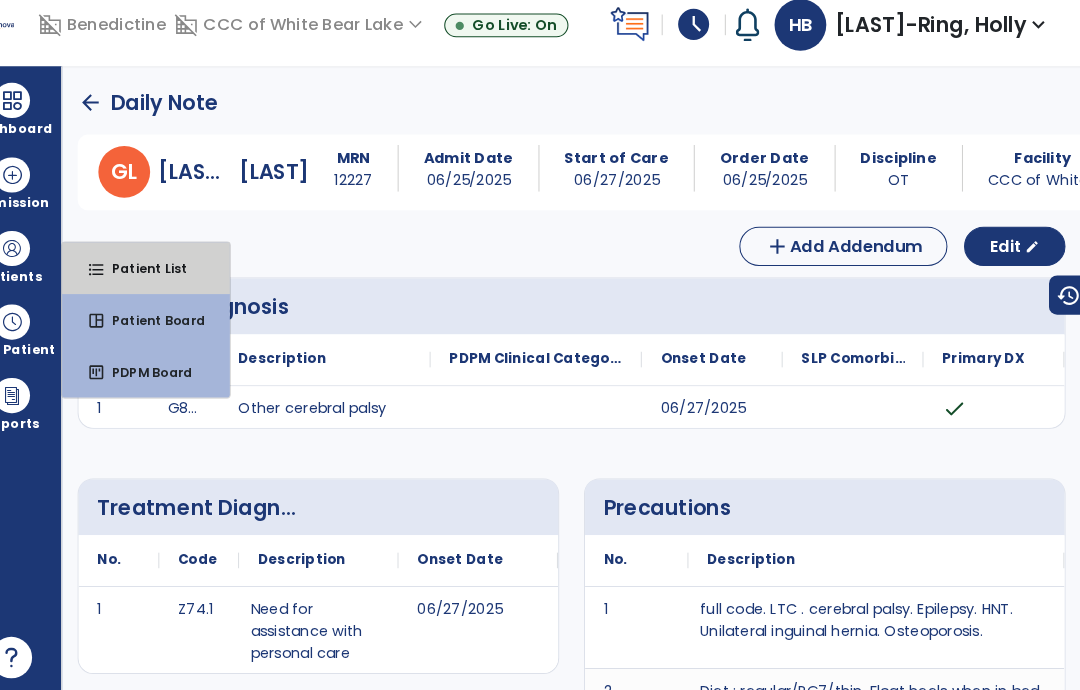 click on "Patient List" at bounding box center [172, 278] 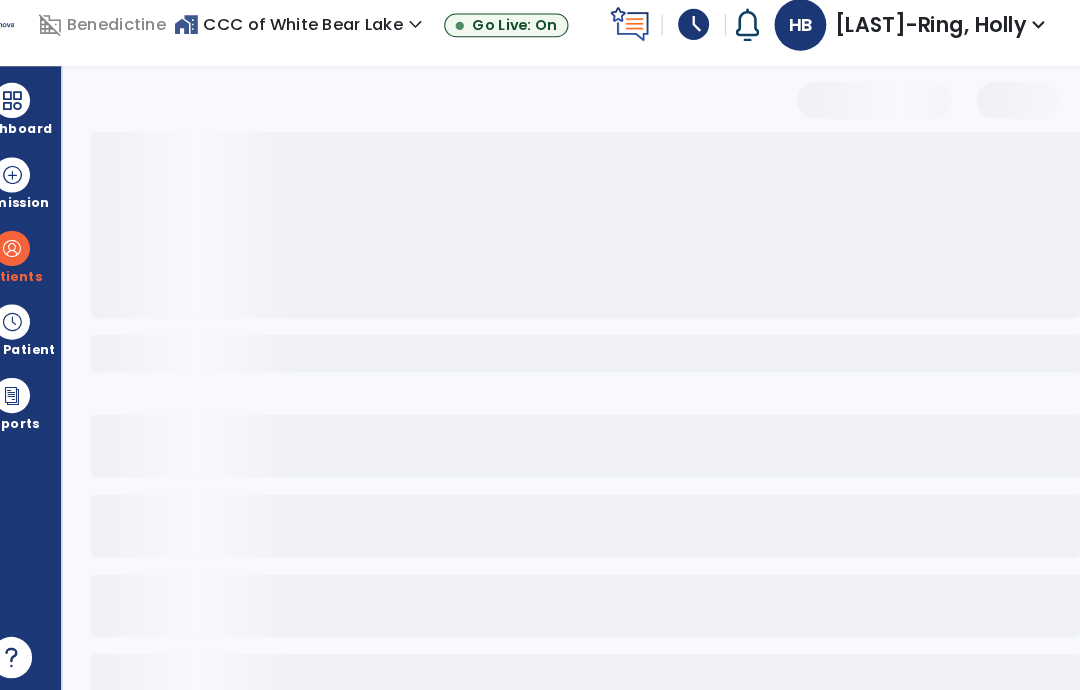 scroll, scrollTop: 0, scrollLeft: 0, axis: both 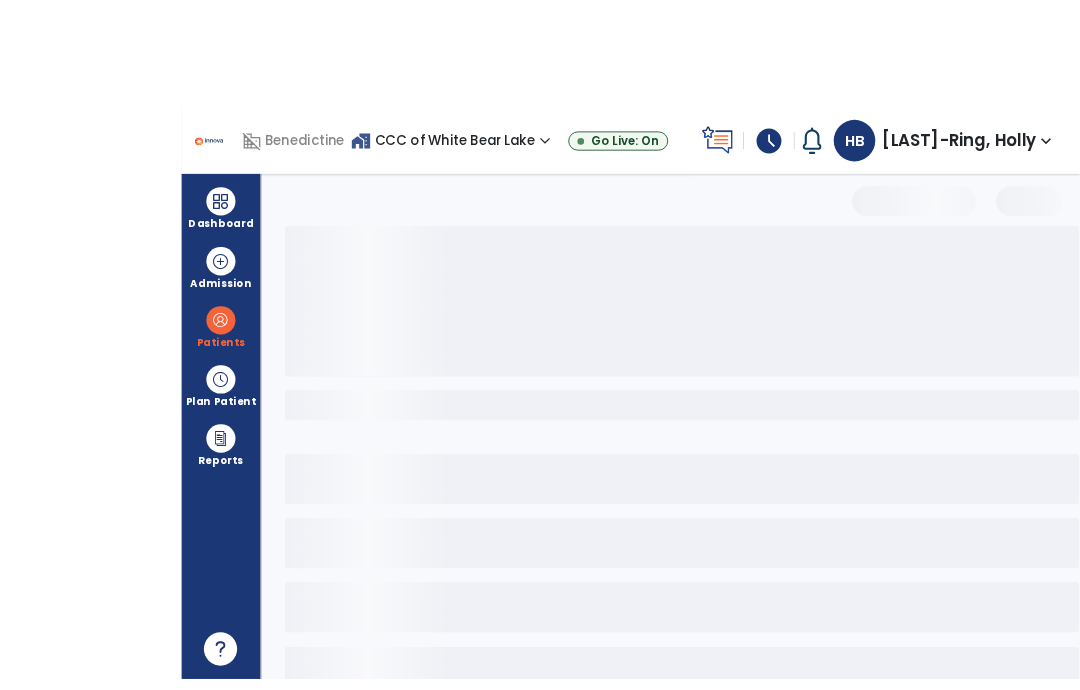 select on "***" 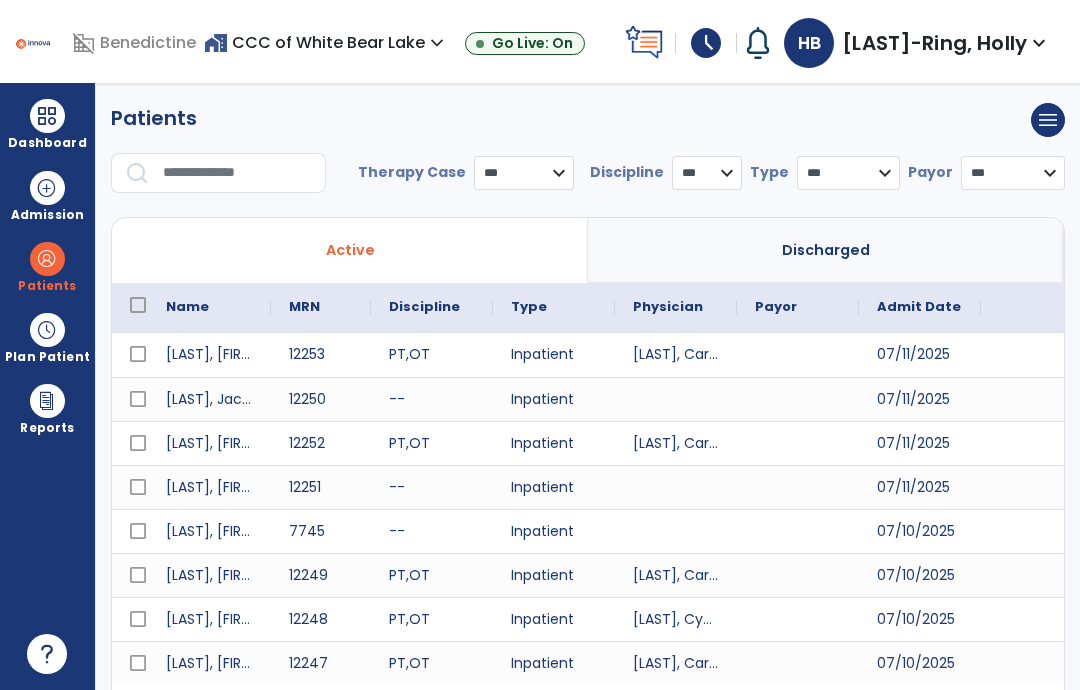 click at bounding box center (237, 173) 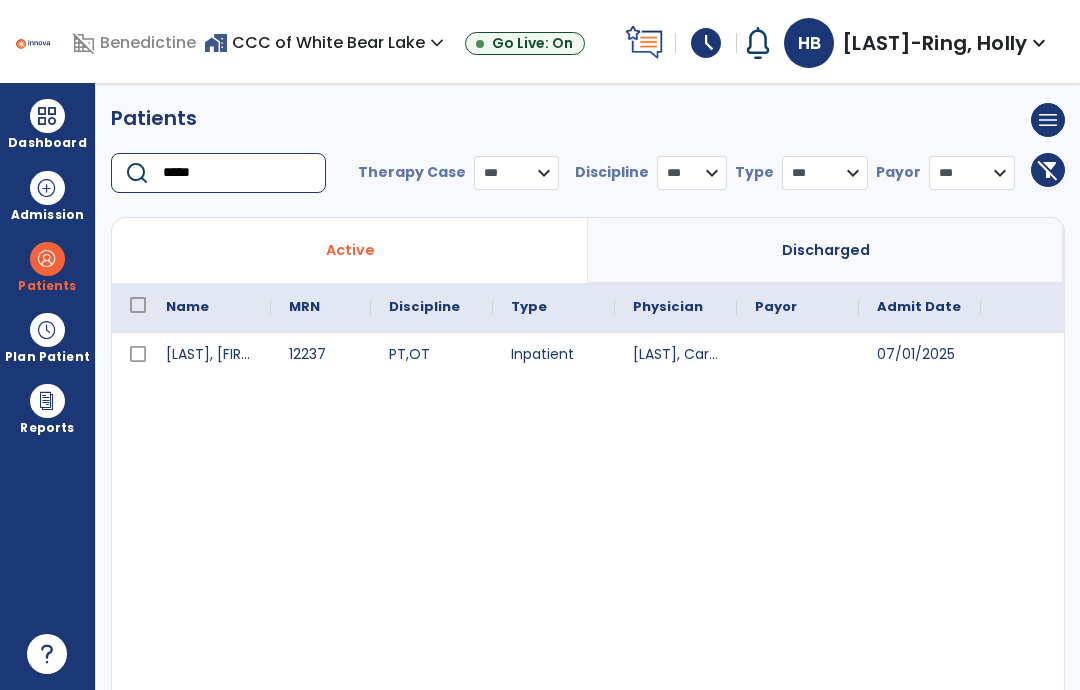 scroll, scrollTop: 0, scrollLeft: 111, axis: horizontal 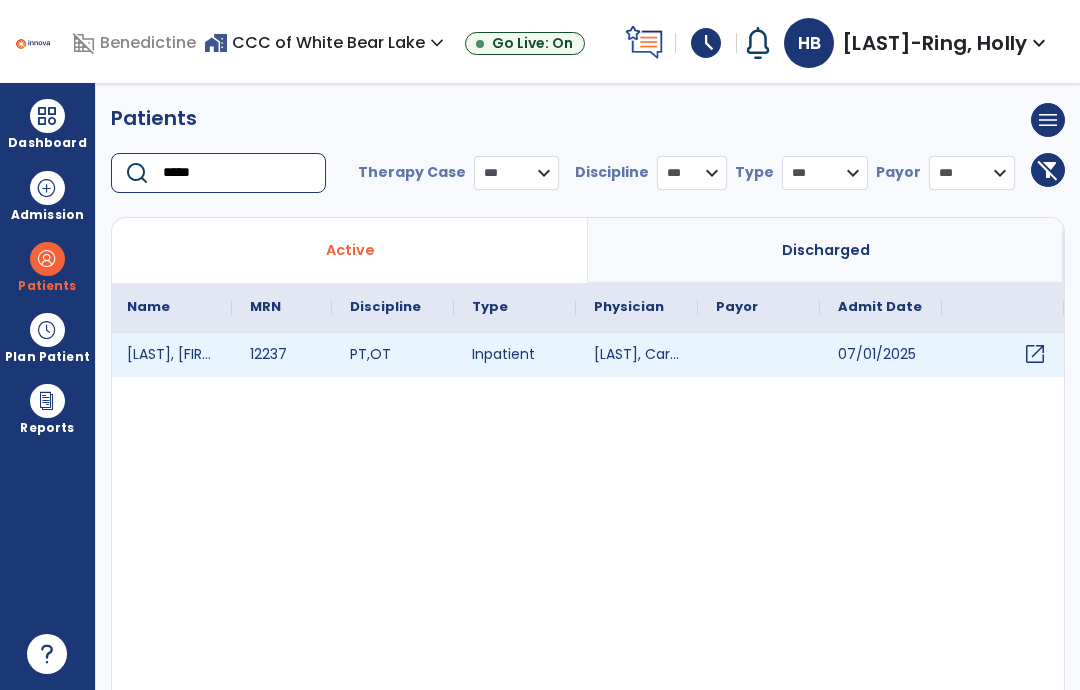 type on "*****" 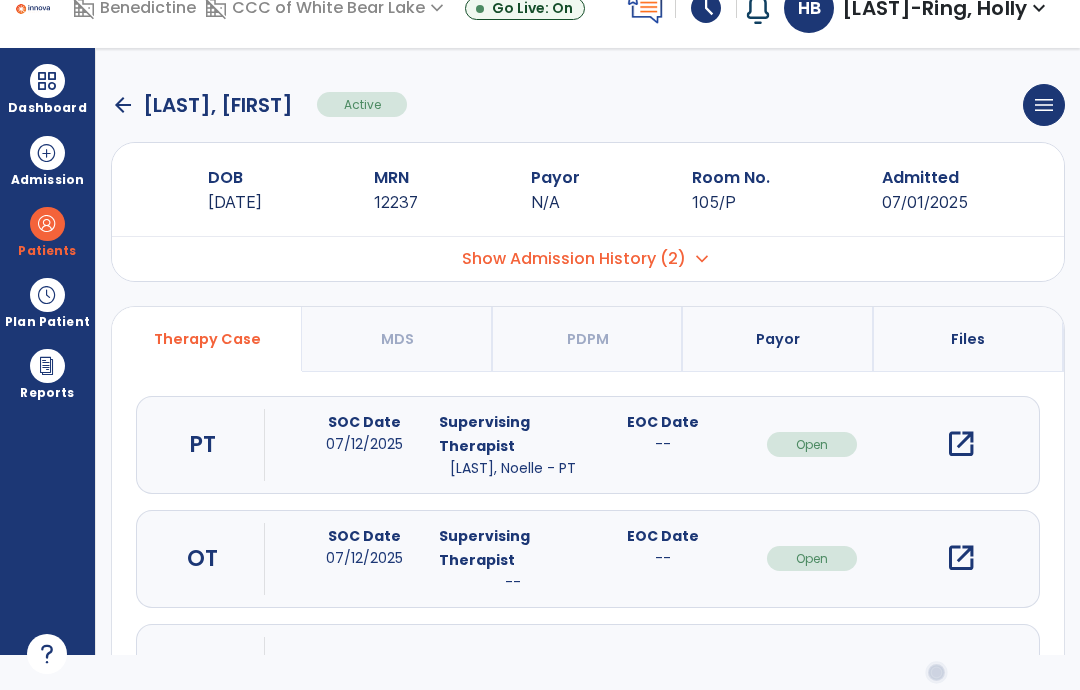 click on "open_in_new" at bounding box center (961, 558) 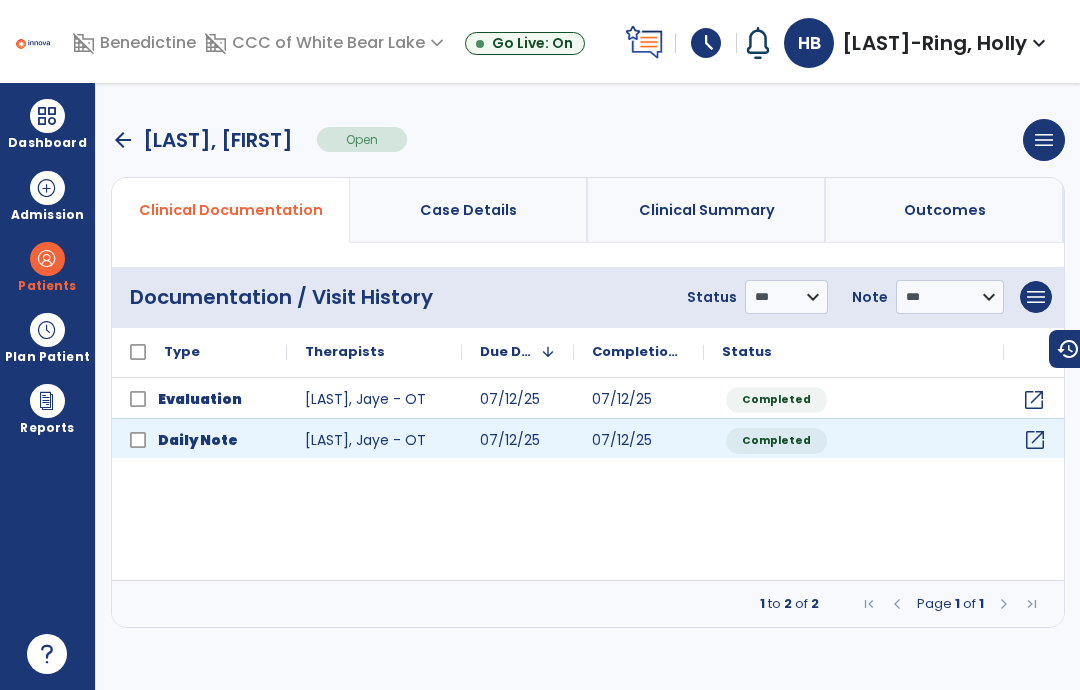 click on "open_in_new" 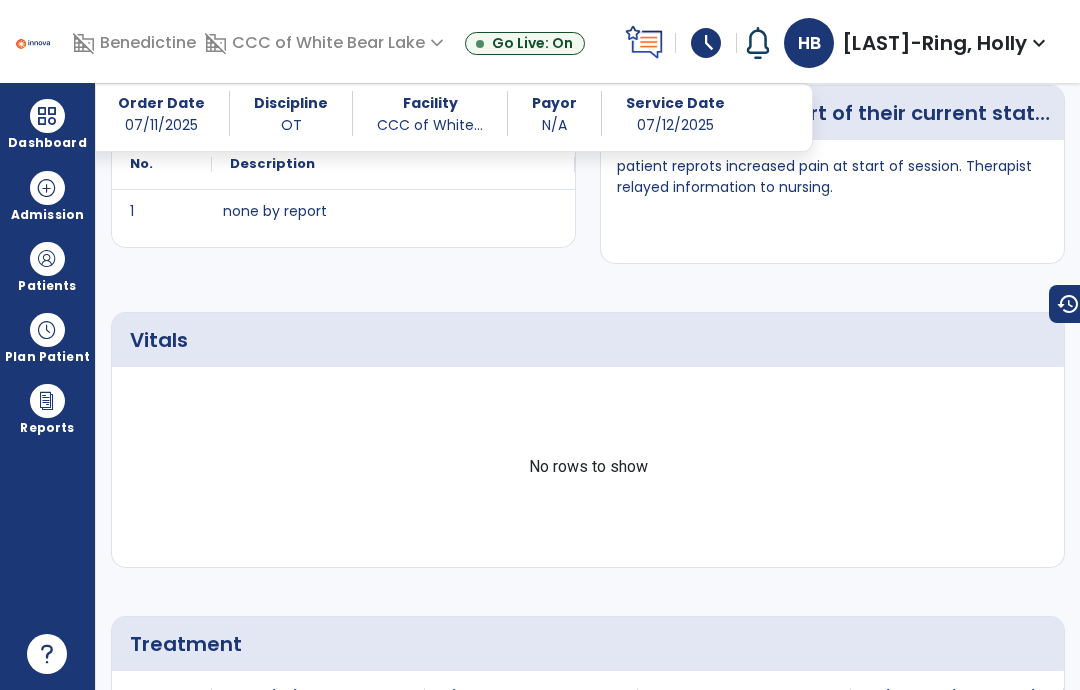 scroll, scrollTop: 588, scrollLeft: 0, axis: vertical 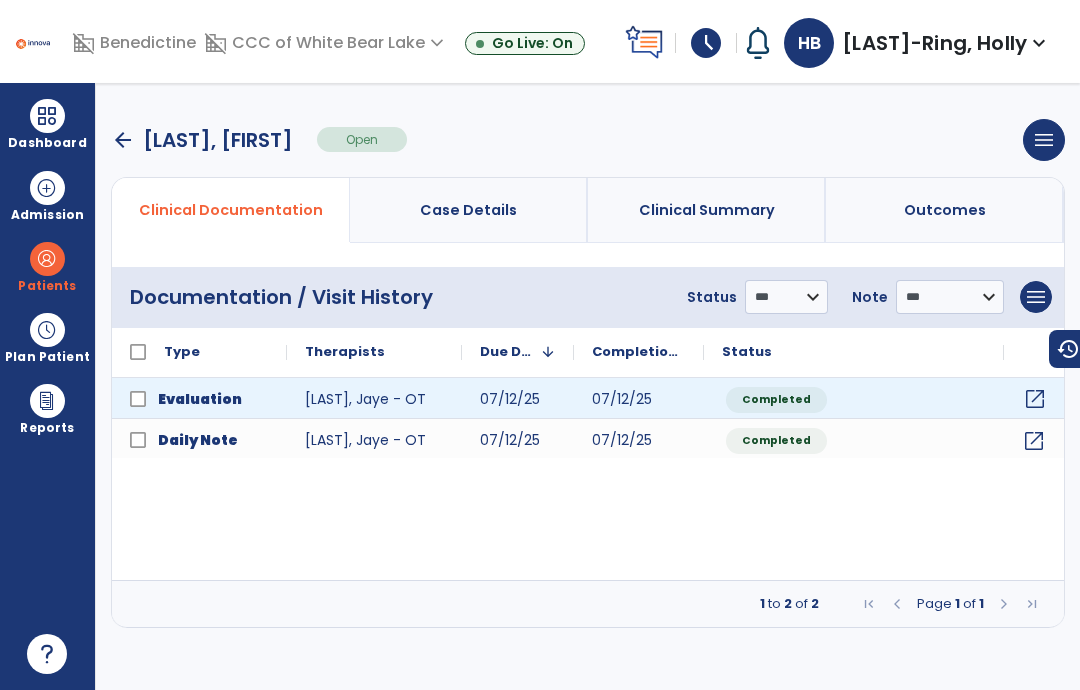 click on "open_in_new" 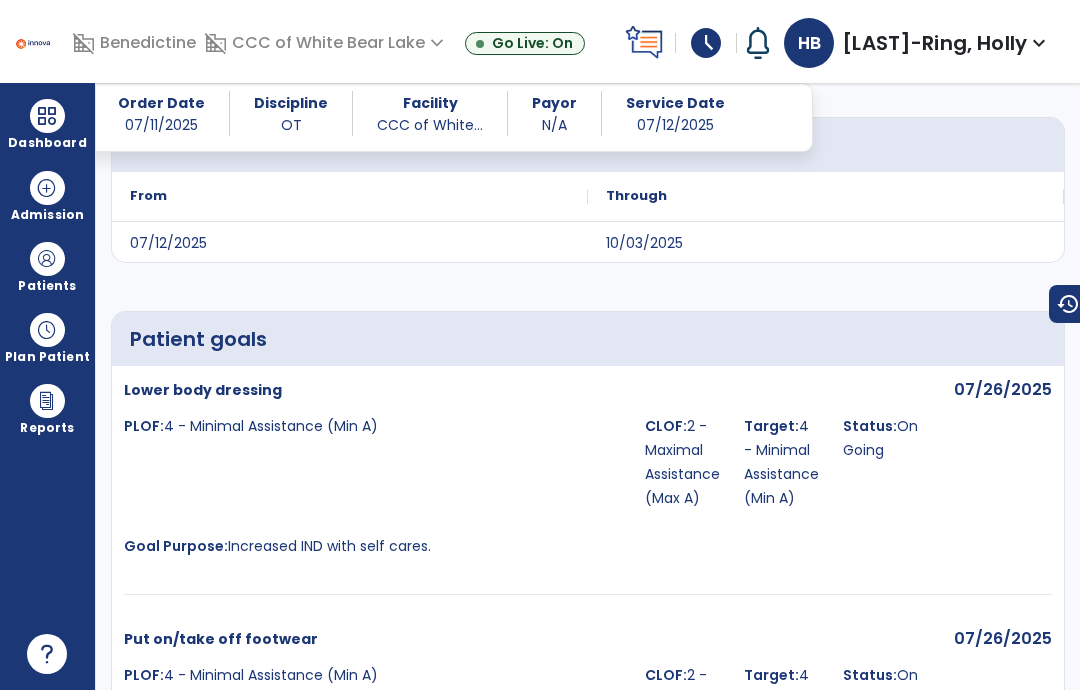 scroll, scrollTop: 4073, scrollLeft: 0, axis: vertical 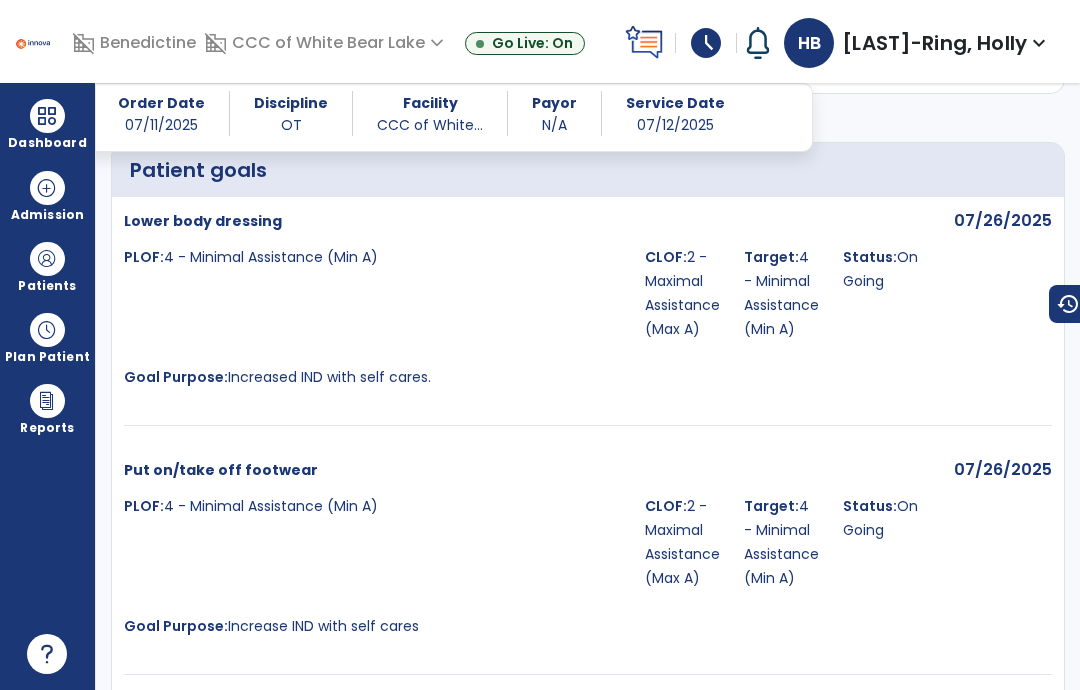click at bounding box center [47, 116] 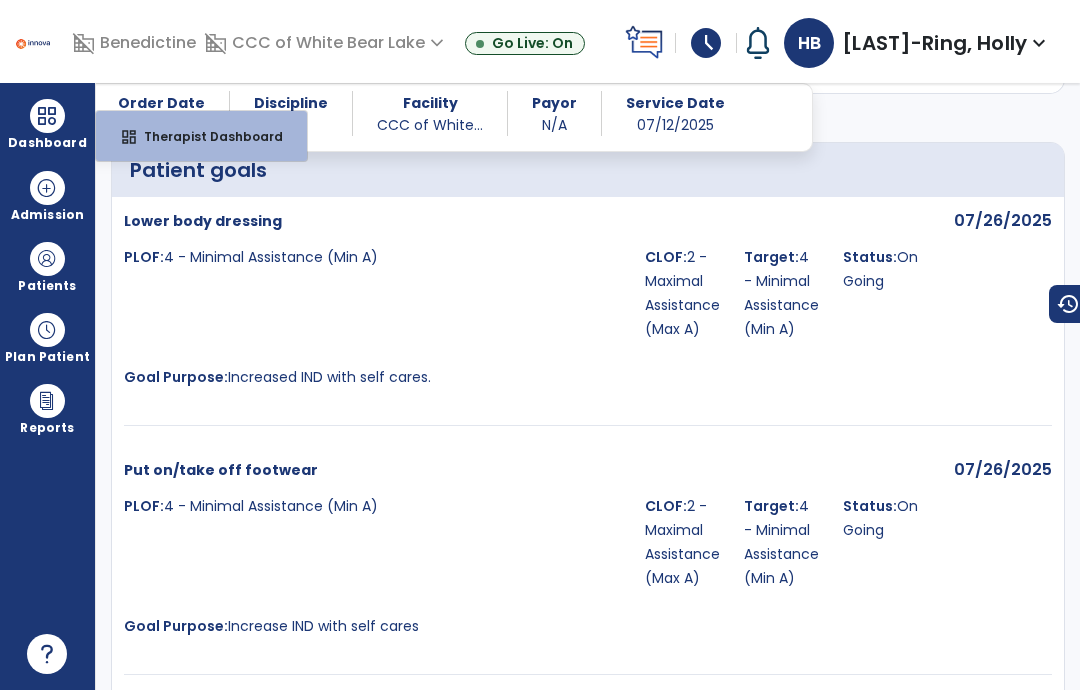 click at bounding box center [47, 259] 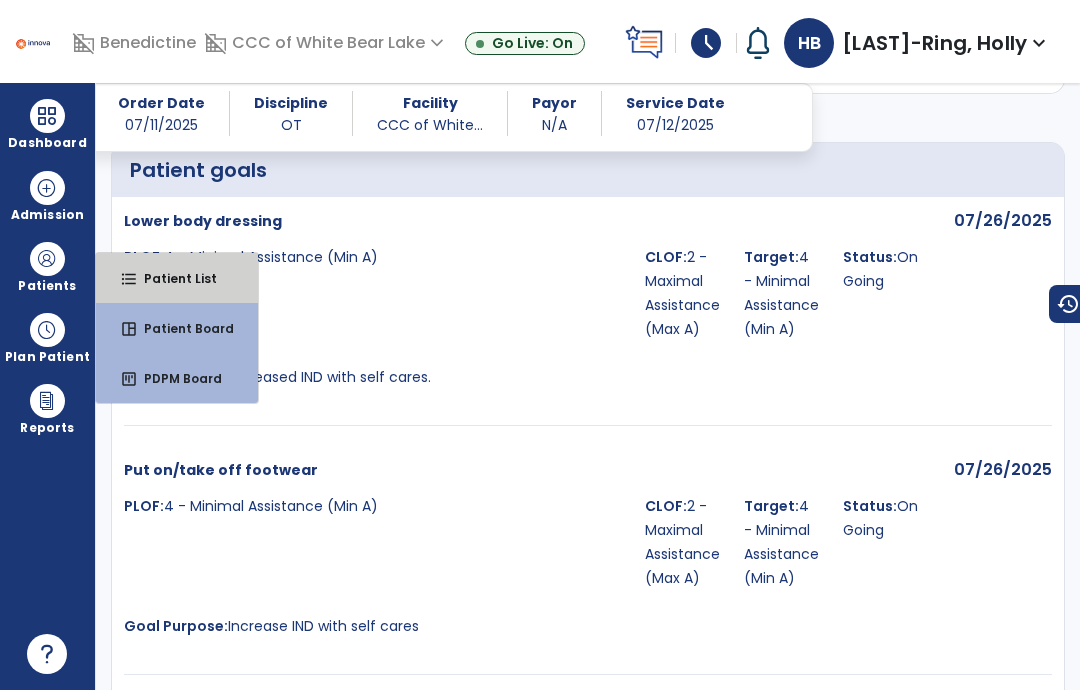 click on "Patient List" at bounding box center [172, 278] 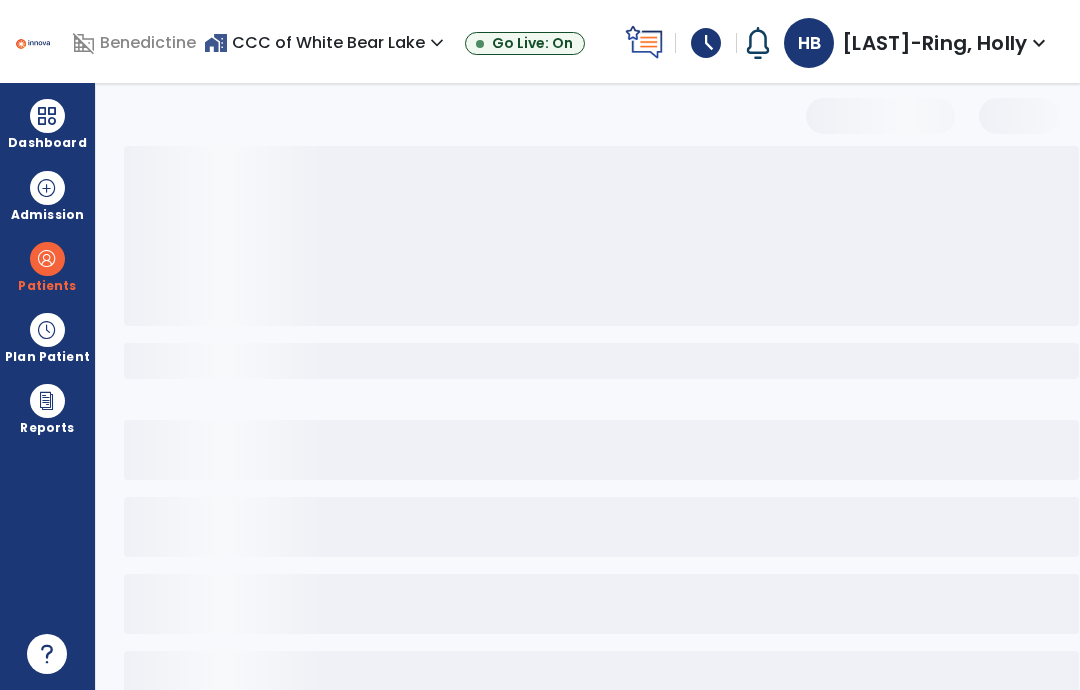 scroll, scrollTop: 0, scrollLeft: 0, axis: both 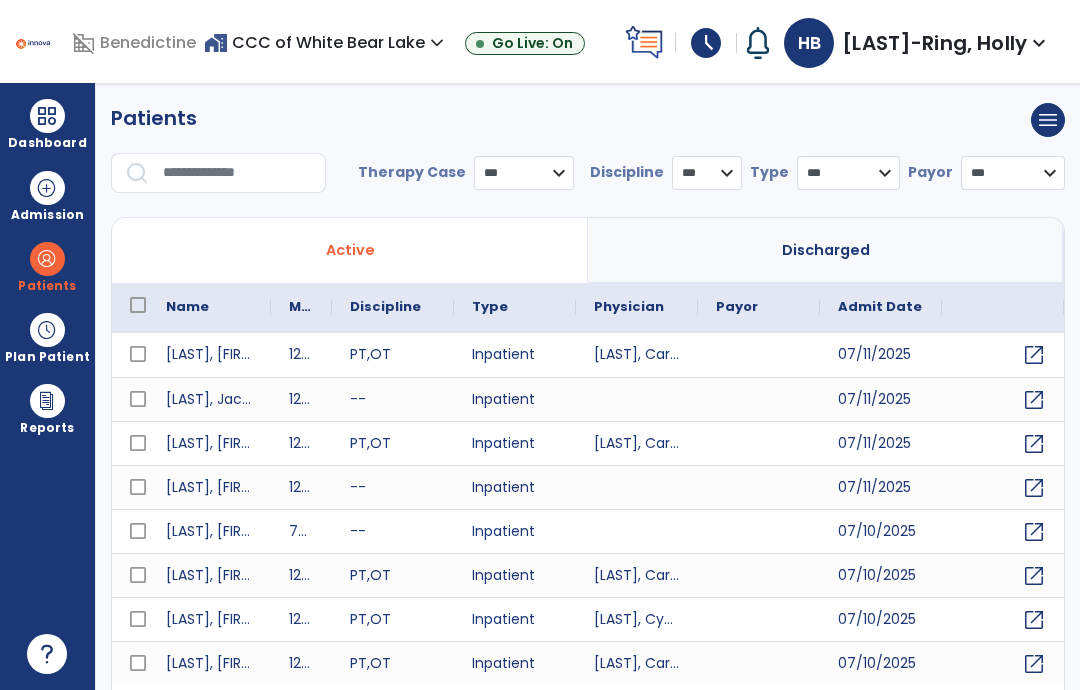 click at bounding box center [237, 173] 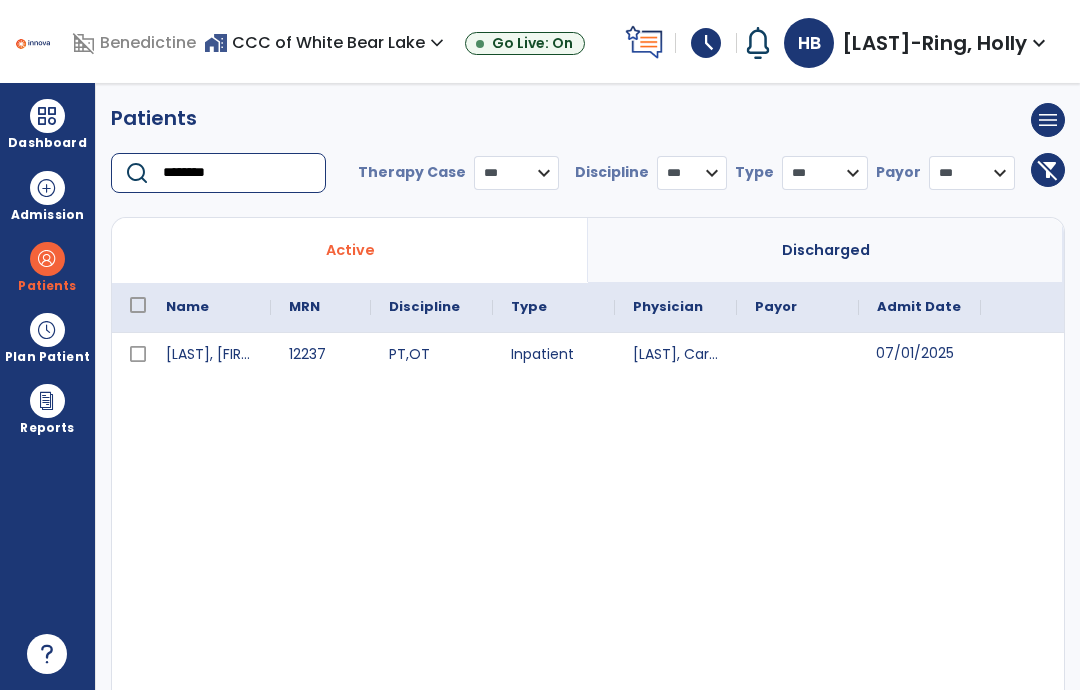 scroll, scrollTop: 0, scrollLeft: 121, axis: horizontal 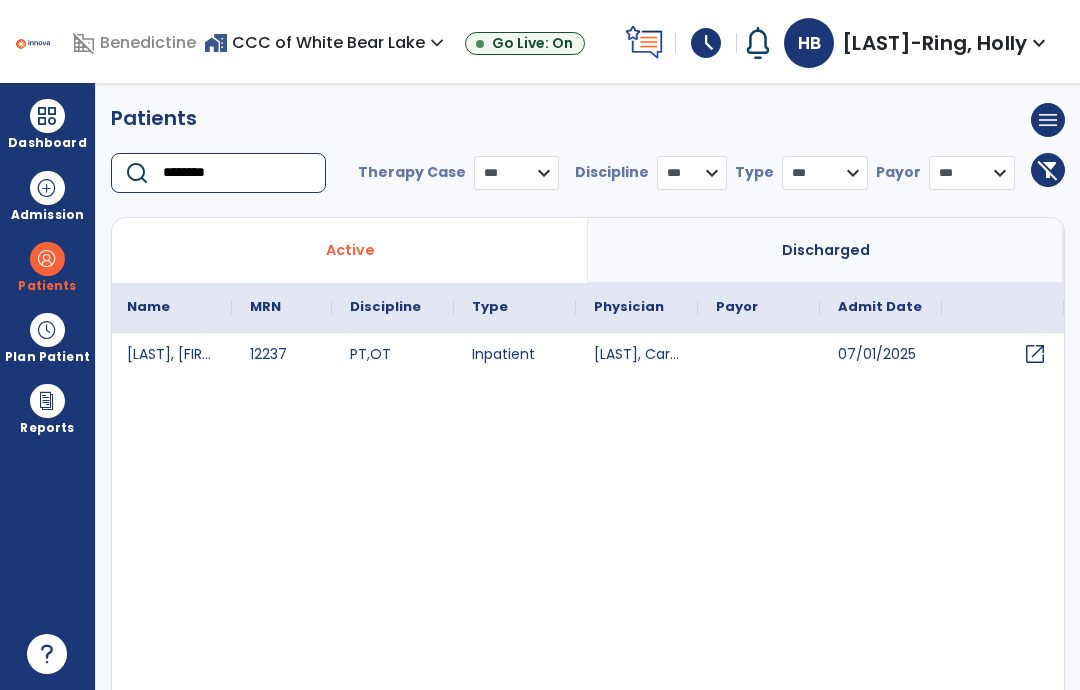 type on "********" 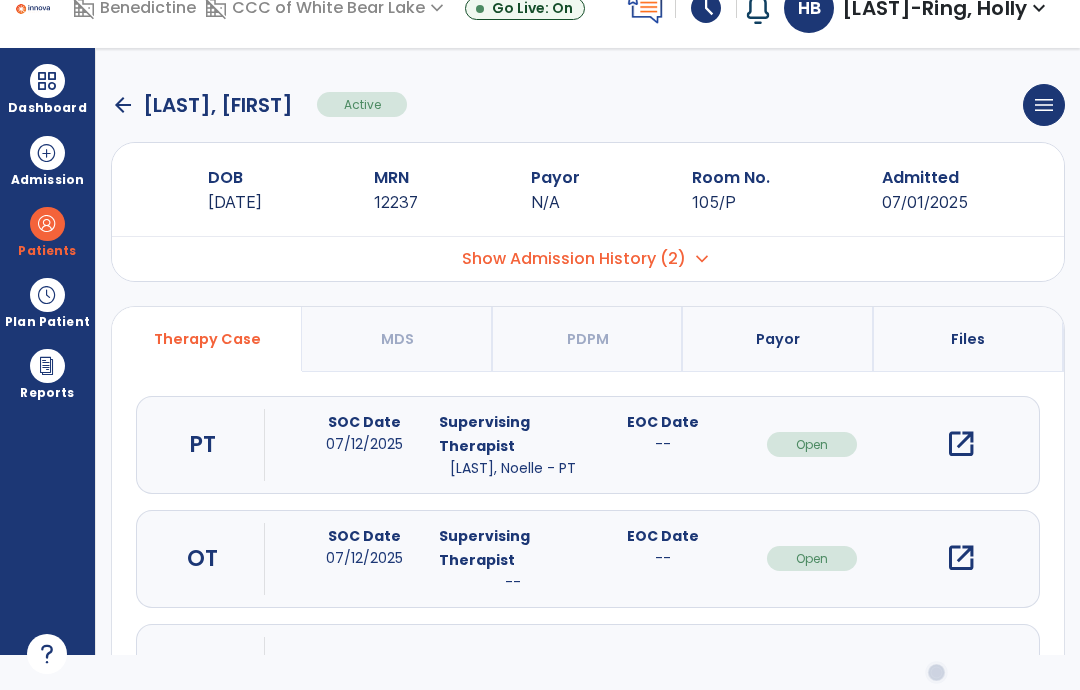 click on "open_in_new" at bounding box center (961, 558) 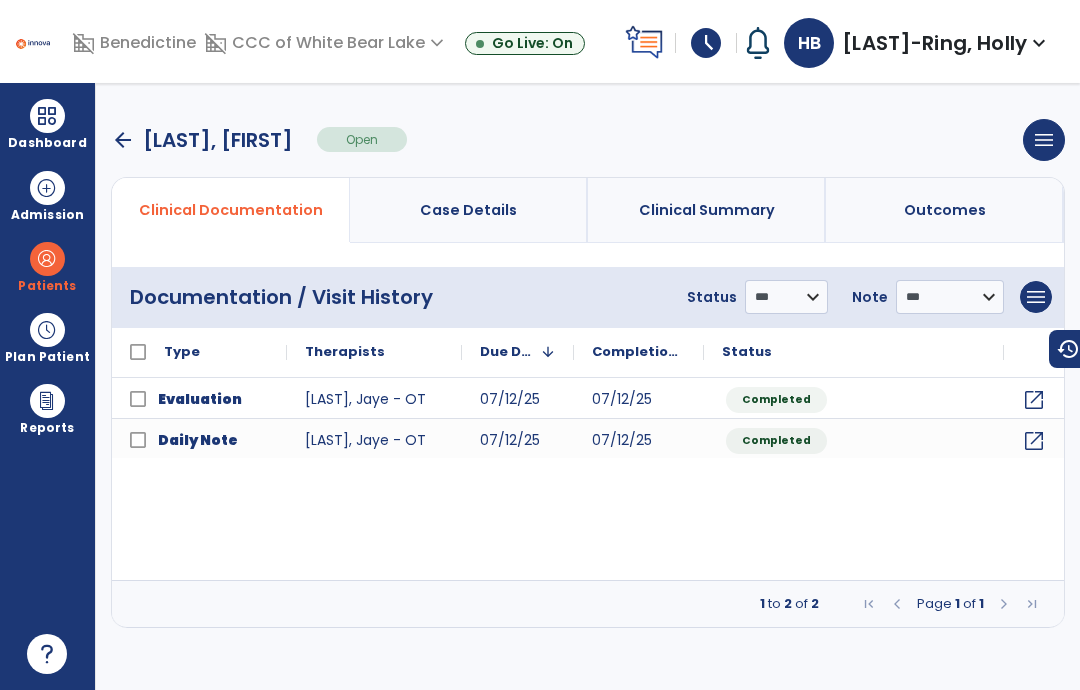 click on "menu" at bounding box center [1036, 297] 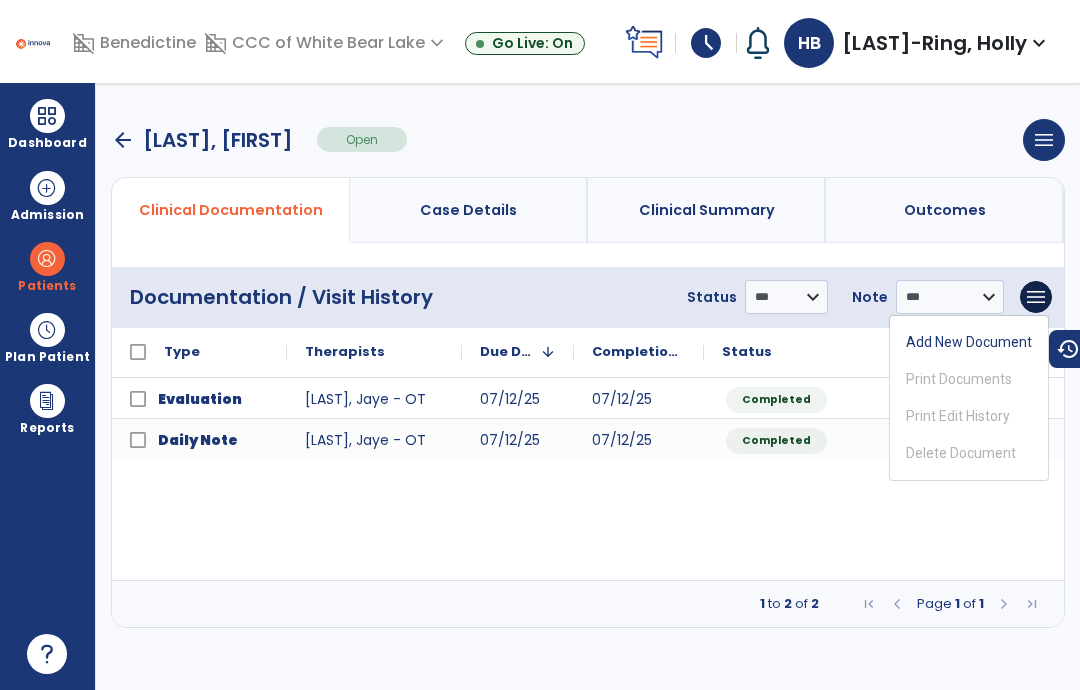 click on "Add New Document" at bounding box center (969, 342) 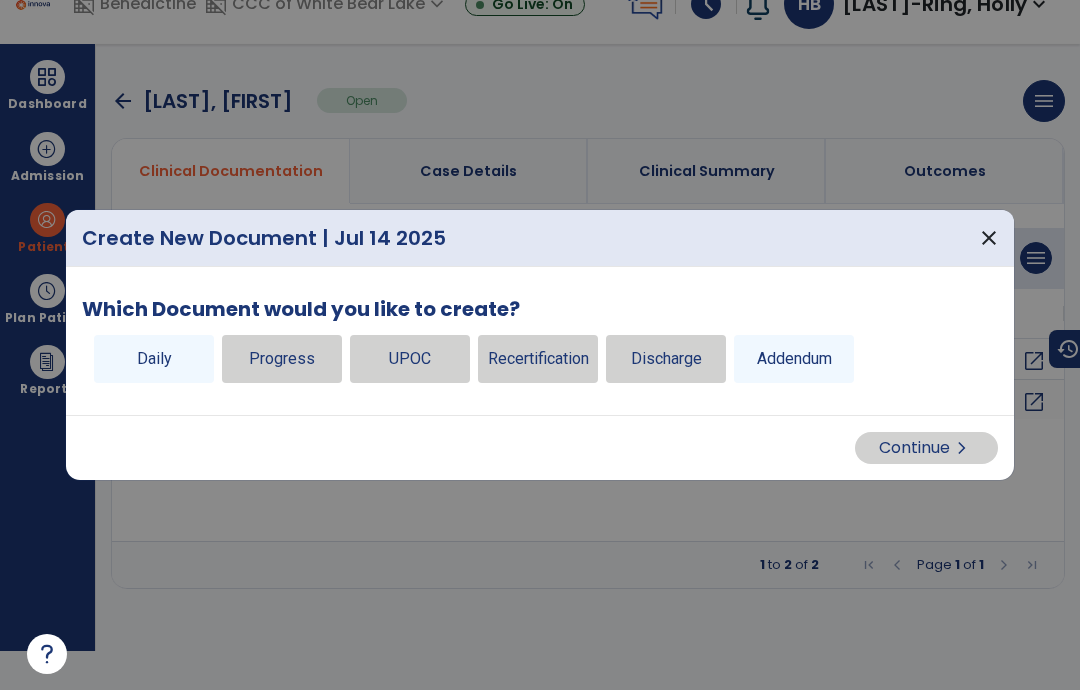 scroll, scrollTop: 0, scrollLeft: 0, axis: both 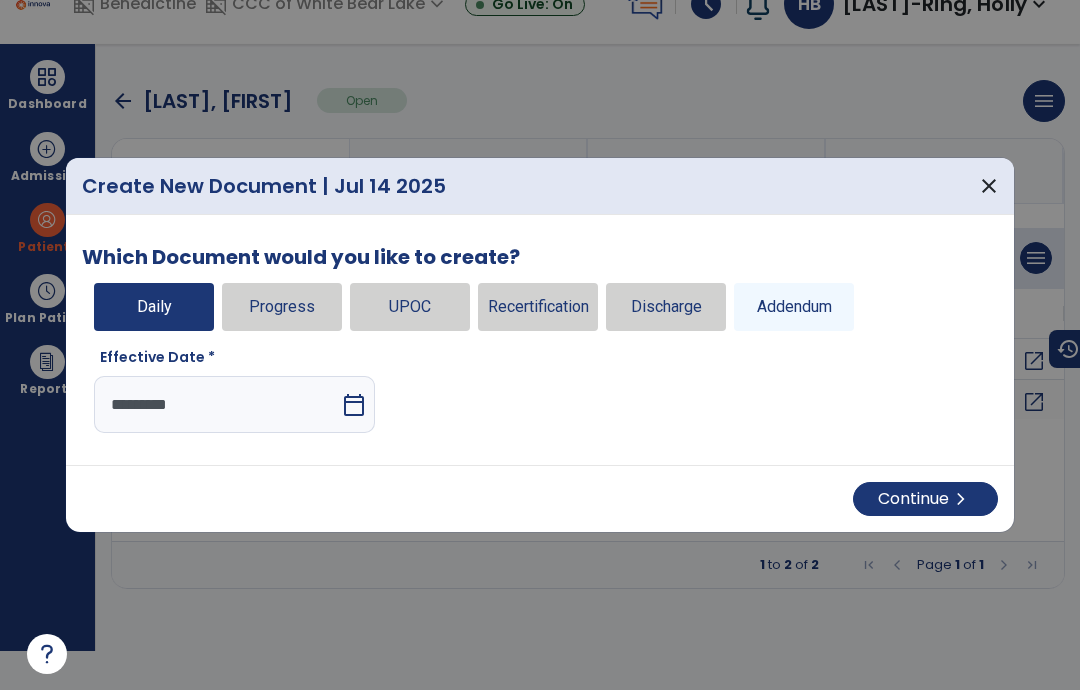 click on "Continue   chevron_right" at bounding box center [925, 499] 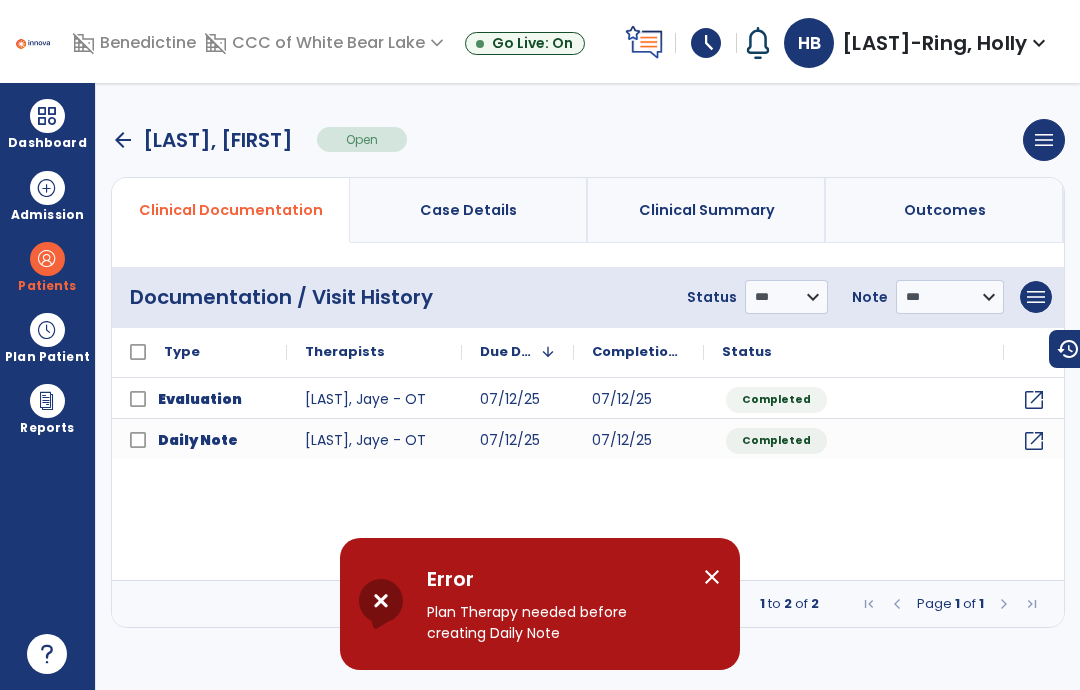 scroll, scrollTop: 39, scrollLeft: 0, axis: vertical 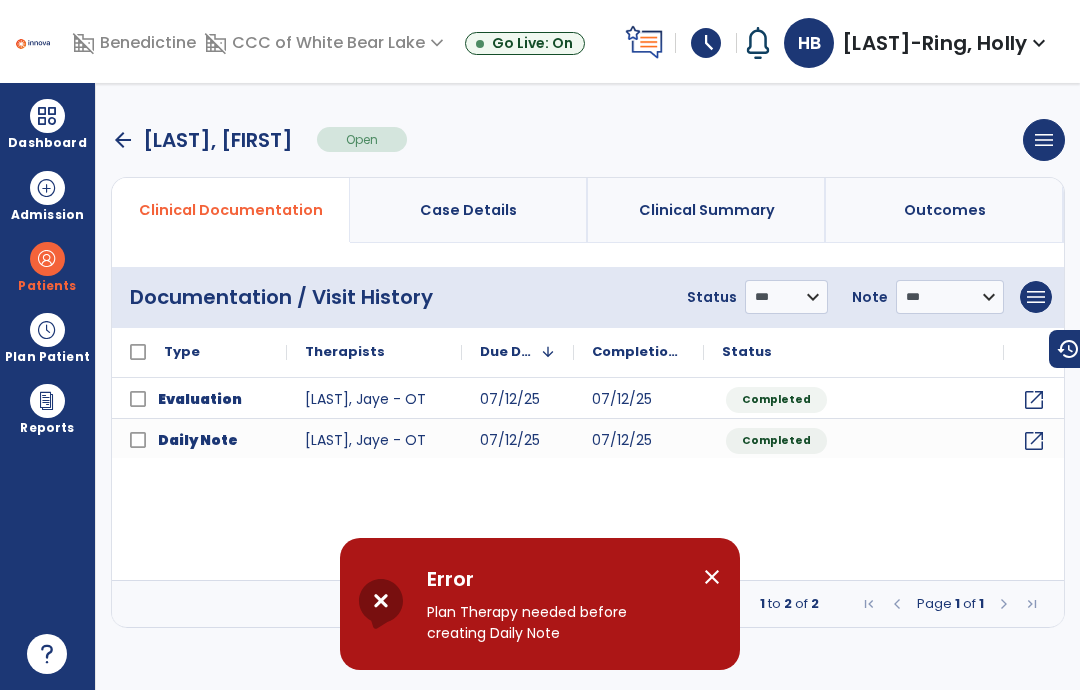 click on "close" at bounding box center [720, 604] 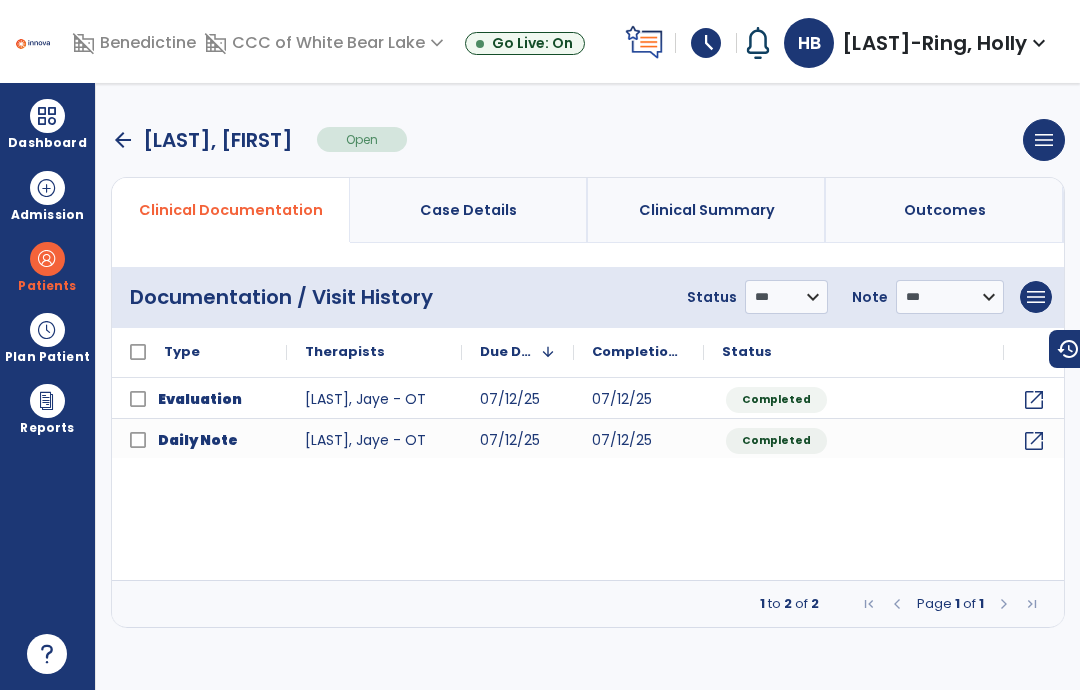 click at bounding box center [47, 116] 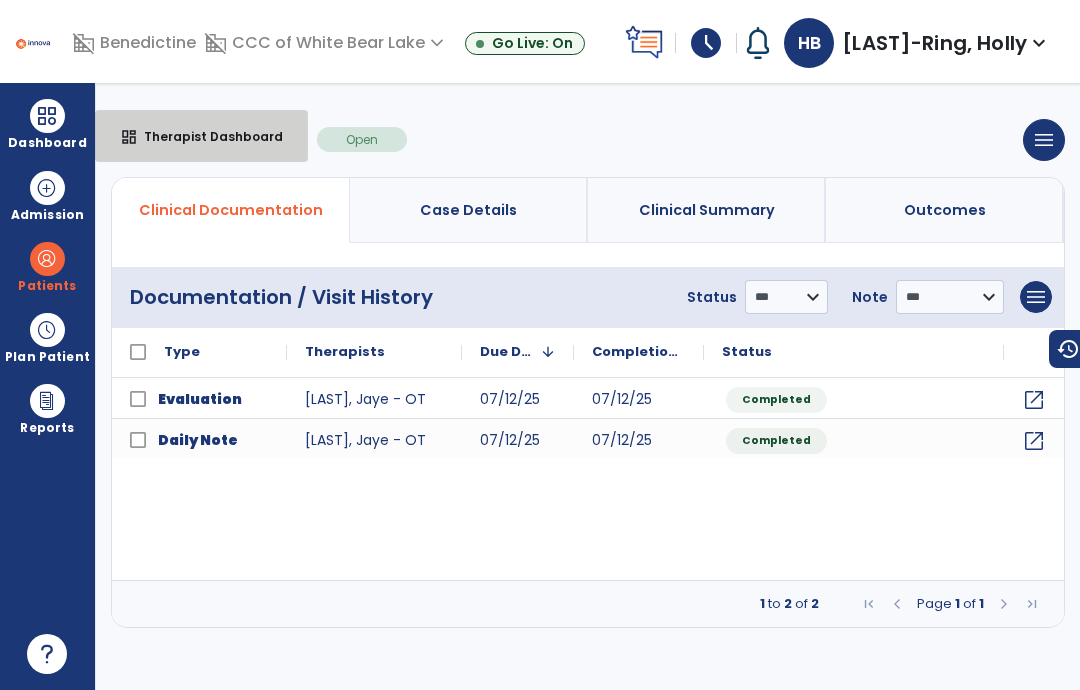 click on "dashboard  Therapist Dashboard" at bounding box center [201, 136] 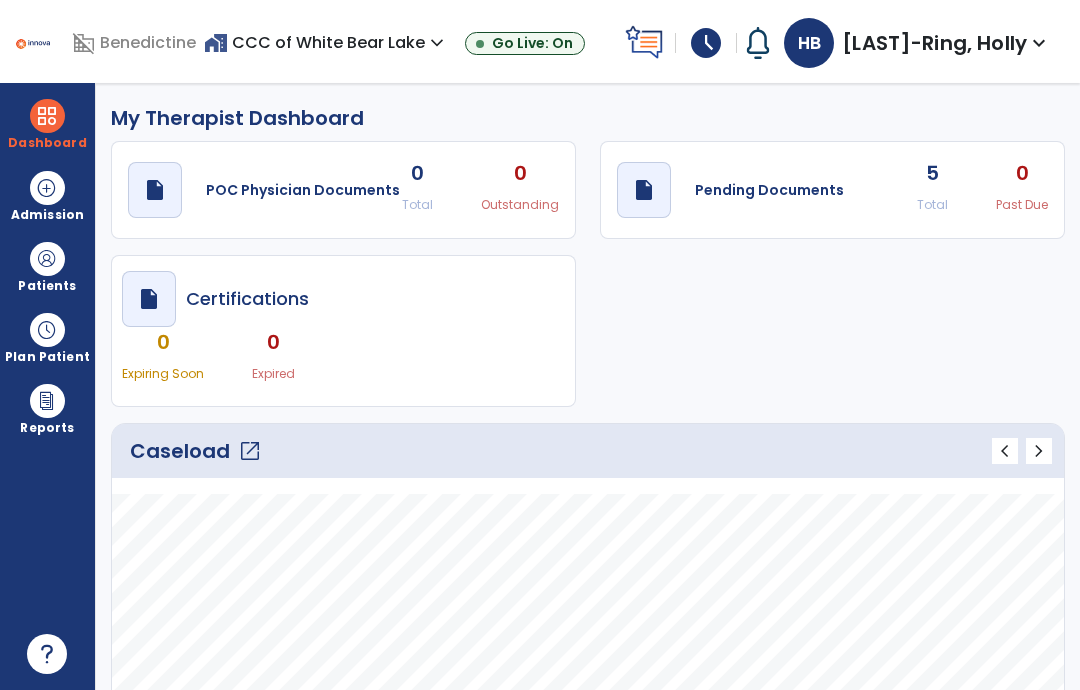 click on "open_in_new" 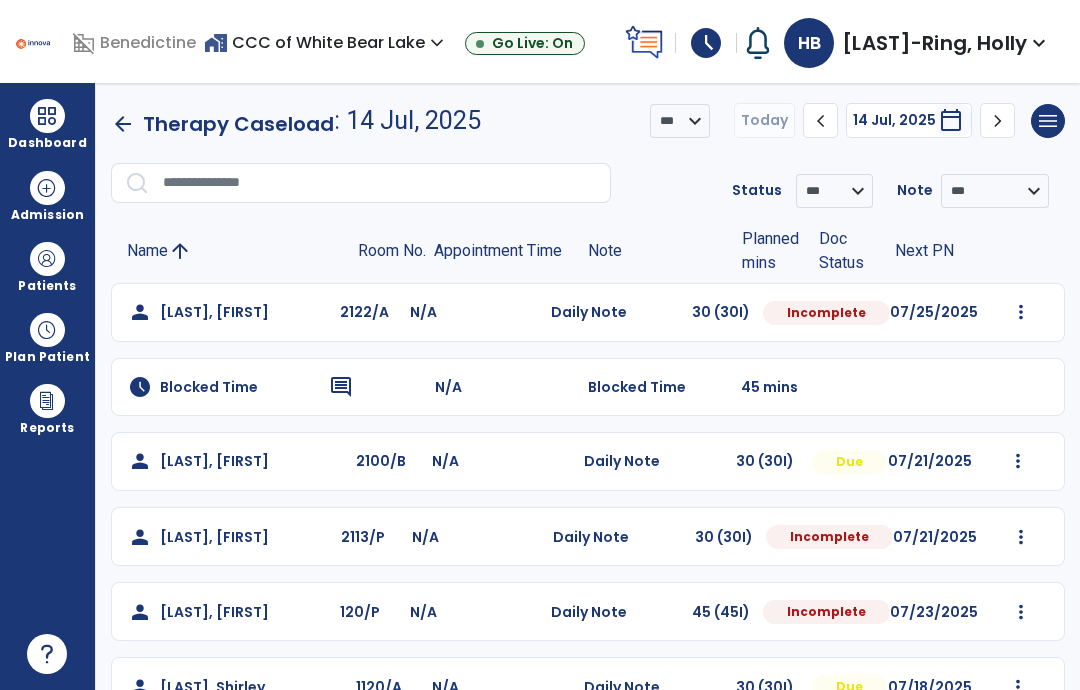 click at bounding box center [47, 259] 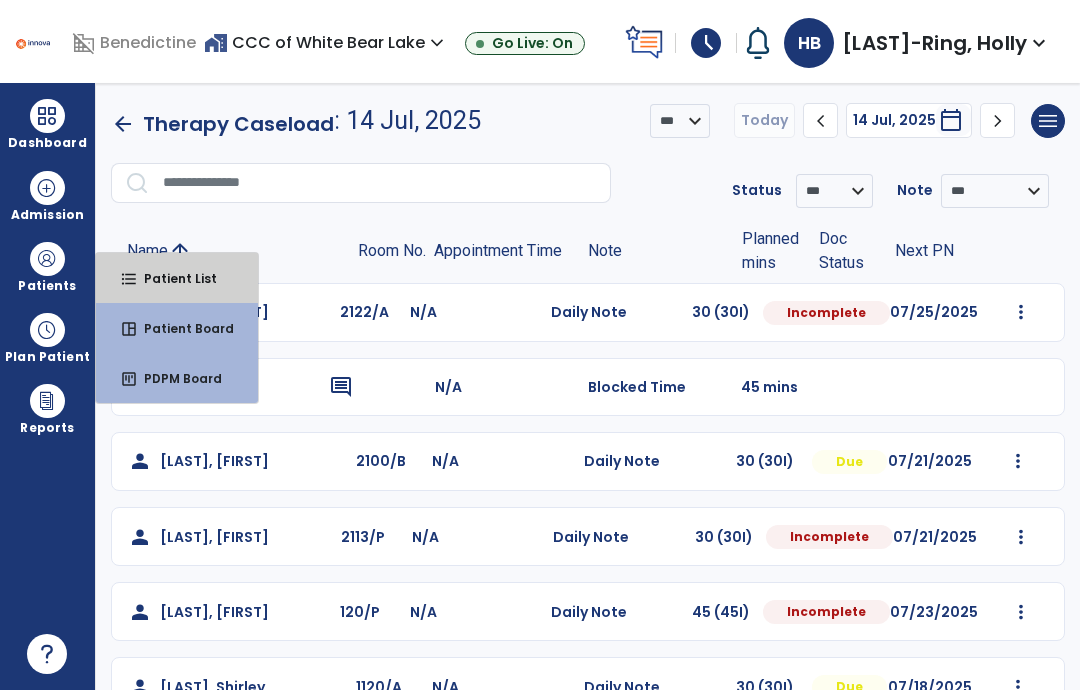 click on "Patient List" at bounding box center (172, 278) 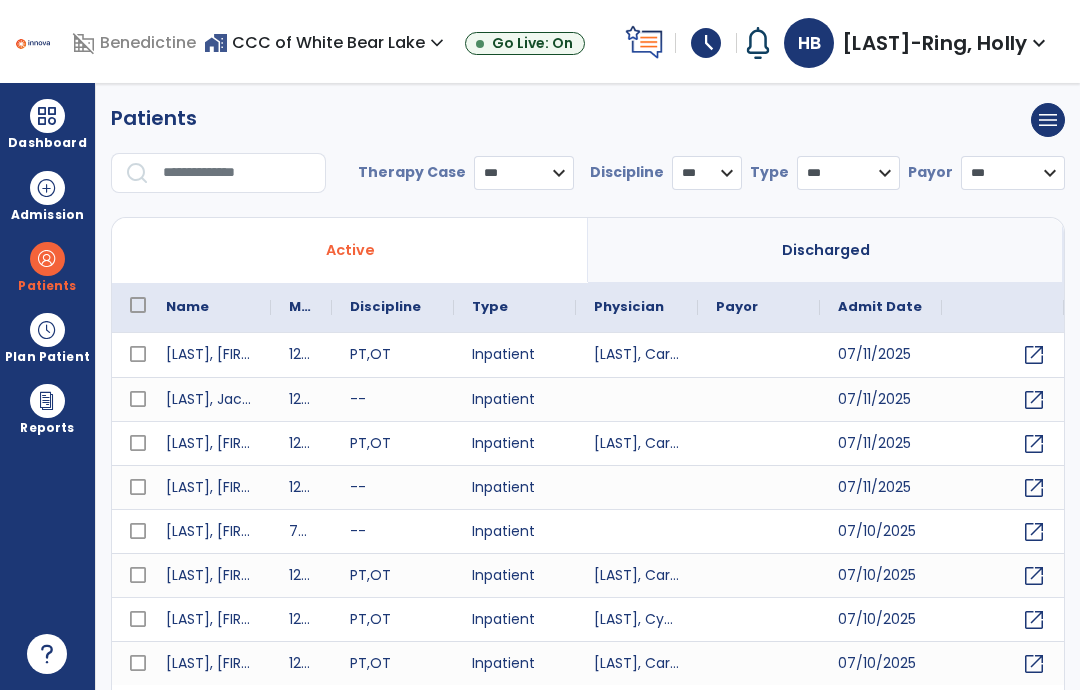 select on "***" 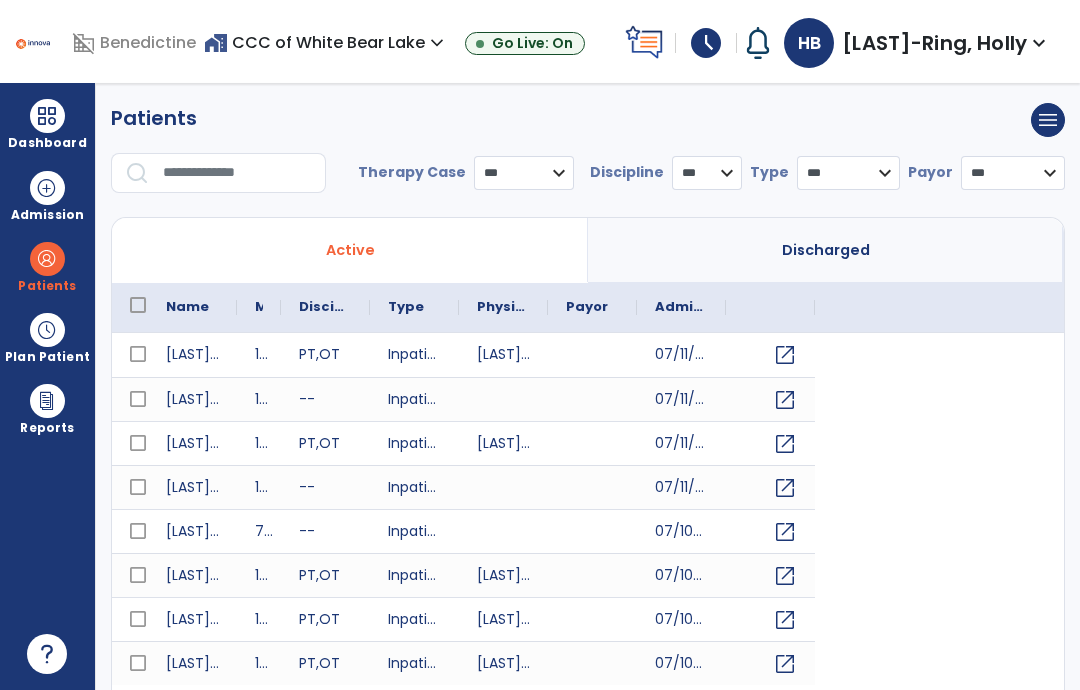 scroll, scrollTop: 0, scrollLeft: 0, axis: both 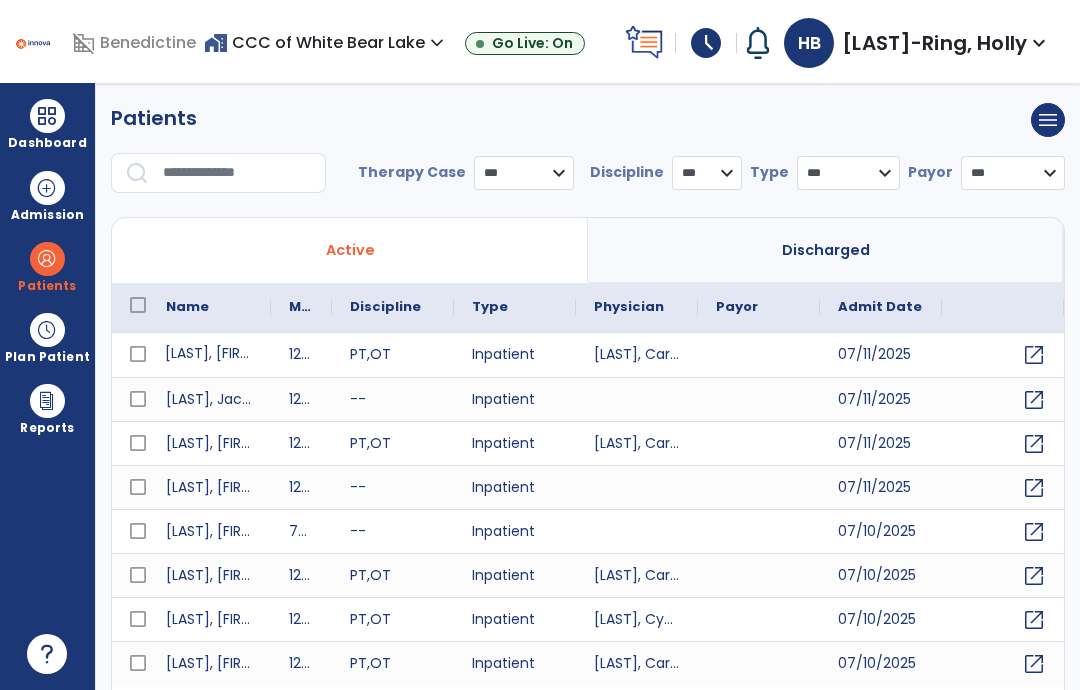 click on "Dashboard" at bounding box center [47, 124] 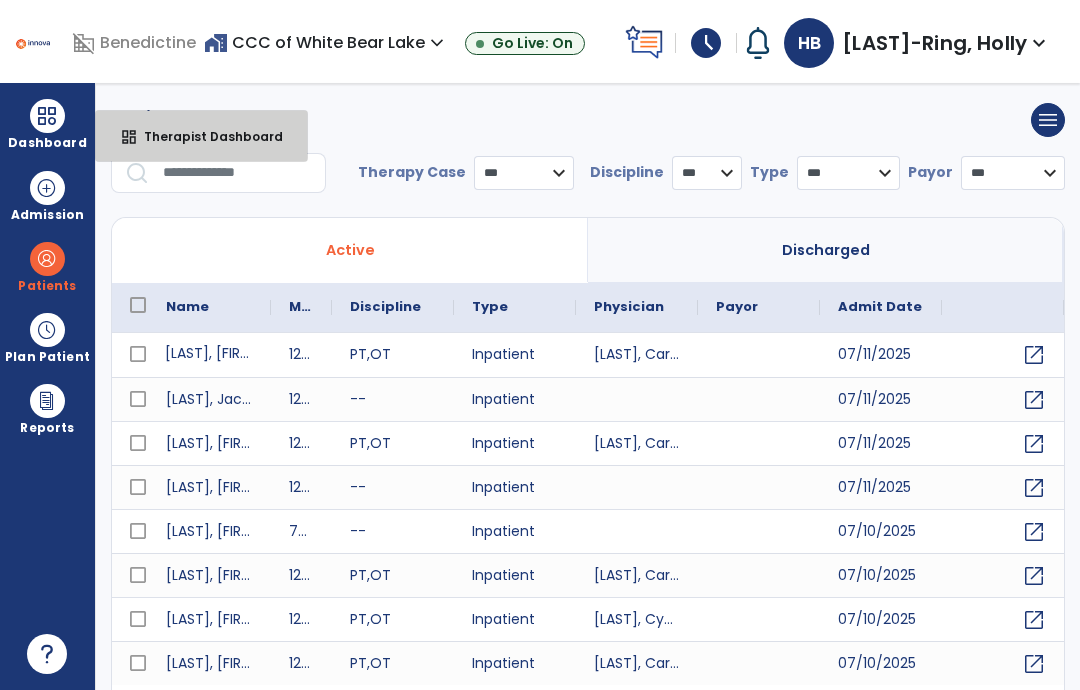 click on "Therapist Dashboard" at bounding box center [205, 136] 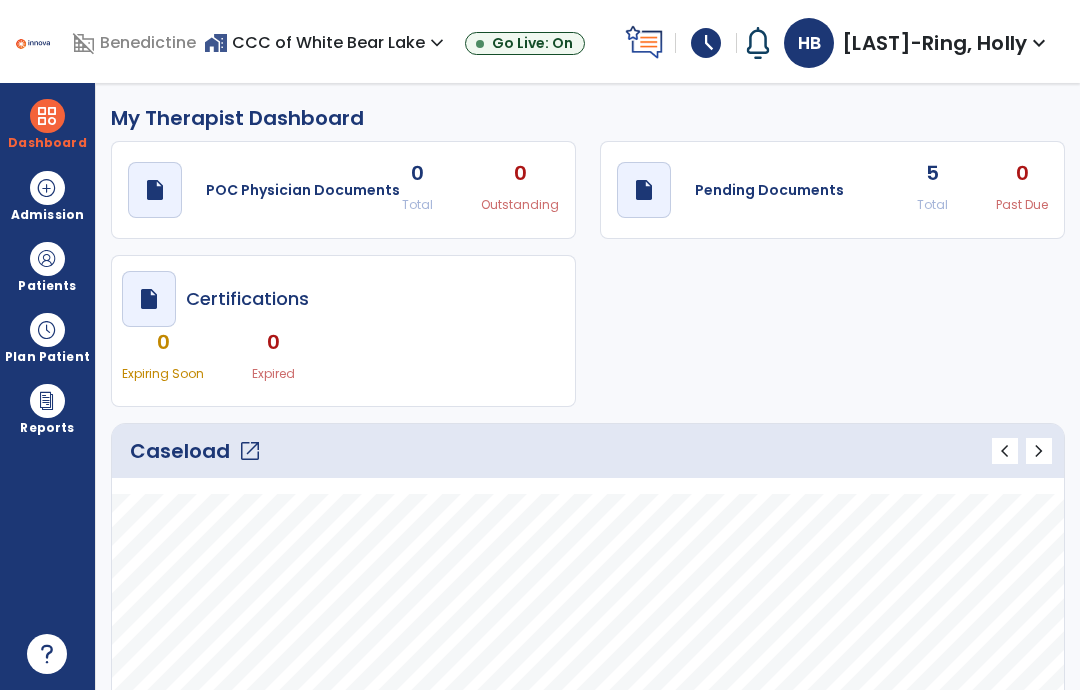 click on "open_in_new" 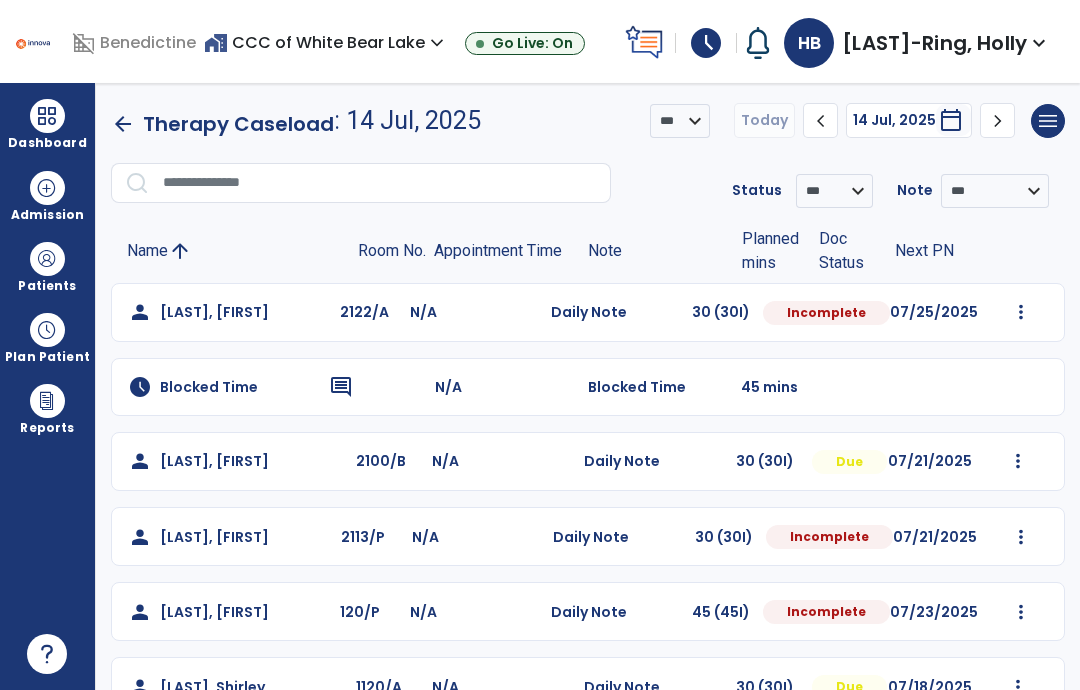 click at bounding box center [47, 259] 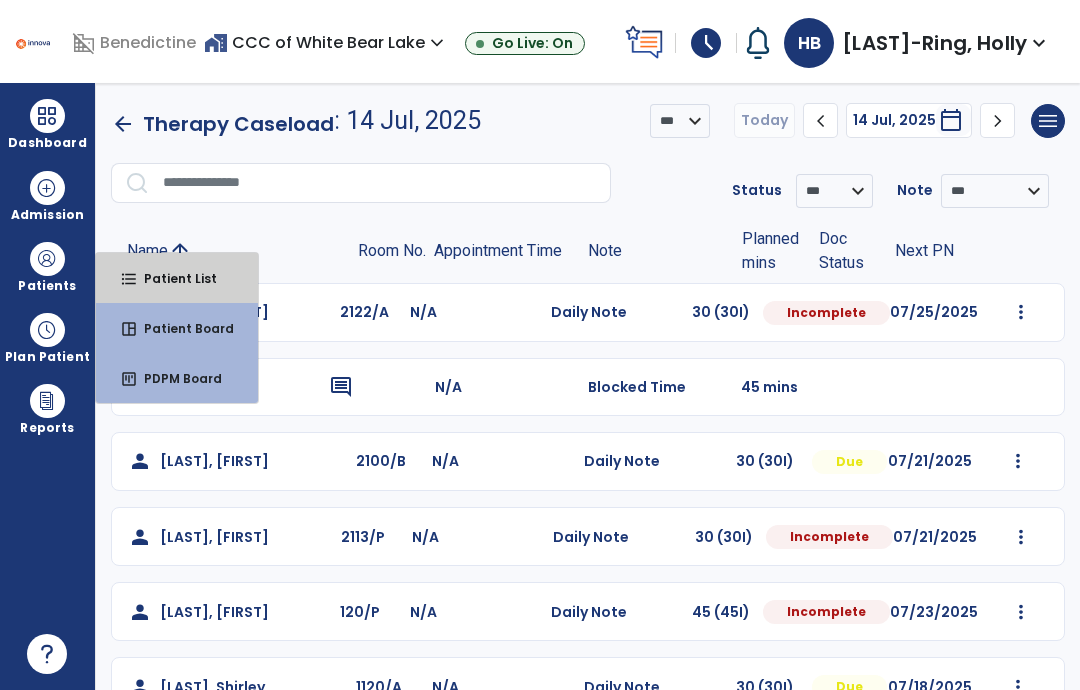 click on "format_list_bulleted  Patient List" at bounding box center (177, 278) 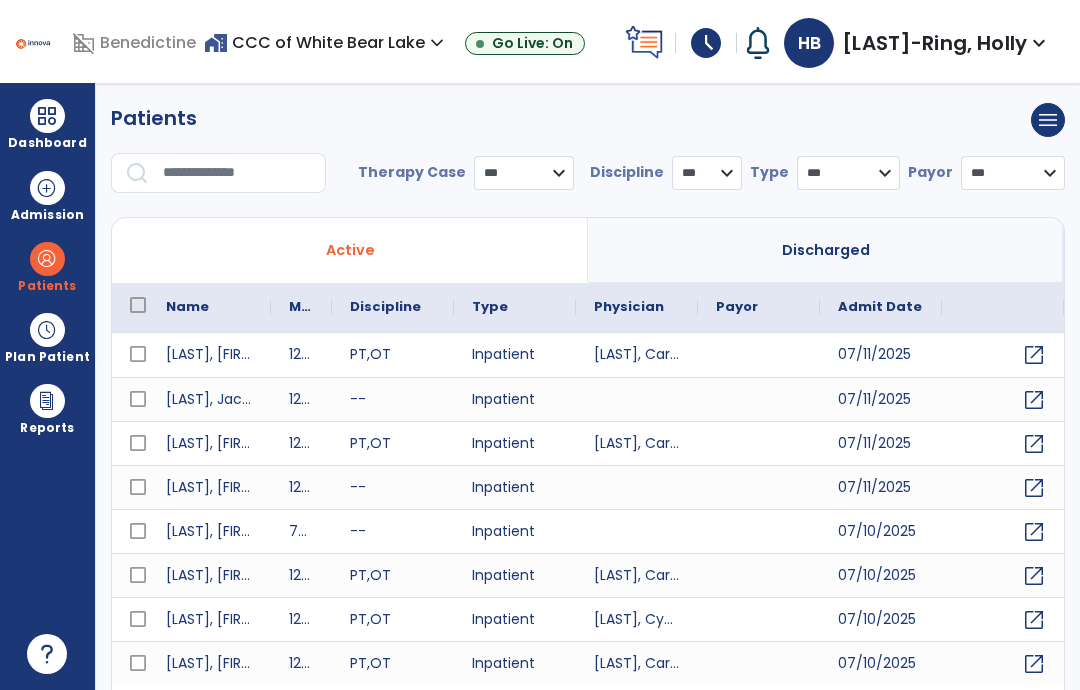 select on "***" 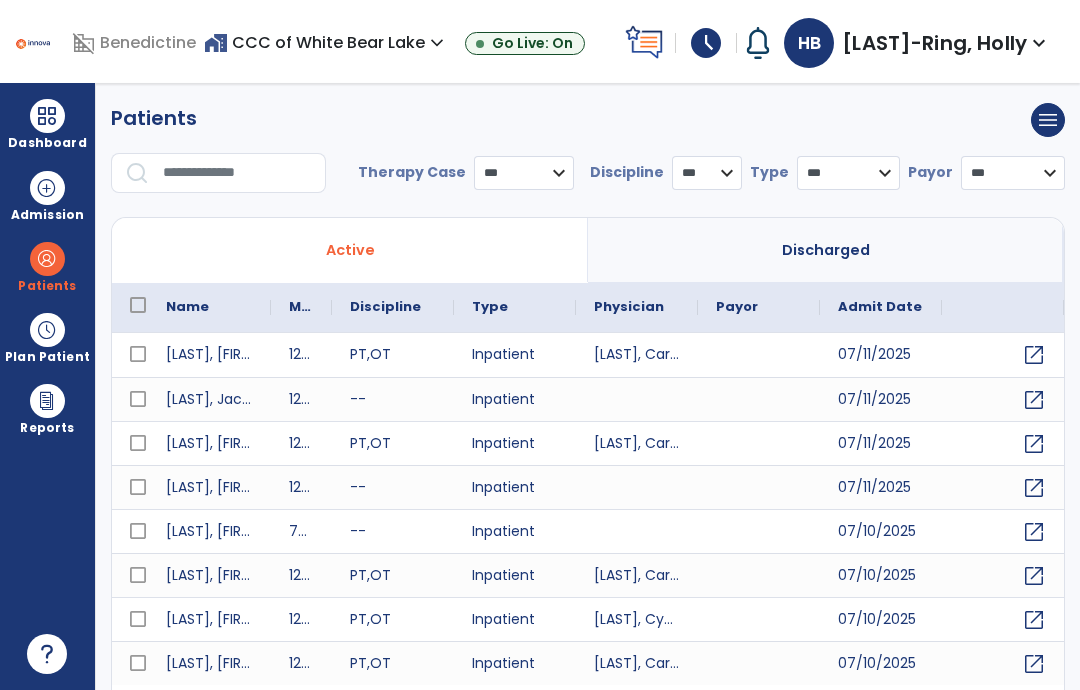 click at bounding box center [237, 173] 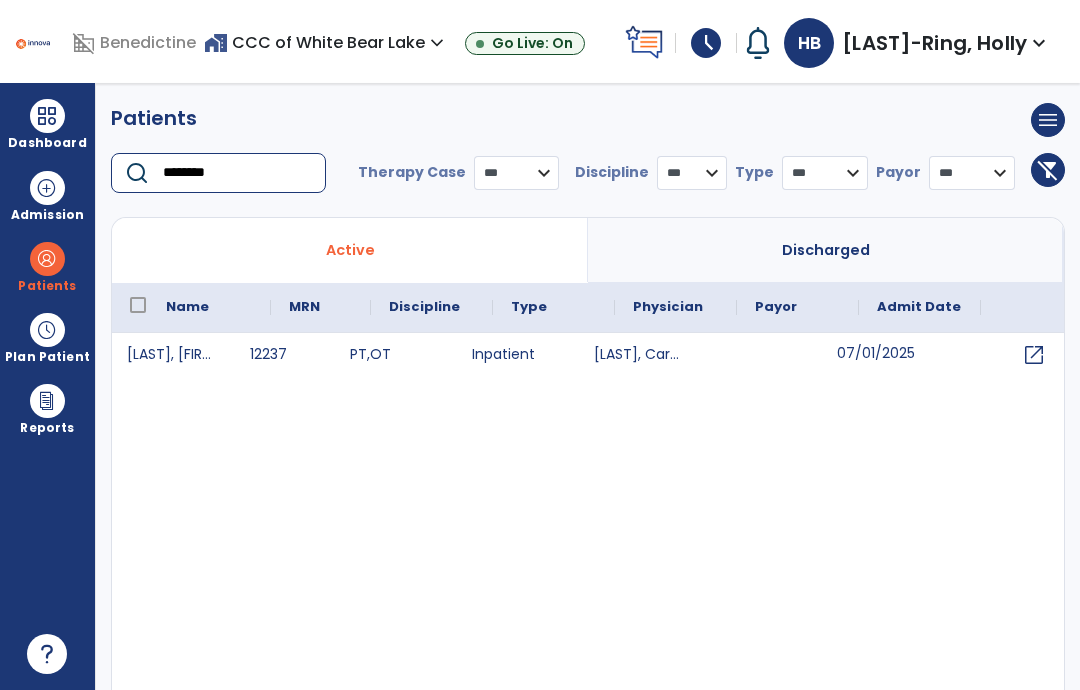 scroll, scrollTop: 0, scrollLeft: 39, axis: horizontal 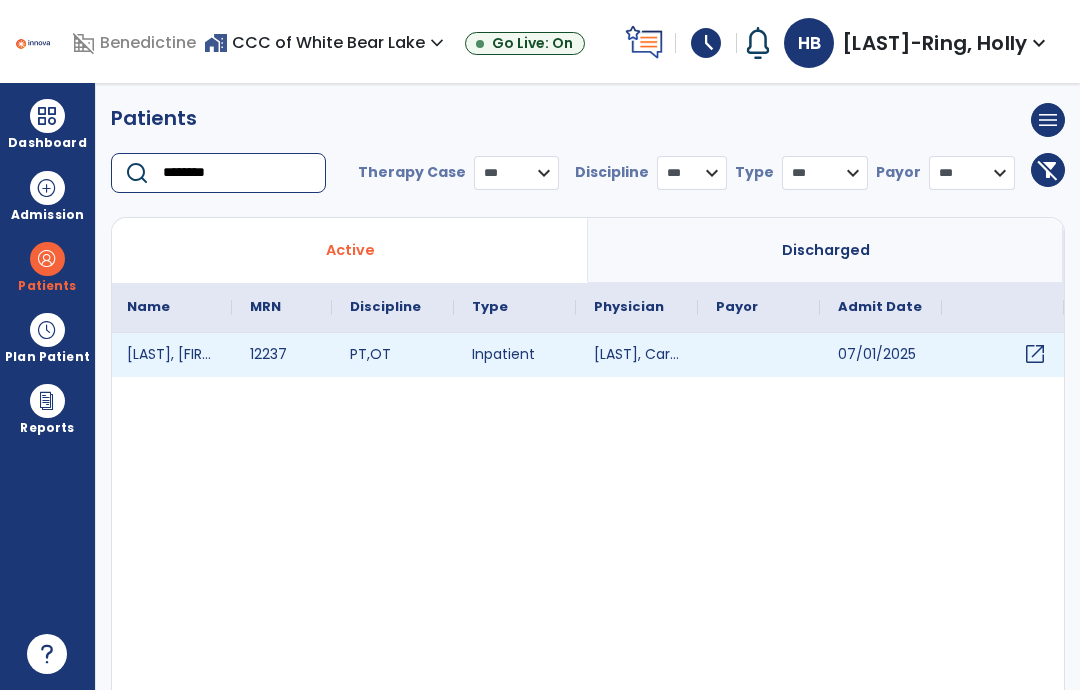 type on "********" 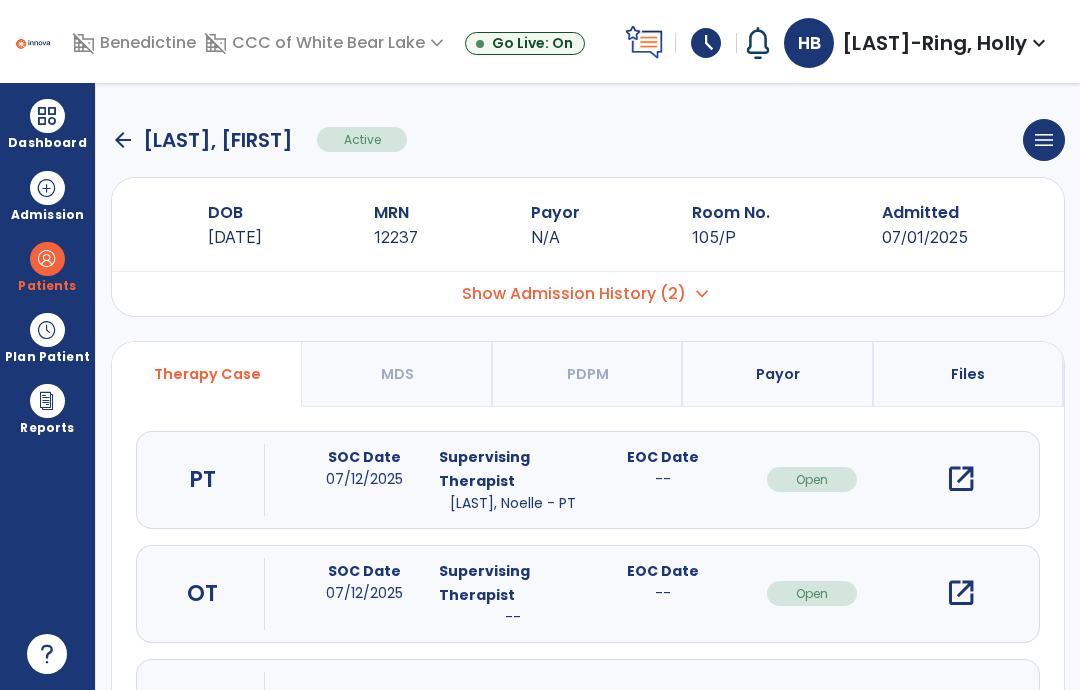 click on "open_in_new" at bounding box center [961, 593] 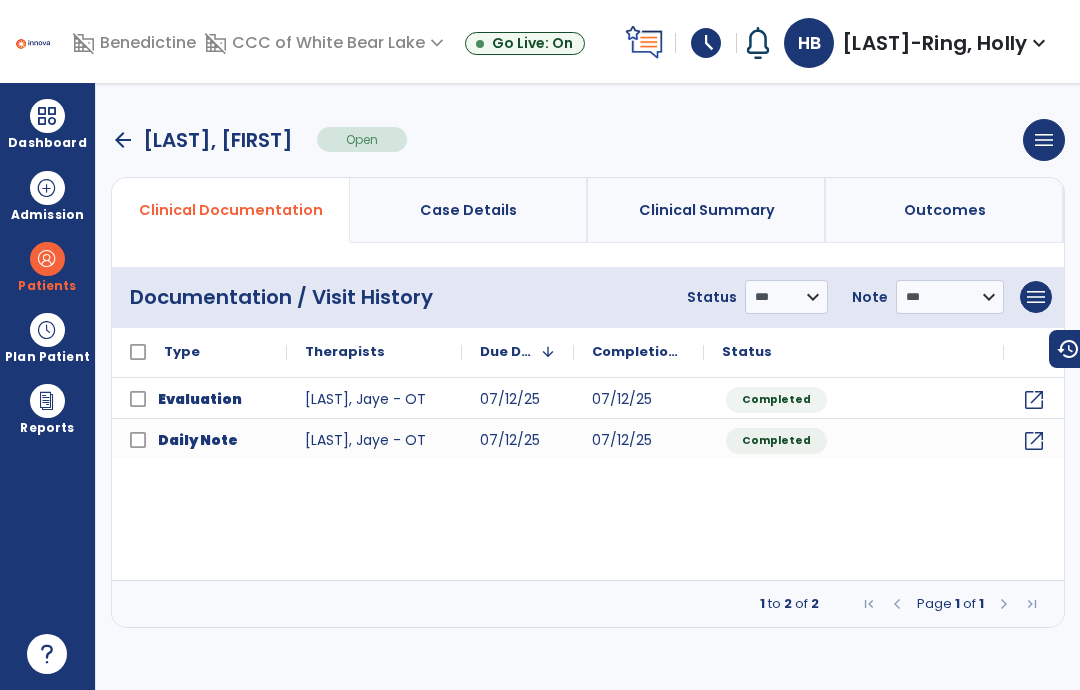 click on "menu" at bounding box center [1036, 297] 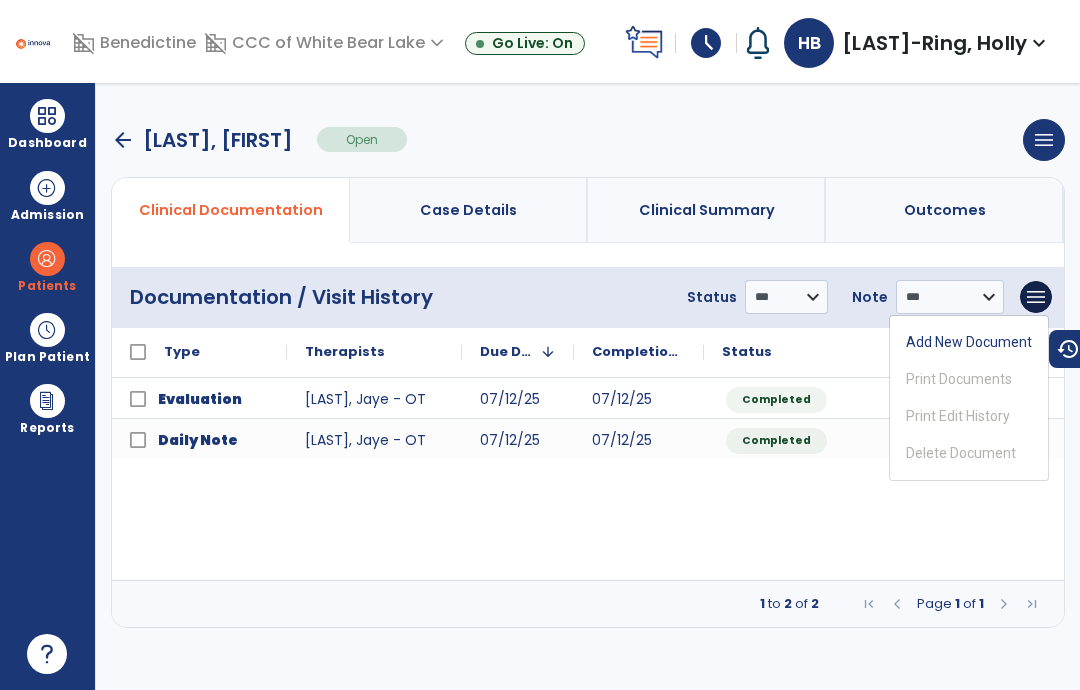 click on "Add New Document" at bounding box center (969, 342) 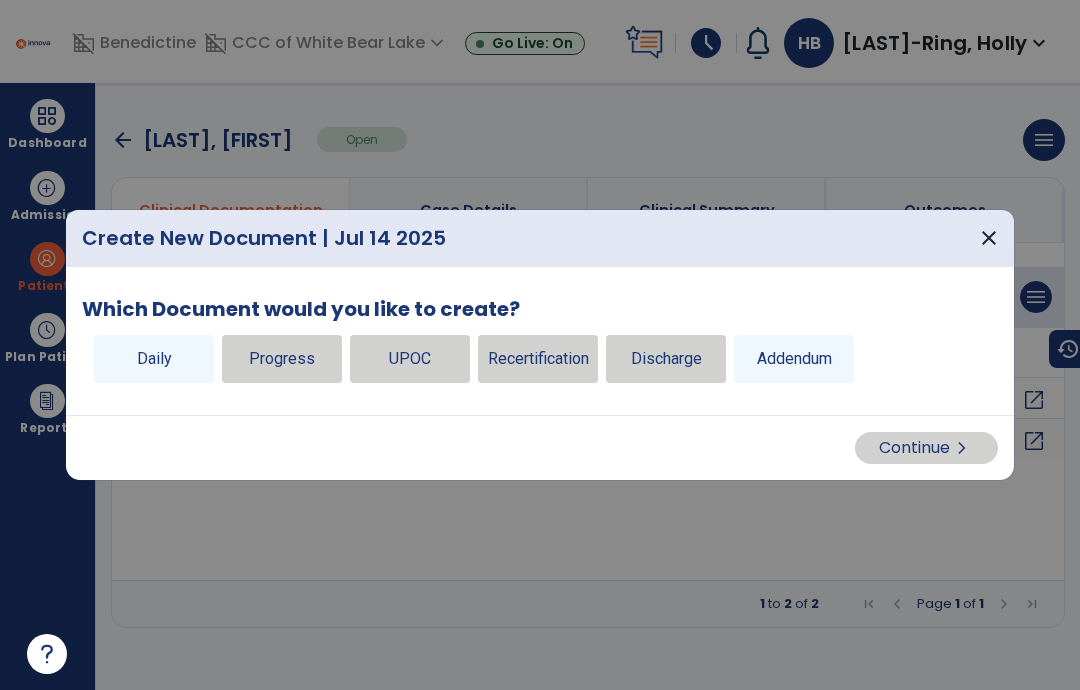 click on "Continue   chevron_right" at bounding box center (540, 448) 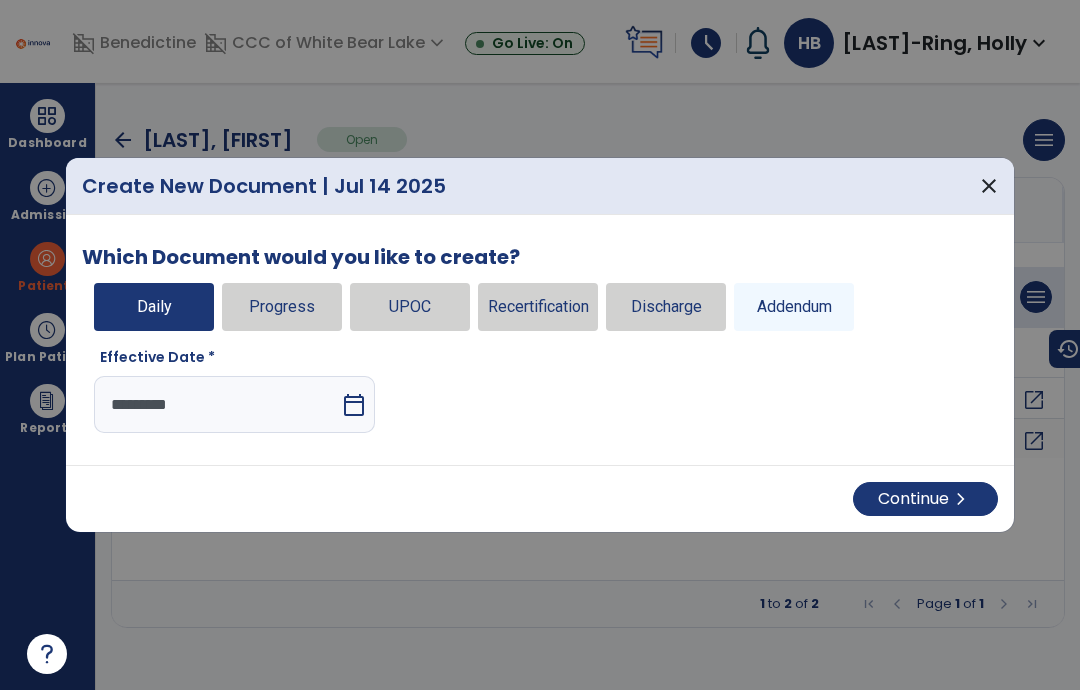 click on "Continue   chevron_right" at bounding box center (925, 499) 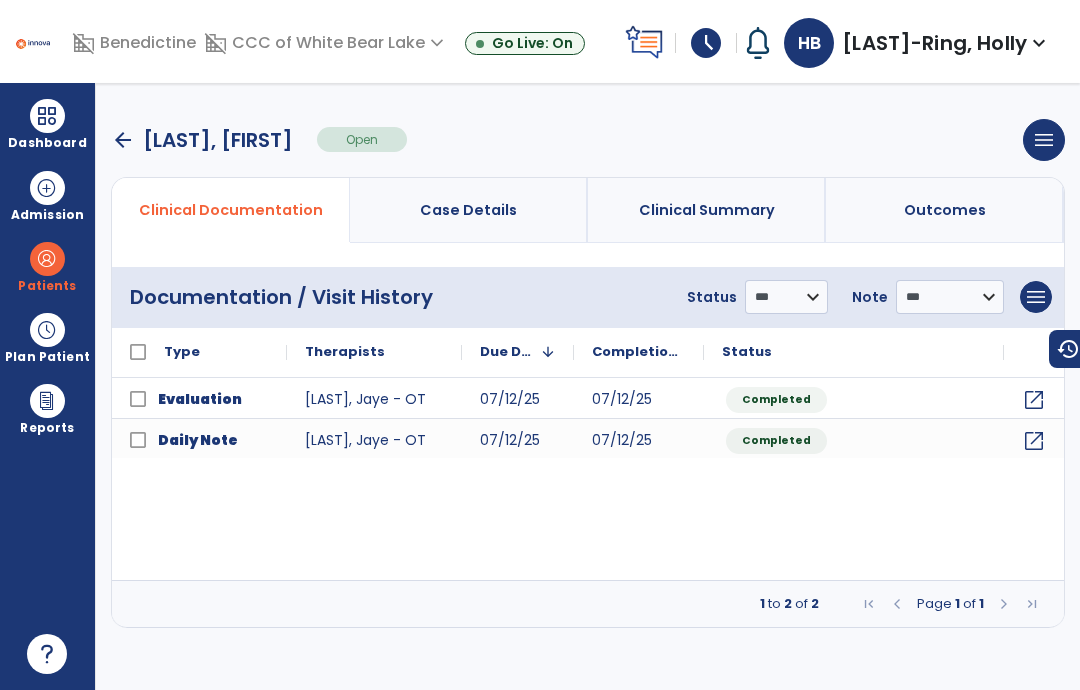 click on "Dashboard" at bounding box center [47, 143] 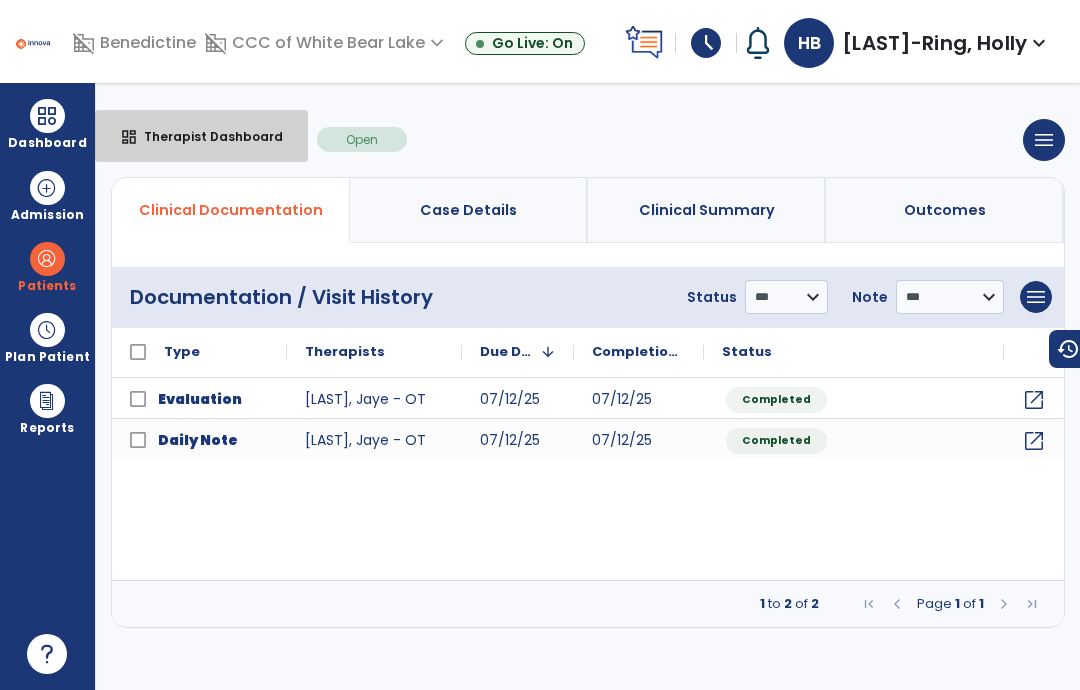 click on "dashboard  Therapist Dashboard" at bounding box center (201, 136) 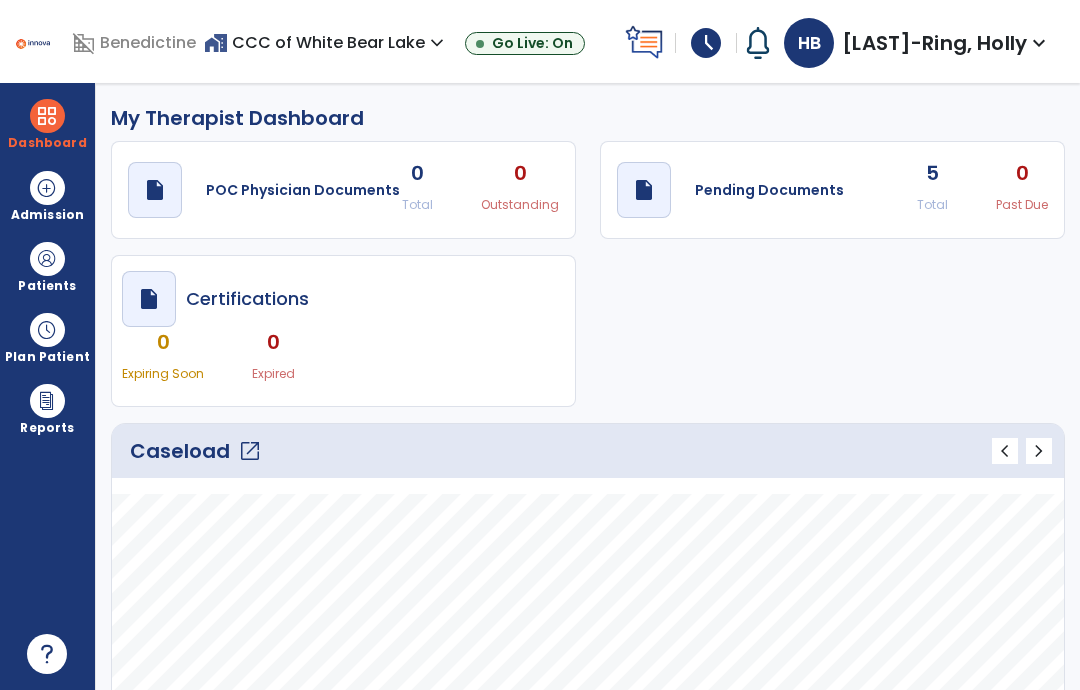 click on "open_in_new" 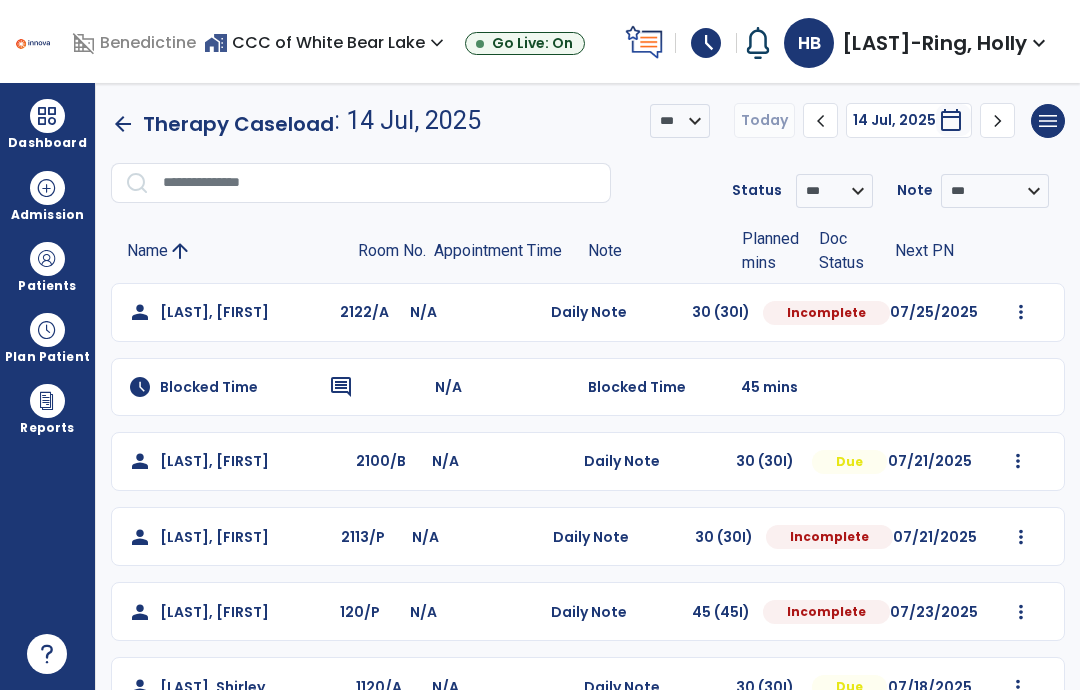 click at bounding box center (1021, 312) 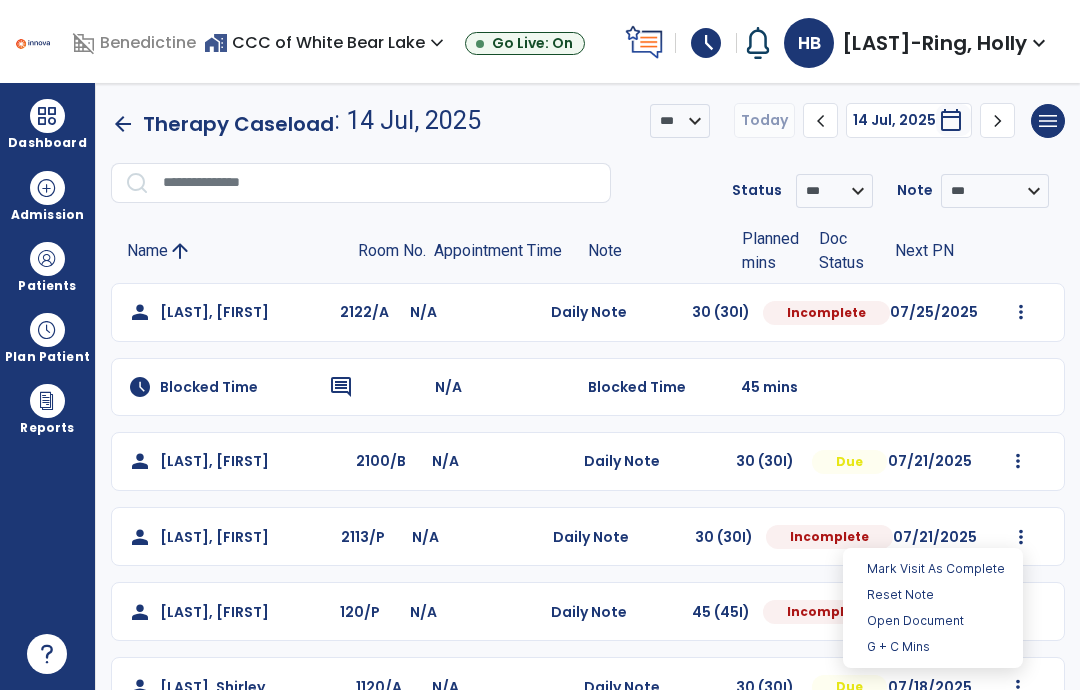 click on "Open Document" at bounding box center (933, 621) 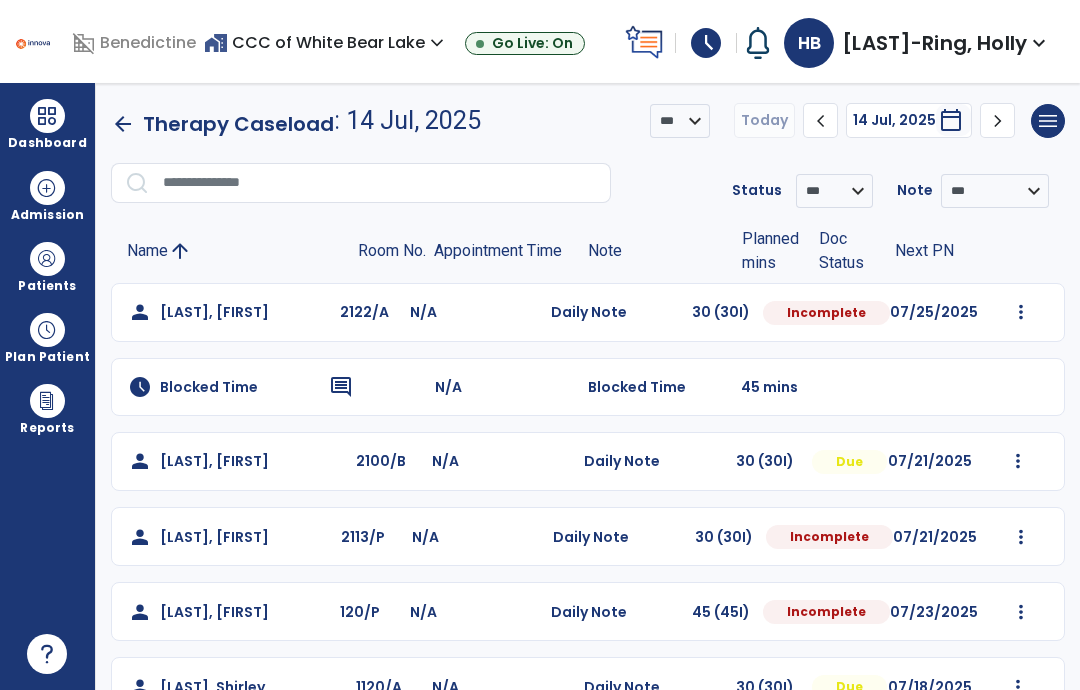 select on "*" 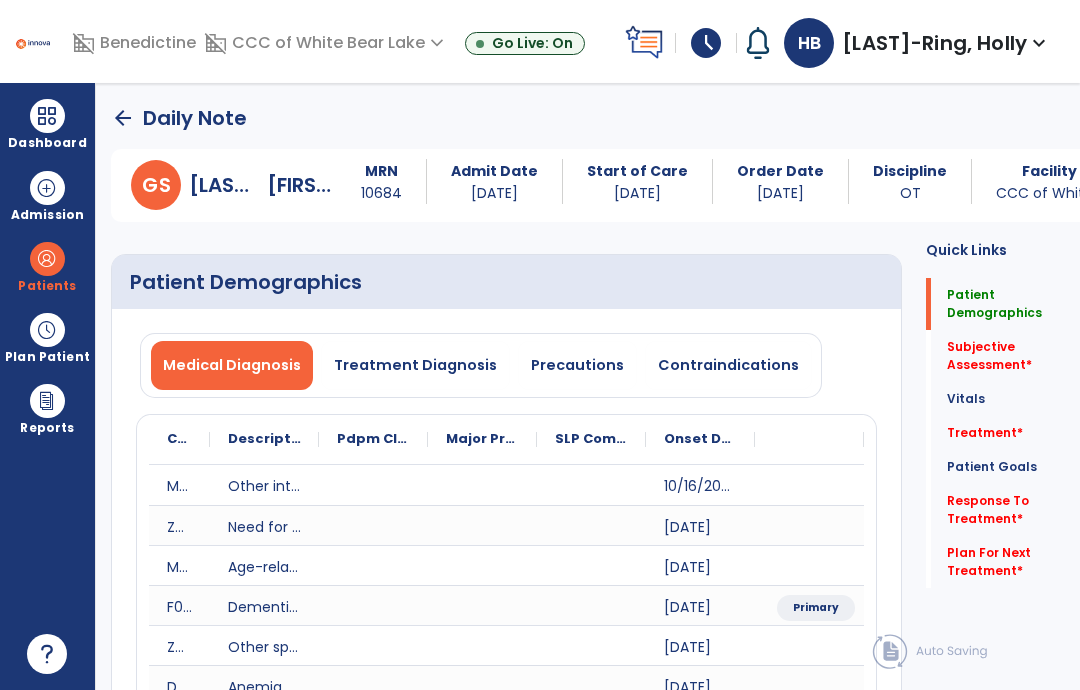 click on "Vitals   Vitals" 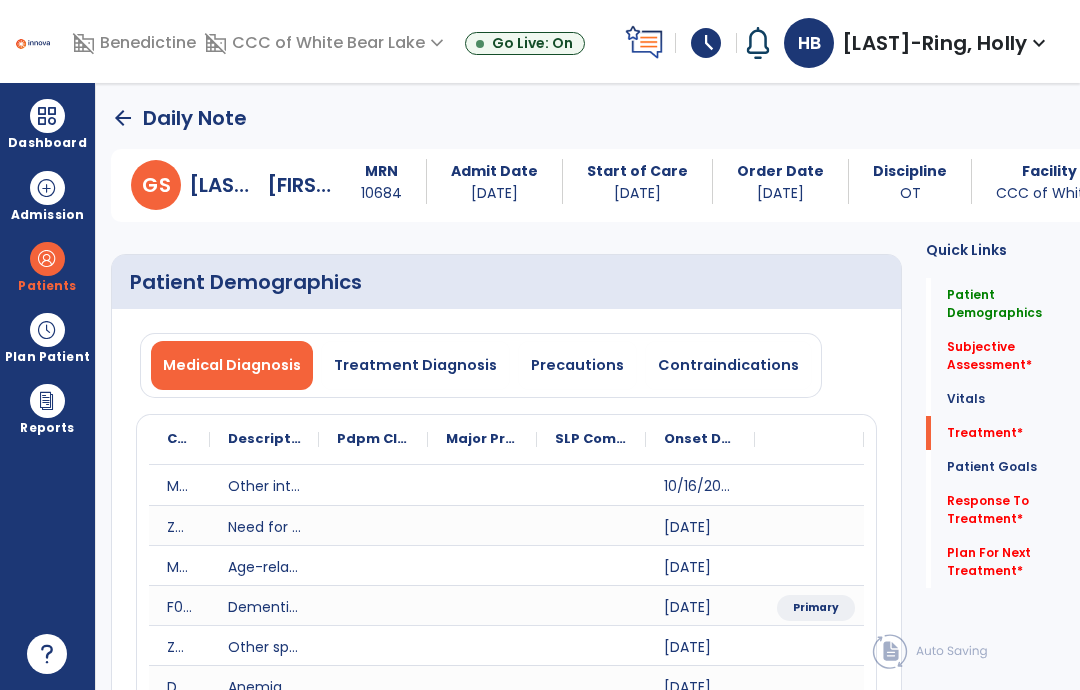 click on "Plan For Next Treatment   *" 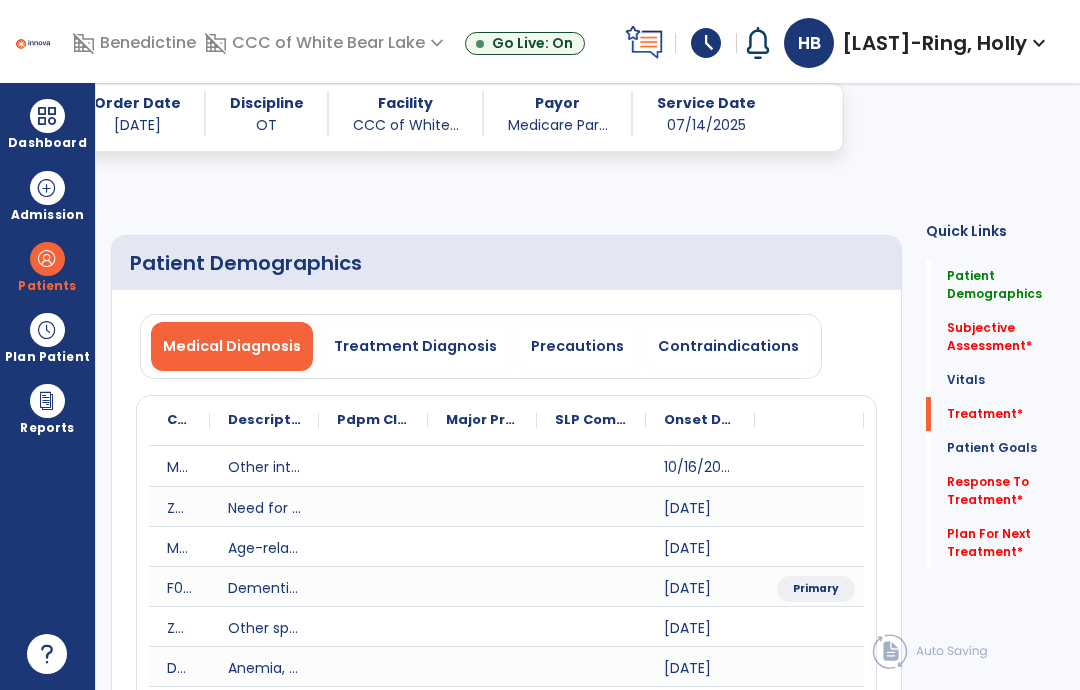 scroll, scrollTop: 79, scrollLeft: 0, axis: vertical 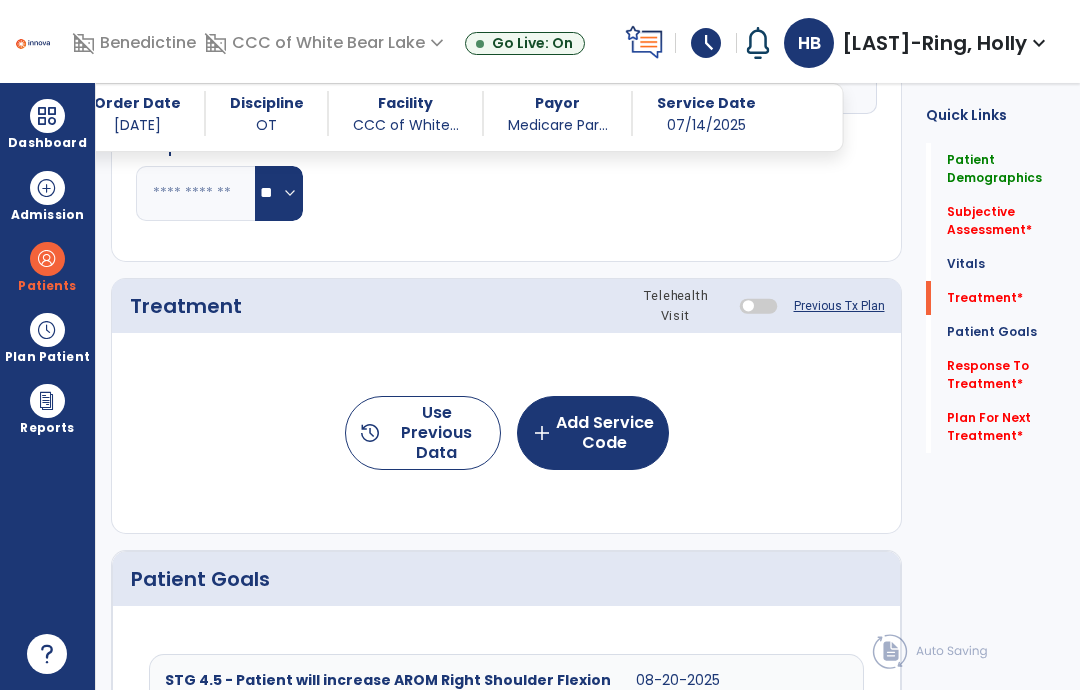 click on "Previous Tx Plan" 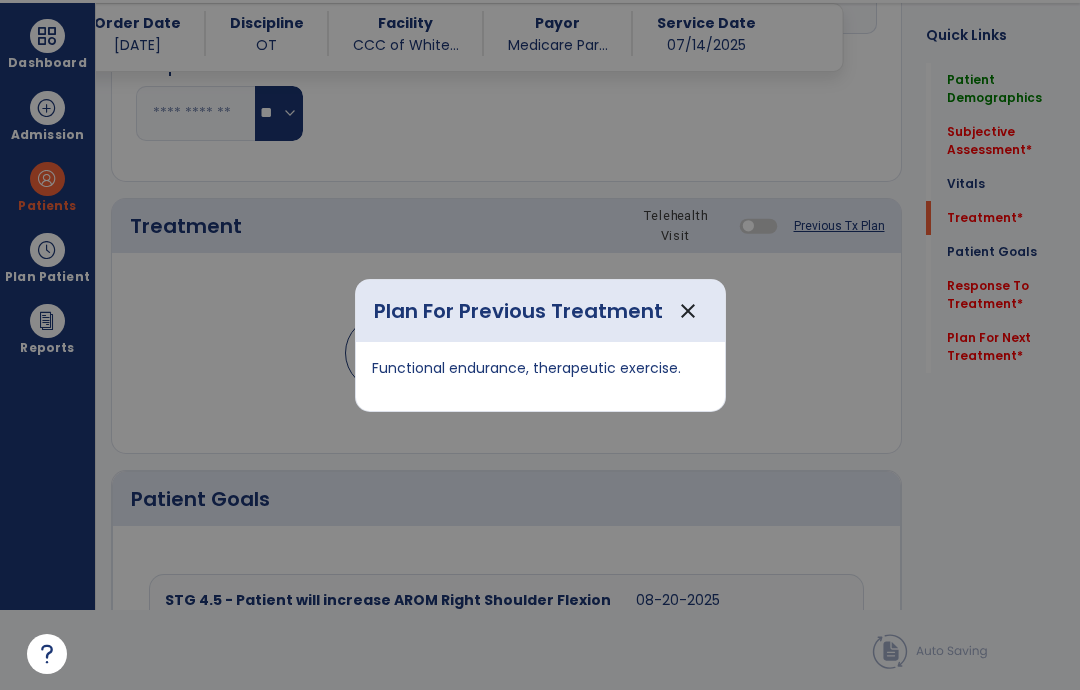 scroll, scrollTop: 0, scrollLeft: 0, axis: both 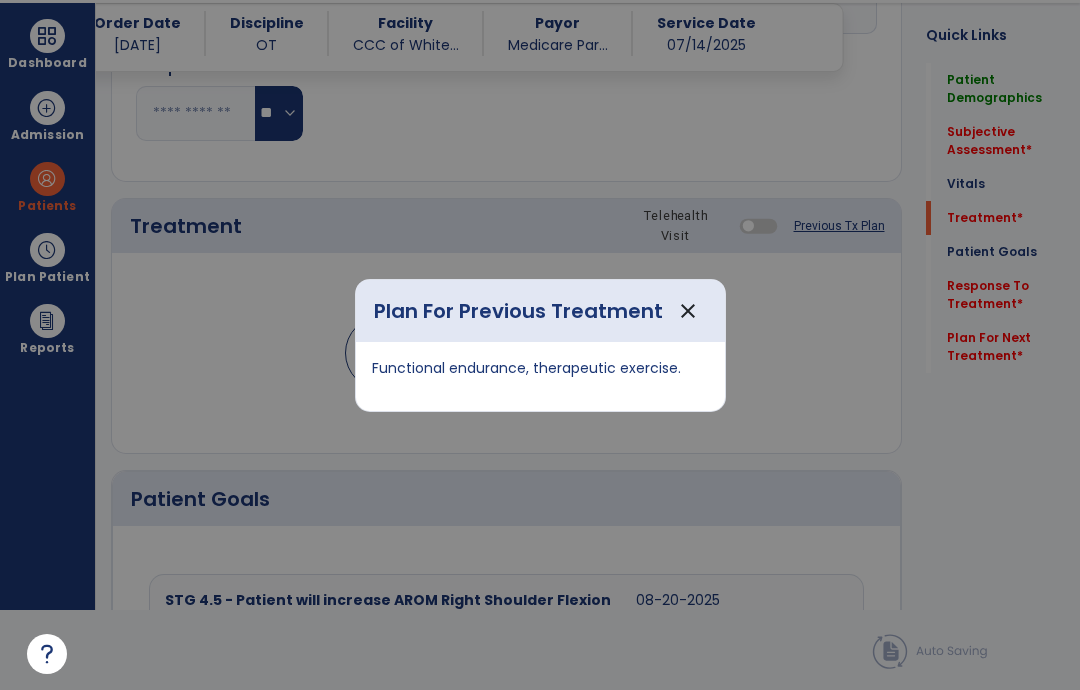 click on "close" at bounding box center [688, 311] 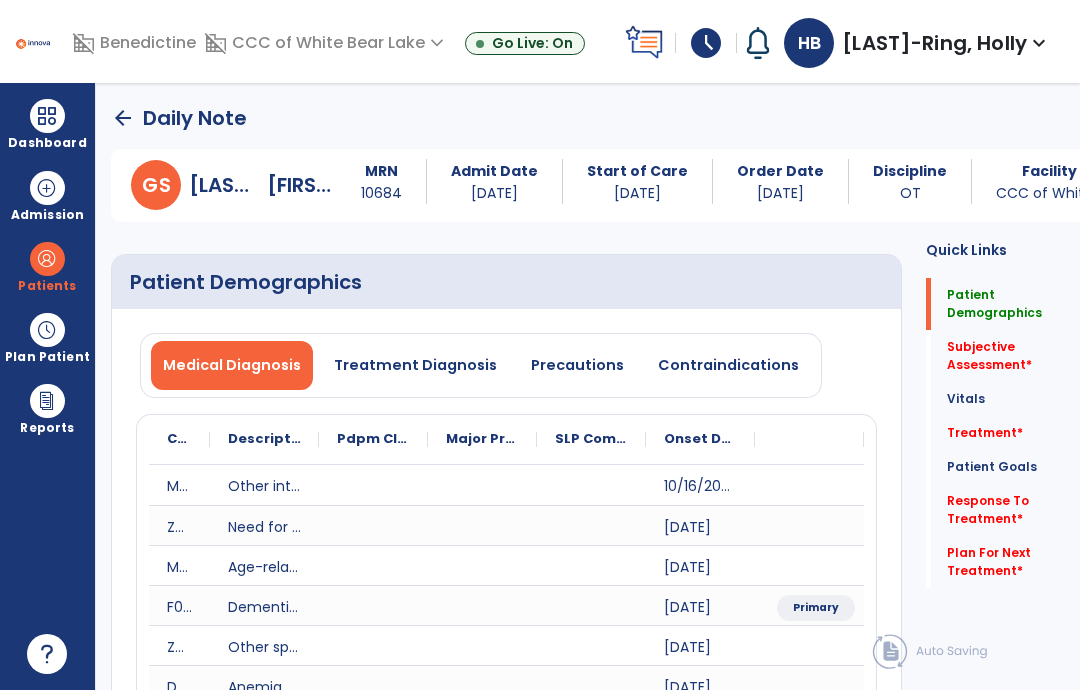 scroll, scrollTop: 0, scrollLeft: 0, axis: both 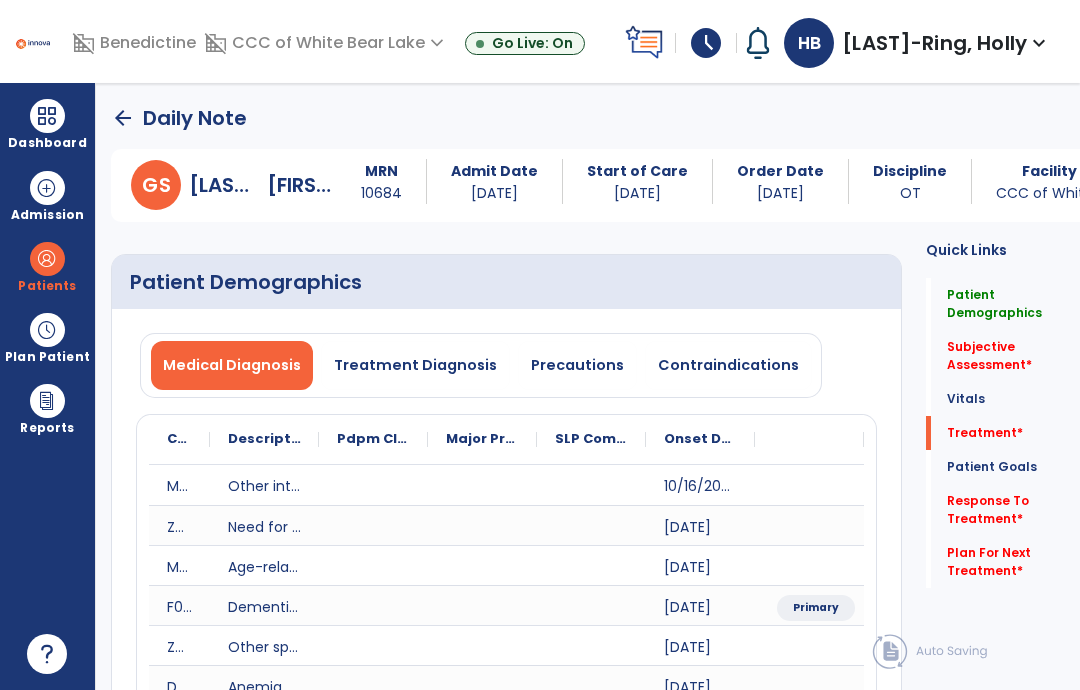 click on "Plan For Next Treatment   *" 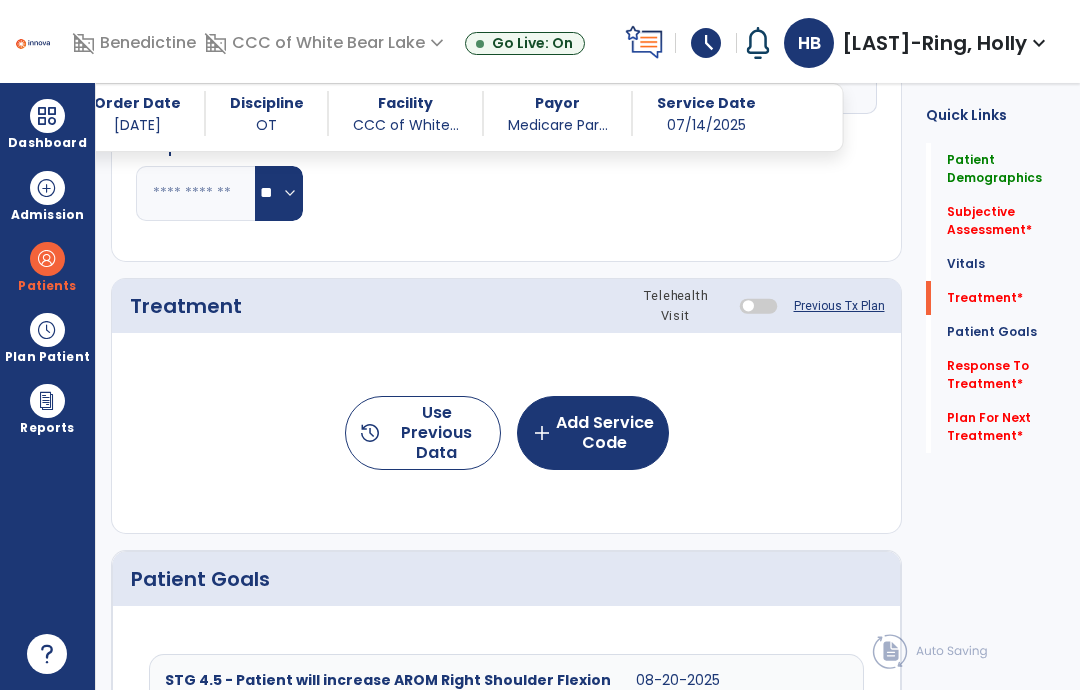 scroll, scrollTop: 2051, scrollLeft: 0, axis: vertical 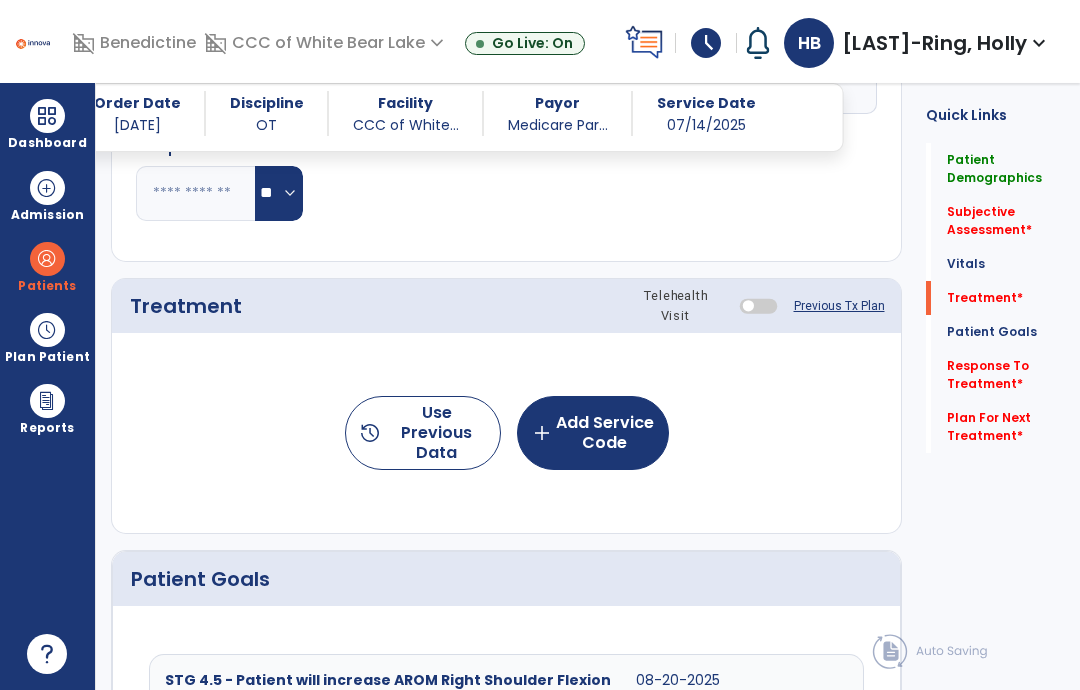 click on "Previous Tx Plan" 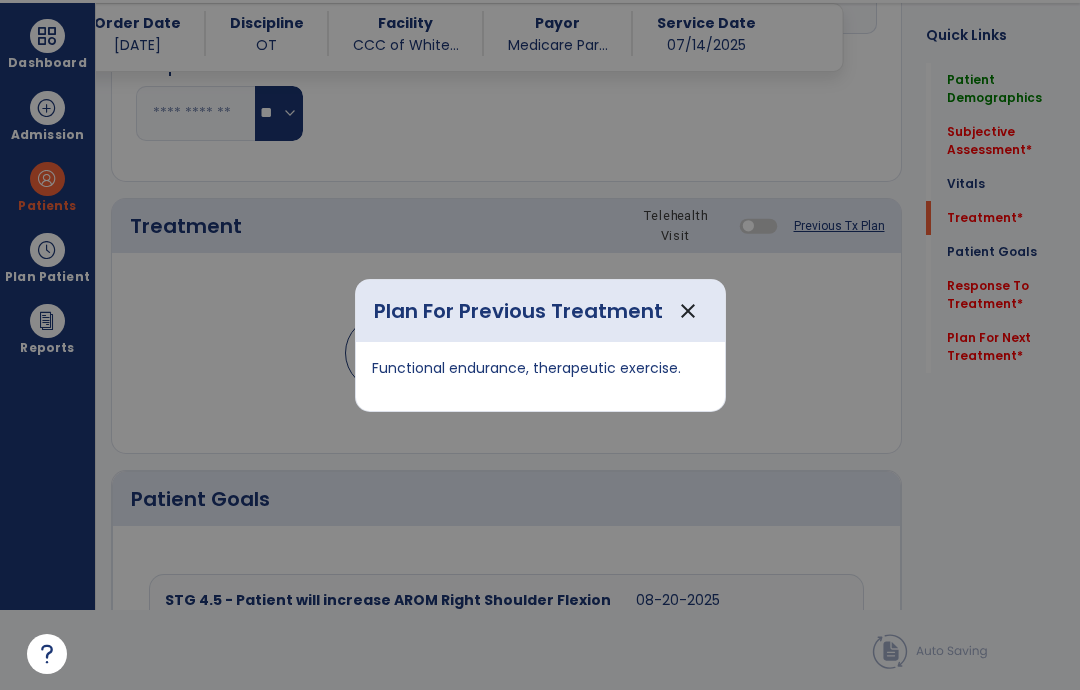 scroll, scrollTop: 0, scrollLeft: 0, axis: both 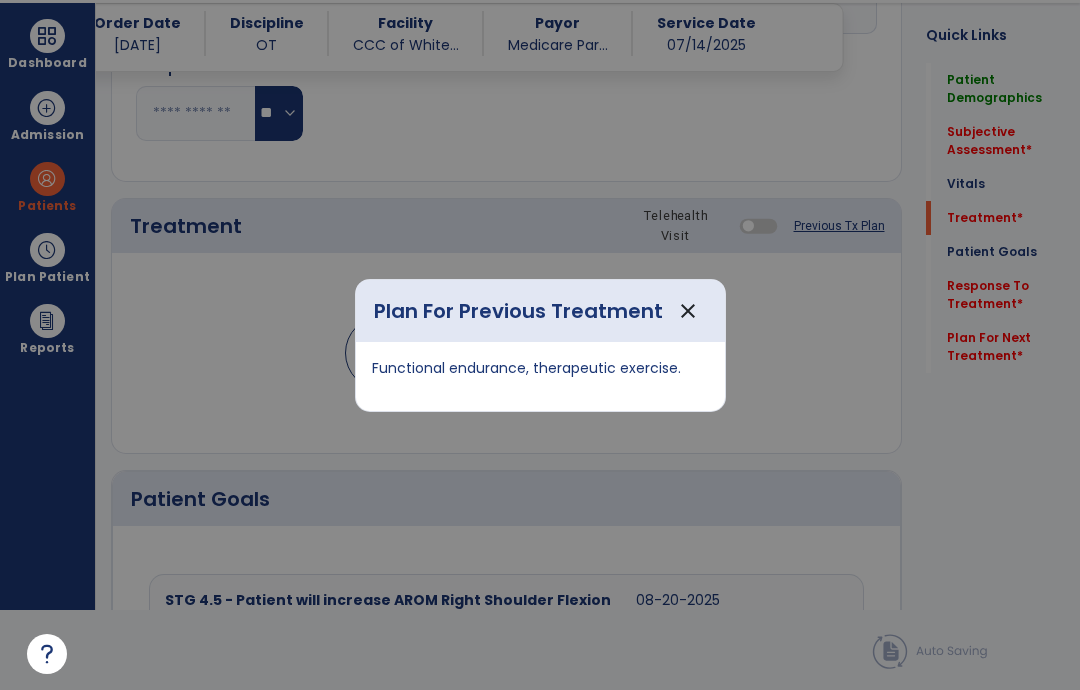 click on "close" at bounding box center (688, 311) 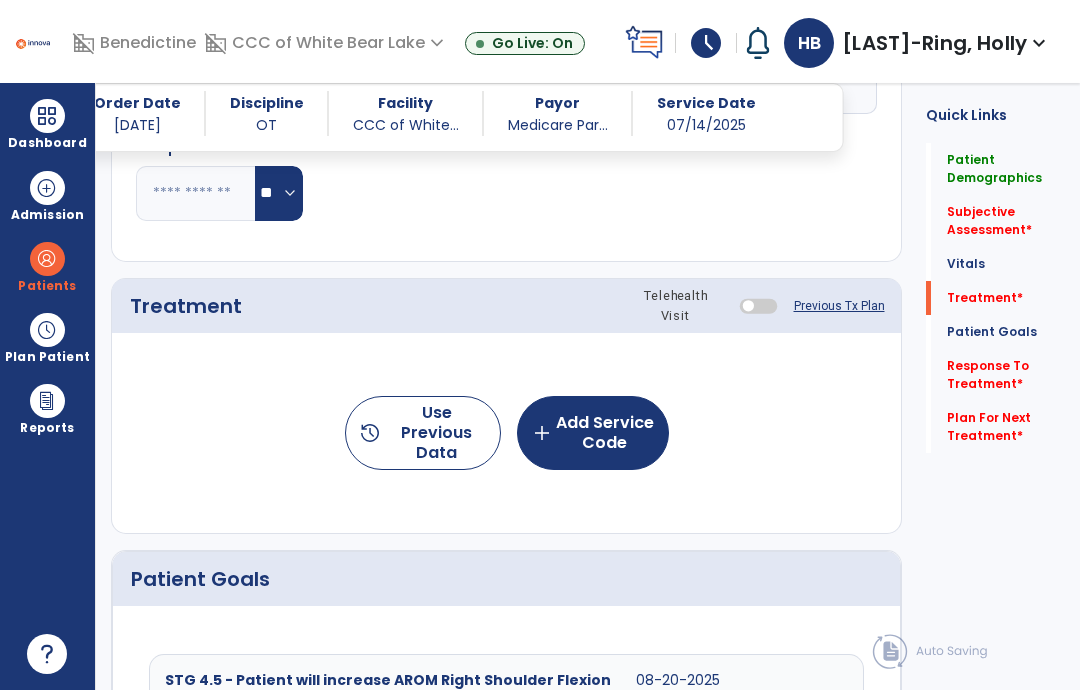 click at bounding box center [47, 259] 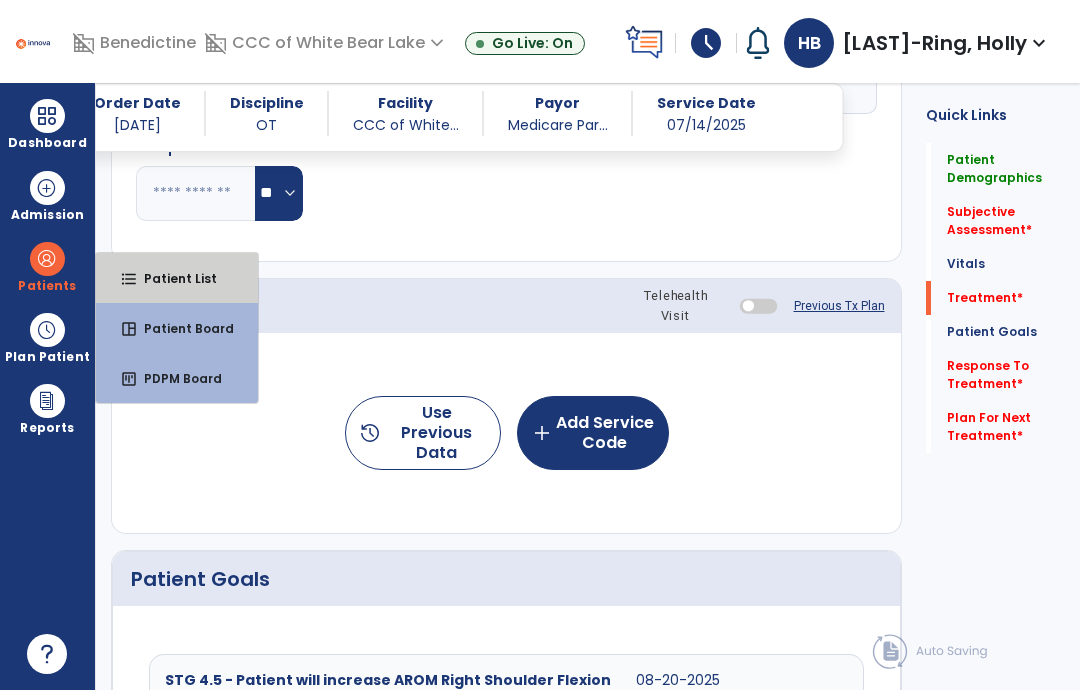 click on "Patient List" at bounding box center (172, 278) 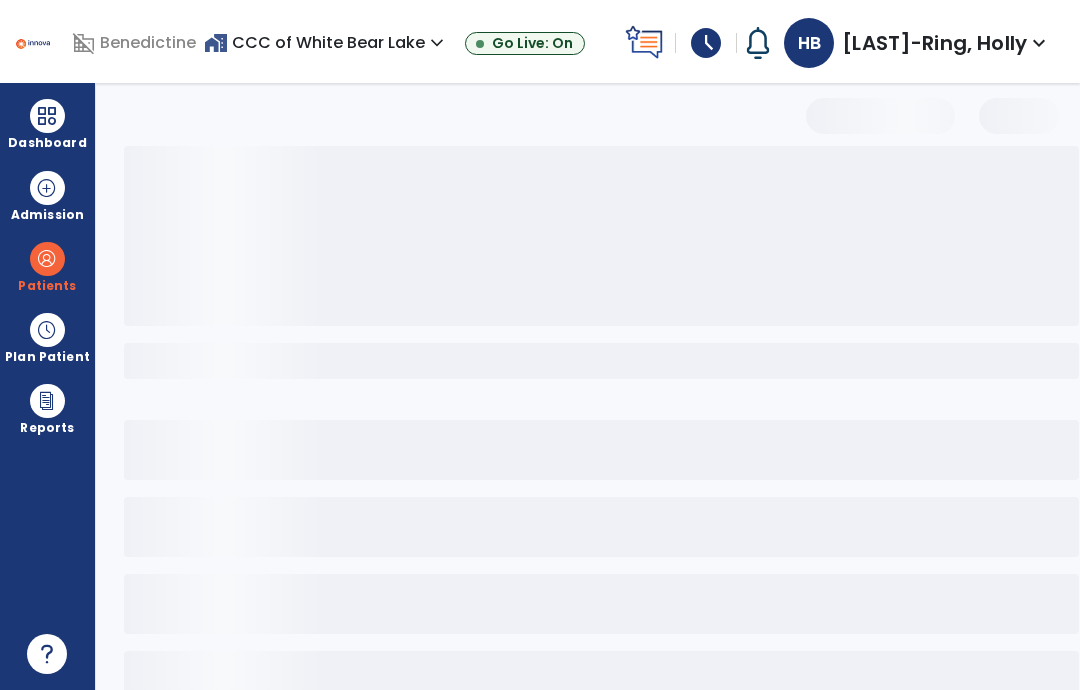 scroll, scrollTop: 0, scrollLeft: 0, axis: both 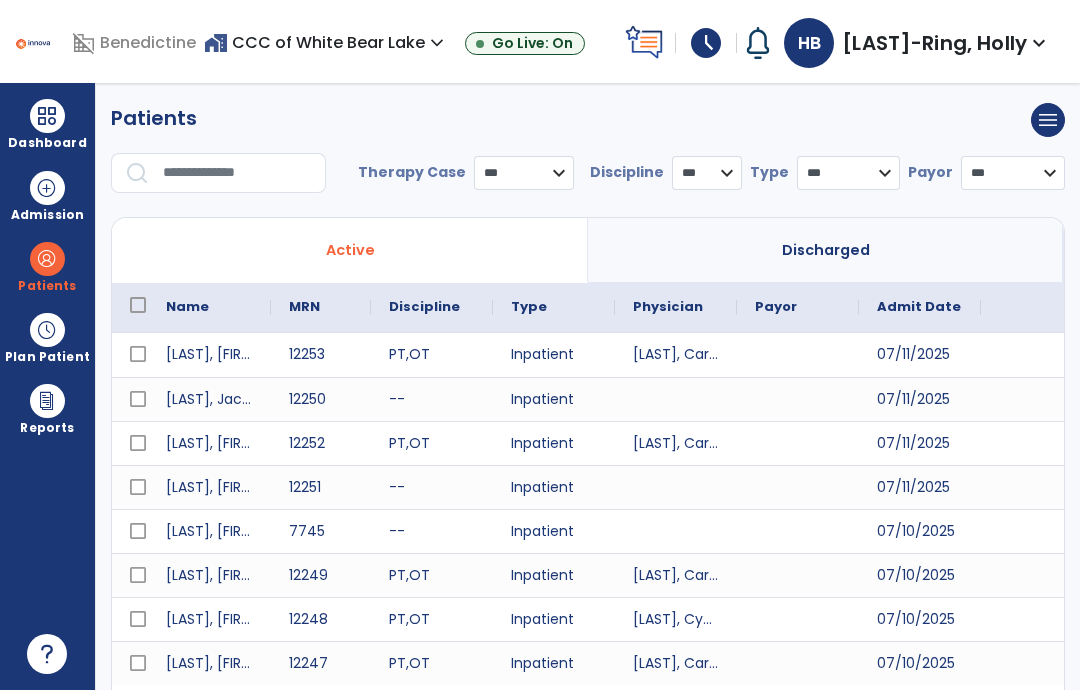 click at bounding box center (237, 173) 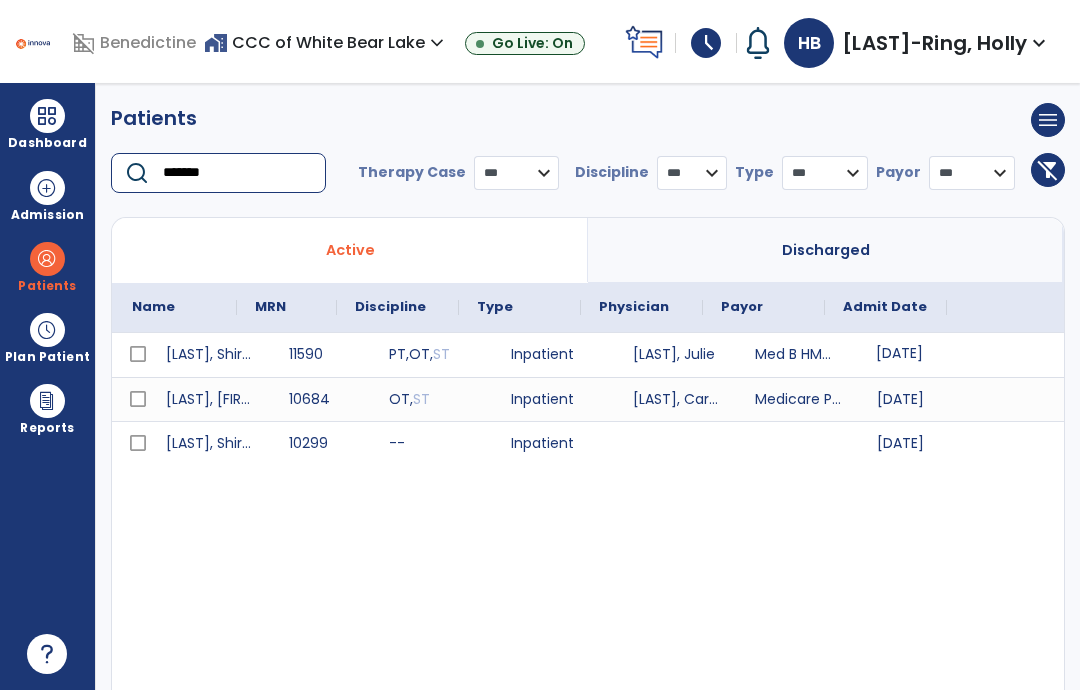 scroll, scrollTop: 0, scrollLeft: 62, axis: horizontal 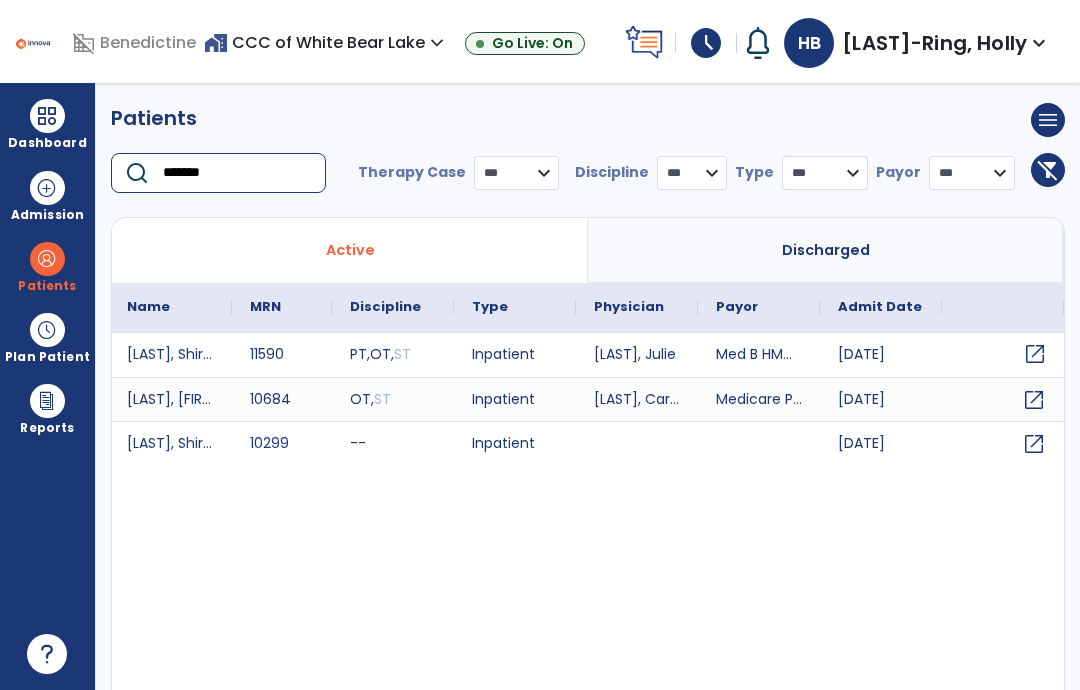 type on "*******" 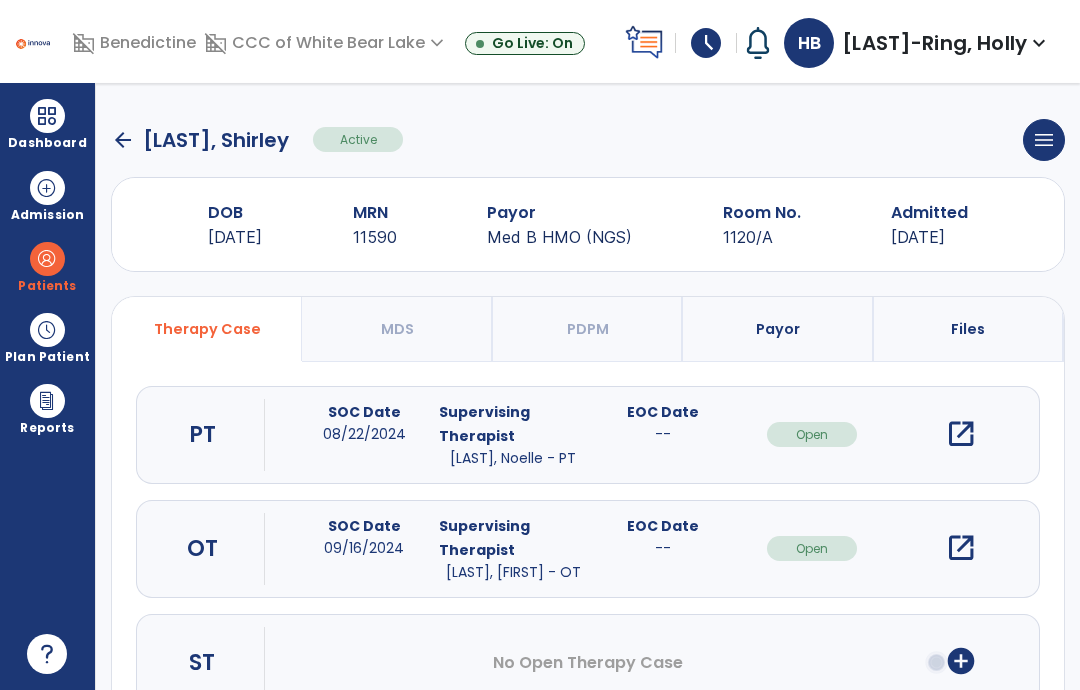 click on "open_in_new" at bounding box center (961, 548) 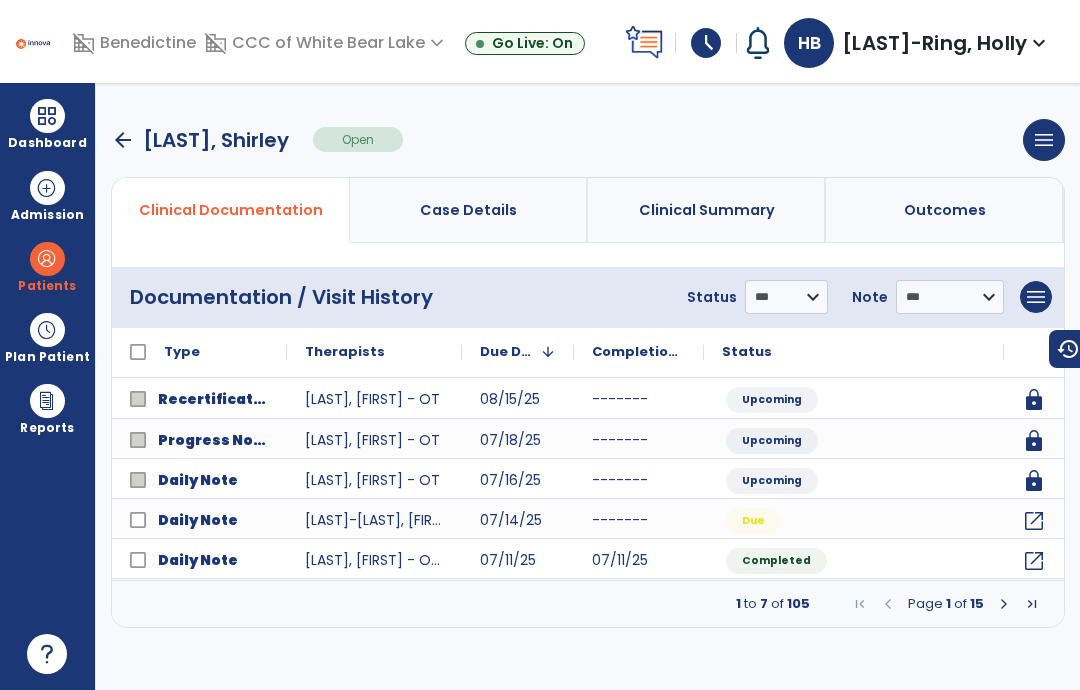 click on "open_in_new" 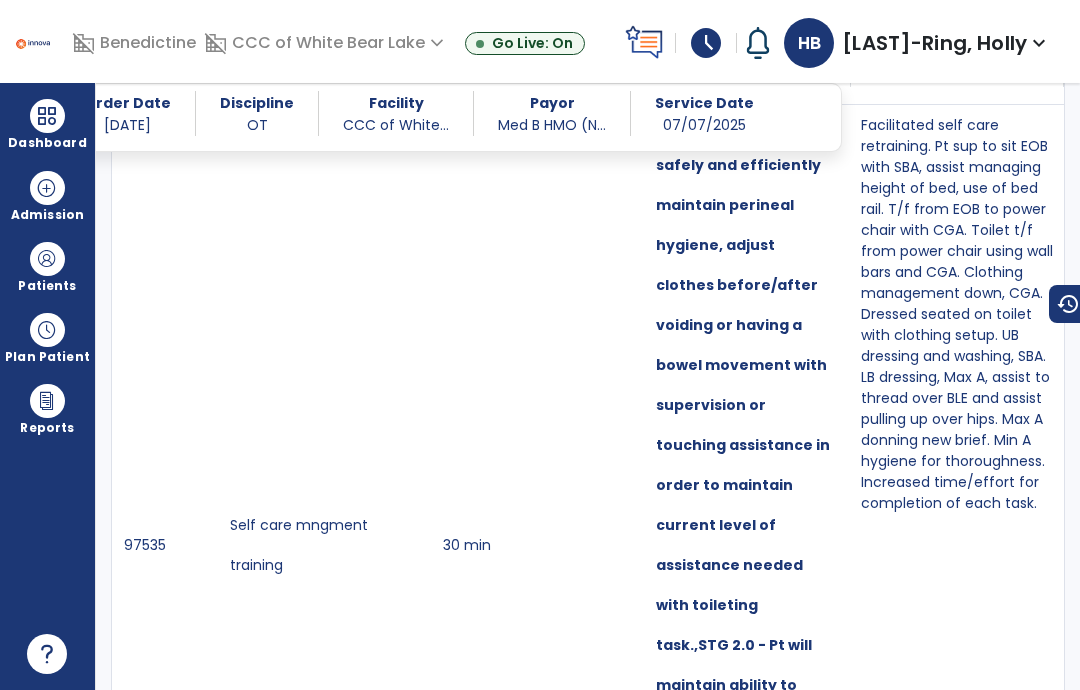 scroll, scrollTop: 2877, scrollLeft: 0, axis: vertical 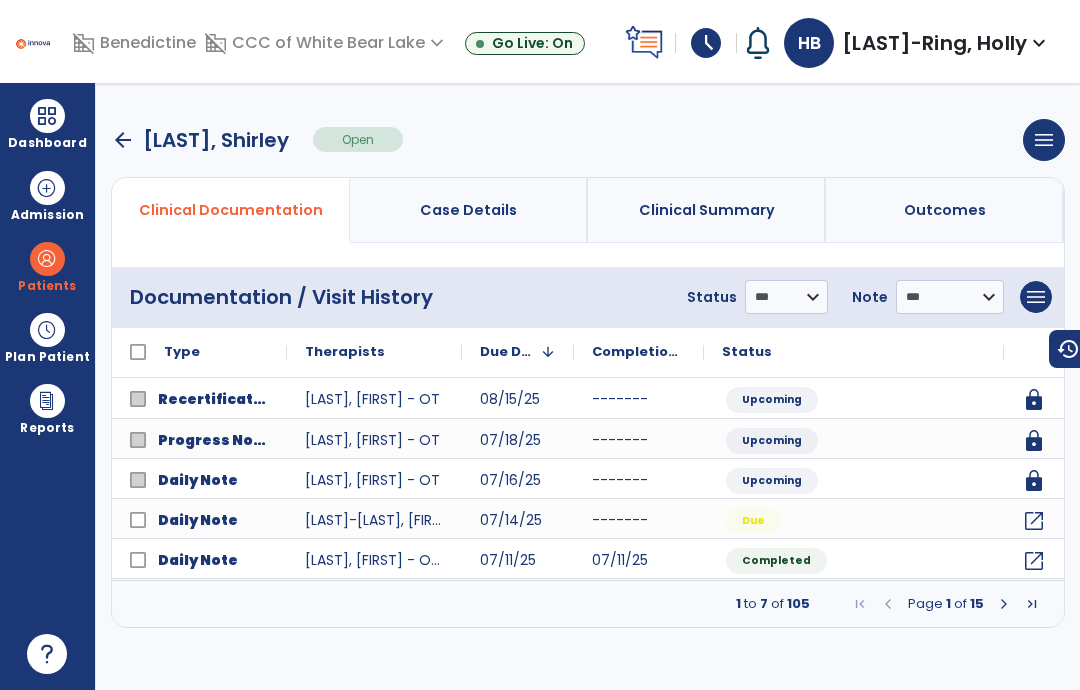click at bounding box center [1004, 604] 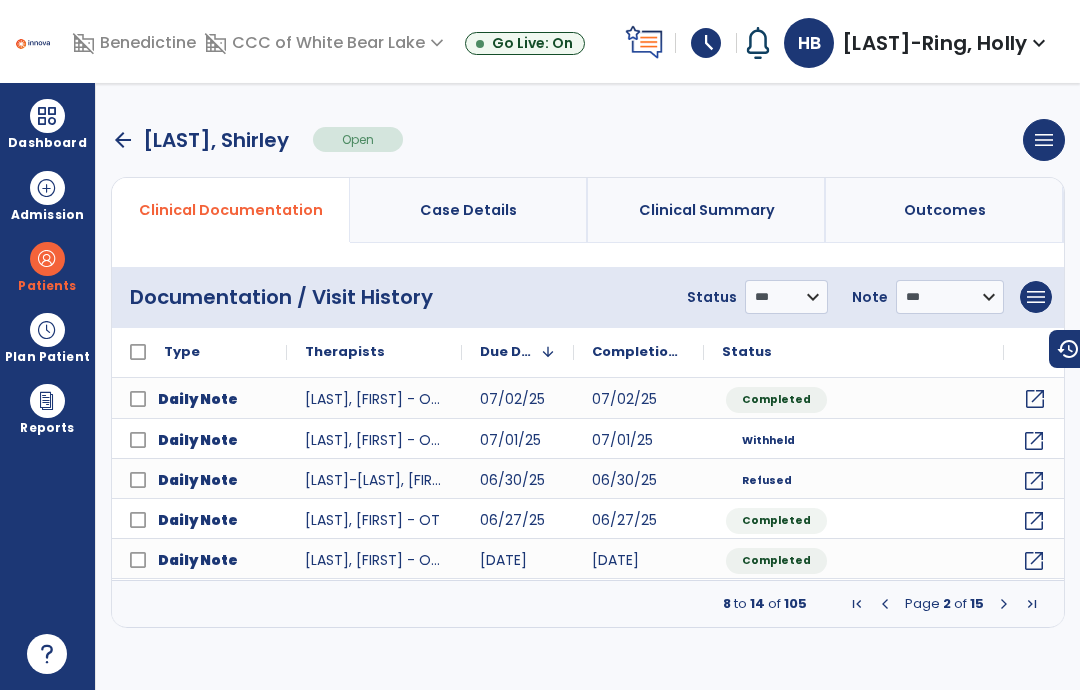 click on "open_in_new" 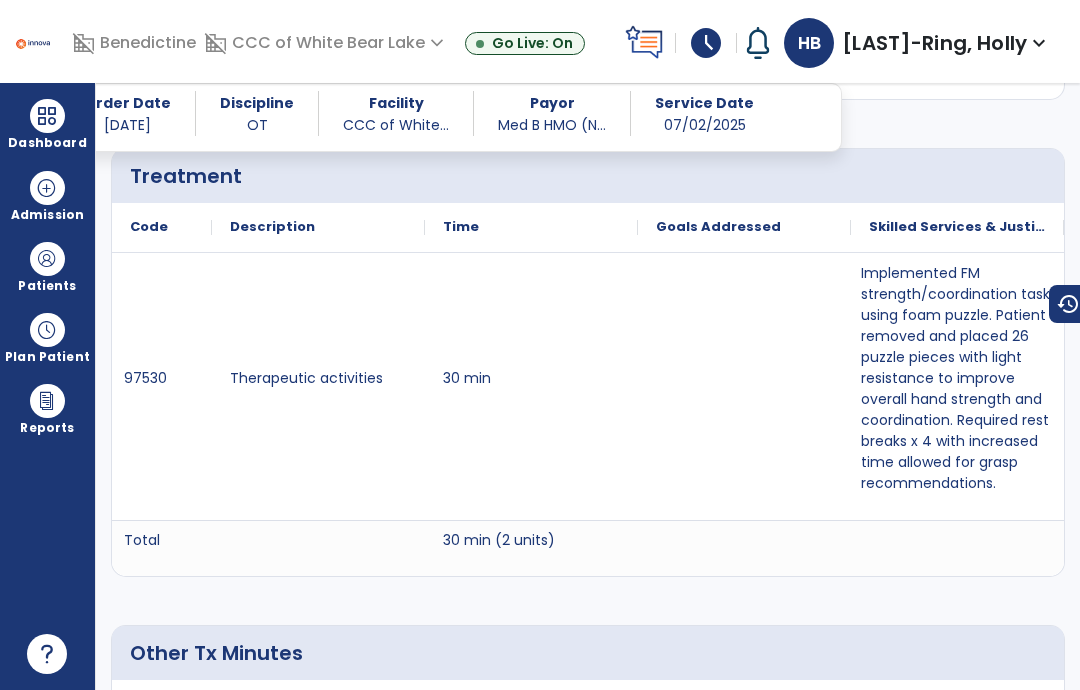 scroll, scrollTop: 2716, scrollLeft: 0, axis: vertical 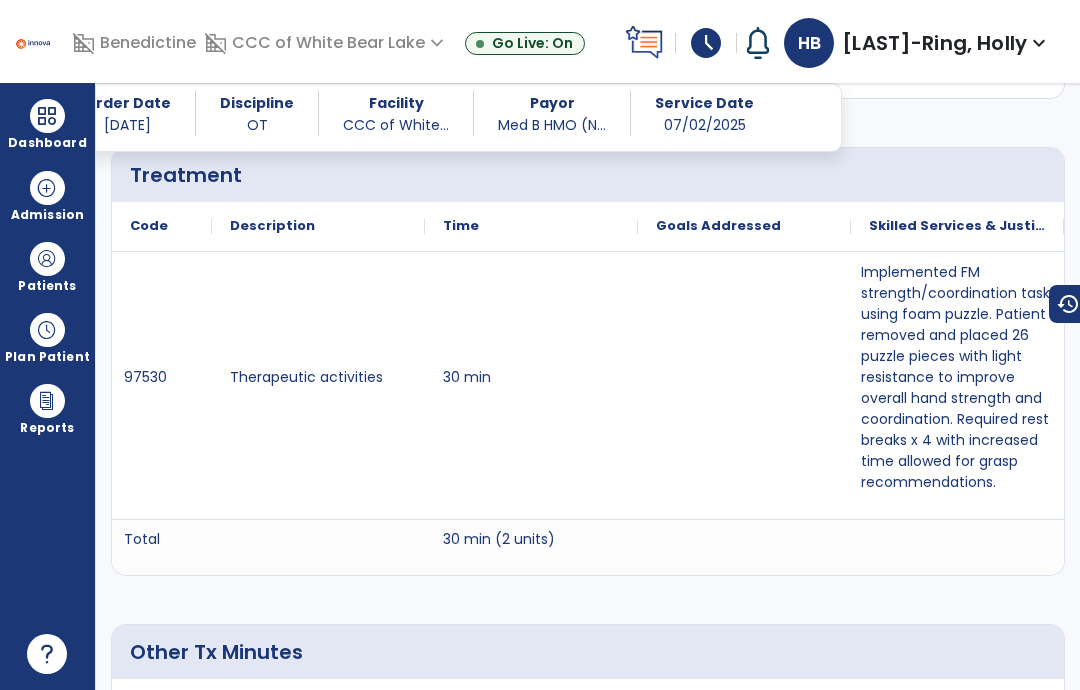 click at bounding box center [47, 259] 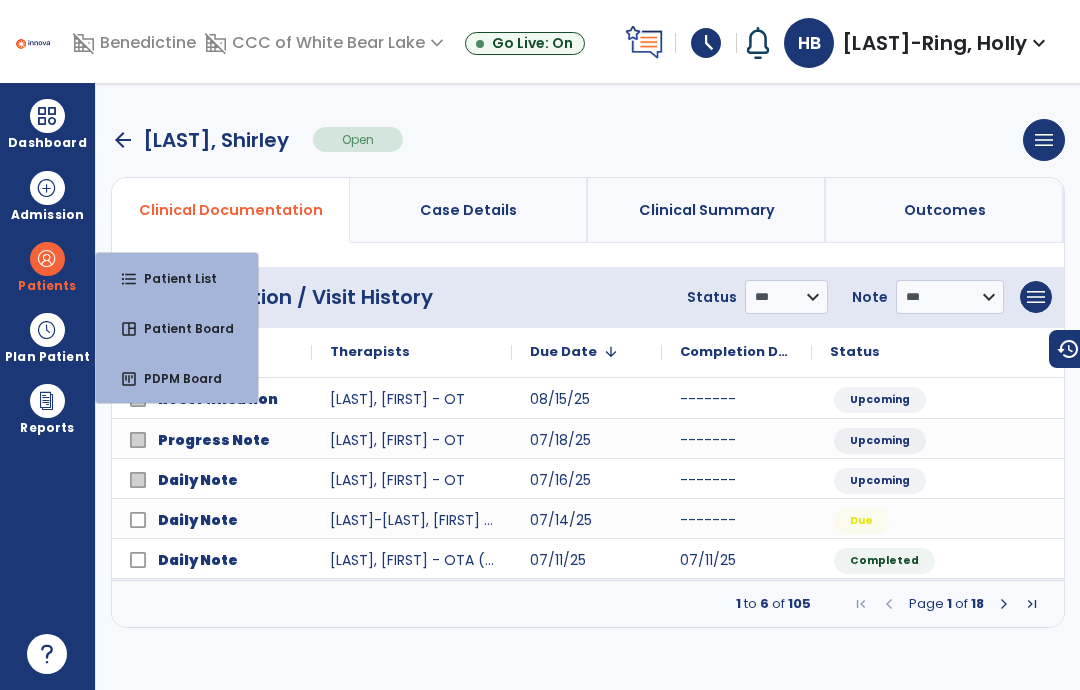 scroll, scrollTop: 0, scrollLeft: 0, axis: both 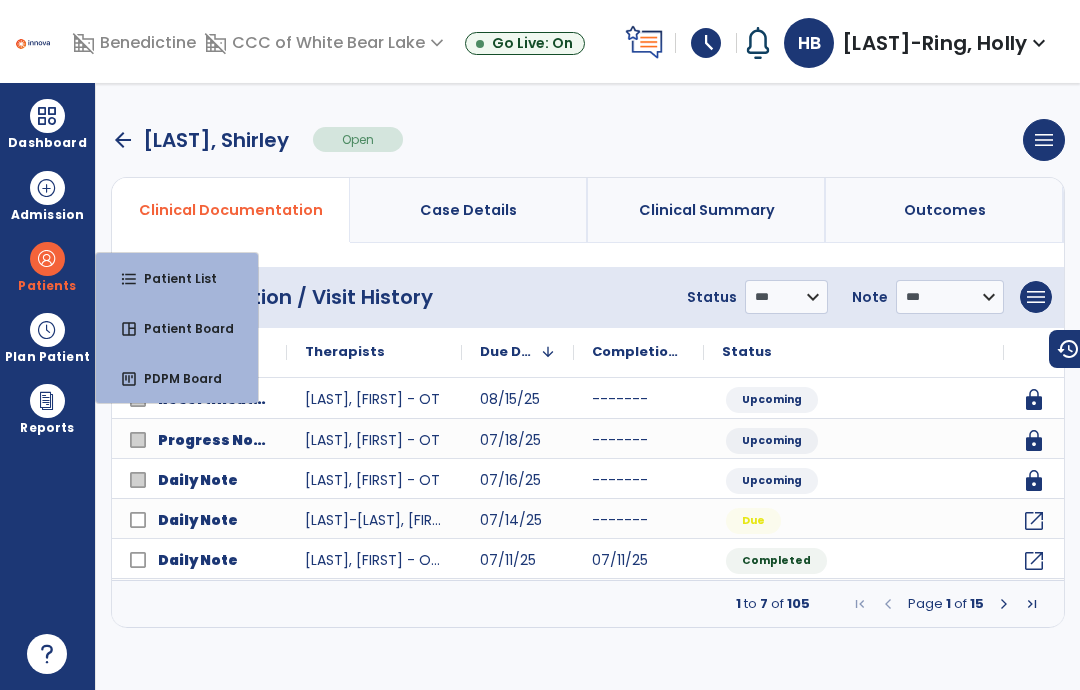 click on "Page
1
of
15" at bounding box center (946, 604) 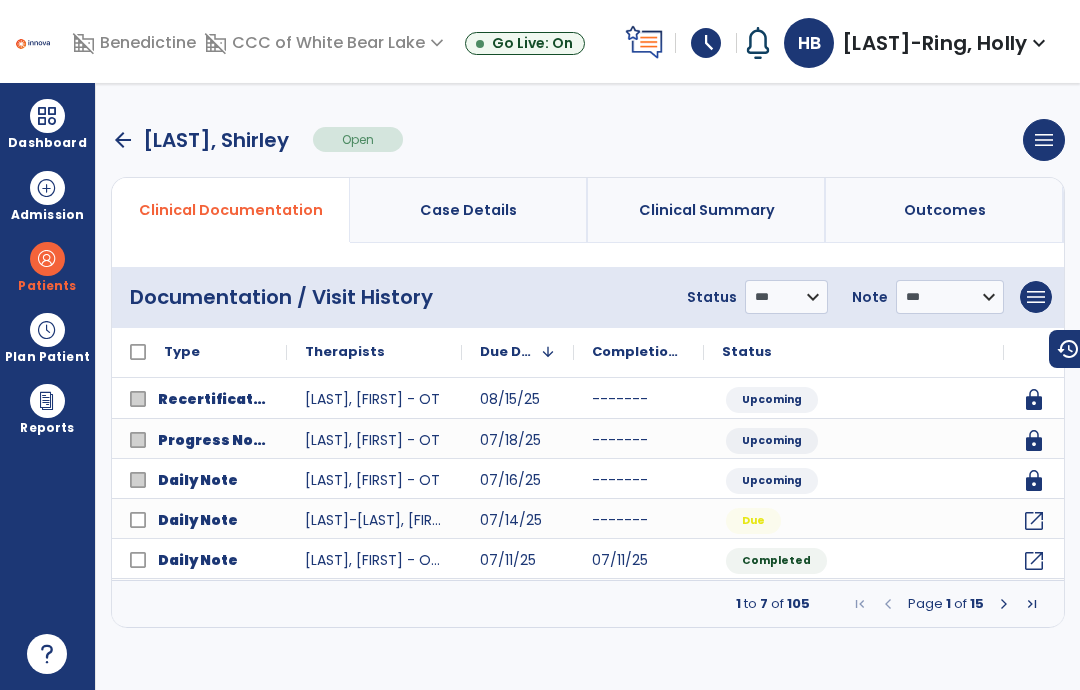 click at bounding box center (1004, 604) 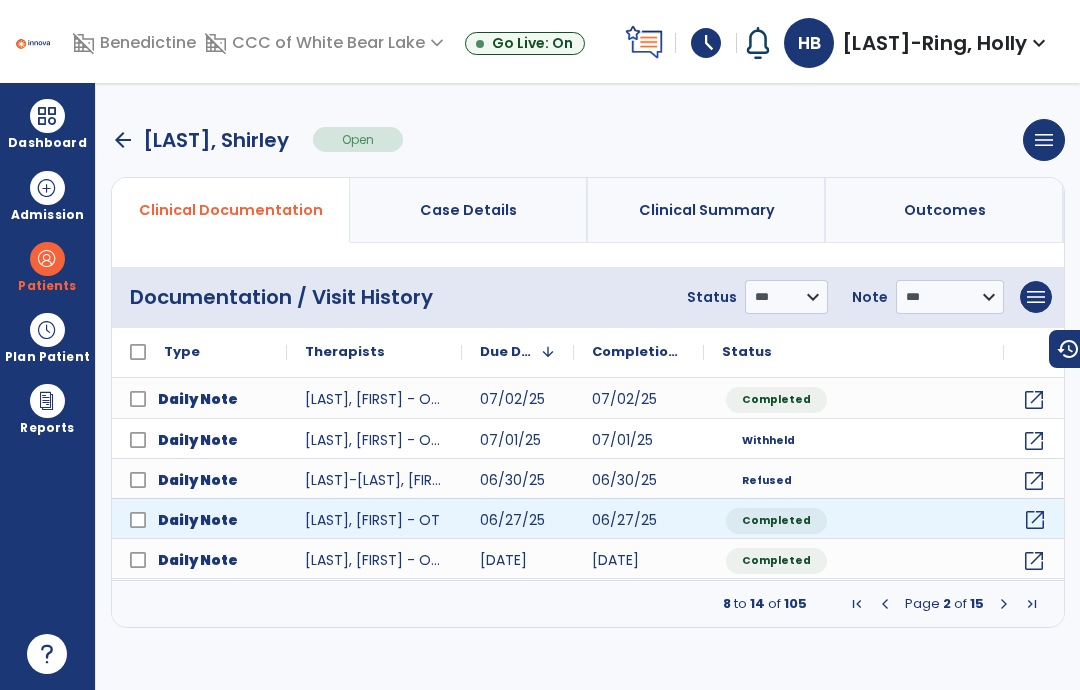 click on "open_in_new" 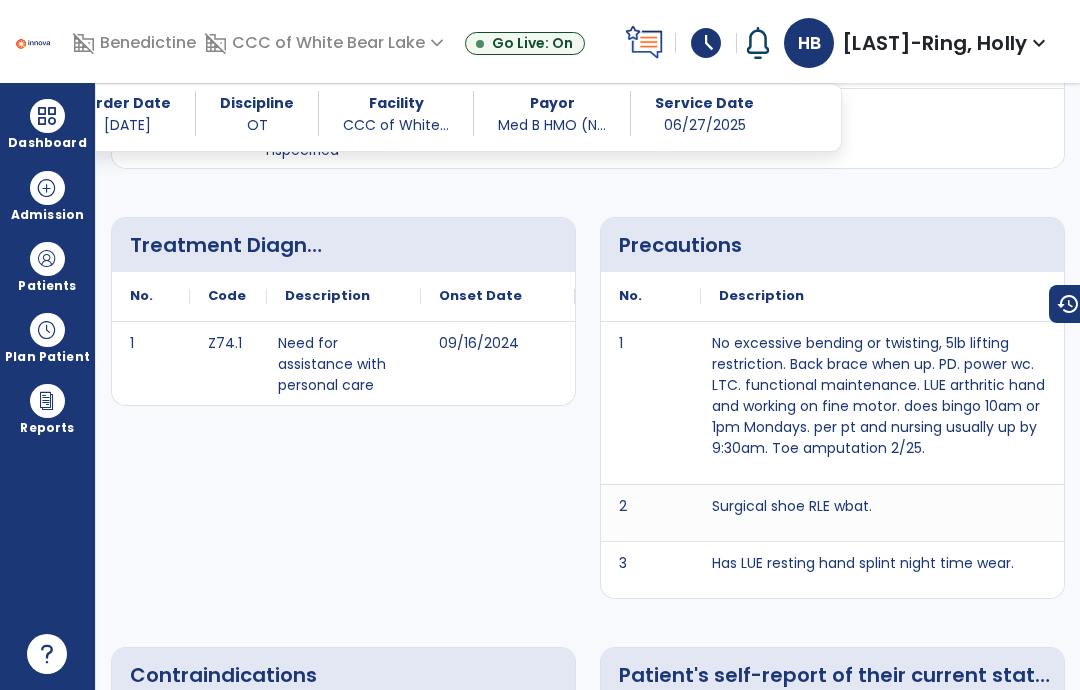 scroll, scrollTop: 1673, scrollLeft: 0, axis: vertical 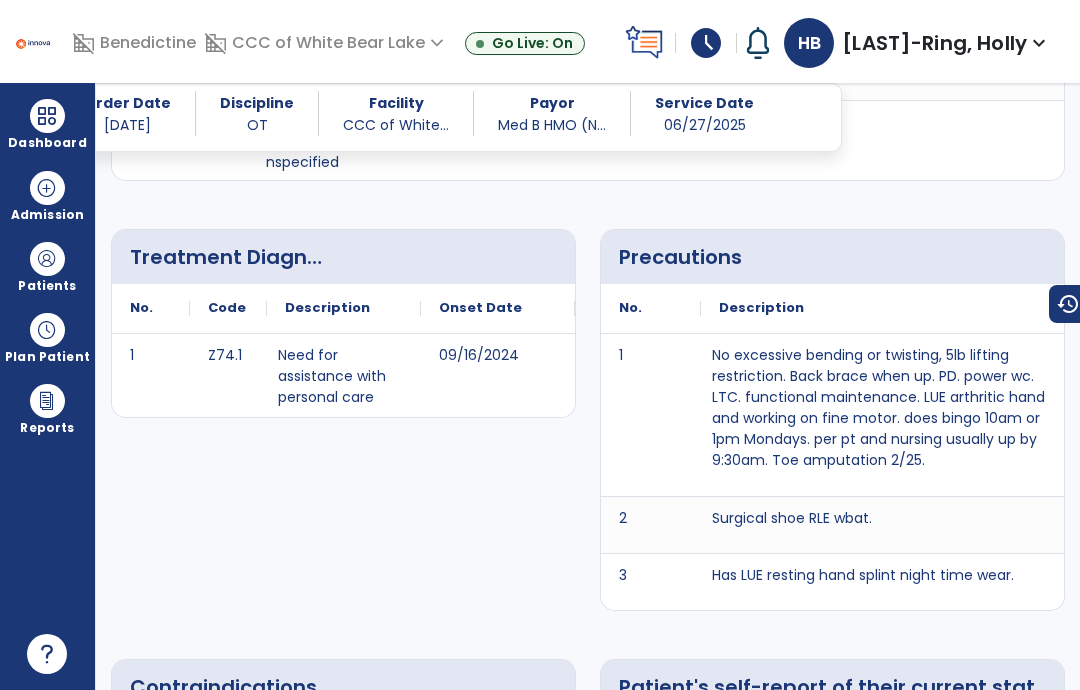 click on "Dashboard" at bounding box center [47, 124] 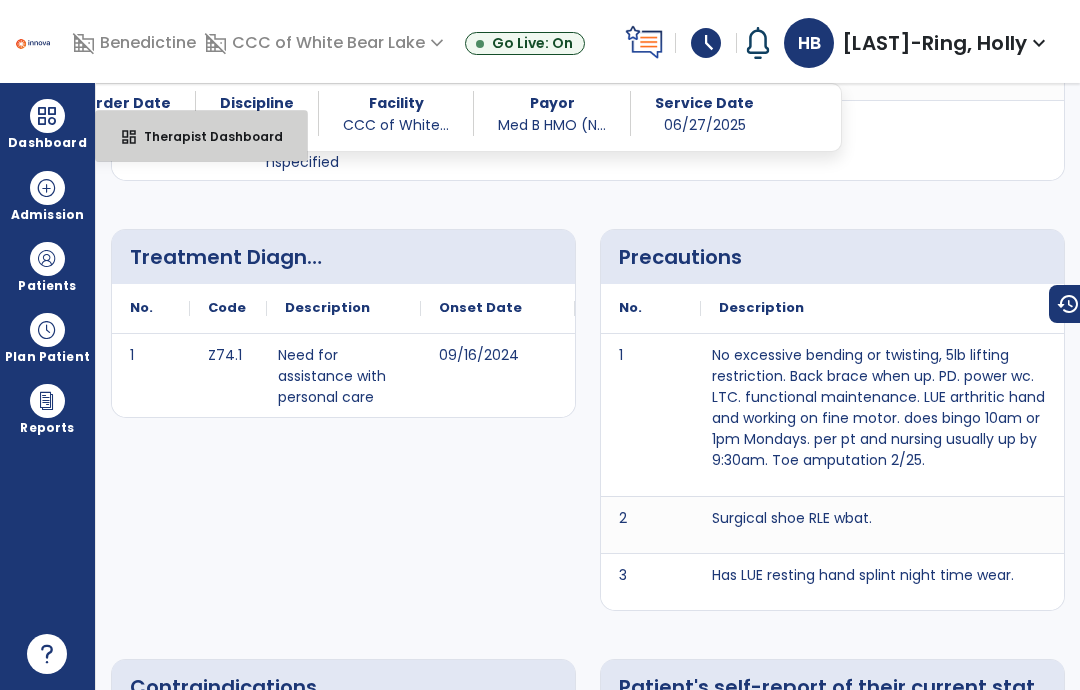 click on "Therapist Dashboard" at bounding box center (205, 136) 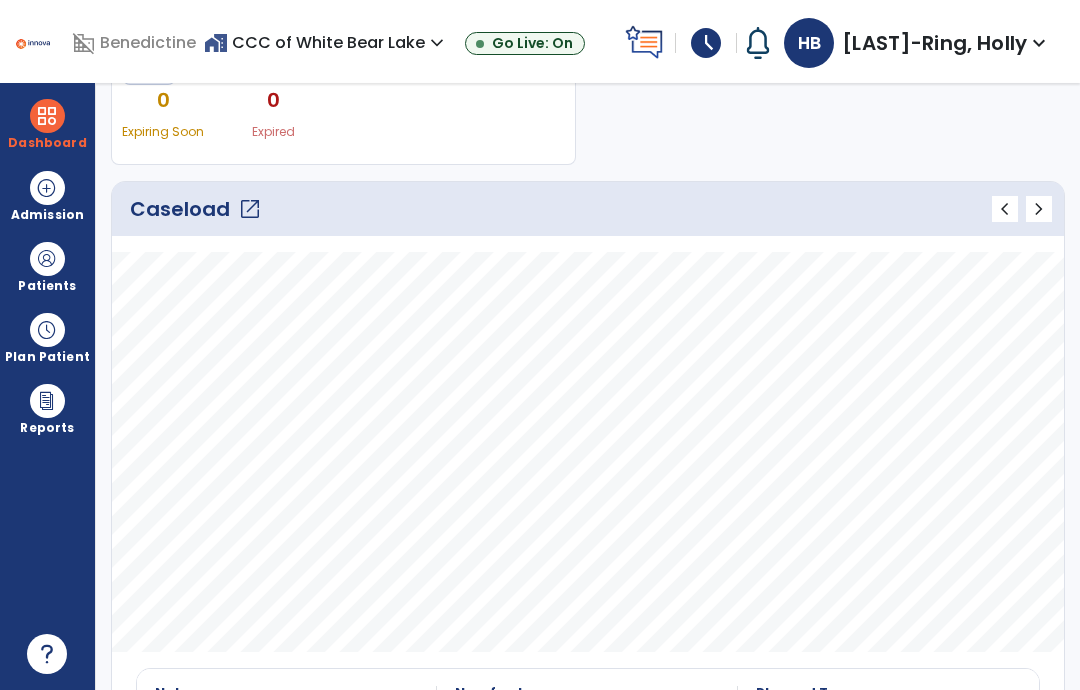 scroll, scrollTop: 232, scrollLeft: 0, axis: vertical 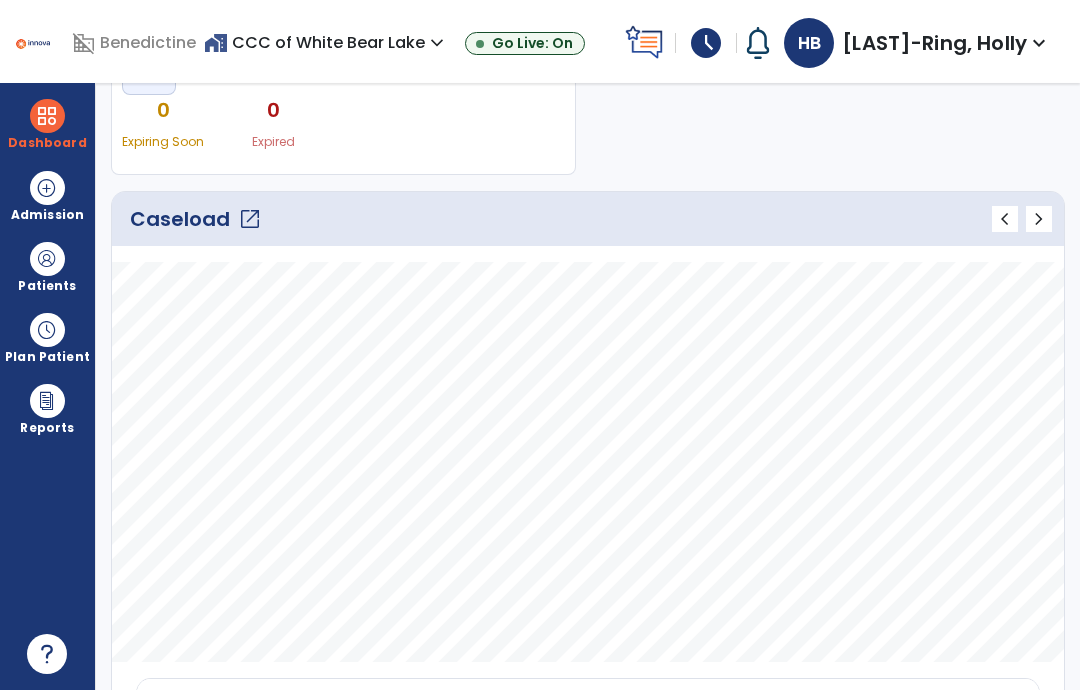 click on "open_in_new" 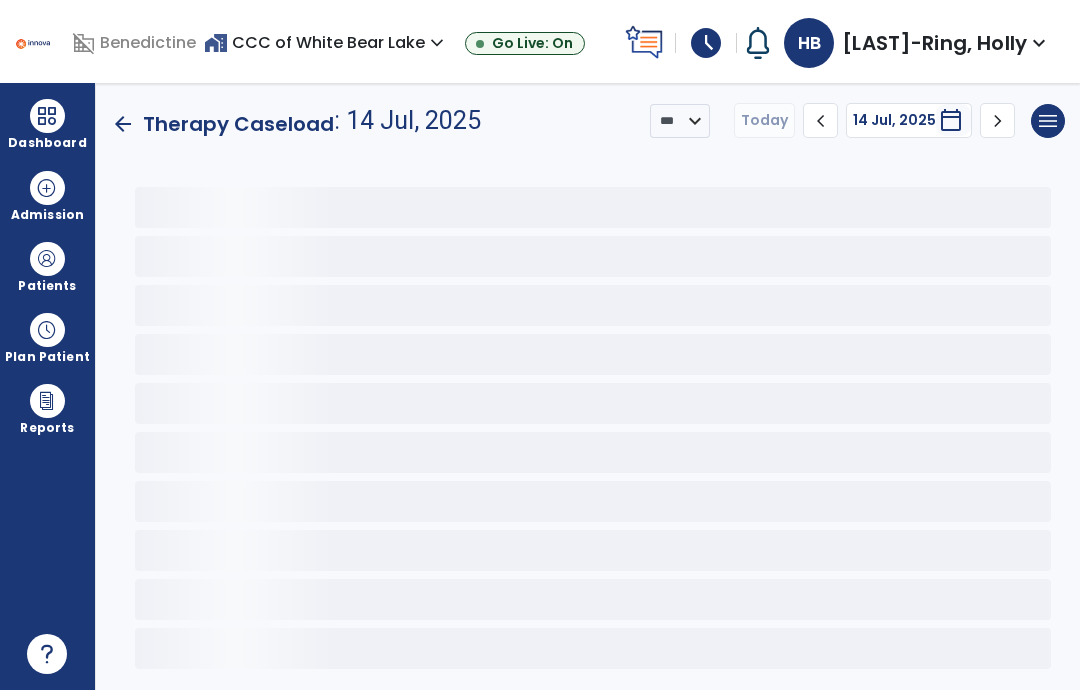 scroll, scrollTop: 0, scrollLeft: 0, axis: both 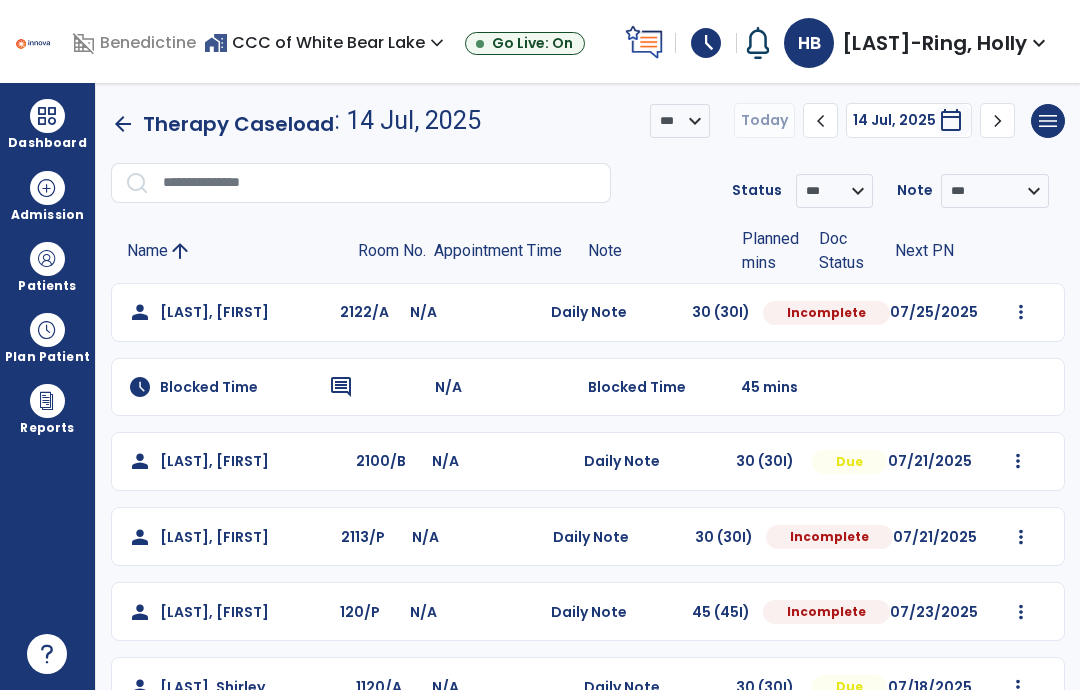click at bounding box center [1021, 312] 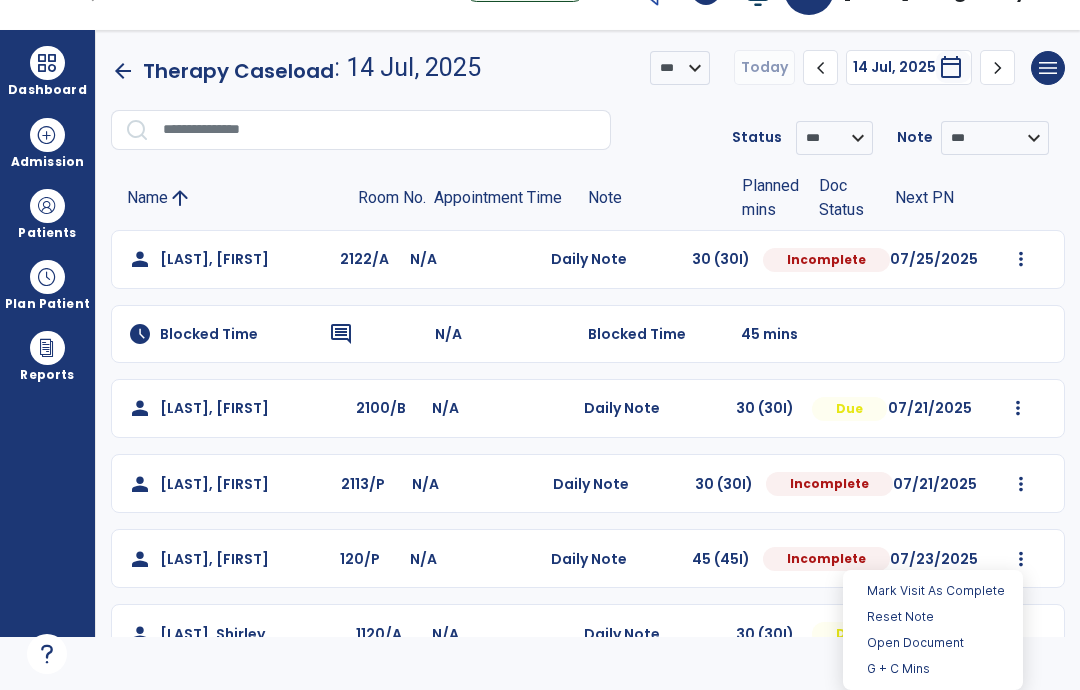 click on "Open Document" at bounding box center [933, 643] 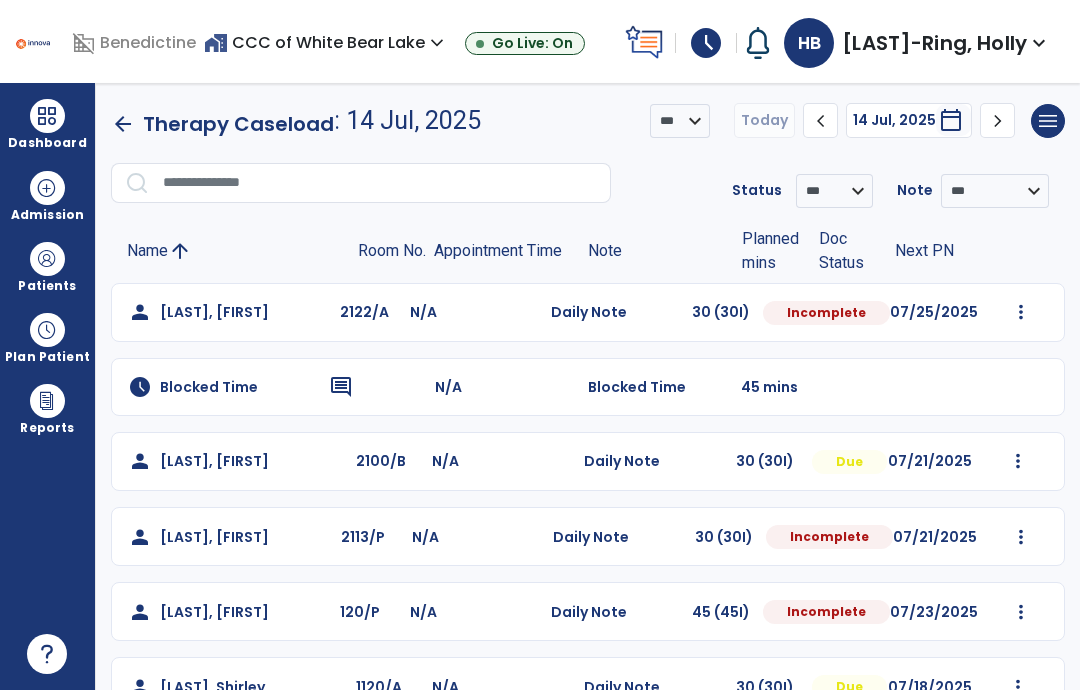 select on "*" 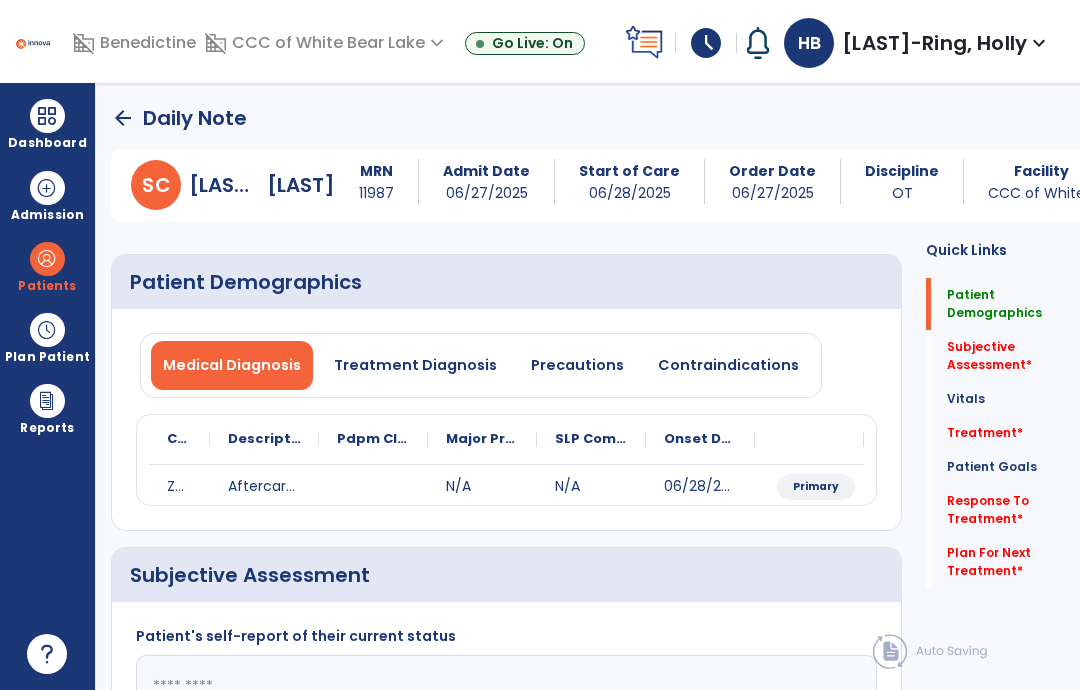 click on "Quick Links  Patient Demographics   Patient Demographics   Subjective Assessment   *  Subjective Assessment   *  Vitals   Vitals   Treatment   *  Treatment   *  Patient Goals   Patient Goals   Response To Treatment   *  Response To Treatment   *  Plan For Next Treatment   *  Plan For Next Treatment   *" 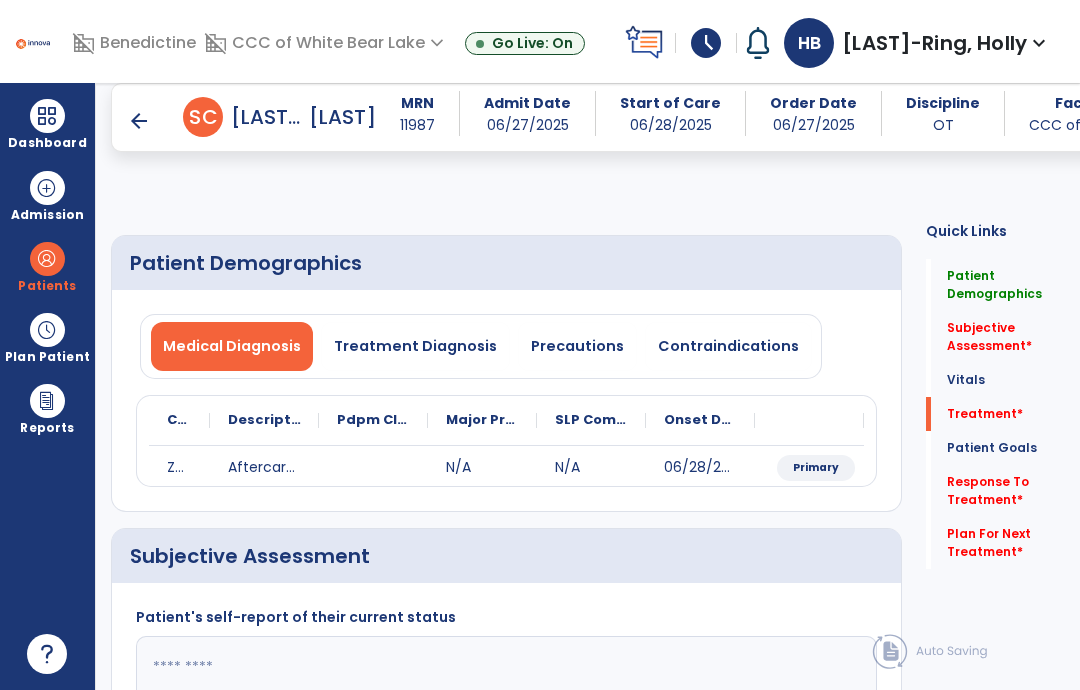 click on "Plan For Next Treatment   *" 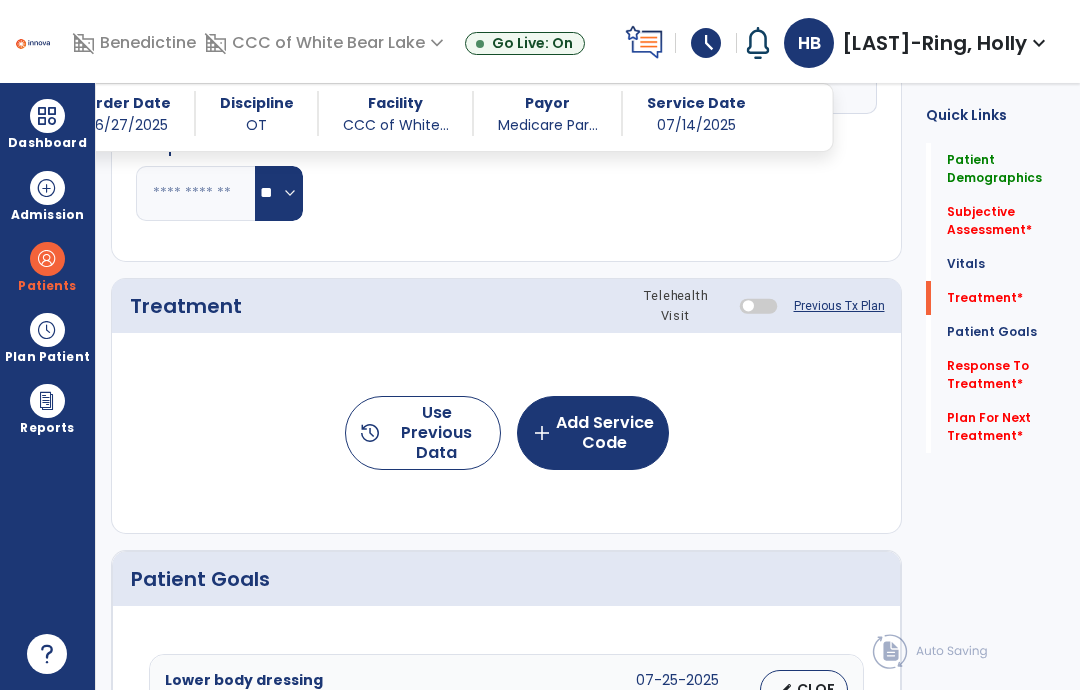 click on "Previous Tx Plan" 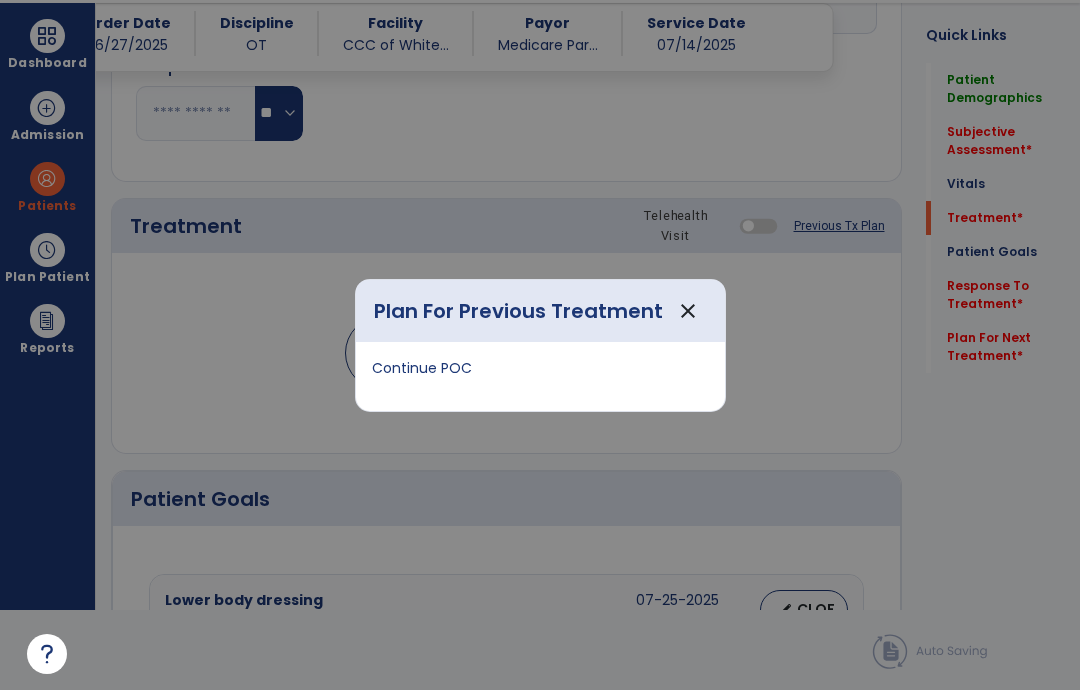 scroll, scrollTop: 0, scrollLeft: 0, axis: both 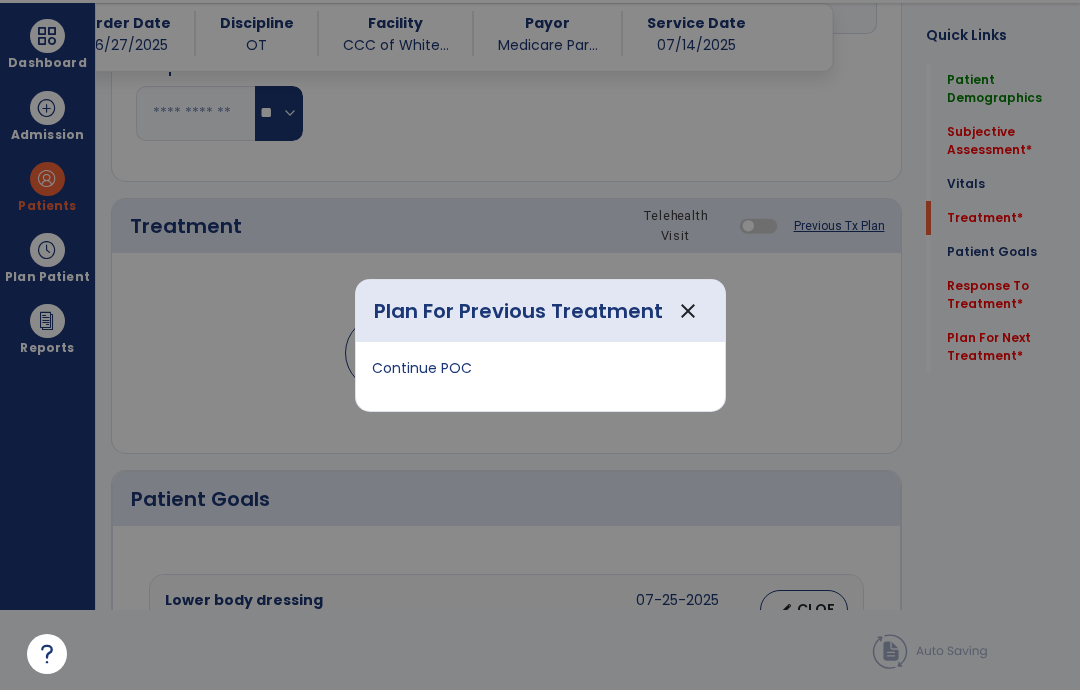 click on "close" at bounding box center (688, 311) 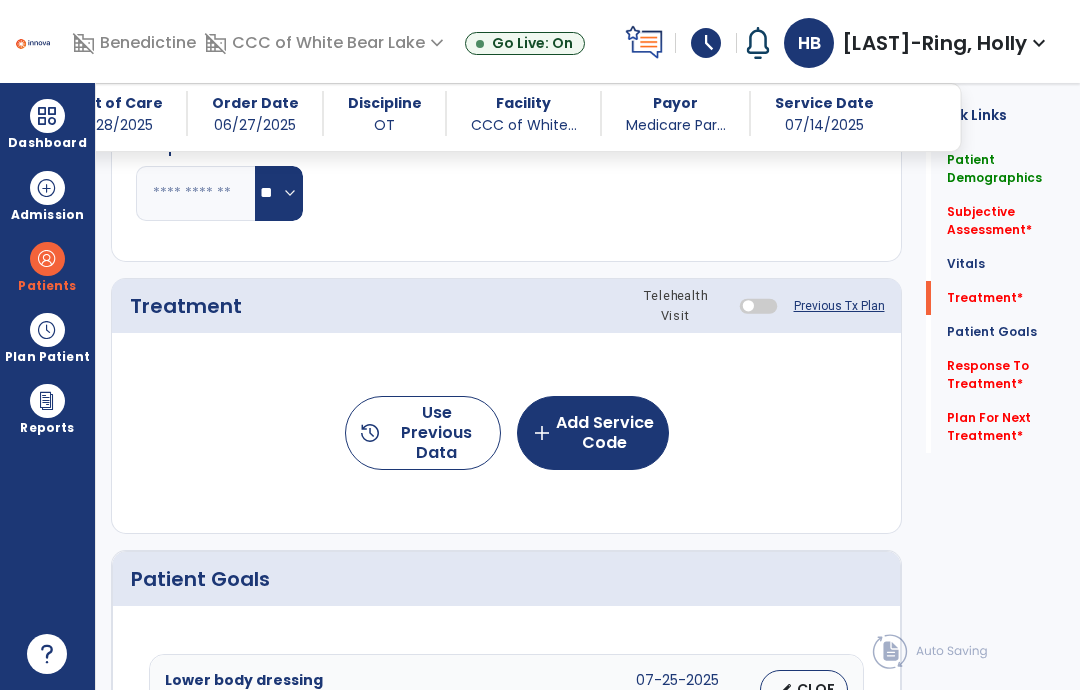 scroll, scrollTop: 0, scrollLeft: 0, axis: both 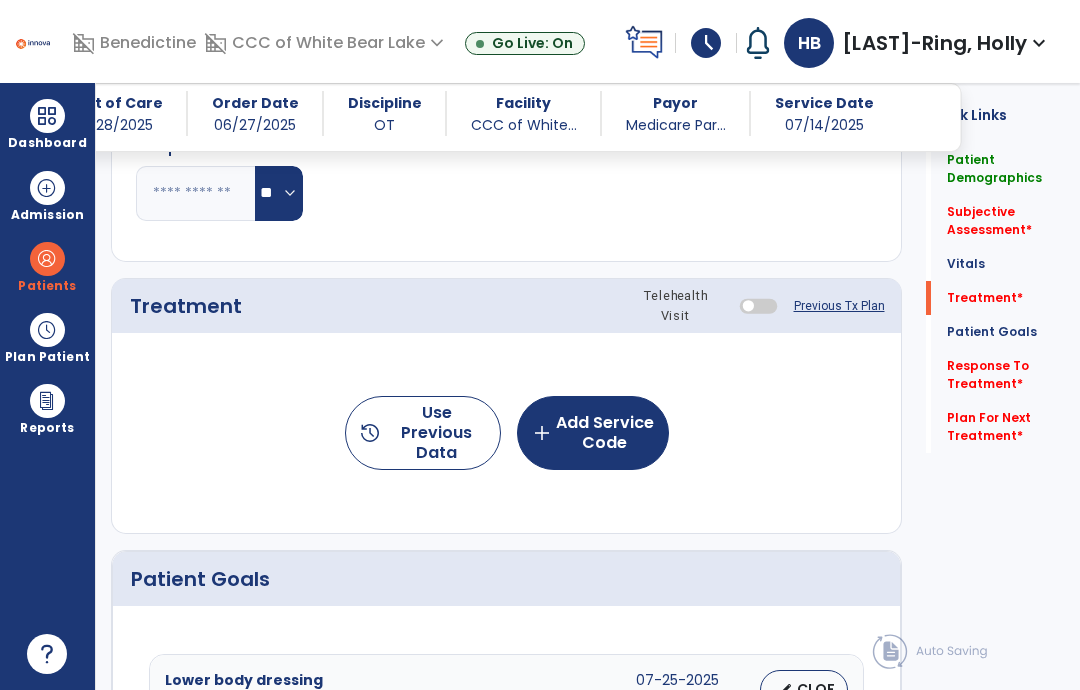 click on "Previous Tx Plan" 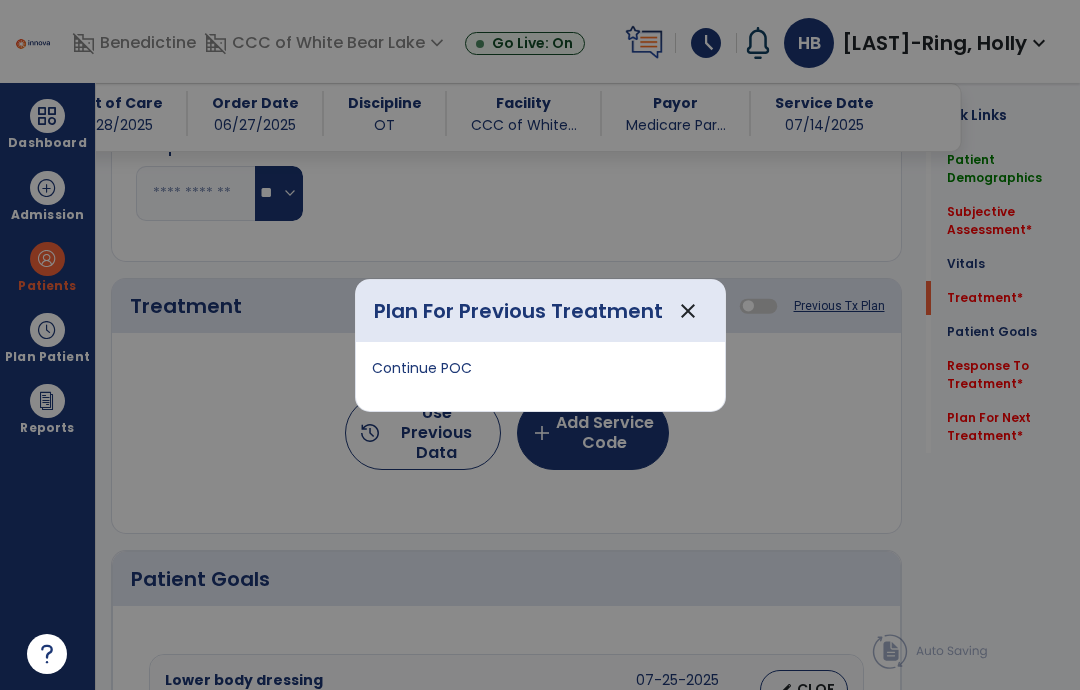 click on "close" at bounding box center (688, 311) 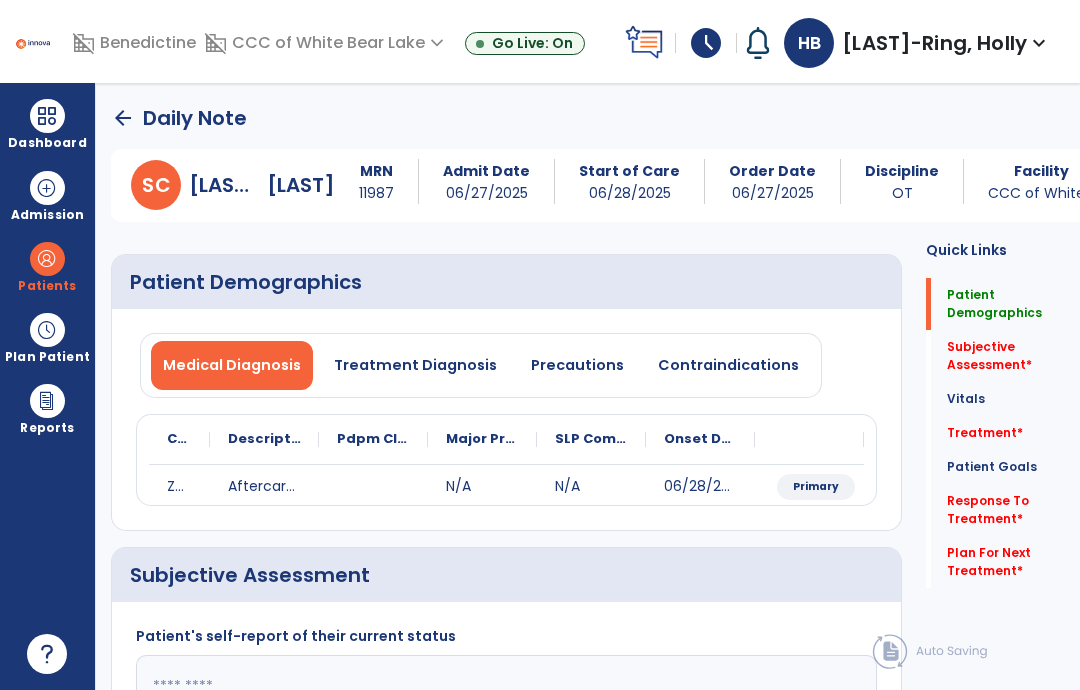 scroll, scrollTop: 0, scrollLeft: 0, axis: both 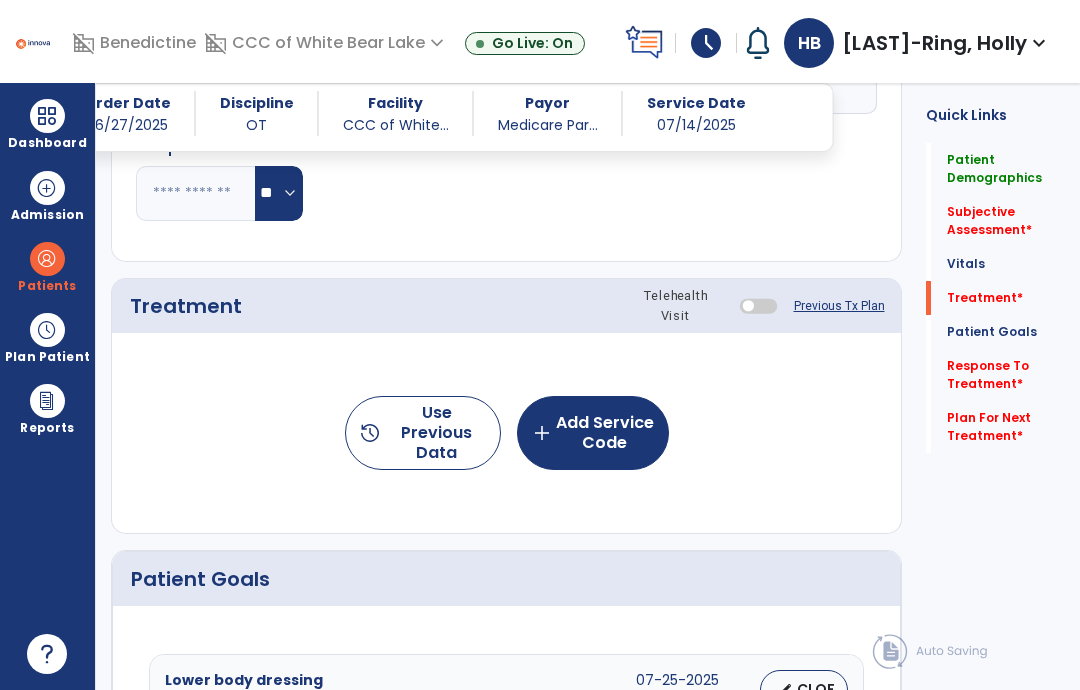 click on "Previous Tx Plan" 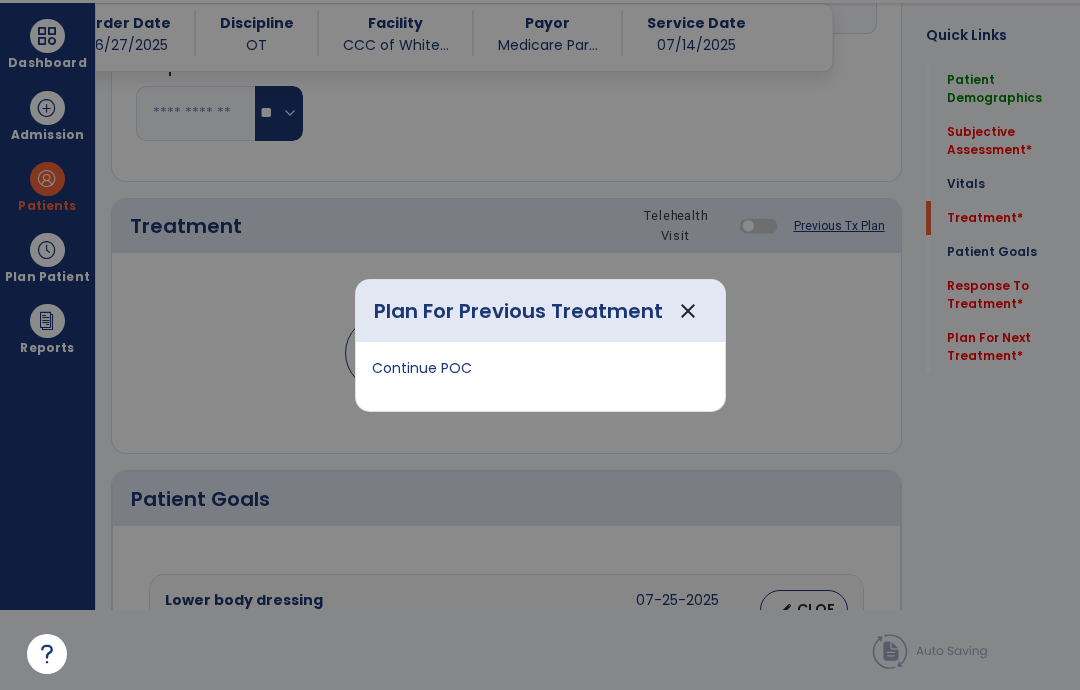 scroll, scrollTop: 0, scrollLeft: 0, axis: both 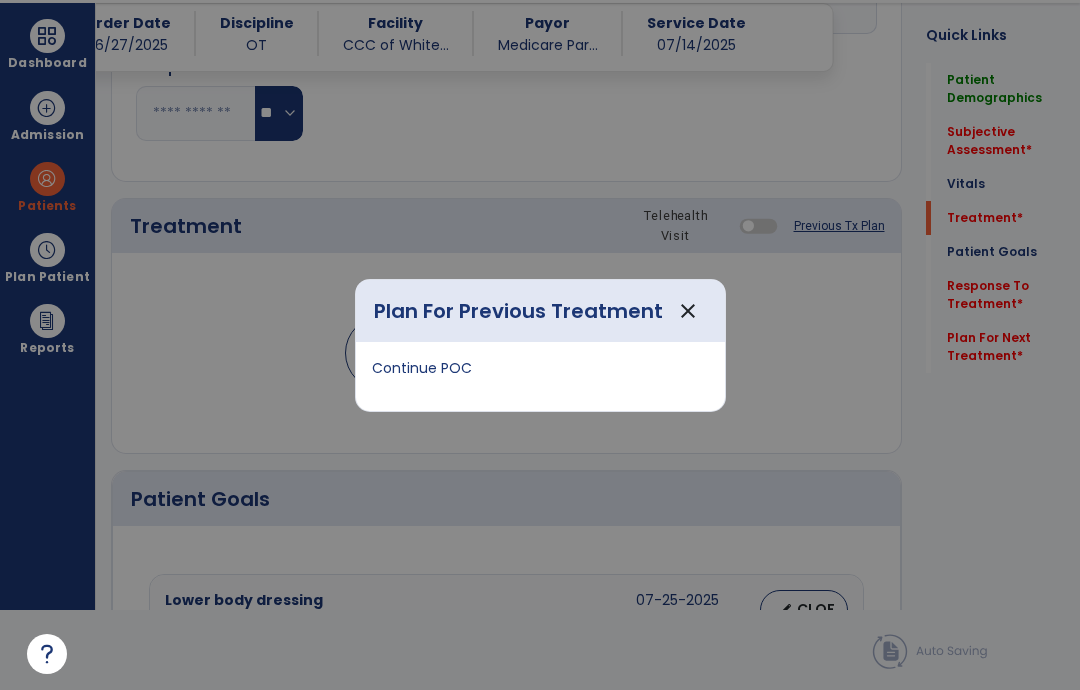 click on "close" at bounding box center (688, 311) 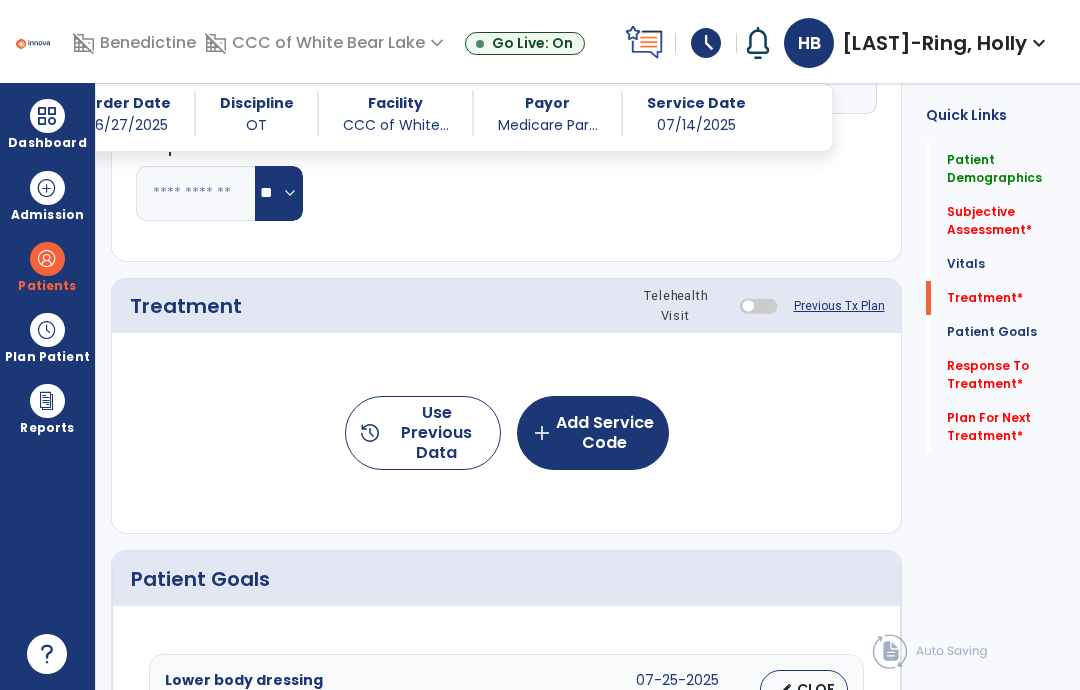 scroll, scrollTop: 80, scrollLeft: 0, axis: vertical 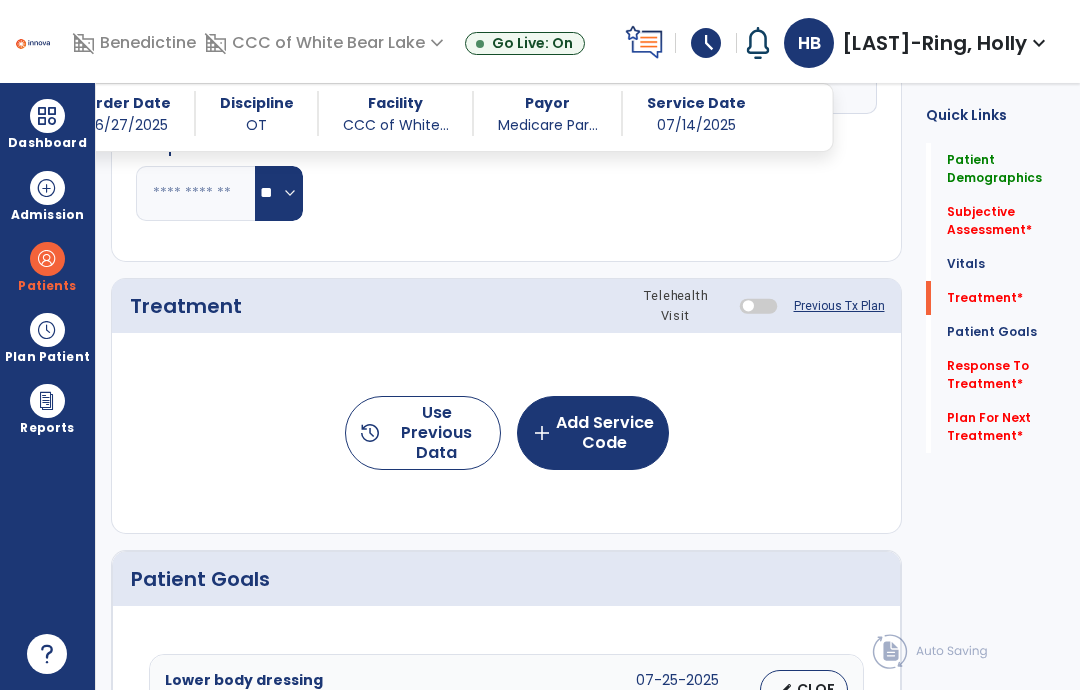 click on "add  Add Service Code" 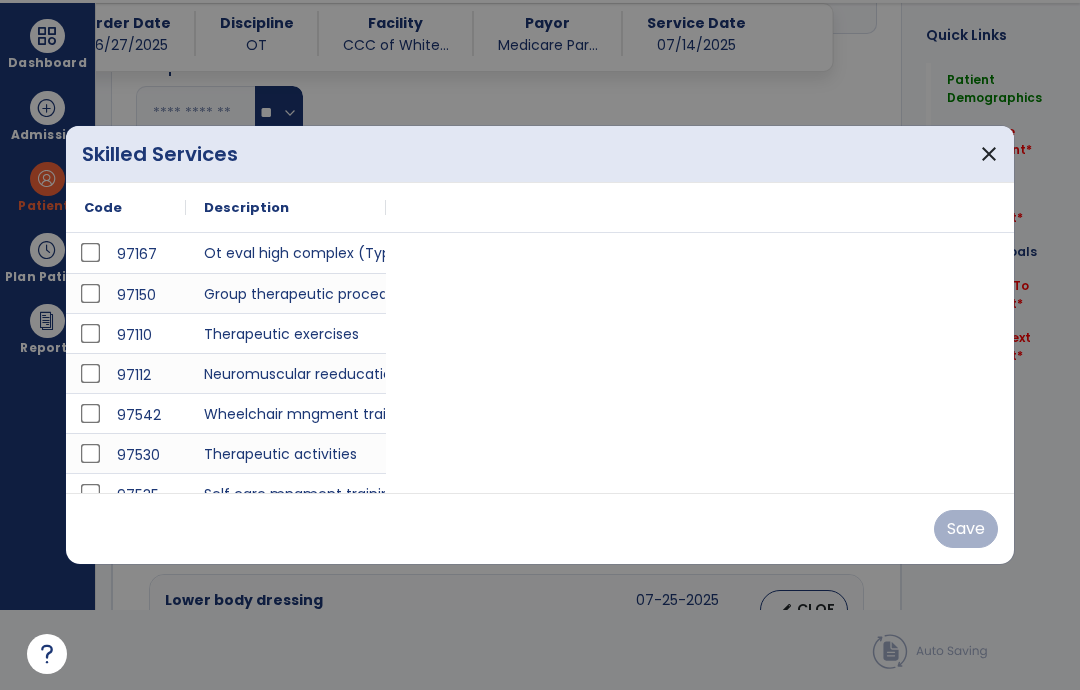 scroll, scrollTop: 0, scrollLeft: 0, axis: both 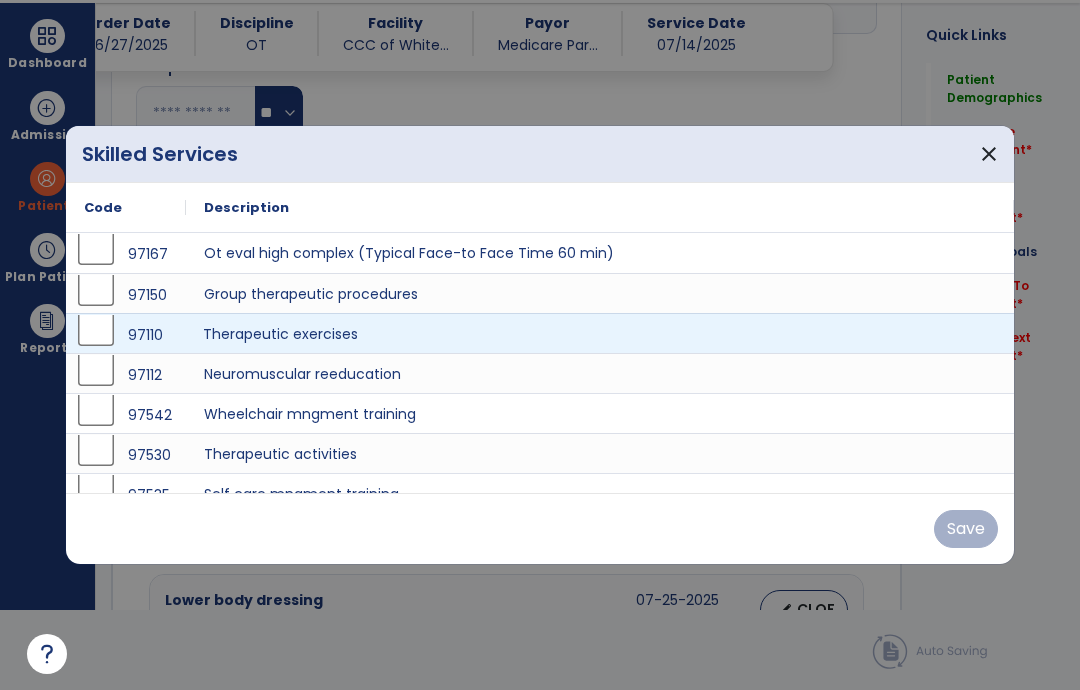 click on "Therapeutic exercises" at bounding box center (600, 333) 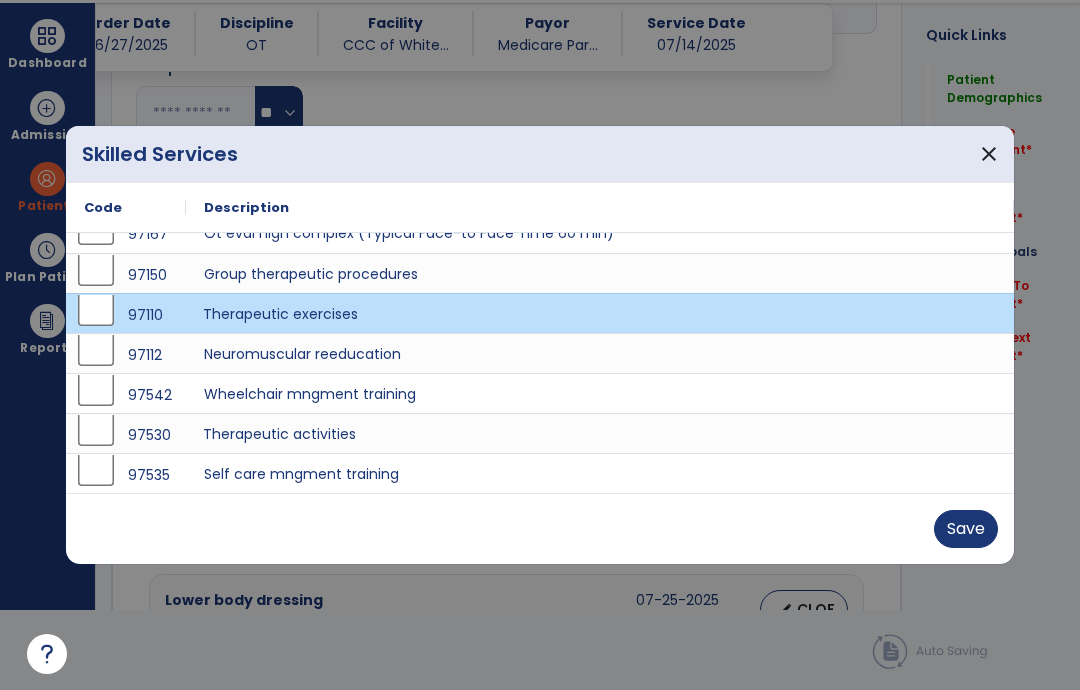 scroll, scrollTop: 20, scrollLeft: 0, axis: vertical 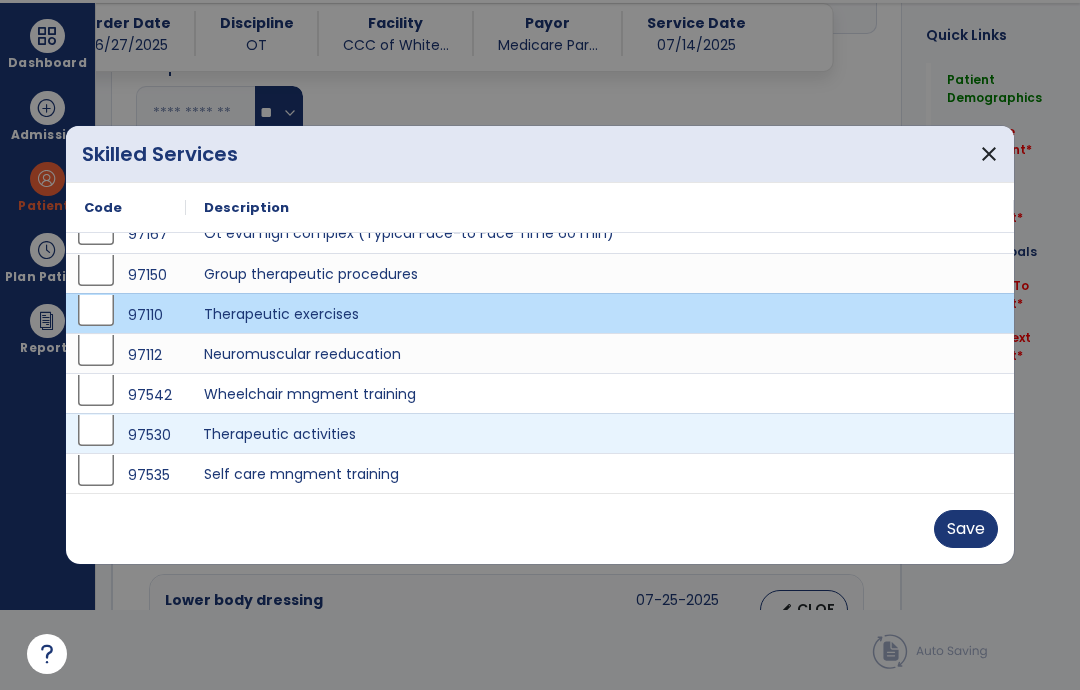 click on "Therapeutic activities" at bounding box center (600, 433) 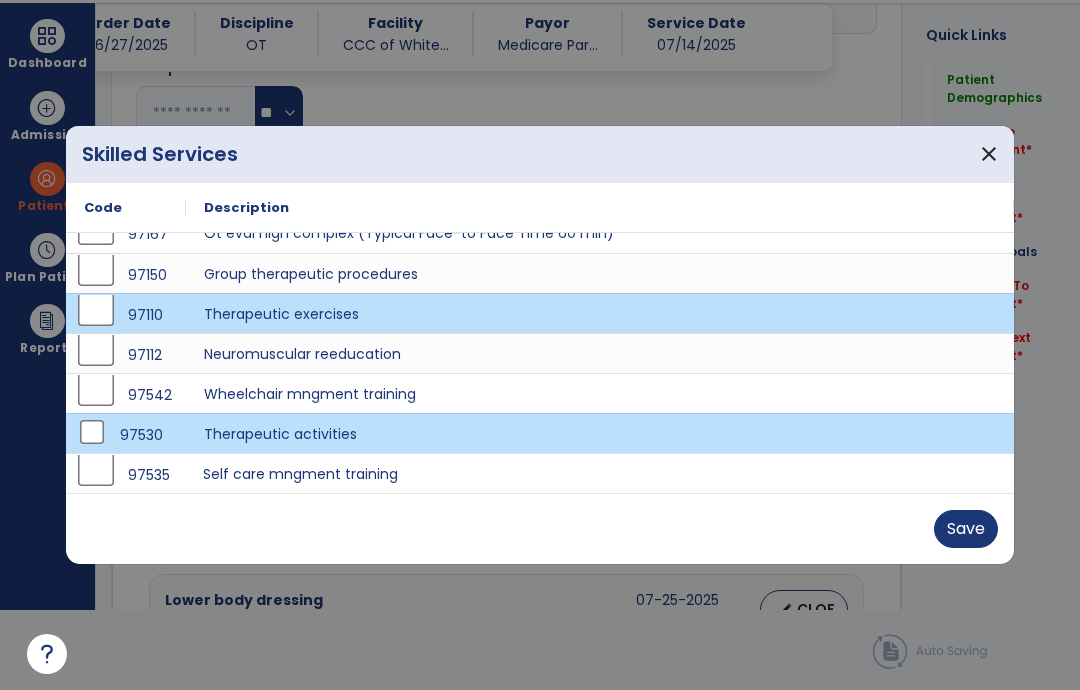 click on "Self care mngment training" at bounding box center (600, 473) 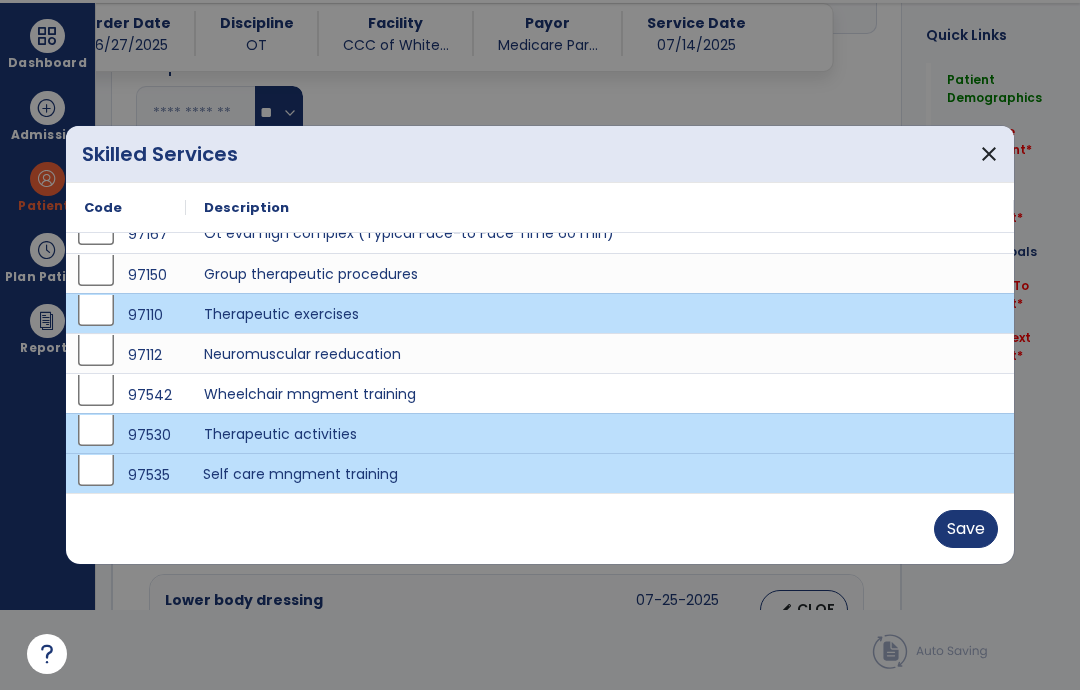 click on "Save" at bounding box center (966, 529) 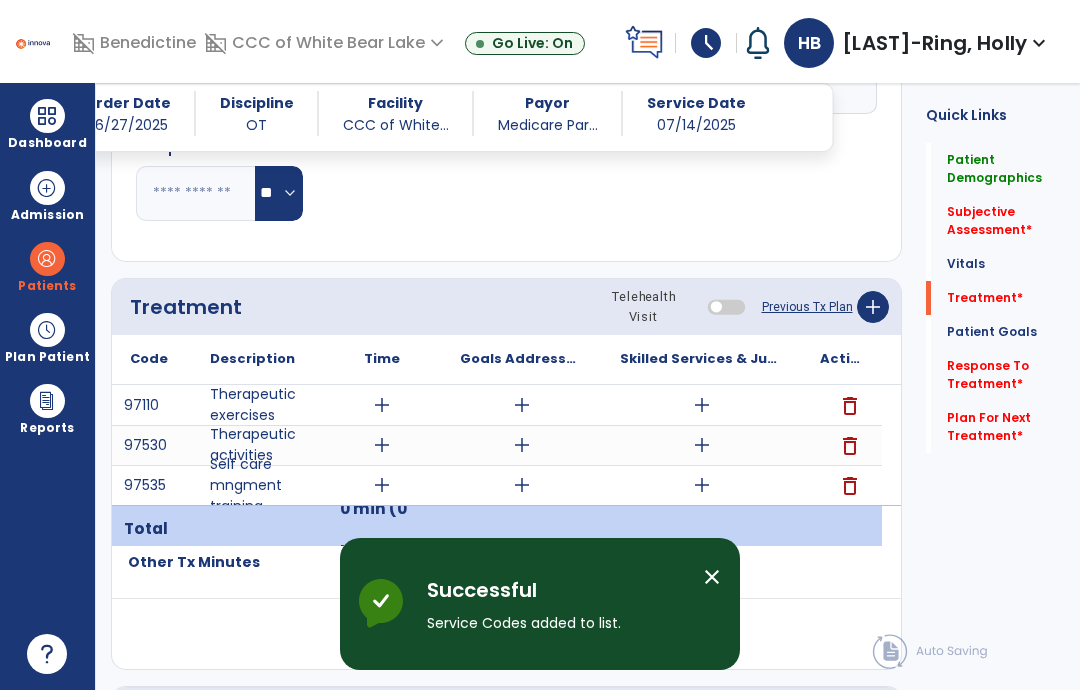 scroll, scrollTop: 80, scrollLeft: 0, axis: vertical 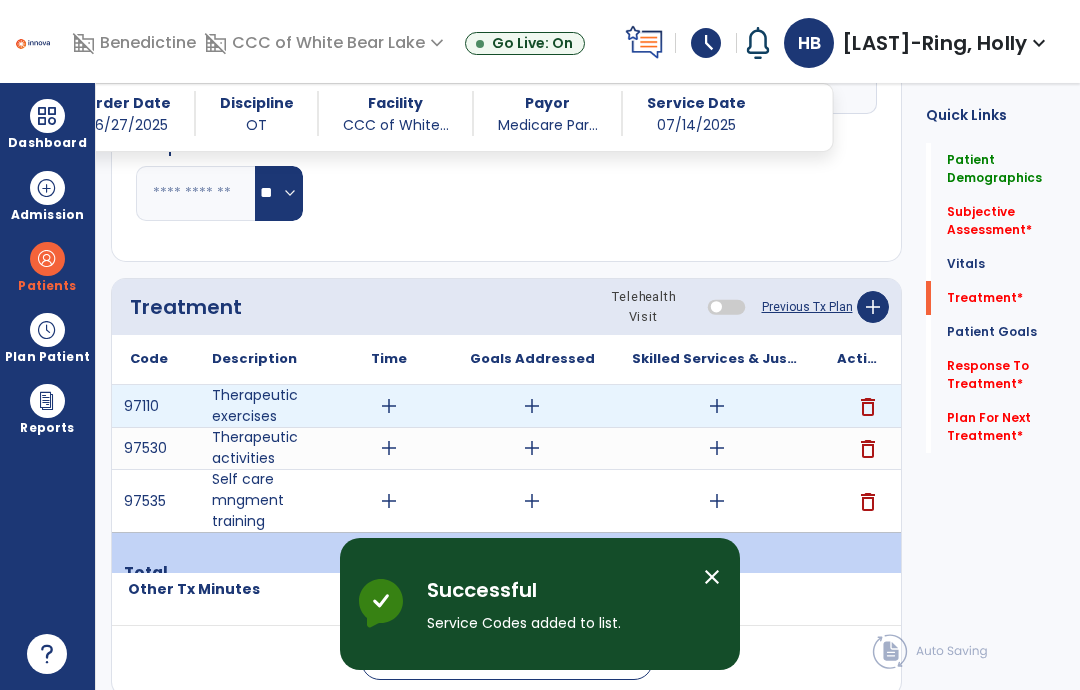 click on "add" at bounding box center (717, 406) 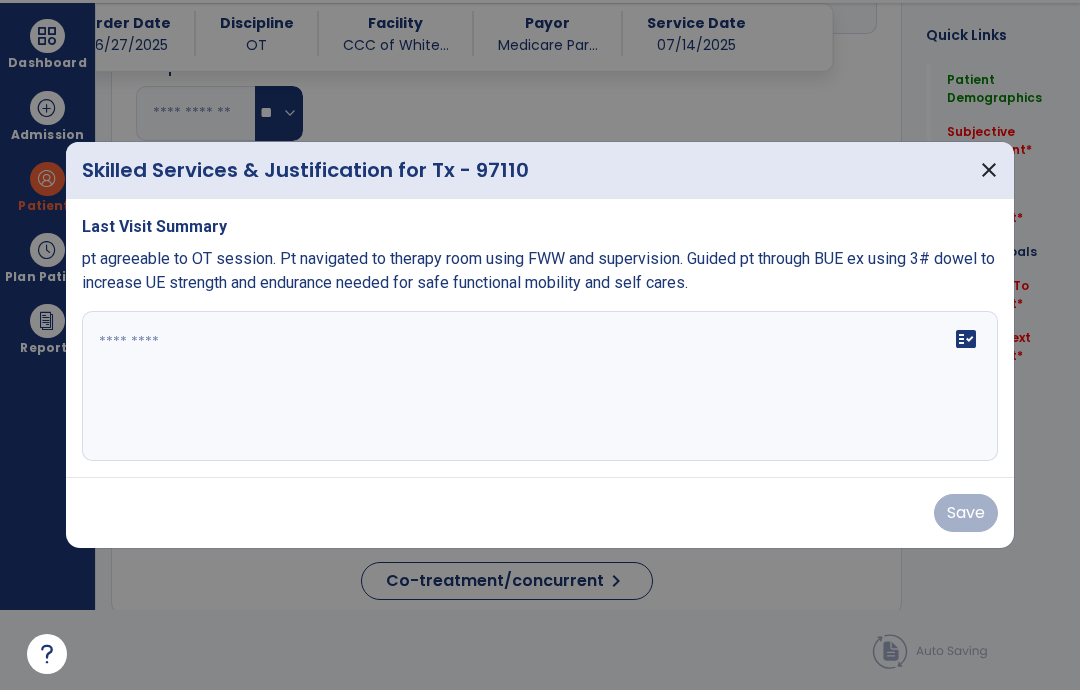 scroll, scrollTop: 0, scrollLeft: 0, axis: both 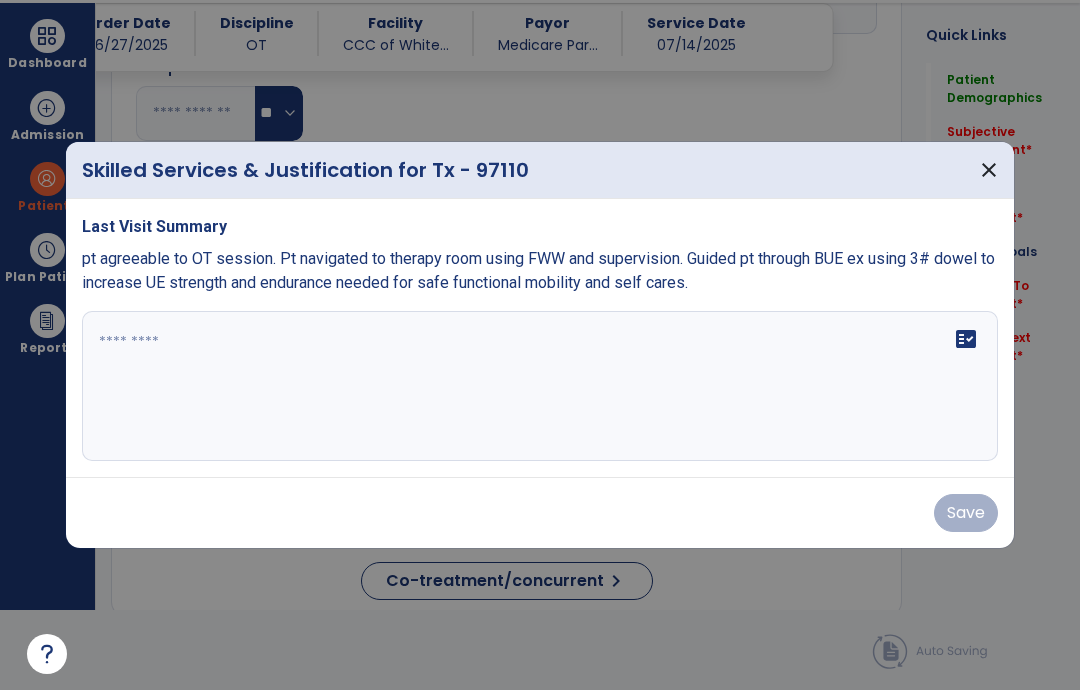 click on "close" at bounding box center (989, 170) 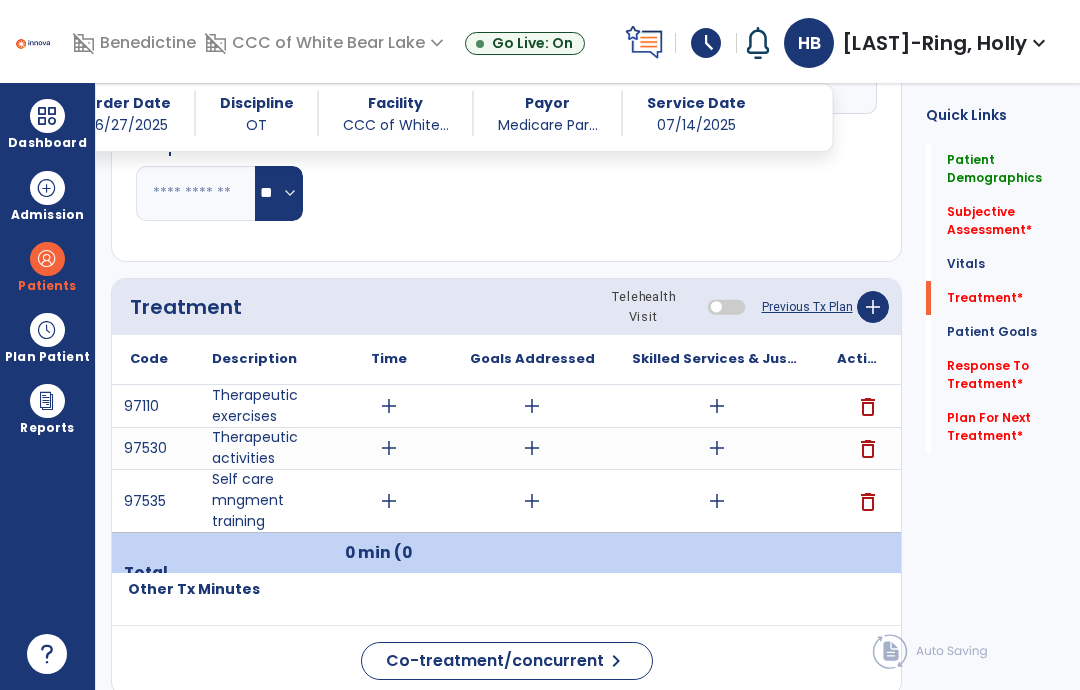 scroll, scrollTop: 80, scrollLeft: 0, axis: vertical 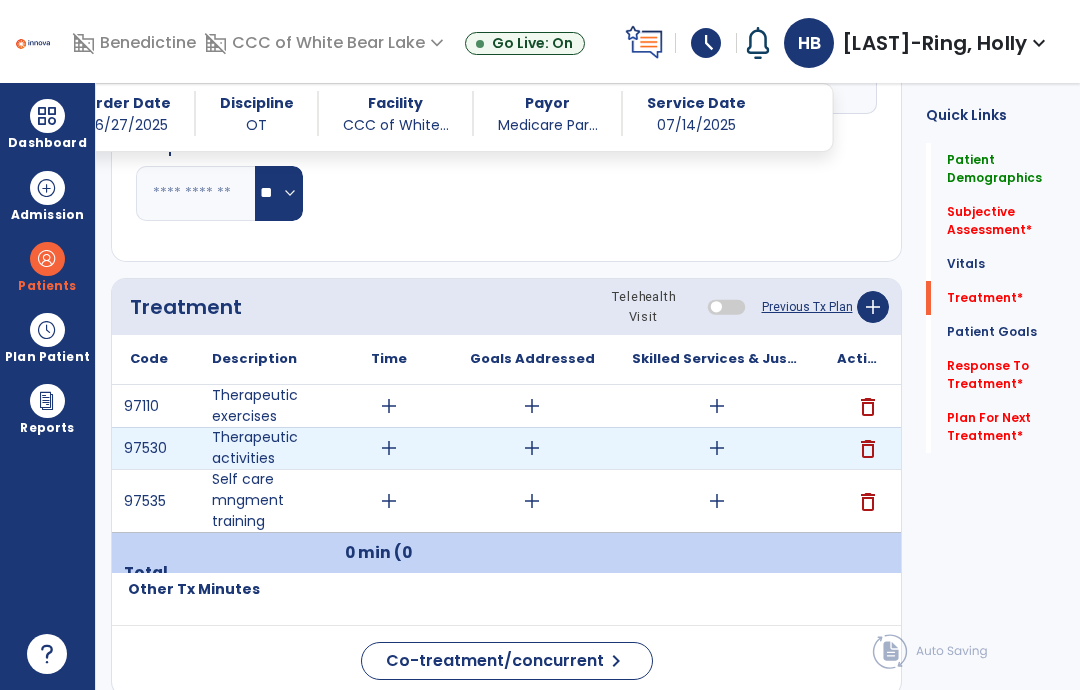 click on "add" at bounding box center (717, 448) 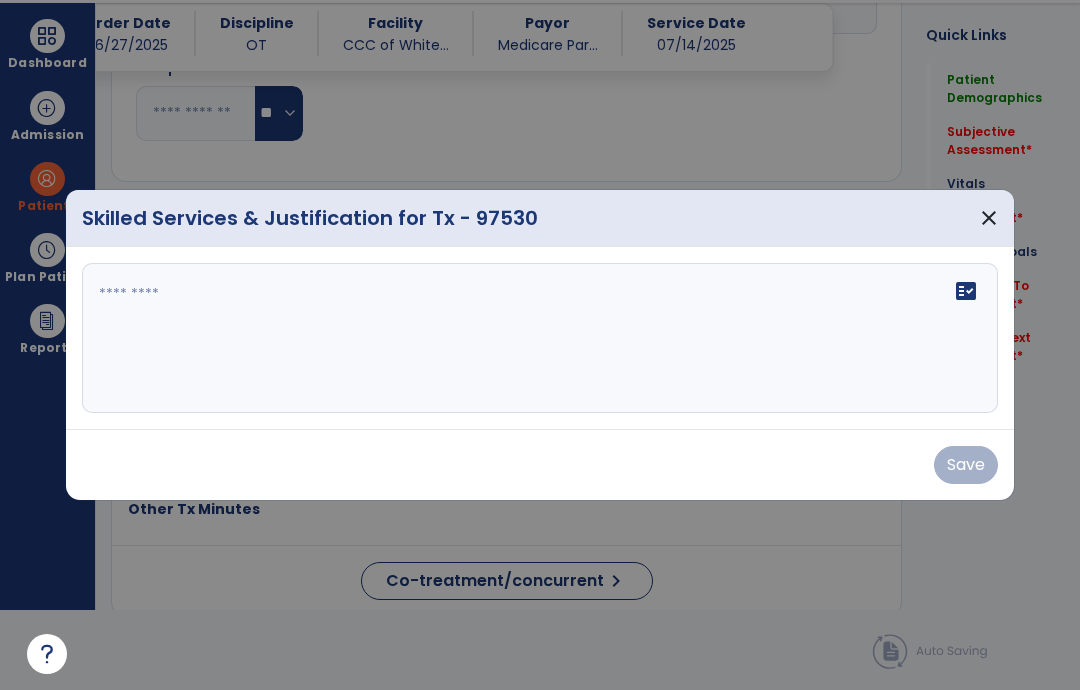 scroll, scrollTop: 0, scrollLeft: 0, axis: both 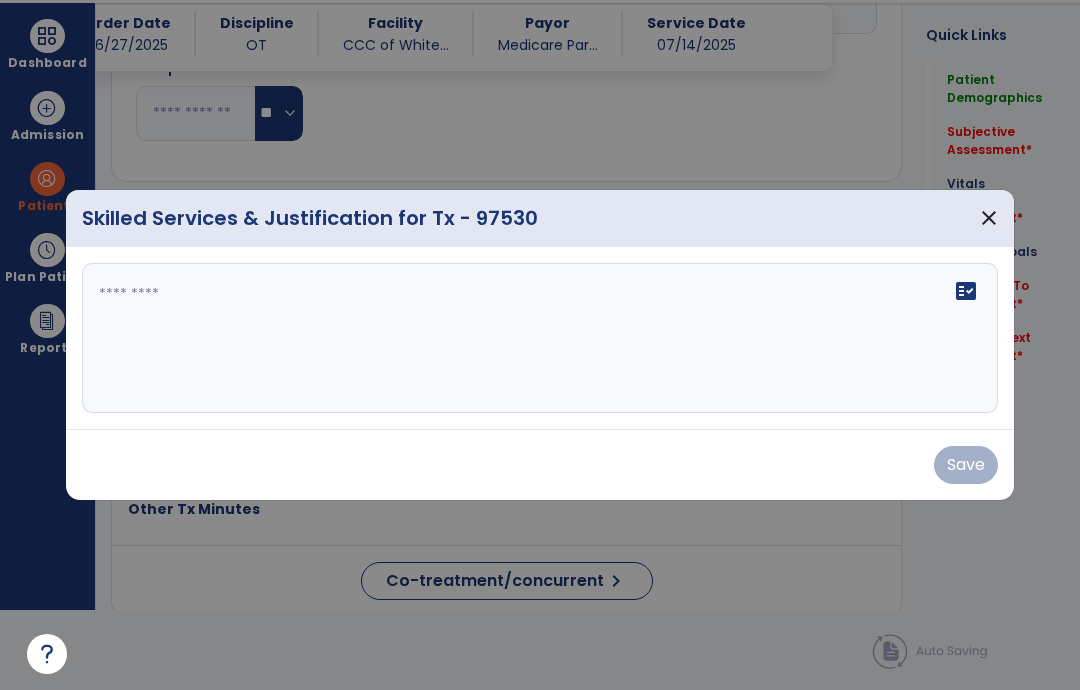 click on "close" at bounding box center [989, 218] 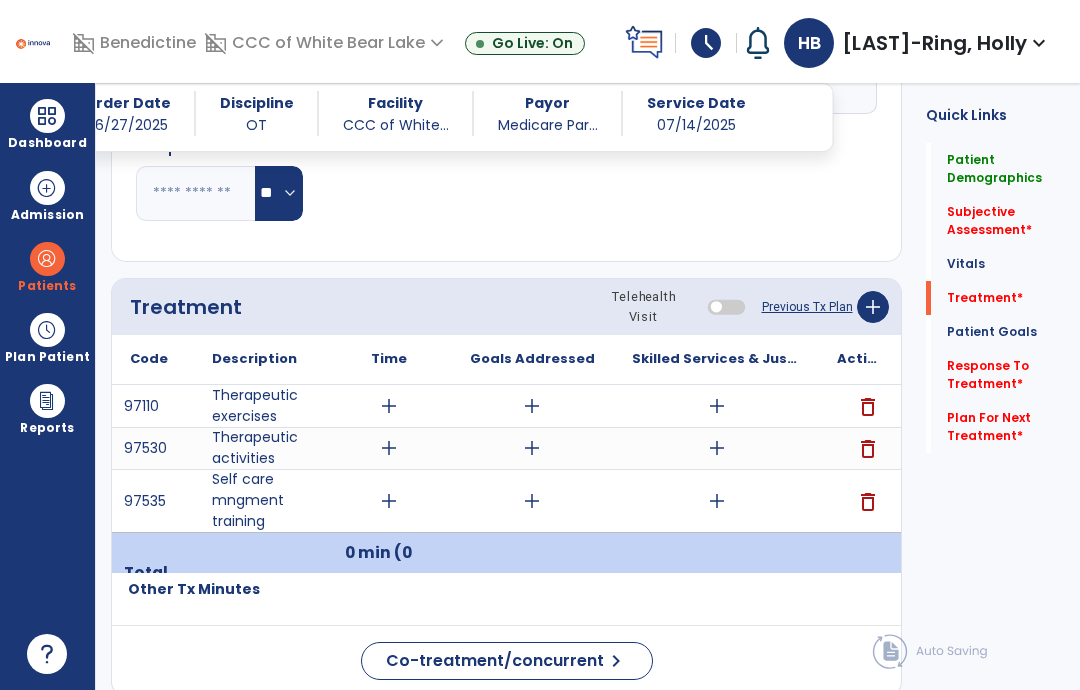scroll, scrollTop: 80, scrollLeft: 0, axis: vertical 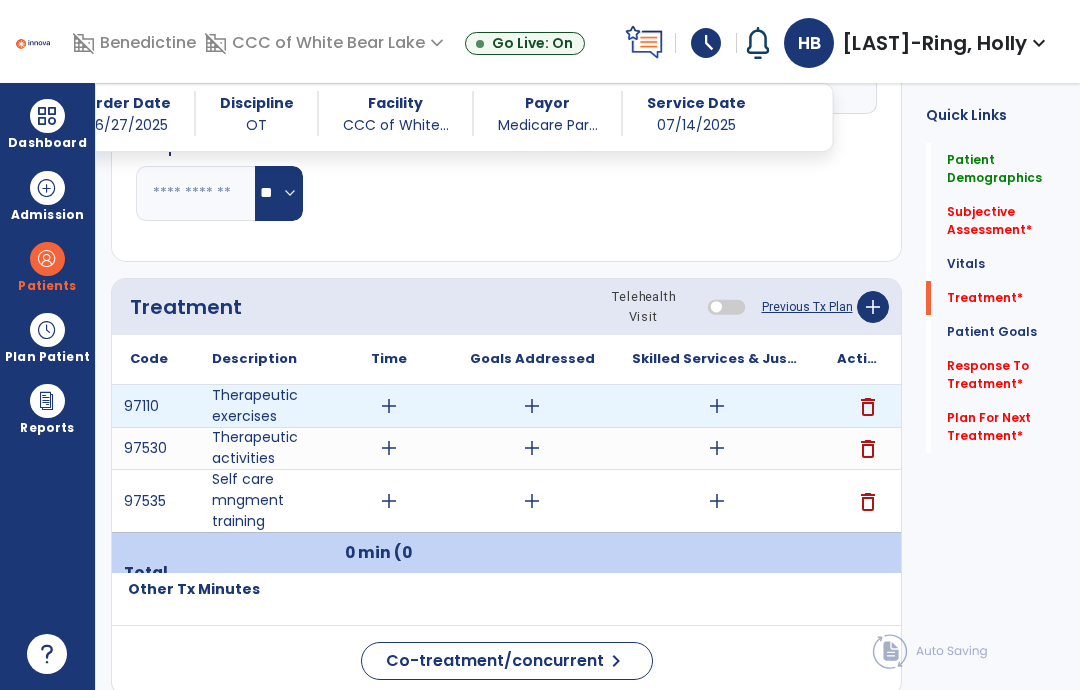 click on "add" at bounding box center [717, 406] 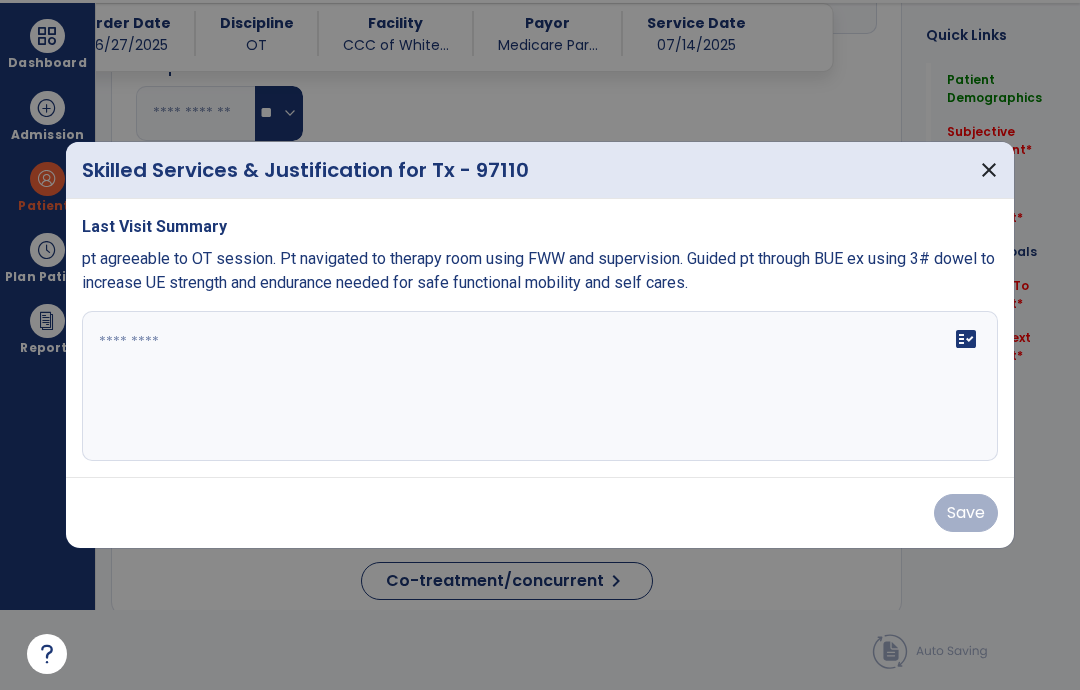 scroll, scrollTop: 0, scrollLeft: 0, axis: both 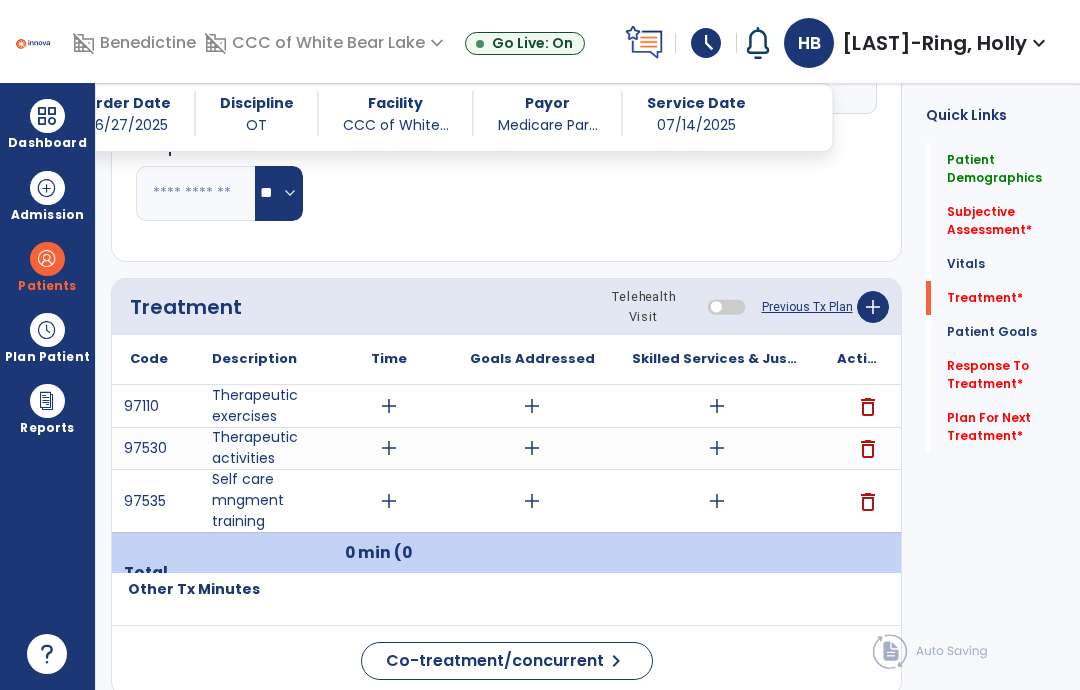 click on "add" at bounding box center (717, 501) 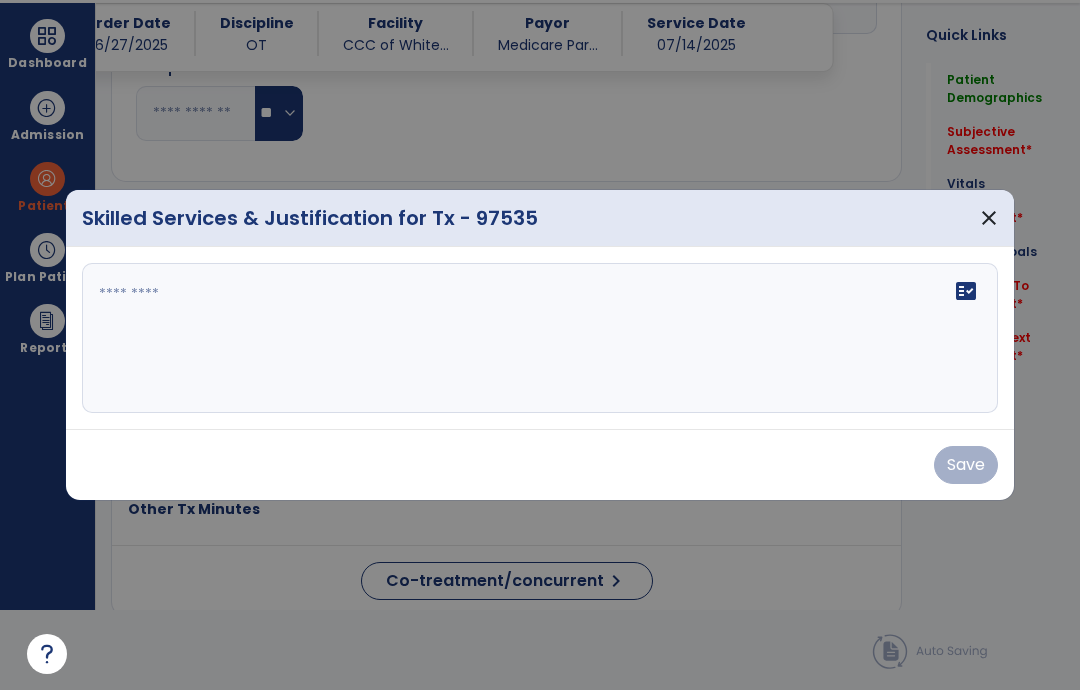 scroll, scrollTop: 0, scrollLeft: 0, axis: both 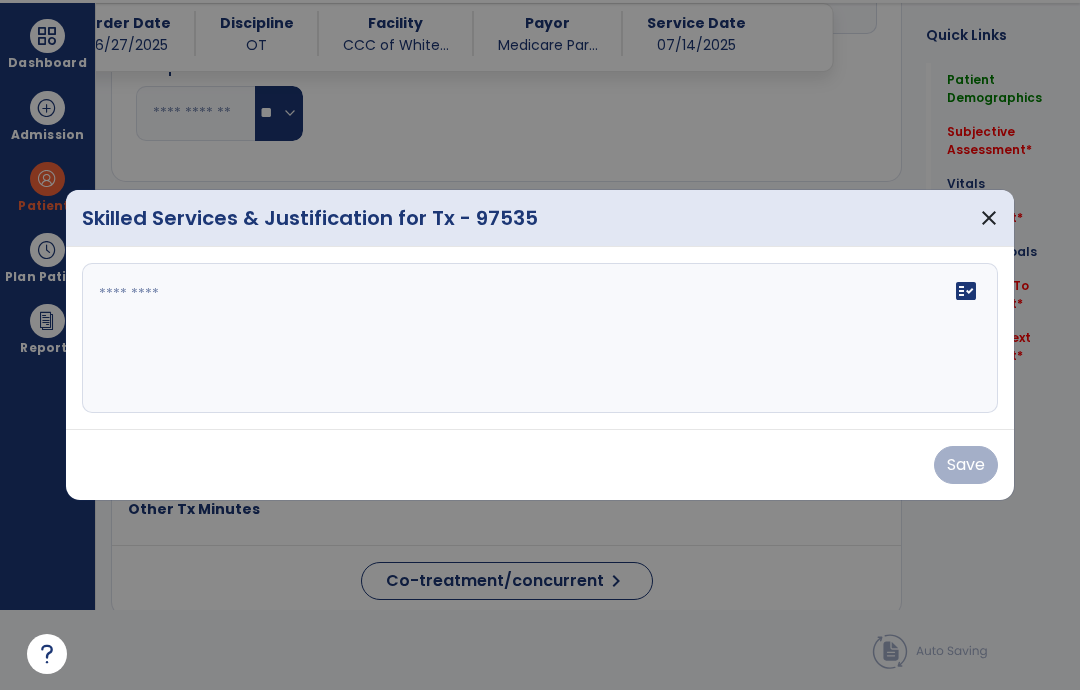 click on "close" at bounding box center (989, 218) 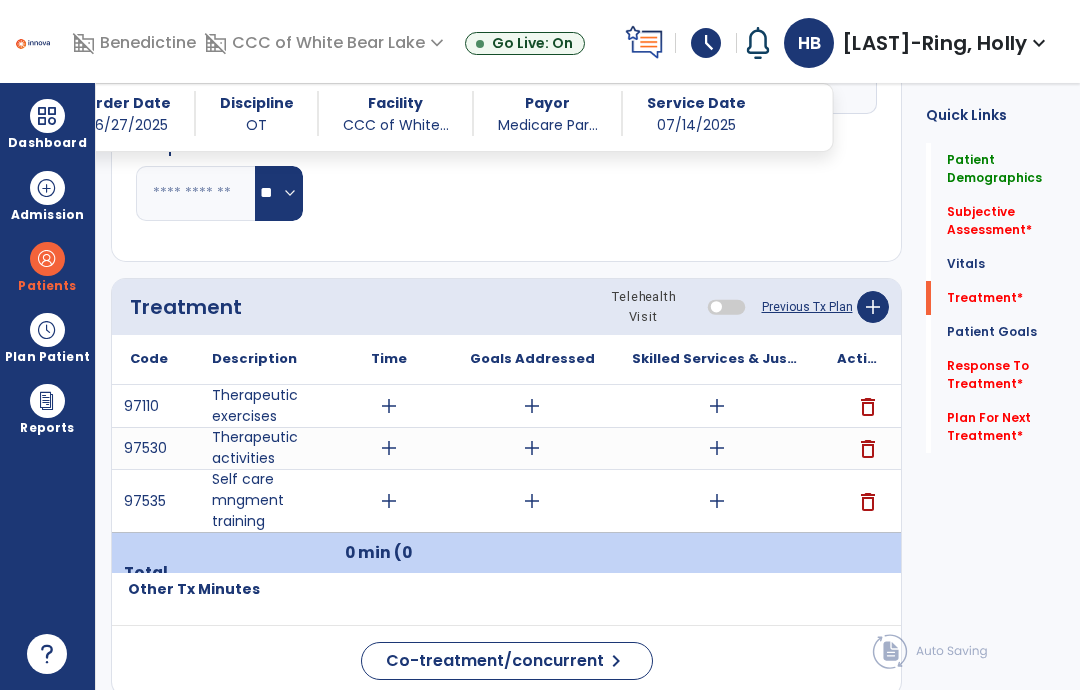 scroll, scrollTop: 80, scrollLeft: 0, axis: vertical 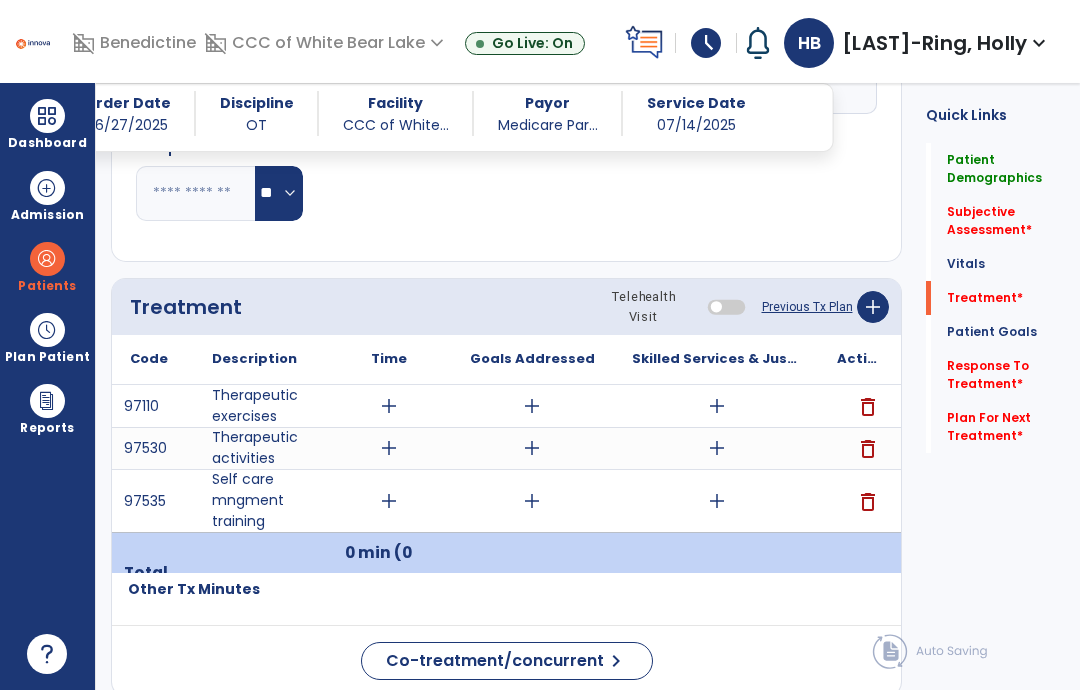 click on "delete" at bounding box center [868, 502] 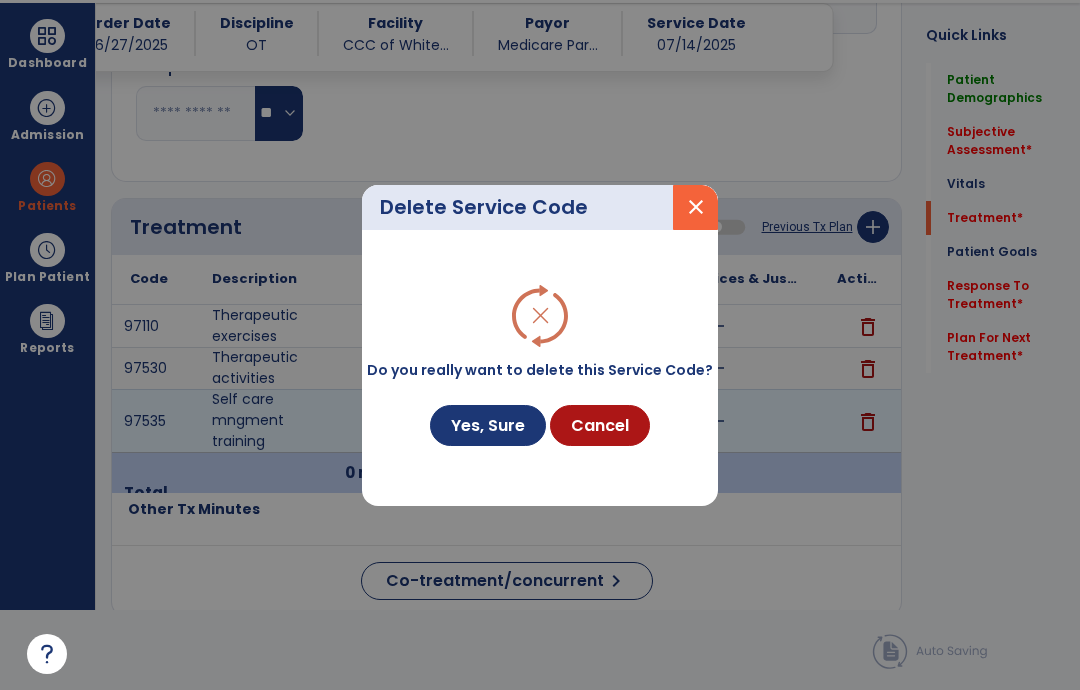 scroll, scrollTop: 0, scrollLeft: 0, axis: both 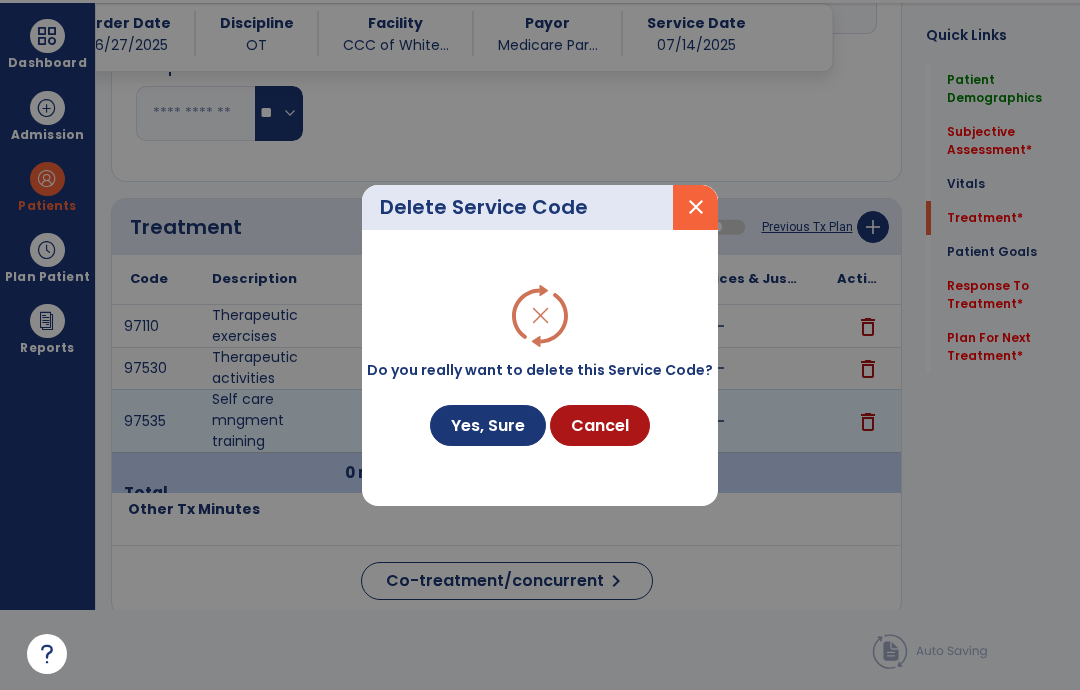 click on "Yes, Sure" at bounding box center (488, 425) 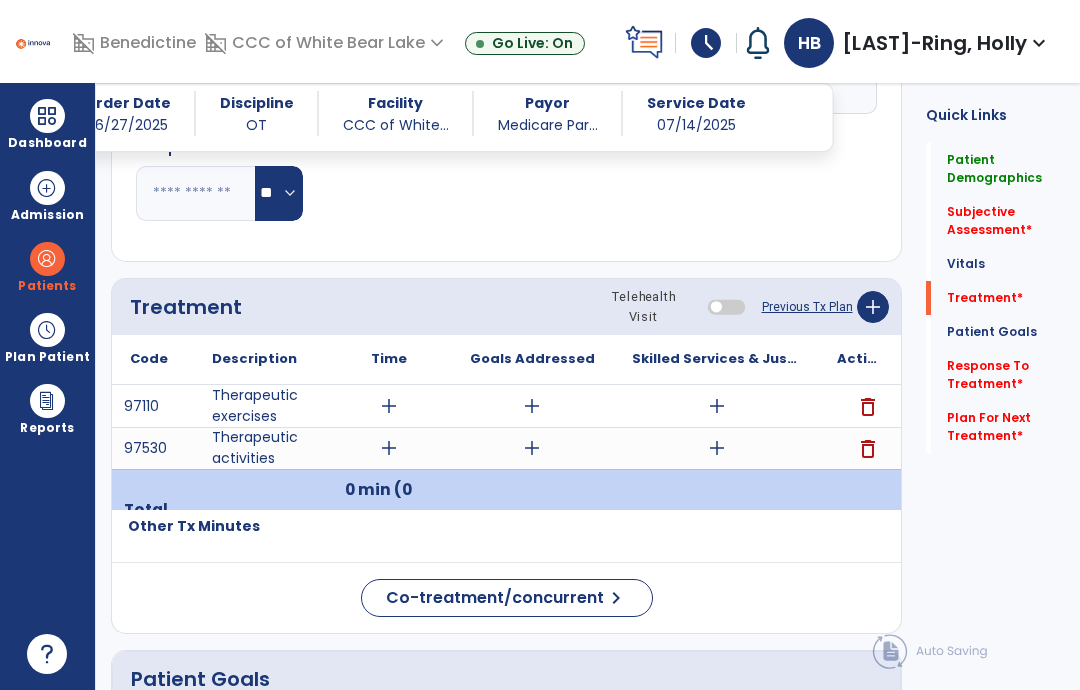scroll, scrollTop: 0, scrollLeft: 0, axis: both 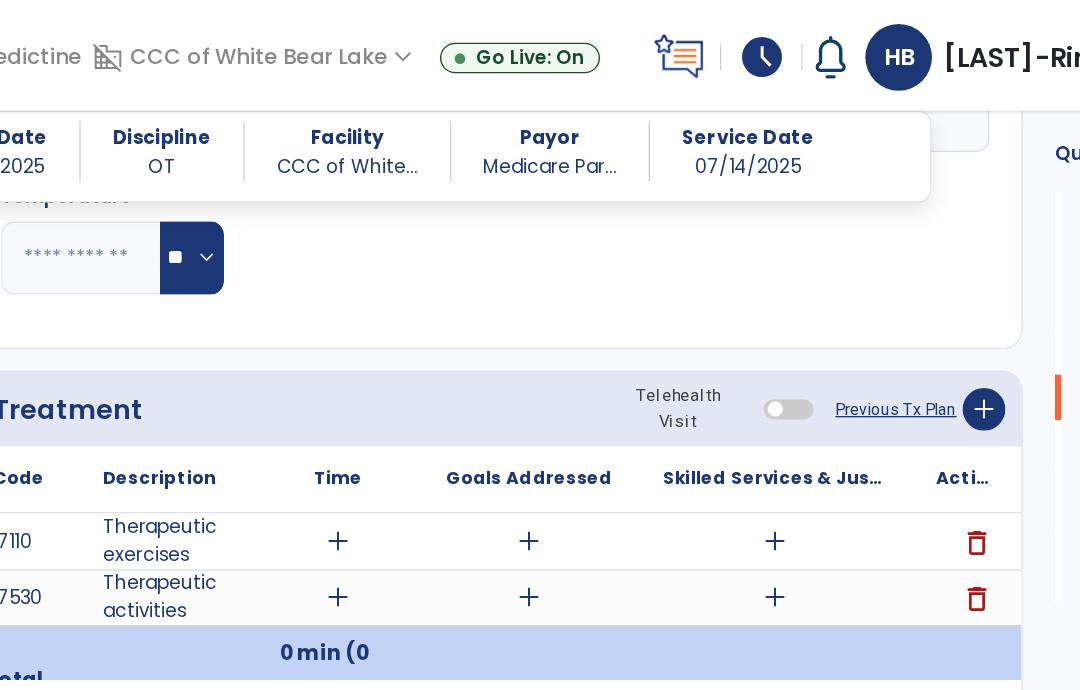 click on "add" at bounding box center [717, 406] 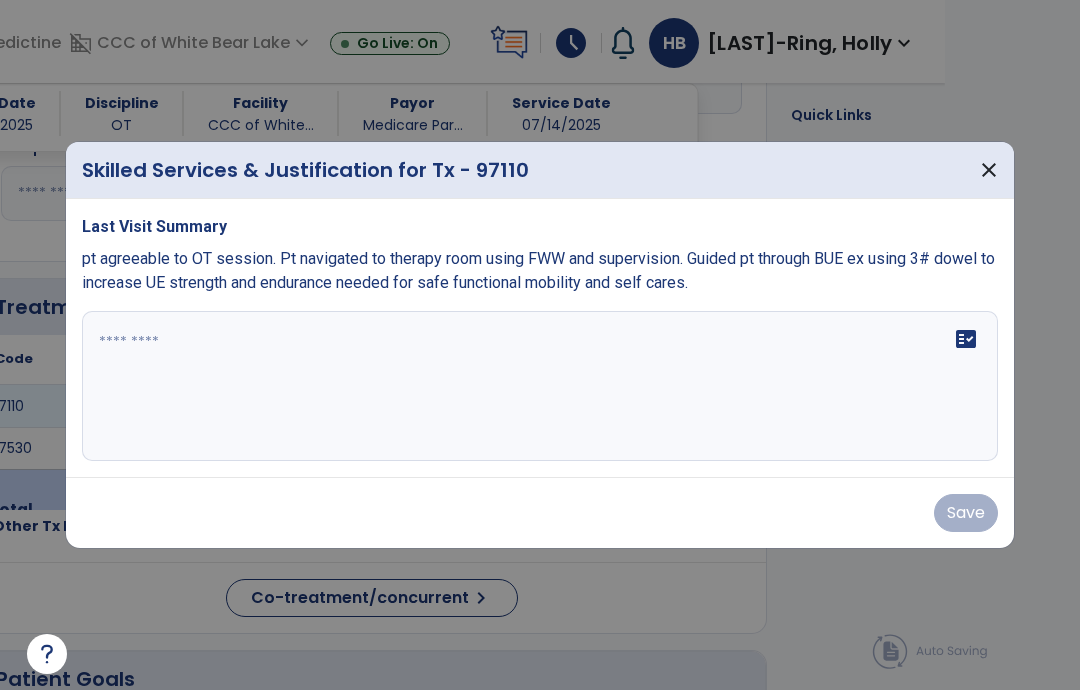 click at bounding box center [540, 386] 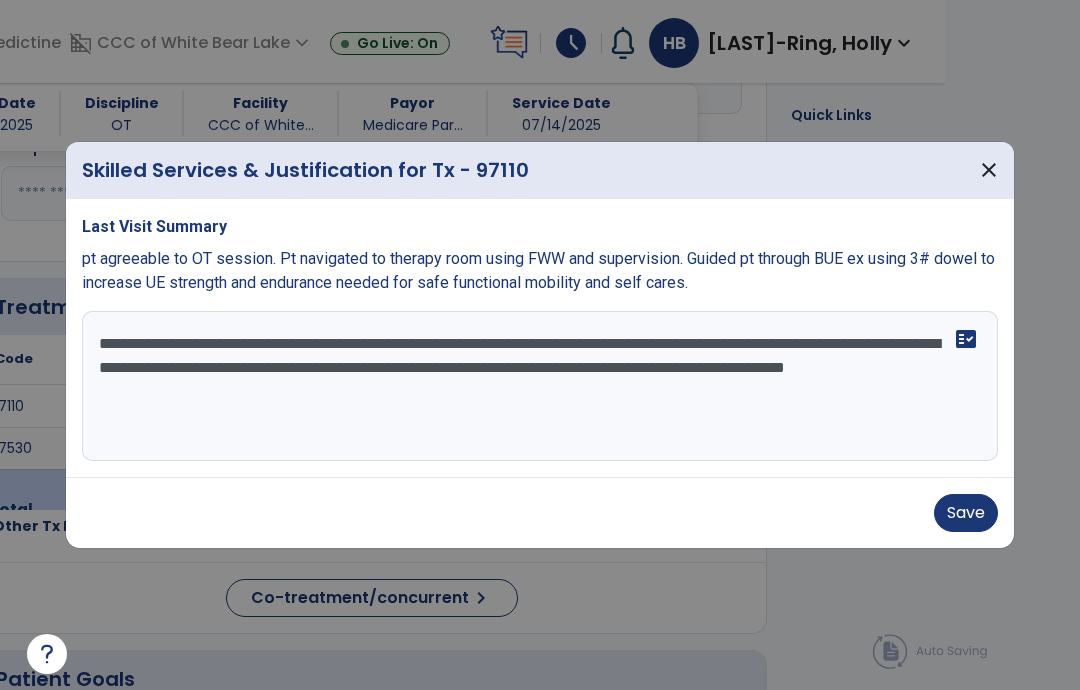type on "**********" 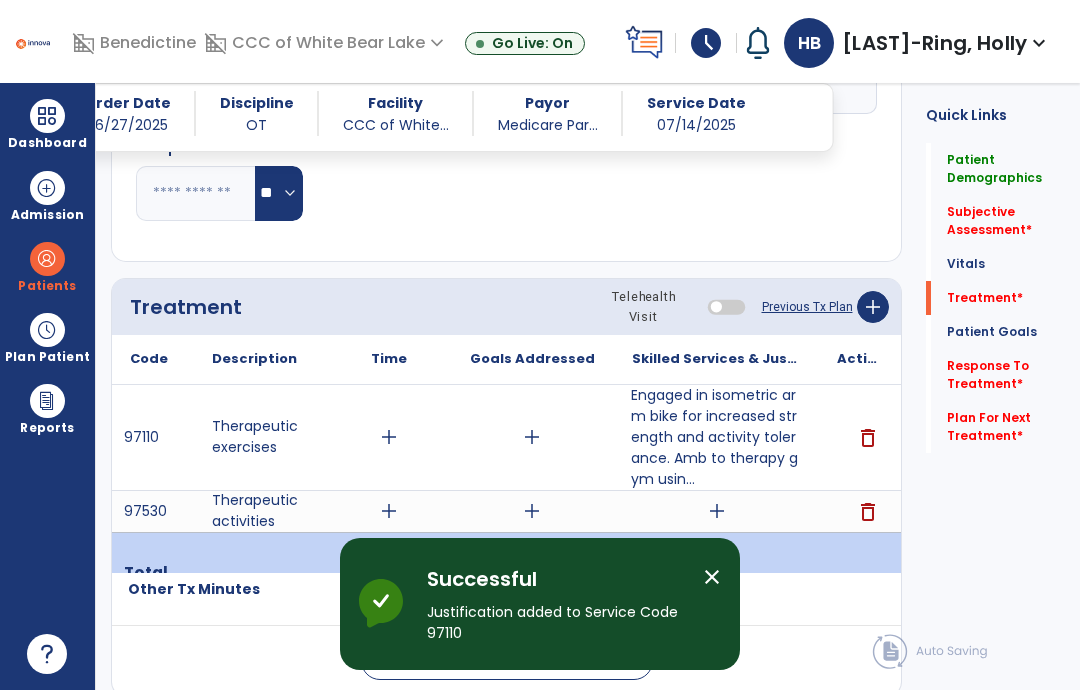 click on "Subjective Assessment   *" 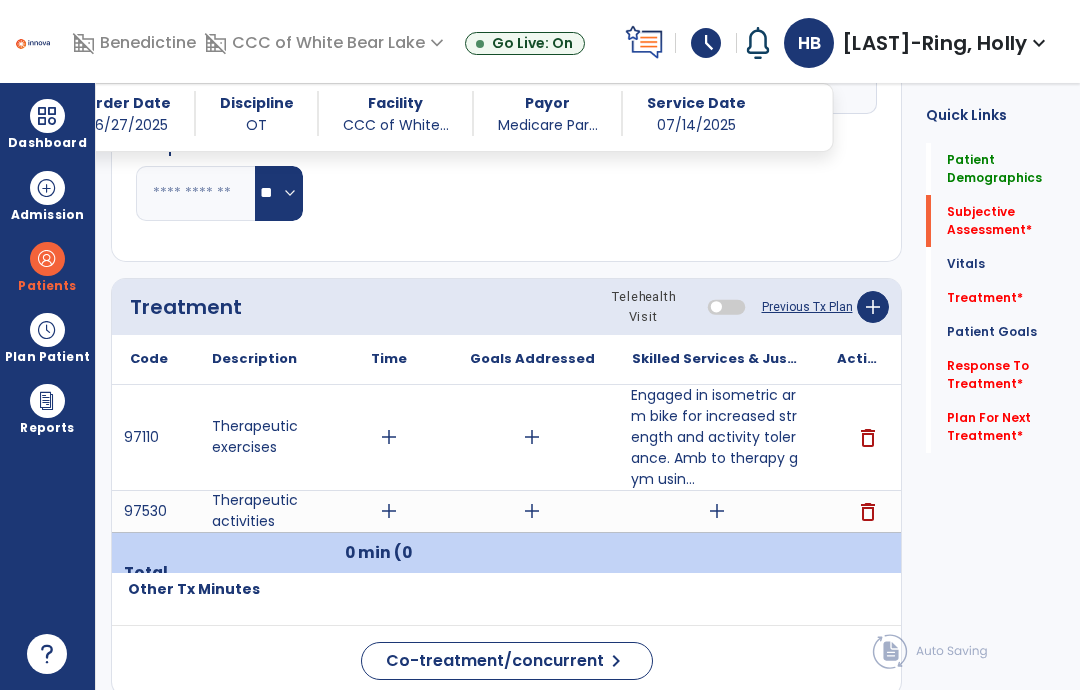 scroll, scrollTop: 243, scrollLeft: 0, axis: vertical 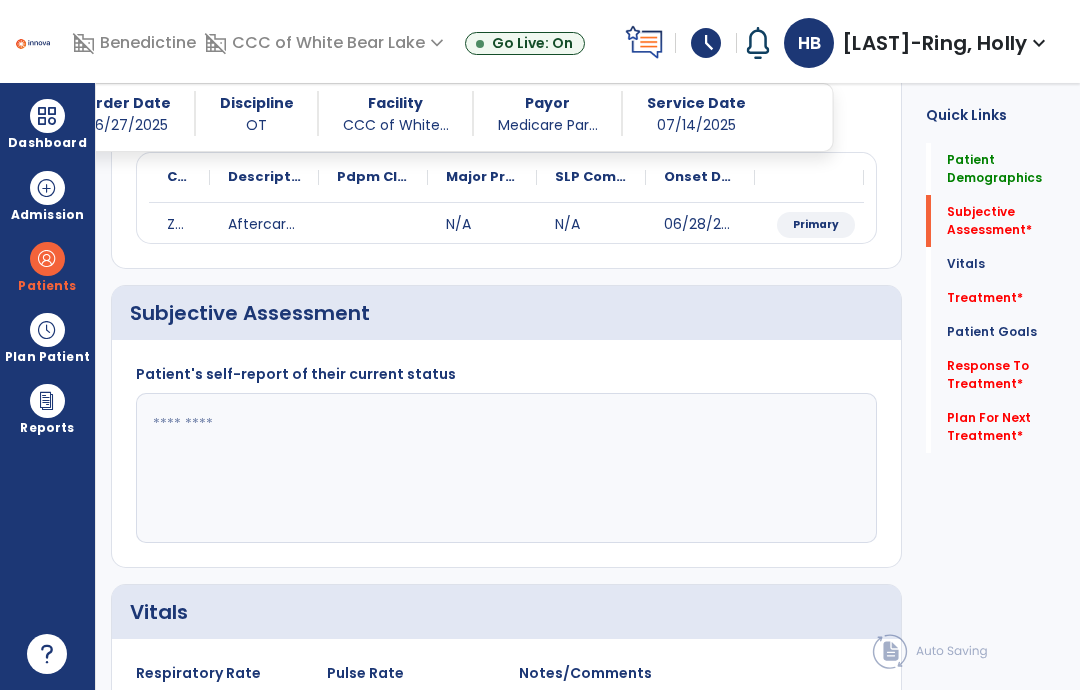 click 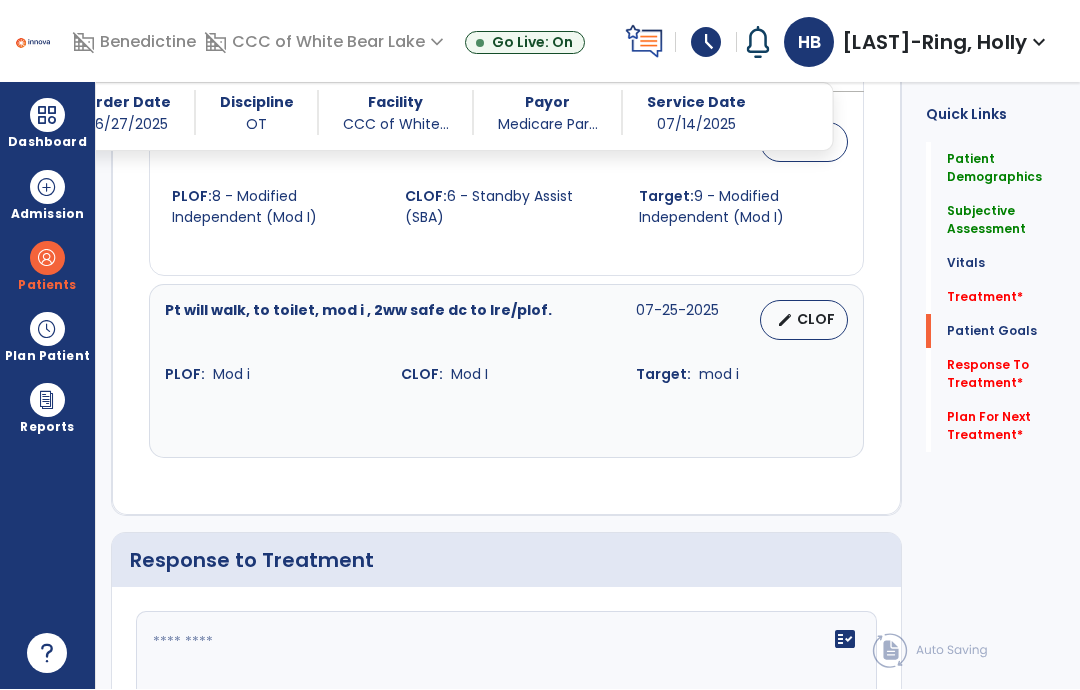 scroll, scrollTop: 2396, scrollLeft: 0, axis: vertical 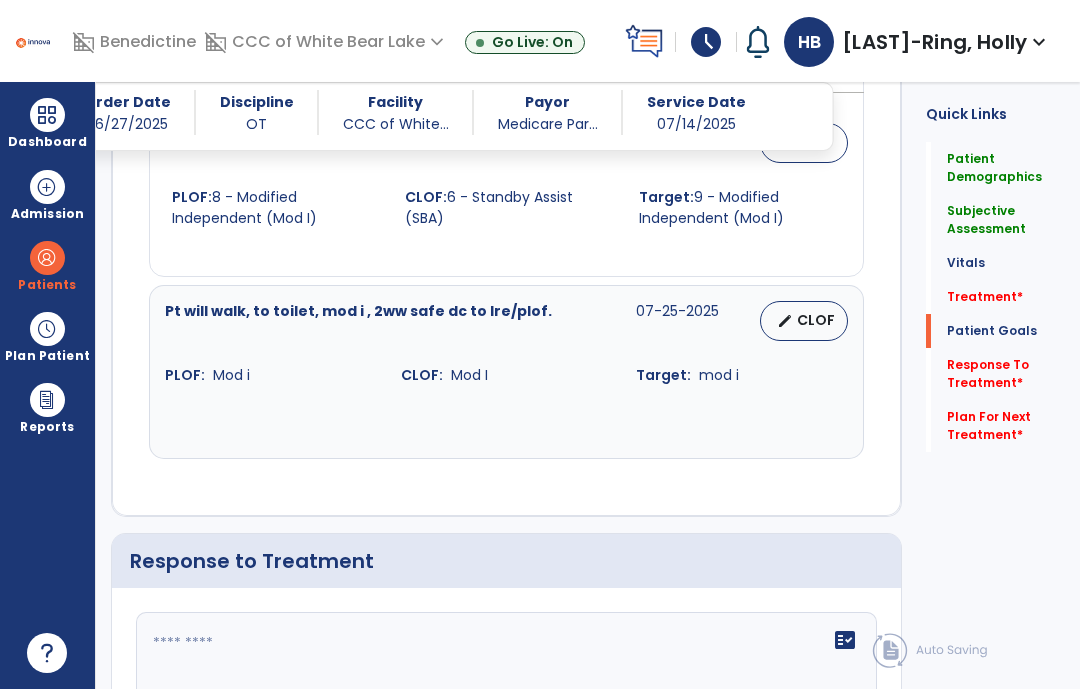 type on "**********" 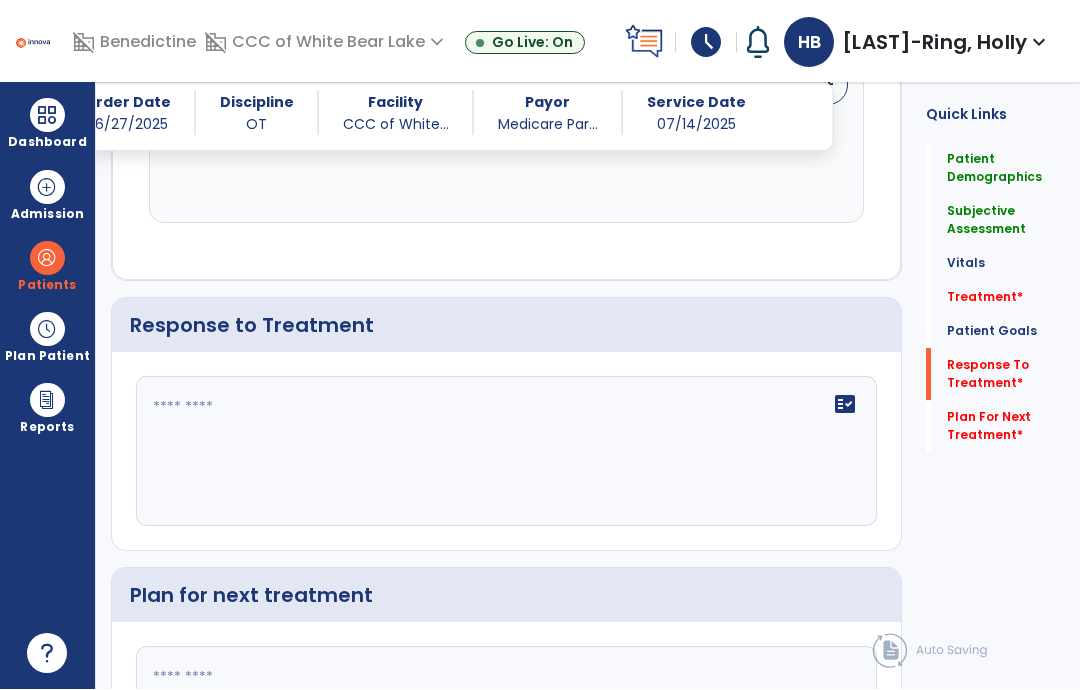 scroll, scrollTop: 2632, scrollLeft: 0, axis: vertical 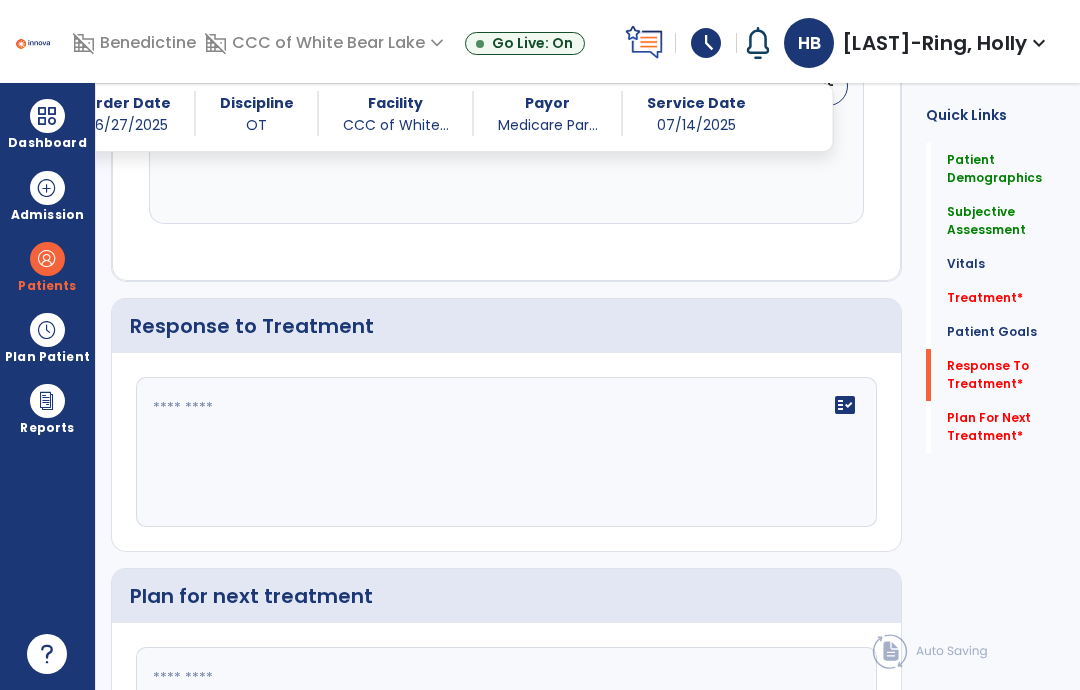 click on "fact_check" 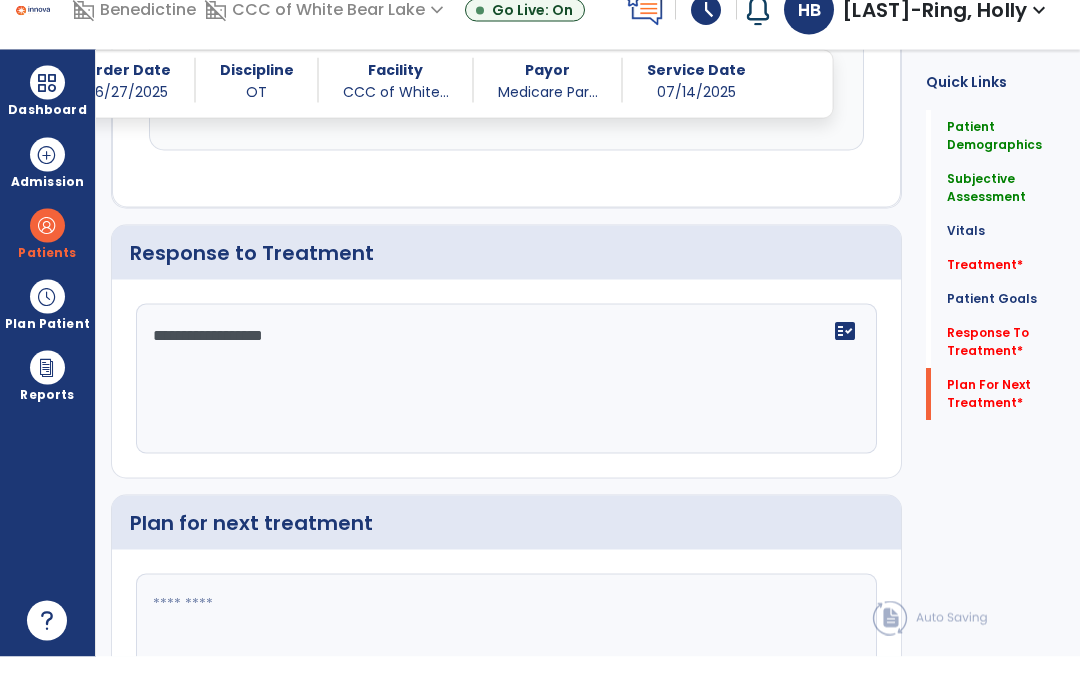type on "**********" 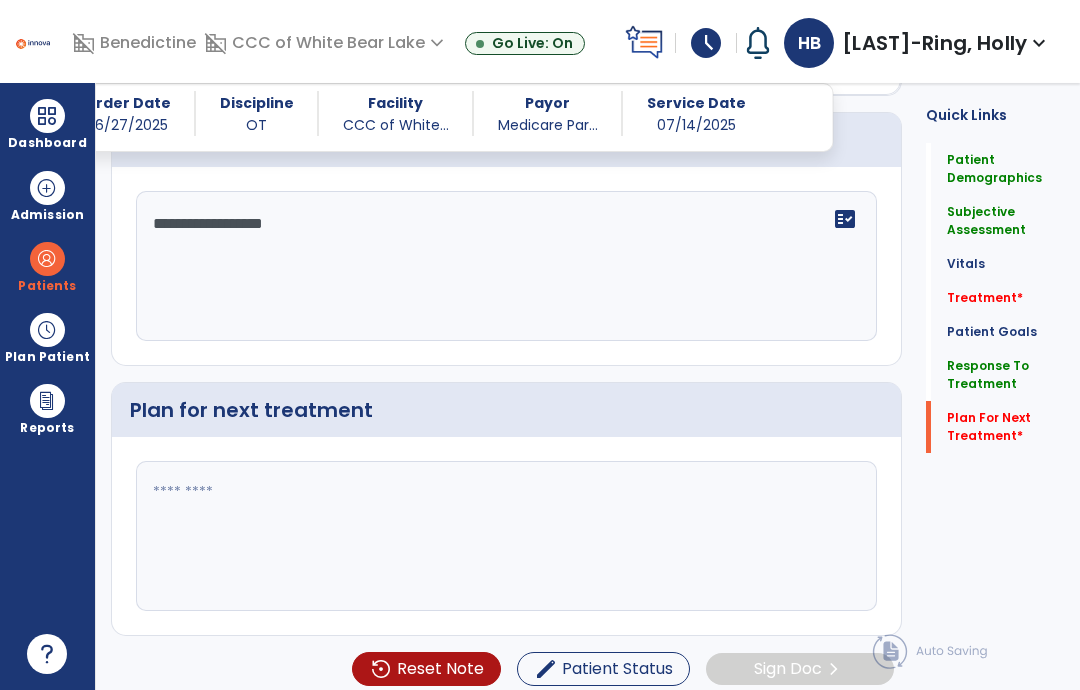 scroll, scrollTop: 2684, scrollLeft: 0, axis: vertical 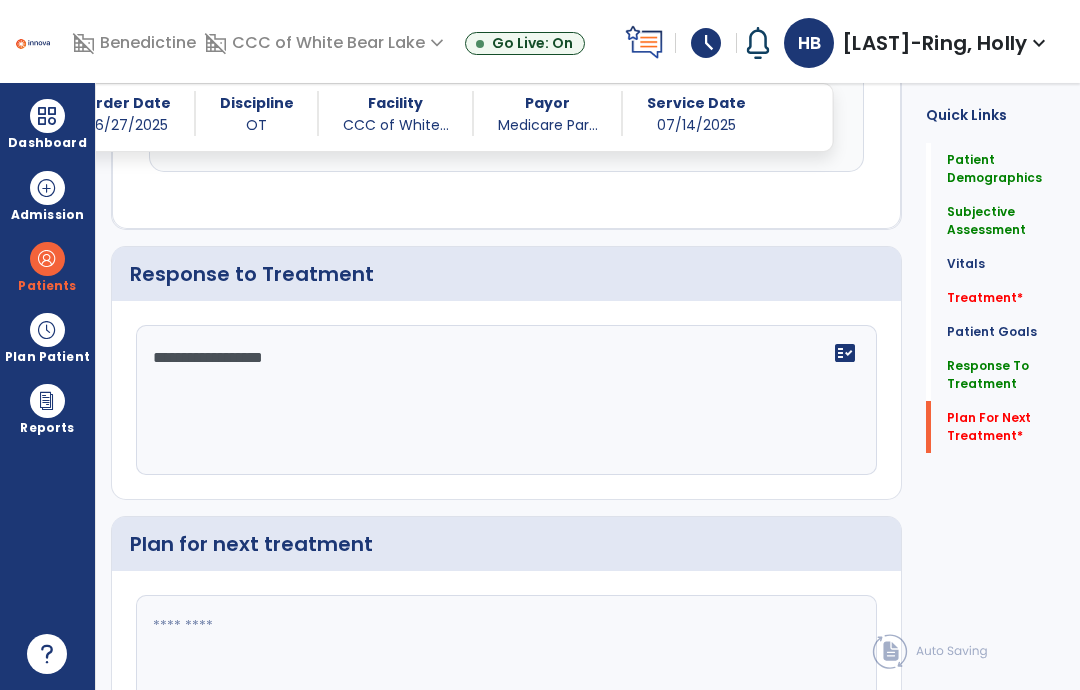 click 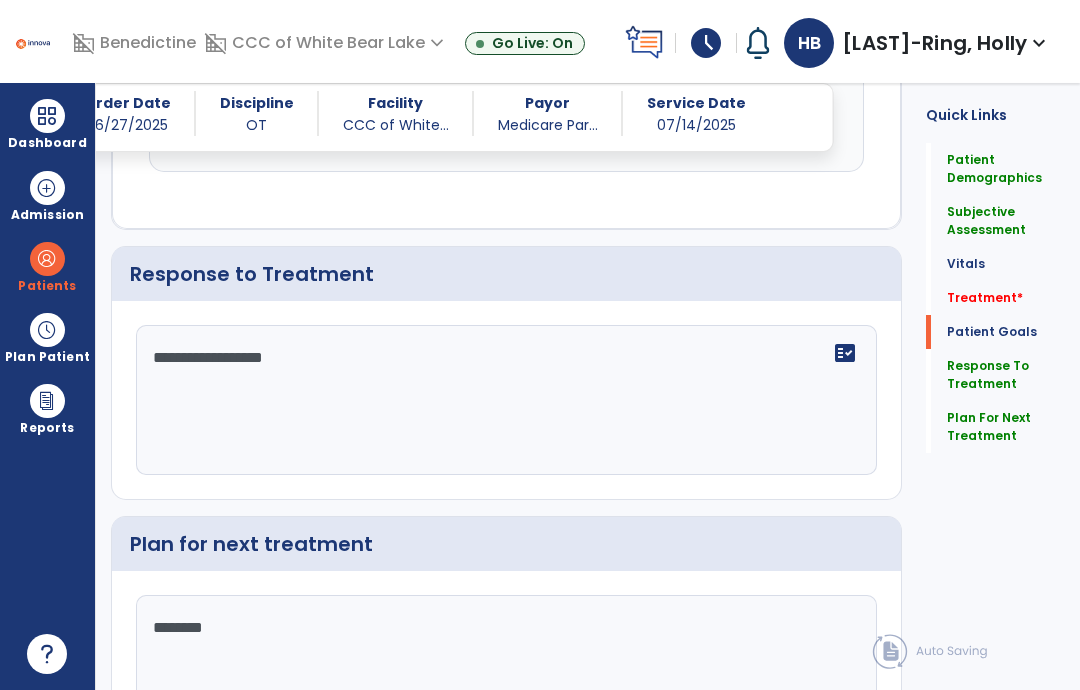 type on "********" 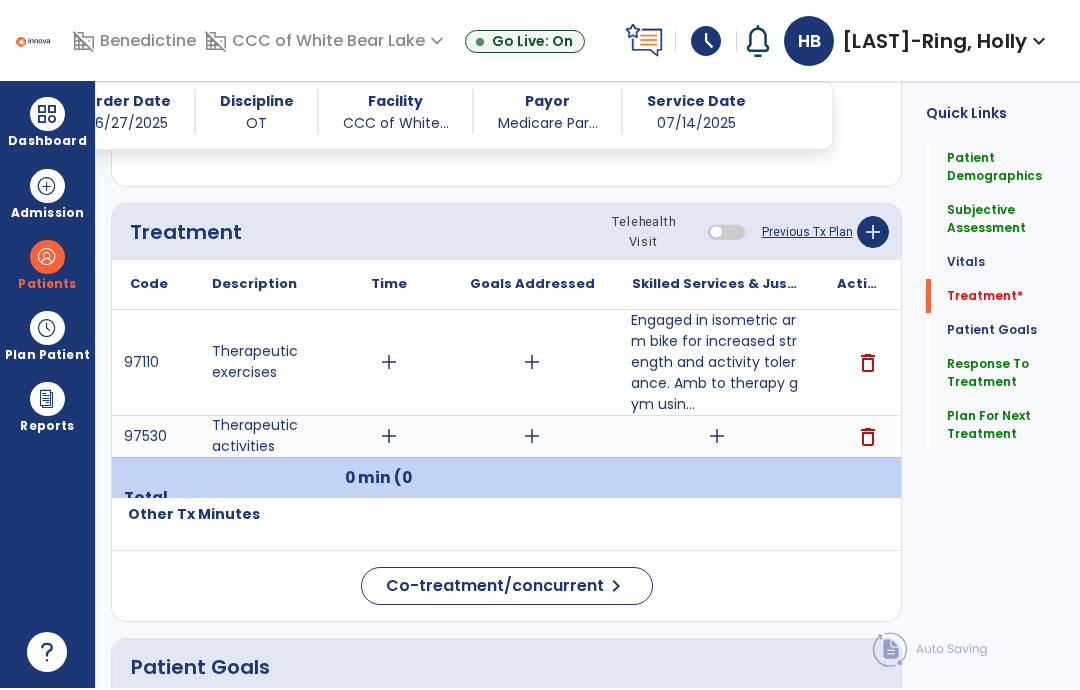 scroll, scrollTop: 1033, scrollLeft: 0, axis: vertical 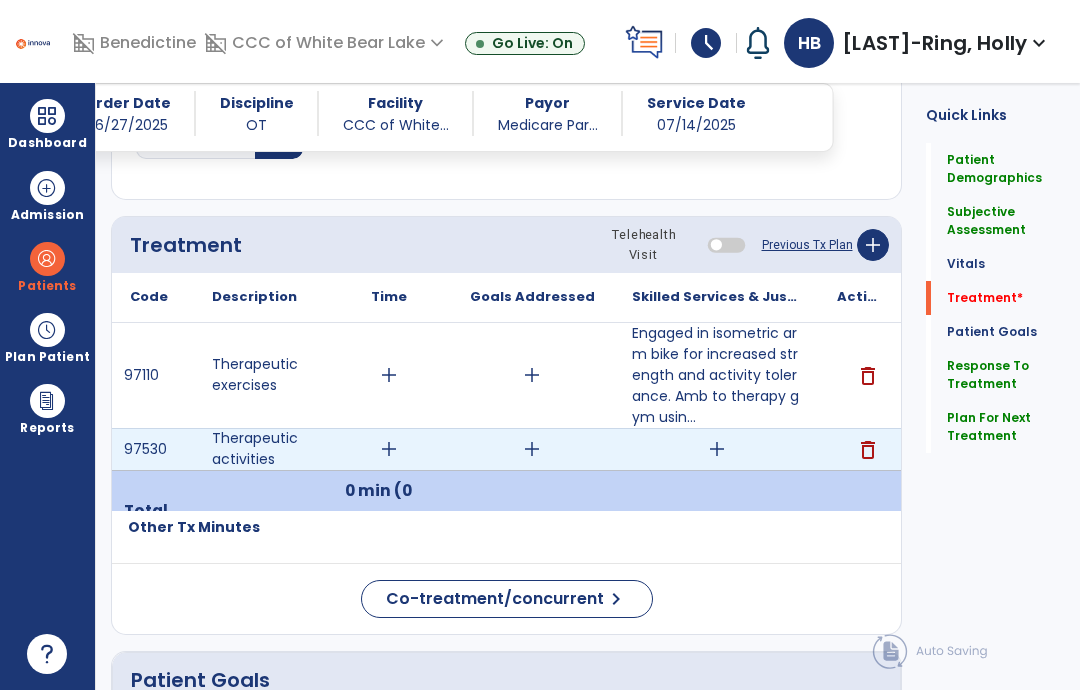 click on "delete" at bounding box center [868, 450] 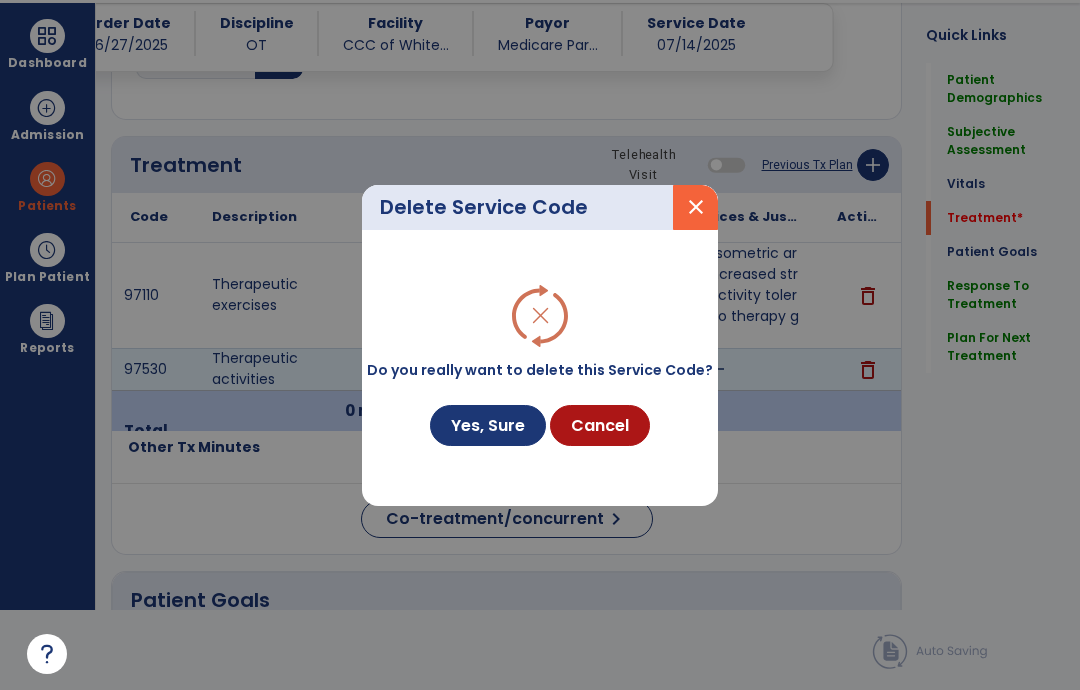 scroll, scrollTop: 0, scrollLeft: 0, axis: both 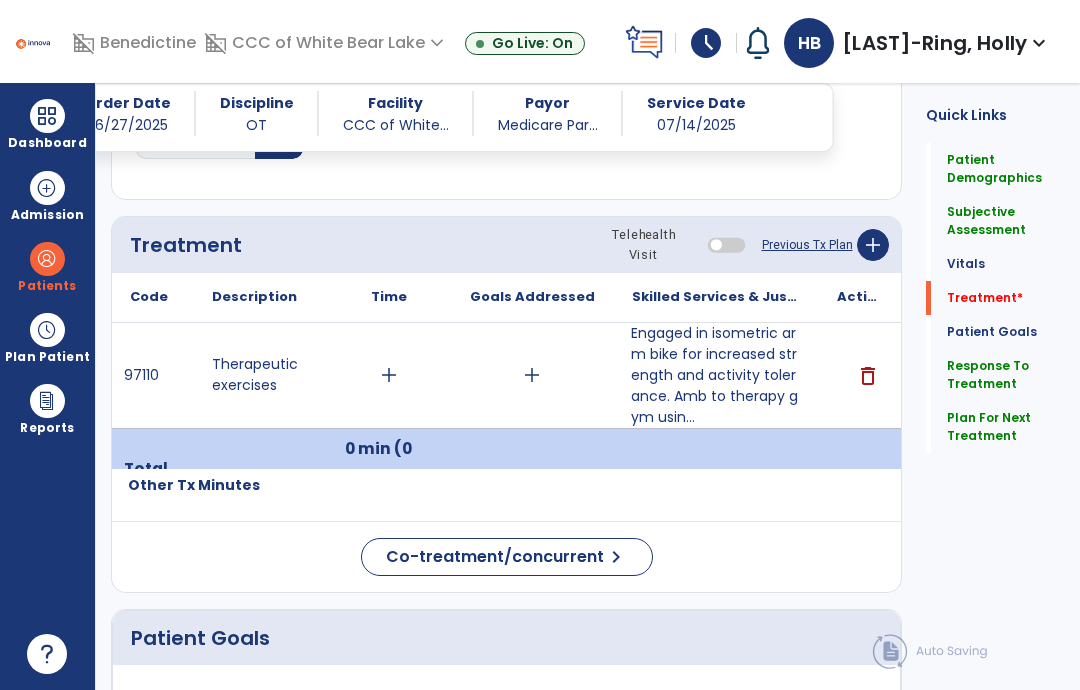 click on "Engaged in isometric arm bike for increased strength and activity tolerance. Amb to therapy gym usin..." at bounding box center [716, 375] 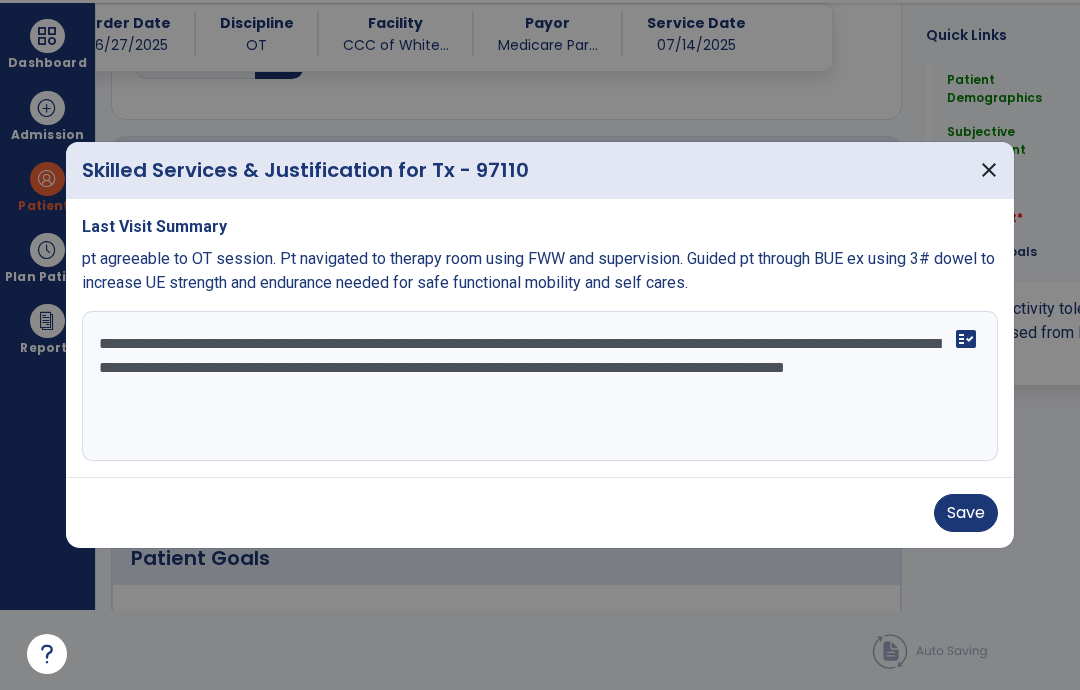 scroll, scrollTop: 0, scrollLeft: 0, axis: both 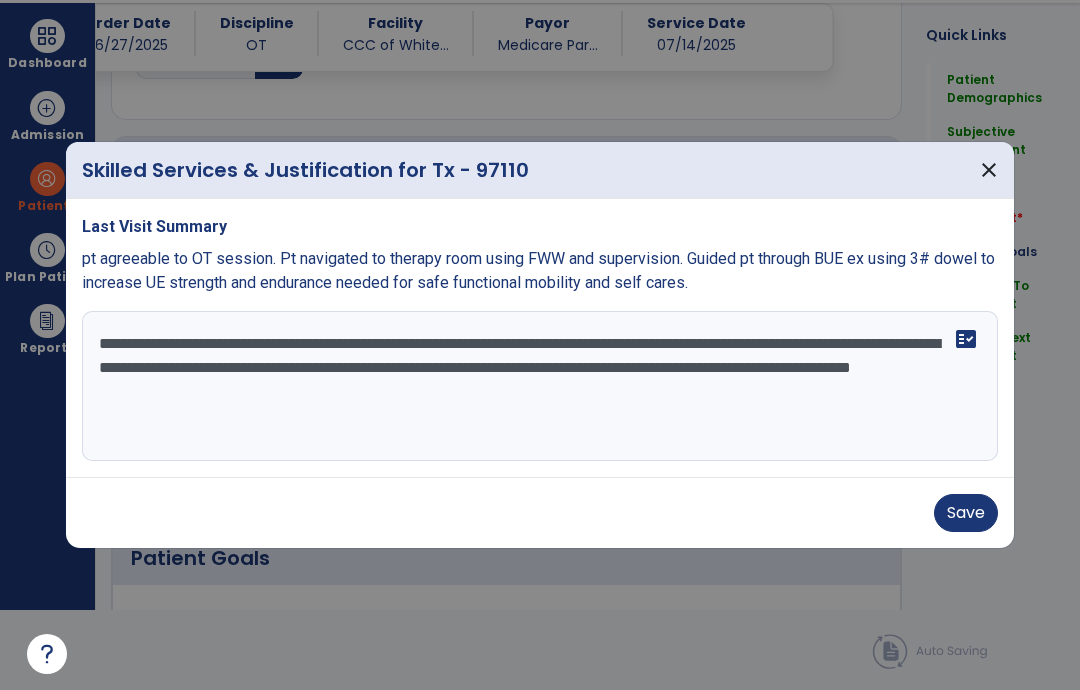 type on "**********" 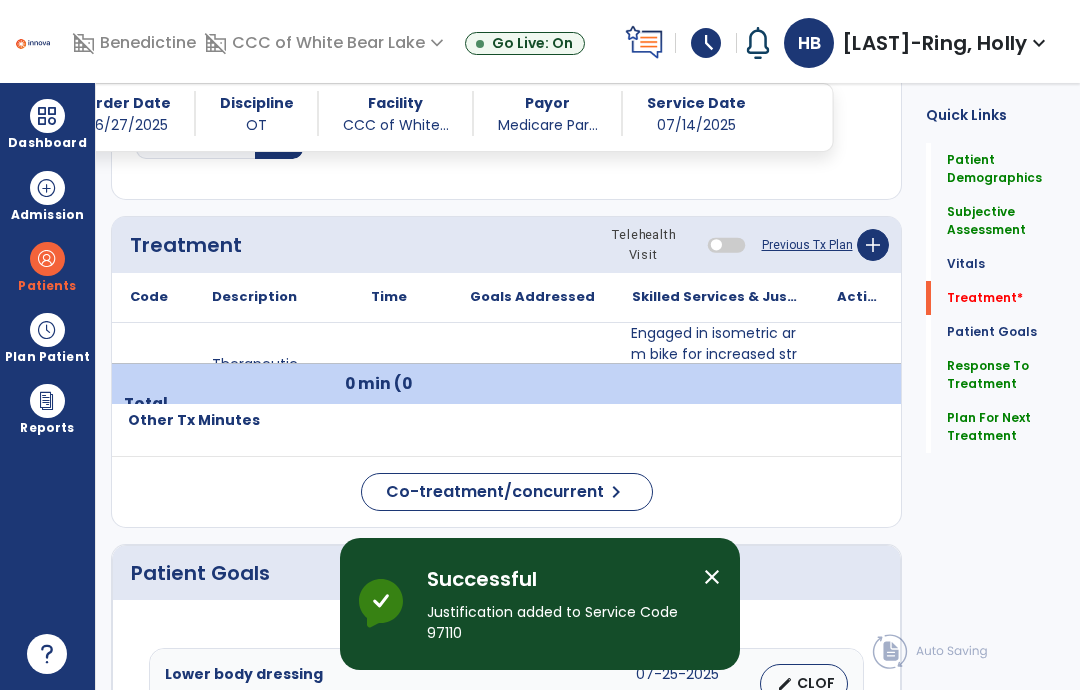 scroll, scrollTop: 80, scrollLeft: 0, axis: vertical 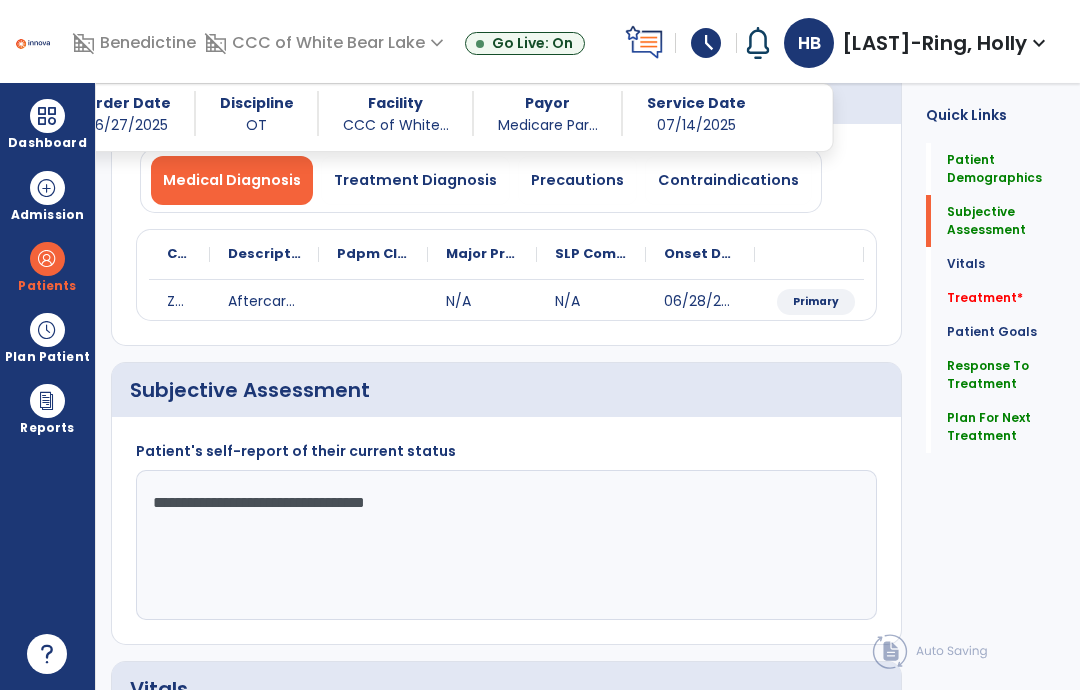 click on "**********" 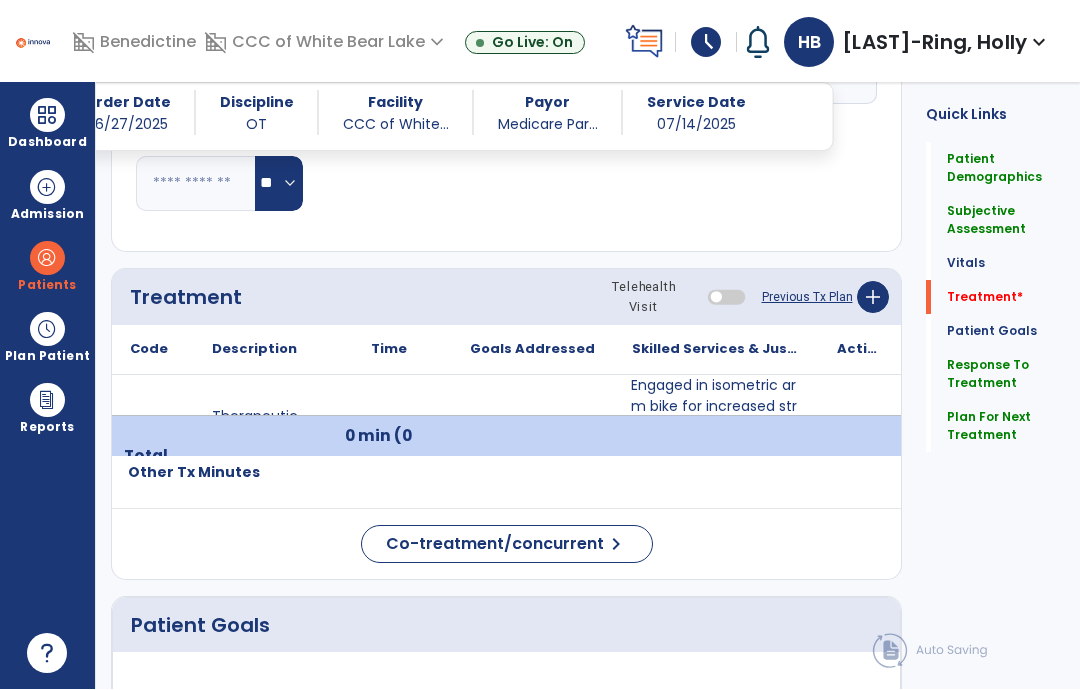 scroll, scrollTop: 980, scrollLeft: 0, axis: vertical 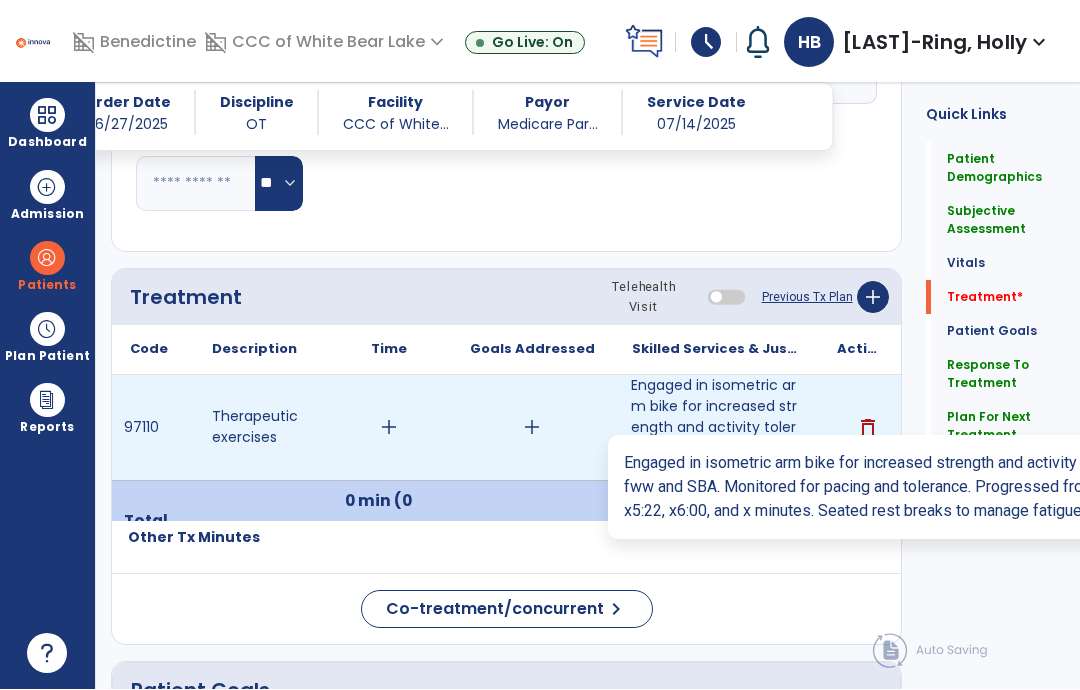 type on "**********" 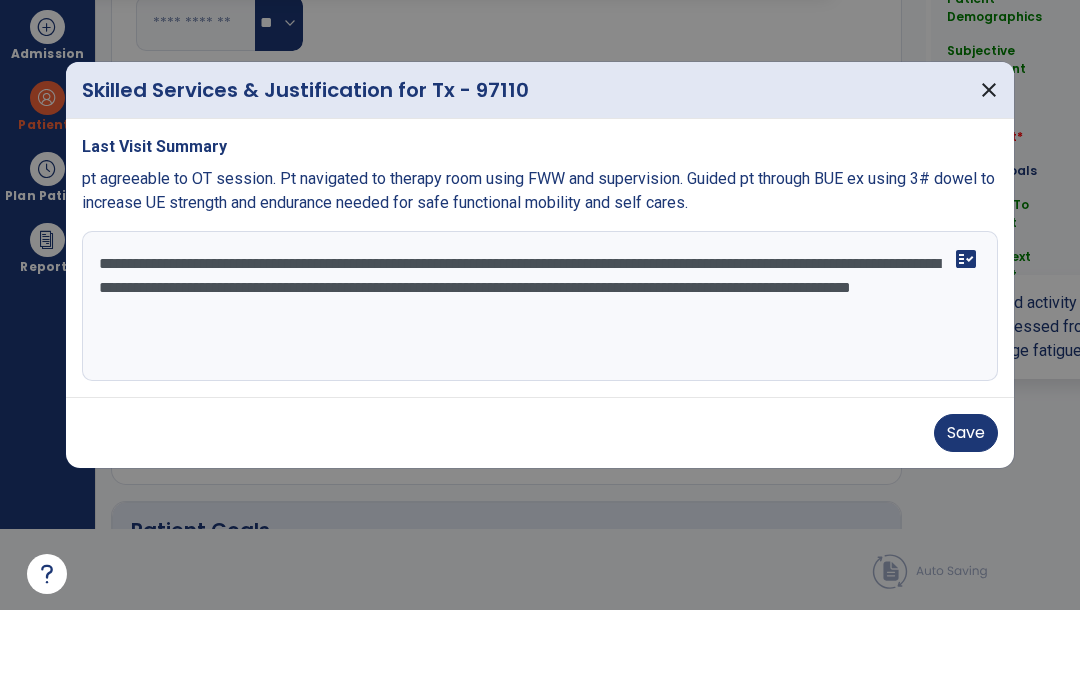 scroll, scrollTop: 0, scrollLeft: 0, axis: both 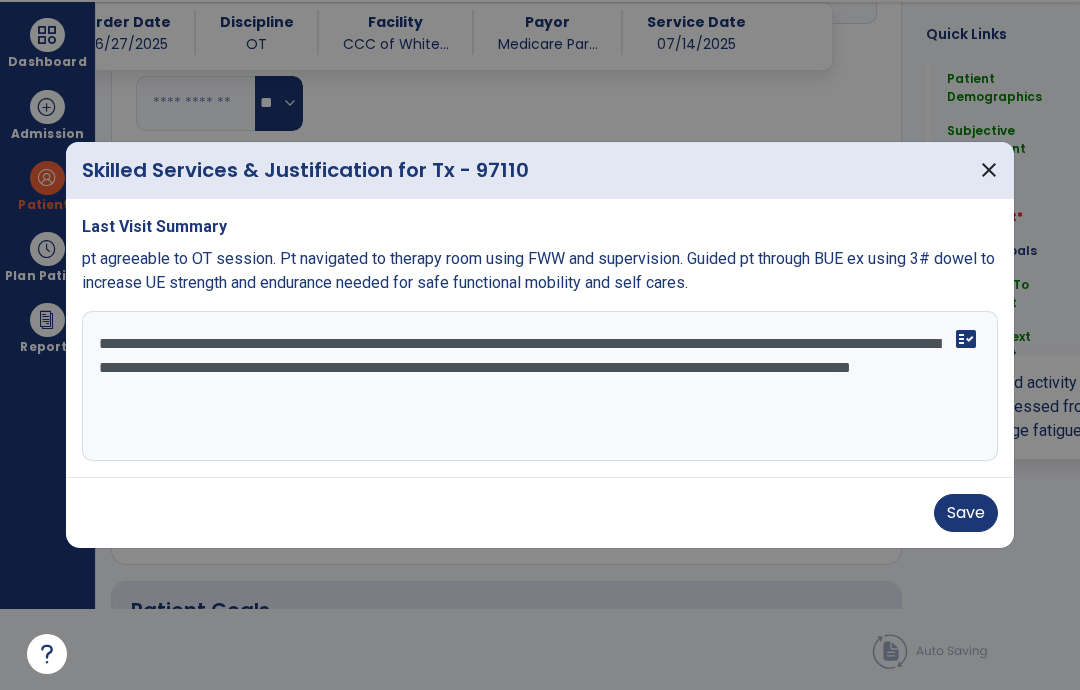 click on "Save" at bounding box center [966, 513] 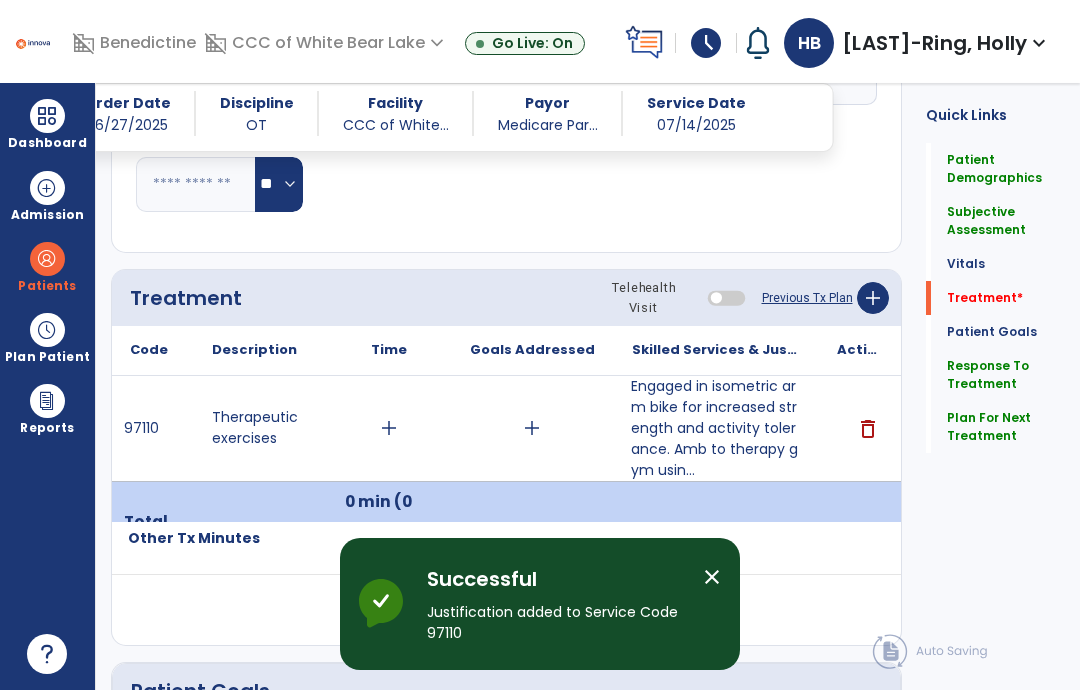 scroll, scrollTop: 80, scrollLeft: 0, axis: vertical 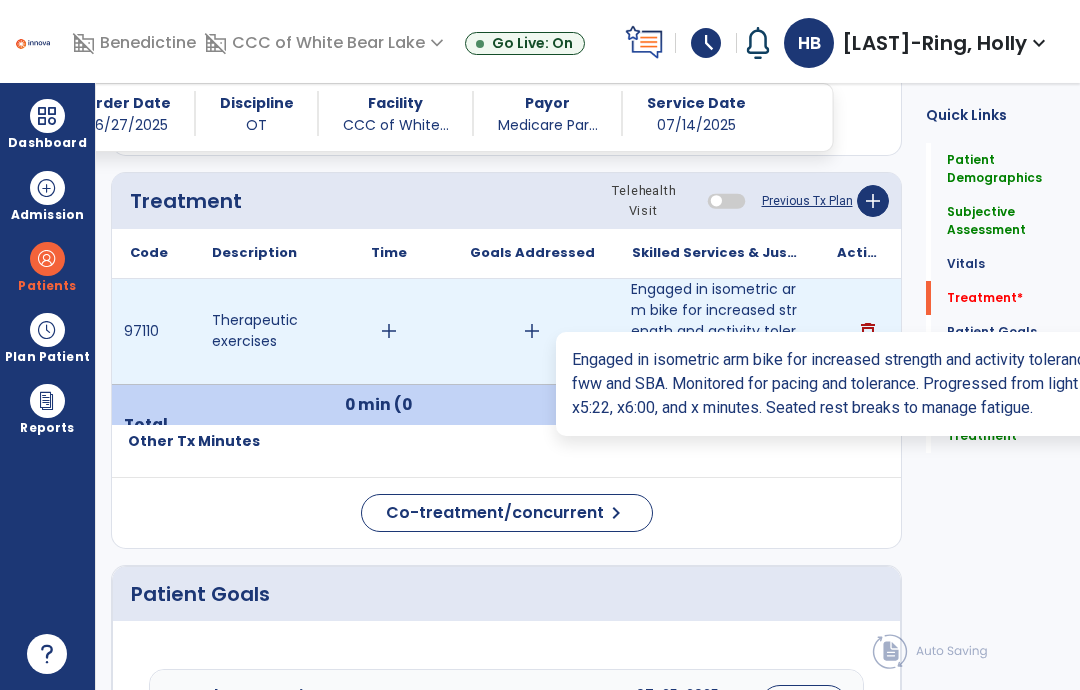 click on "Engaged in isometric arm bike for increased strength and activity tolerance. Amb to therapy gym usin..." at bounding box center [716, 331] 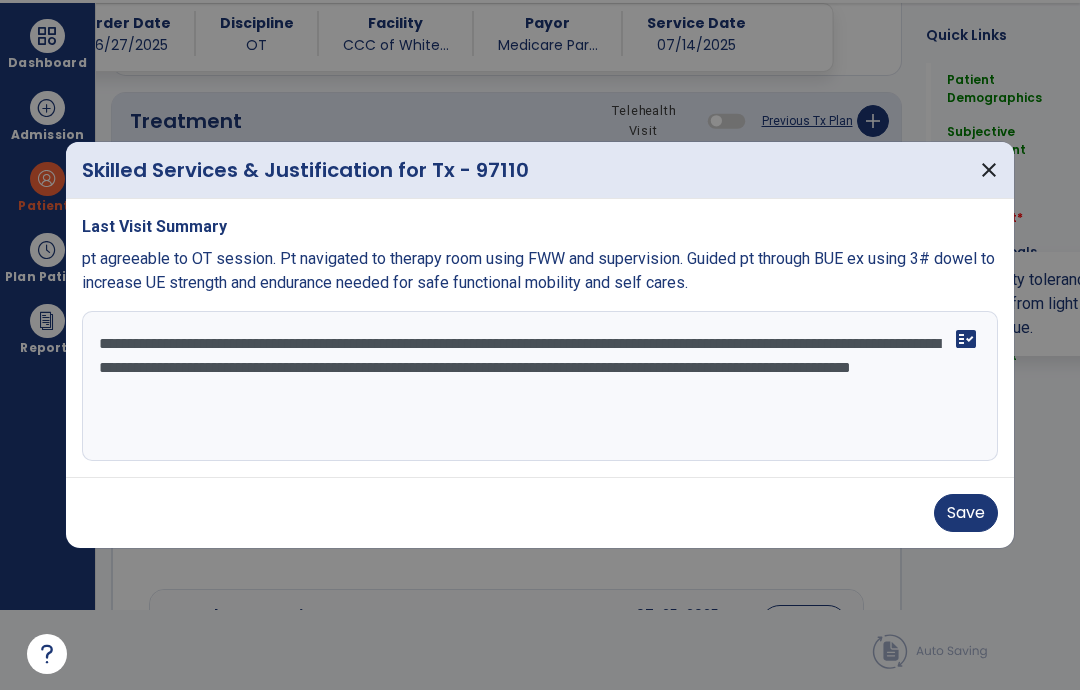 scroll, scrollTop: 0, scrollLeft: 0, axis: both 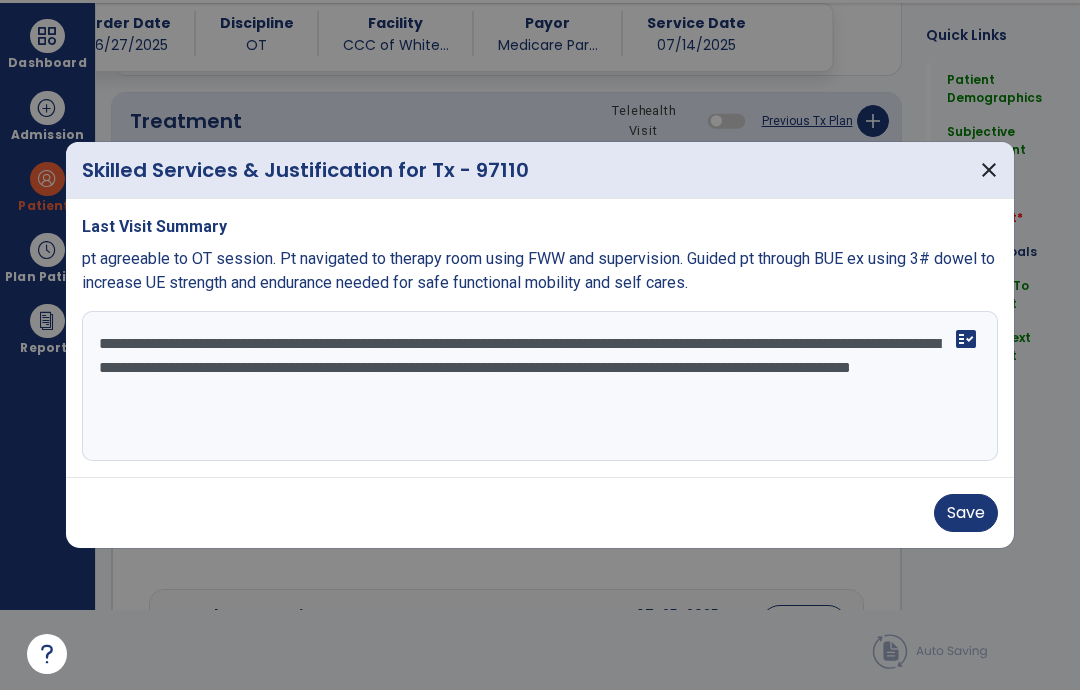 click on "**********" at bounding box center (540, 386) 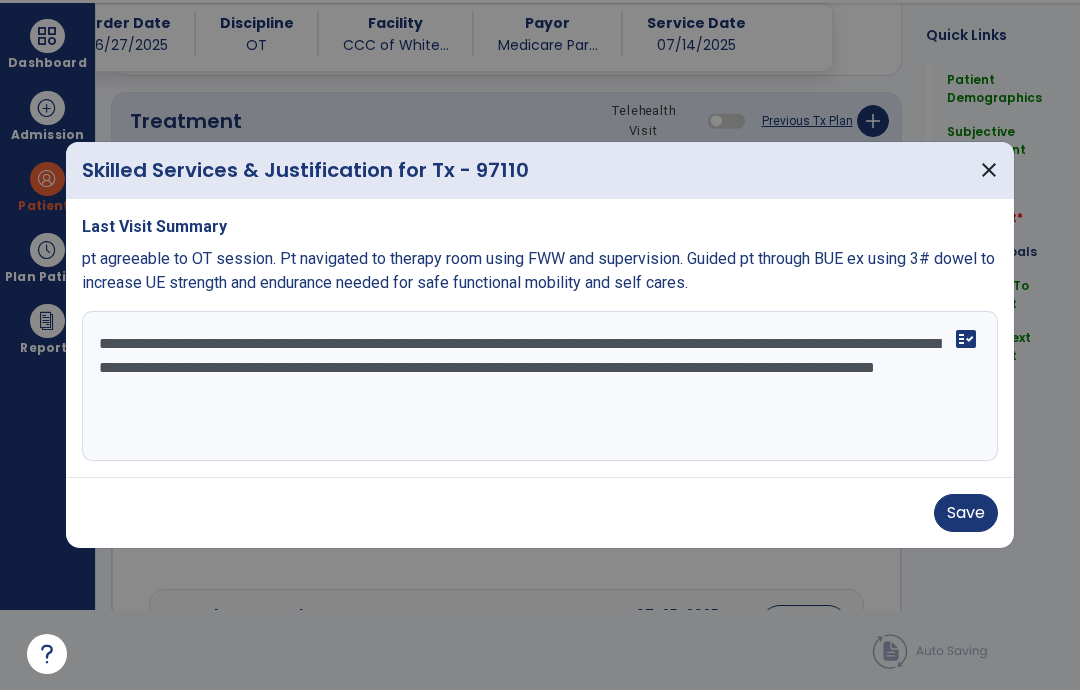 type on "**********" 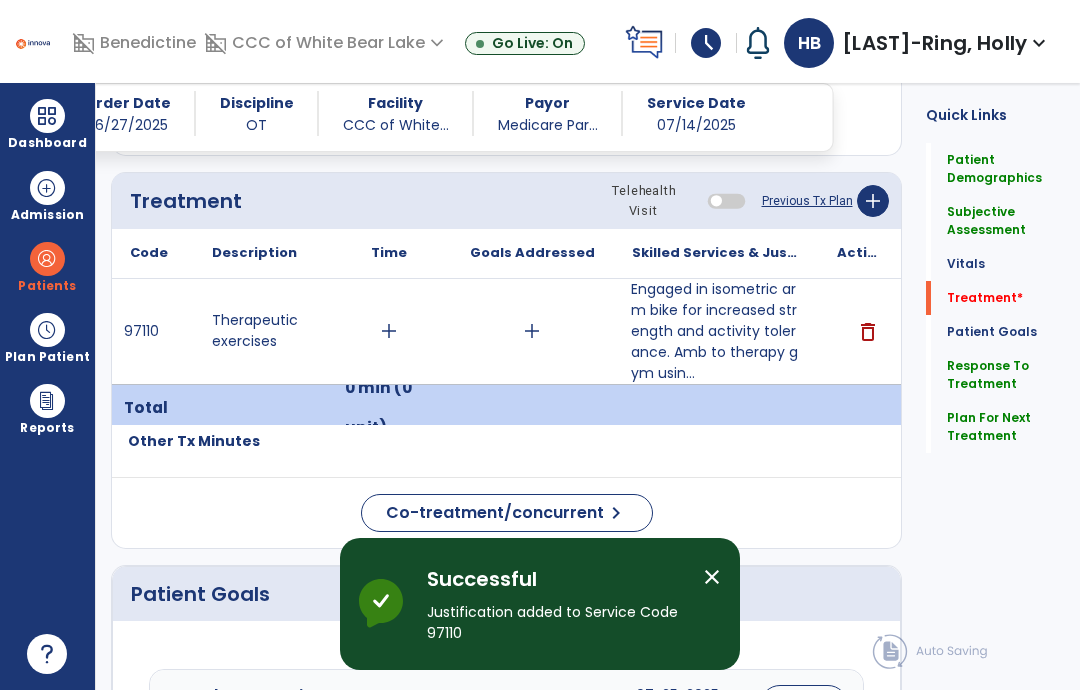 scroll, scrollTop: 80, scrollLeft: 0, axis: vertical 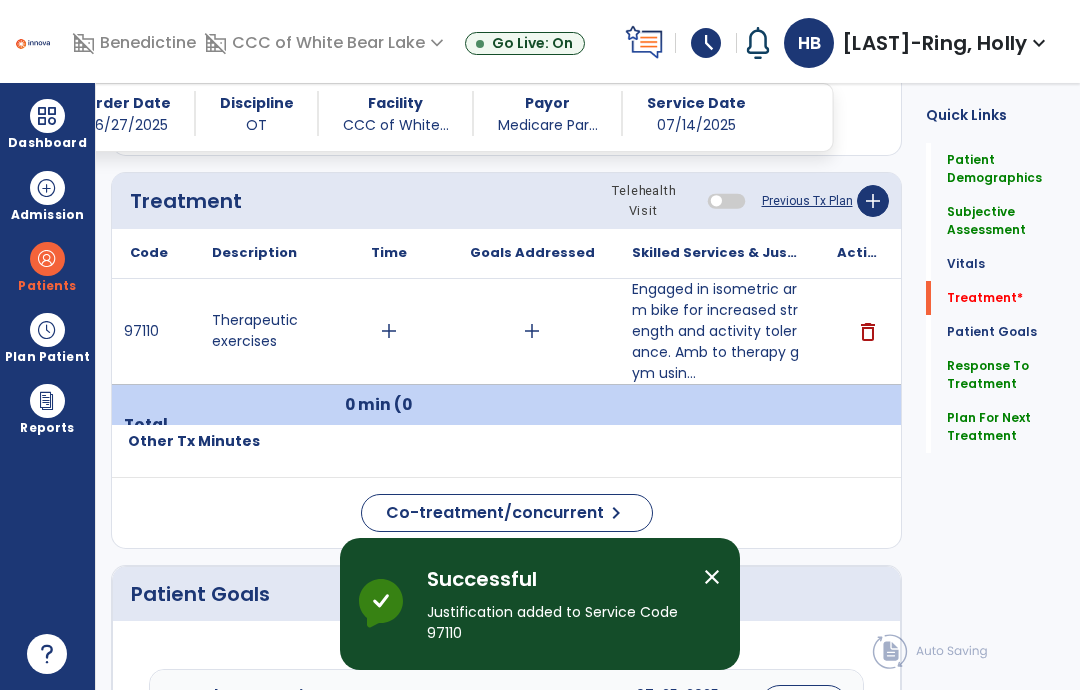 click on "add" at bounding box center (389, 331) 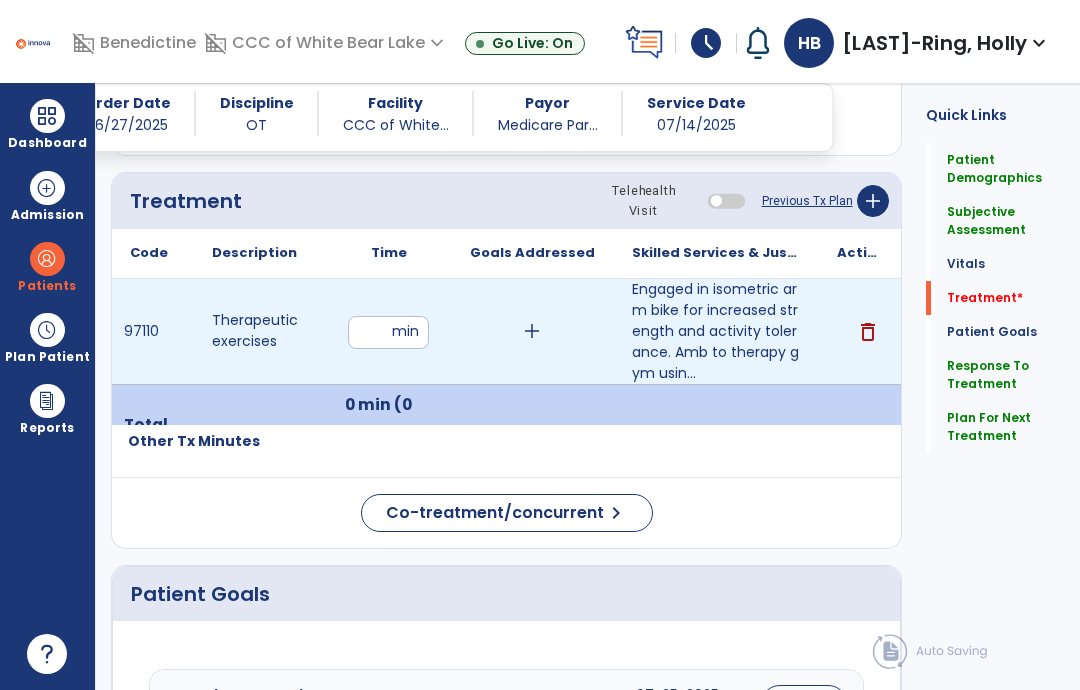 type on "**" 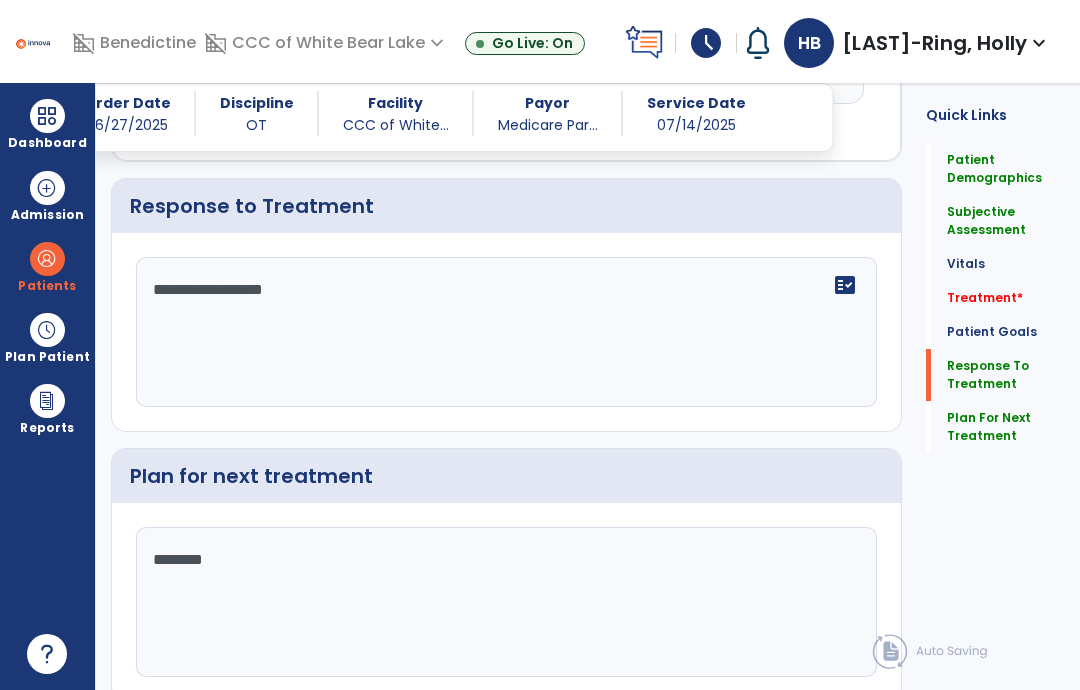 scroll, scrollTop: 2709, scrollLeft: 0, axis: vertical 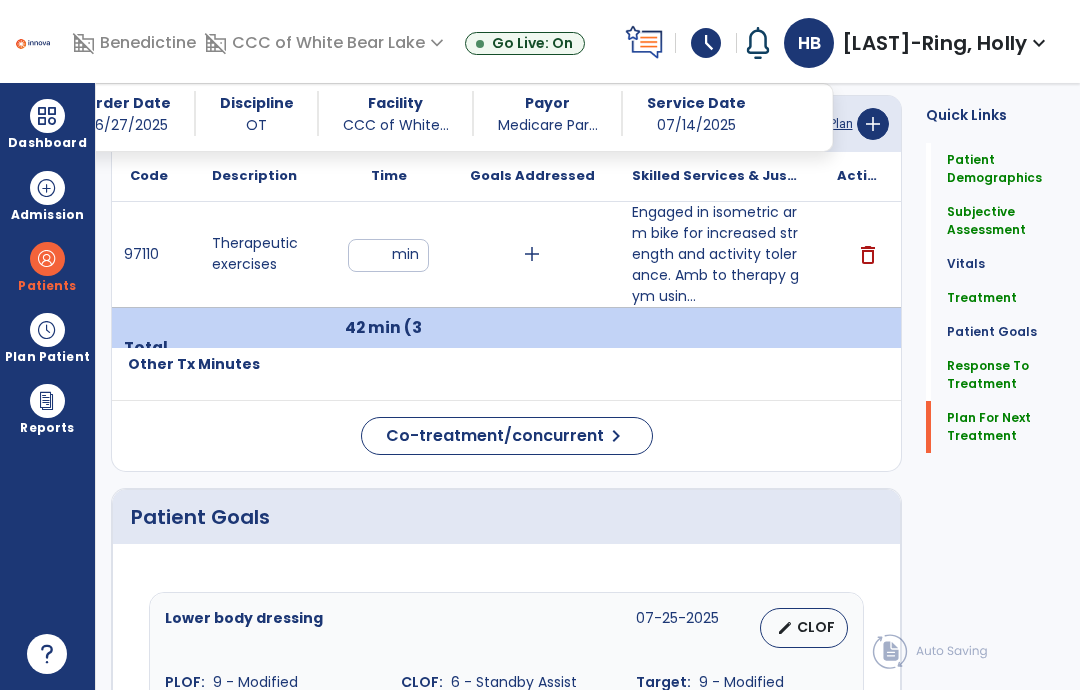 click on "Plan For Next Treatment" 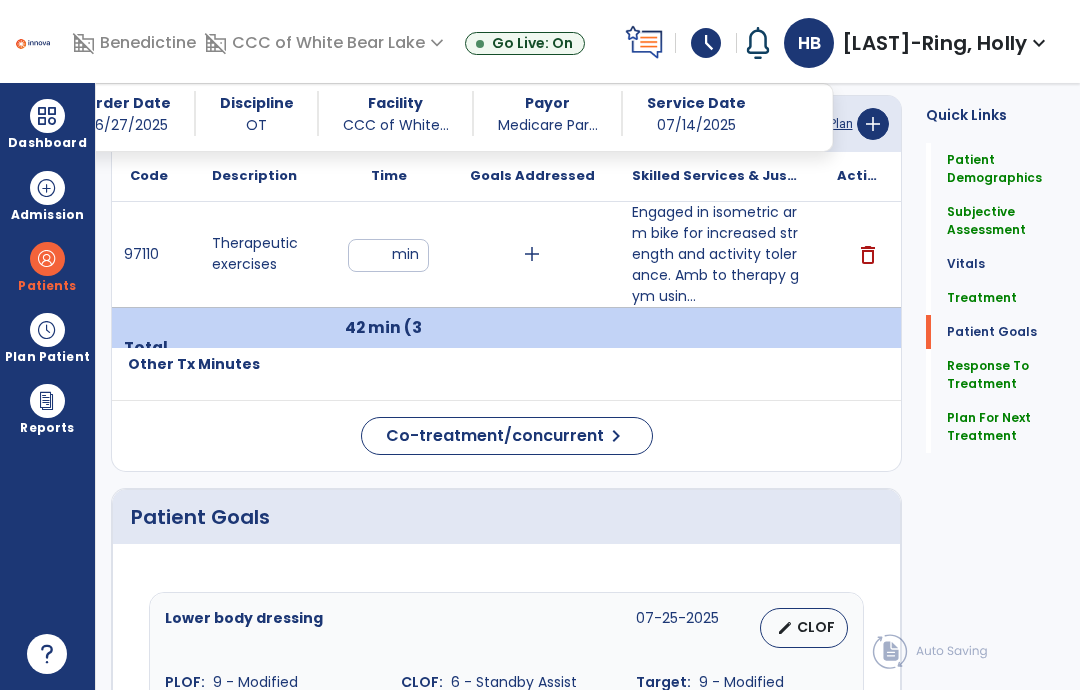 scroll, scrollTop: 2709, scrollLeft: 0, axis: vertical 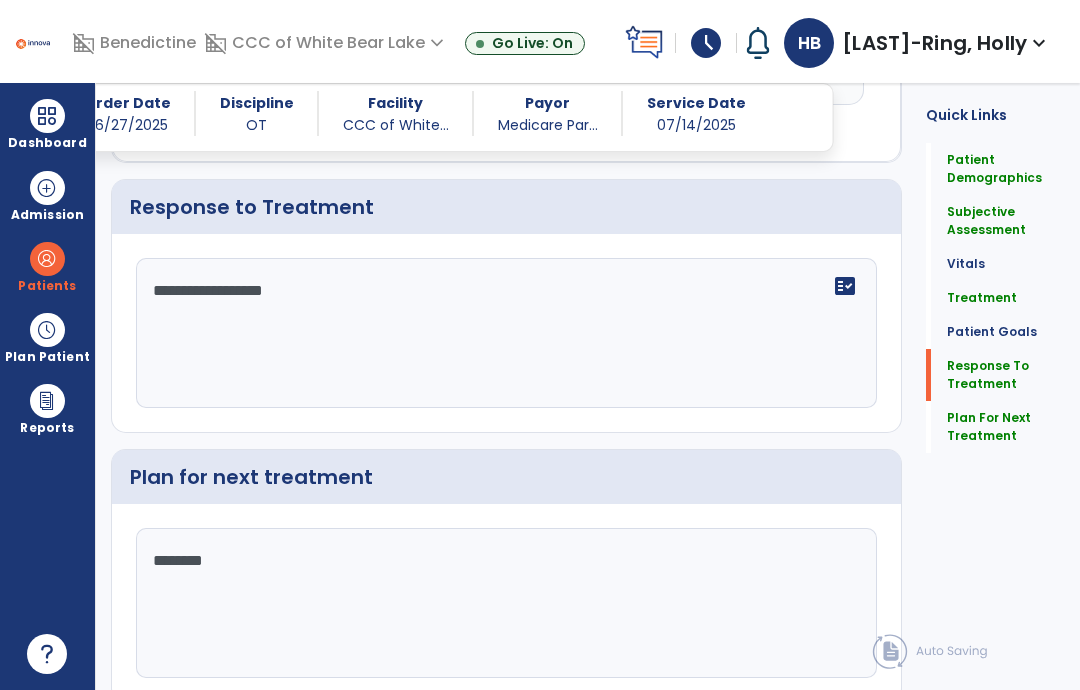 click on "Sign Doc  chevron_right" 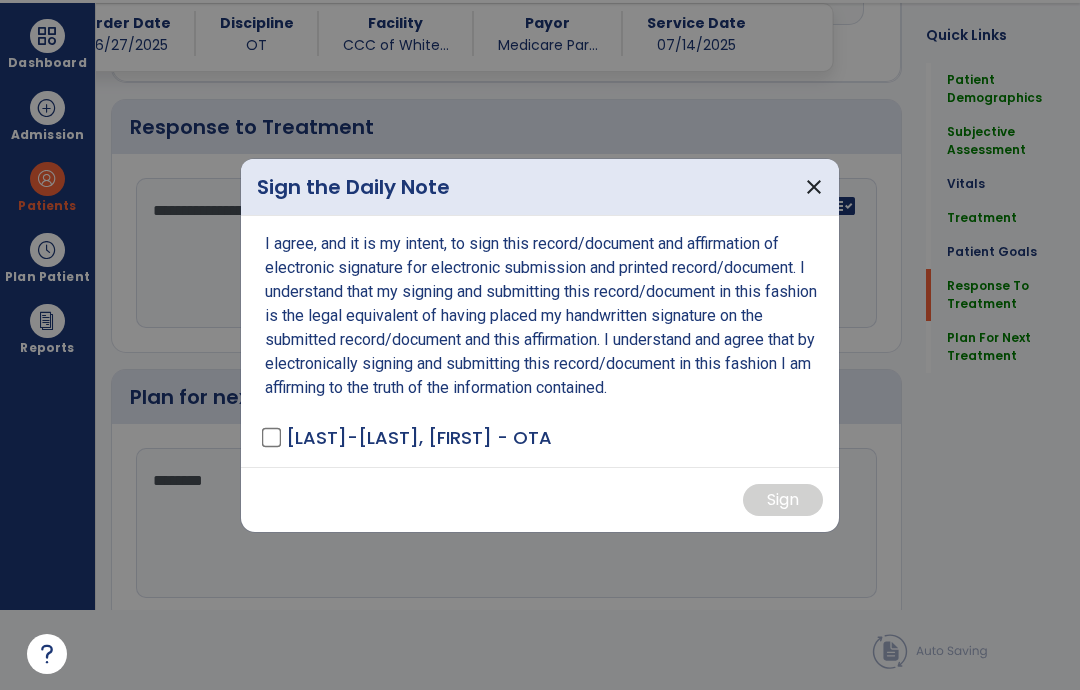scroll, scrollTop: 0, scrollLeft: 0, axis: both 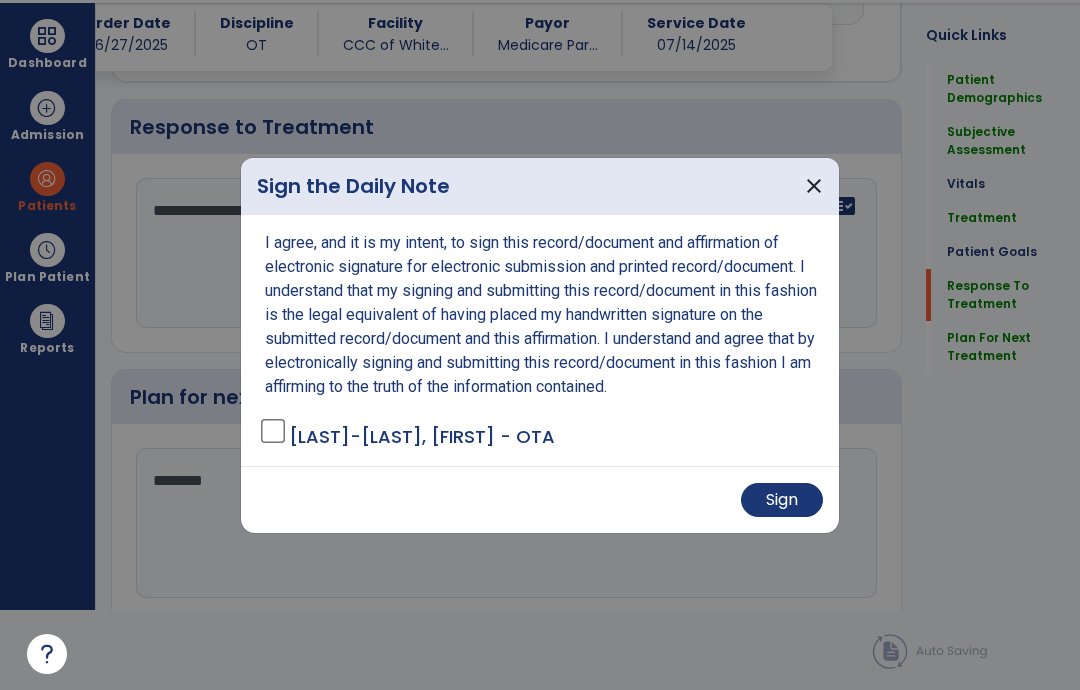 click on "Sign" at bounding box center [782, 500] 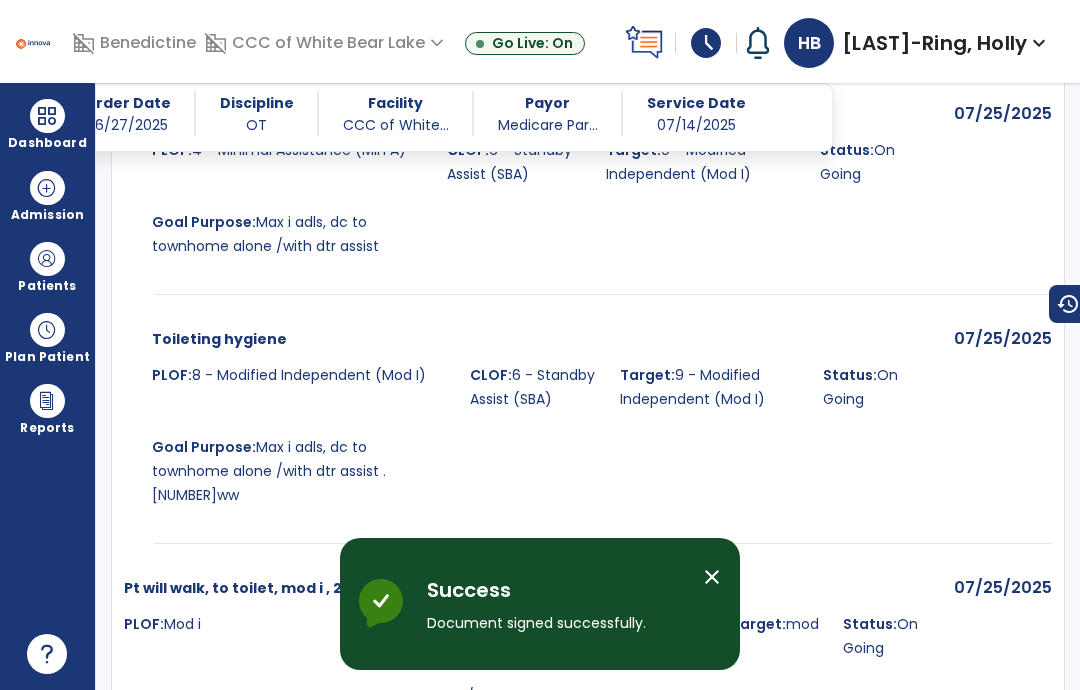 scroll, scrollTop: 80, scrollLeft: 0, axis: vertical 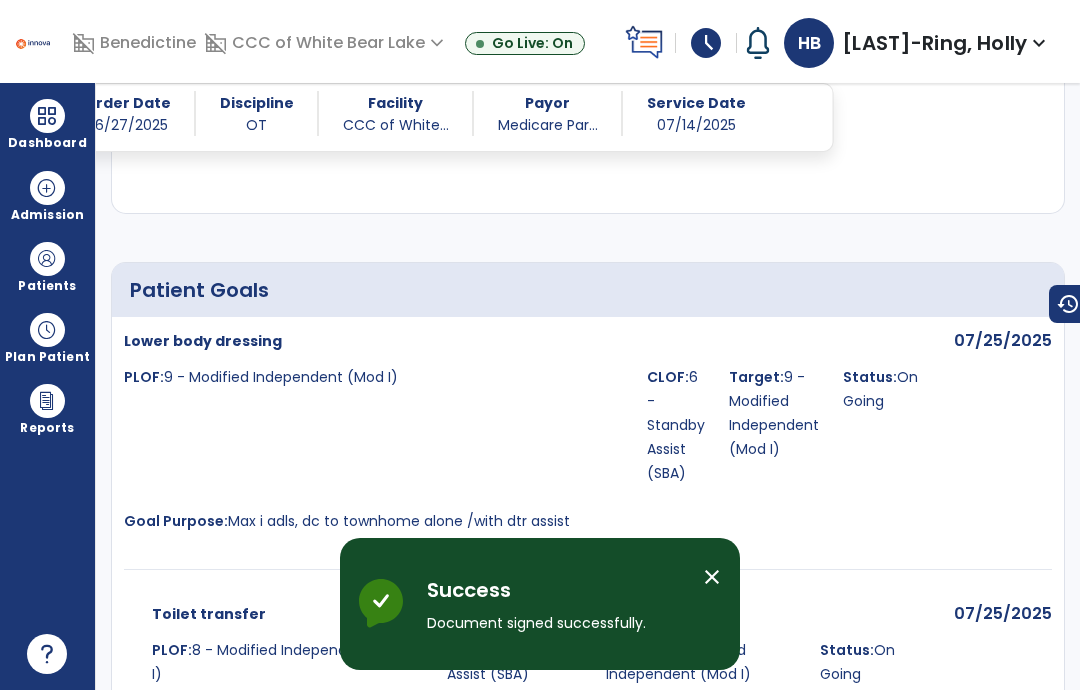 click on "Dashboard" at bounding box center (47, 124) 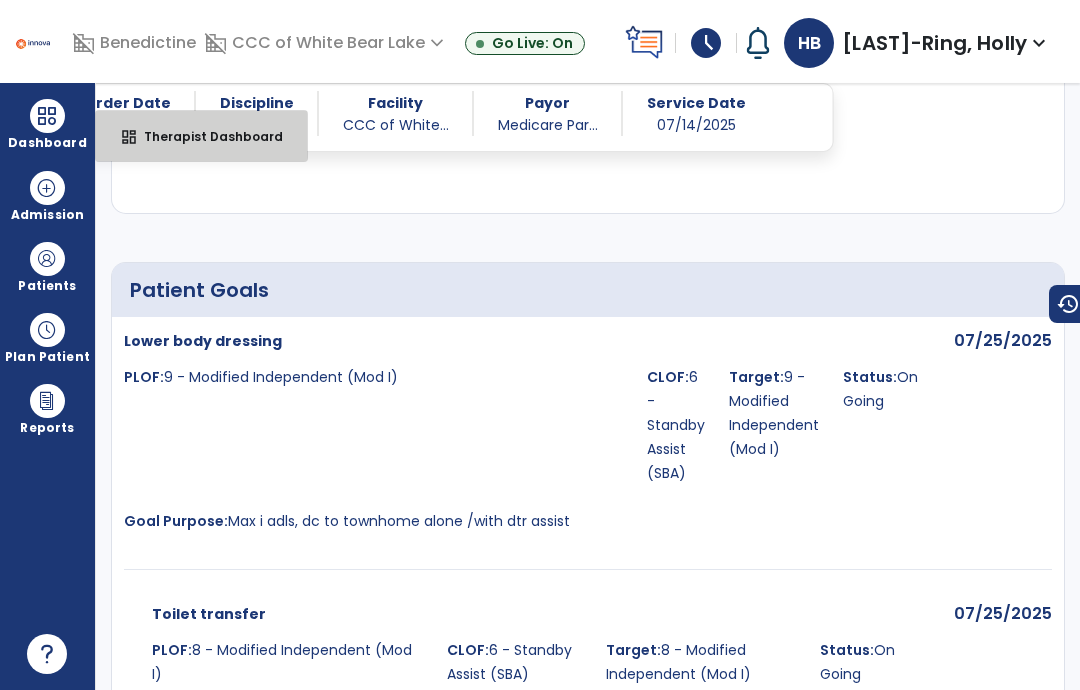click on "dashboard  Therapist Dashboard" at bounding box center (201, 136) 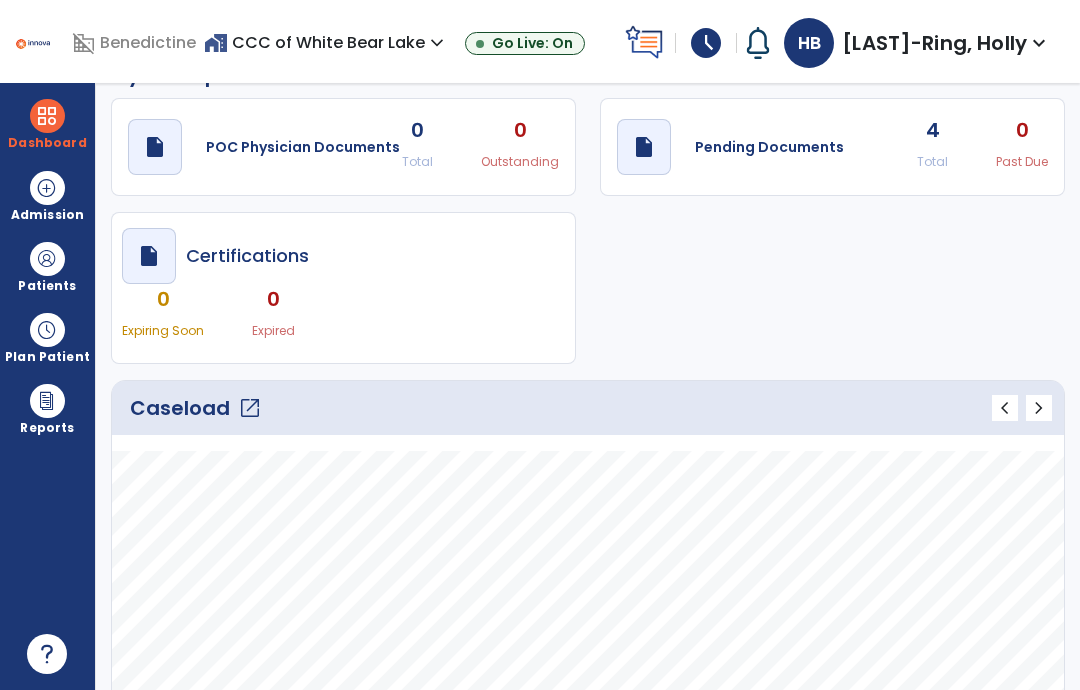 scroll, scrollTop: 43, scrollLeft: 0, axis: vertical 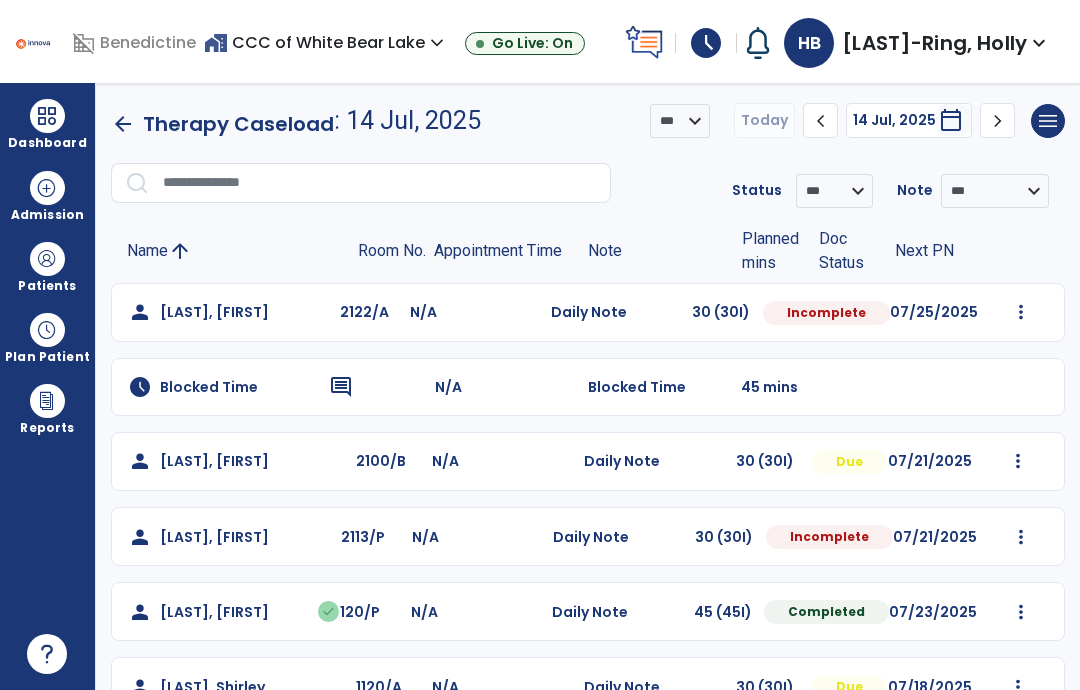 click at bounding box center [1021, 312] 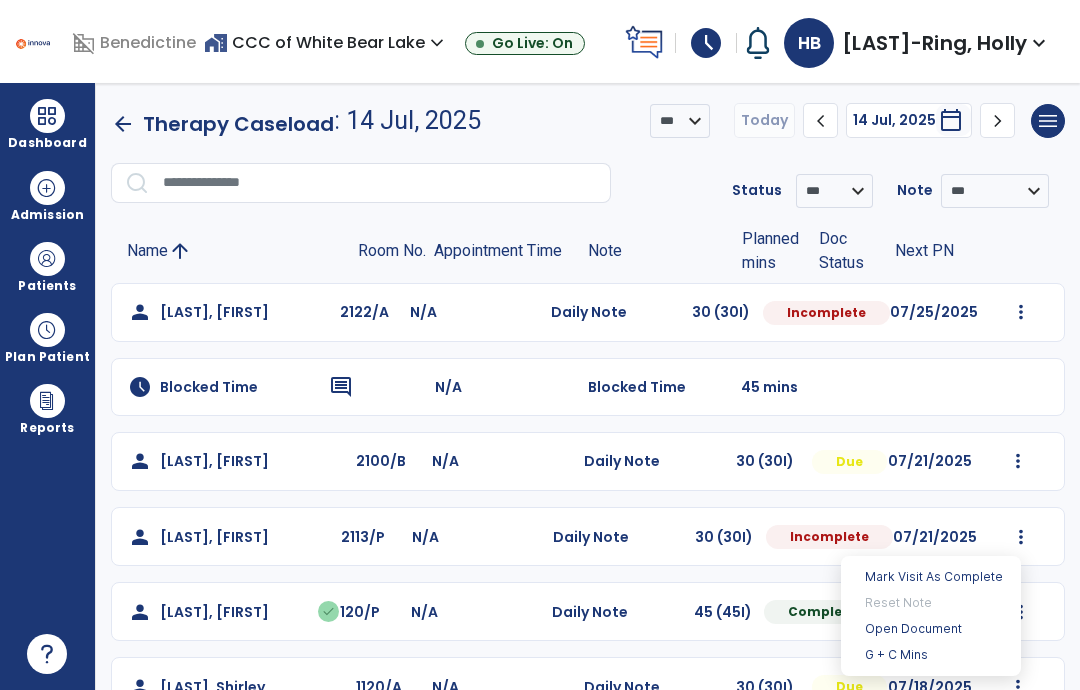 click on "Open Document" at bounding box center (931, 629) 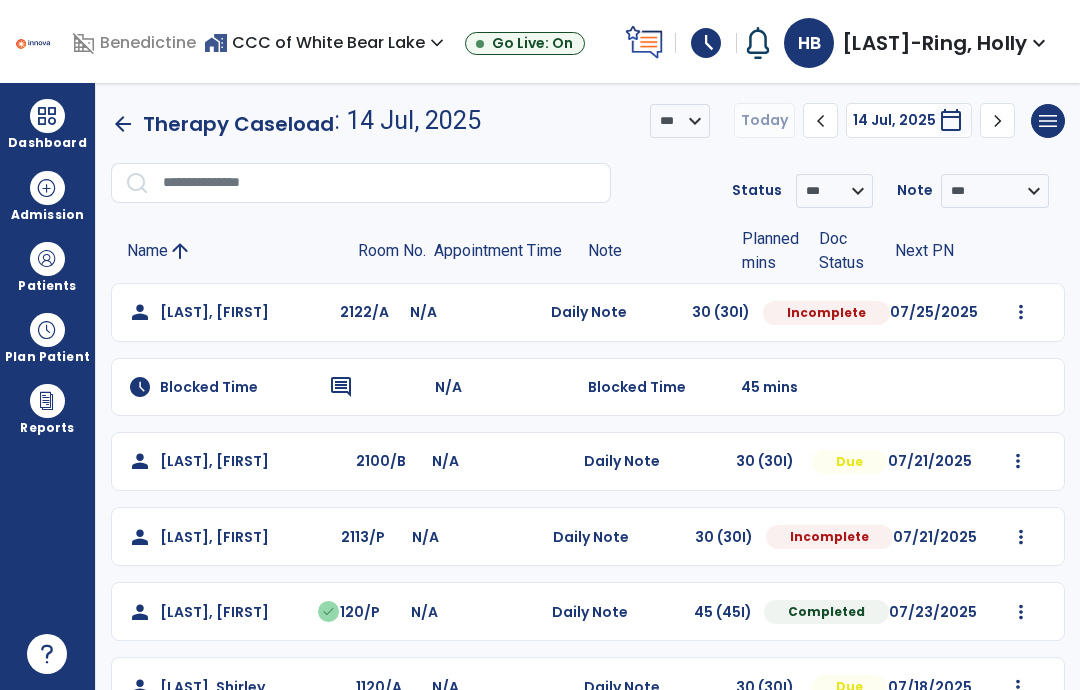 click at bounding box center (1018, 687) 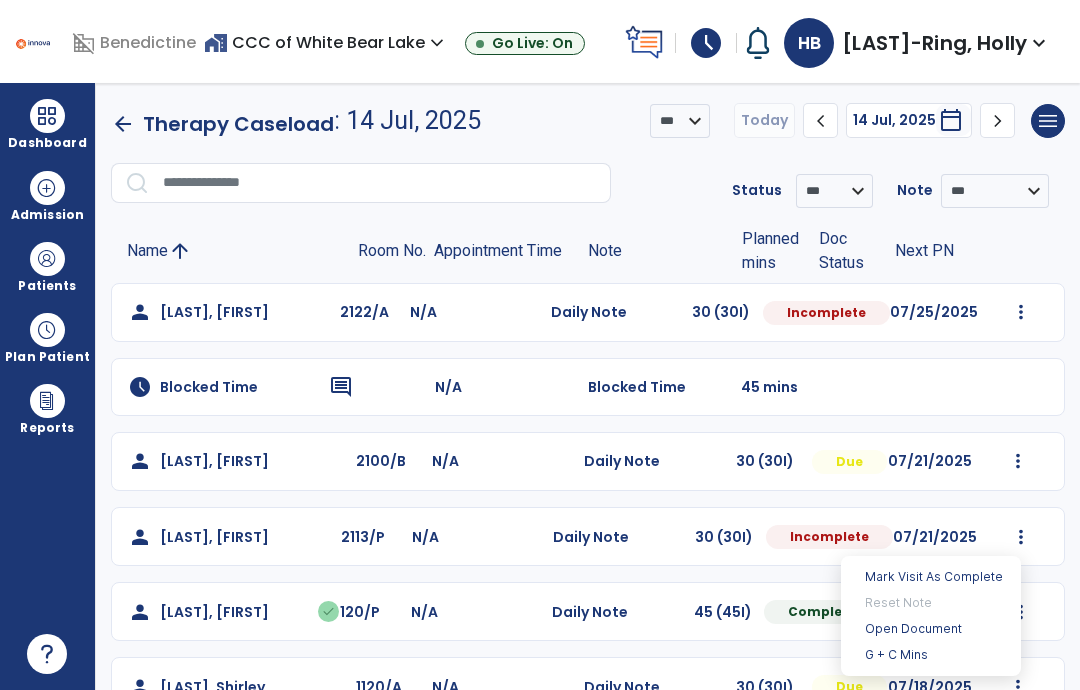 click on "Open Document" at bounding box center (931, 629) 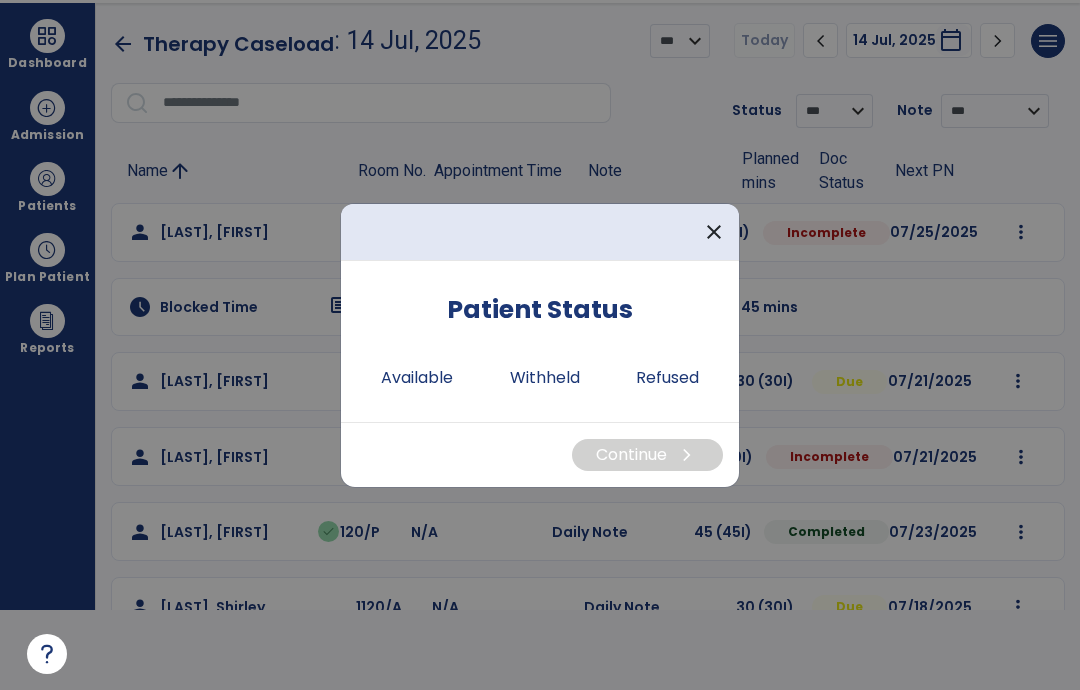 scroll, scrollTop: 0, scrollLeft: 0, axis: both 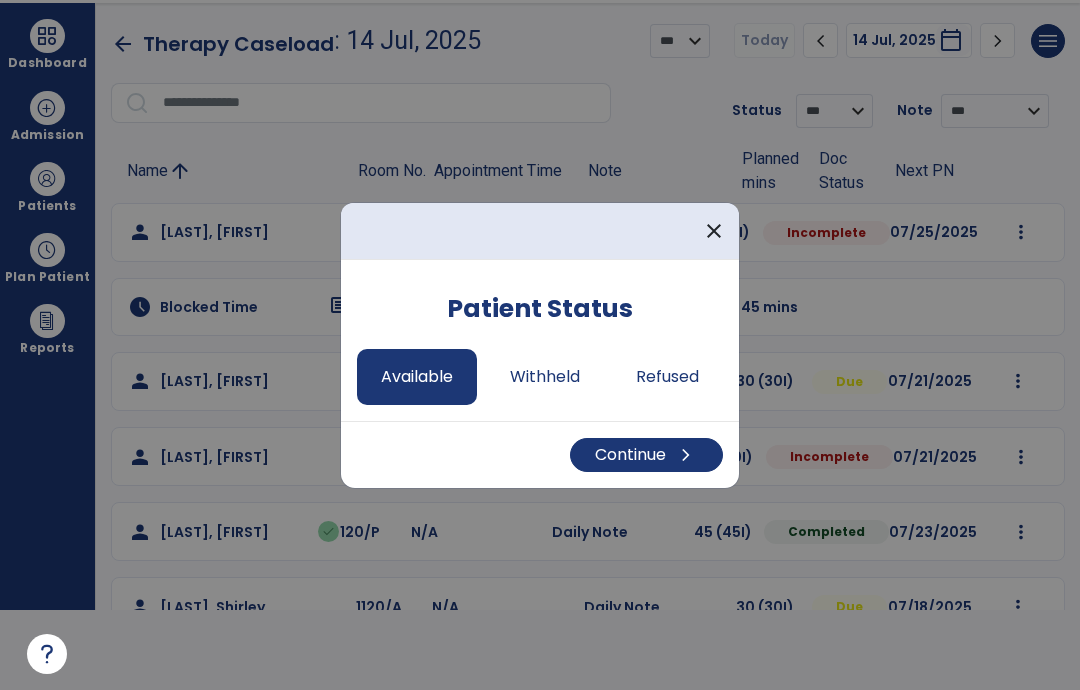 click on "Withheld" at bounding box center [545, 377] 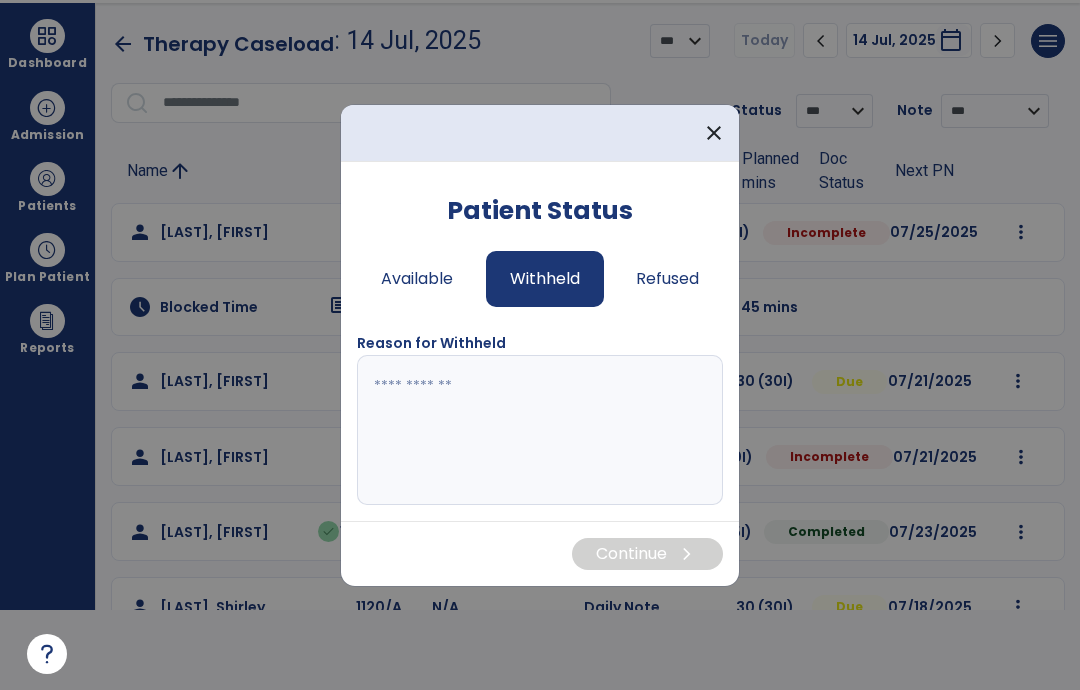 click at bounding box center [540, 430] 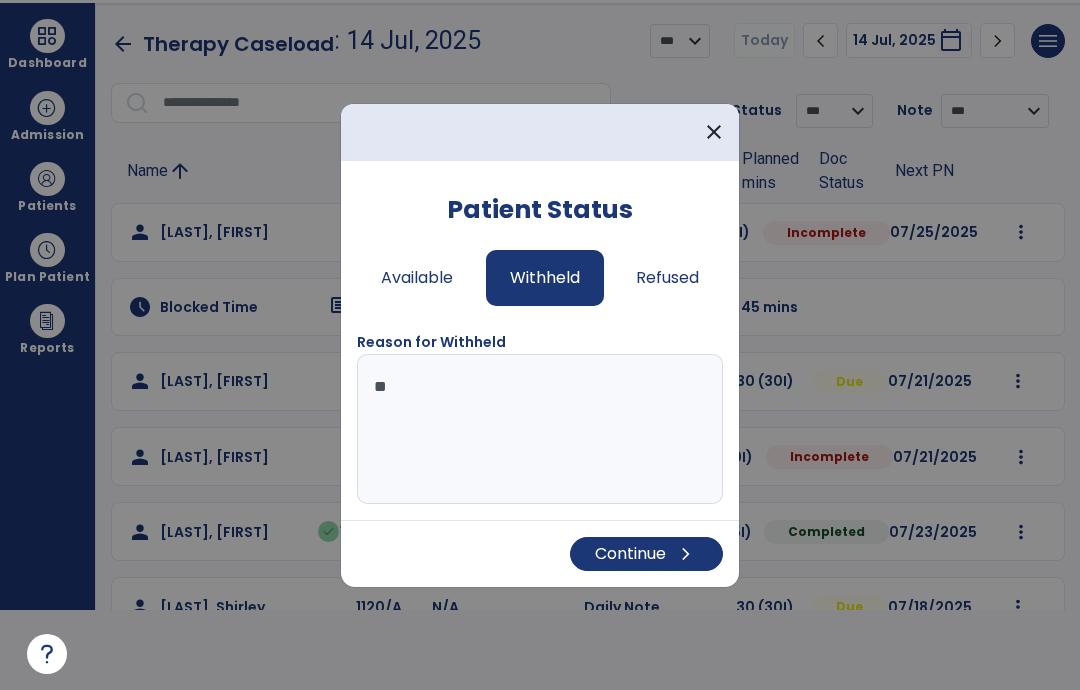 type on "*" 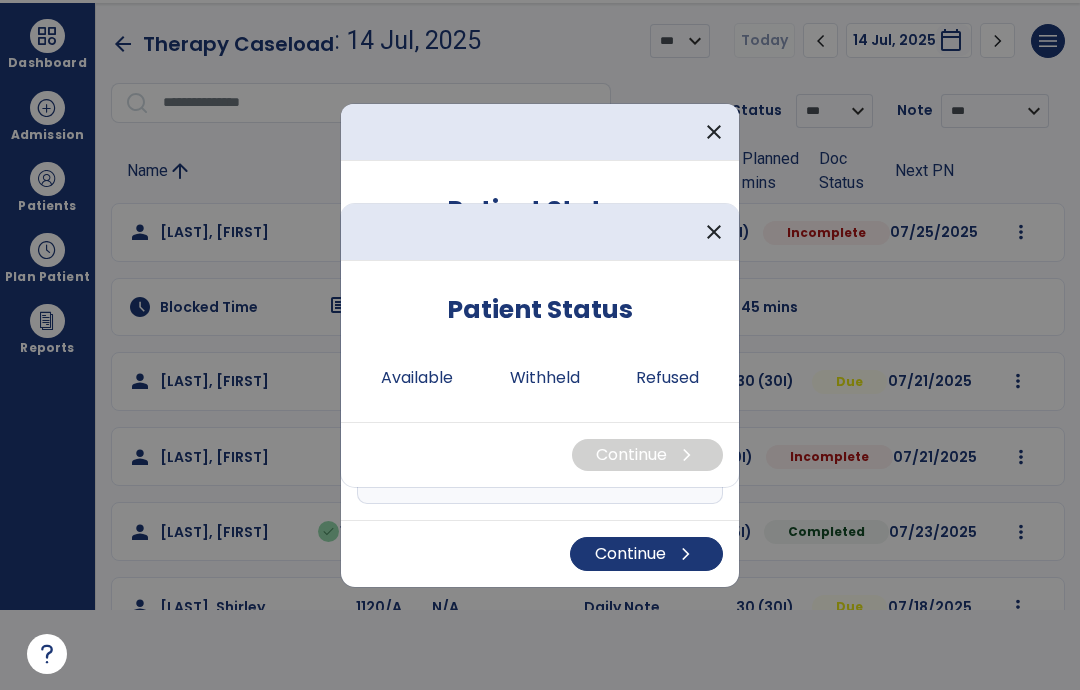 type on "**********" 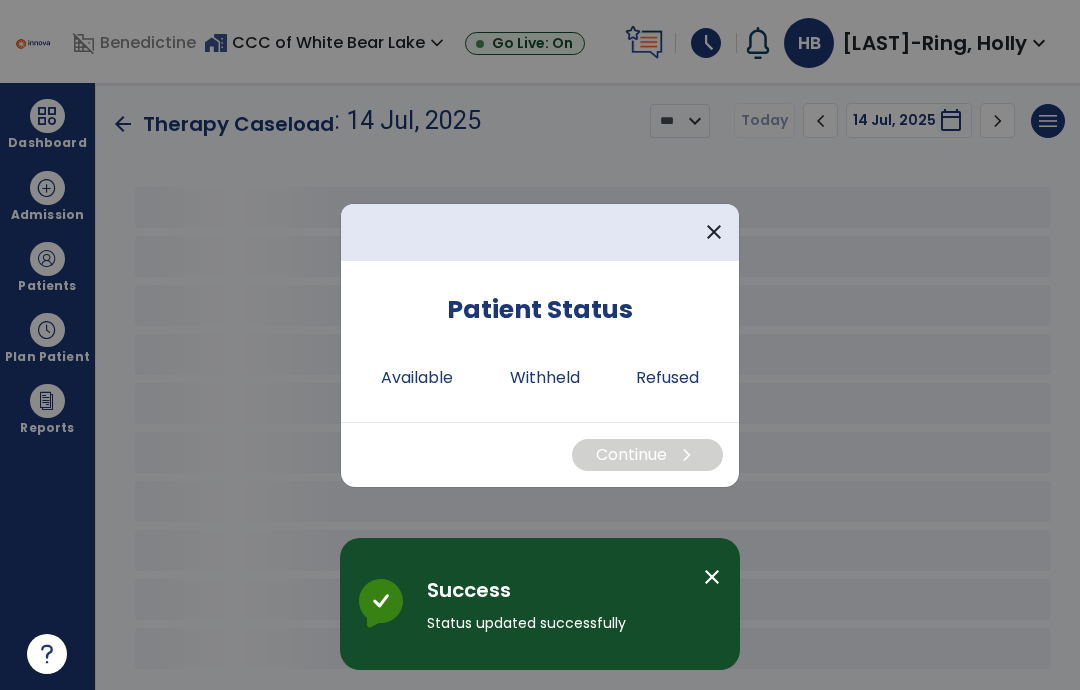 scroll, scrollTop: 80, scrollLeft: 0, axis: vertical 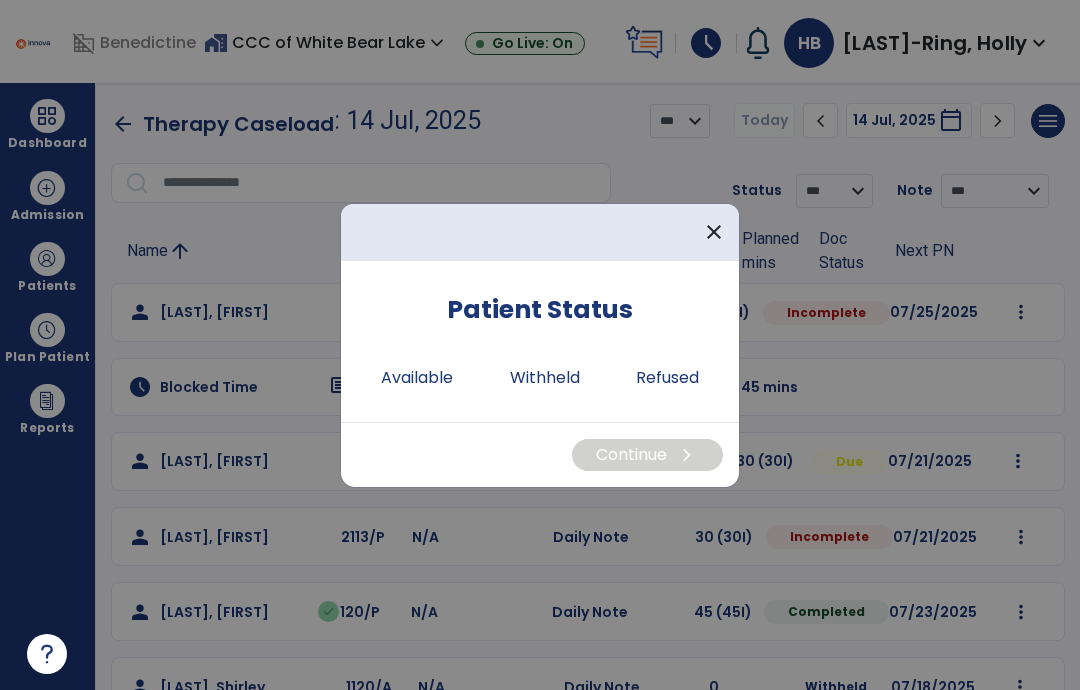 click on "close" at bounding box center (714, 232) 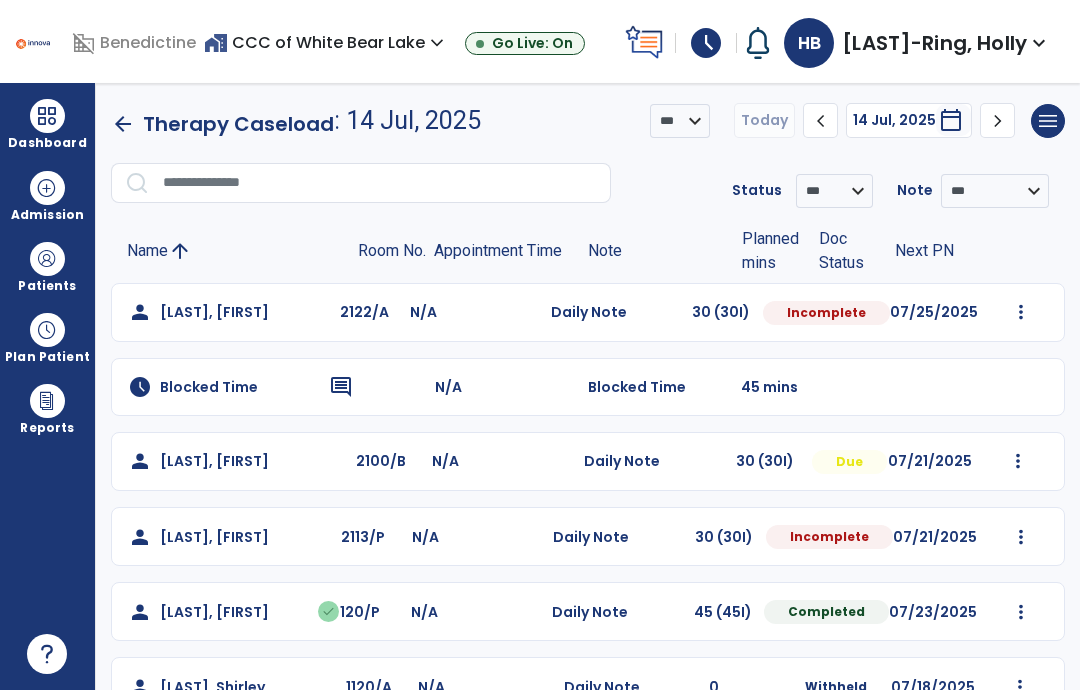 click on "Patients" at bounding box center (47, 266) 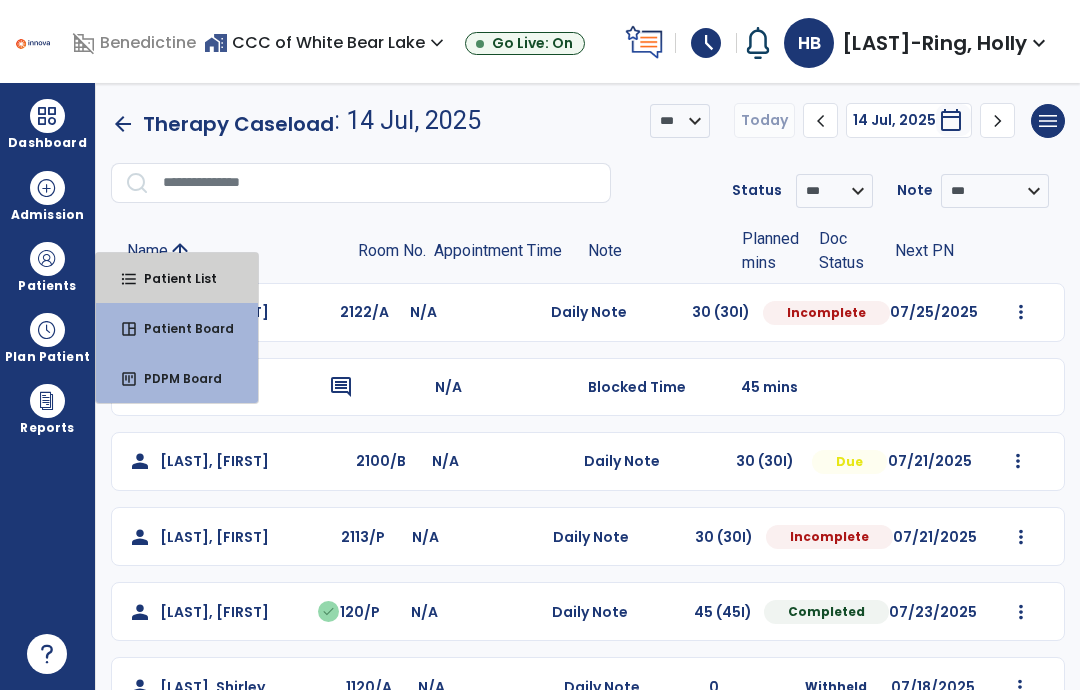 click on "Patient List" at bounding box center [172, 278] 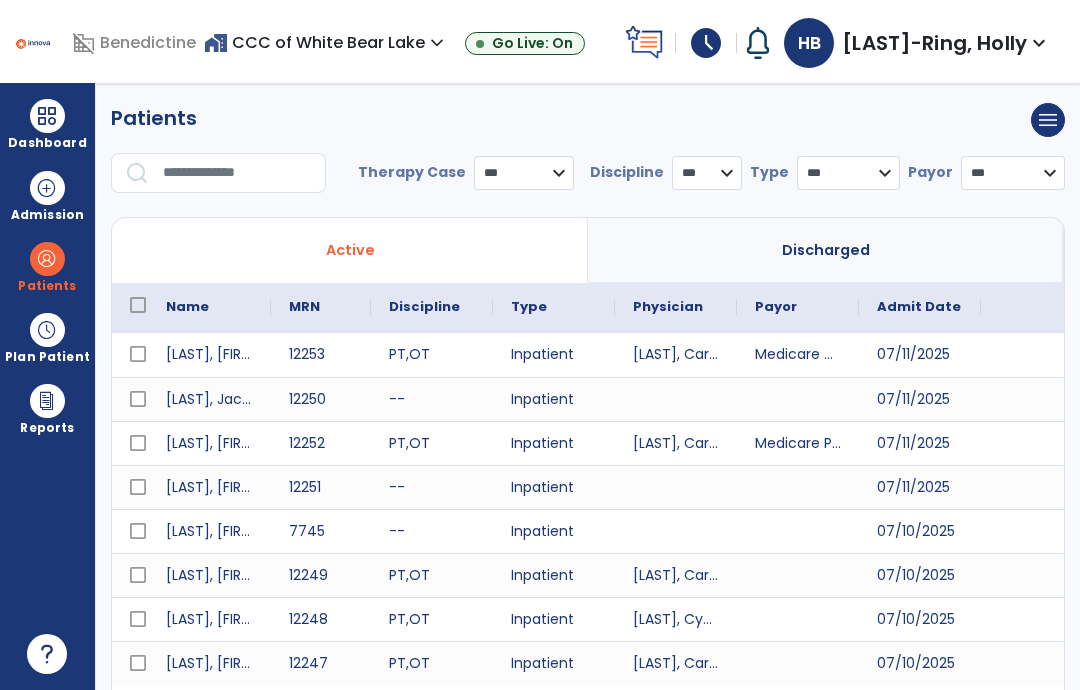 select on "***" 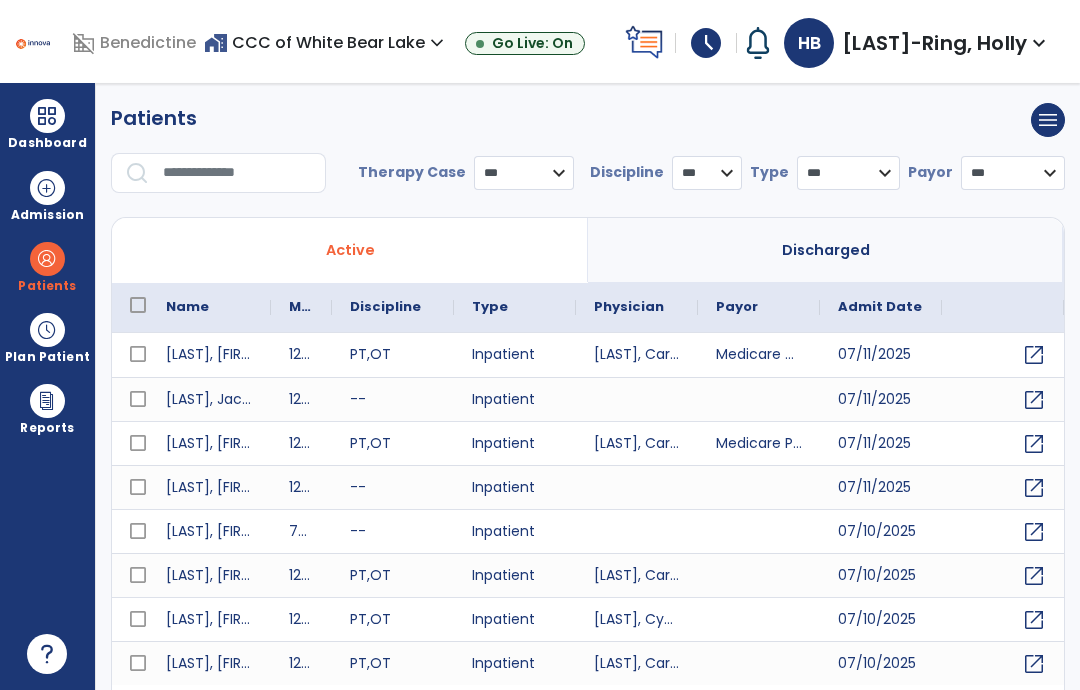 click at bounding box center (237, 173) 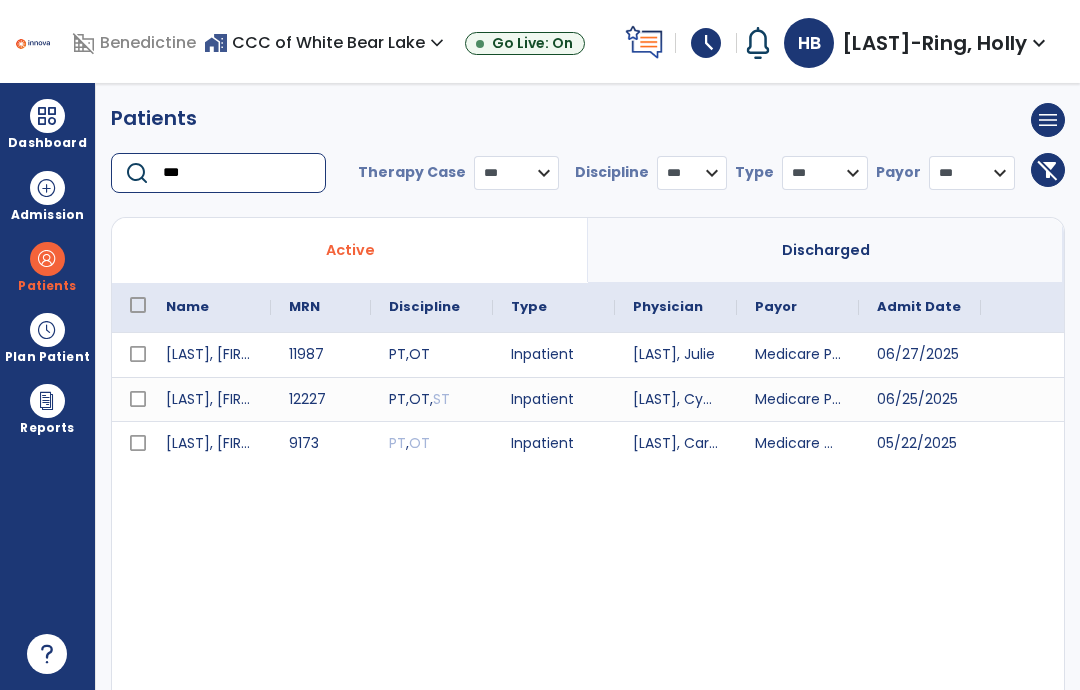 scroll, scrollTop: 0, scrollLeft: 85, axis: horizontal 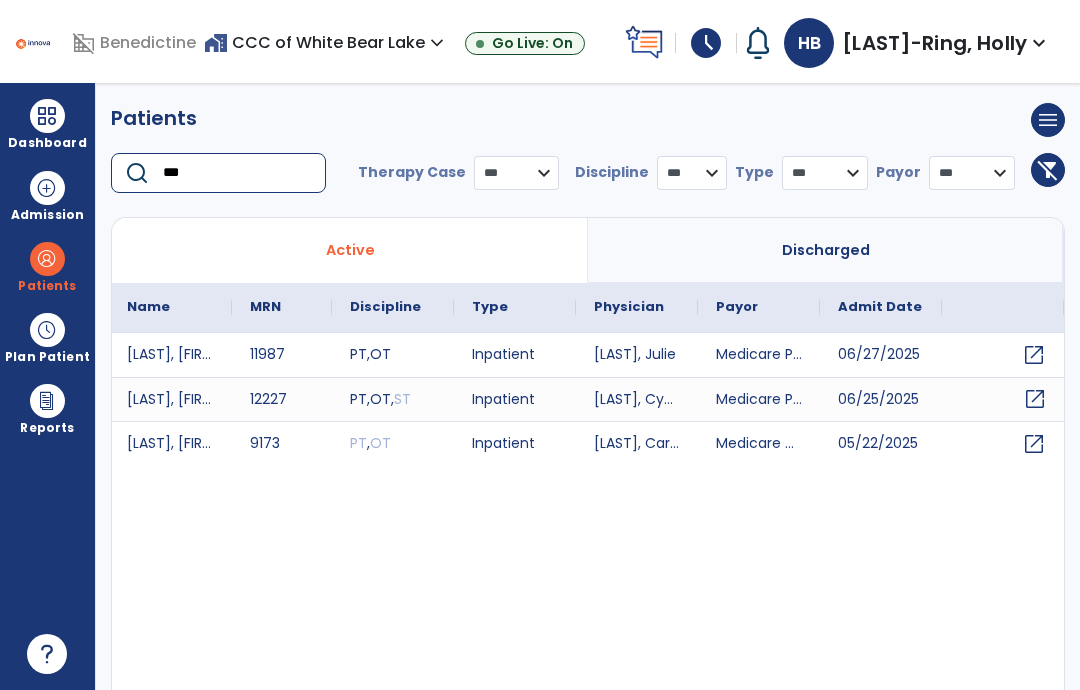 type on "***" 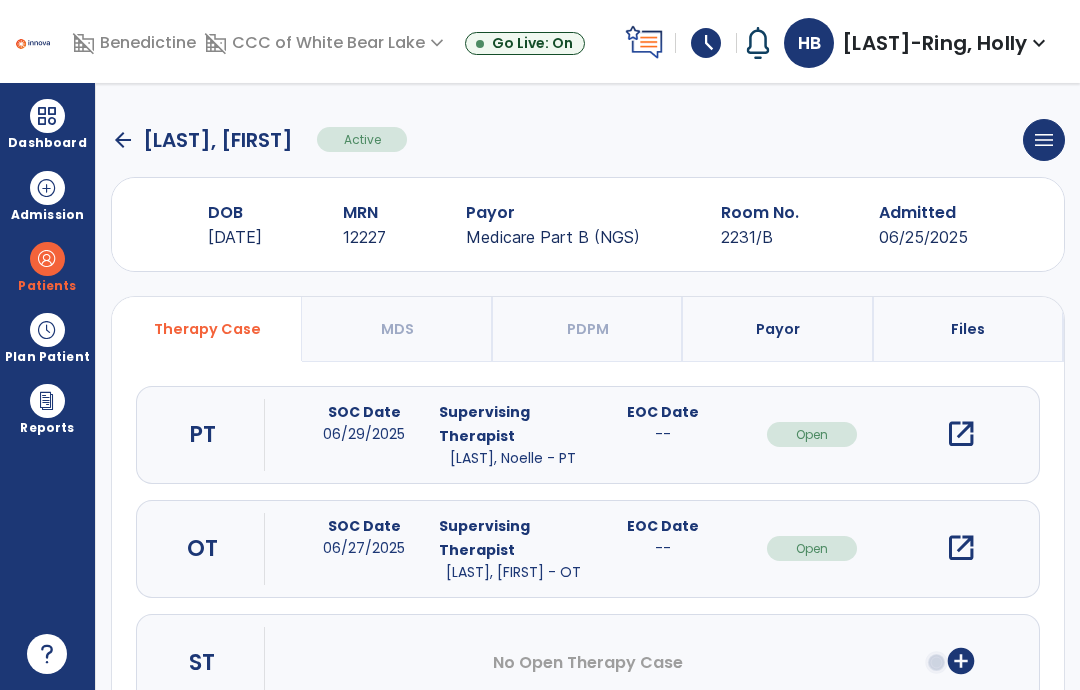 click on "open_in_new" at bounding box center [961, 548] 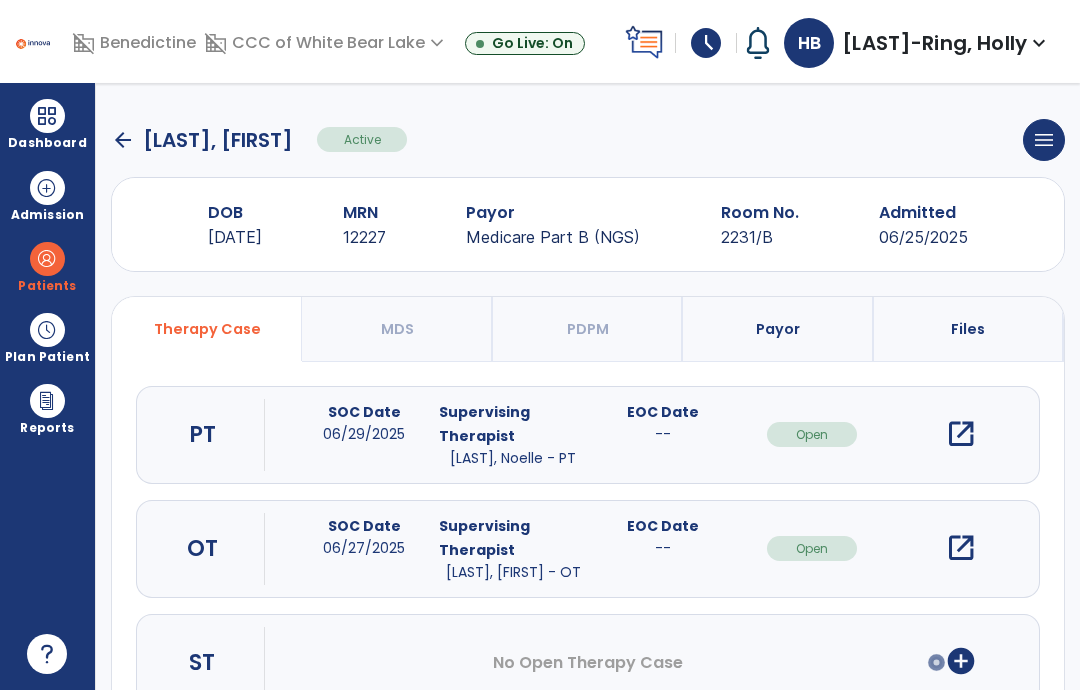 click on "open_in_new" at bounding box center [961, 548] 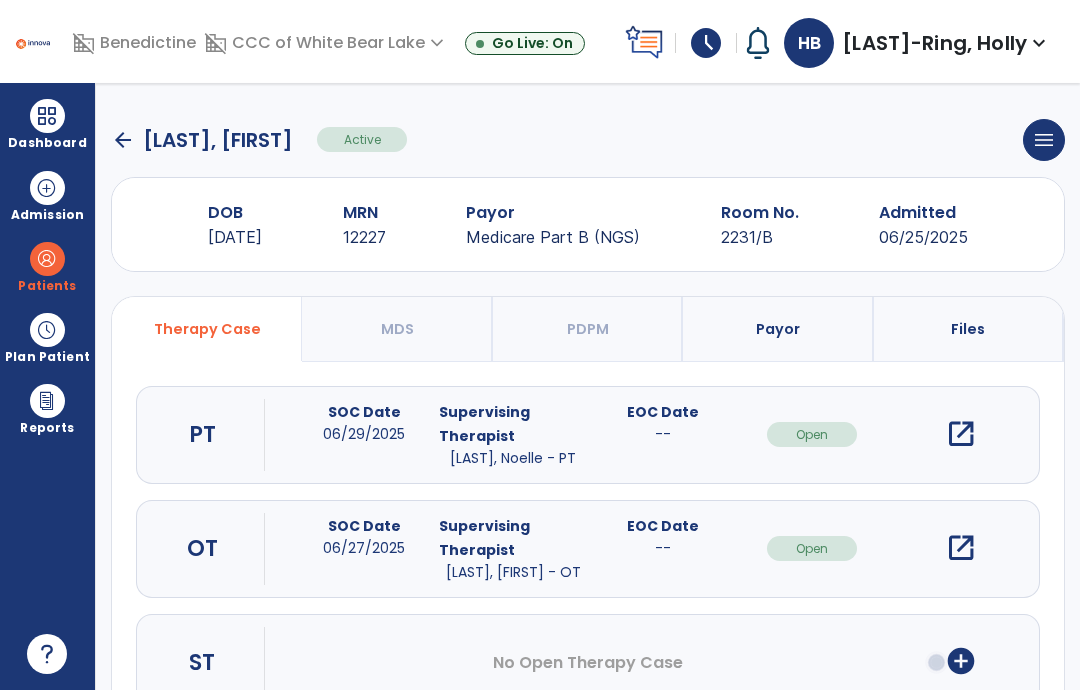 click on "open_in_new" at bounding box center [961, 548] 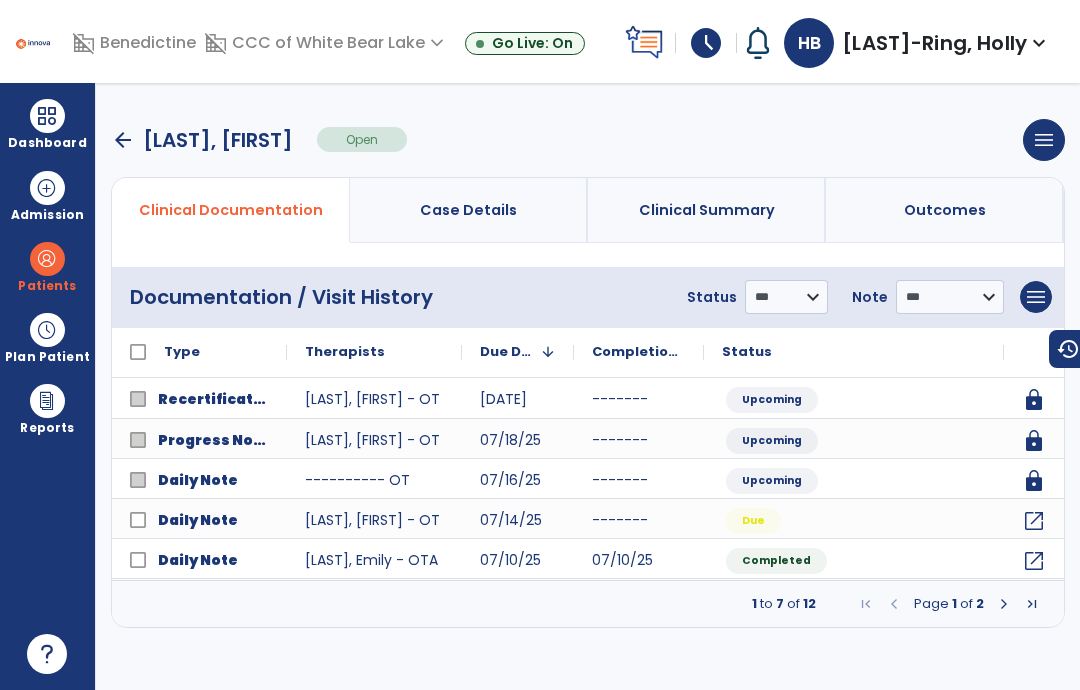 click at bounding box center (1004, 604) 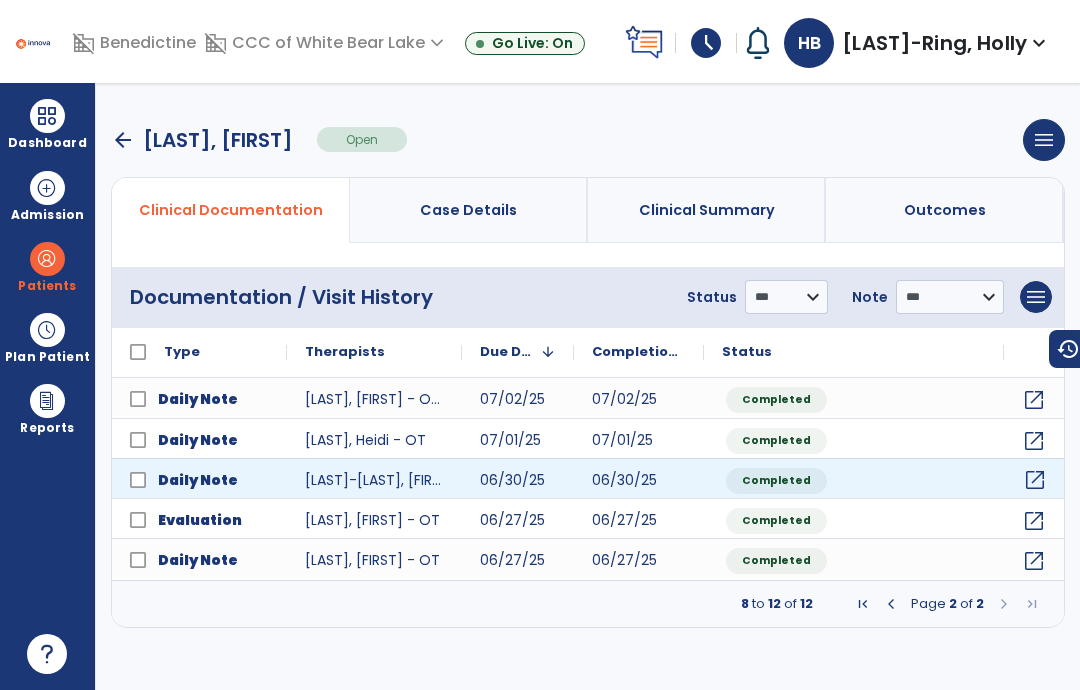 click on "open_in_new" 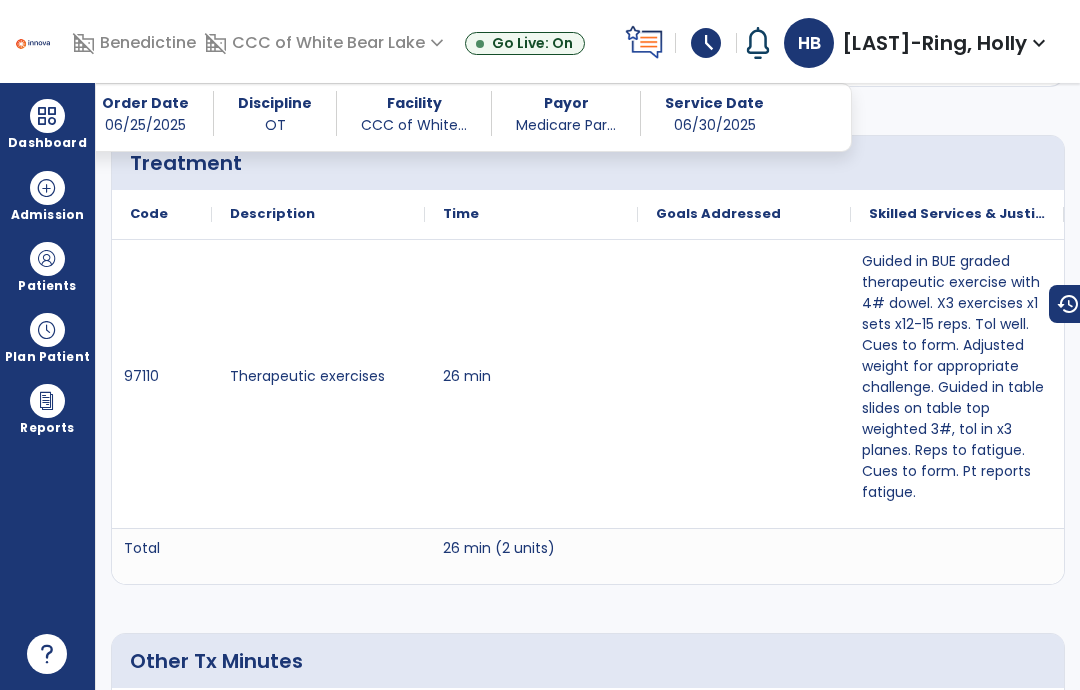 scroll, scrollTop: 1266, scrollLeft: 0, axis: vertical 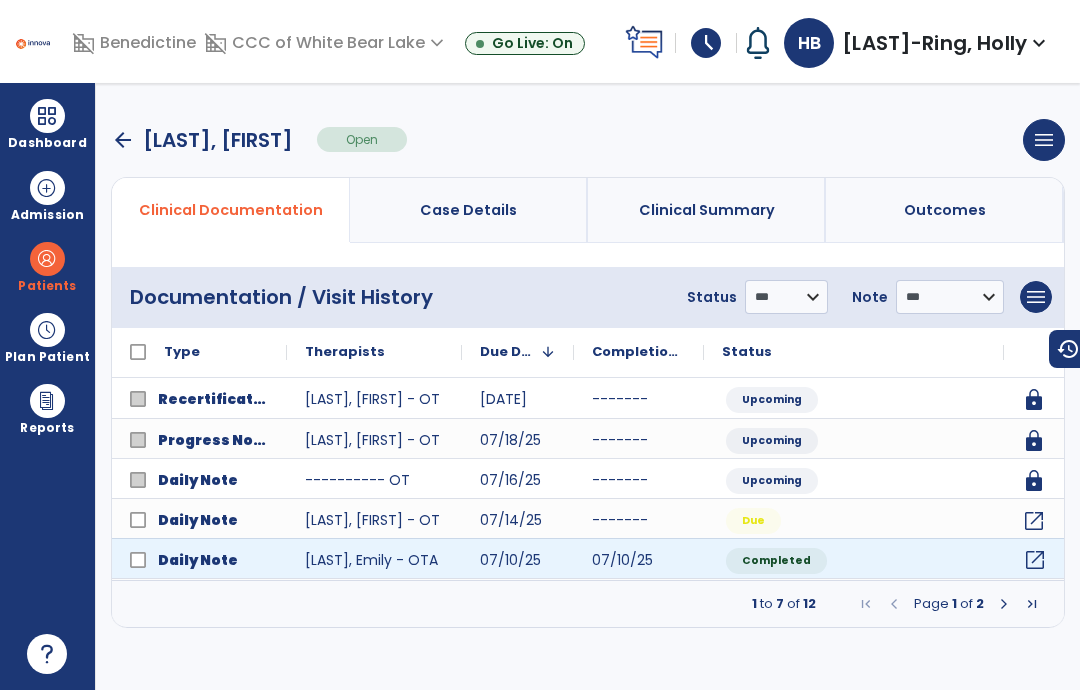 click on "open_in_new" 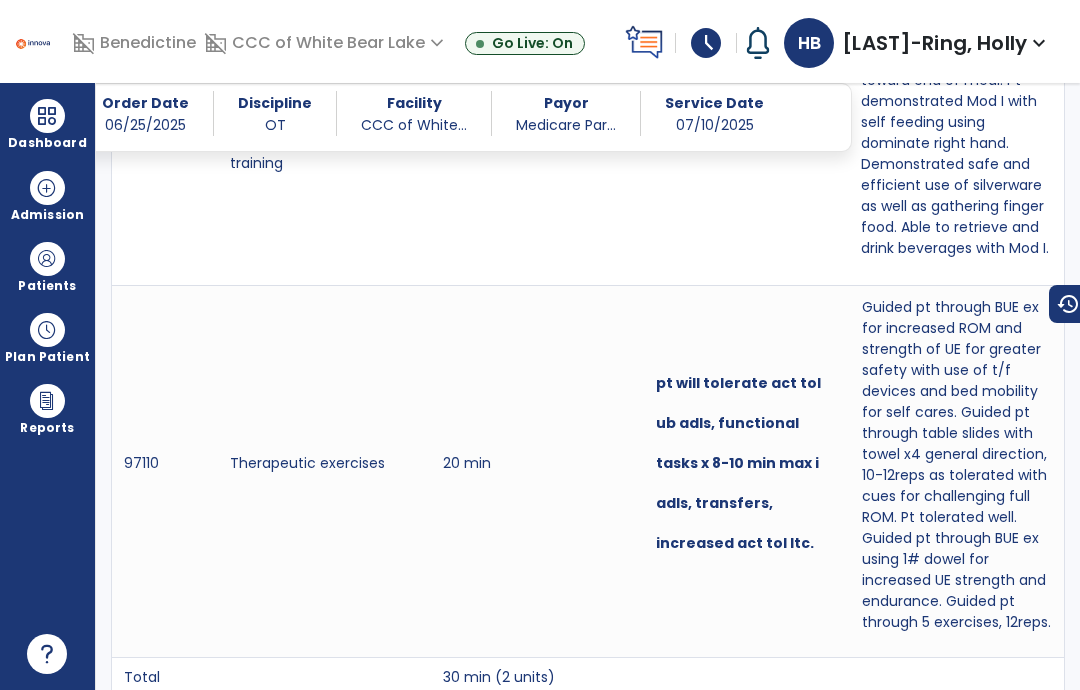 scroll, scrollTop: 1490, scrollLeft: 0, axis: vertical 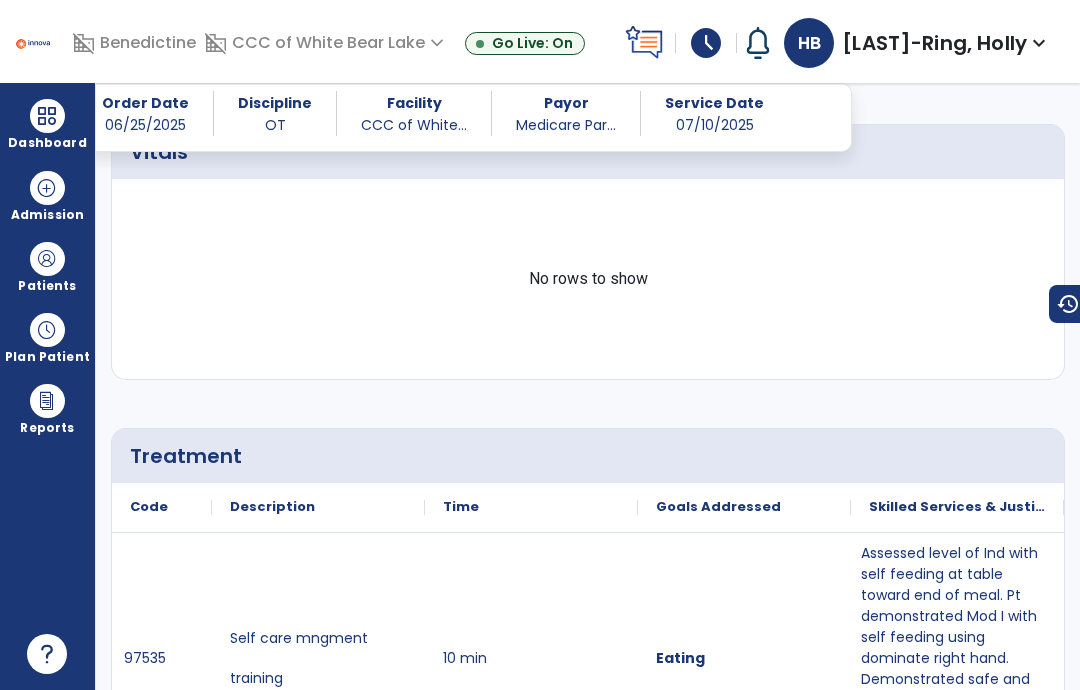 click on "Dashboard" at bounding box center (47, 124) 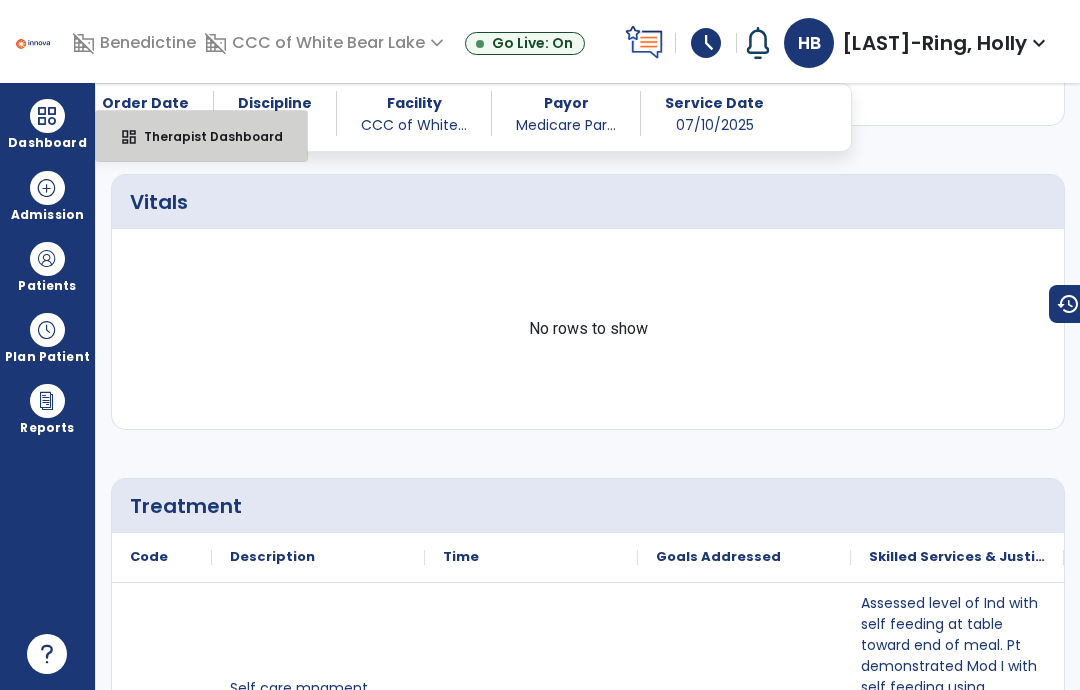 click on "Therapist Dashboard" at bounding box center (205, 136) 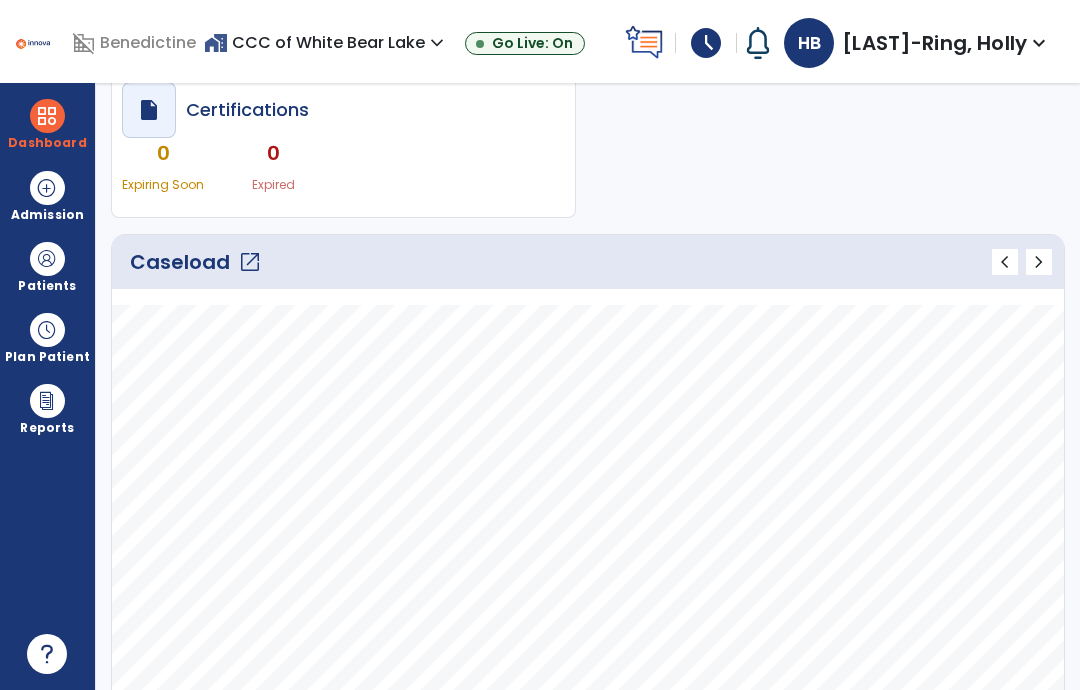 scroll, scrollTop: 190, scrollLeft: 0, axis: vertical 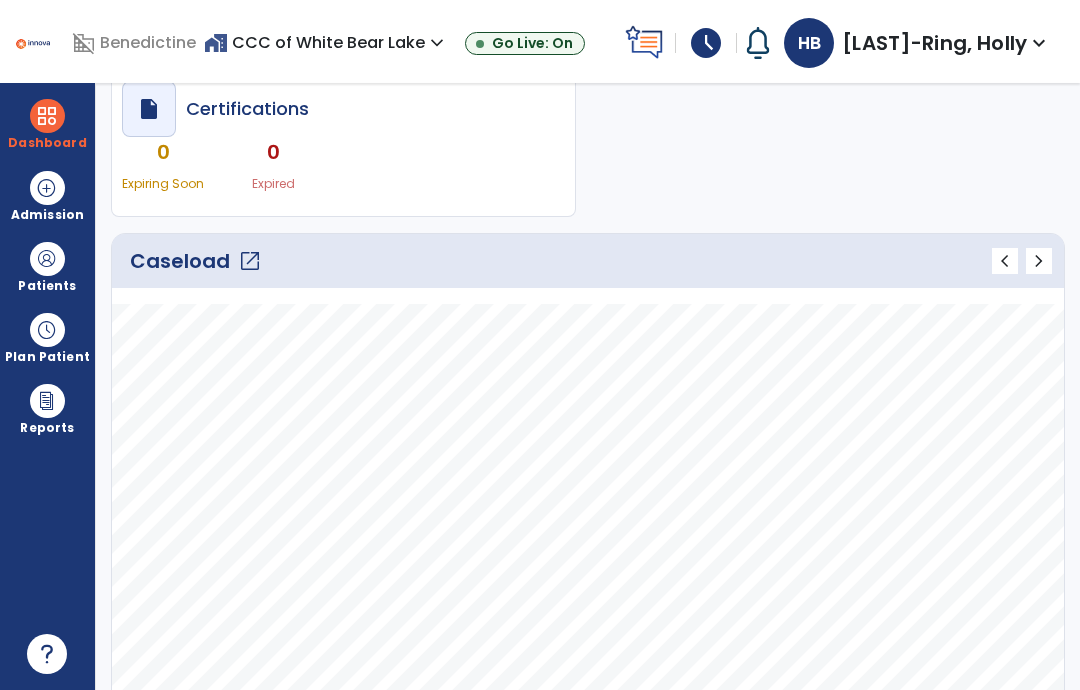 click on "open_in_new" 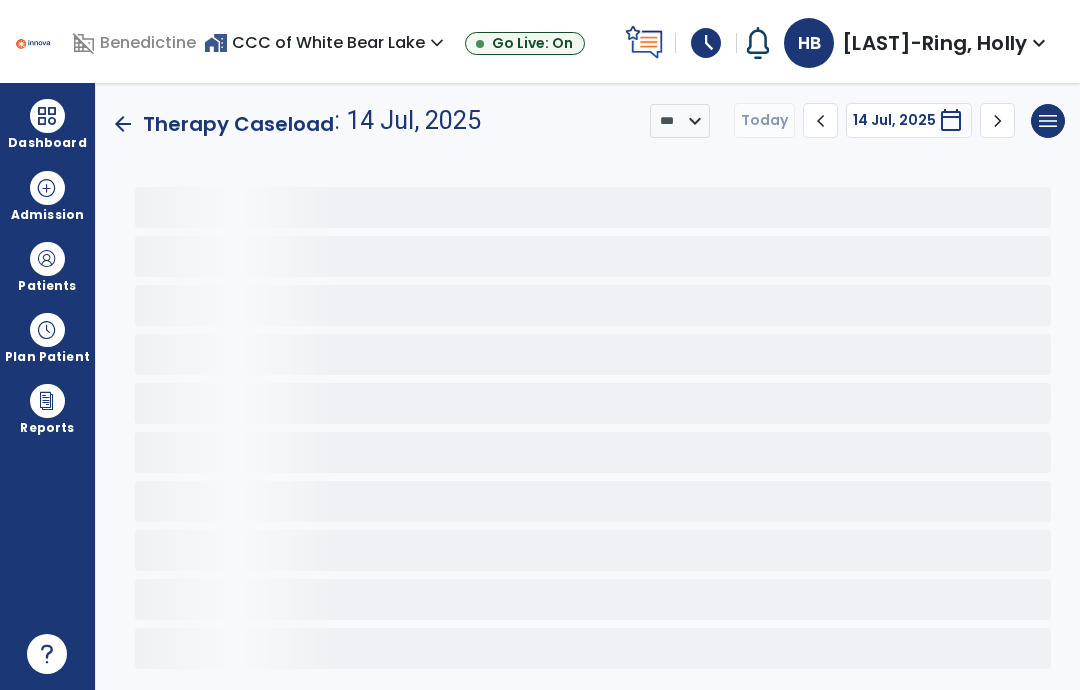 scroll, scrollTop: 0, scrollLeft: 0, axis: both 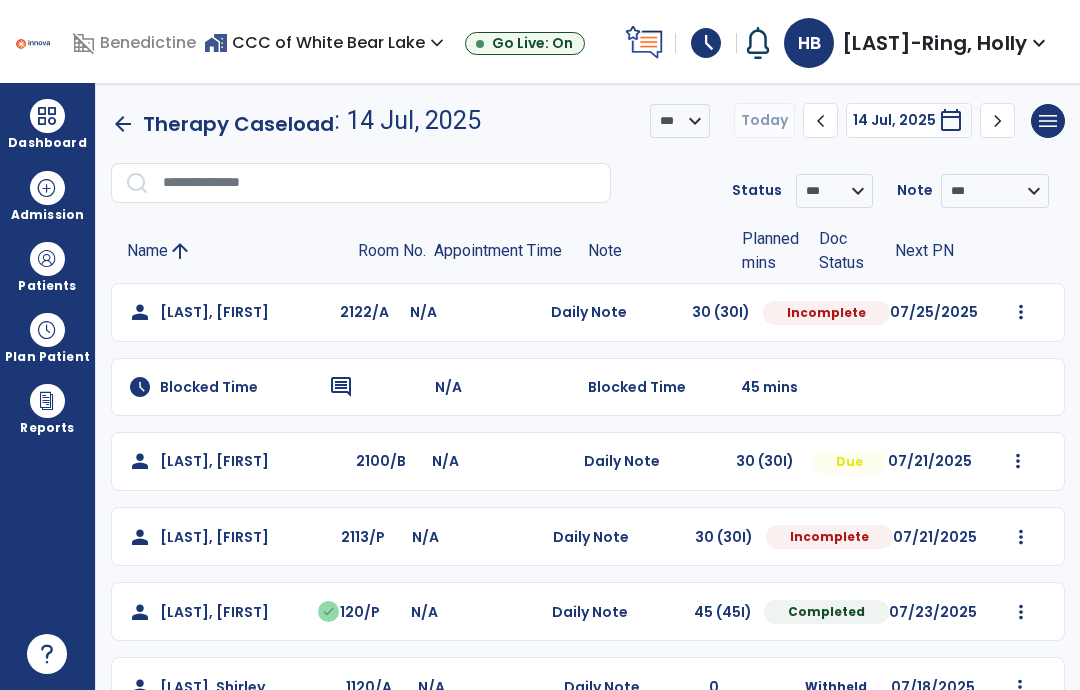 click at bounding box center [1021, 312] 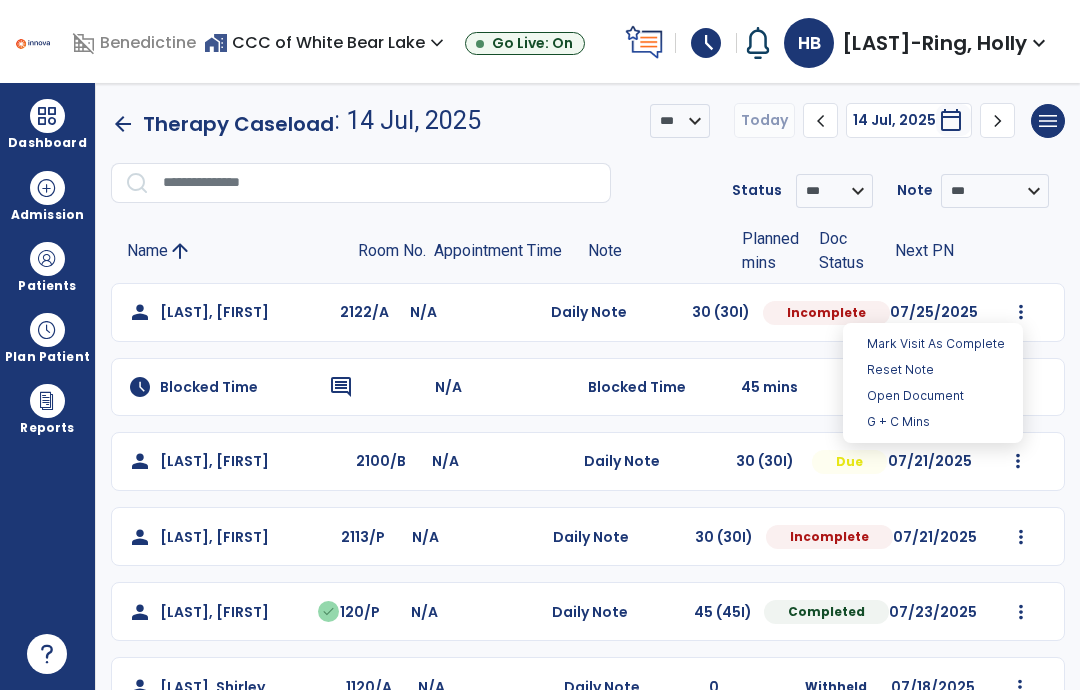 click on "Open Document" at bounding box center (933, 396) 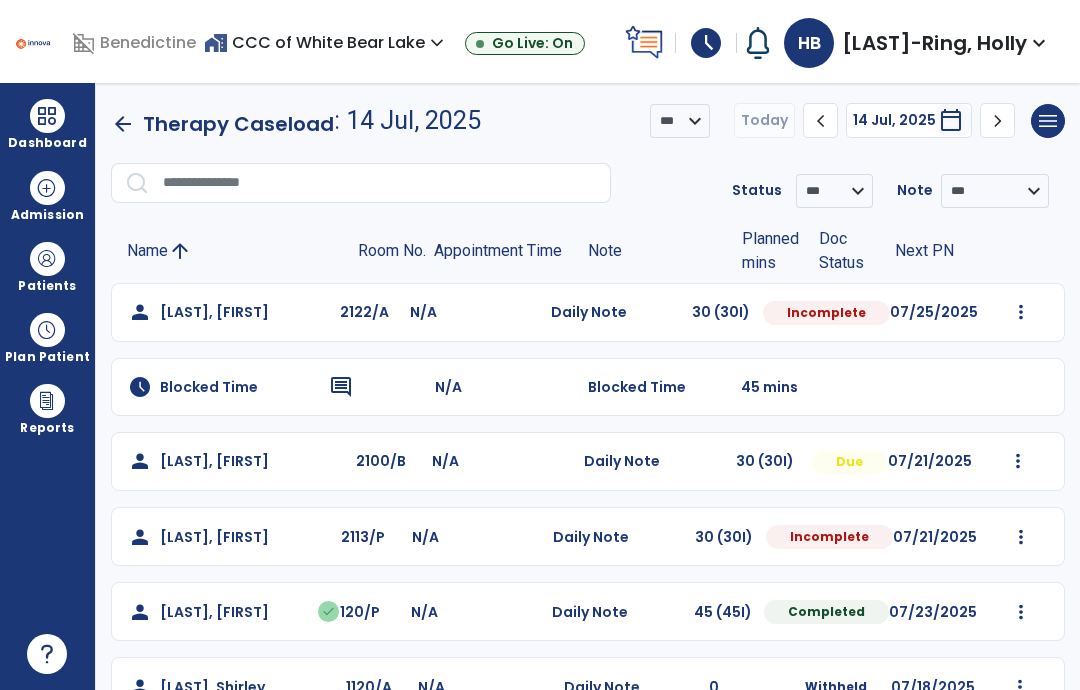 click at bounding box center (1021, 312) 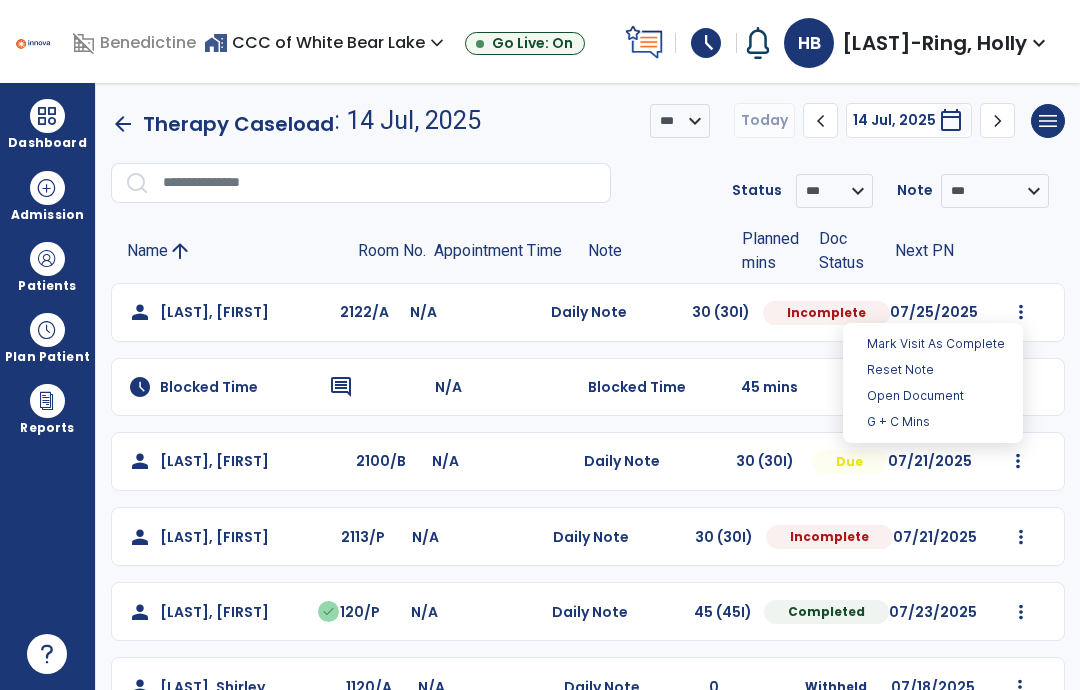 click on "Open Document" at bounding box center [933, 396] 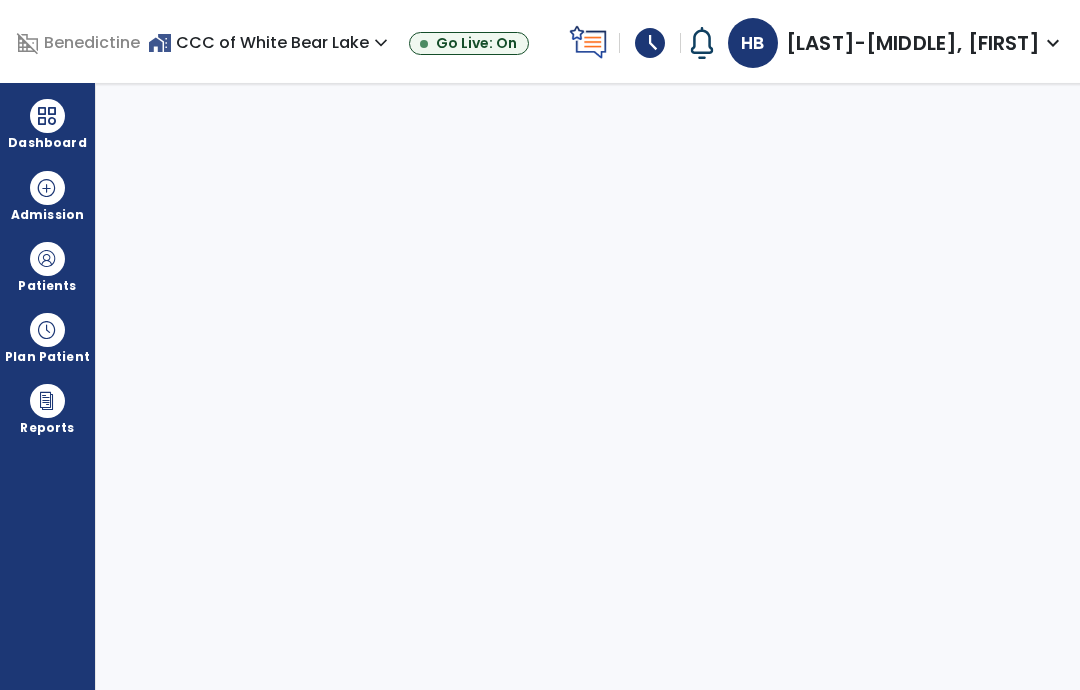 scroll, scrollTop: 0, scrollLeft: 0, axis: both 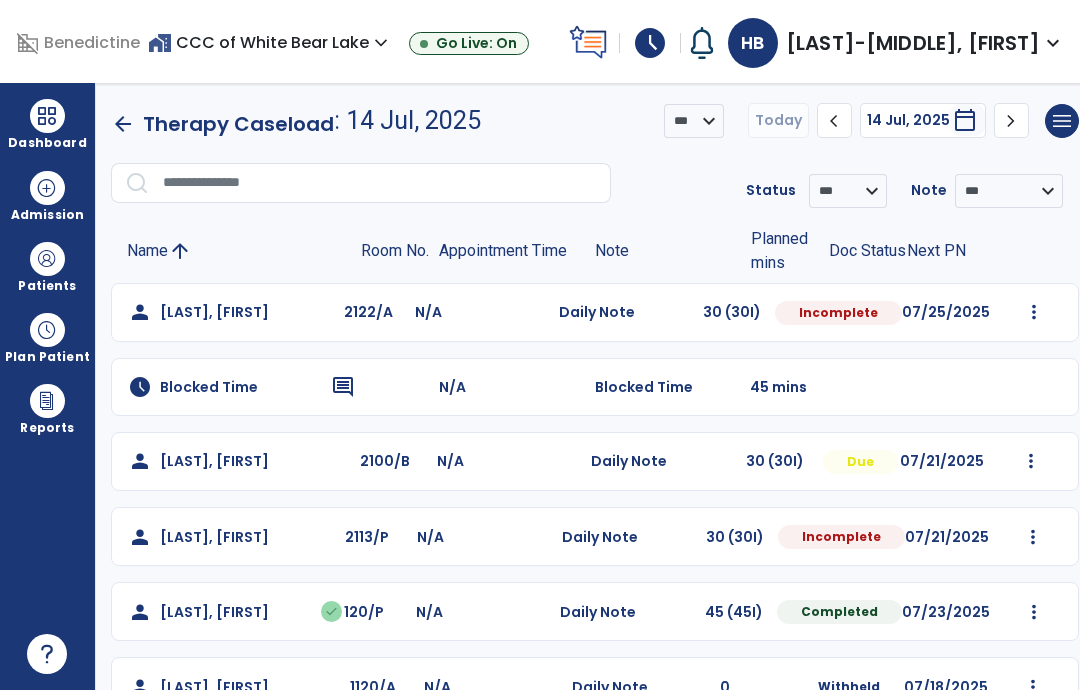 click on "Mark Visit As Complete   Reset Note   Open Document   G + C Mins" 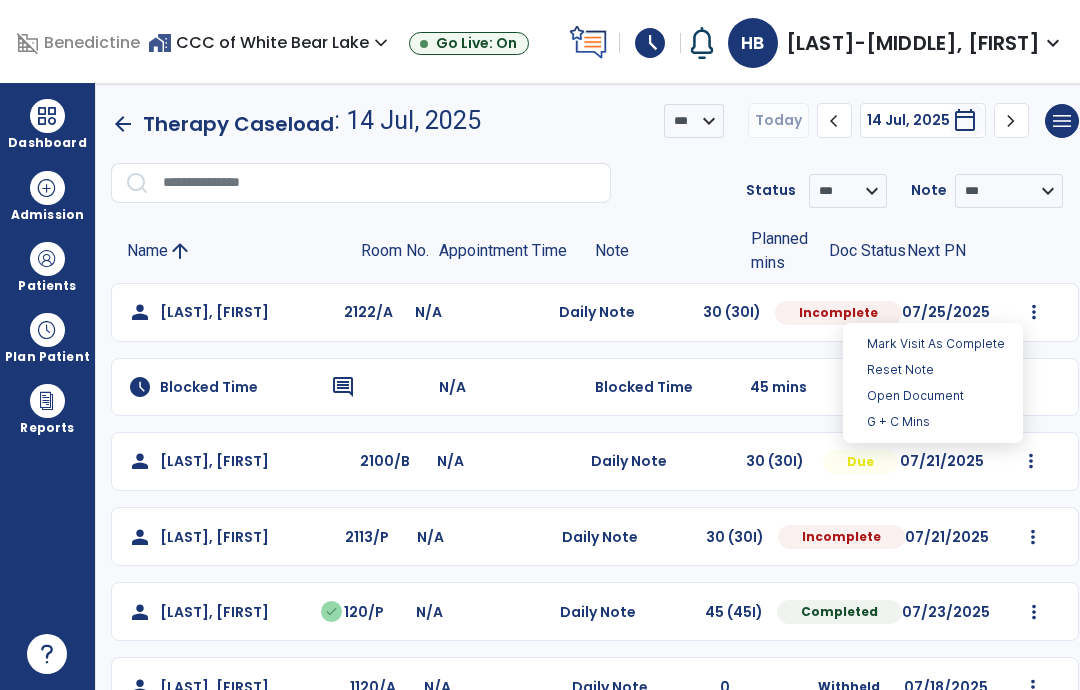 click on "Open Document" at bounding box center (933, 396) 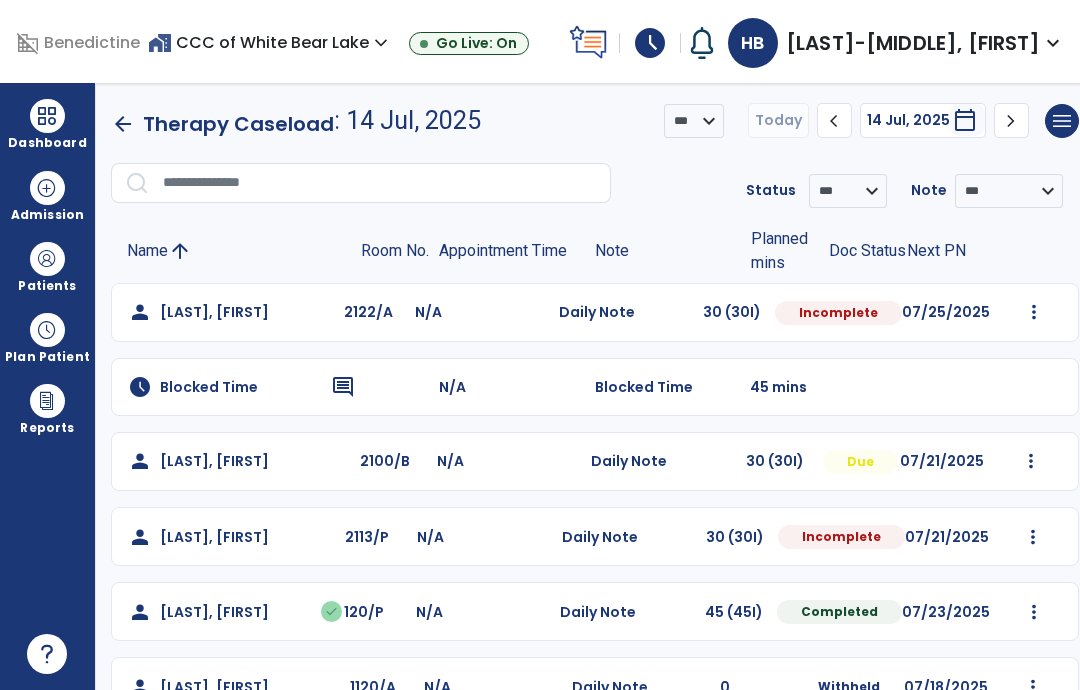 click on "[LAST], [FIRST]" 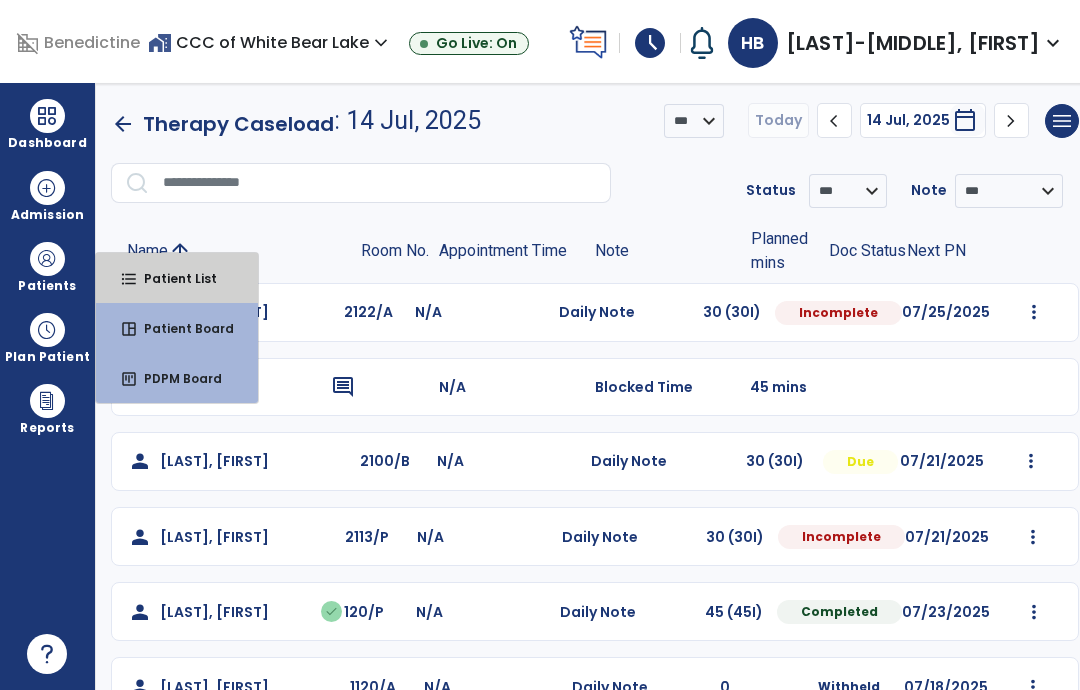 click on "format_list_bulleted  Patient List" at bounding box center (177, 278) 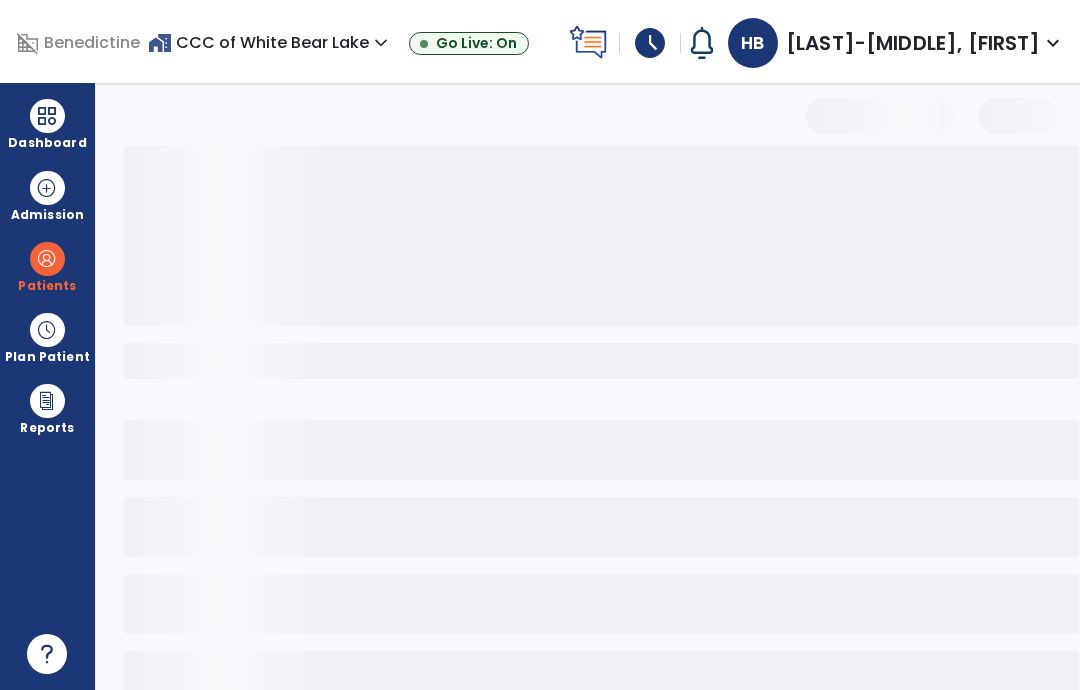 select on "***" 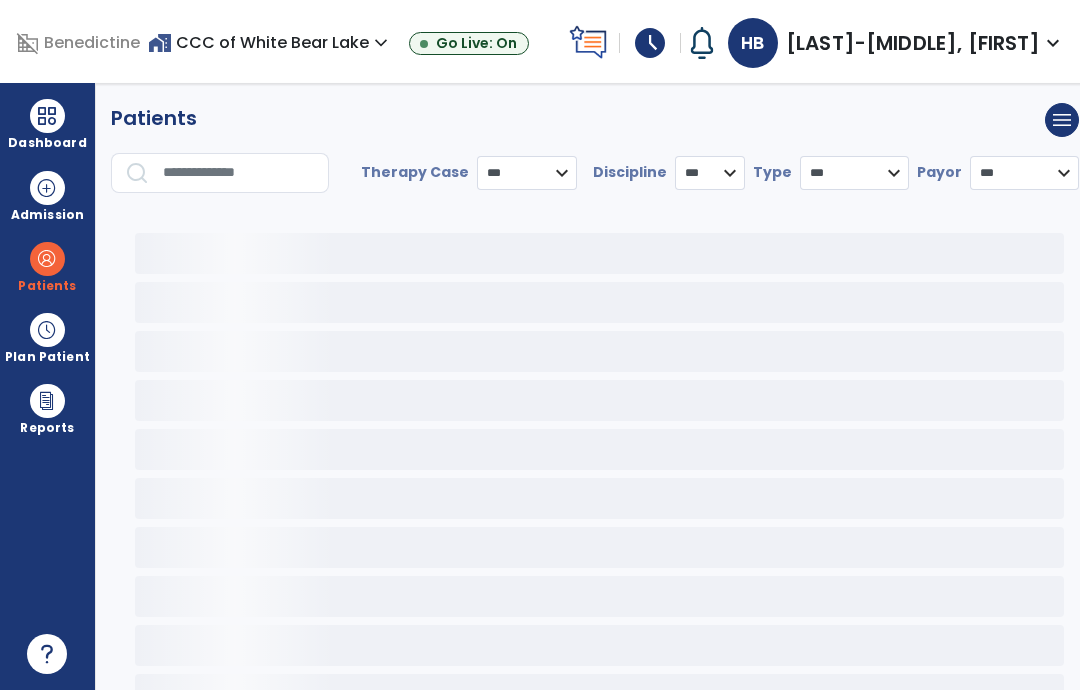 click at bounding box center [239, 173] 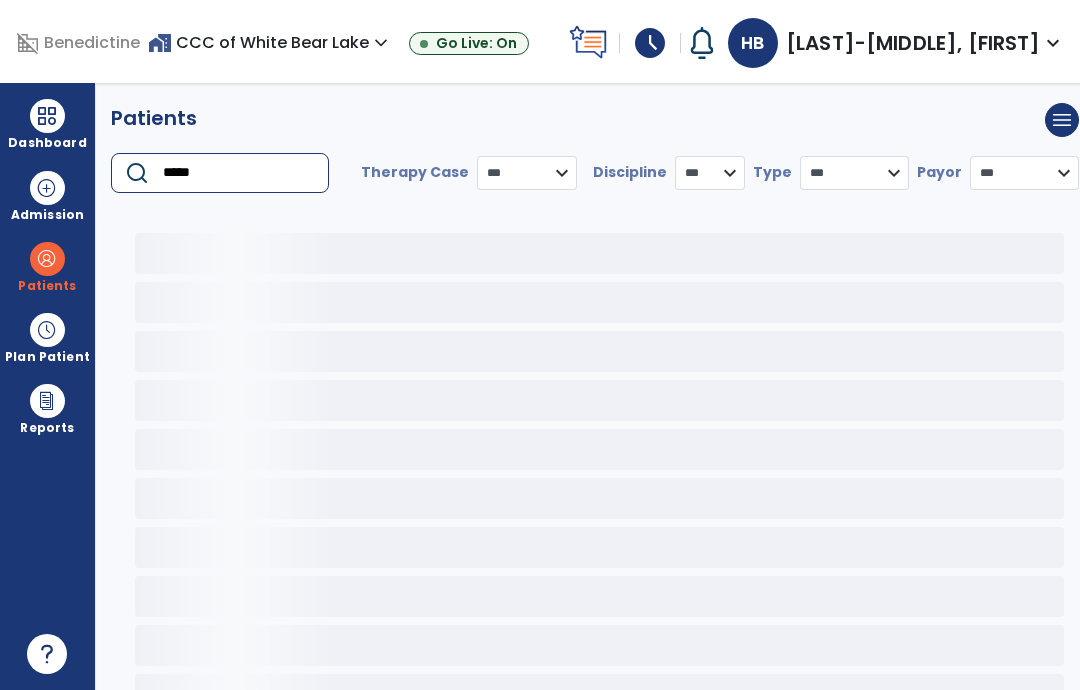 type on "******" 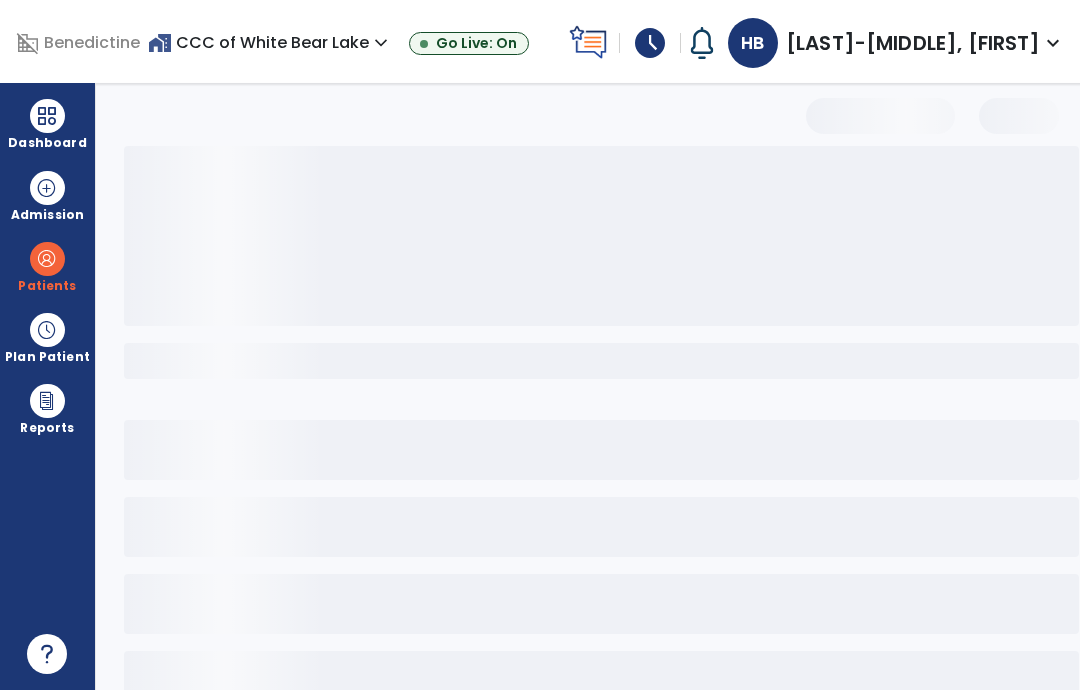 select on "*" 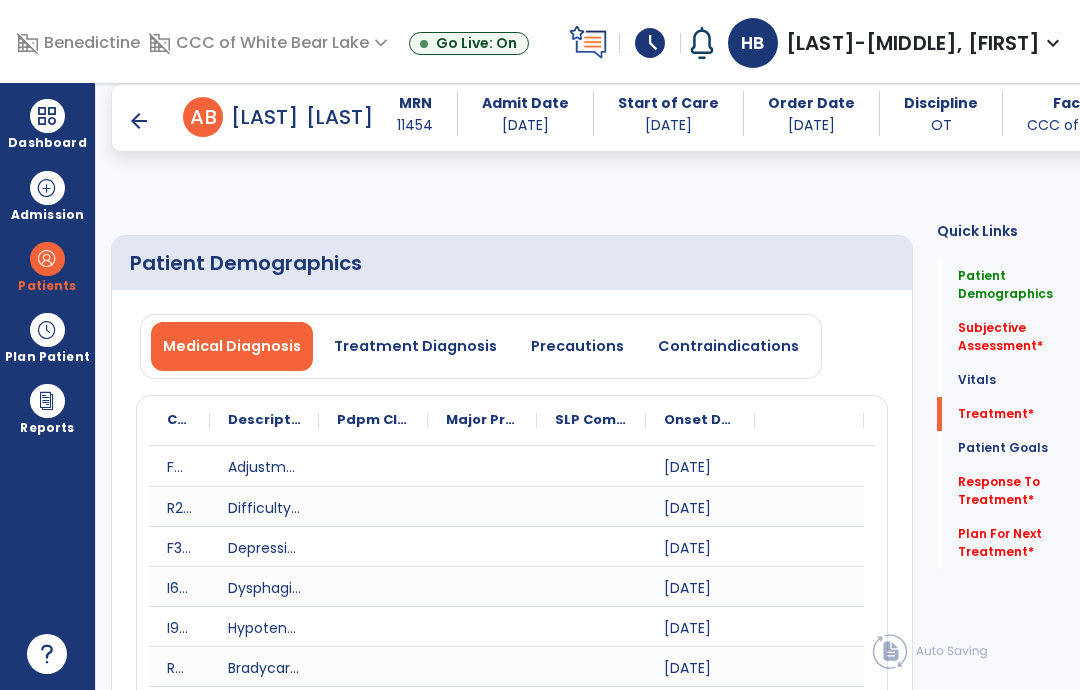 click on "Plan For Next Treatment   *" 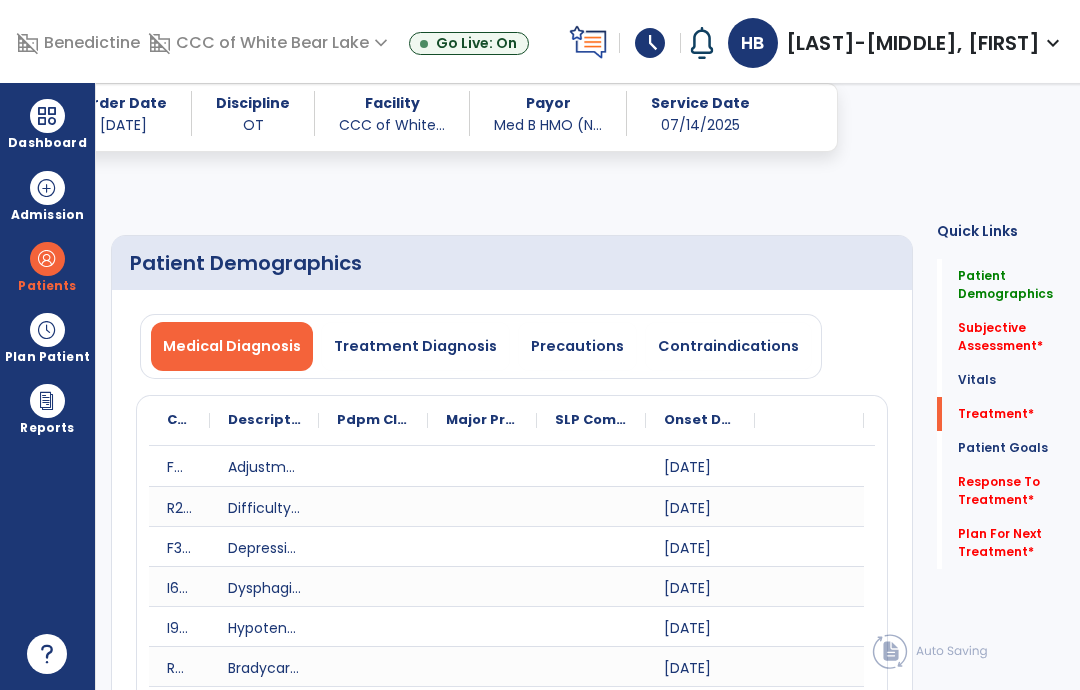 scroll, scrollTop: 1771, scrollLeft: 0, axis: vertical 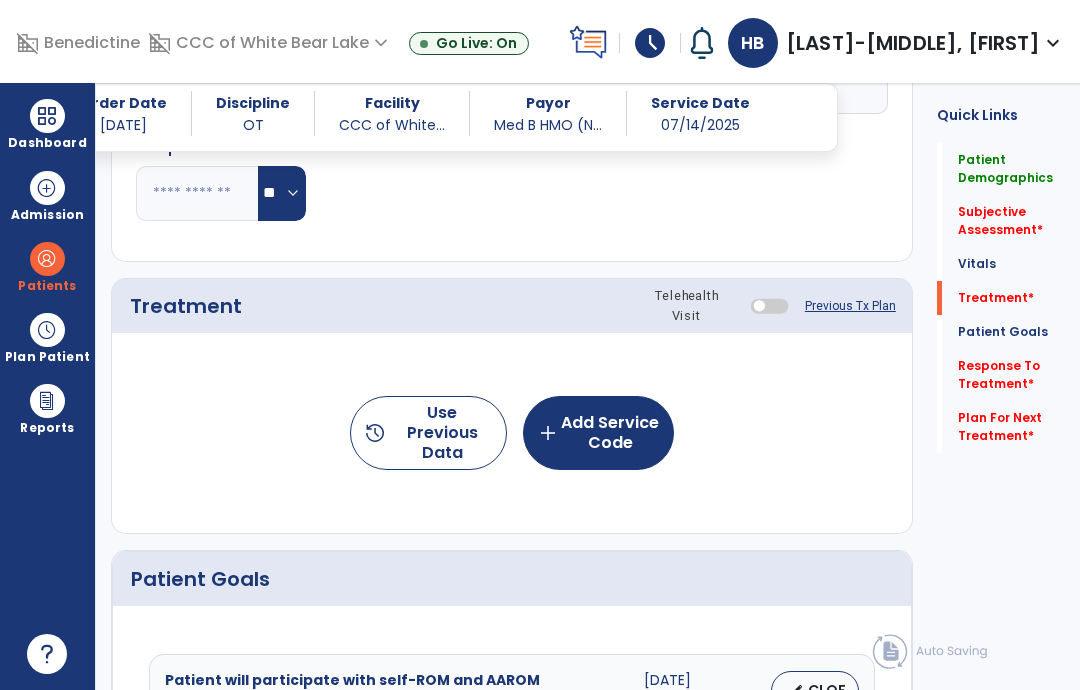 click on "Previous Tx Plan" 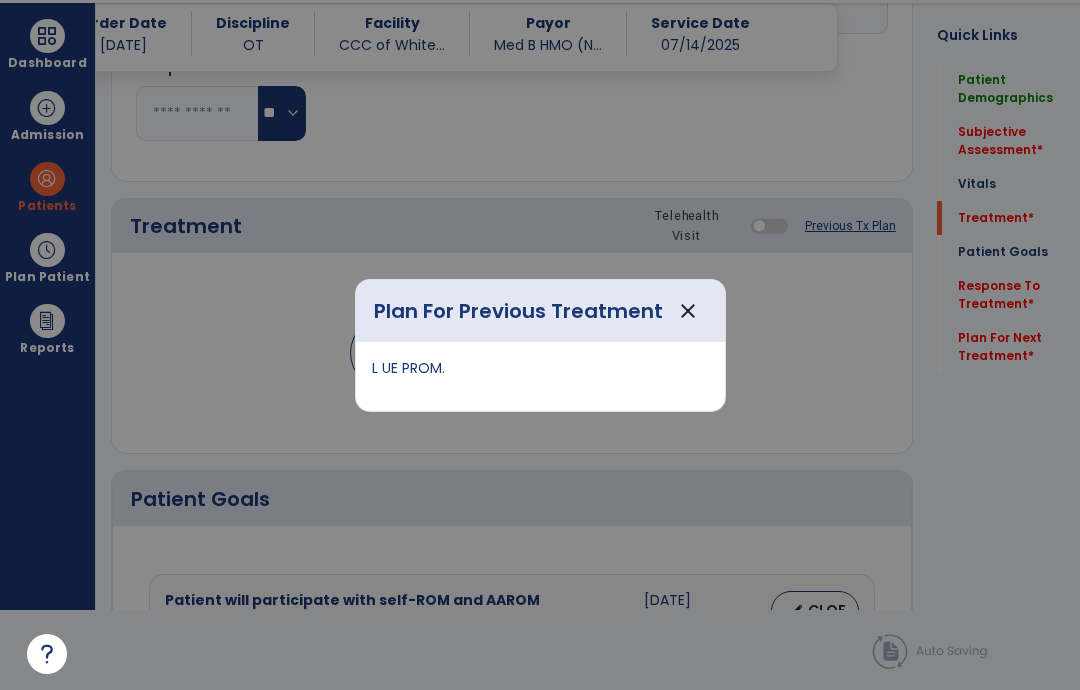 scroll, scrollTop: 0, scrollLeft: 0, axis: both 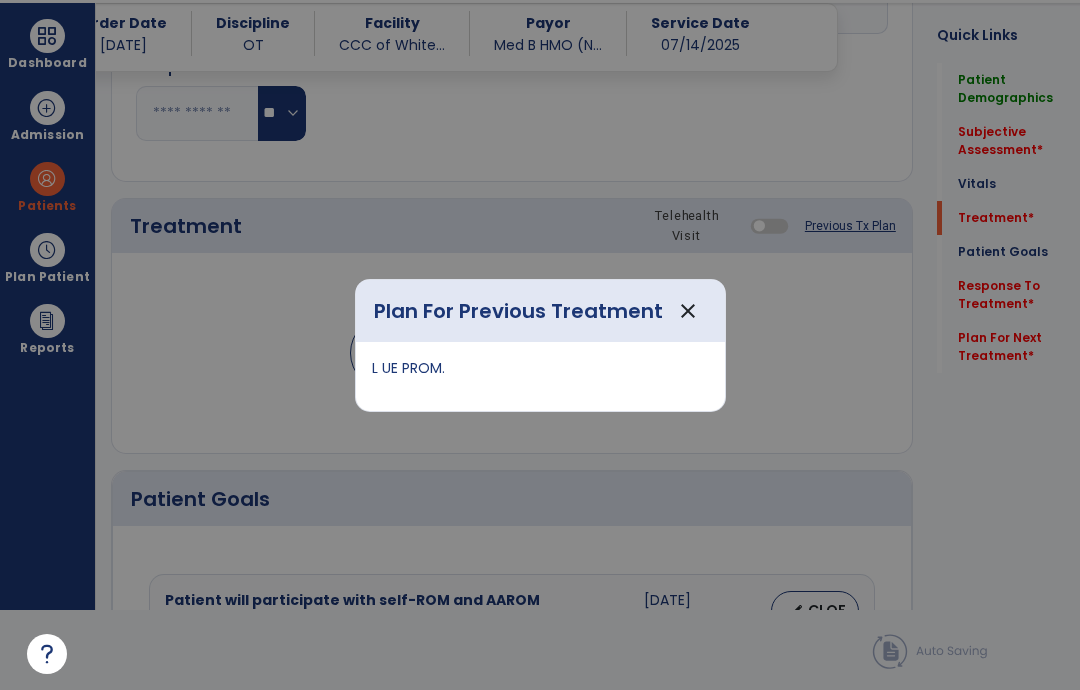click on "close" at bounding box center [688, 311] 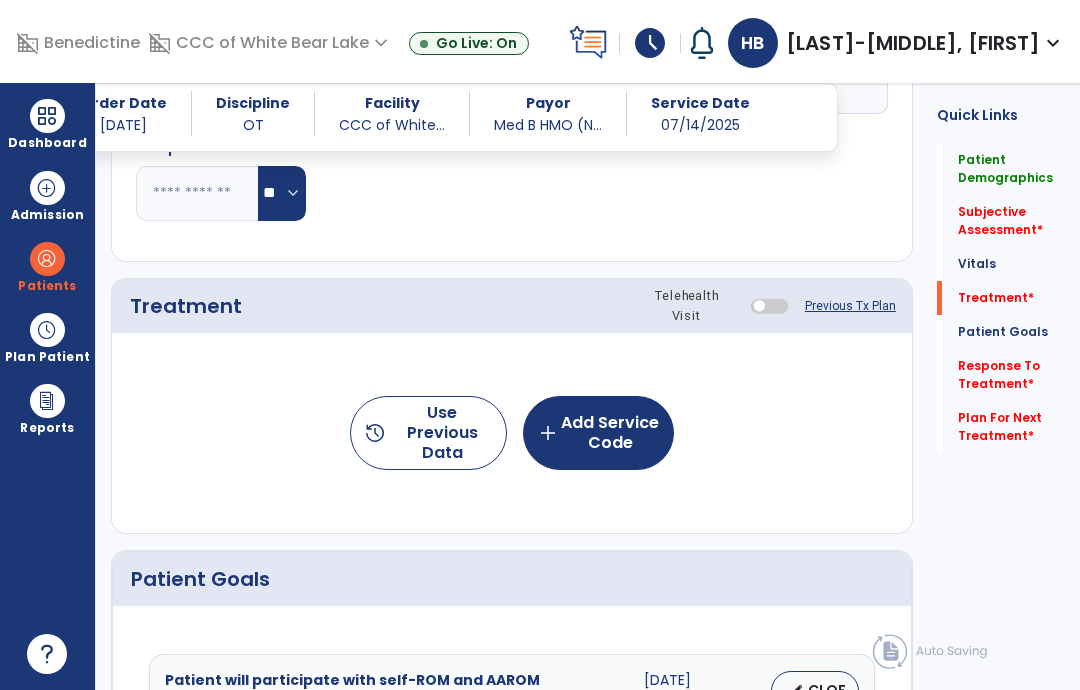 click on "add  Add Service Code" 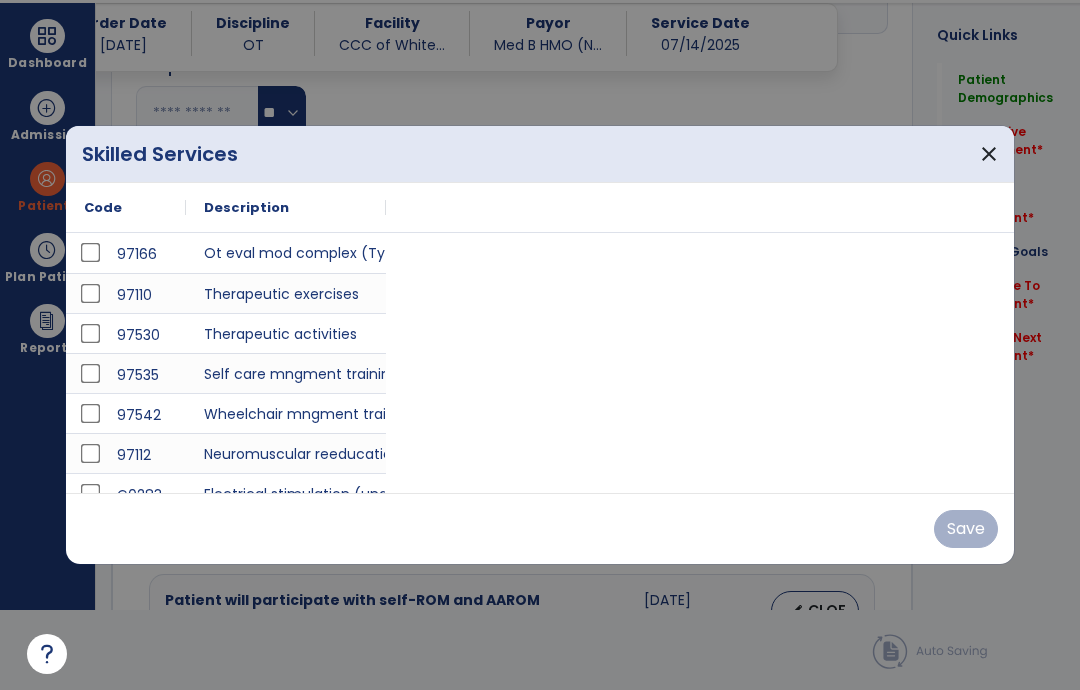 scroll, scrollTop: 0, scrollLeft: 0, axis: both 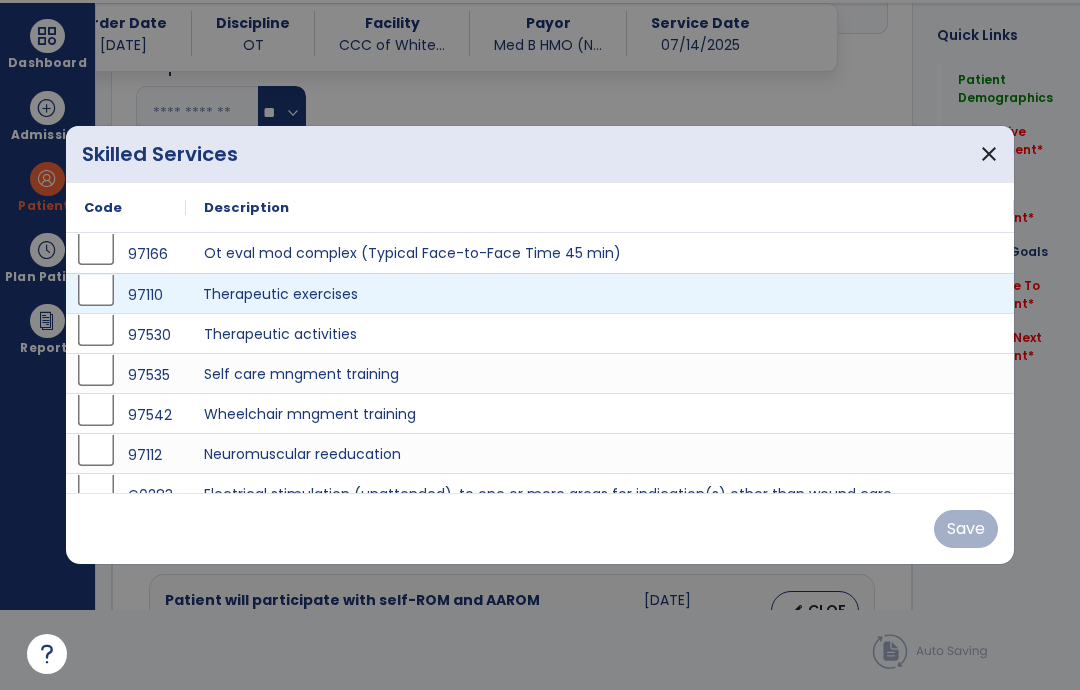 click on "Therapeutic exercises" at bounding box center [600, 293] 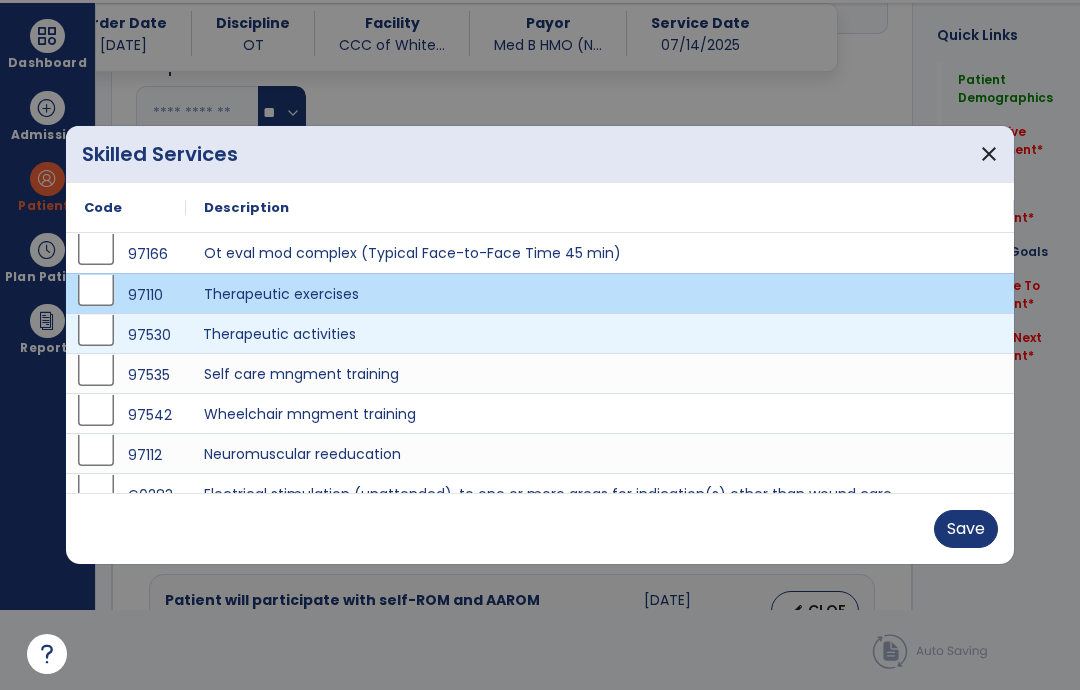 click on "Therapeutic activities" at bounding box center (600, 333) 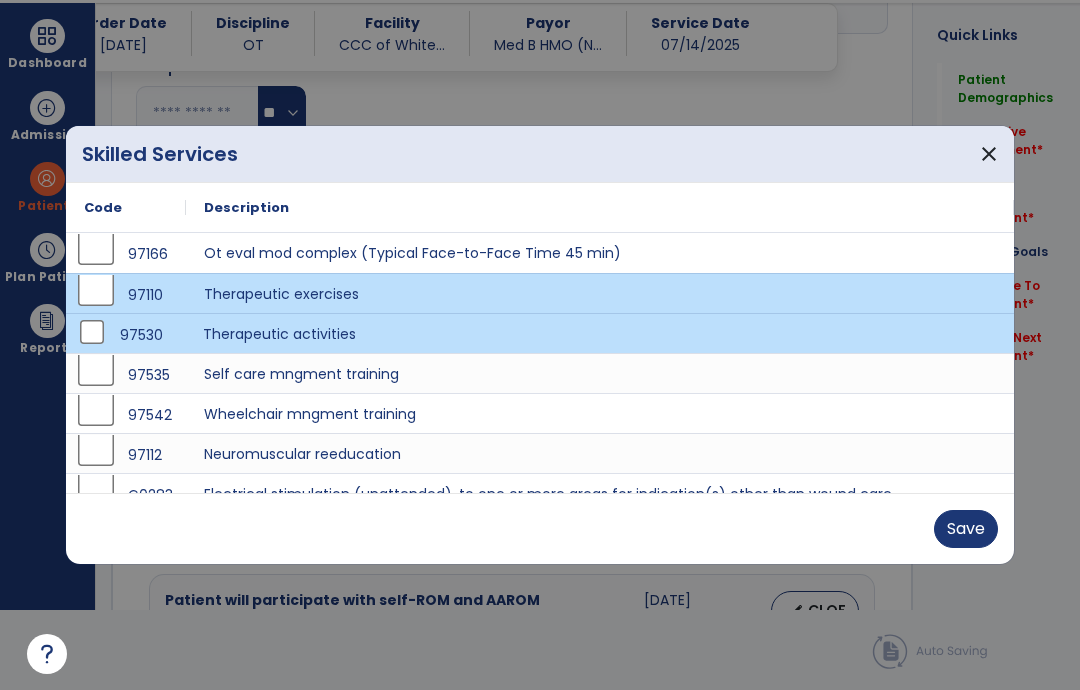click on "Therapeutic activities" at bounding box center (600, 333) 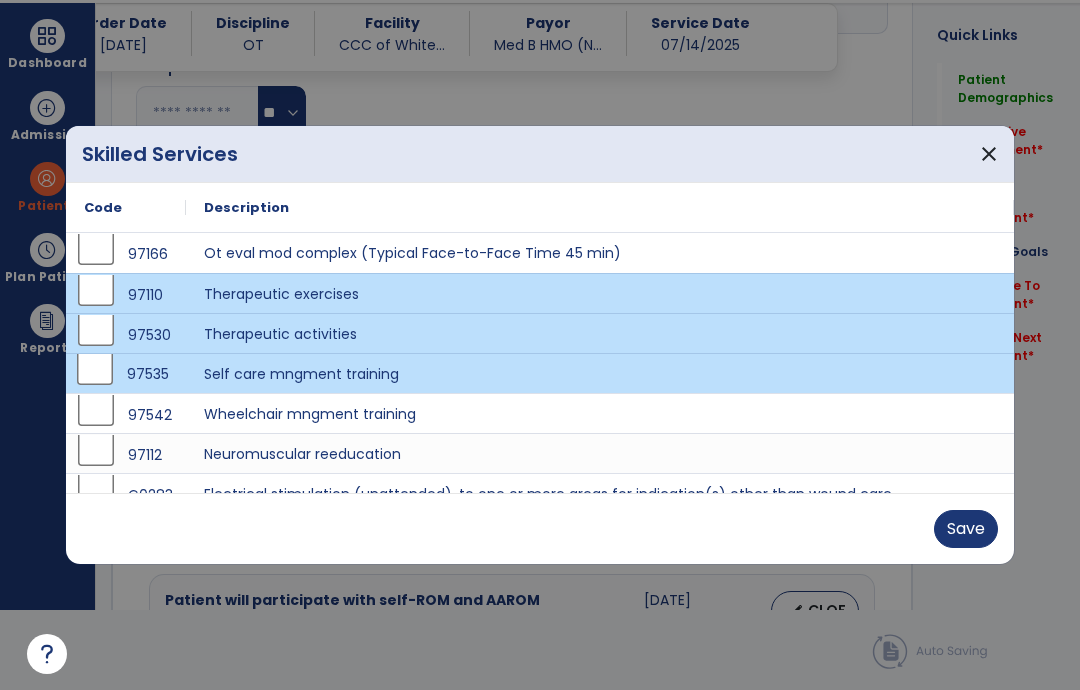 click on "Save" at bounding box center [966, 529] 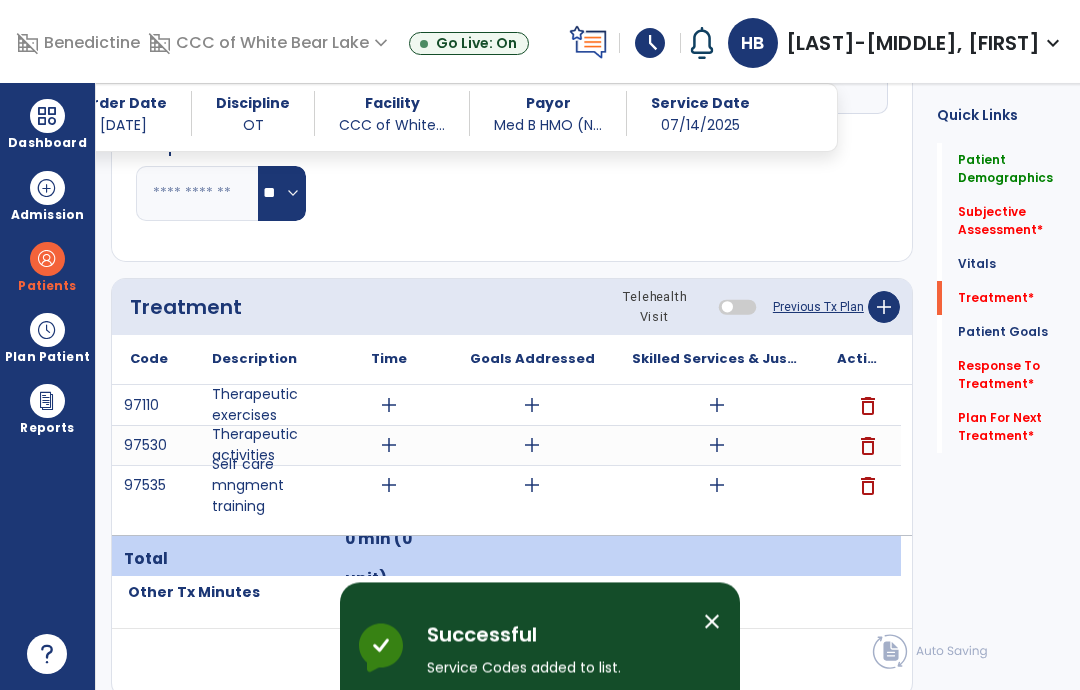 scroll, scrollTop: 80, scrollLeft: 0, axis: vertical 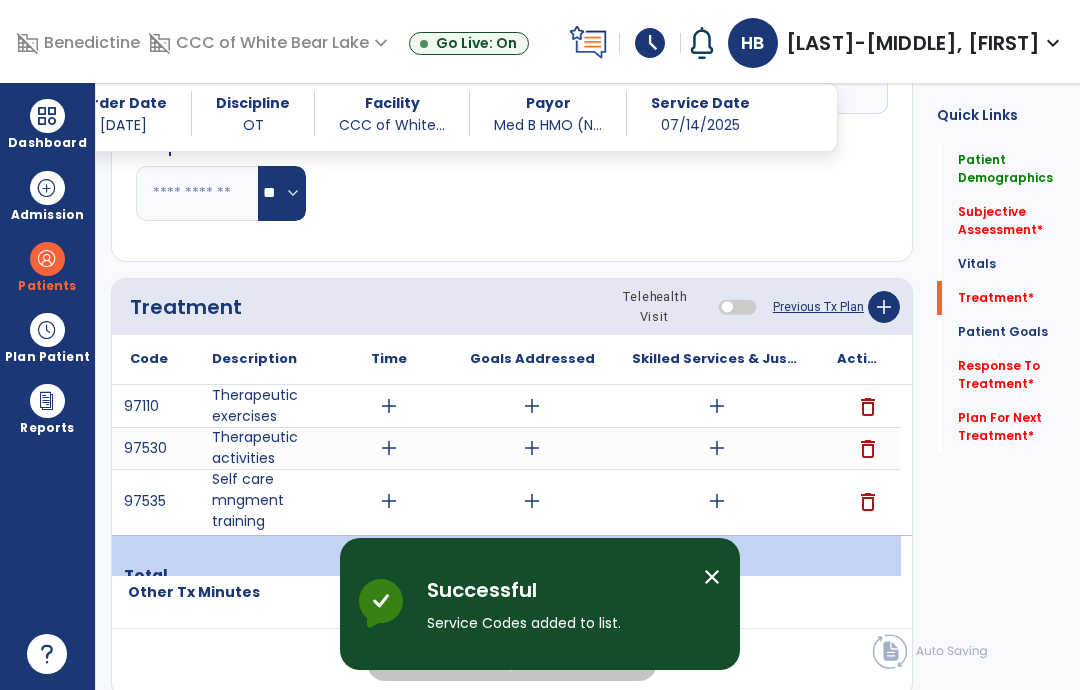 click on "add" at bounding box center [717, 406] 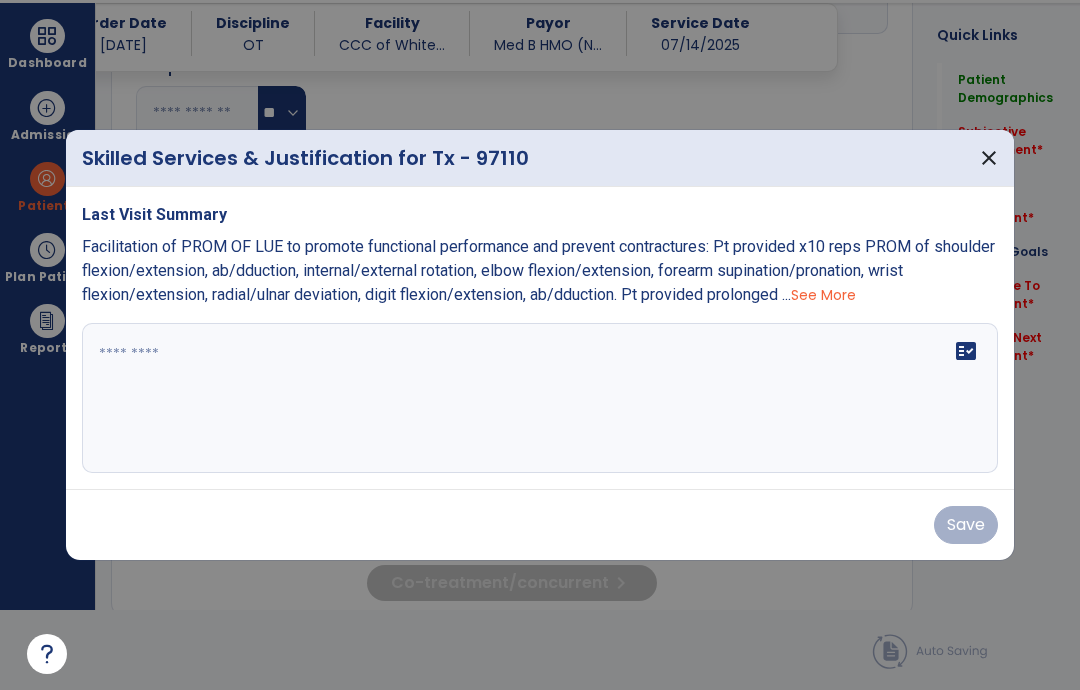 scroll, scrollTop: 0, scrollLeft: 0, axis: both 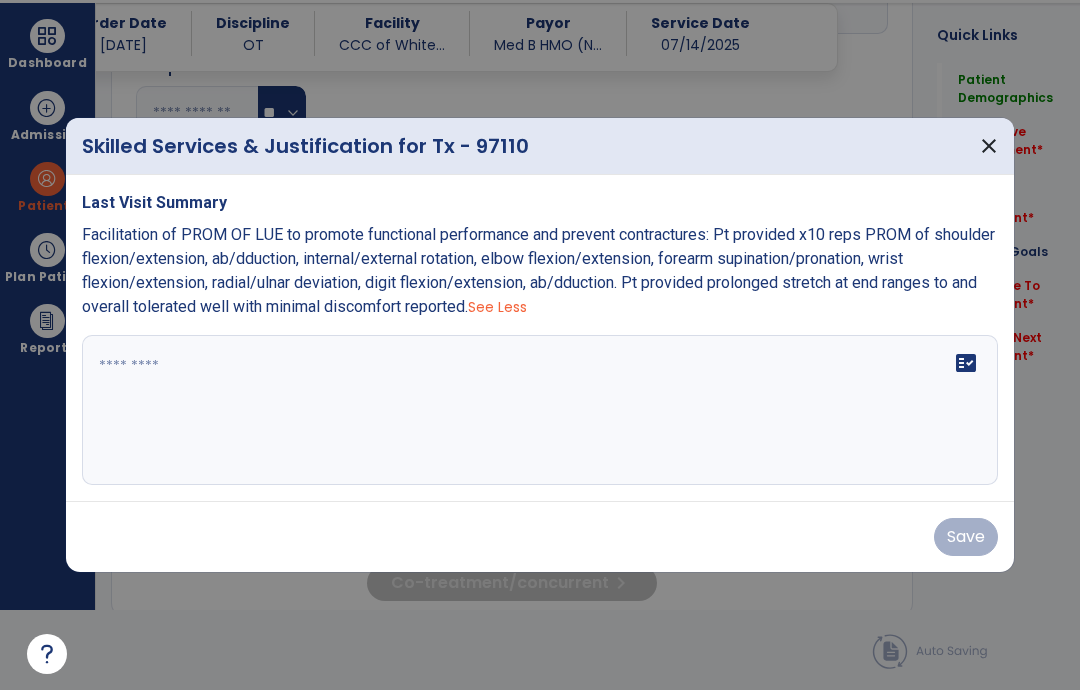 click on "close" at bounding box center (989, 146) 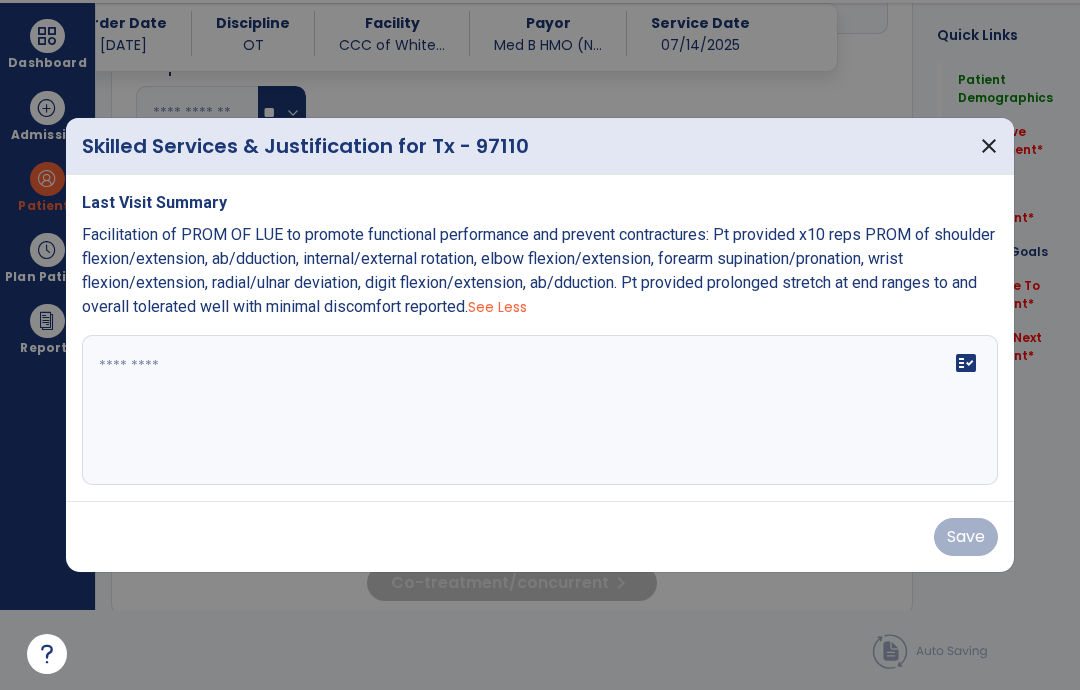 scroll, scrollTop: 80, scrollLeft: 0, axis: vertical 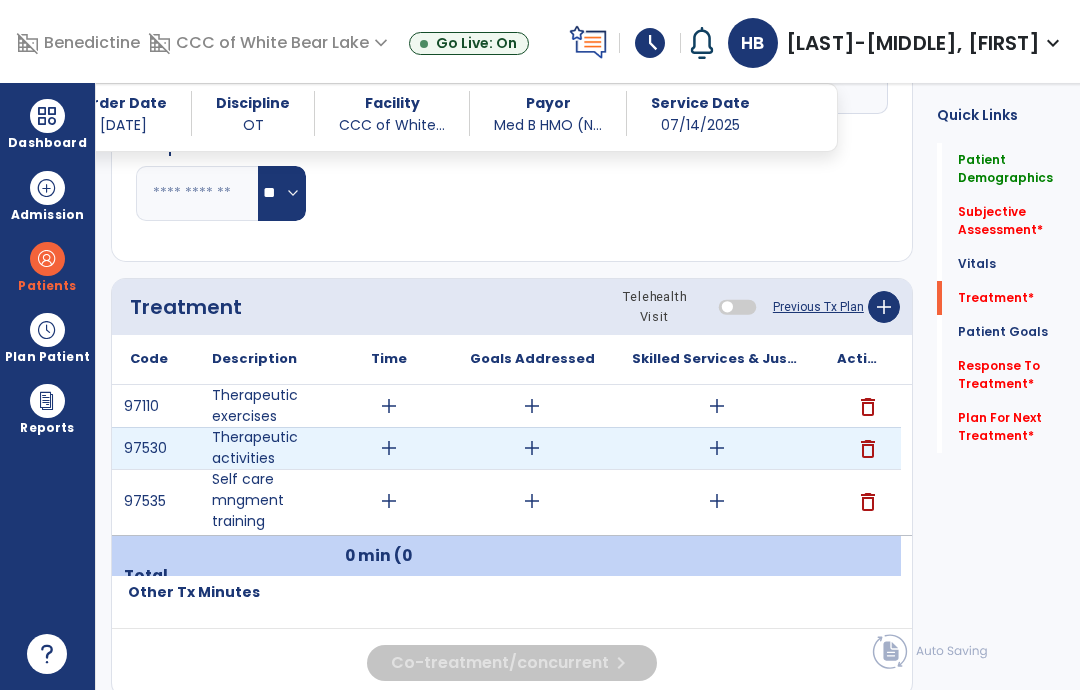 click on "add" at bounding box center [717, 448] 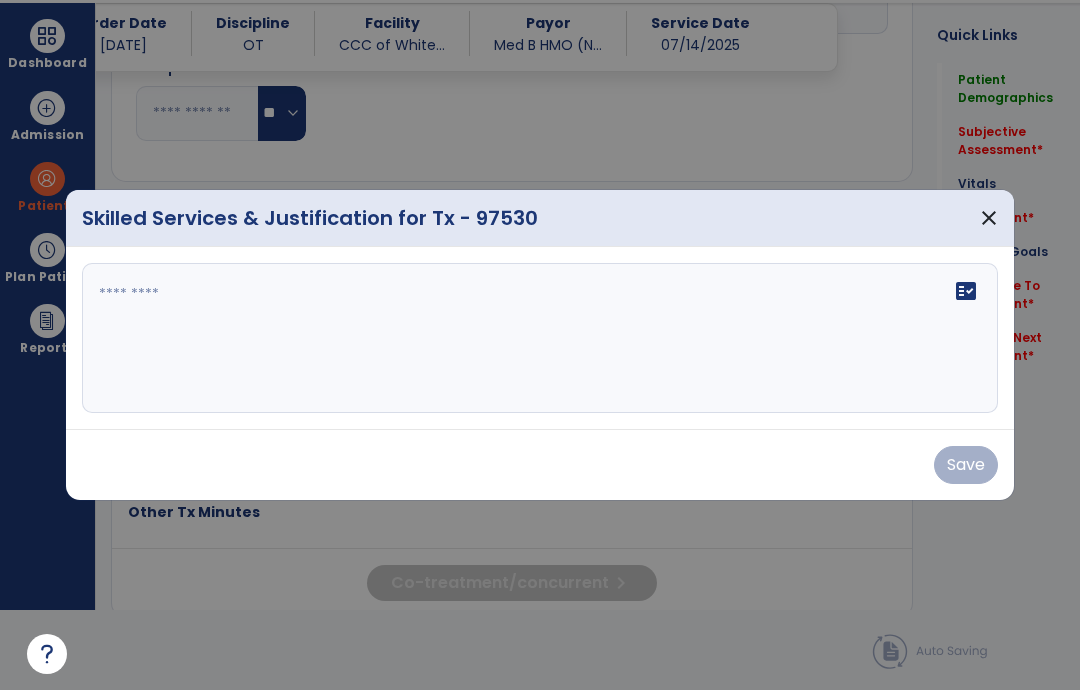 scroll, scrollTop: 0, scrollLeft: 0, axis: both 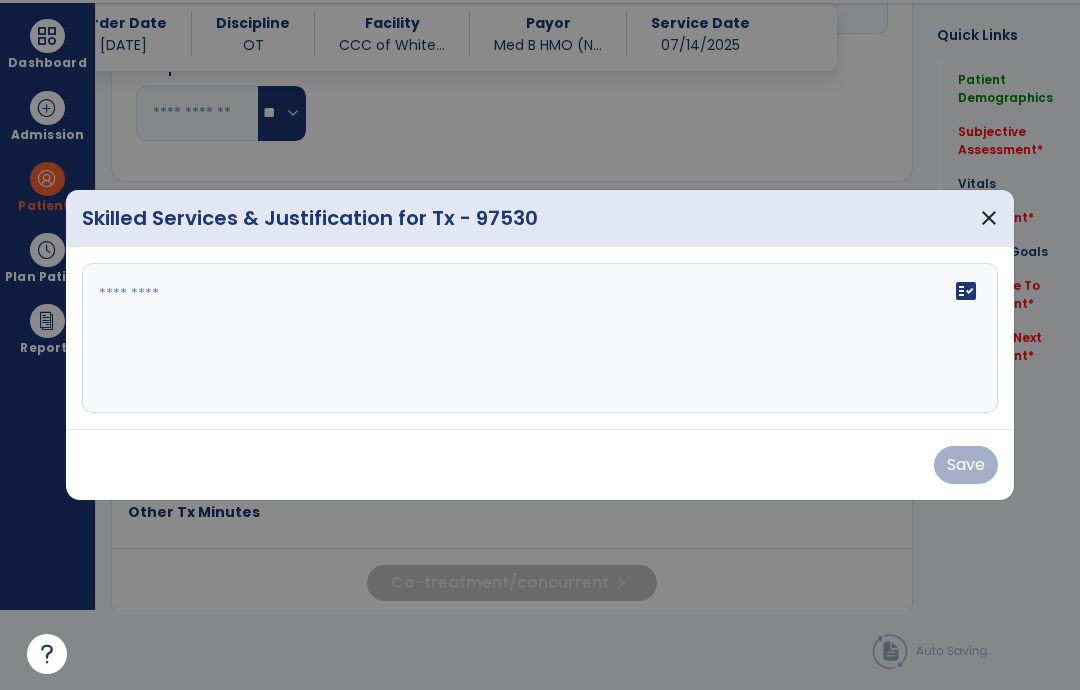 click on "close" at bounding box center [989, 218] 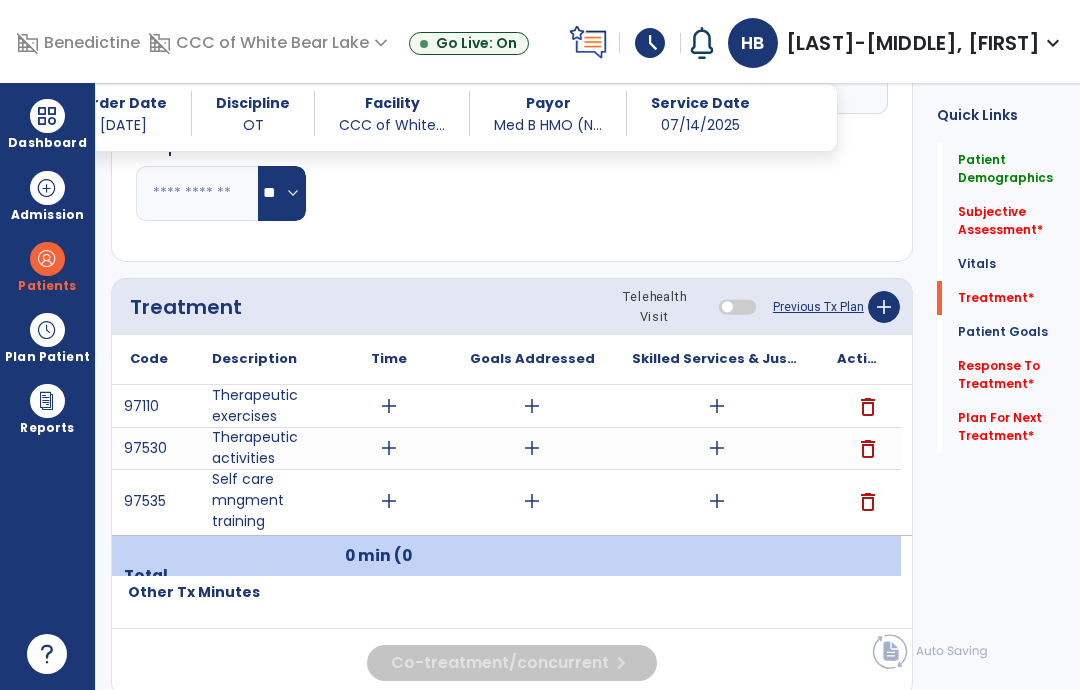 scroll, scrollTop: 80, scrollLeft: 0, axis: vertical 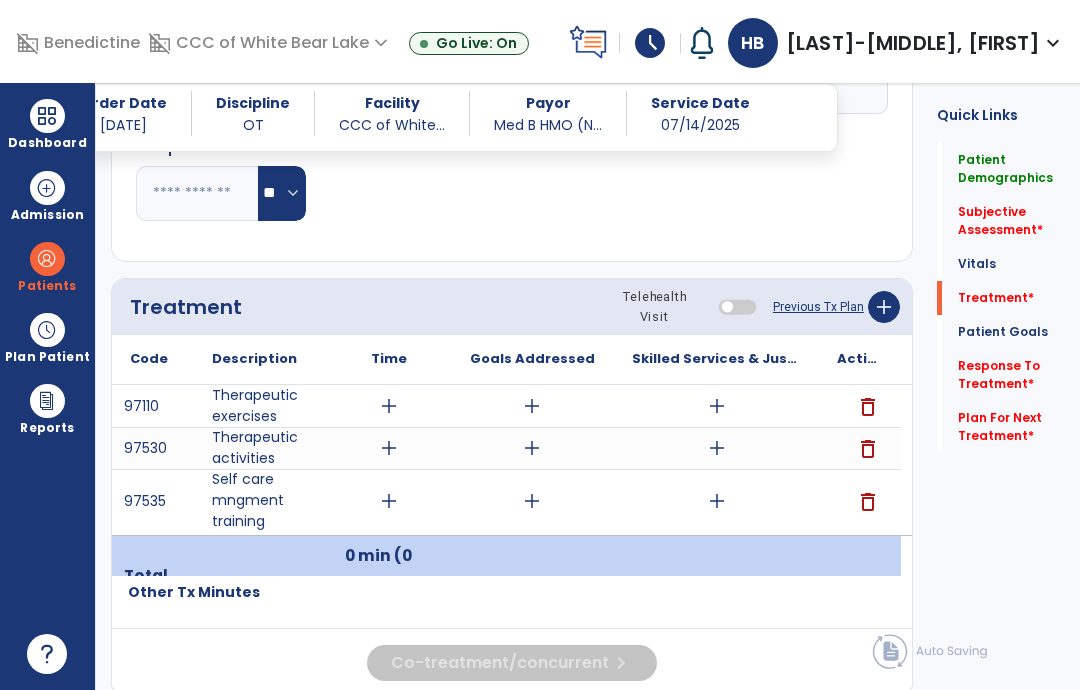 click on "add" at bounding box center (717, 501) 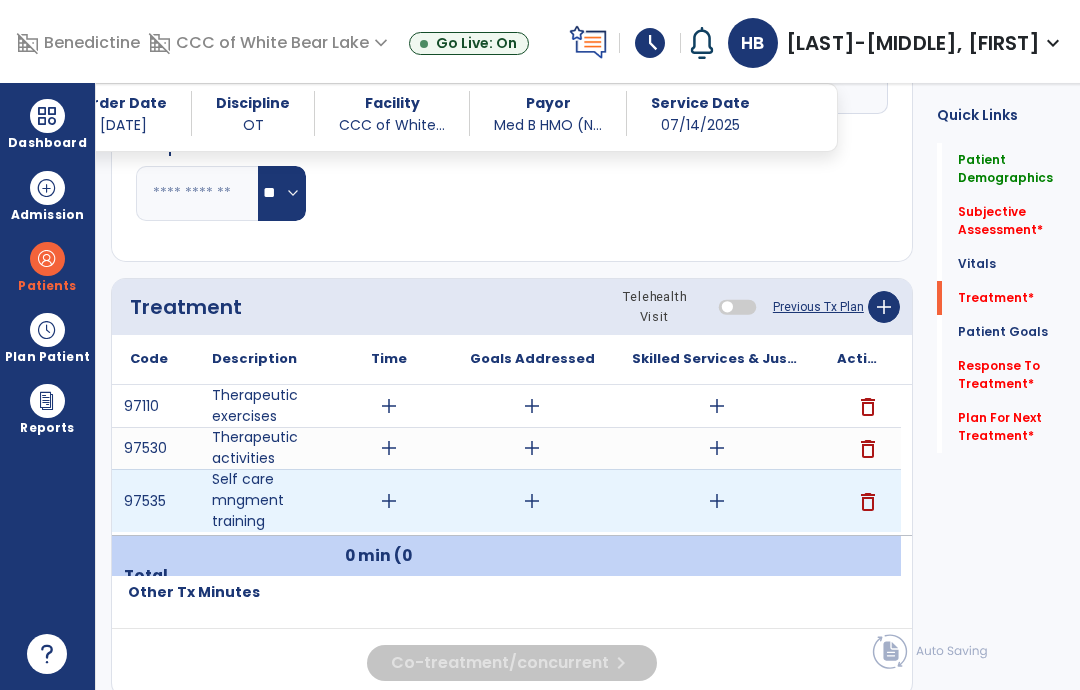 scroll, scrollTop: 0, scrollLeft: 0, axis: both 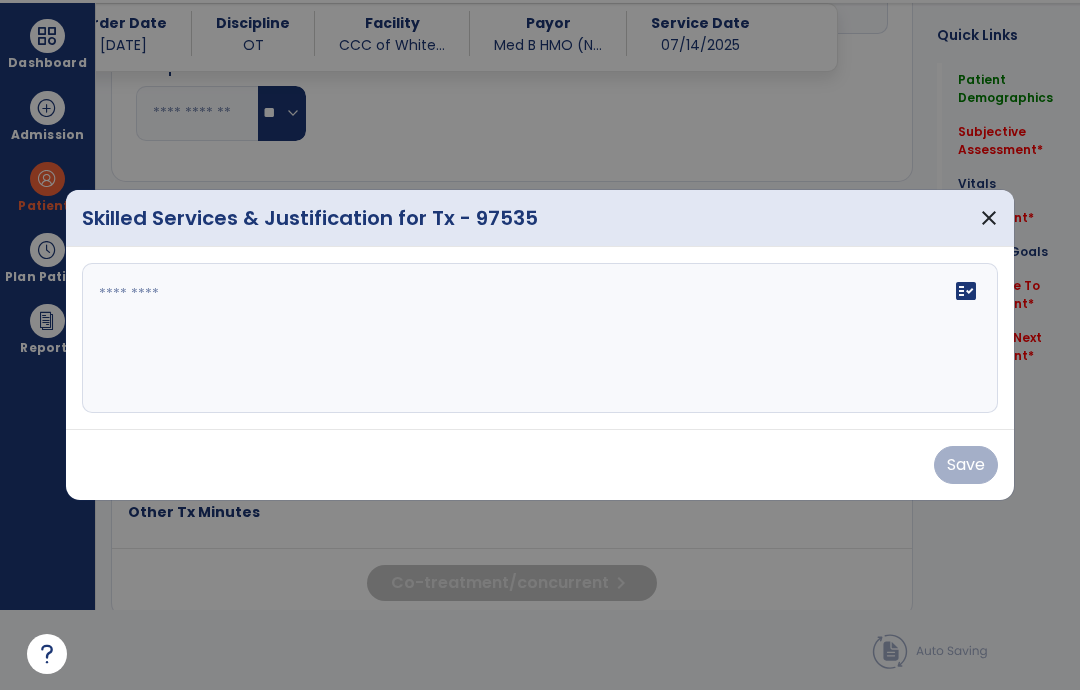 click on "close" at bounding box center (989, 218) 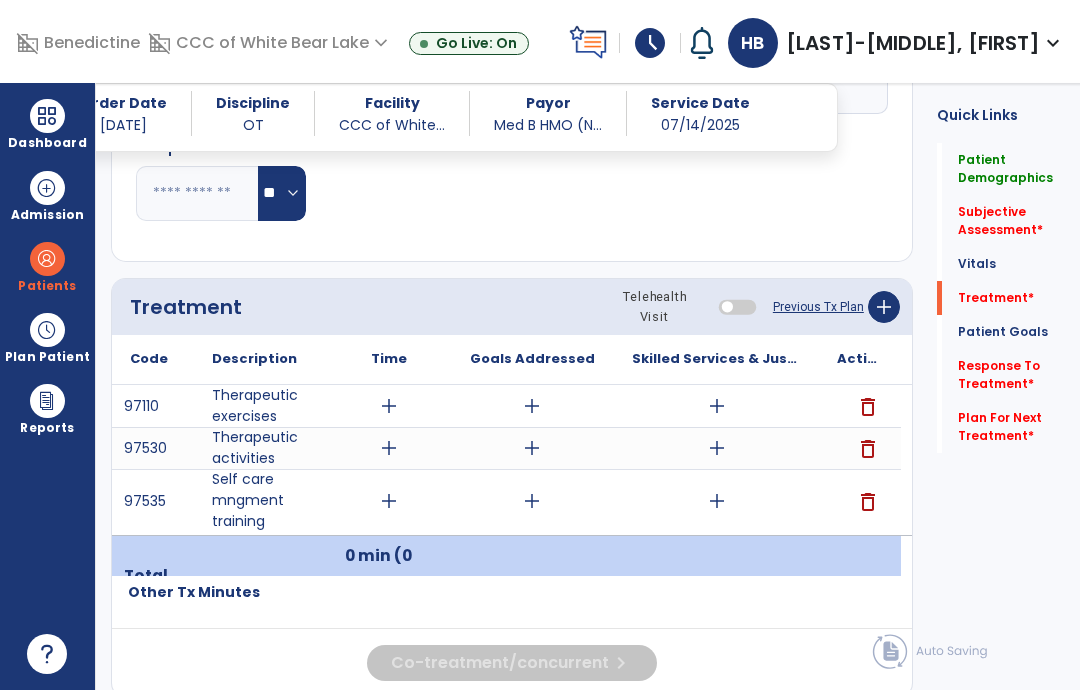 scroll, scrollTop: 80, scrollLeft: 0, axis: vertical 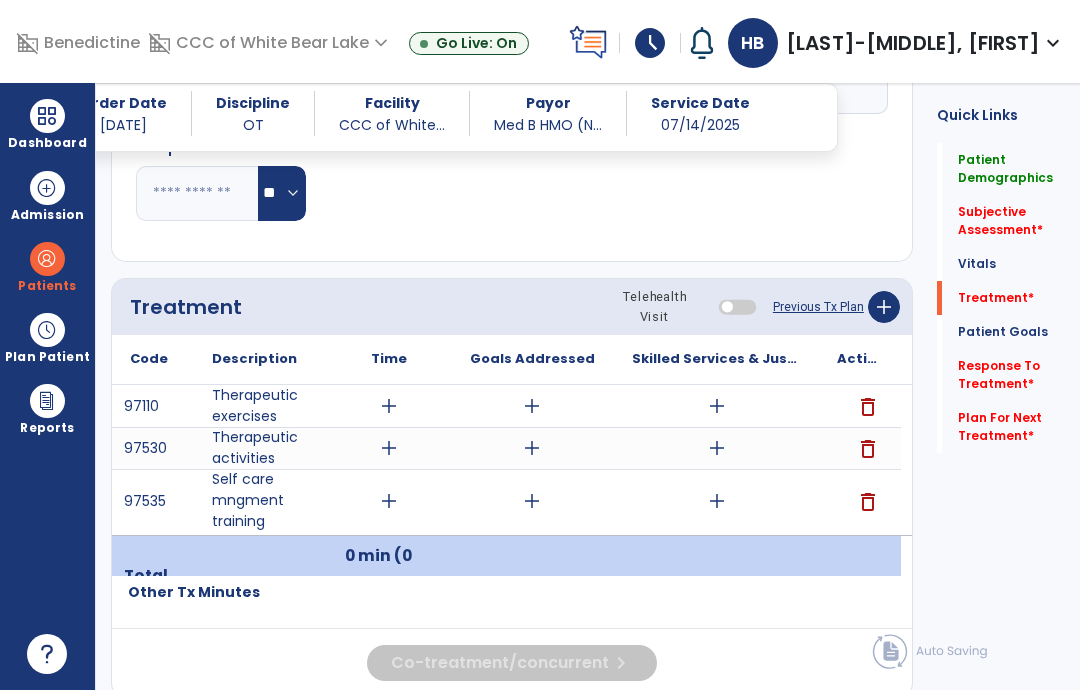 click on "Patients" at bounding box center (47, 266) 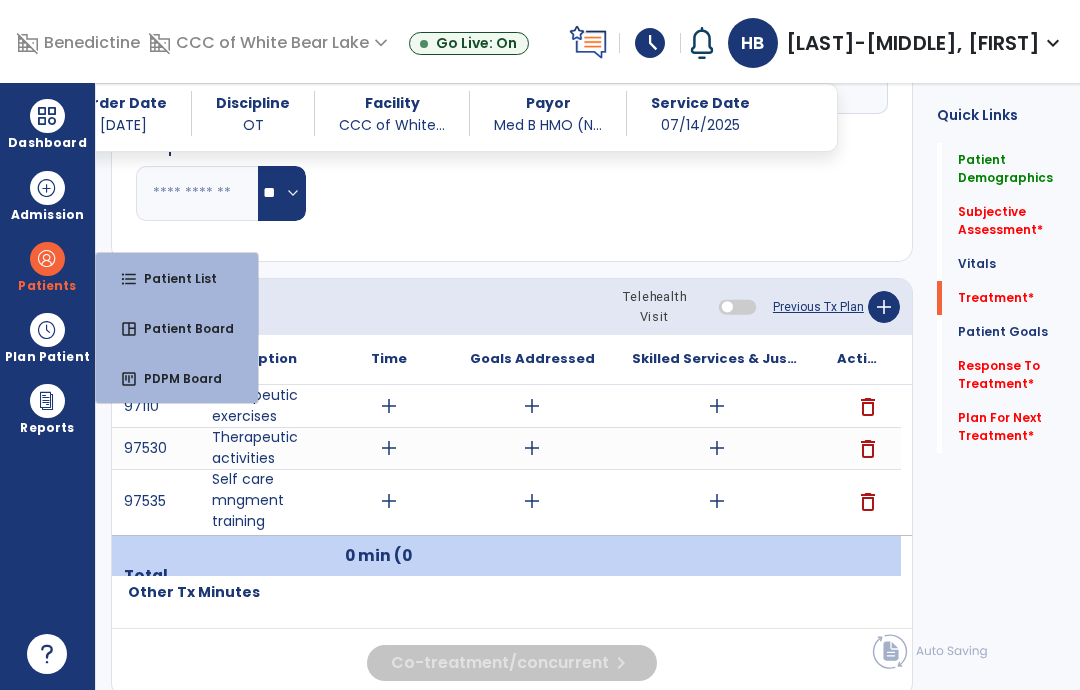click at bounding box center [47, 116] 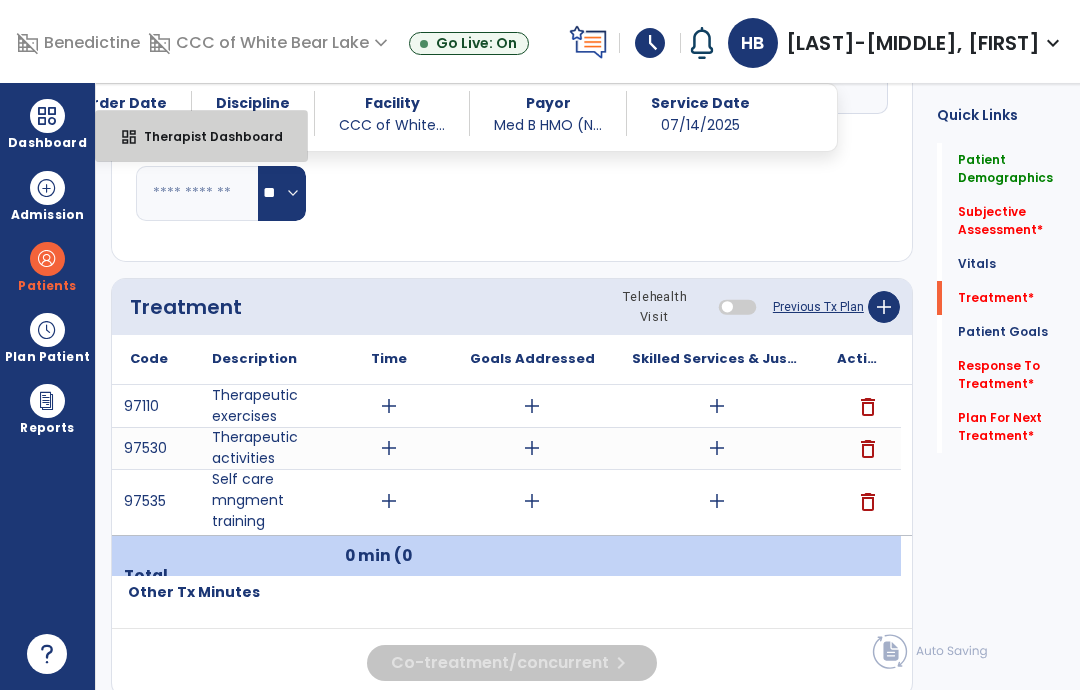click on "Therapist Dashboard" at bounding box center (205, 136) 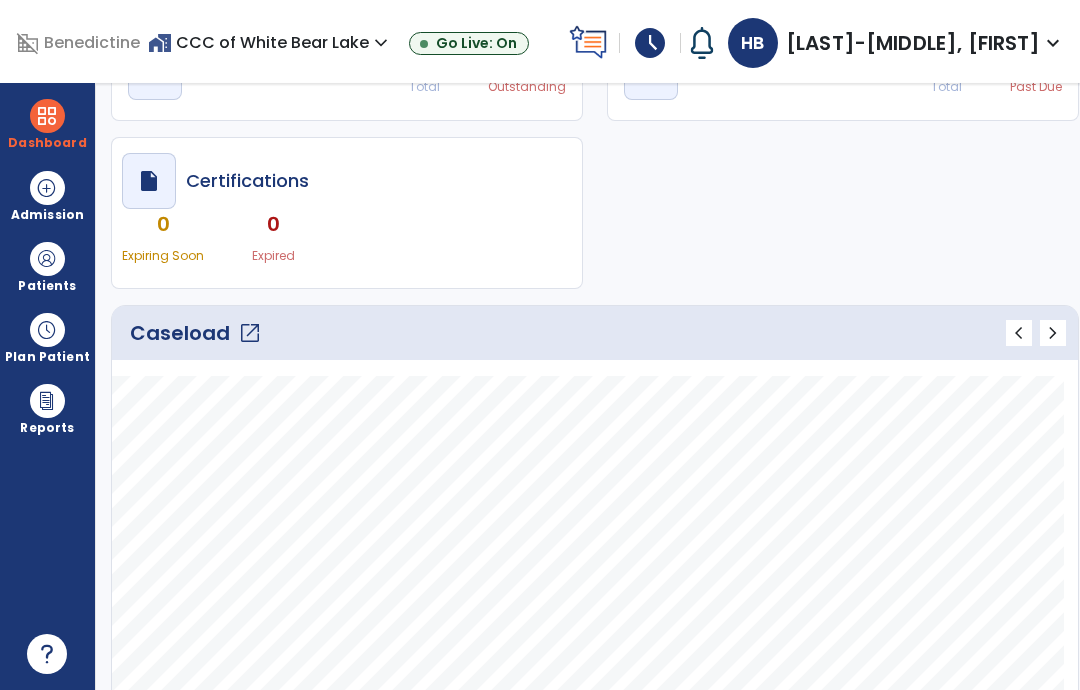 scroll, scrollTop: 120, scrollLeft: 0, axis: vertical 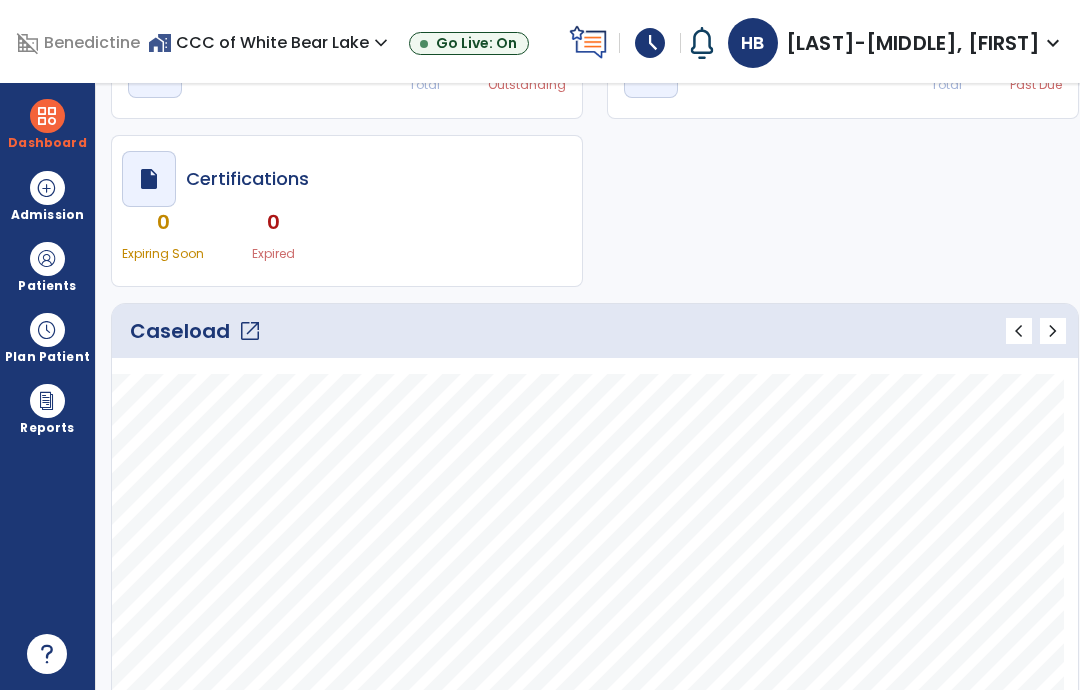 click on "open_in_new" 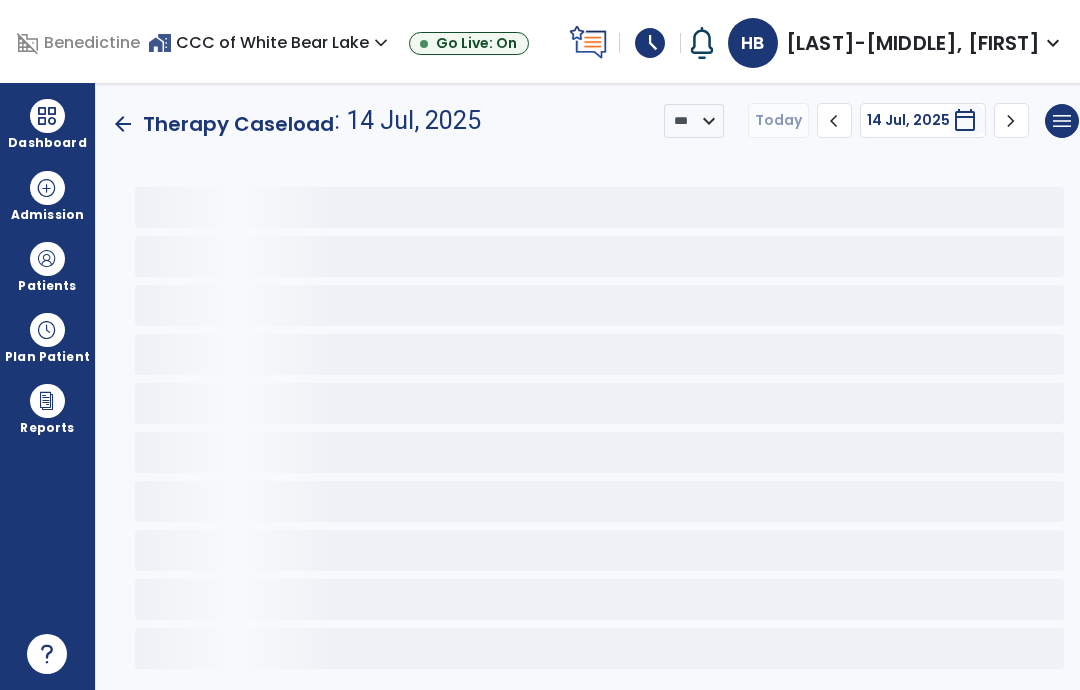 scroll, scrollTop: 0, scrollLeft: 0, axis: both 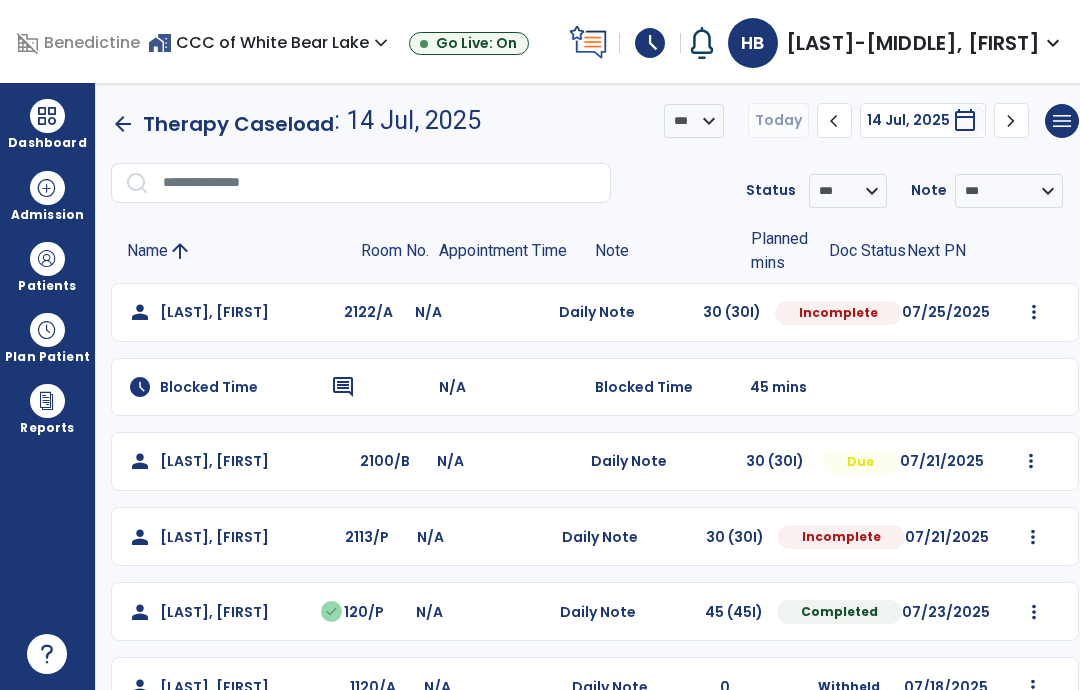 click at bounding box center [1034, 312] 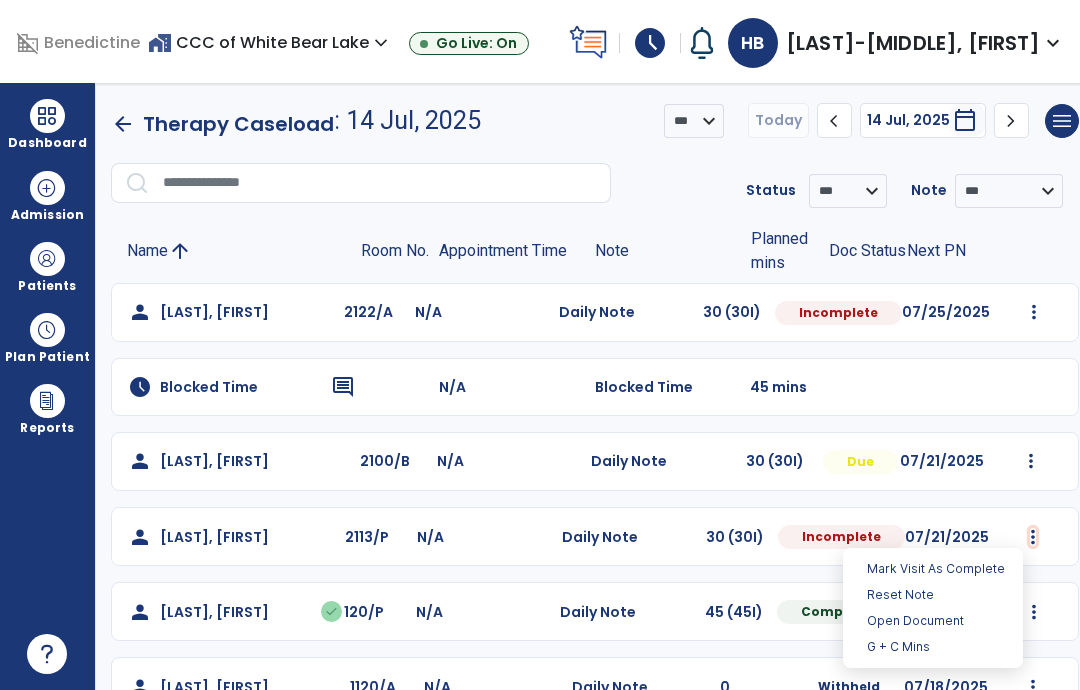 click on "Open Document" at bounding box center (933, 621) 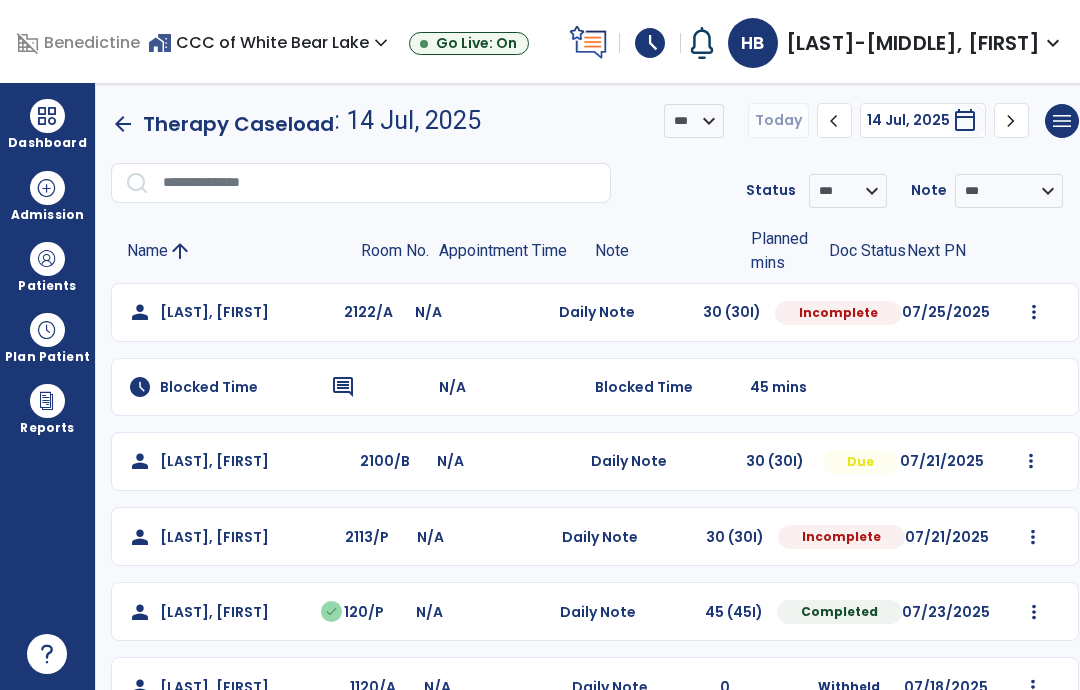 click on "Mark Visit As Complete   Reset Note   Open Document   G + C Mins" 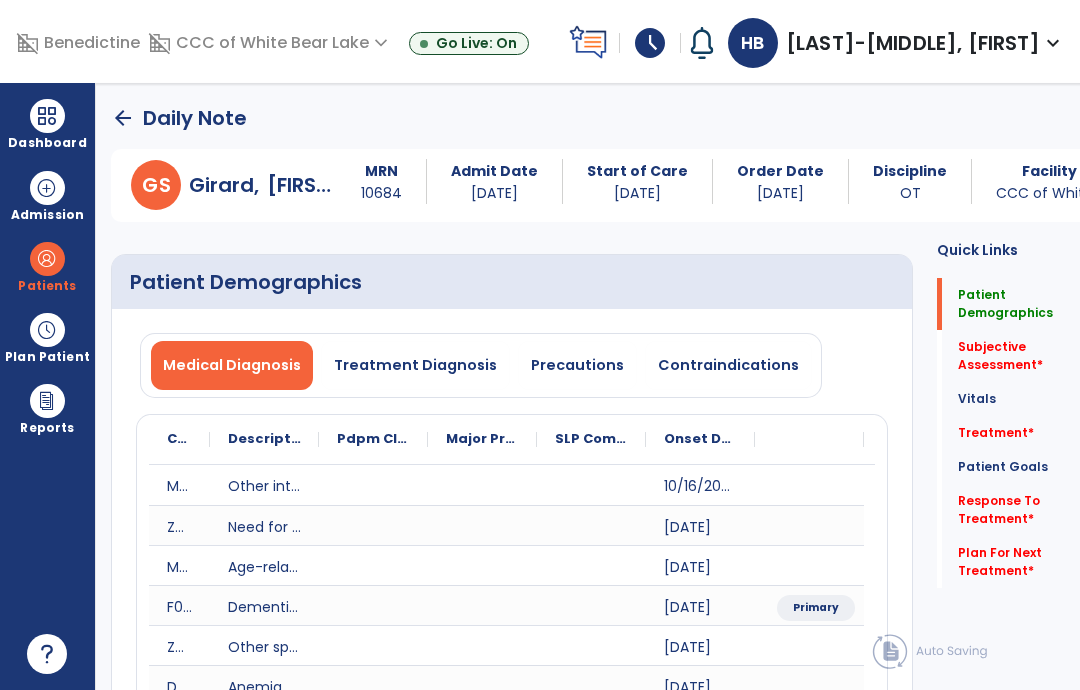 click on "Plan For Next Treatment   *  Plan For Next Treatment   *" 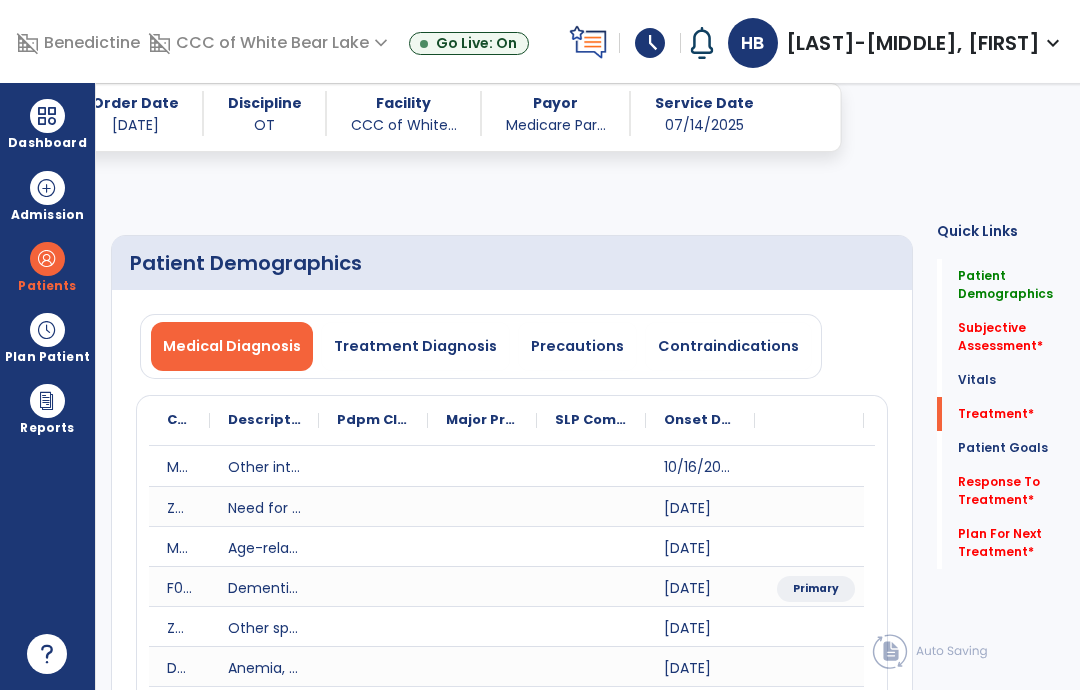 click on "Plan For Next Treatment   *" 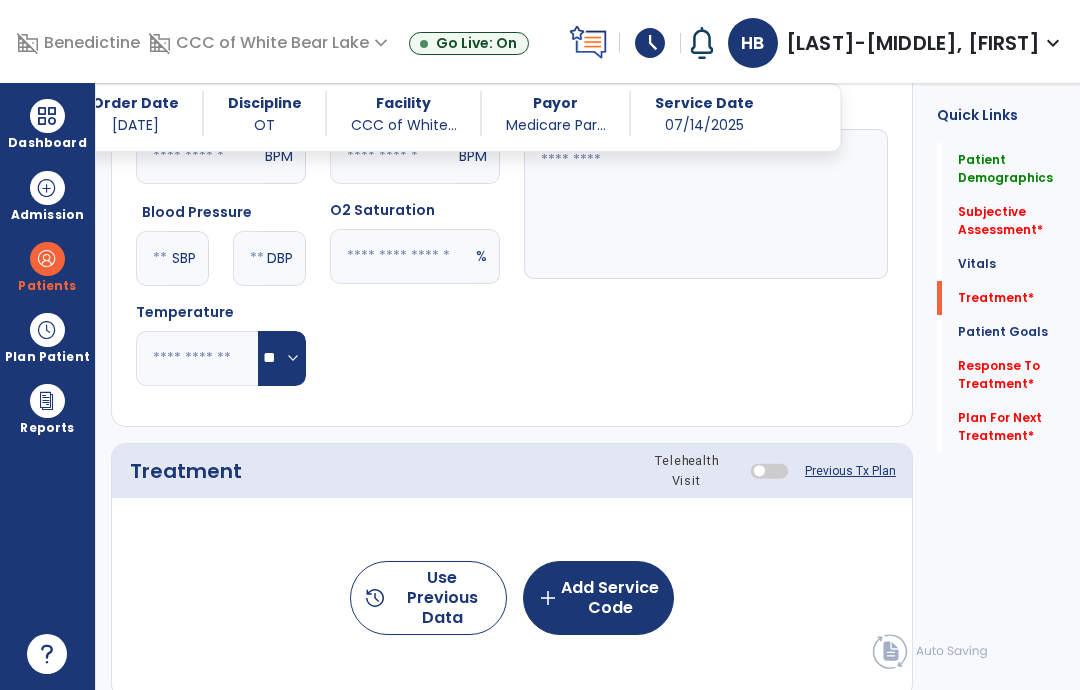 scroll, scrollTop: 2051, scrollLeft: 0, axis: vertical 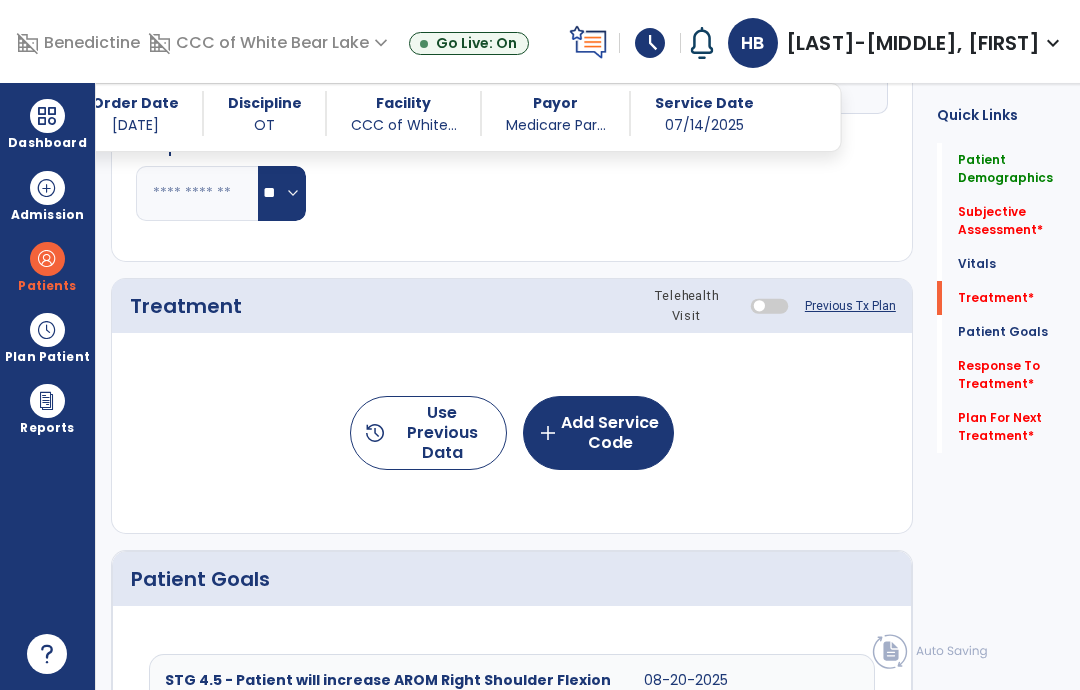 click on "Previous Tx Plan" 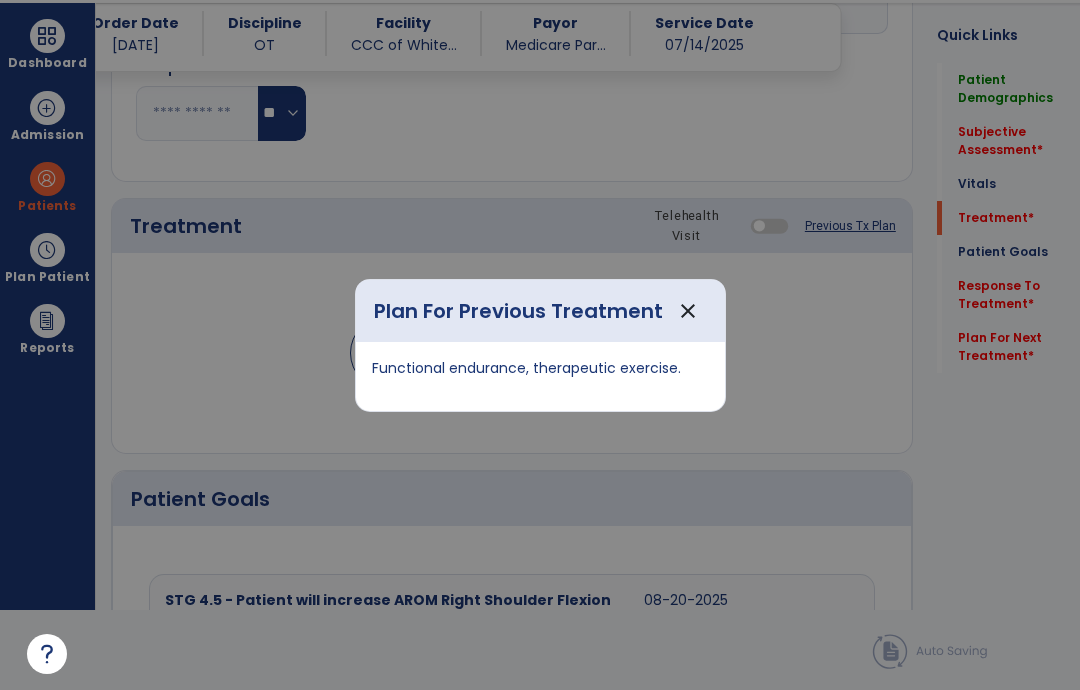 scroll, scrollTop: 0, scrollLeft: 0, axis: both 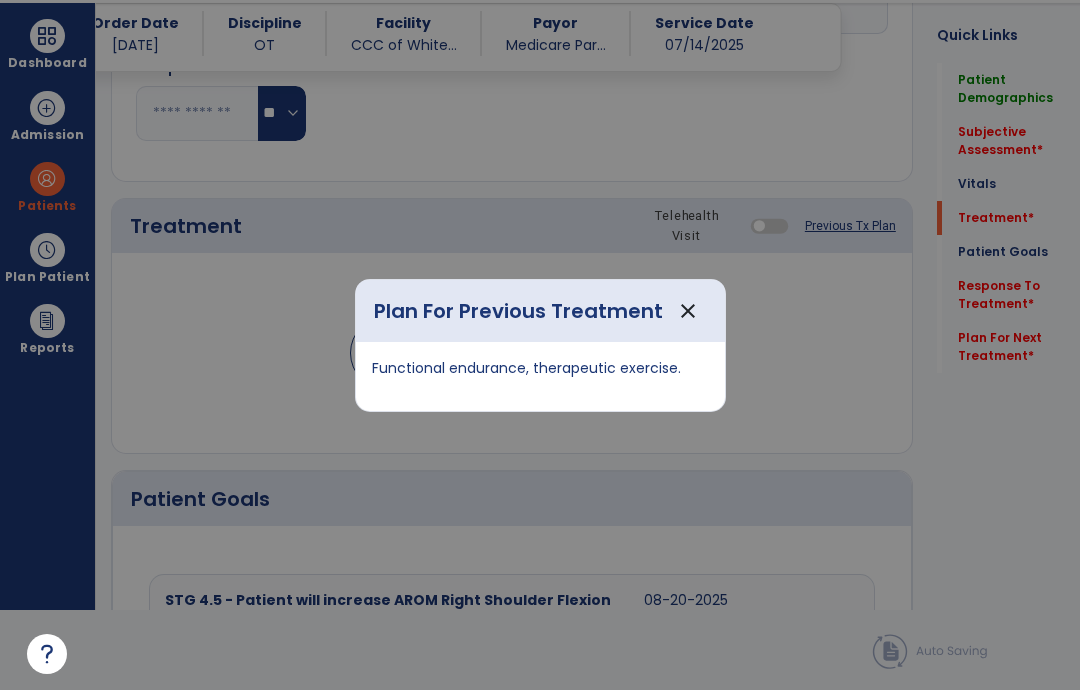 click on "close" at bounding box center [688, 311] 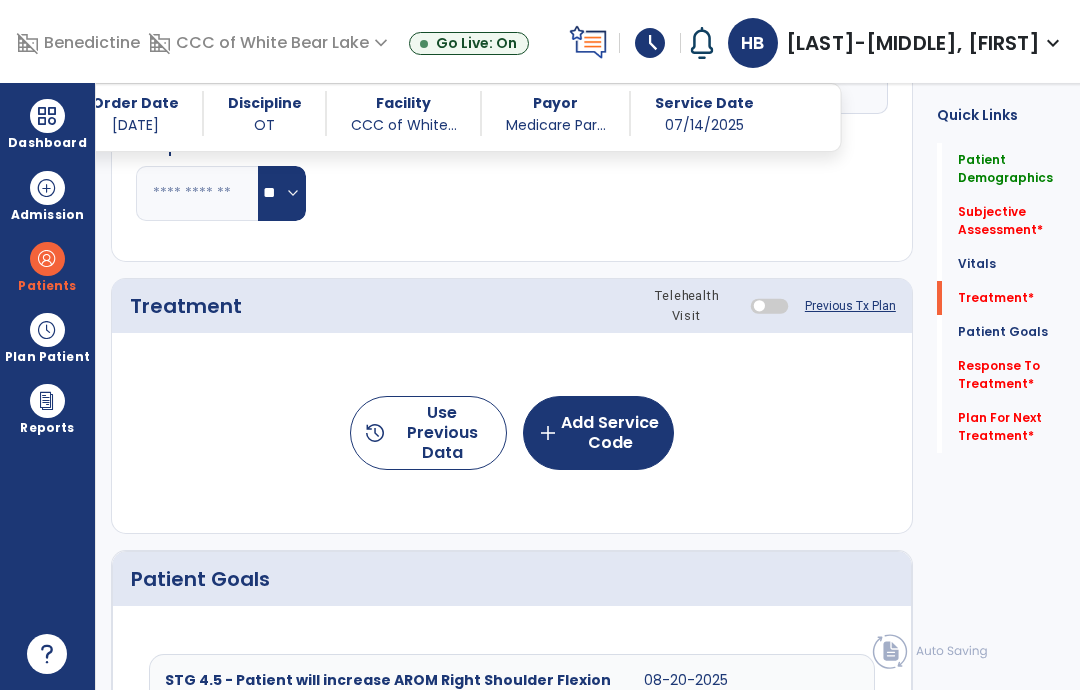 click on "add  Add Service Code" 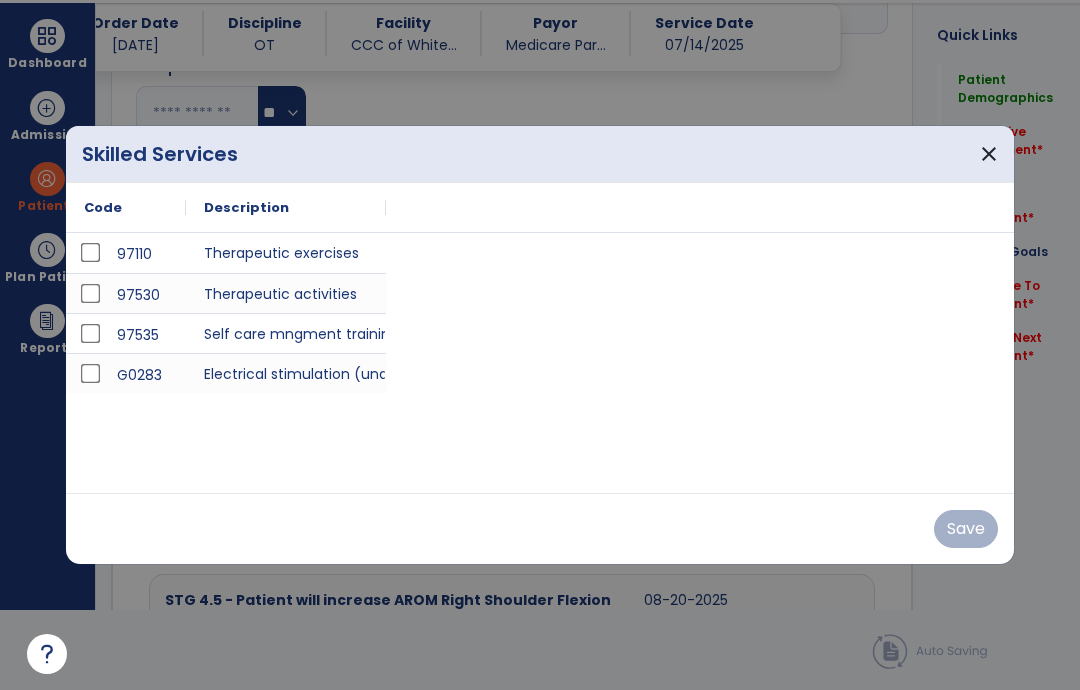 scroll, scrollTop: 0, scrollLeft: 0, axis: both 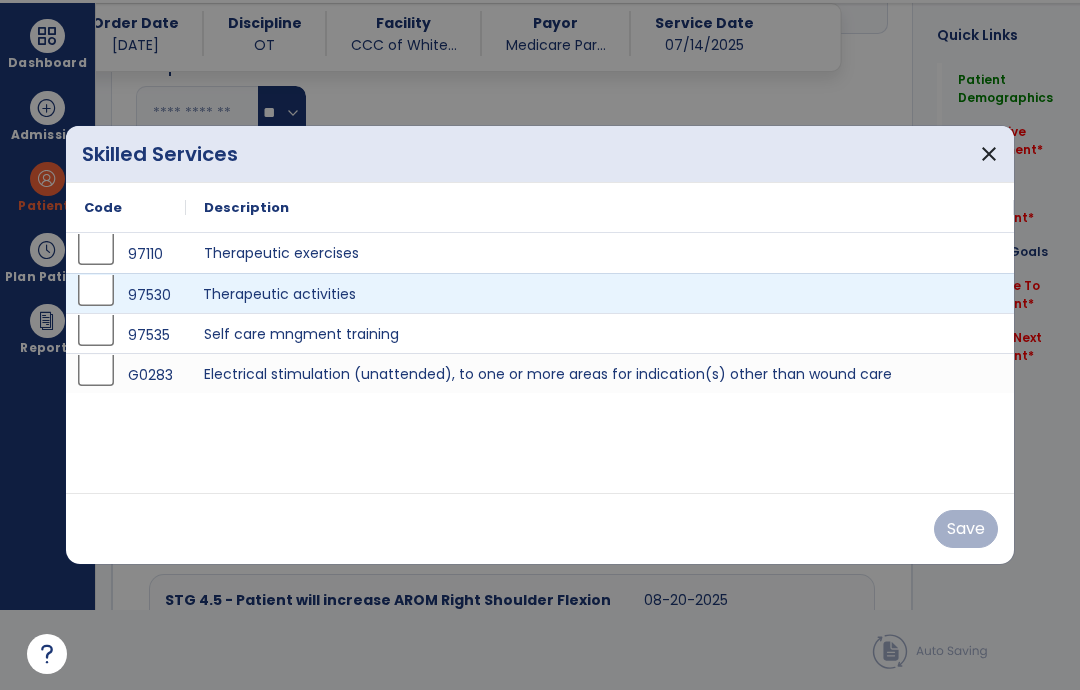 click on "Therapeutic activities" at bounding box center [600, 293] 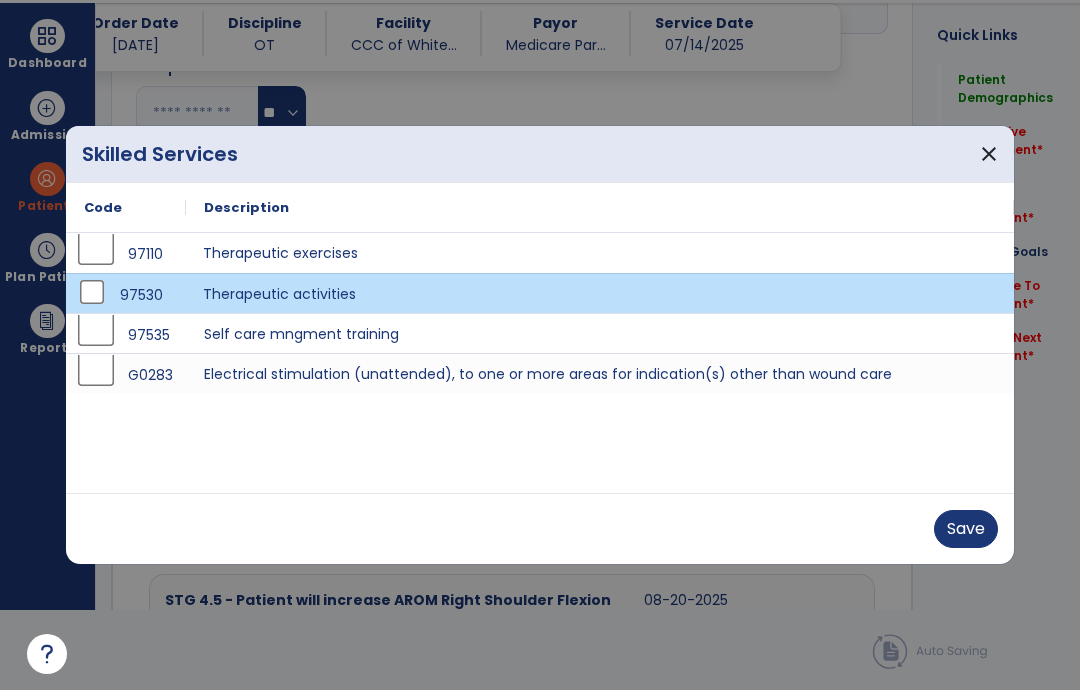 click on "Therapeutic exercises" at bounding box center [600, 253] 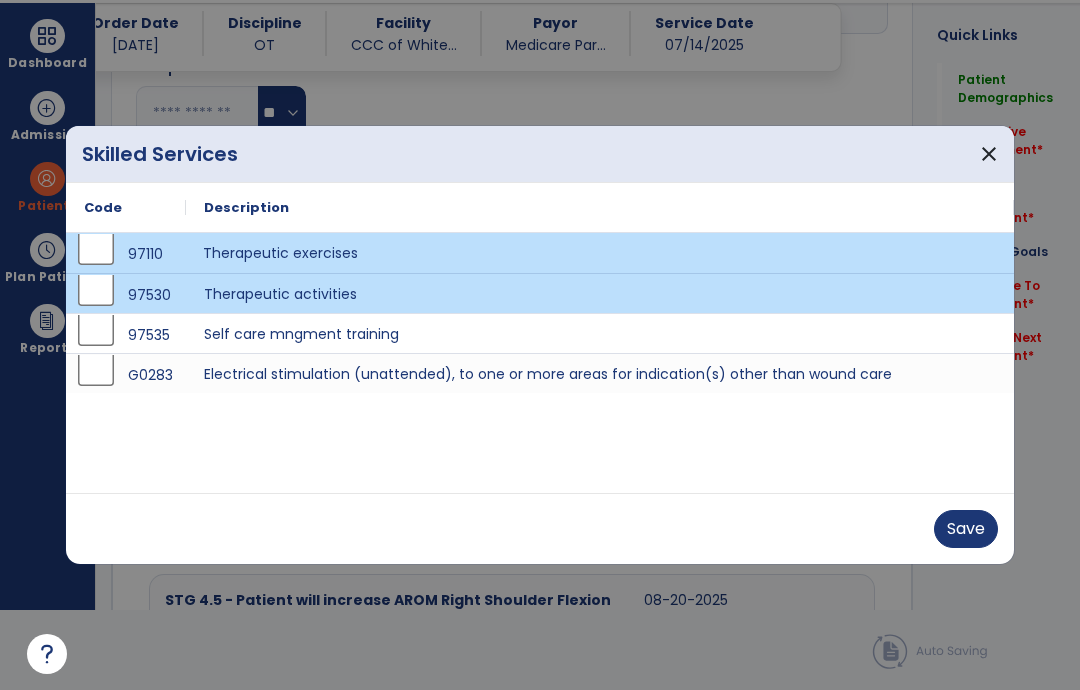 click on "Save" at bounding box center (966, 529) 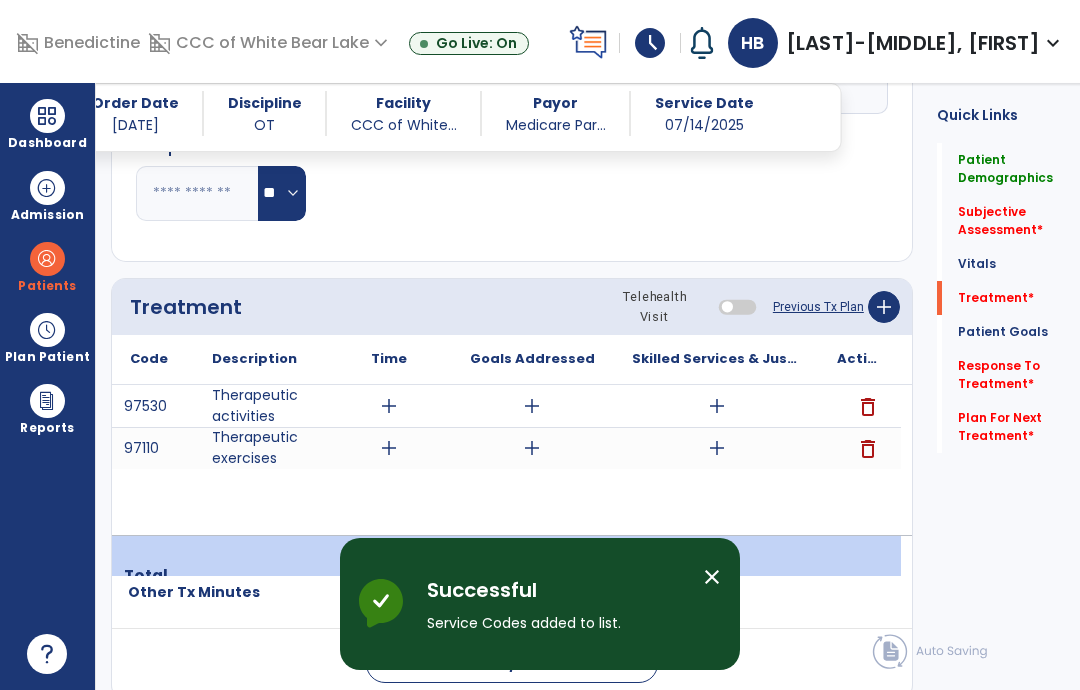 scroll, scrollTop: 80, scrollLeft: 0, axis: vertical 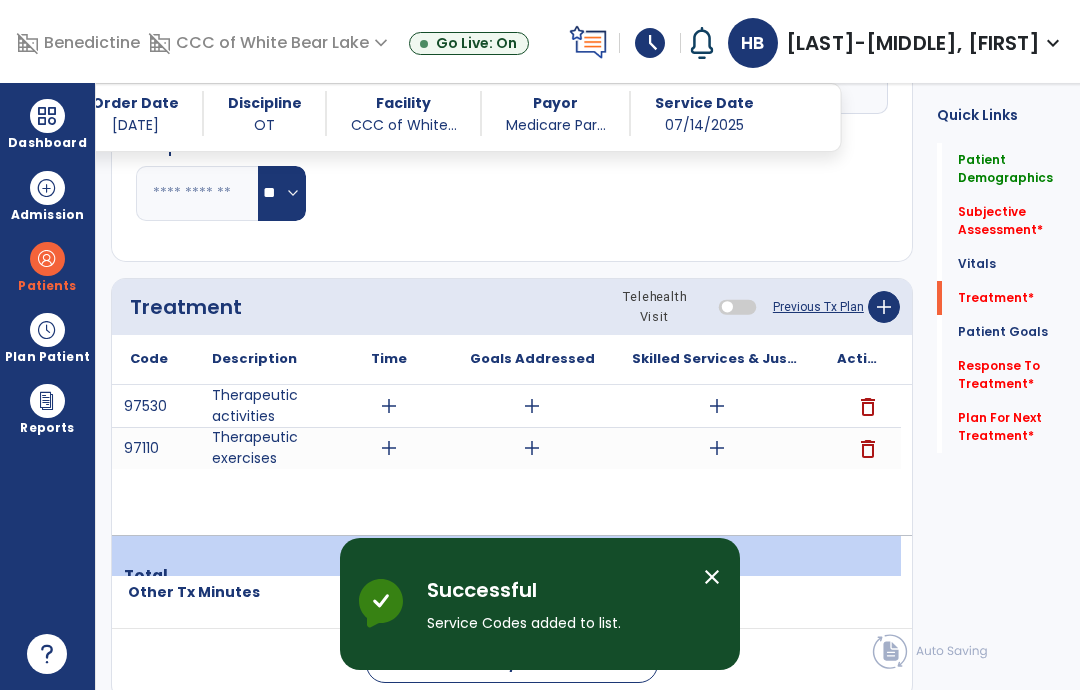click on "add" at bounding box center (717, 406) 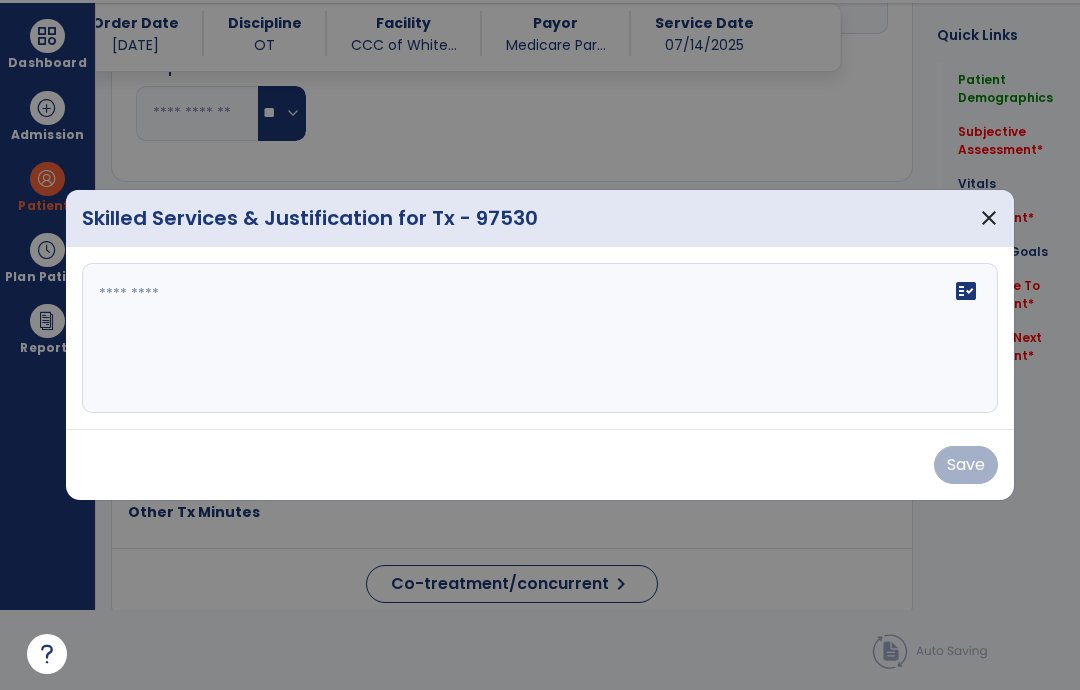 scroll, scrollTop: 0, scrollLeft: 0, axis: both 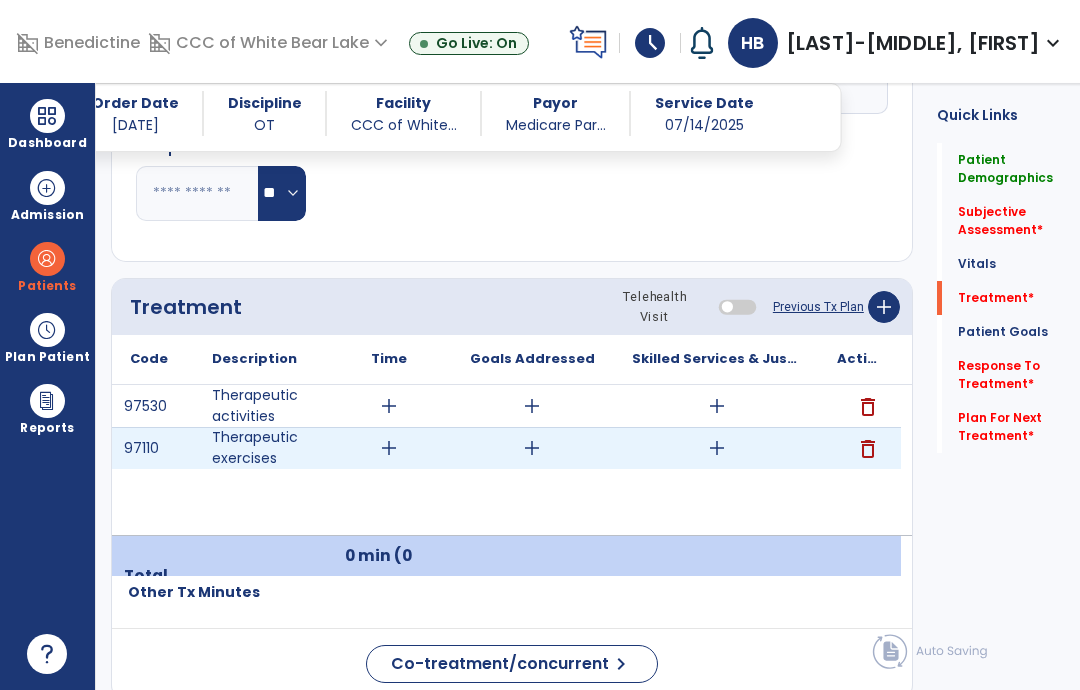 click on "add" at bounding box center (716, 448) 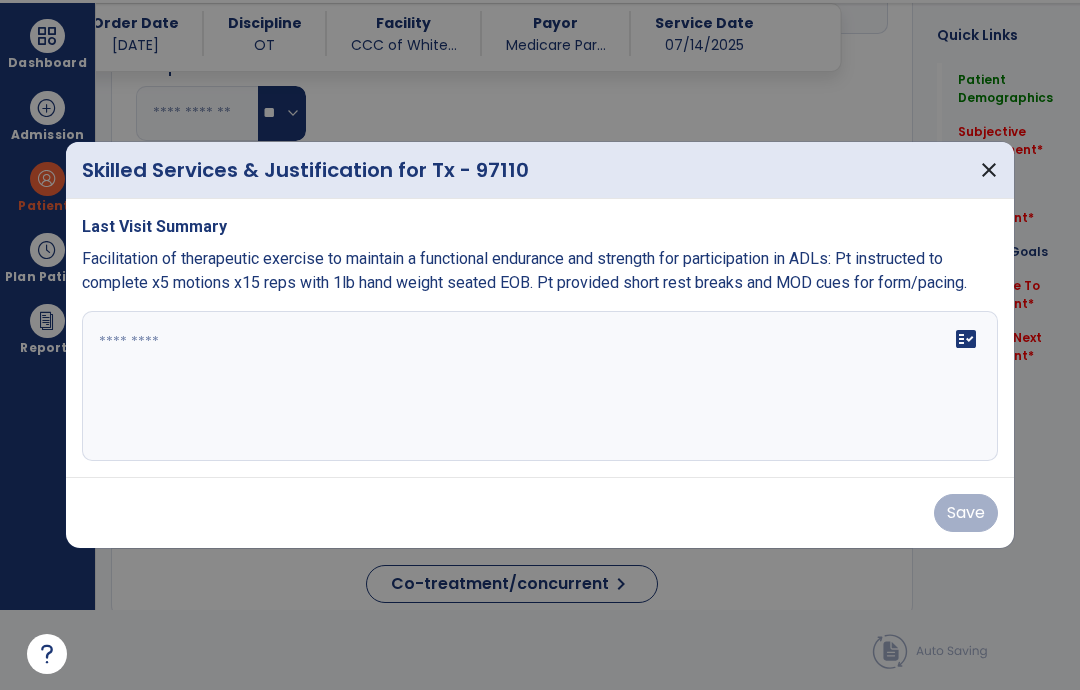 scroll, scrollTop: 0, scrollLeft: 0, axis: both 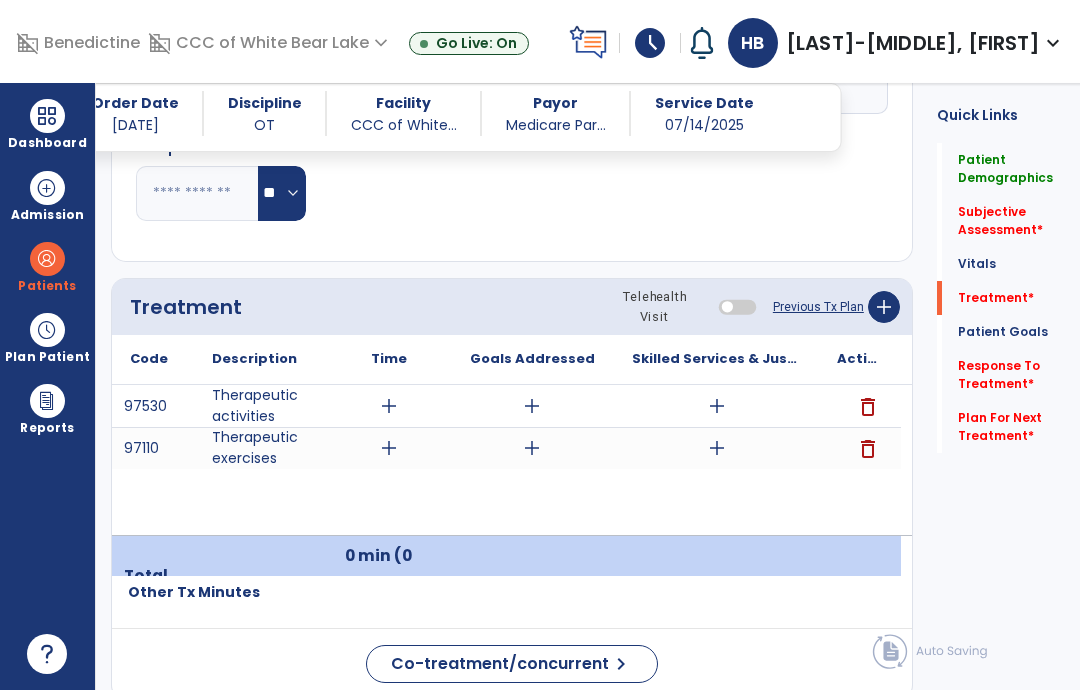 click at bounding box center [47, 259] 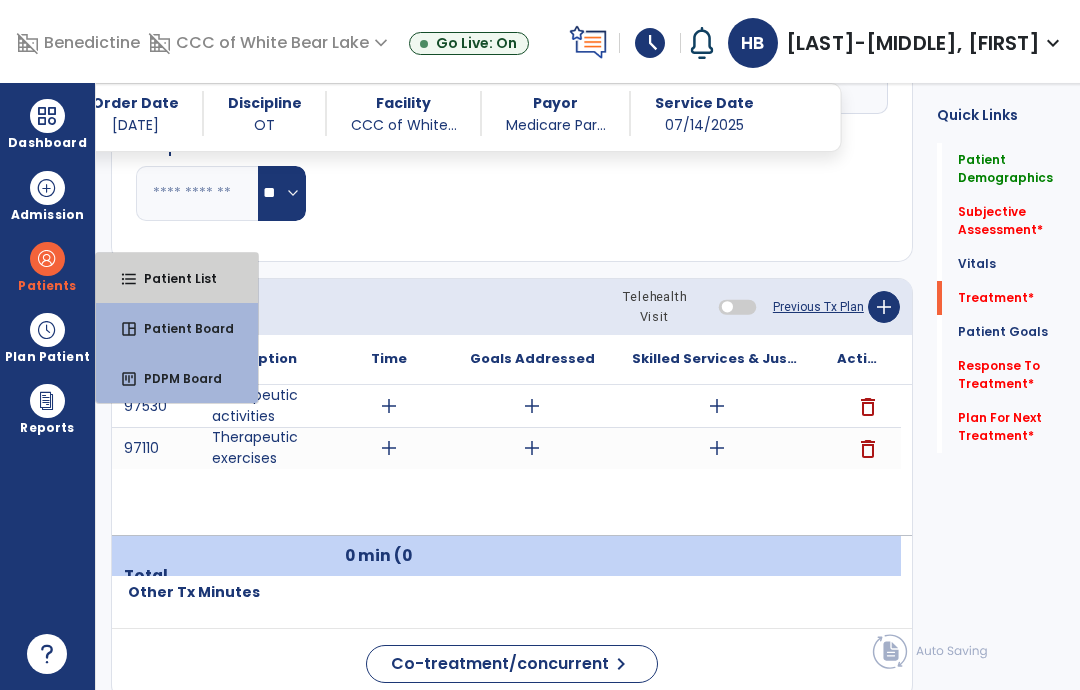 click on "format_list_bulleted  Patient List" at bounding box center (177, 278) 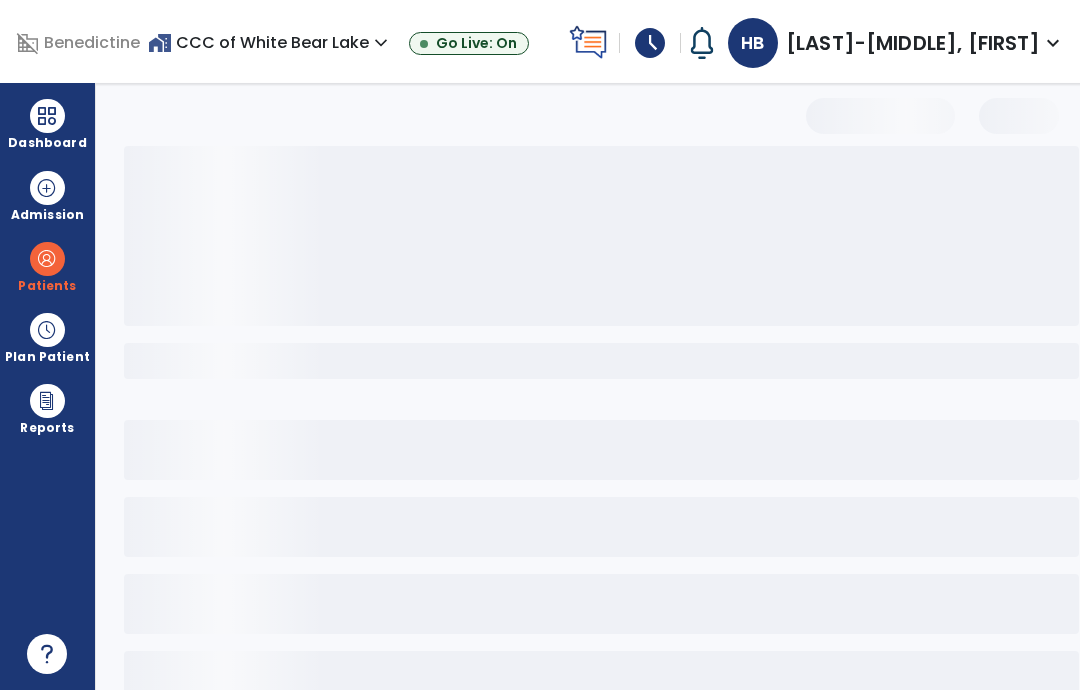 scroll, scrollTop: 0, scrollLeft: 0, axis: both 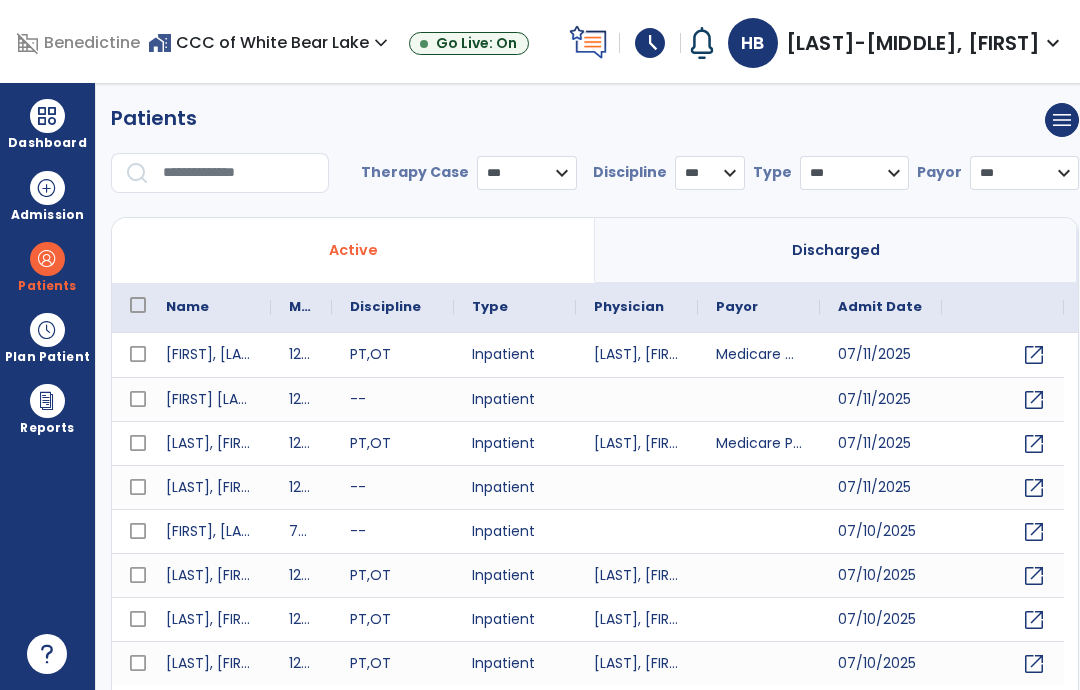 click at bounding box center (239, 173) 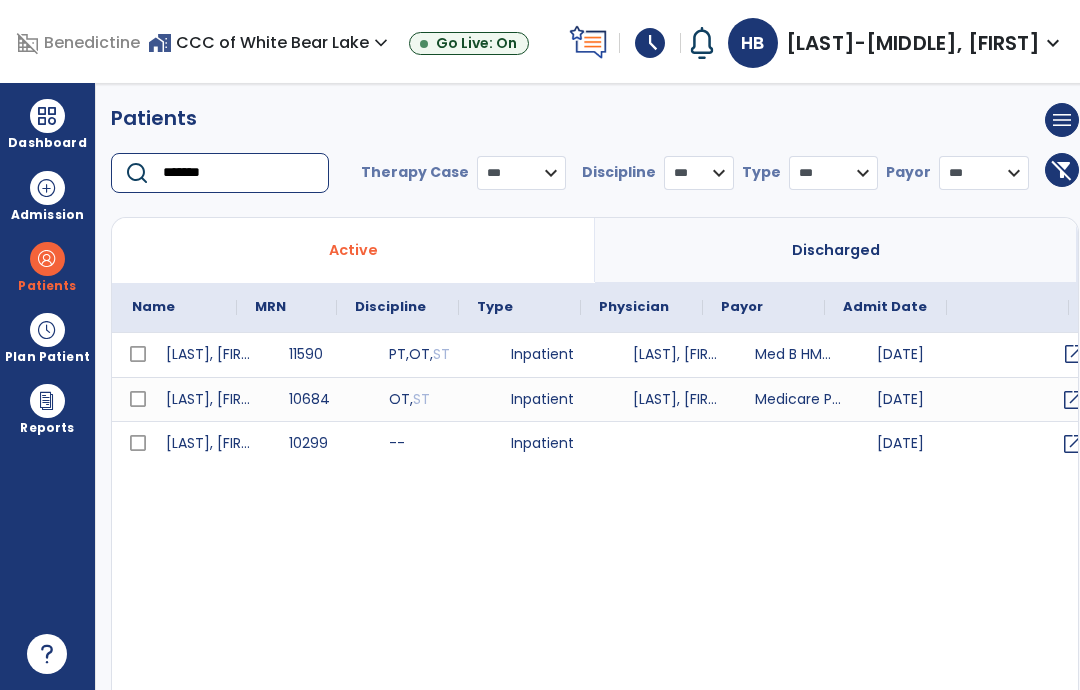 scroll, scrollTop: 0, scrollLeft: 65, axis: horizontal 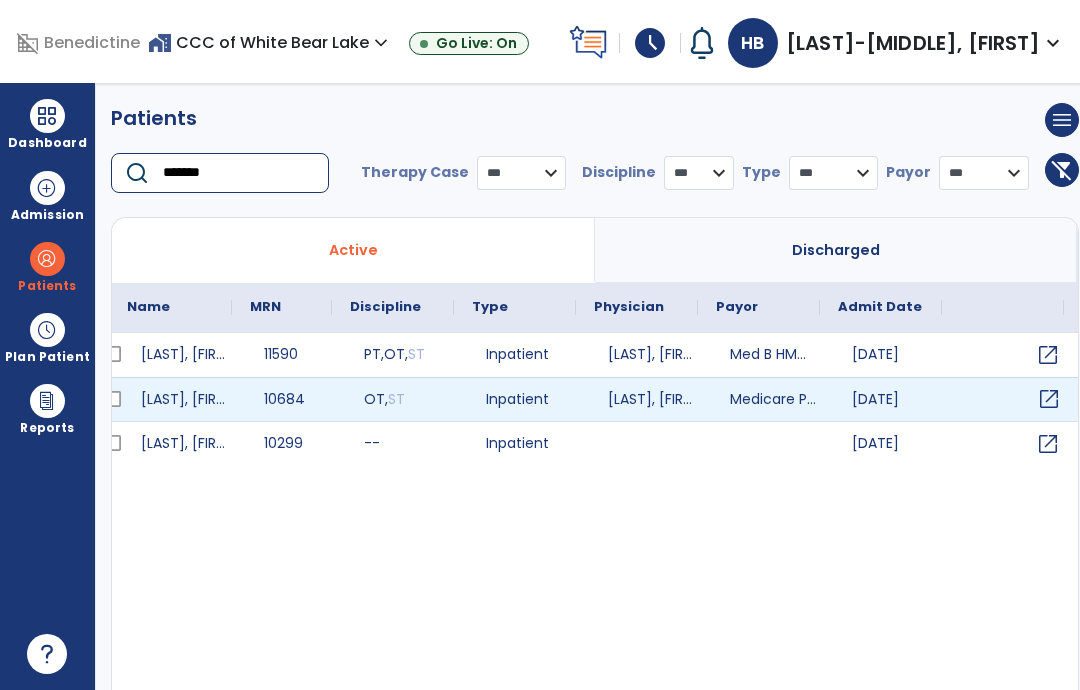 type on "*******" 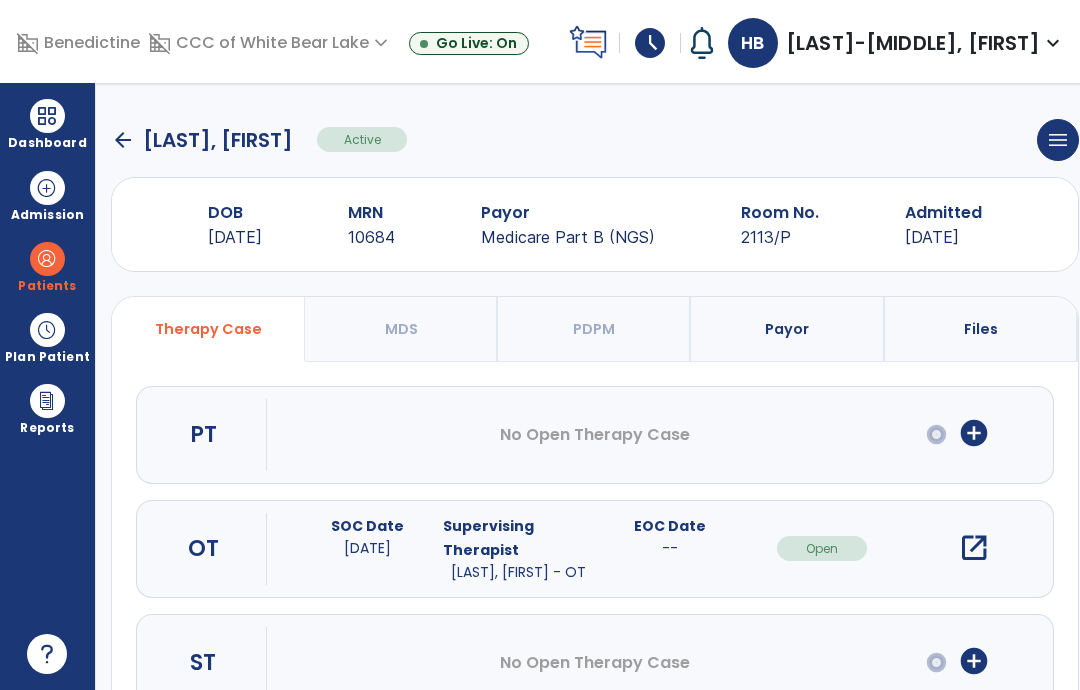 click on "open_in_new" at bounding box center [974, 548] 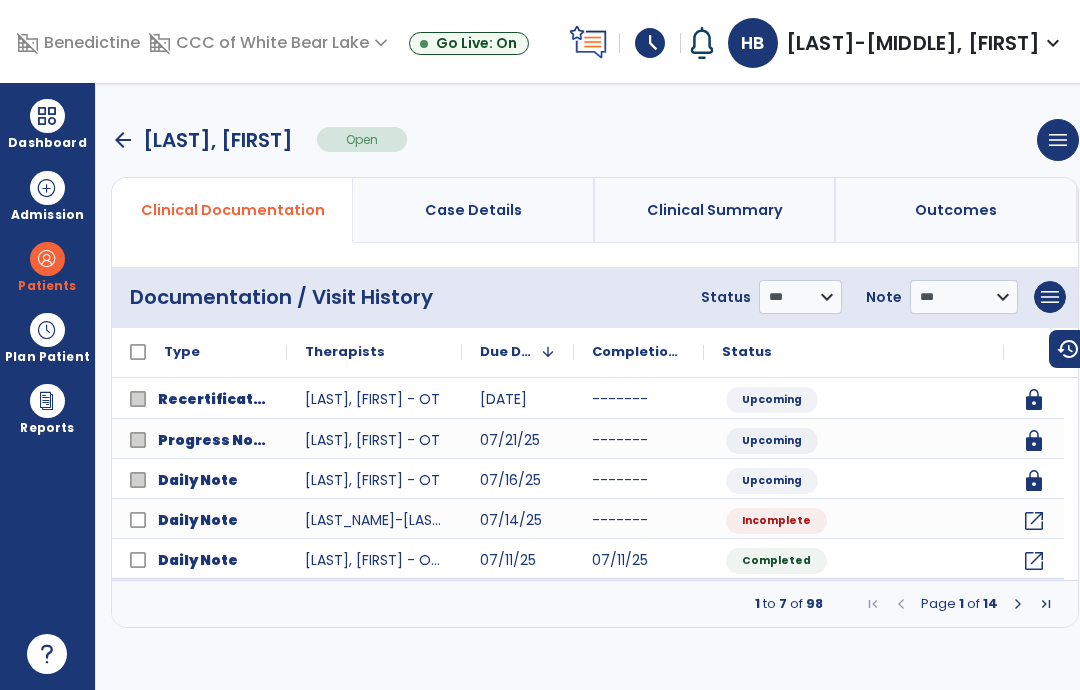 click on "open_in_new" 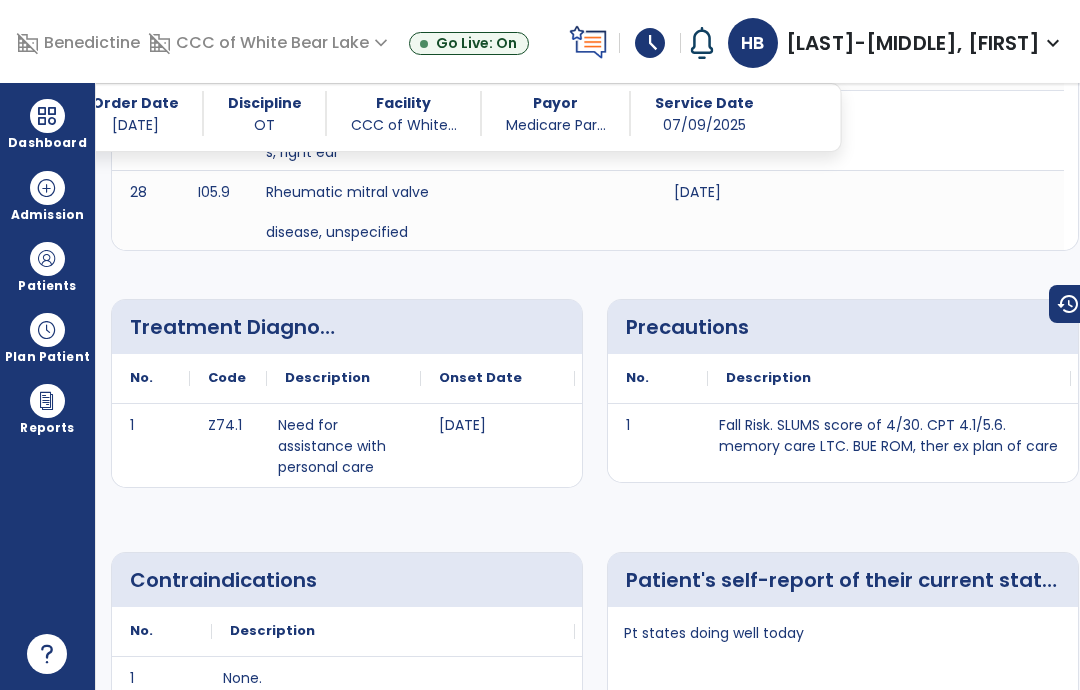scroll, scrollTop: 2880, scrollLeft: 0, axis: vertical 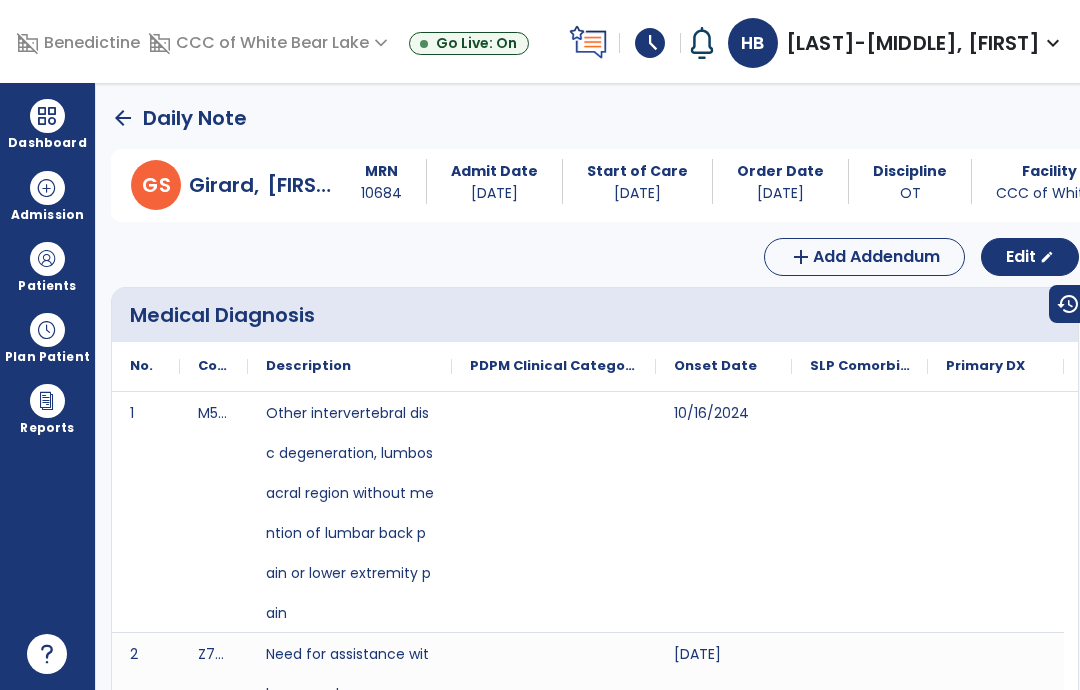click on "arrow_back" 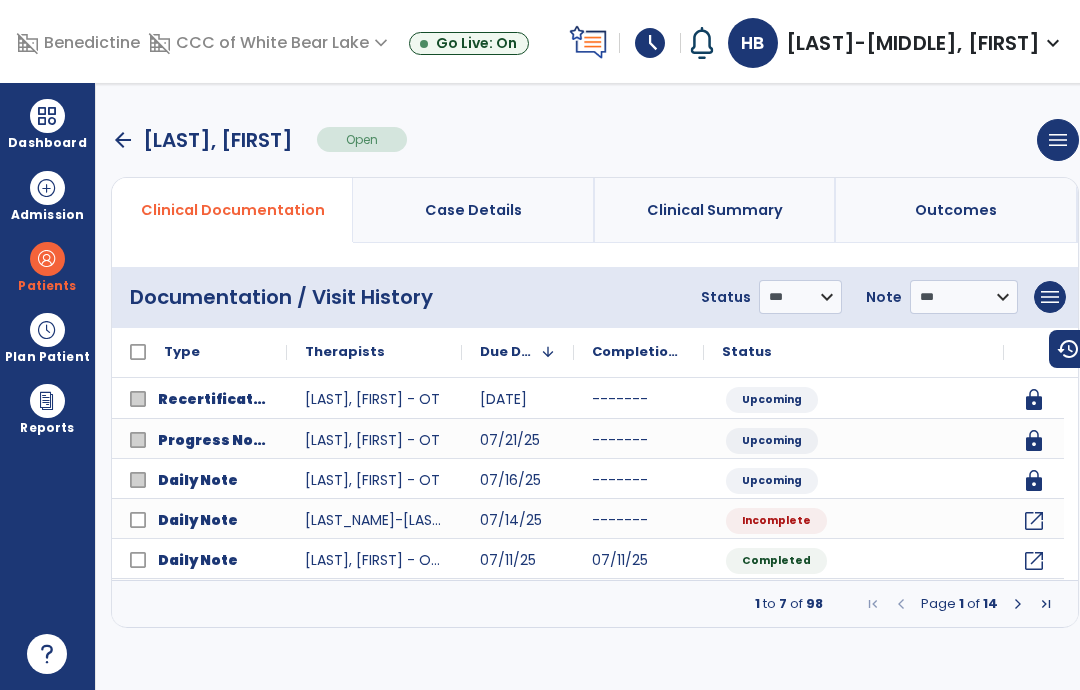 click on "open_in_new" 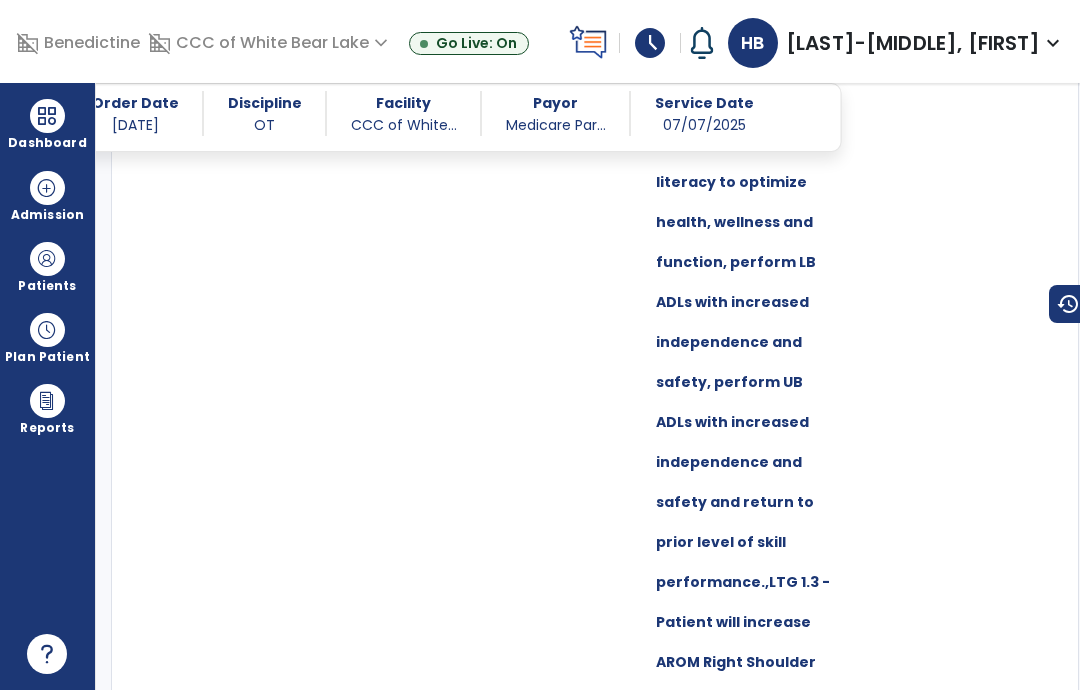 scroll, scrollTop: 4913, scrollLeft: 0, axis: vertical 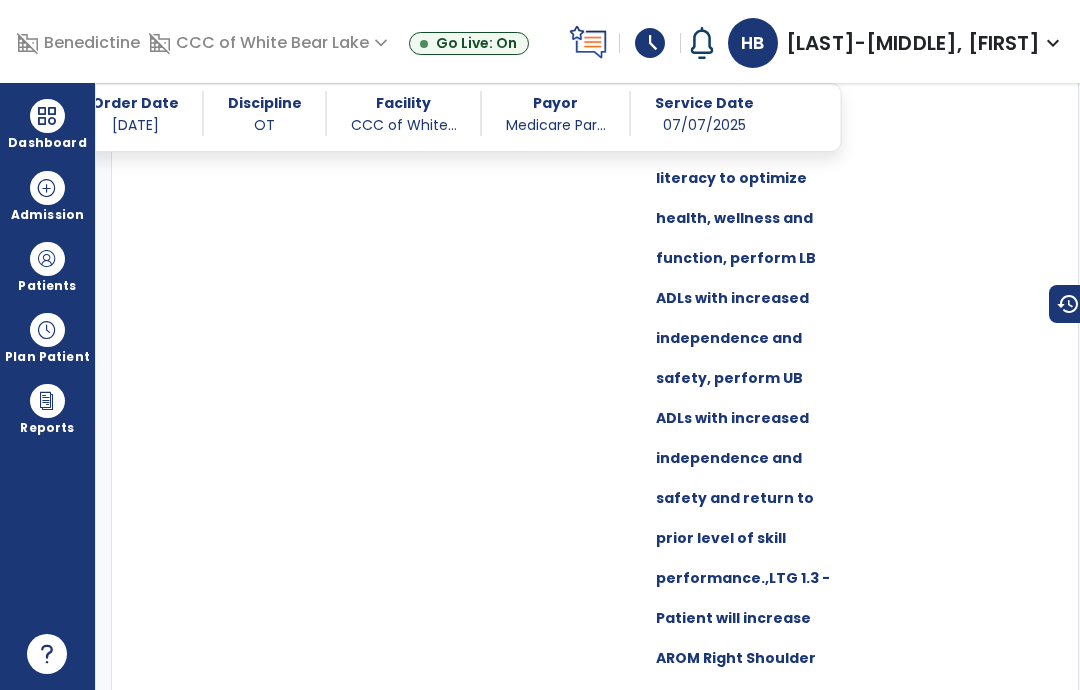 click on "Challenged pt with UB dynamic reaching activity at tabletop to engage functional use of RUE for increased ROM and core strength. Challenged pt with reaching RUE for puzzle pieces and completion of puzzle challenging to reach for pieces on all planes and cross body. Challenged pt folding activity for gross motor and RUE shoulder ROM. Tolerated activity well." at bounding box center [957, 106] 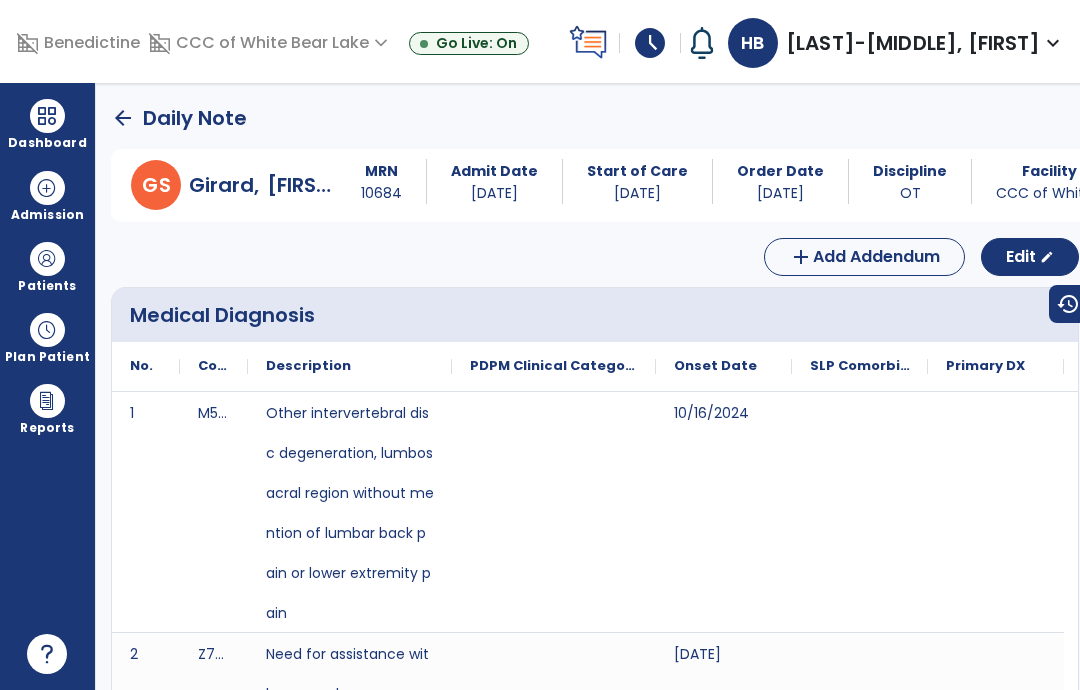 scroll, scrollTop: 0, scrollLeft: 0, axis: both 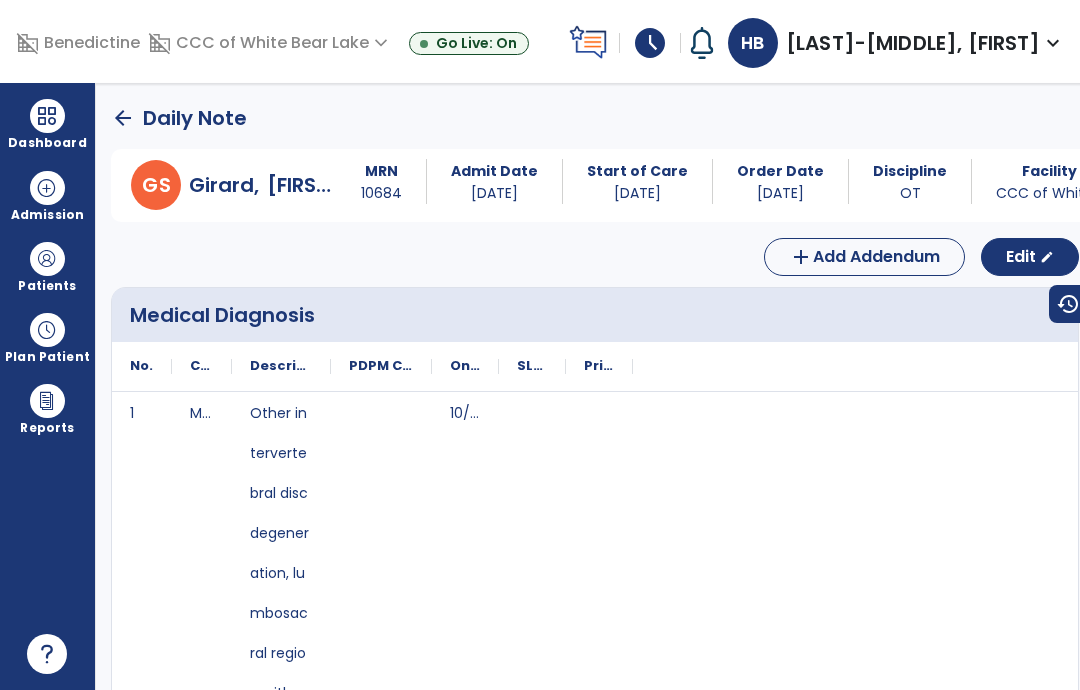 click on "arrow_back" 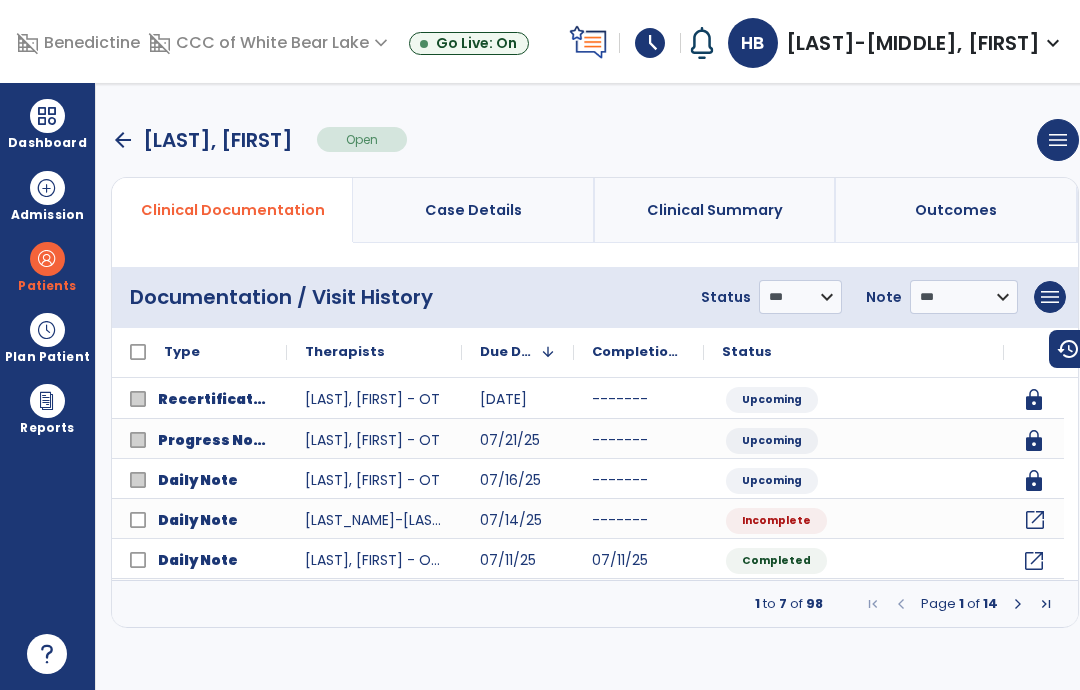 click on "open_in_new" 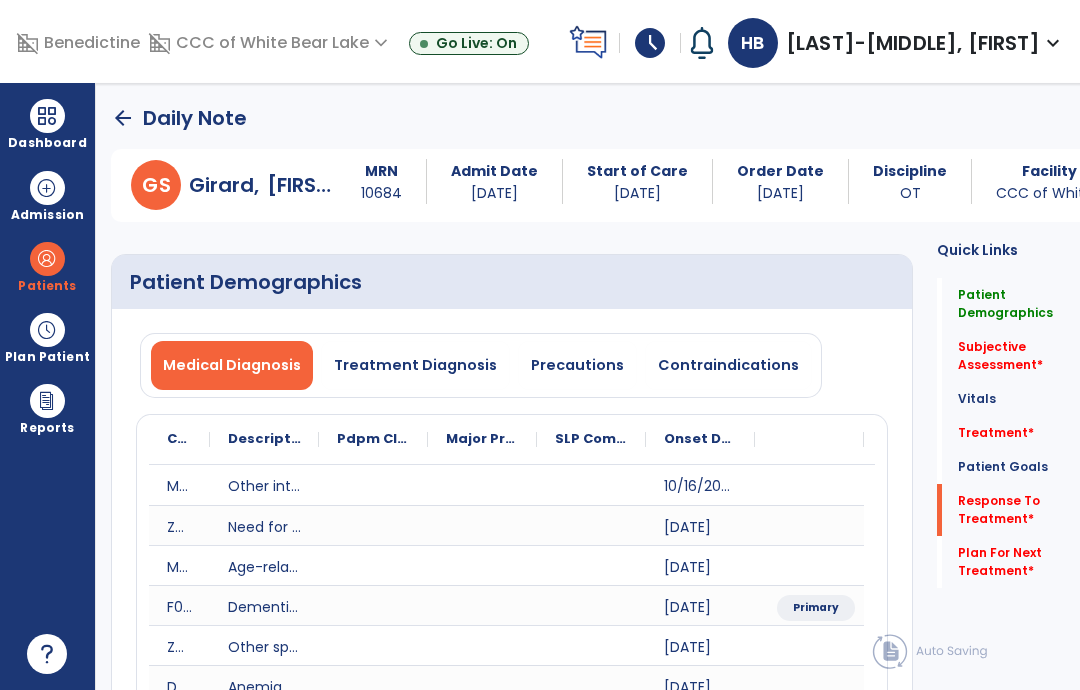 click on "Plan For Next Treatment   *" 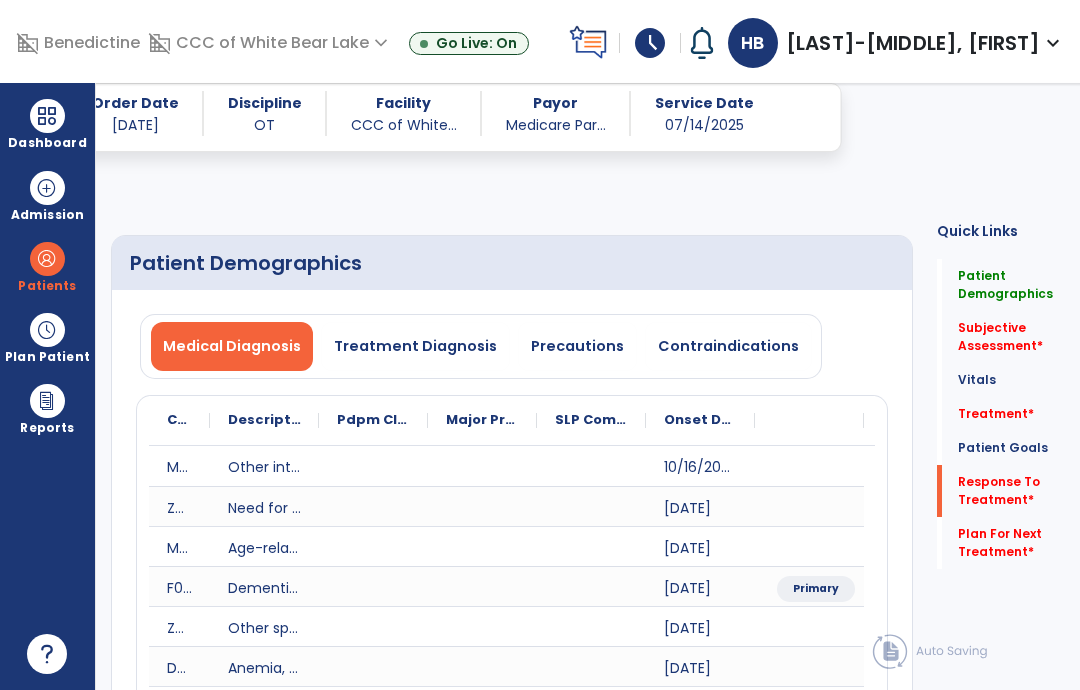 scroll, scrollTop: 4068, scrollLeft: 0, axis: vertical 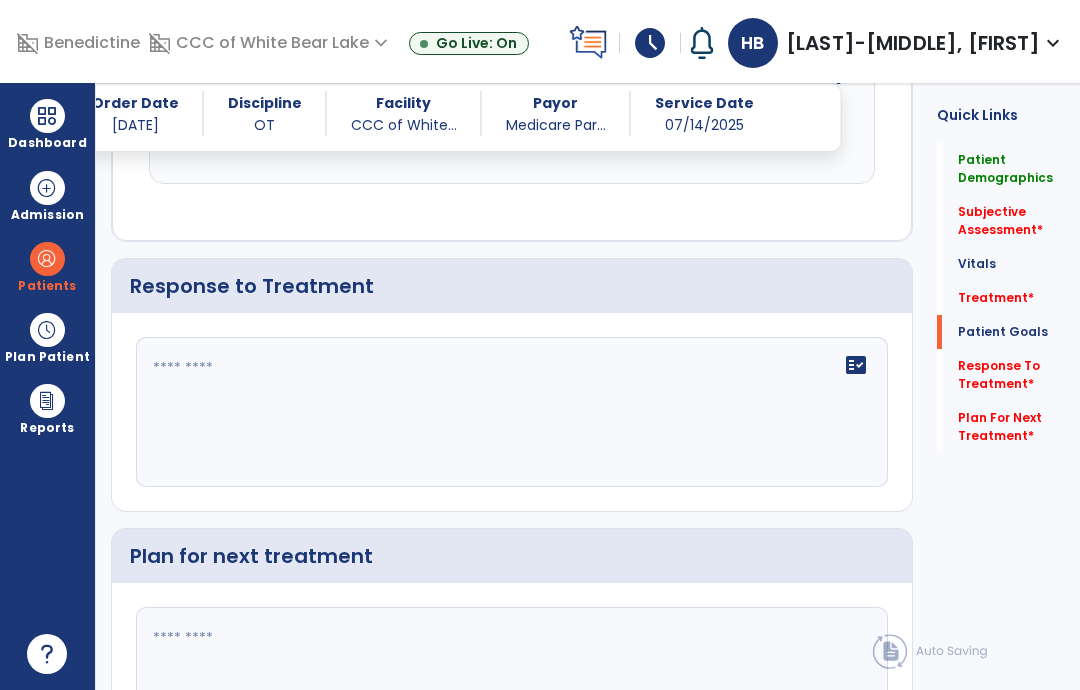 click on "Patient Goals" 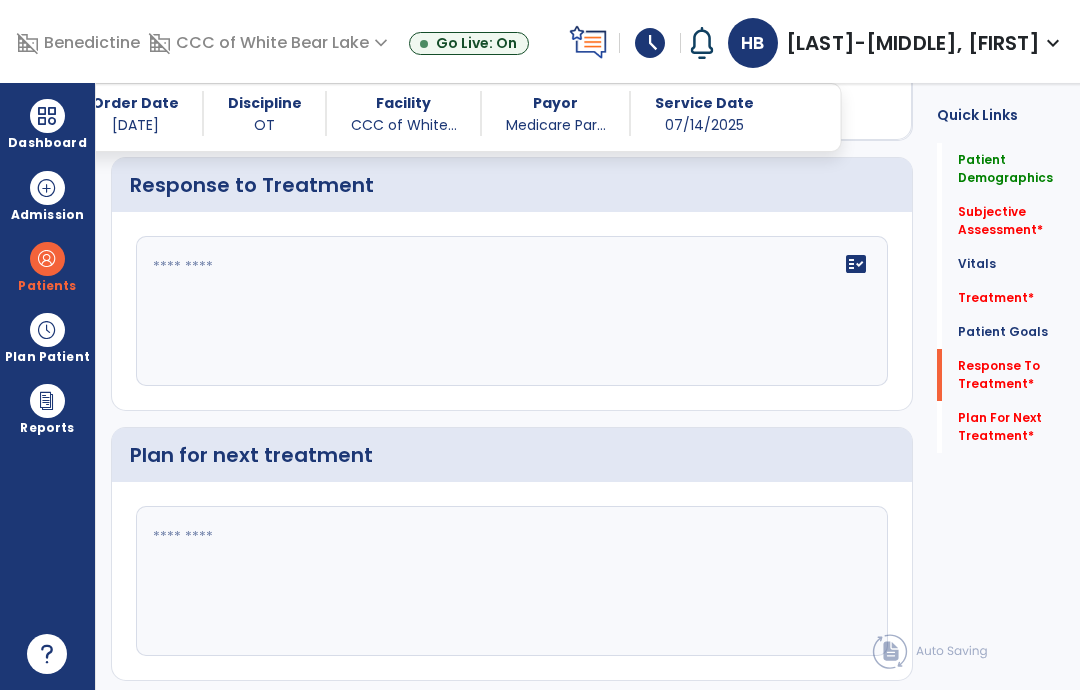 scroll, scrollTop: 4168, scrollLeft: 0, axis: vertical 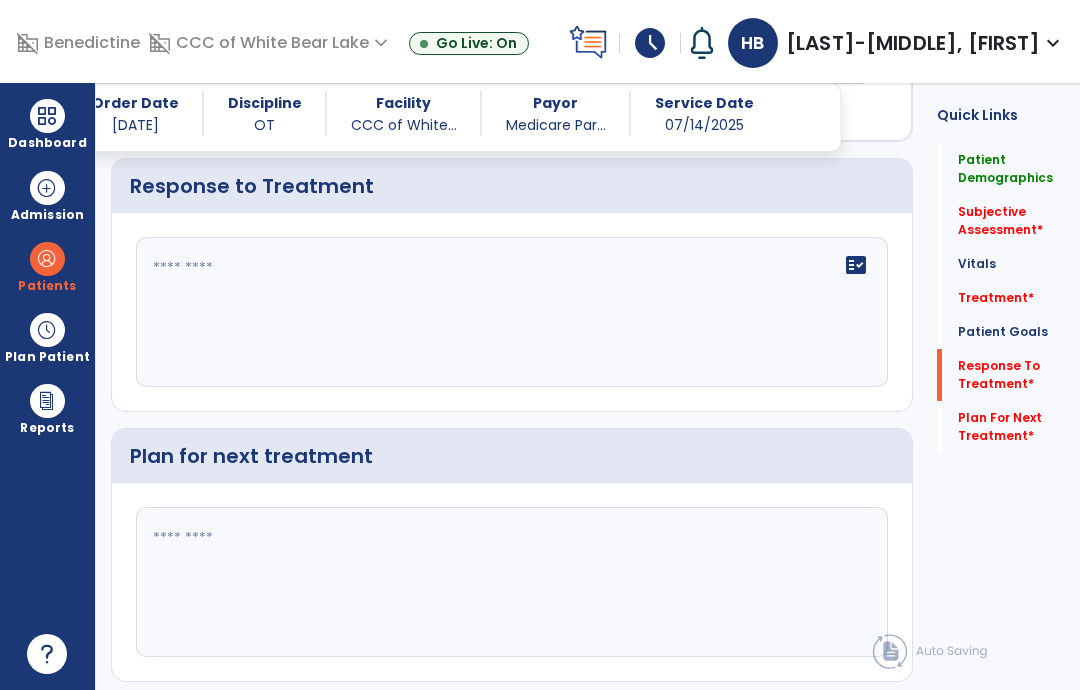 click on "fact_check" 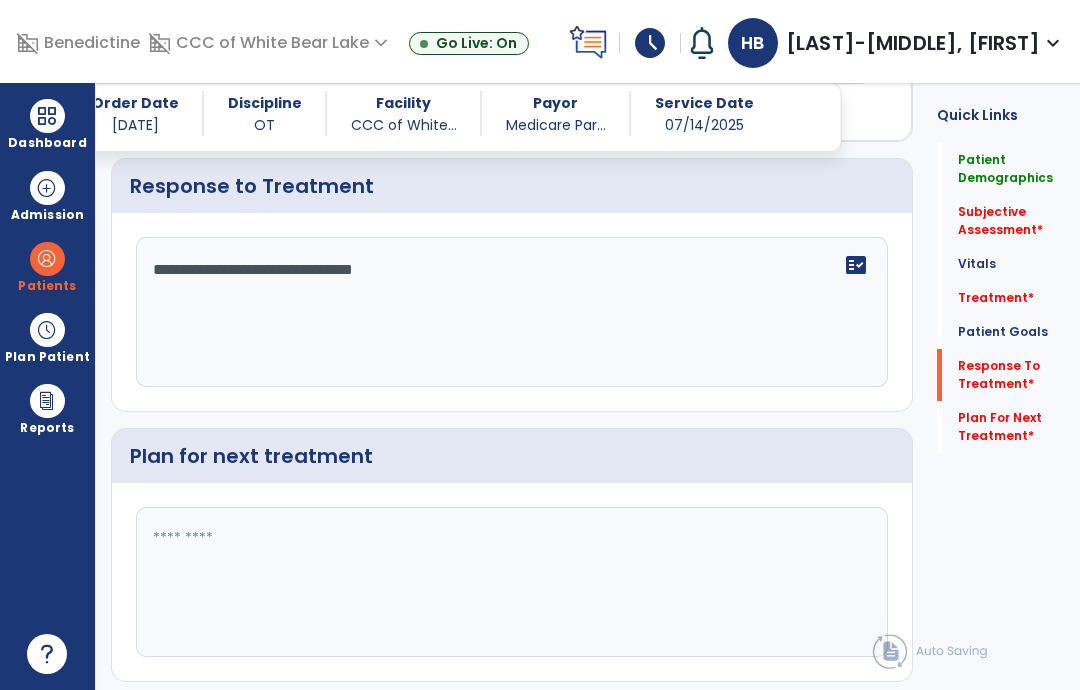 type on "**********" 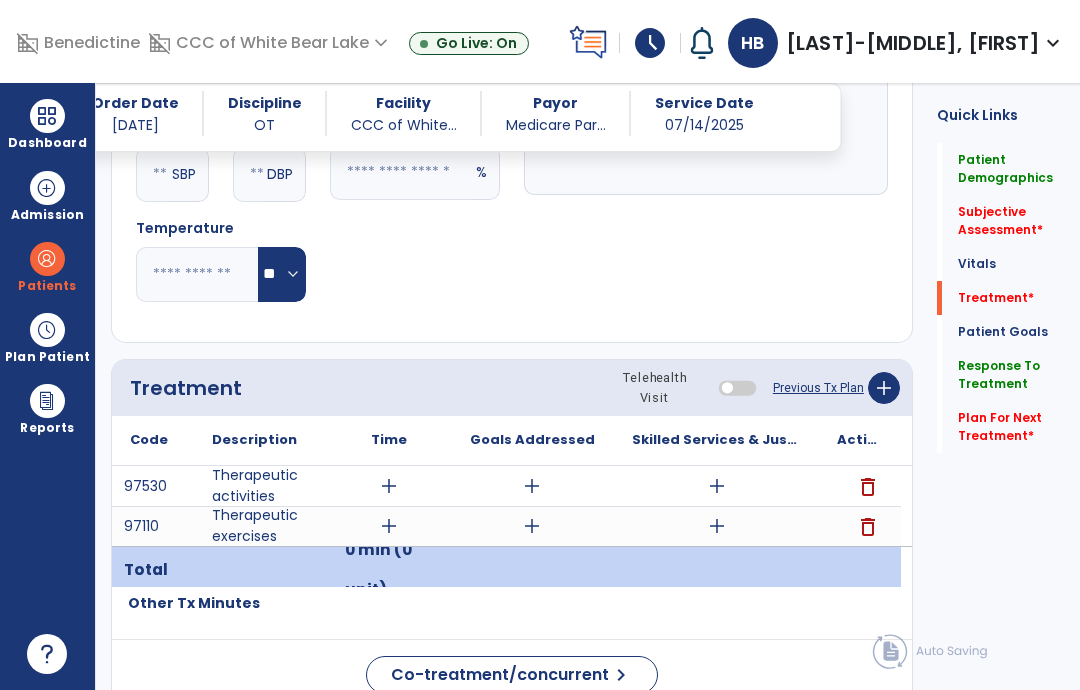 scroll, scrollTop: 1323, scrollLeft: 0, axis: vertical 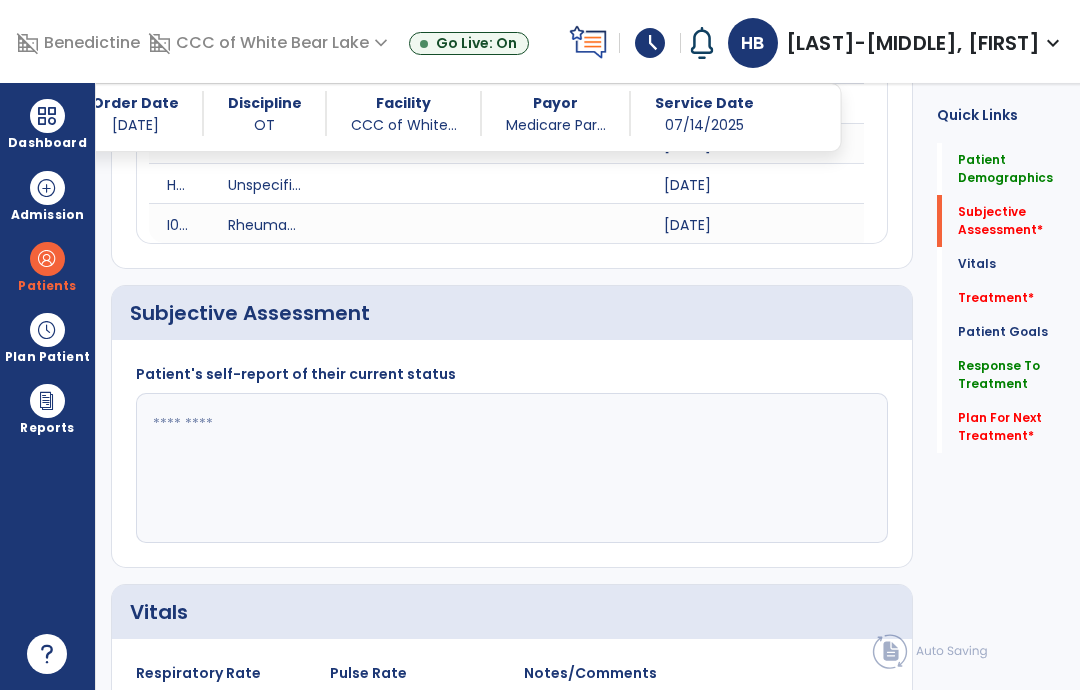 click 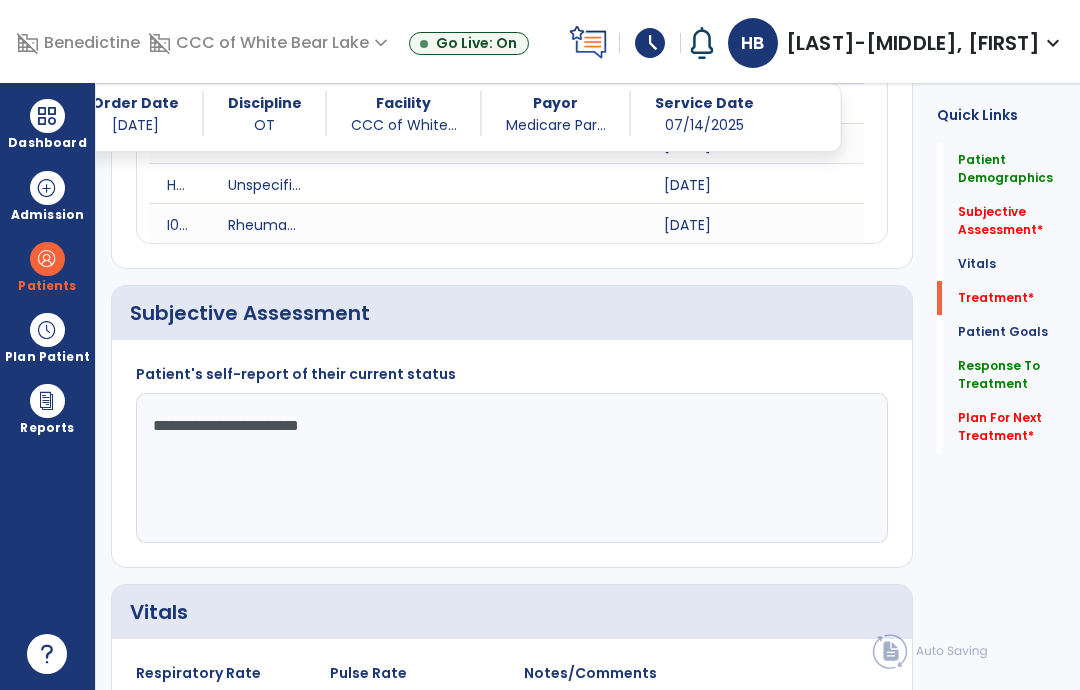 type on "**********" 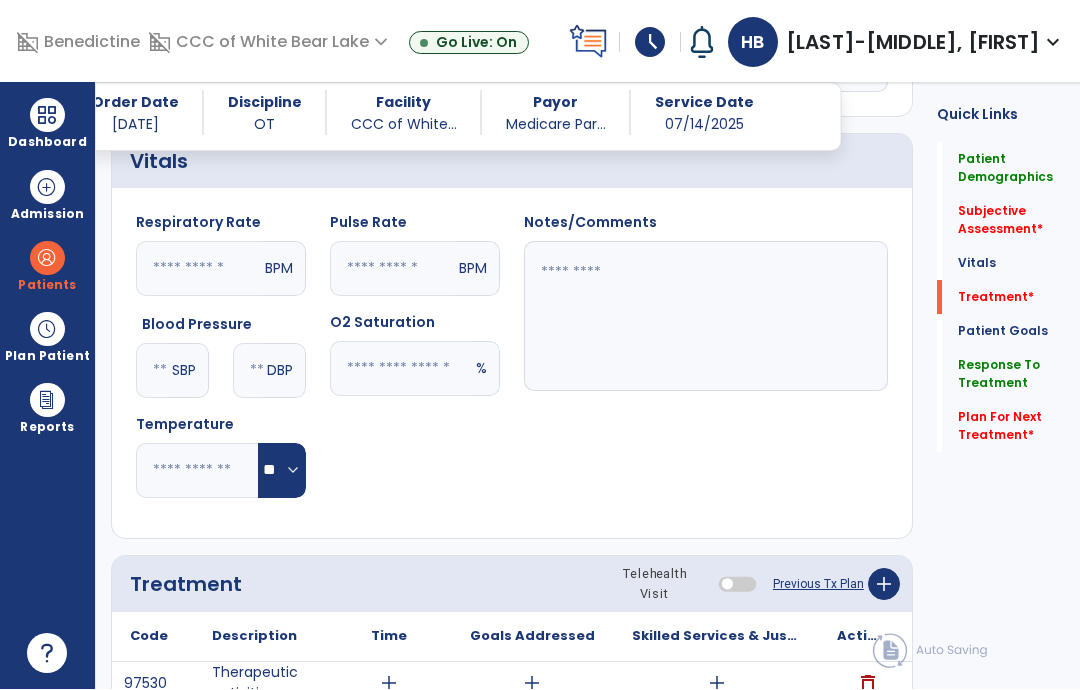 scroll, scrollTop: 2082, scrollLeft: 0, axis: vertical 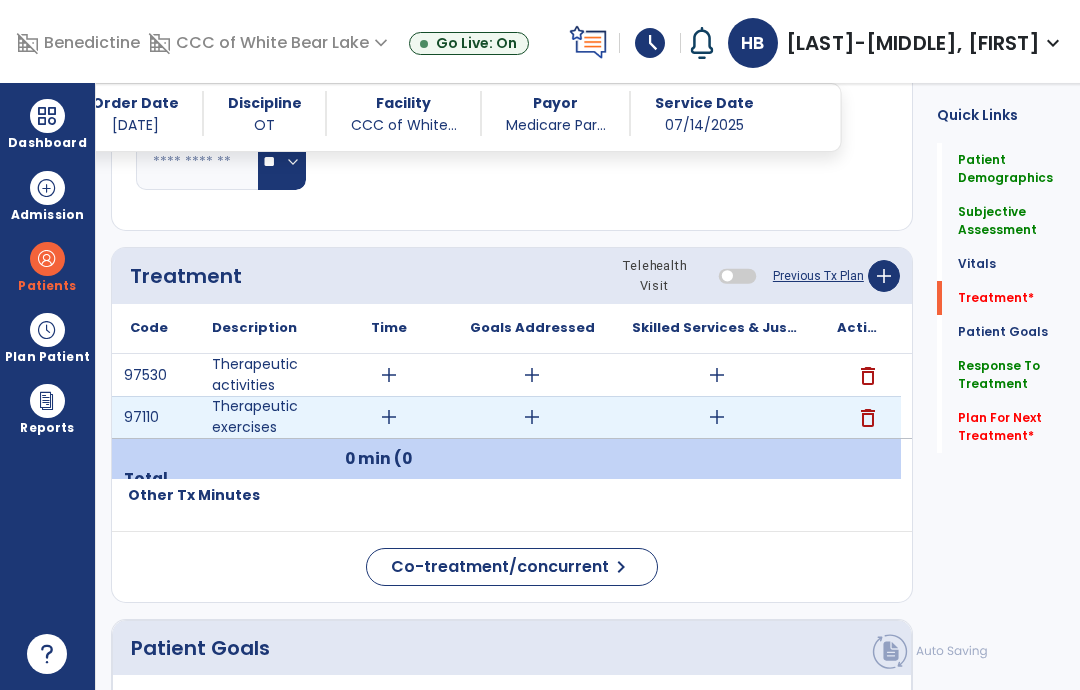 click on "add" at bounding box center [717, 417] 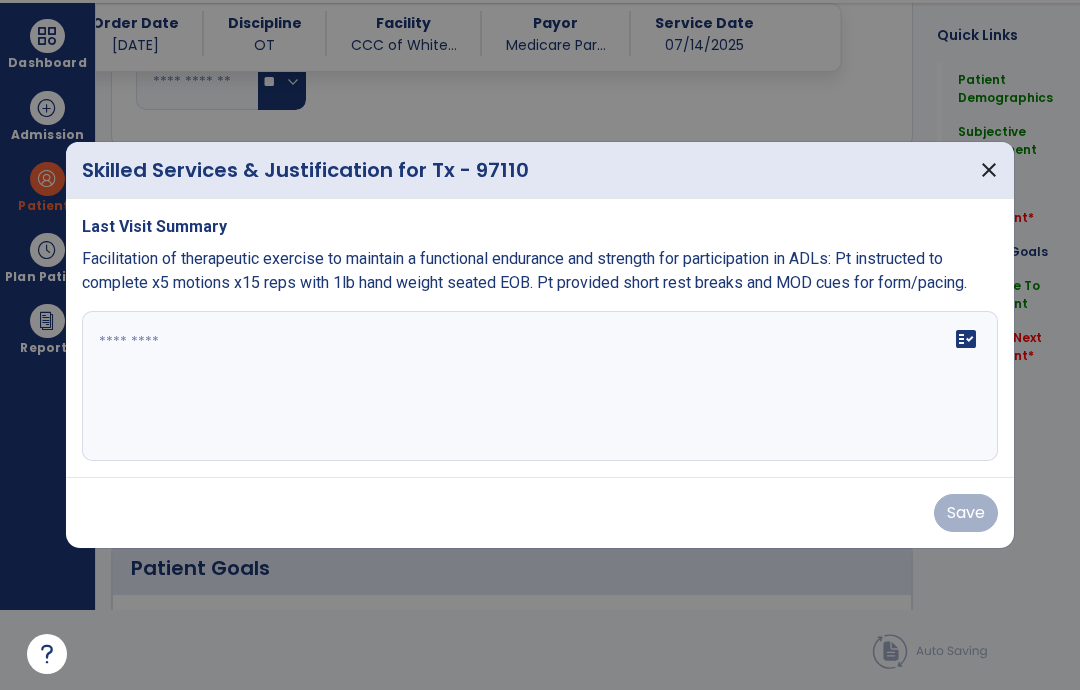 scroll, scrollTop: 0, scrollLeft: 0, axis: both 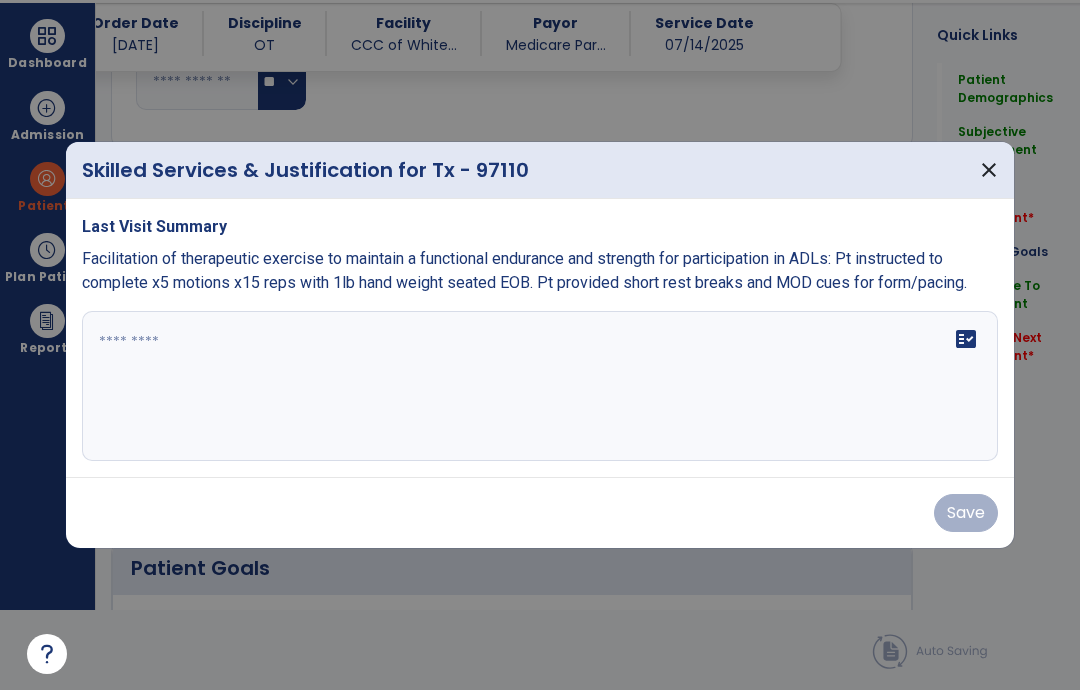 click on "fact_check" at bounding box center (540, 386) 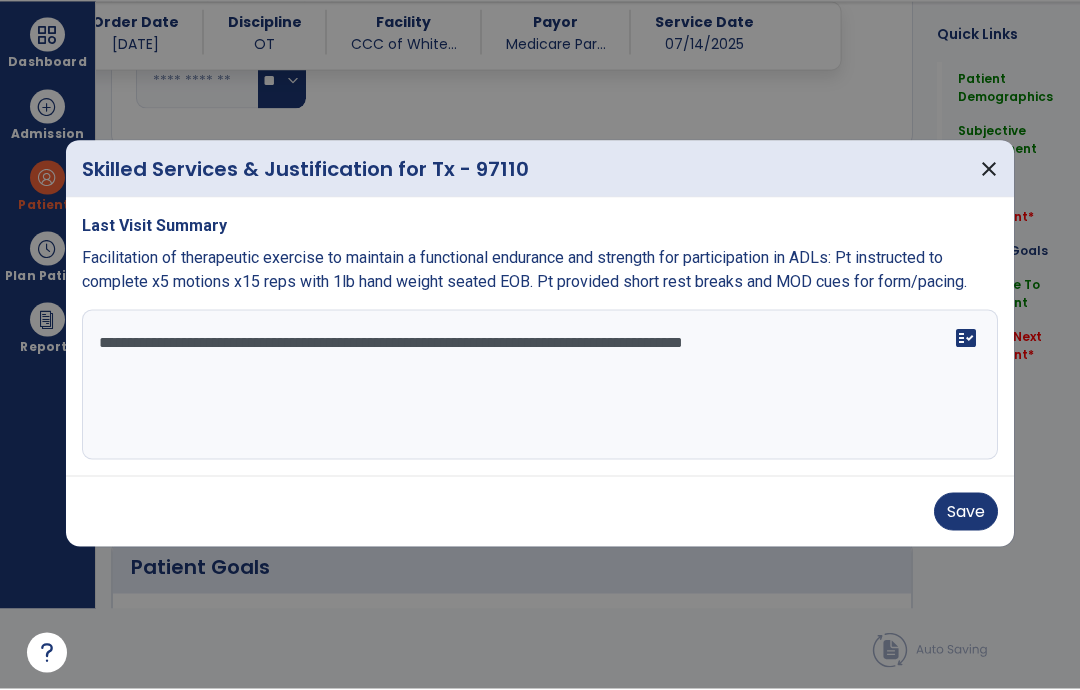 type on "**********" 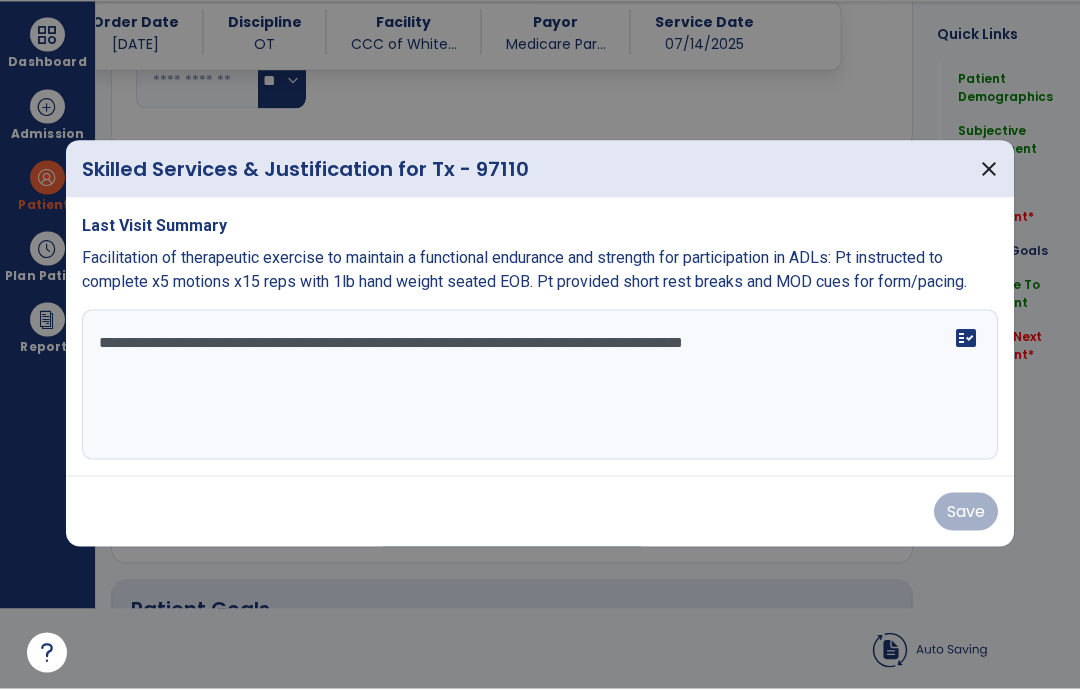 click on "Save" at bounding box center (540, 513) 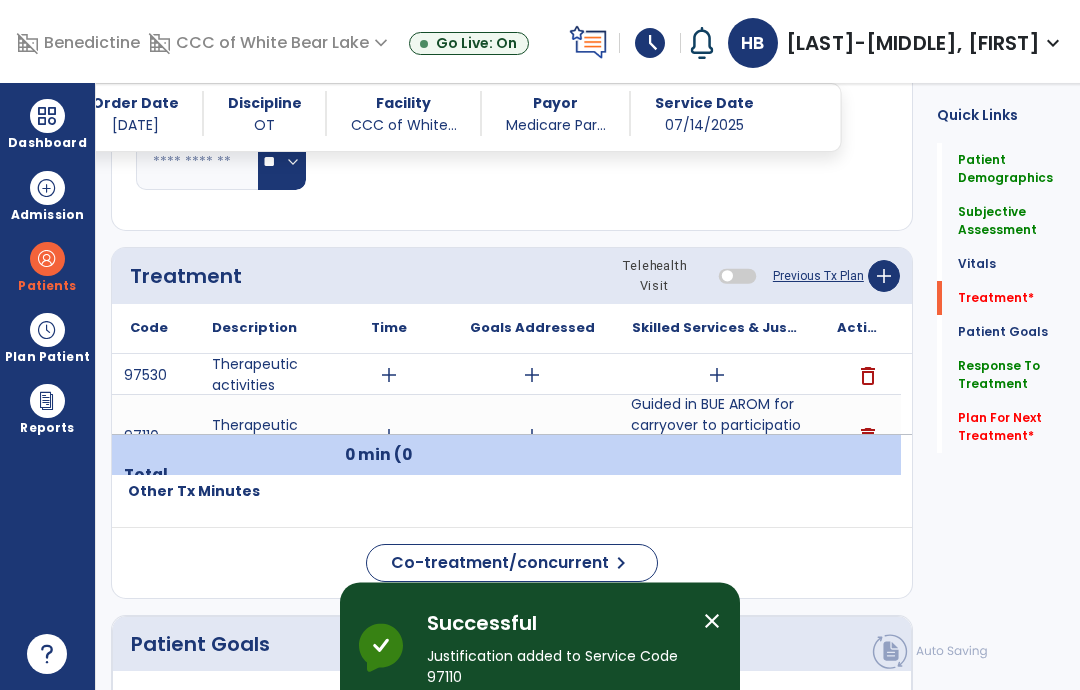 scroll, scrollTop: 80, scrollLeft: 0, axis: vertical 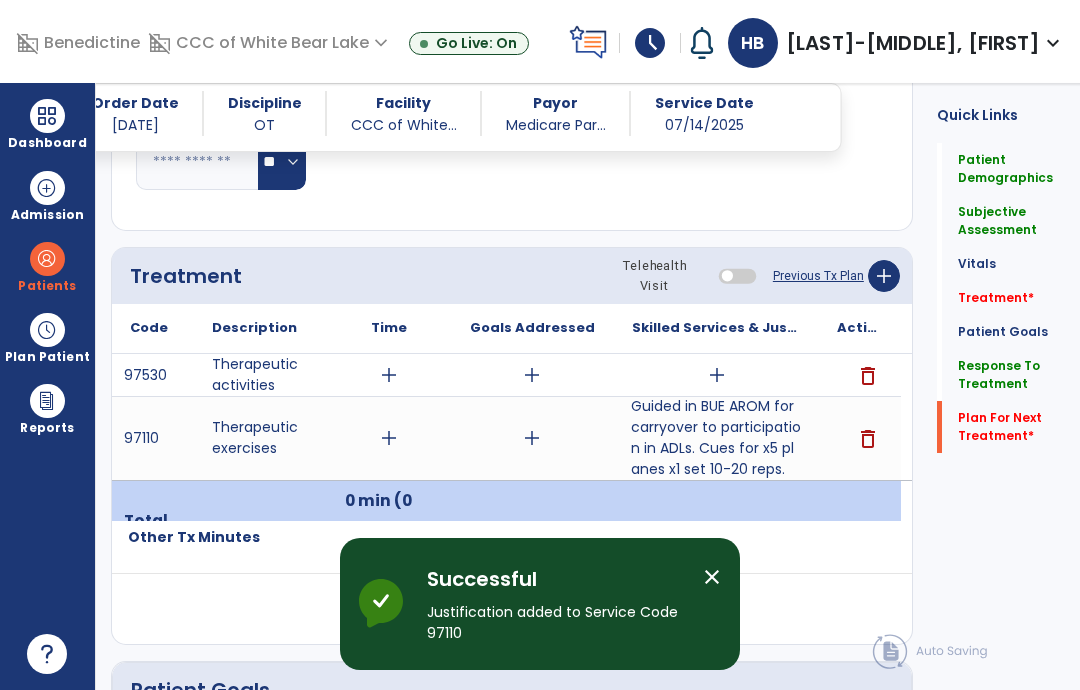click on "Plan For Next Treatment   *" 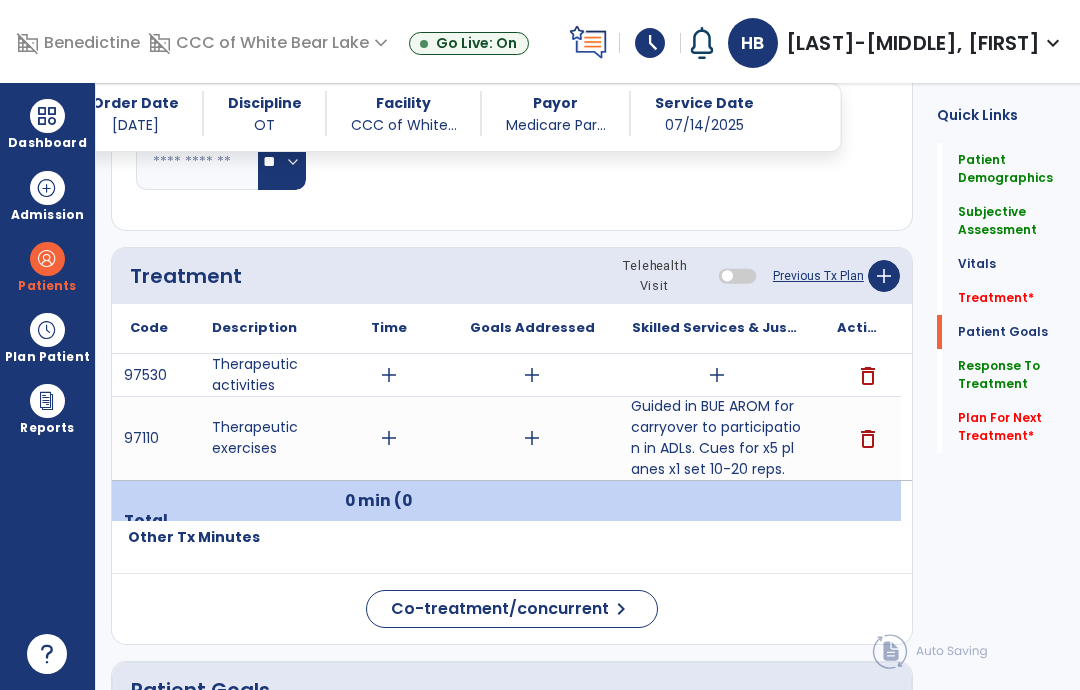 scroll, scrollTop: 4210, scrollLeft: 0, axis: vertical 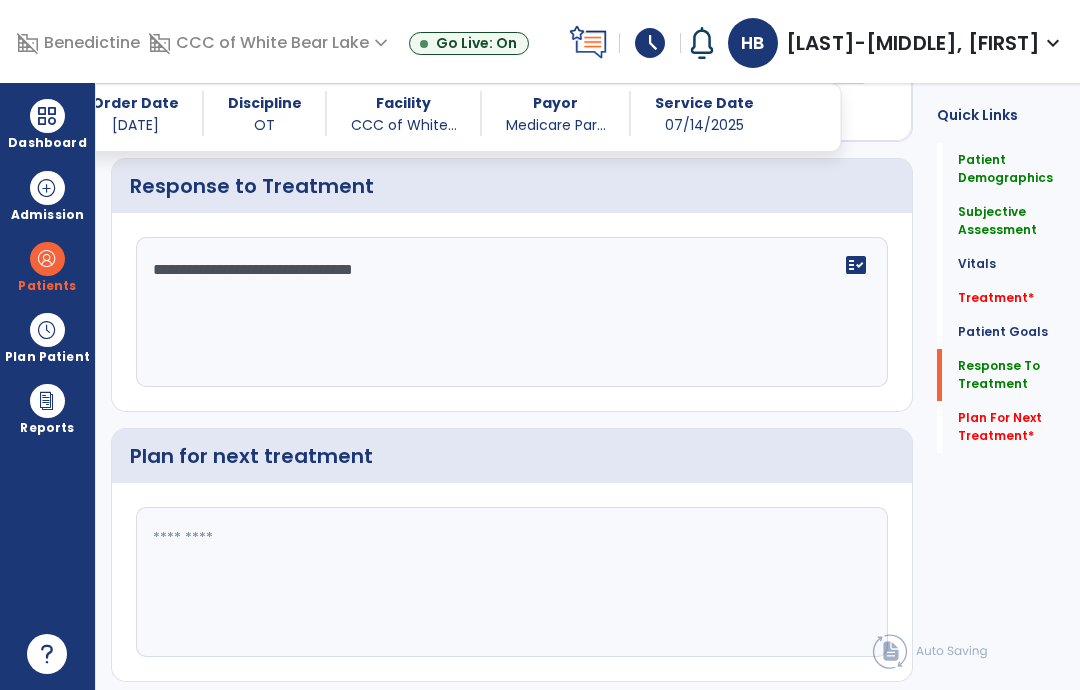 click 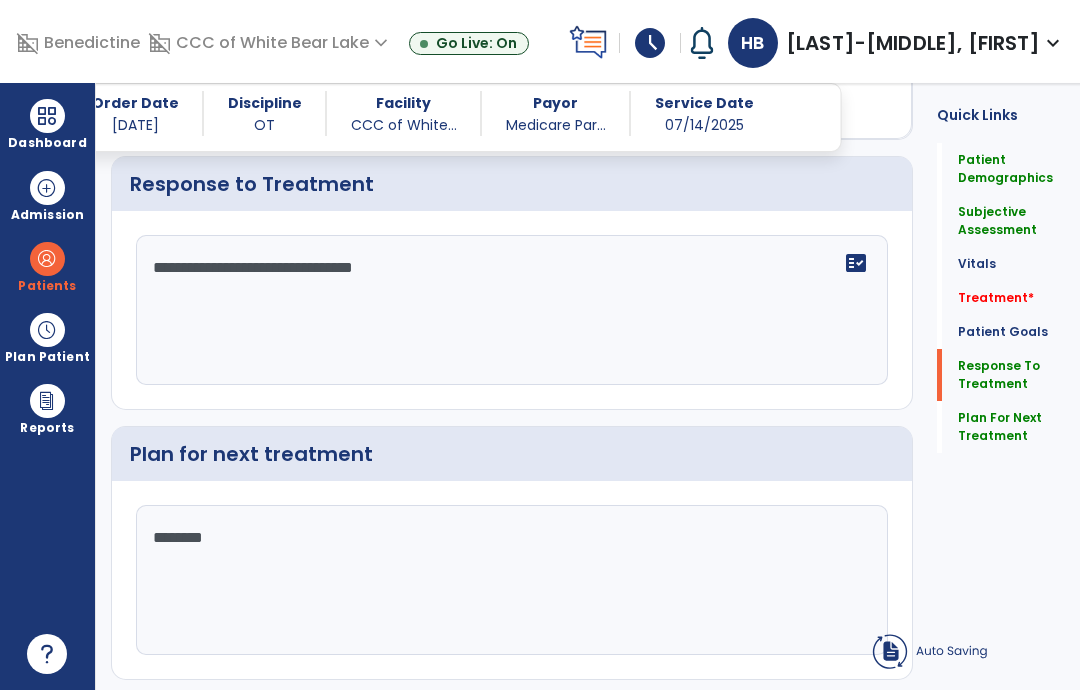 scroll, scrollTop: 4164, scrollLeft: 0, axis: vertical 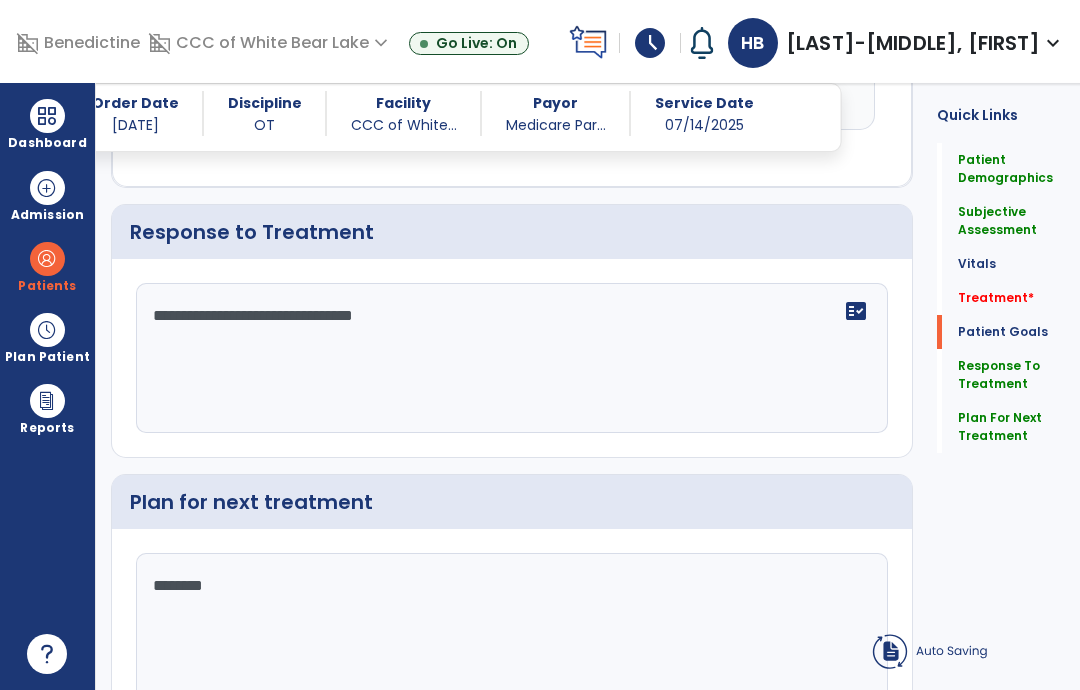 type on "********" 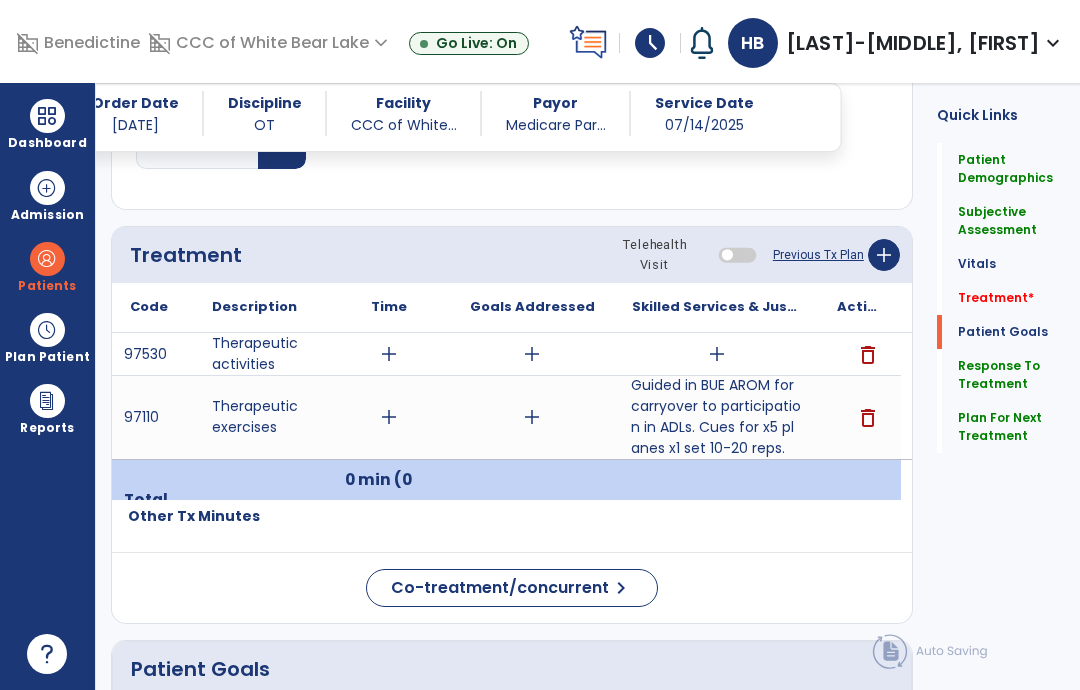 scroll, scrollTop: 3753, scrollLeft: 0, axis: vertical 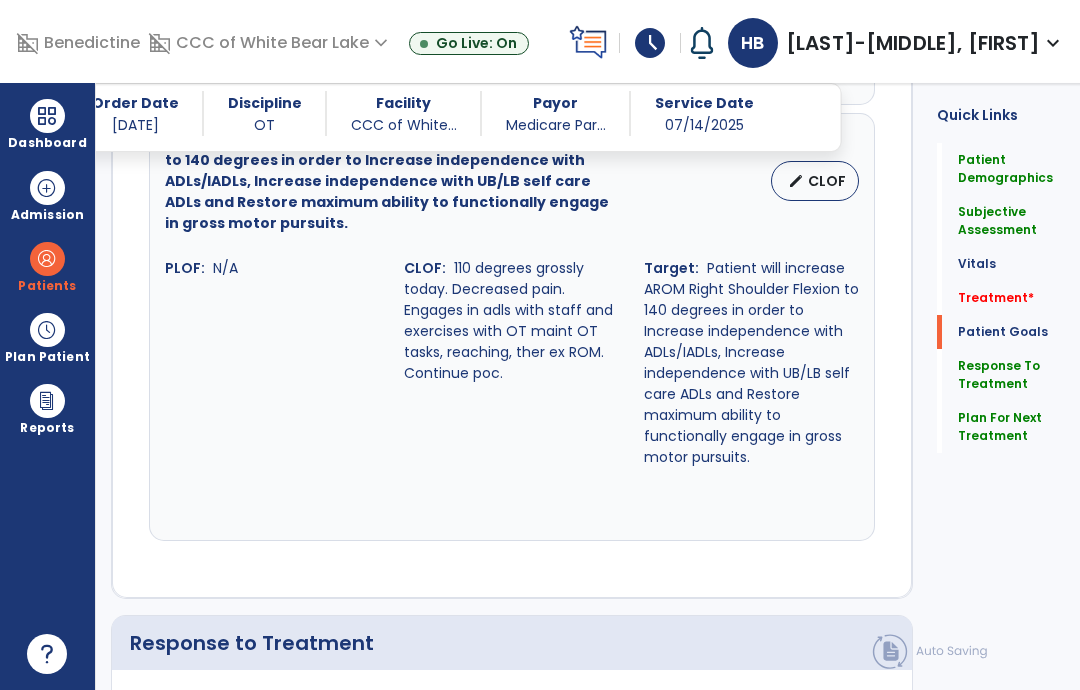 click on "Dashboard" at bounding box center (47, 124) 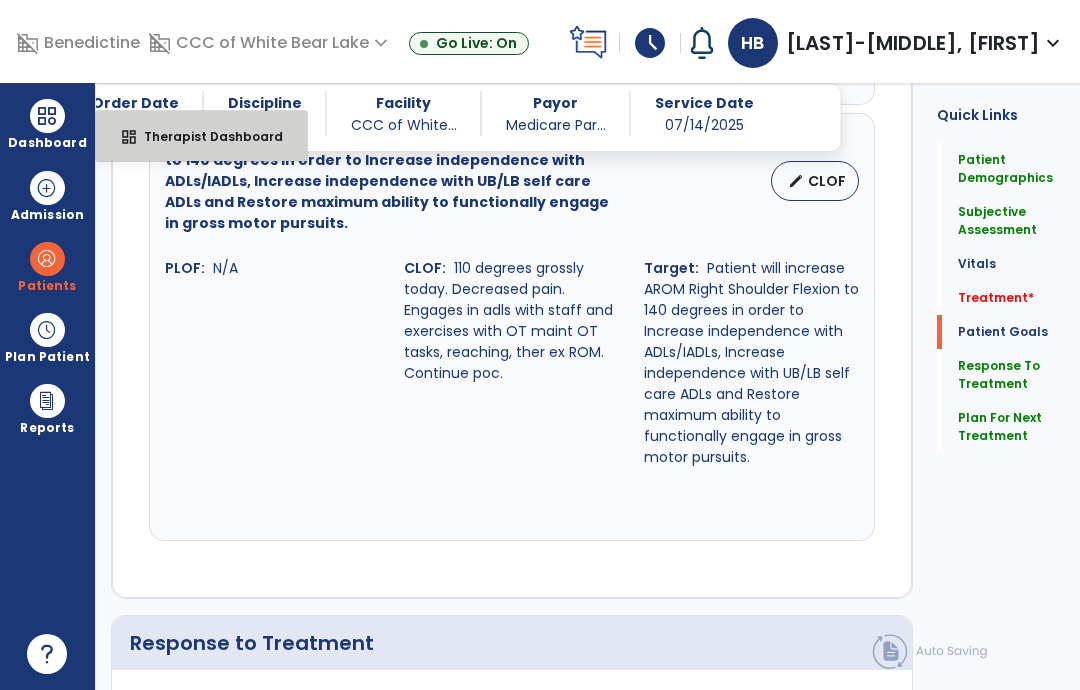 click on "dashboard  Therapist Dashboard" at bounding box center (201, 136) 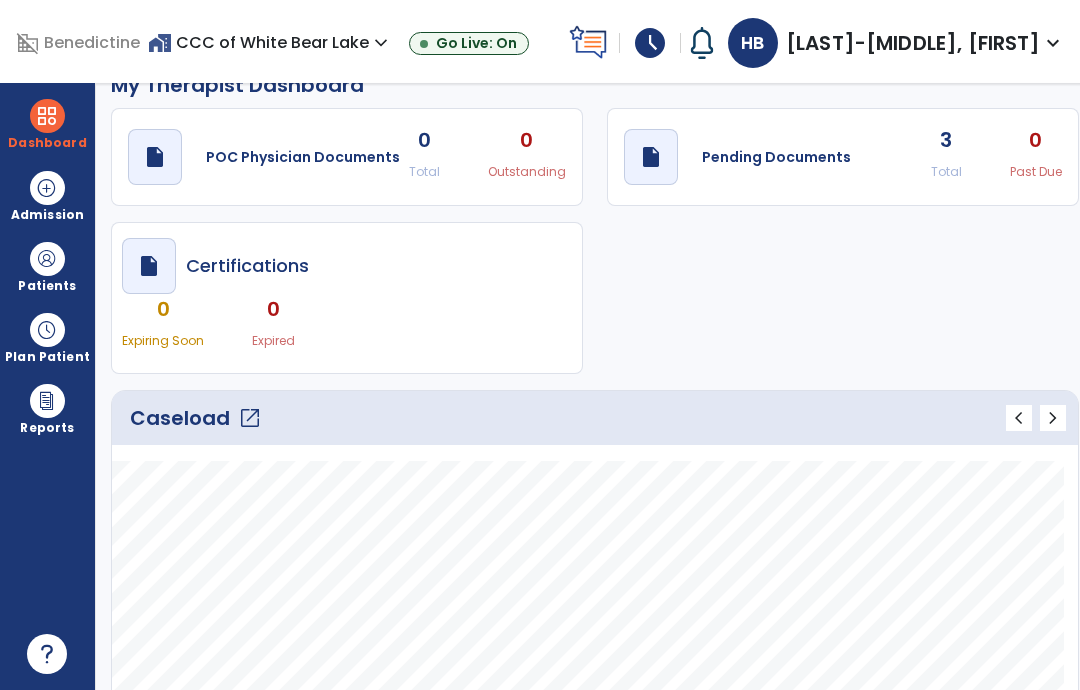 scroll, scrollTop: 35, scrollLeft: 0, axis: vertical 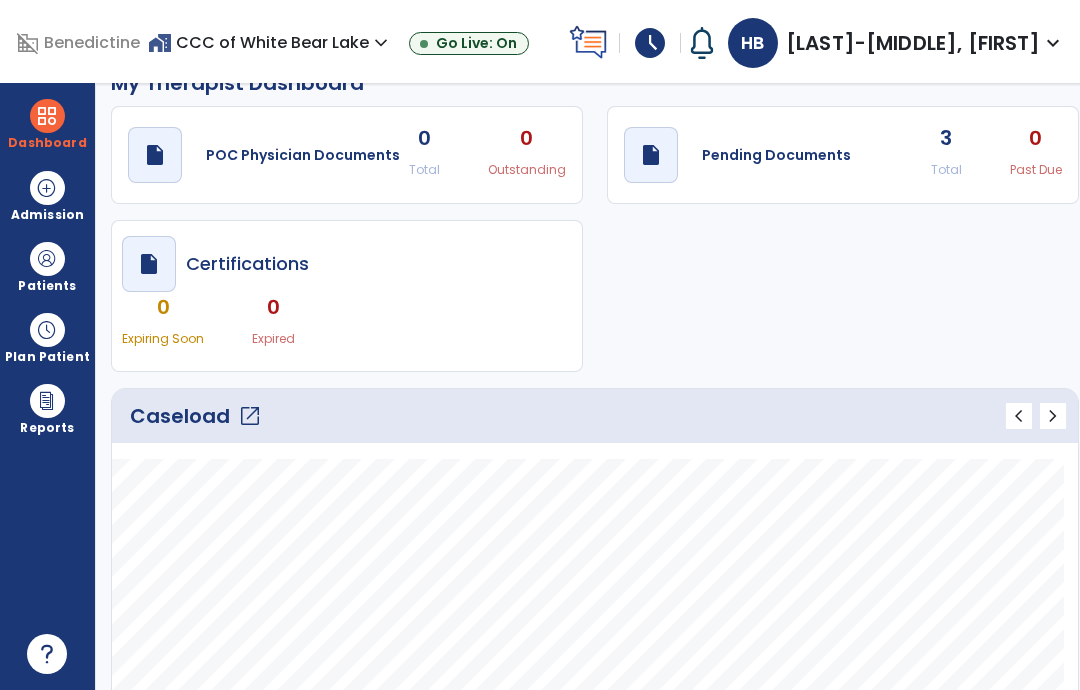 click on "open_in_new" 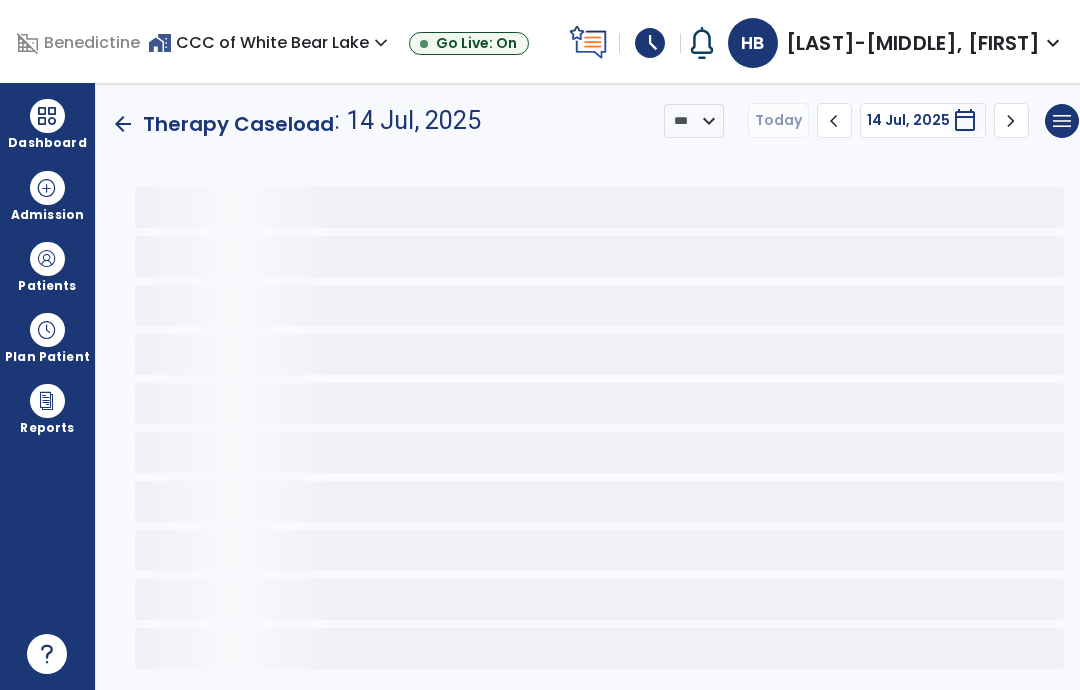 scroll, scrollTop: 0, scrollLeft: 0, axis: both 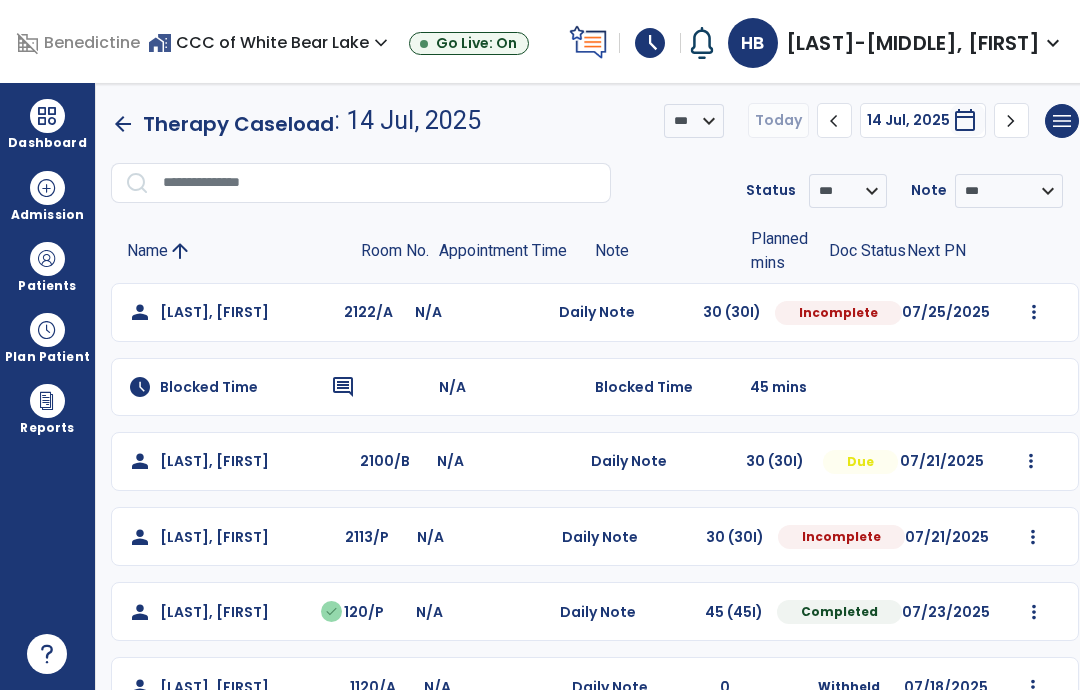 click at bounding box center [47, 259] 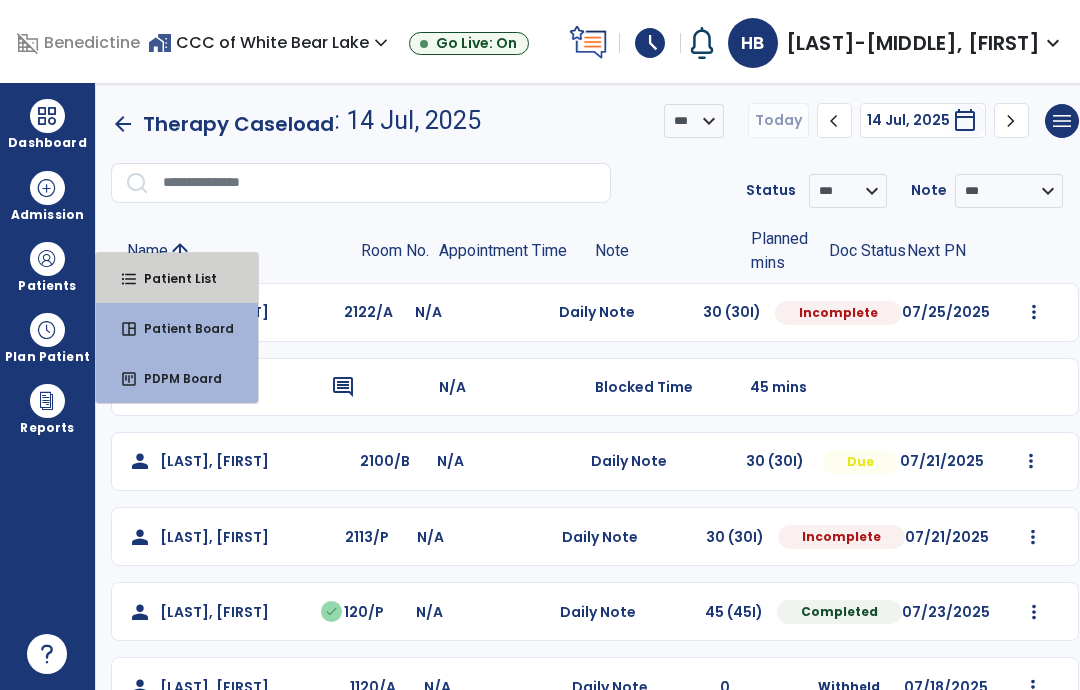 click on "Patient List" at bounding box center (172, 278) 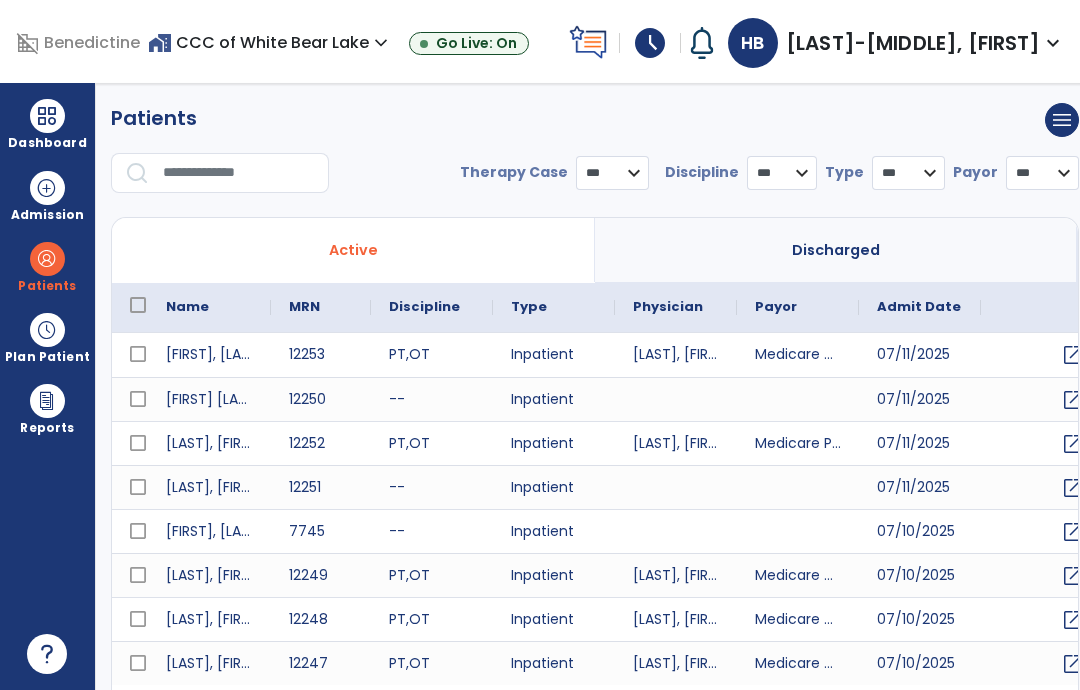 select on "***" 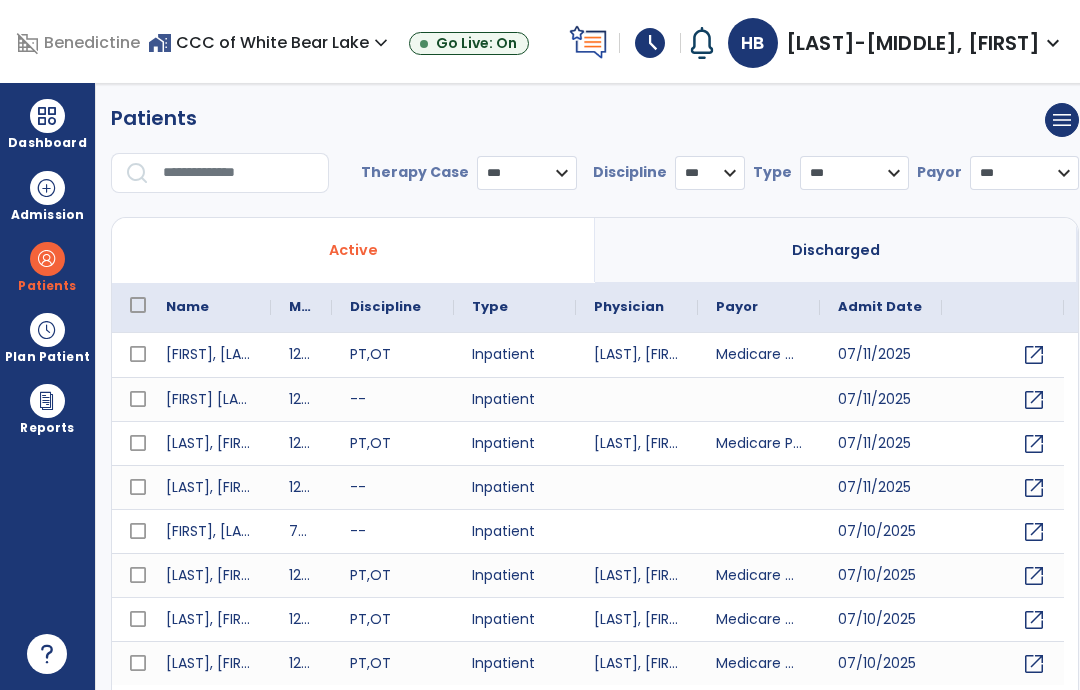 click at bounding box center (239, 173) 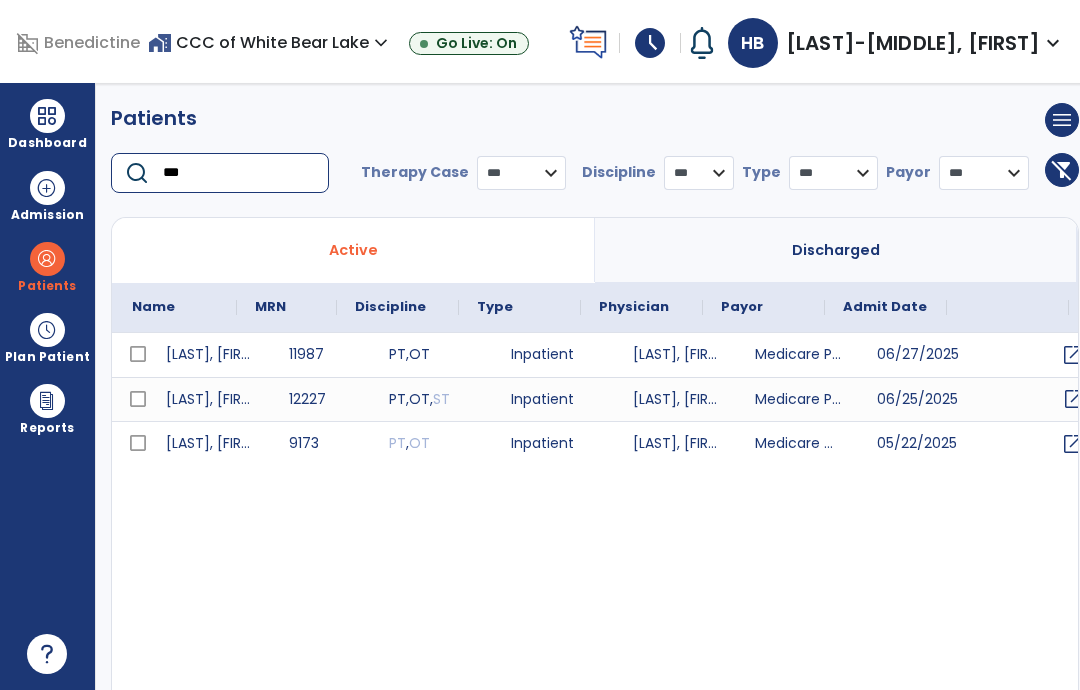 scroll, scrollTop: 0, scrollLeft: 71, axis: horizontal 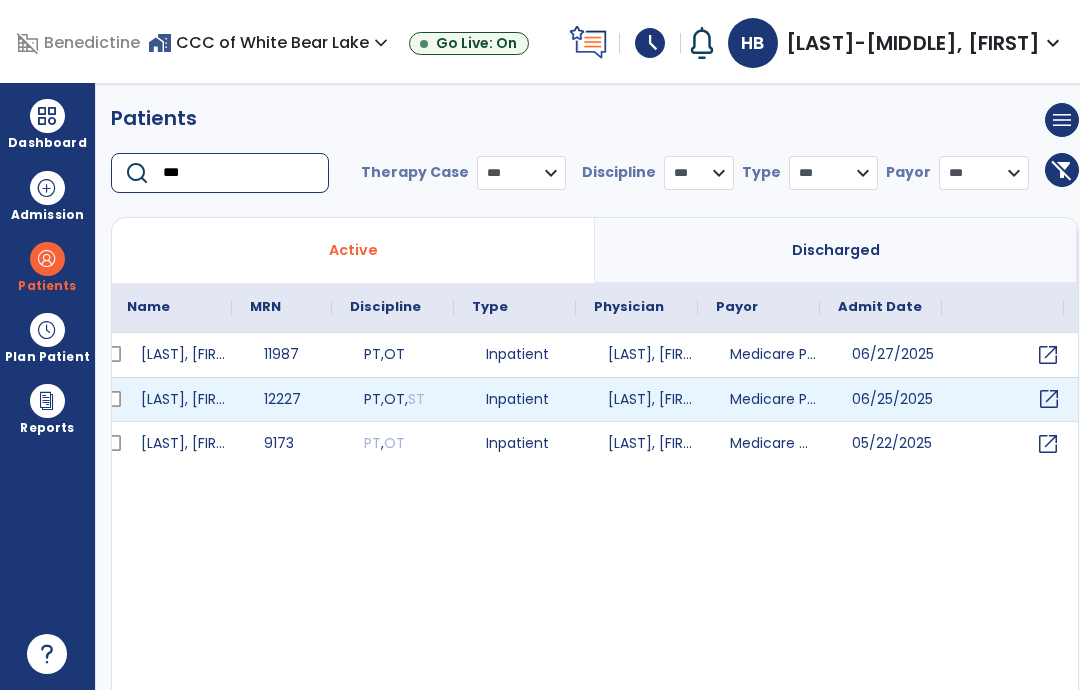 type on "***" 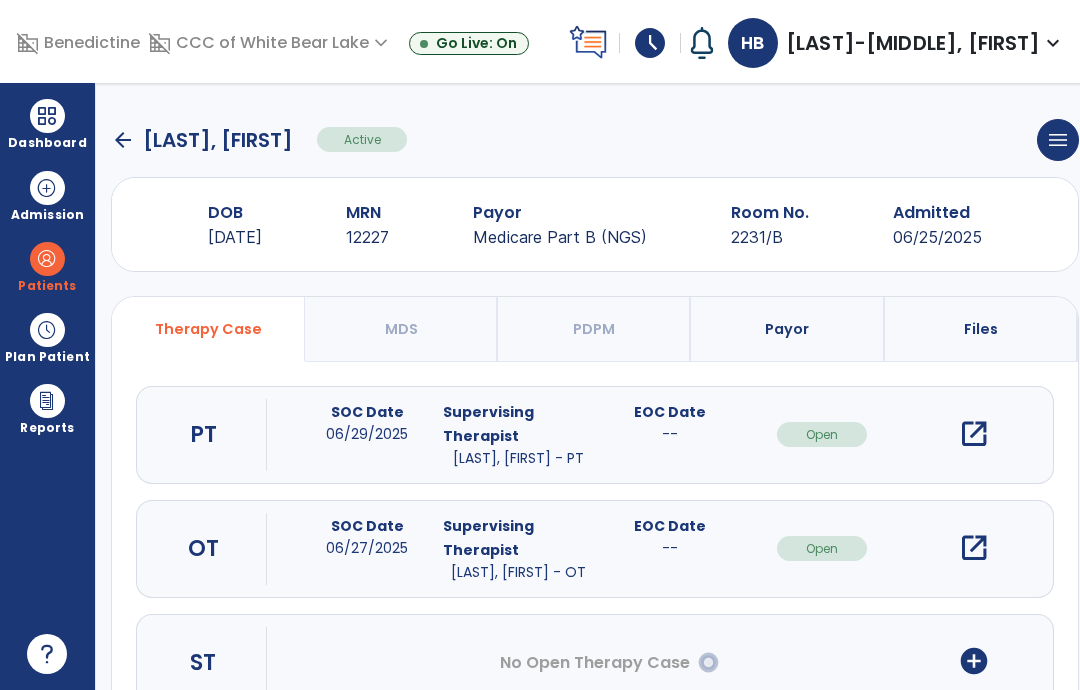 scroll, scrollTop: 0, scrollLeft: 0, axis: both 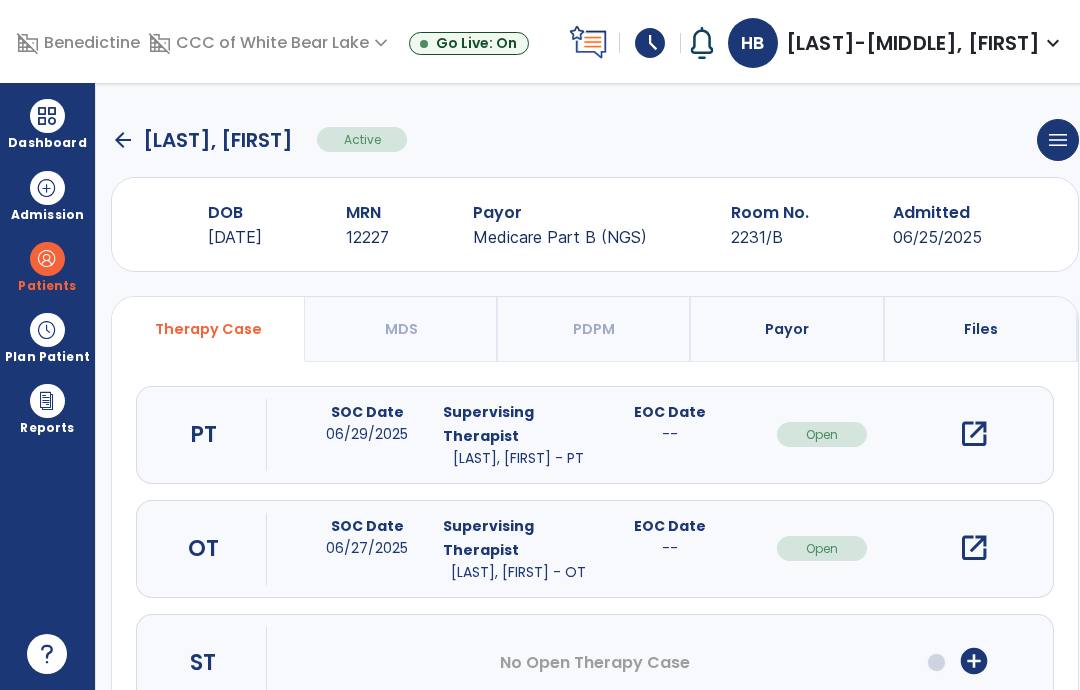 click on "open_in_new" at bounding box center [974, 548] 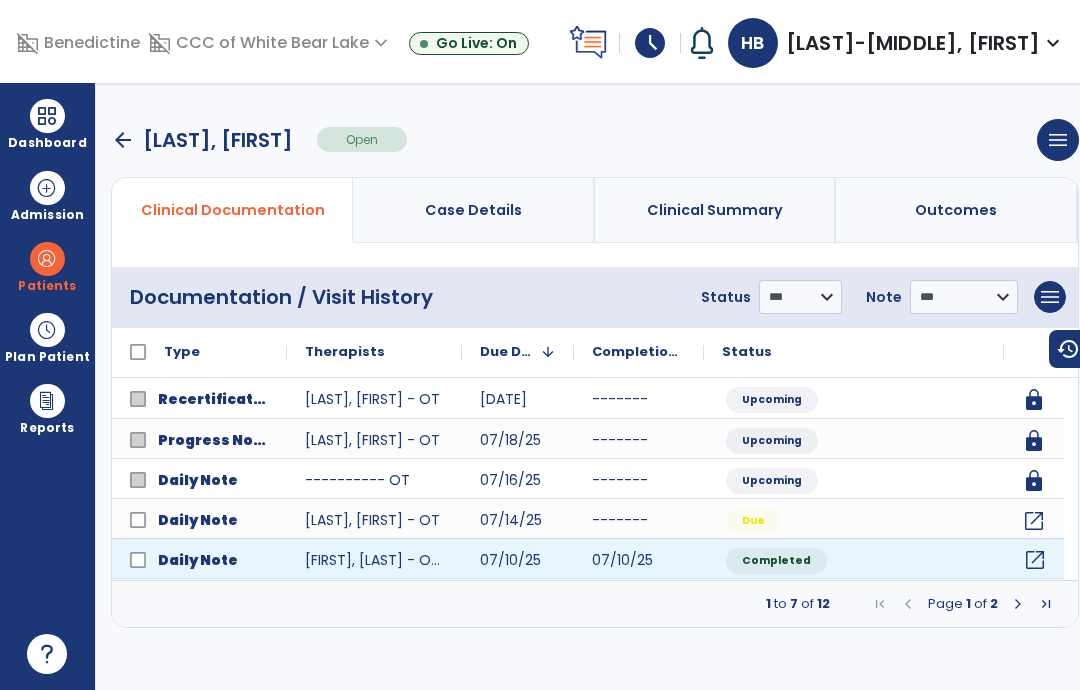 click on "open_in_new" 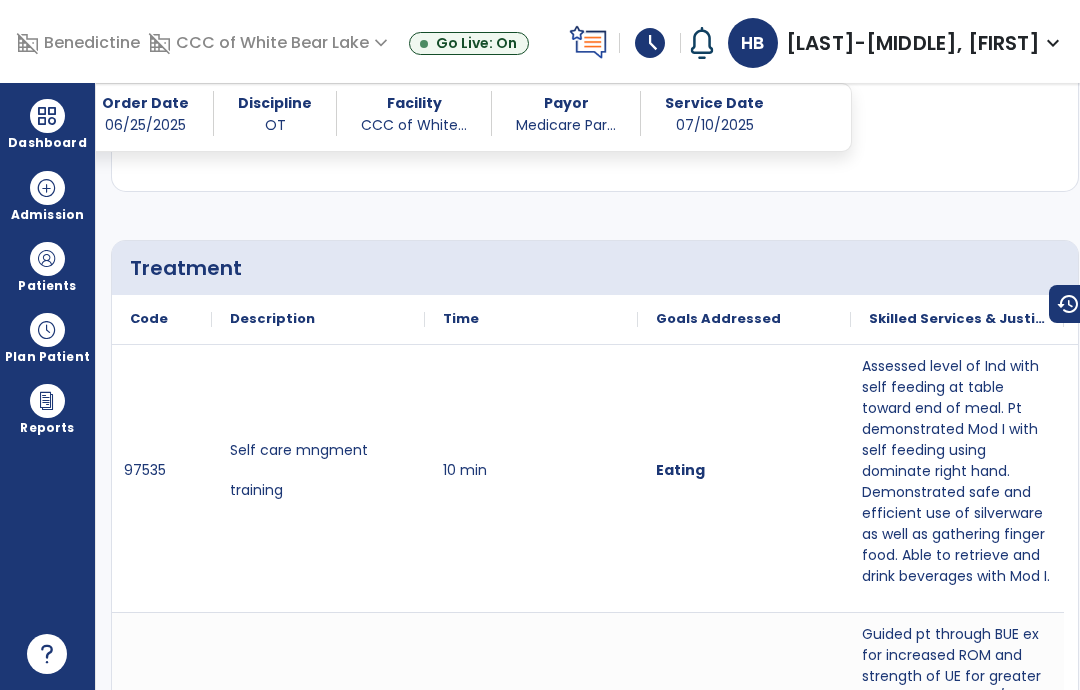scroll, scrollTop: 1162, scrollLeft: 0, axis: vertical 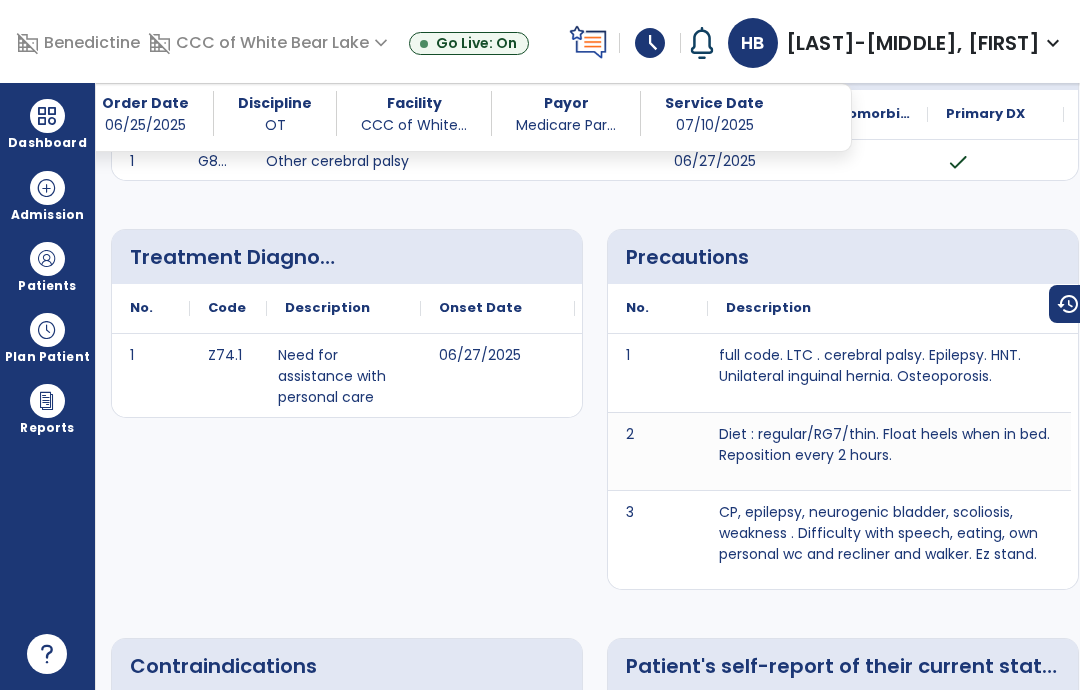 click on "Patients" at bounding box center [47, 266] 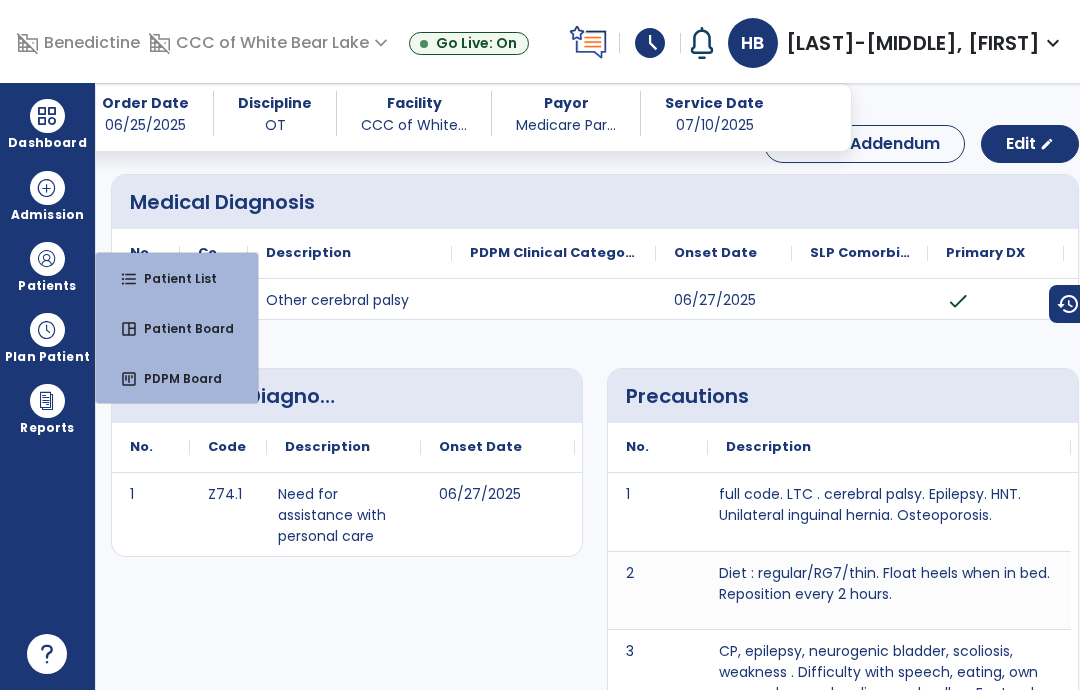 click at bounding box center [47, 259] 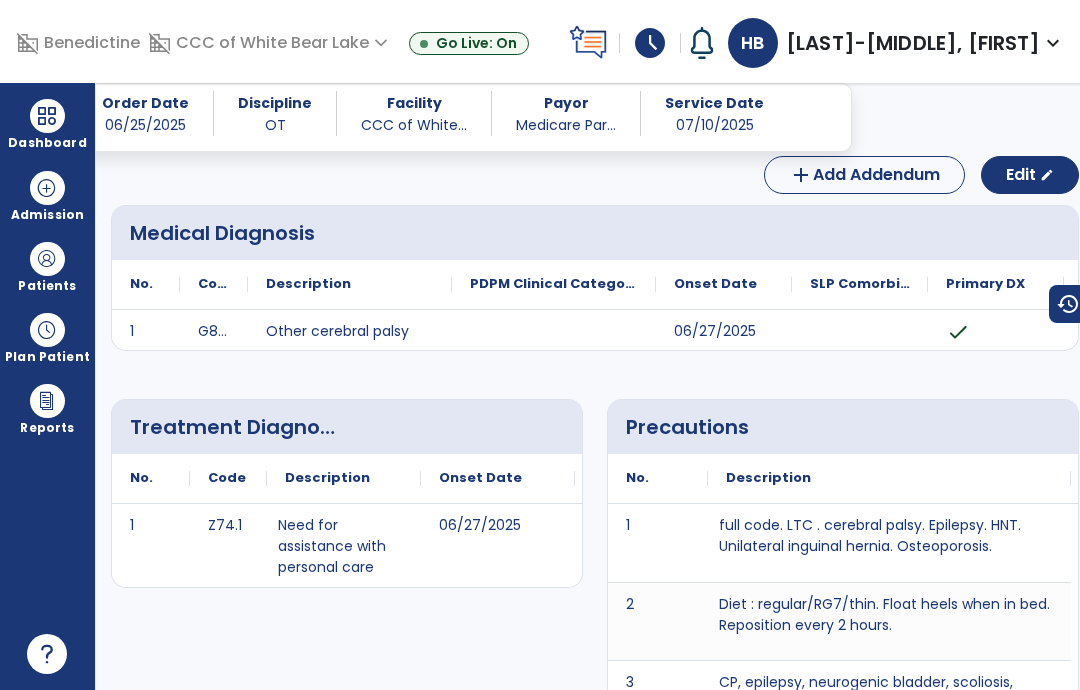 scroll, scrollTop: 49, scrollLeft: 0, axis: vertical 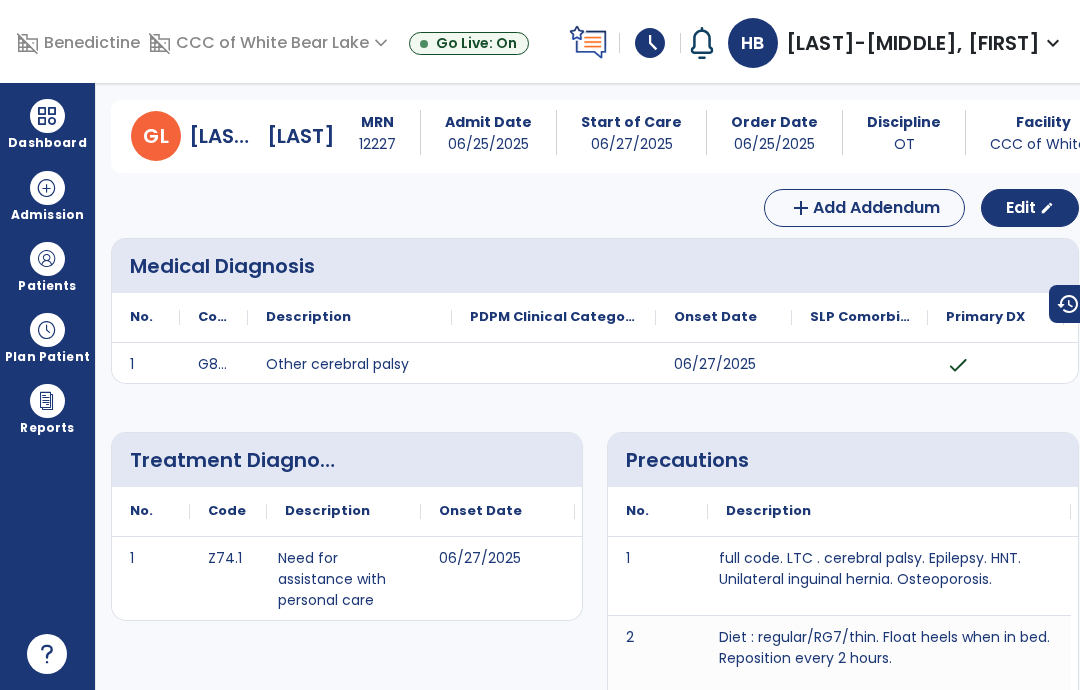 click on "Patients" at bounding box center [47, 286] 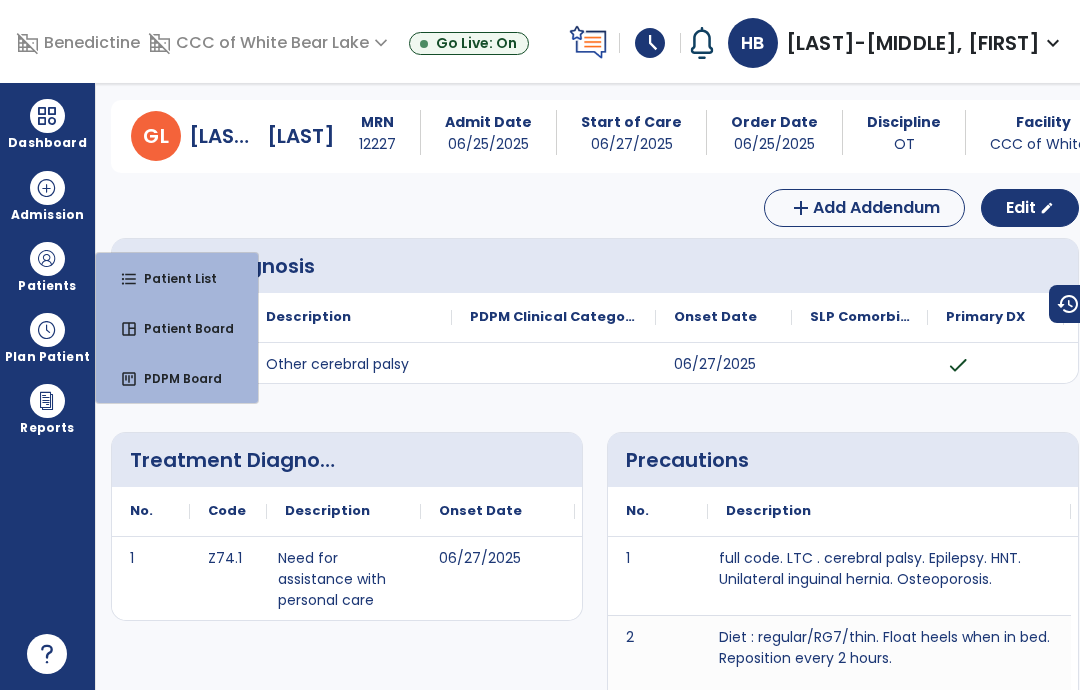 click on "Medical Diagnosis" at bounding box center (358, 266) 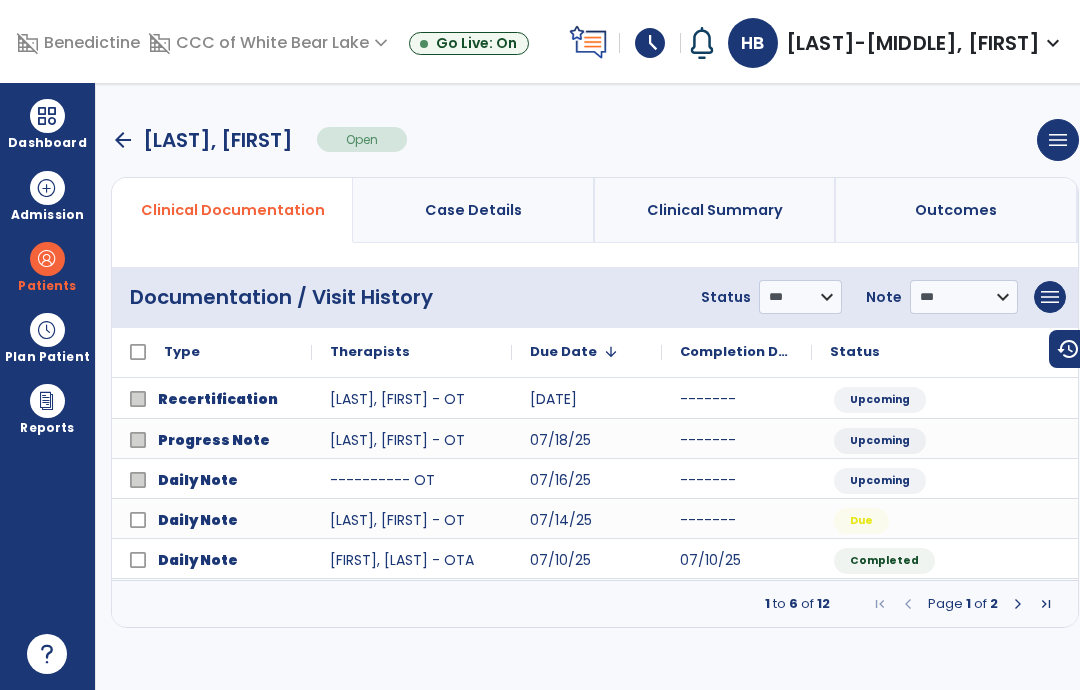 scroll, scrollTop: 0, scrollLeft: 0, axis: both 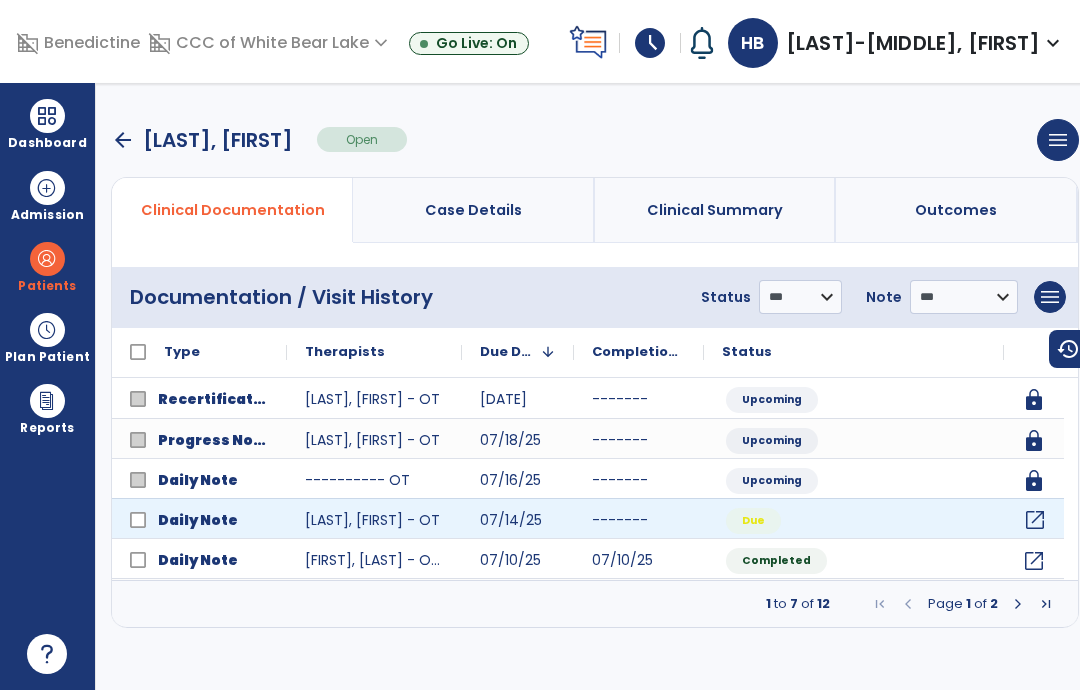 click on "open_in_new" 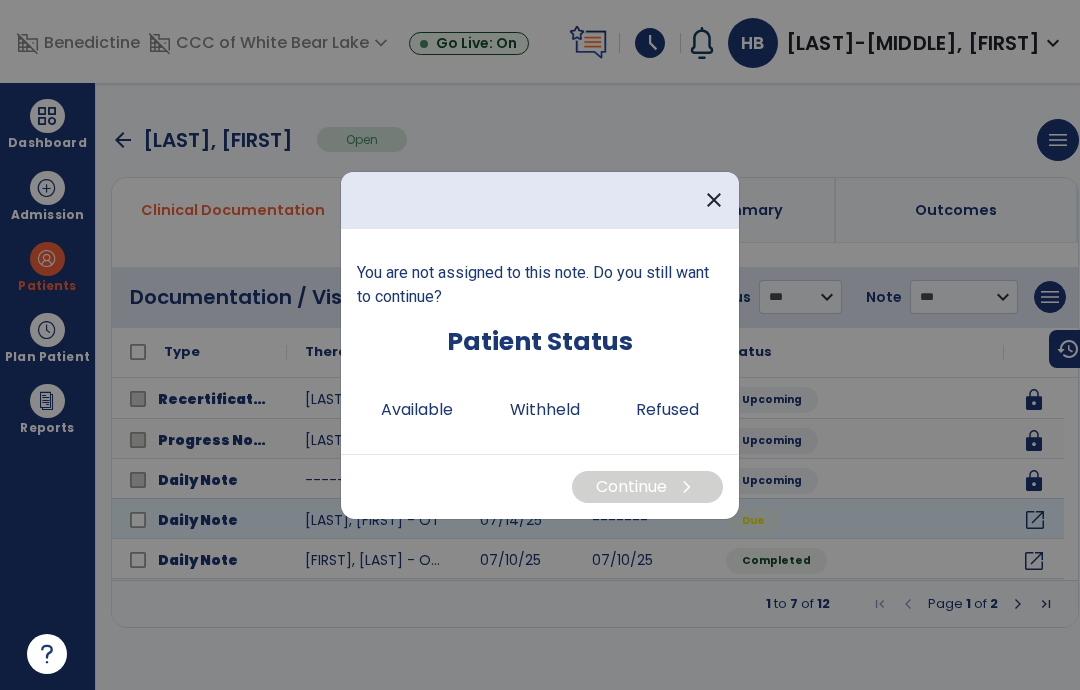click on "Available" at bounding box center [417, 410] 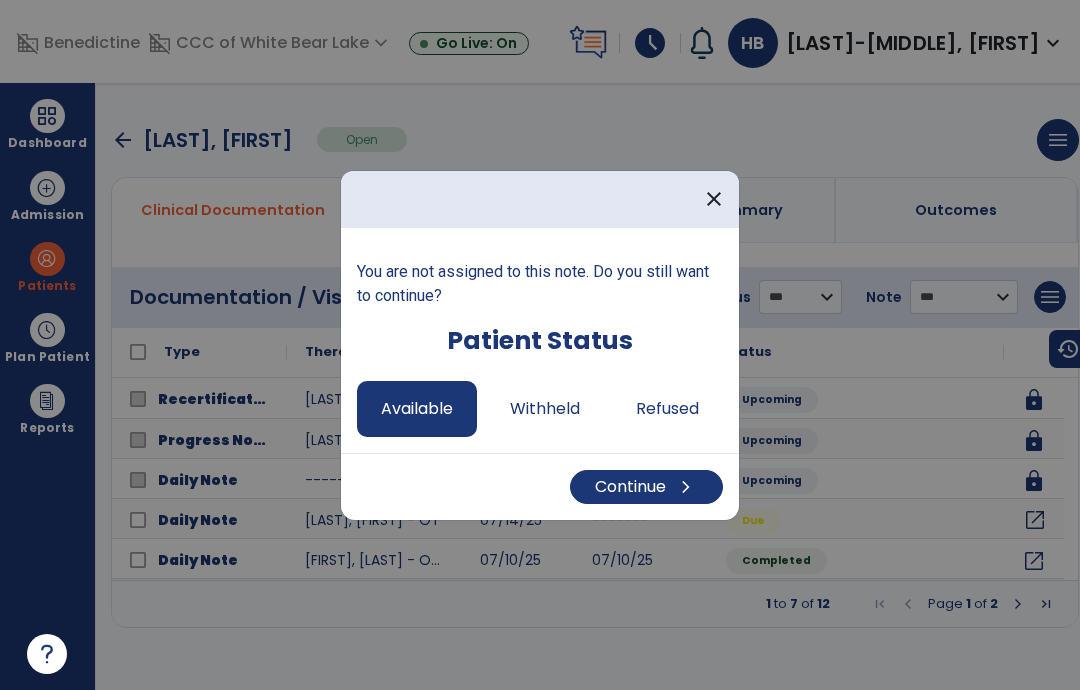 click on "Continue   chevron_right" at bounding box center [646, 487] 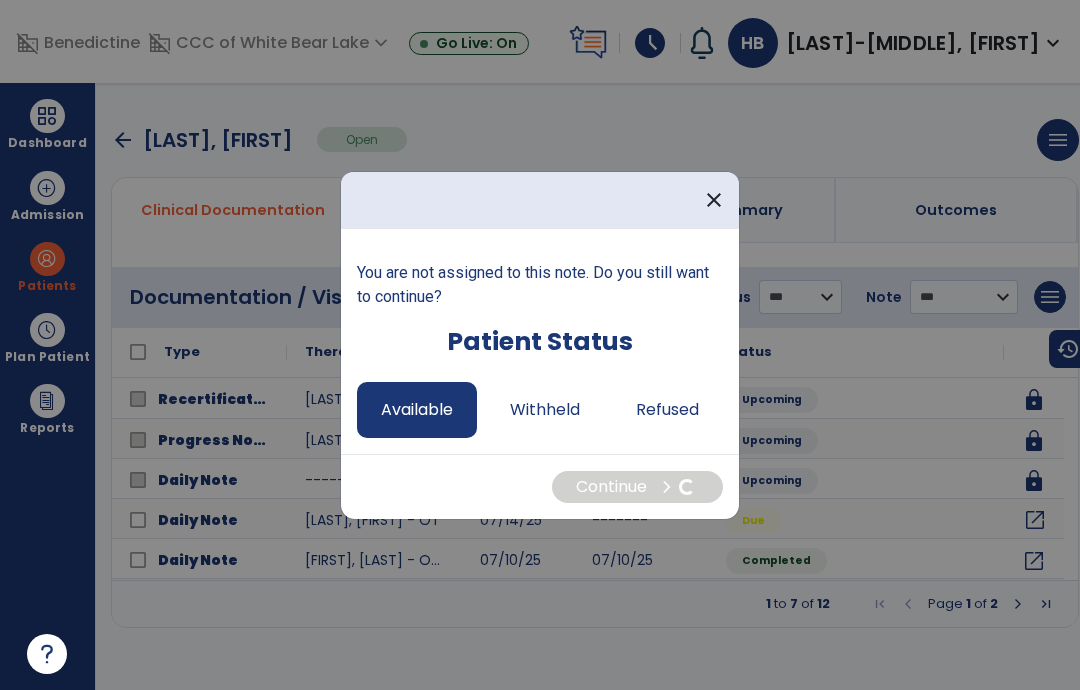 select on "*" 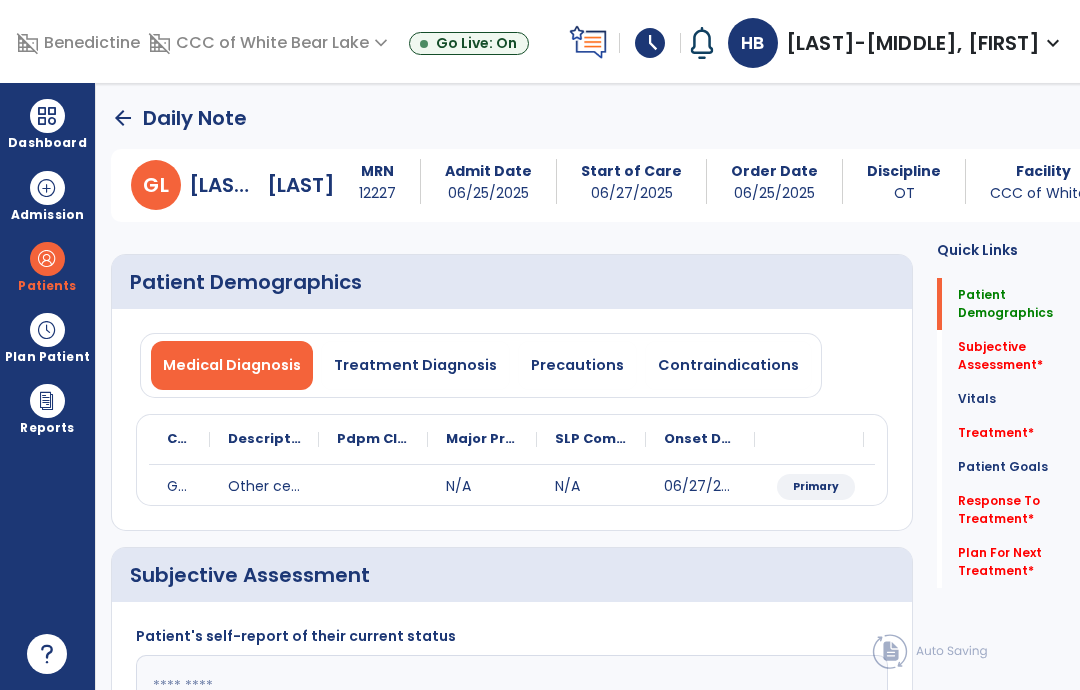 click on "Treatment   *  Treatment   *" 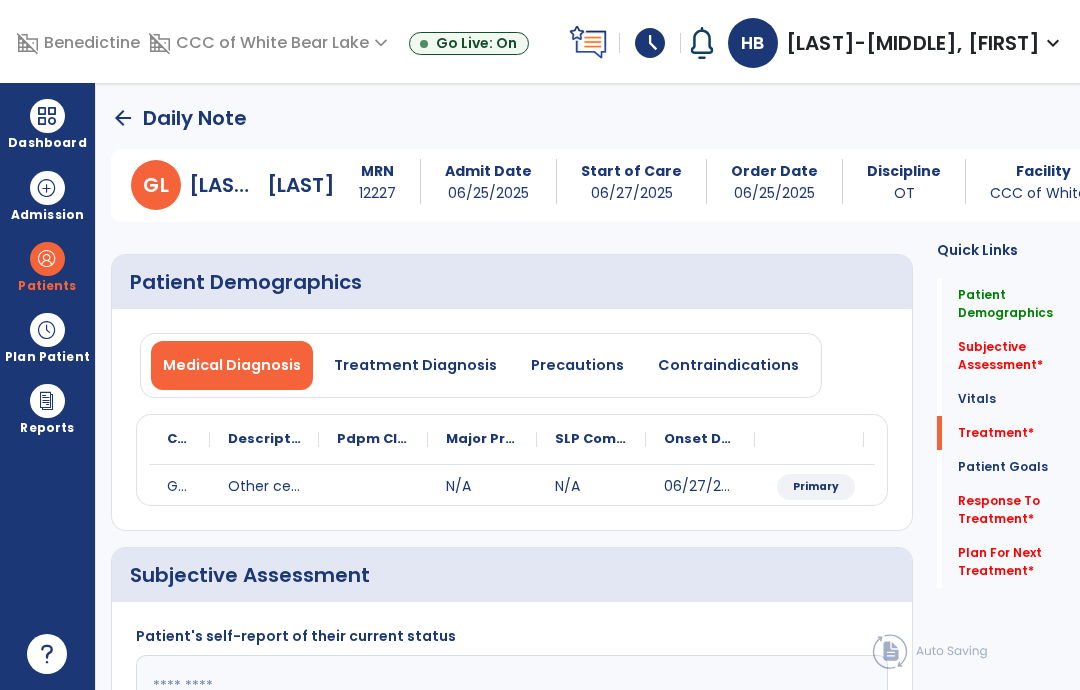 click on "Plan For Next Treatment   *" 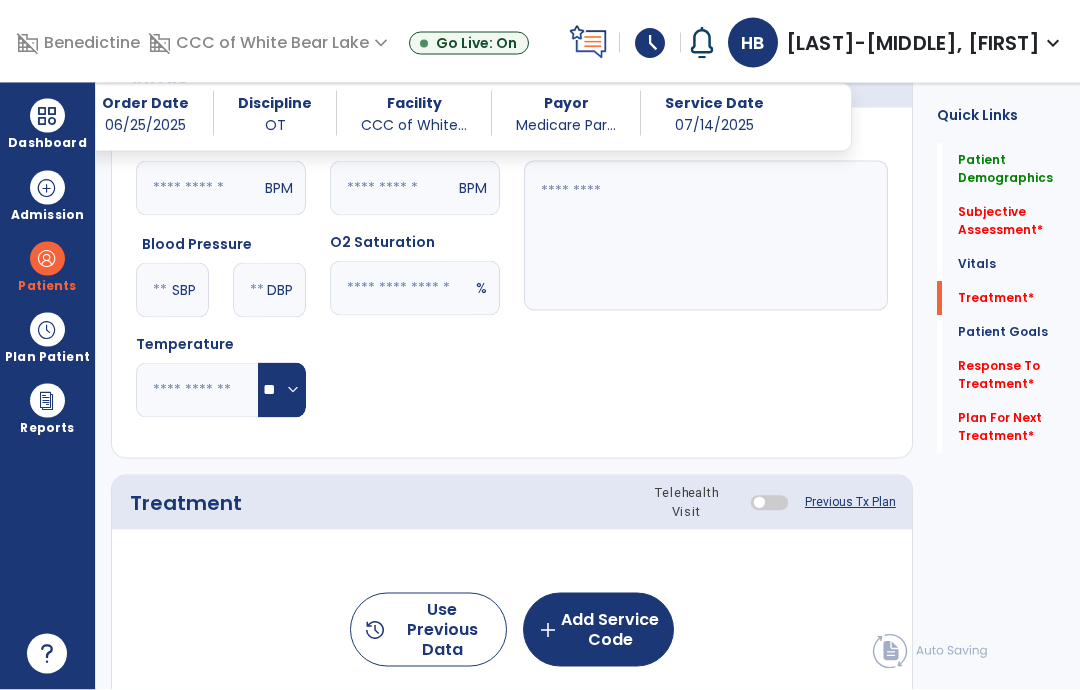 scroll, scrollTop: 80, scrollLeft: 0, axis: vertical 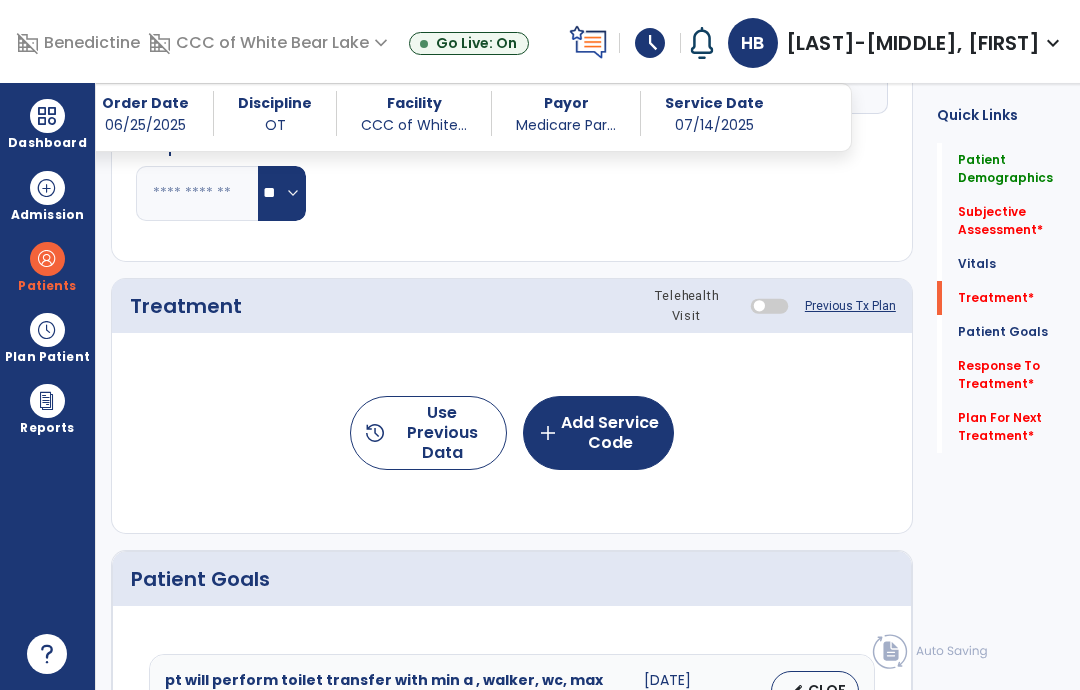 click on "add  Add Service Code" 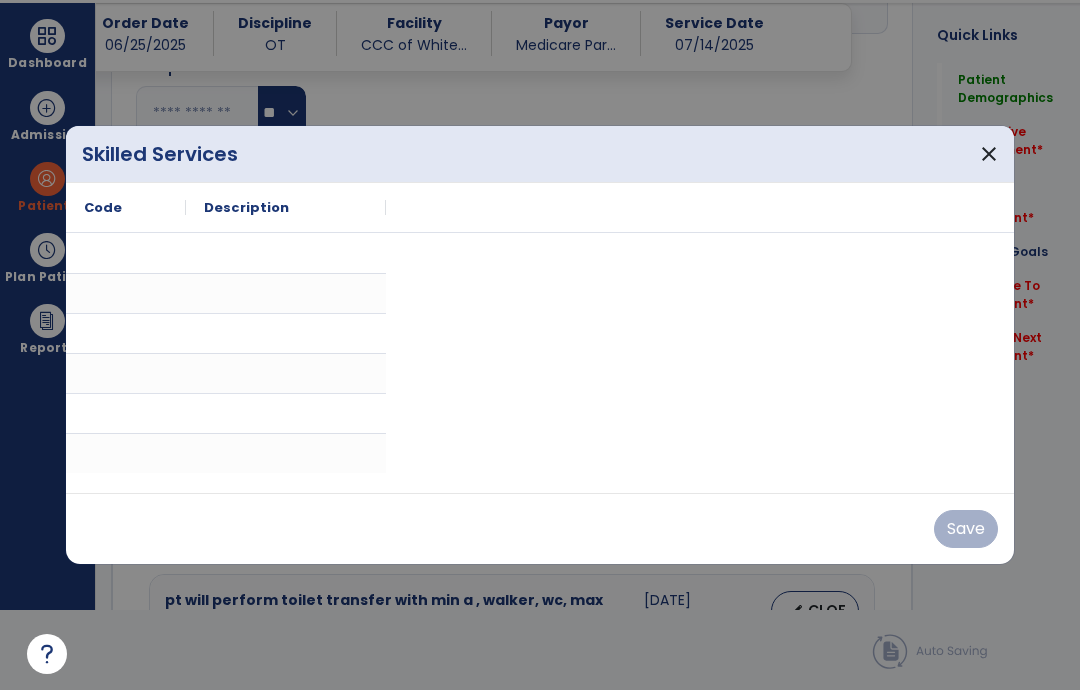 scroll, scrollTop: 0, scrollLeft: 0, axis: both 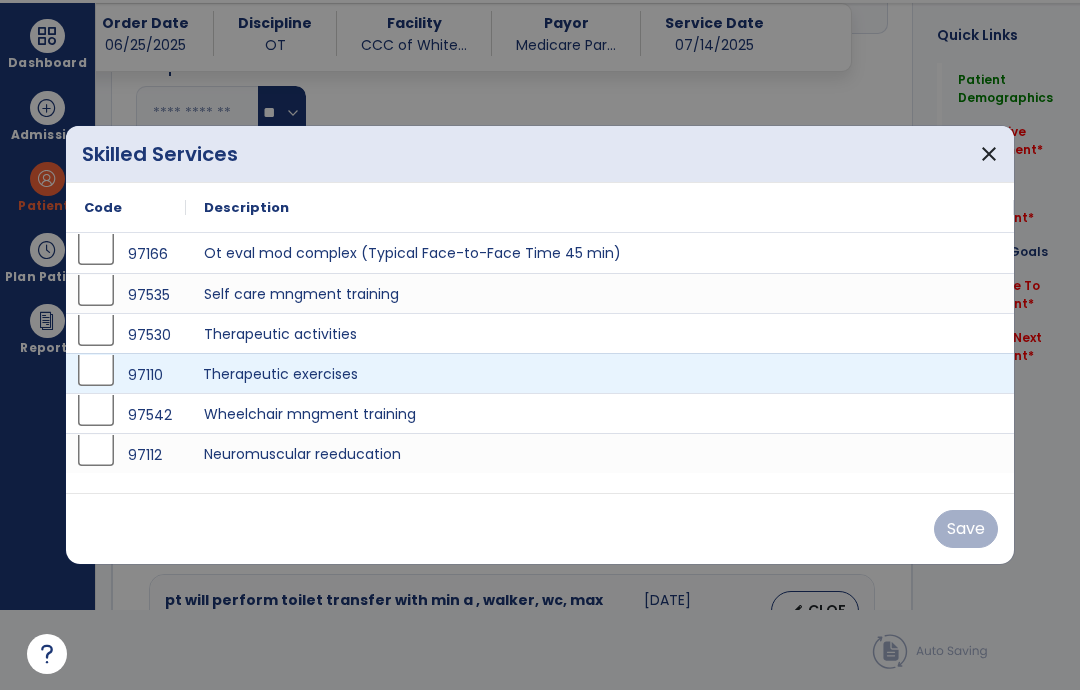 click on "Therapeutic exercises" at bounding box center (600, 373) 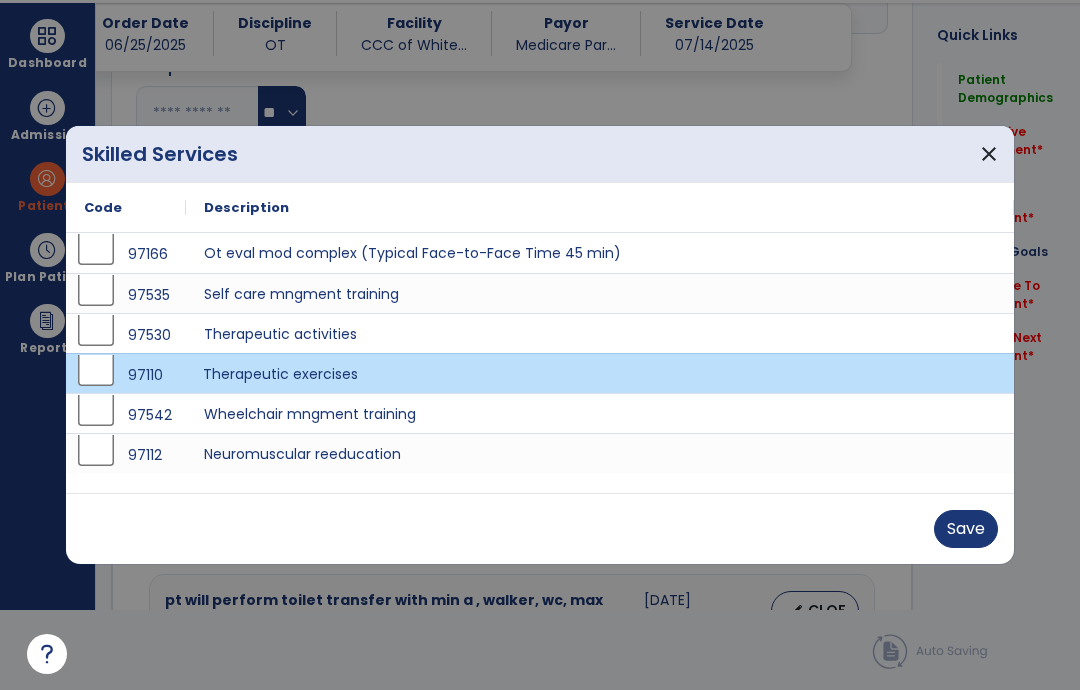 click on "Save" at bounding box center [966, 529] 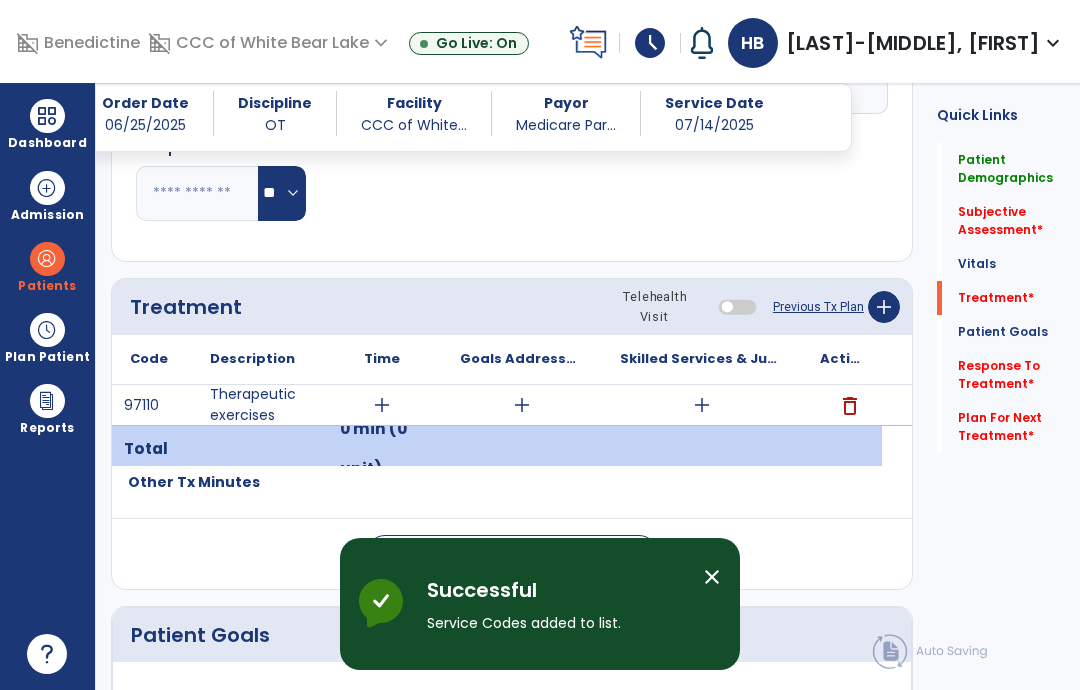 scroll, scrollTop: 80, scrollLeft: 0, axis: vertical 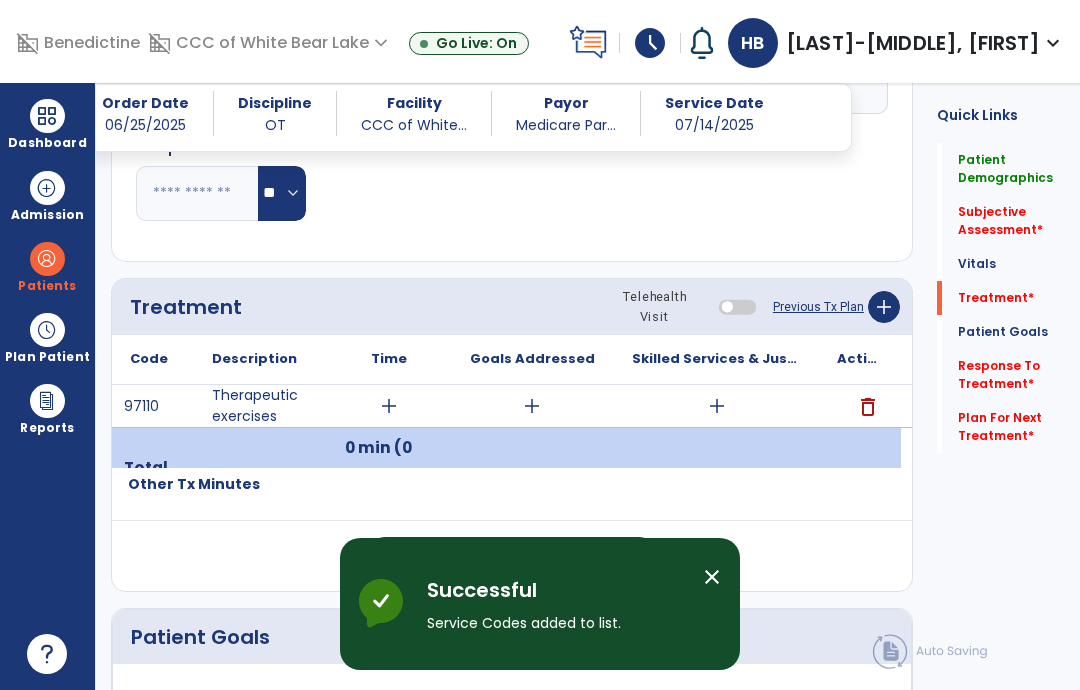 click on "add" at bounding box center [716, 406] 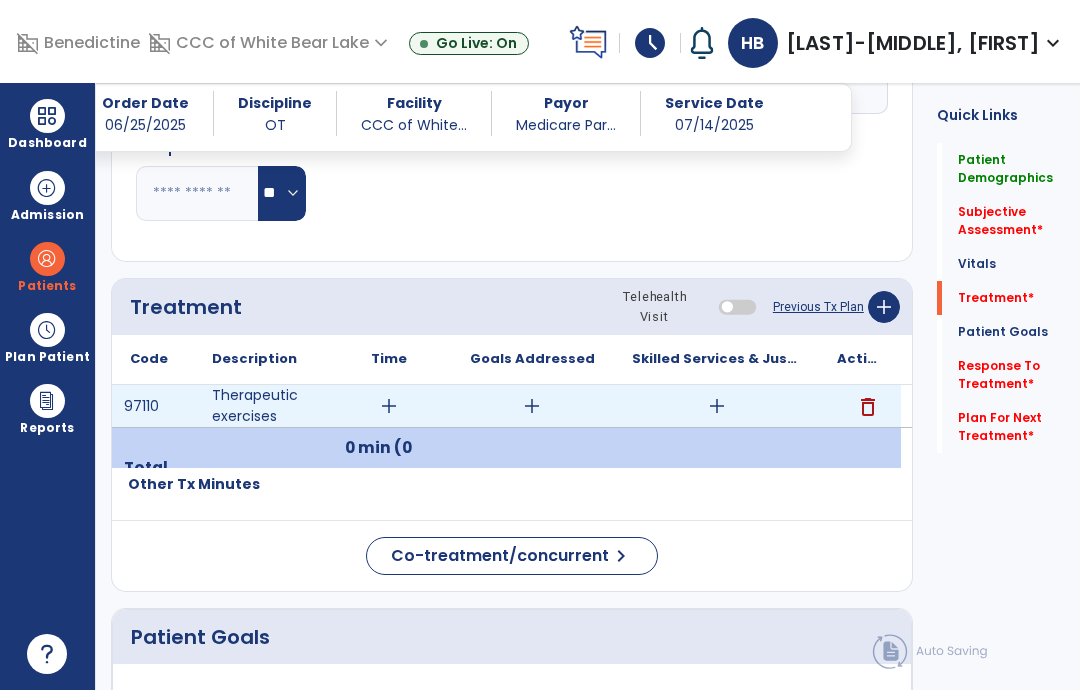 scroll, scrollTop: 0, scrollLeft: 0, axis: both 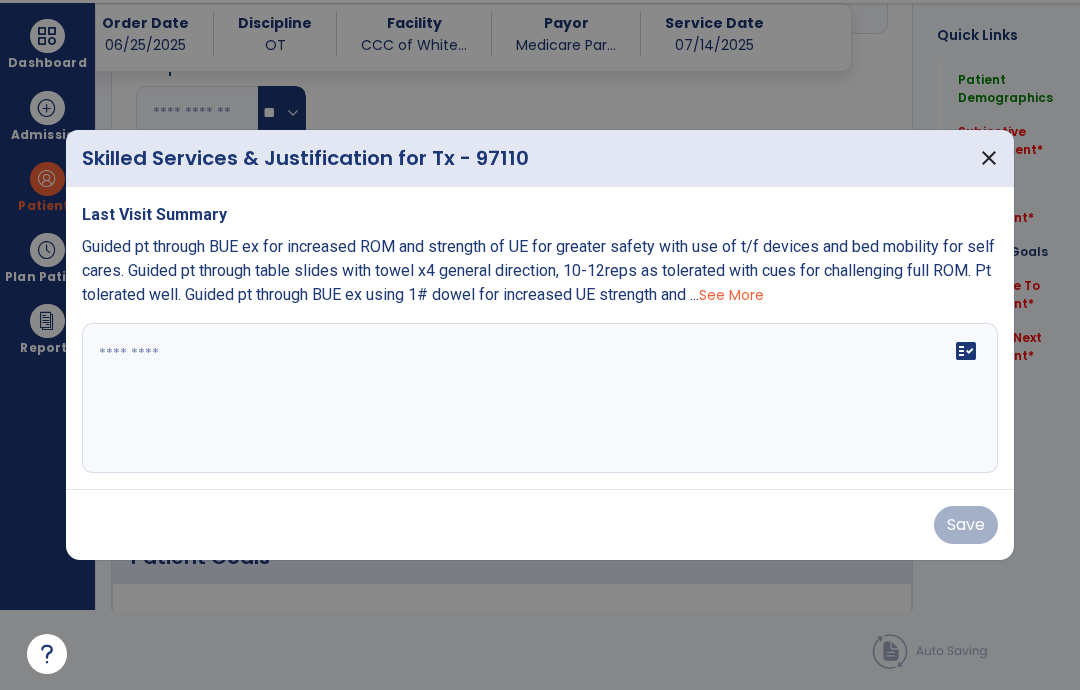 click on "fact_check" at bounding box center (540, 398) 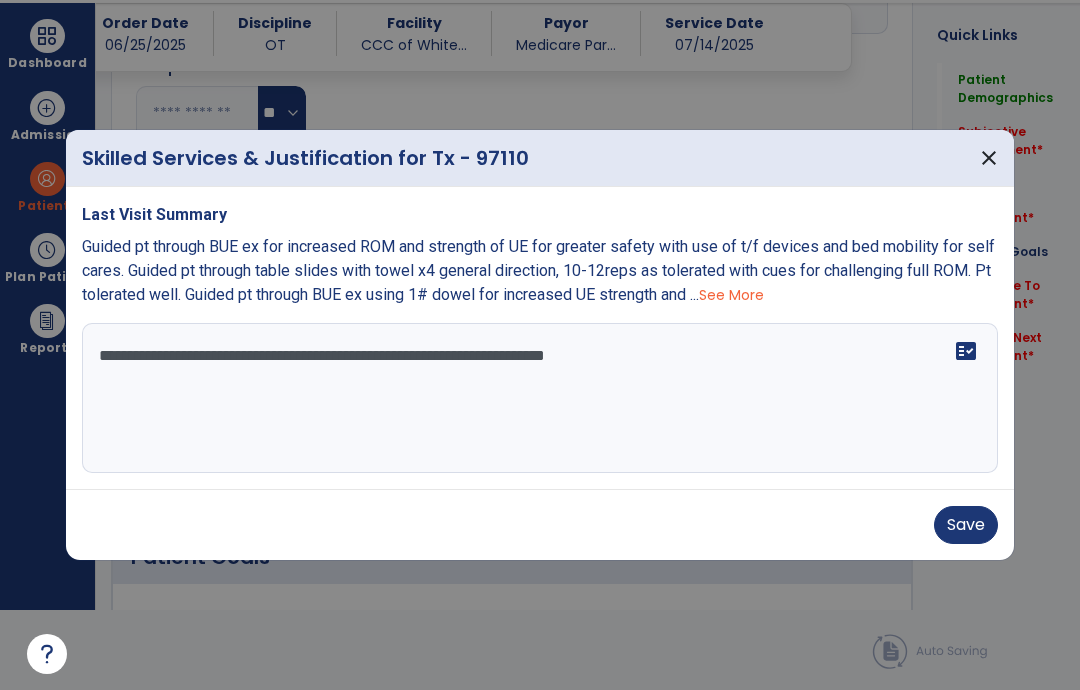 click on "**********" at bounding box center (540, 398) 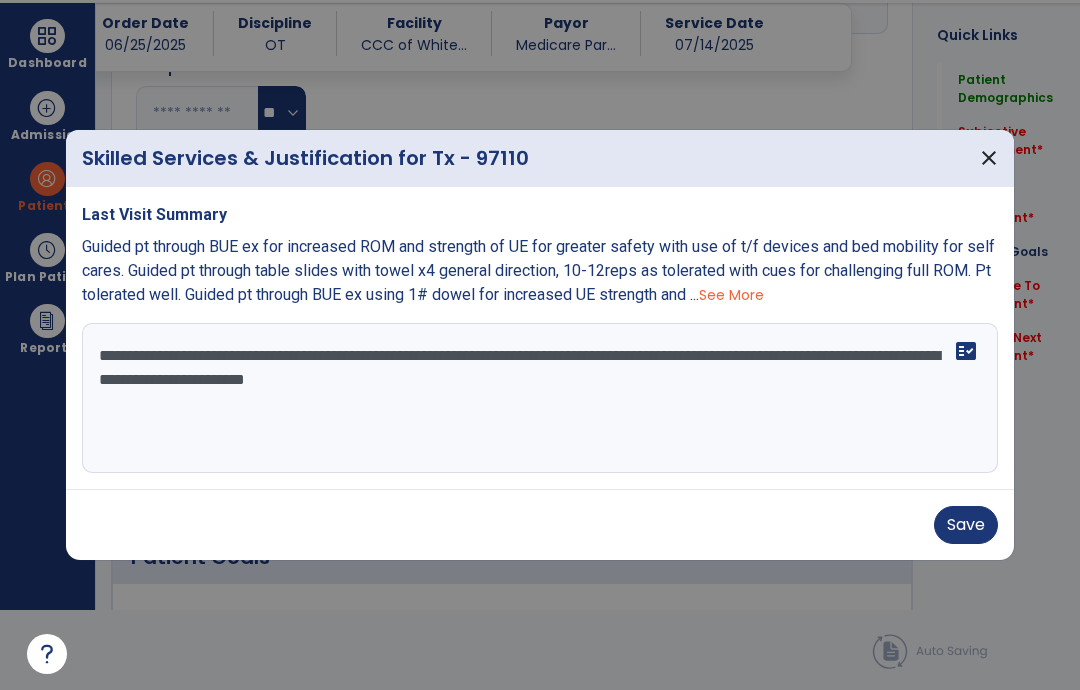 click on "**********" at bounding box center [540, 398] 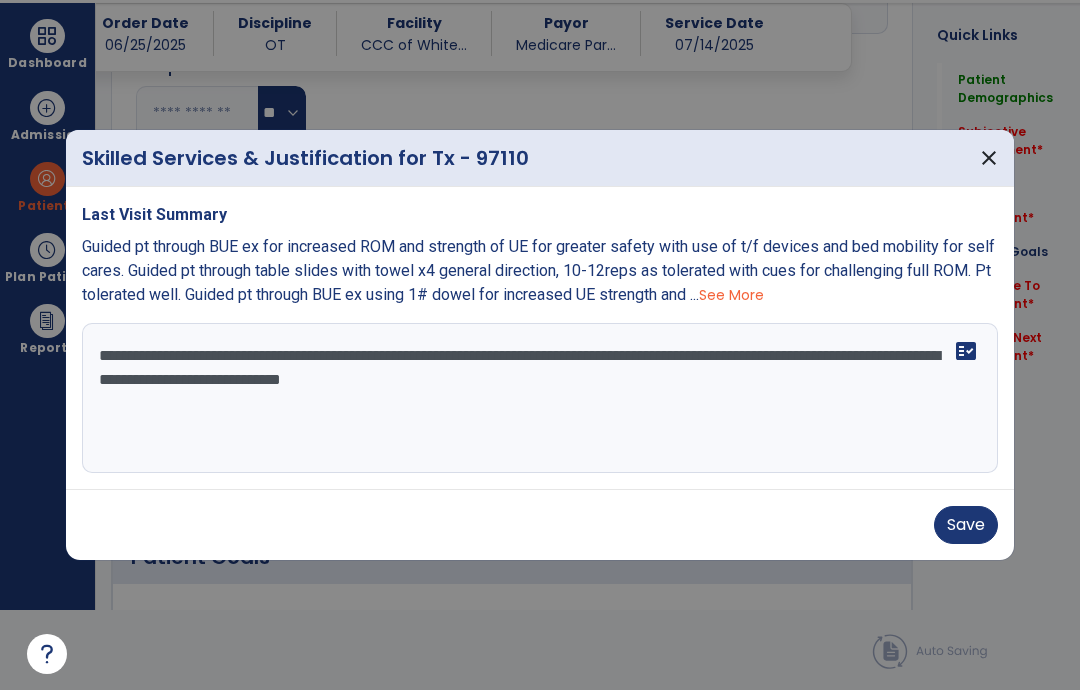 click on "**********" at bounding box center [540, 398] 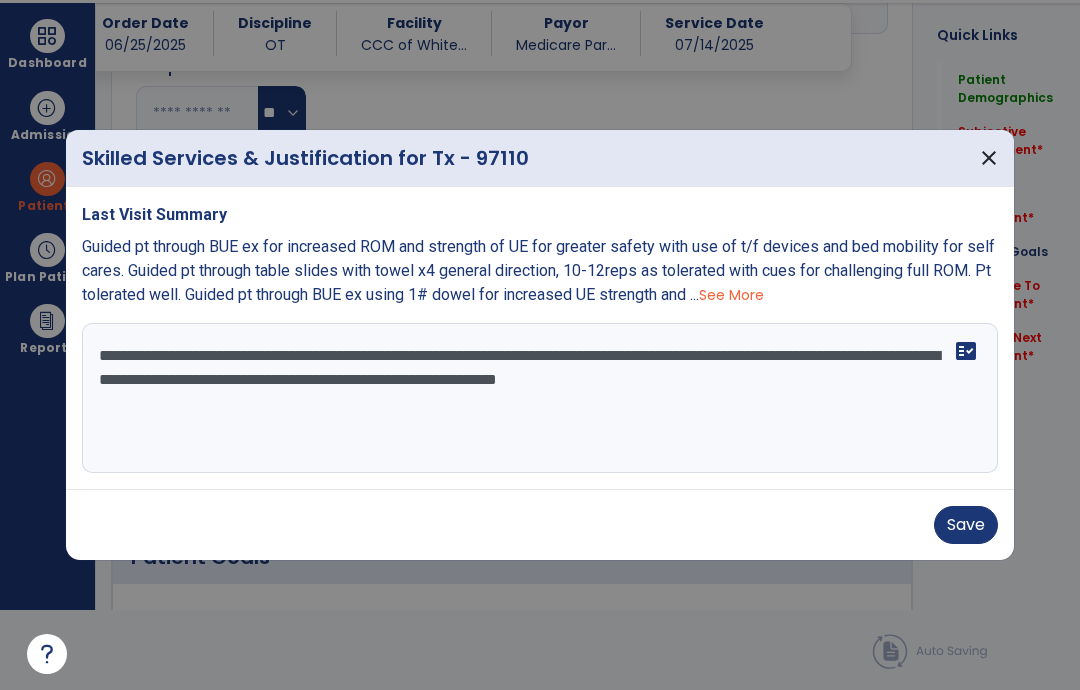 type on "**********" 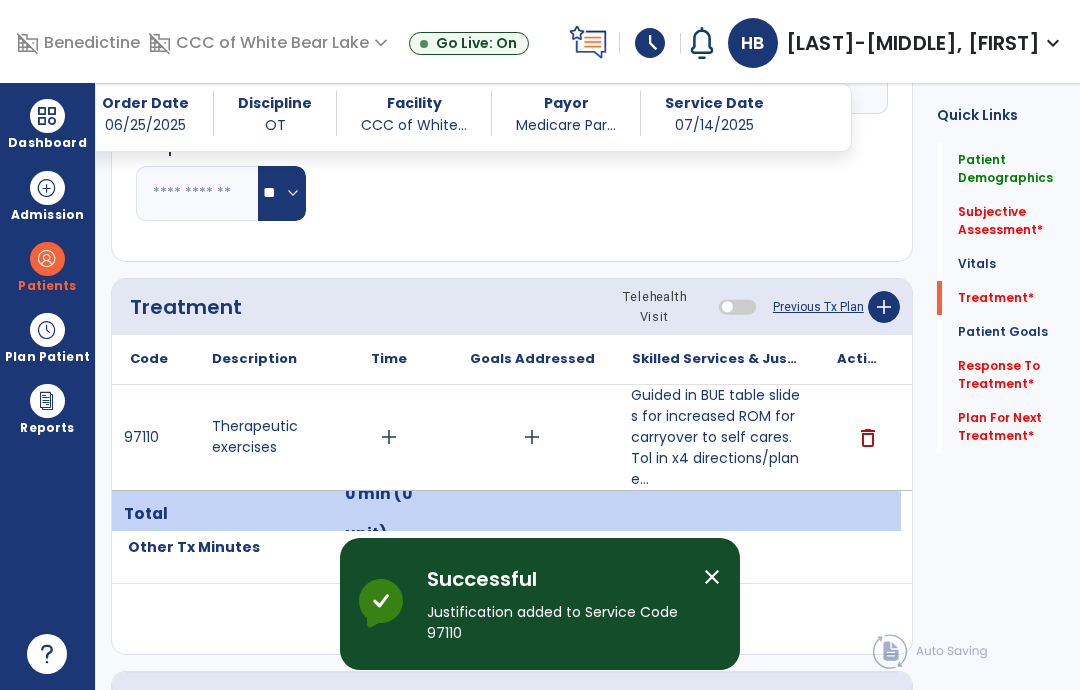 scroll, scrollTop: 80, scrollLeft: 0, axis: vertical 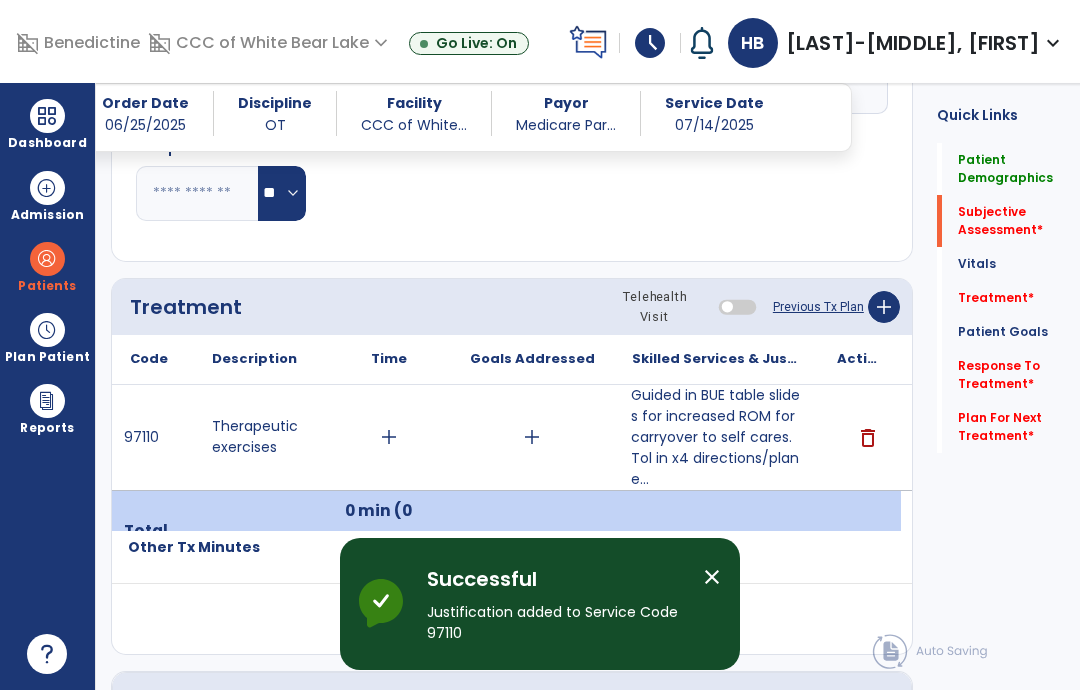 click on "Subjective Assessment   *" 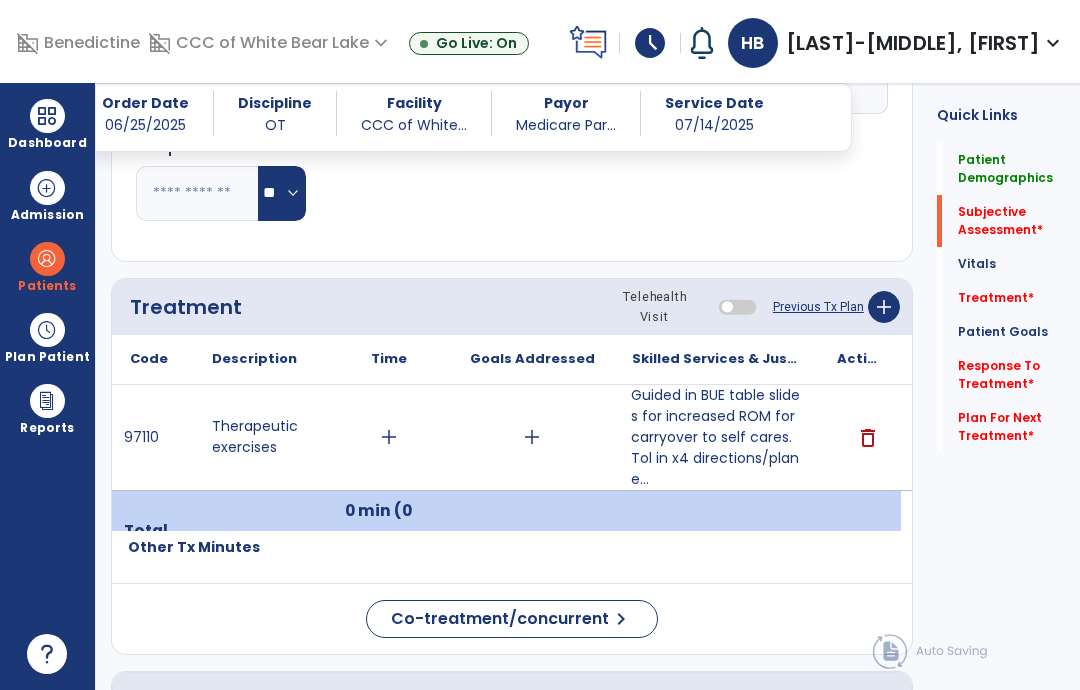 scroll, scrollTop: 243, scrollLeft: 0, axis: vertical 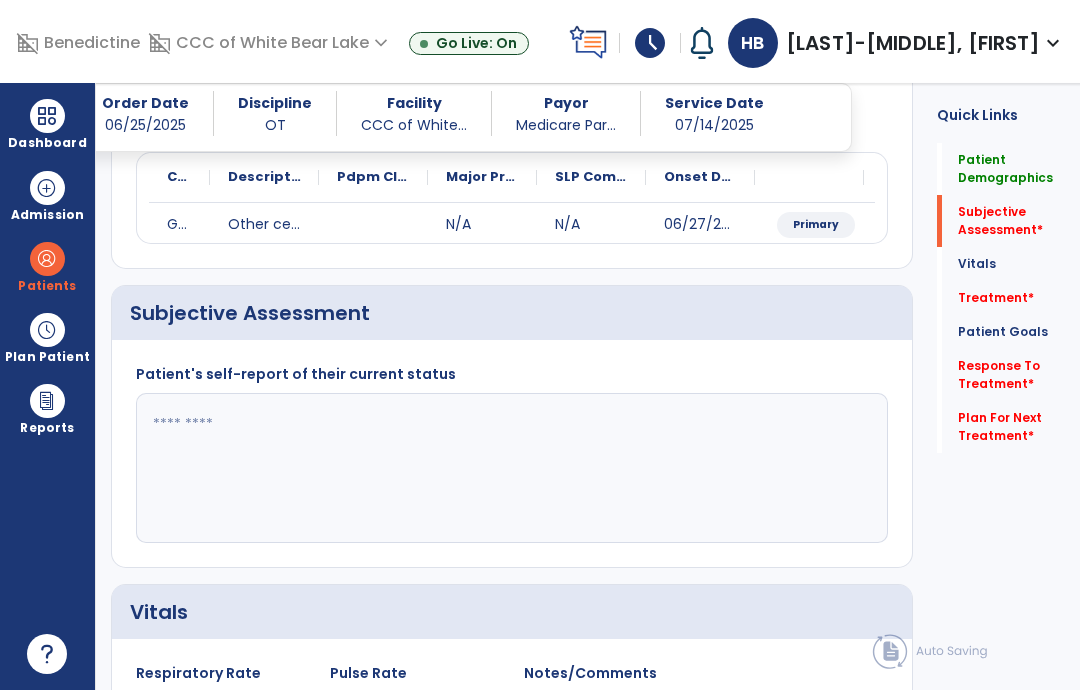 click 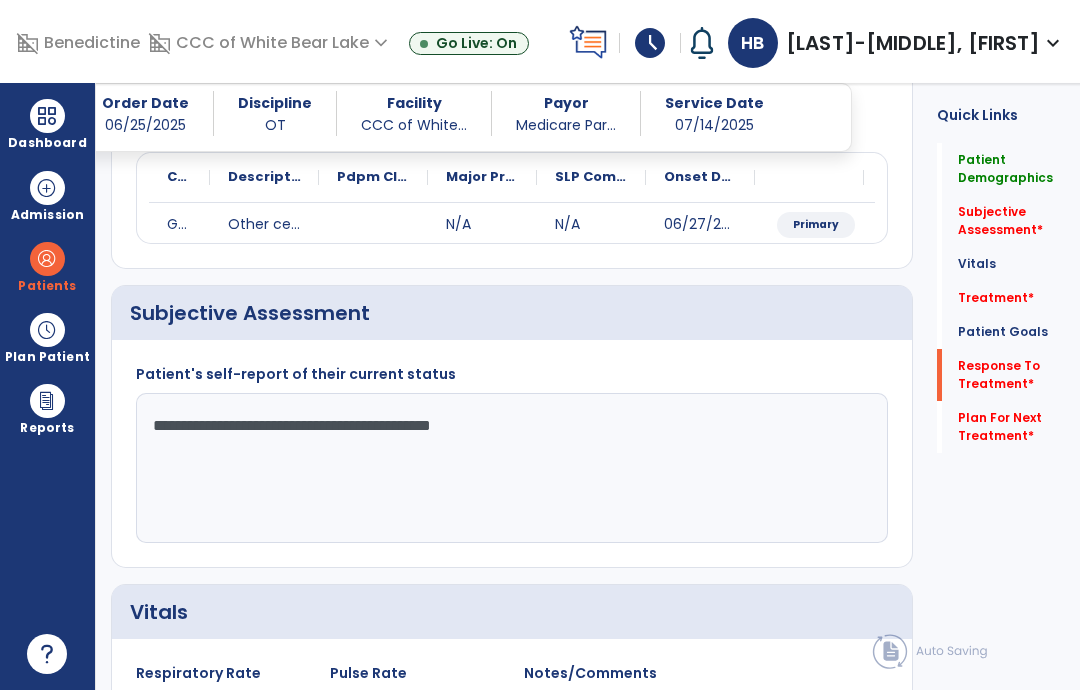 click on "Response To Treatment   *" 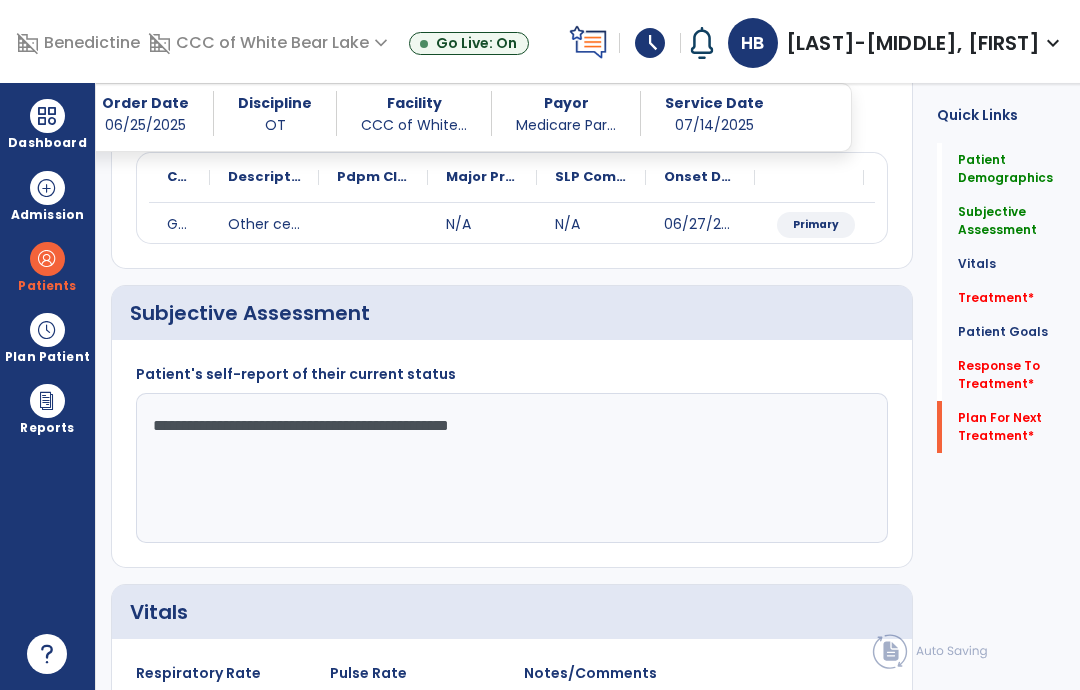 type on "**********" 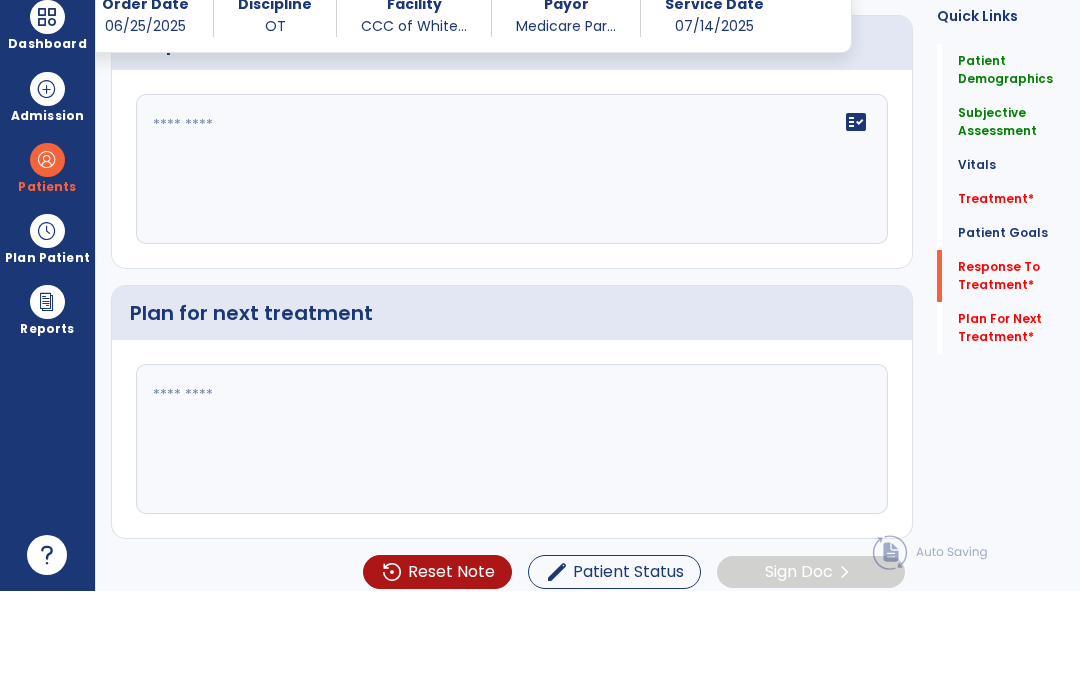 scroll, scrollTop: 2510, scrollLeft: 0, axis: vertical 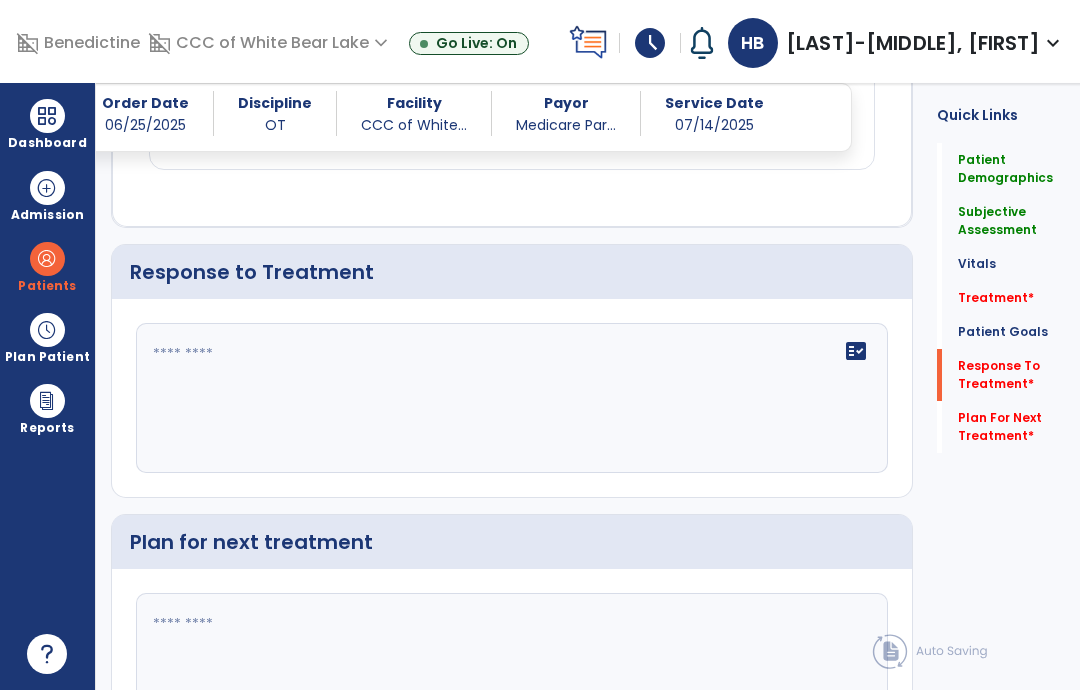 click 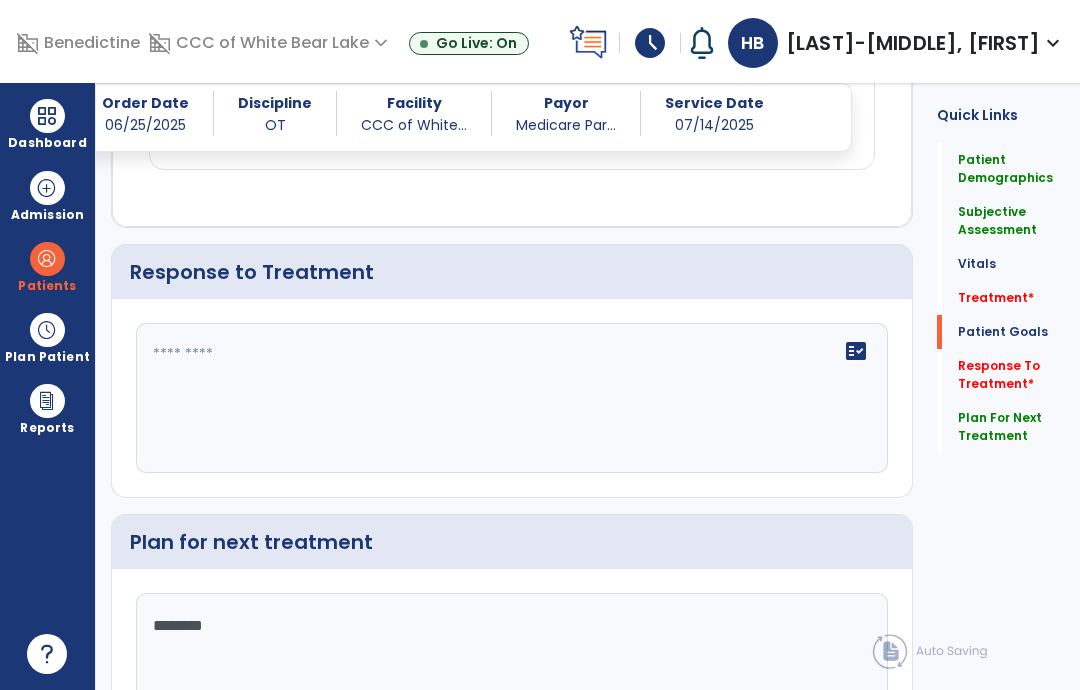 scroll, scrollTop: 980, scrollLeft: 0, axis: vertical 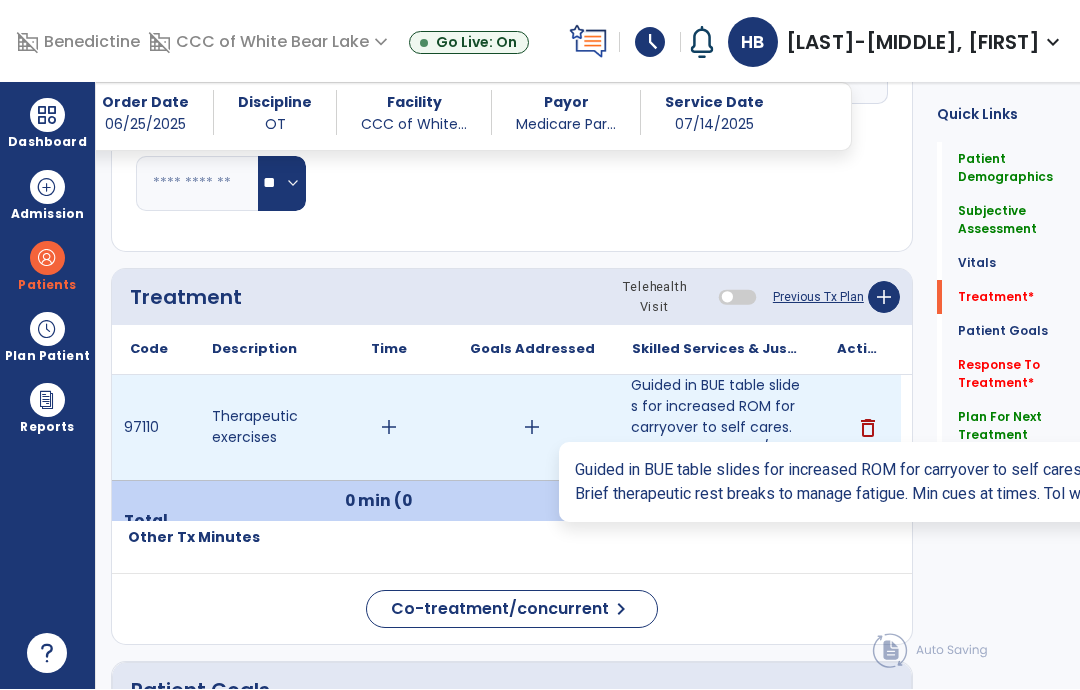 type on "********" 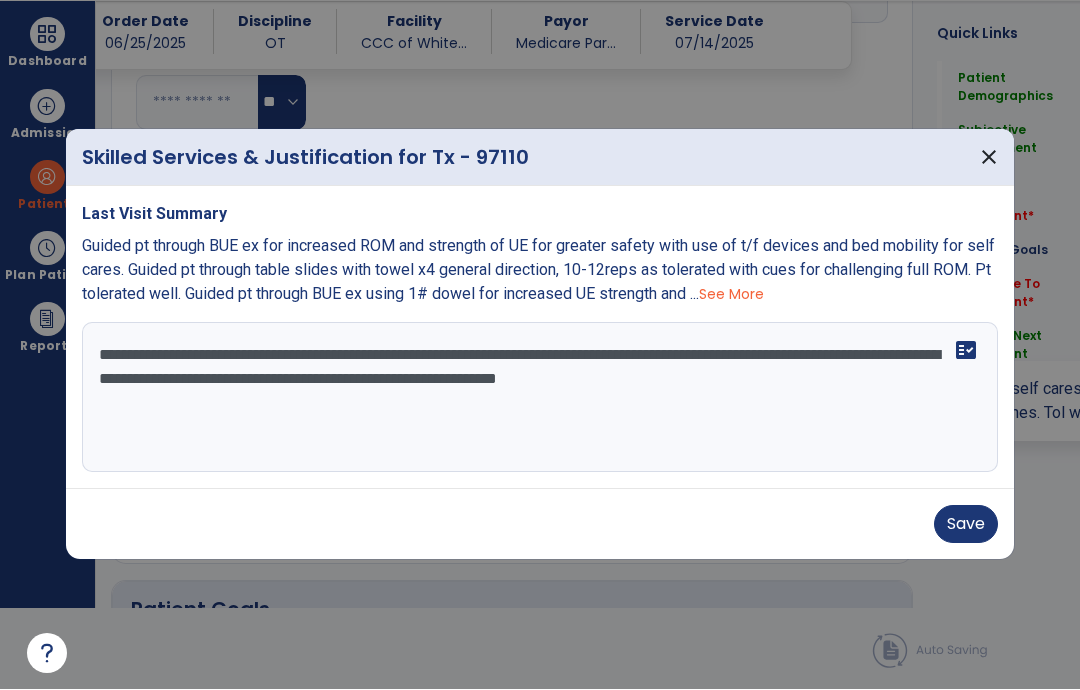 scroll, scrollTop: 0, scrollLeft: 0, axis: both 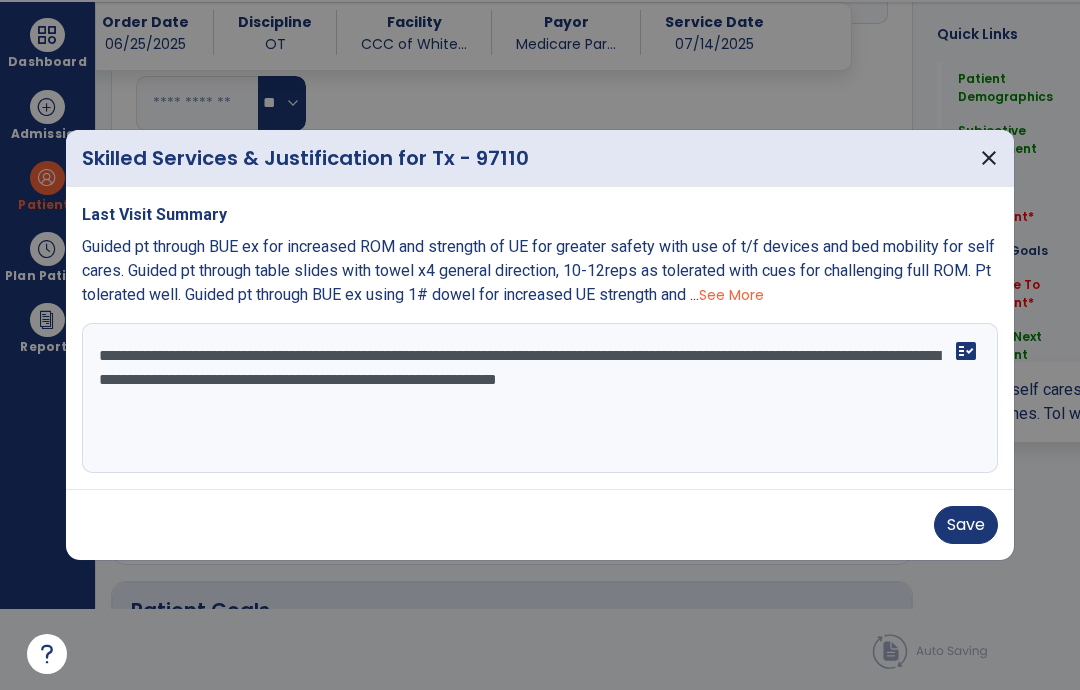 click on "**********" at bounding box center [540, 398] 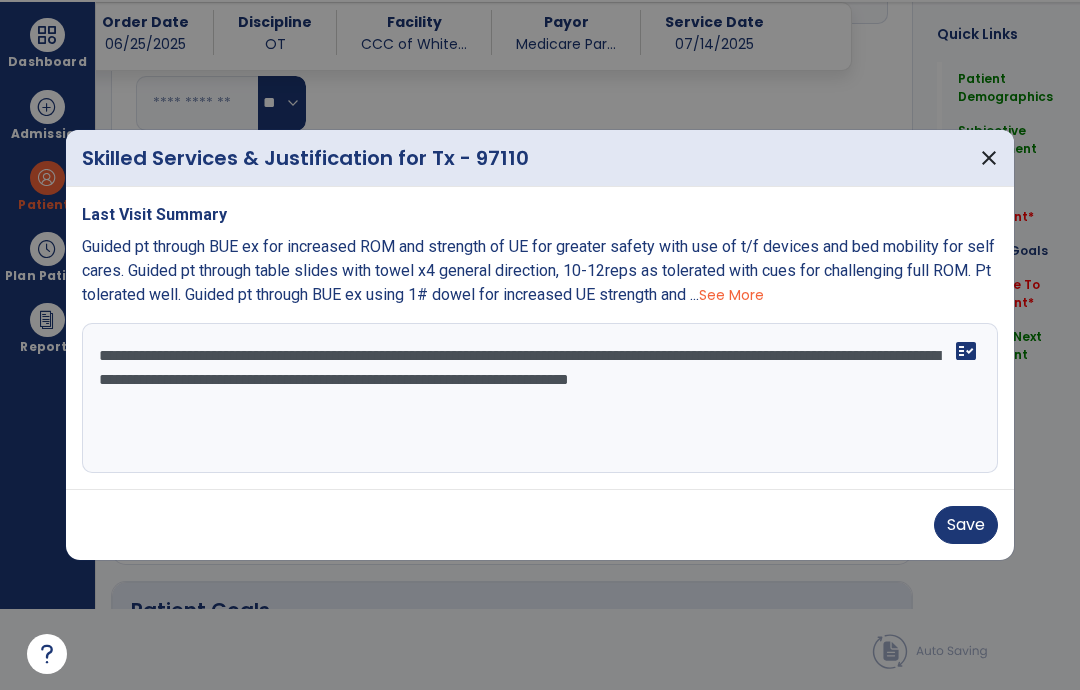 click on "**********" at bounding box center [540, 398] 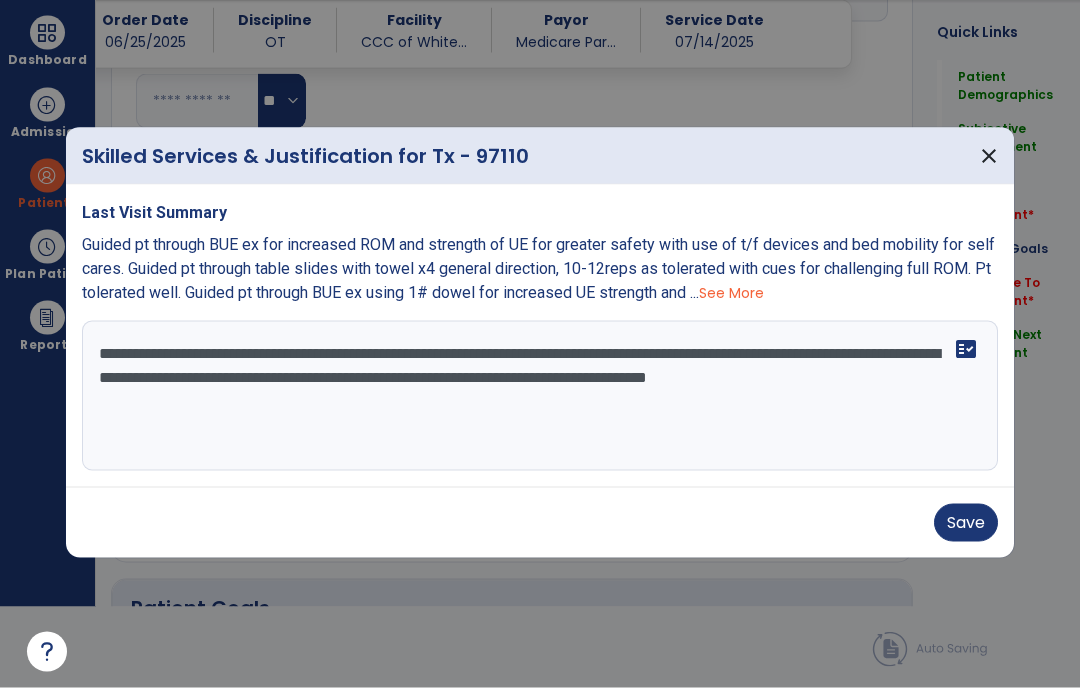 type on "**********" 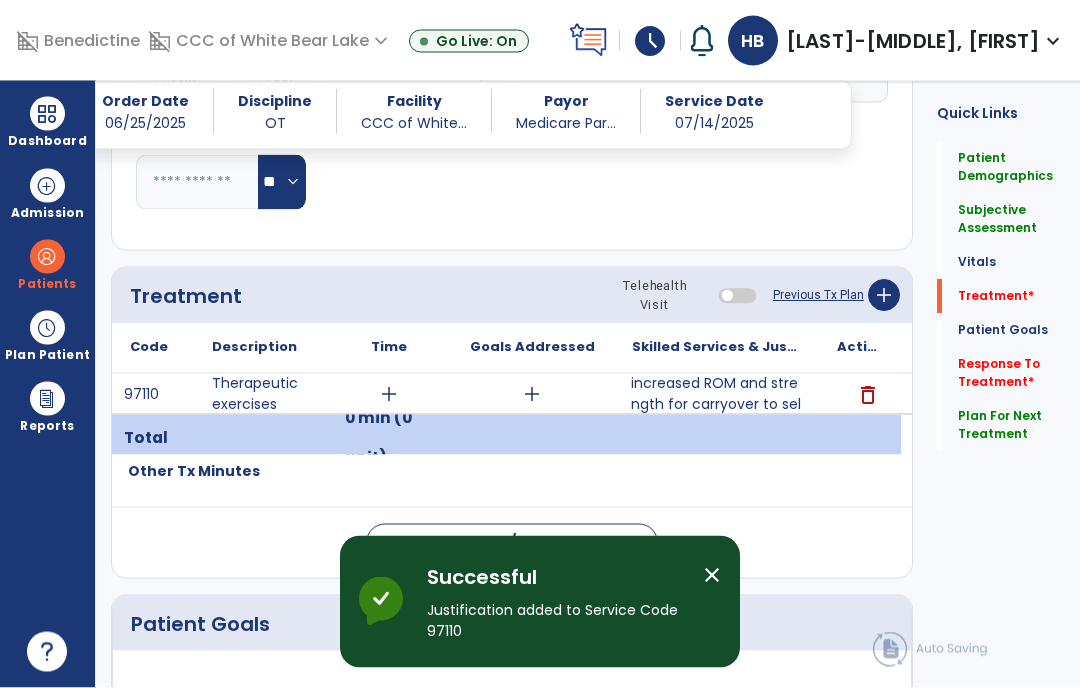 scroll, scrollTop: 80, scrollLeft: 0, axis: vertical 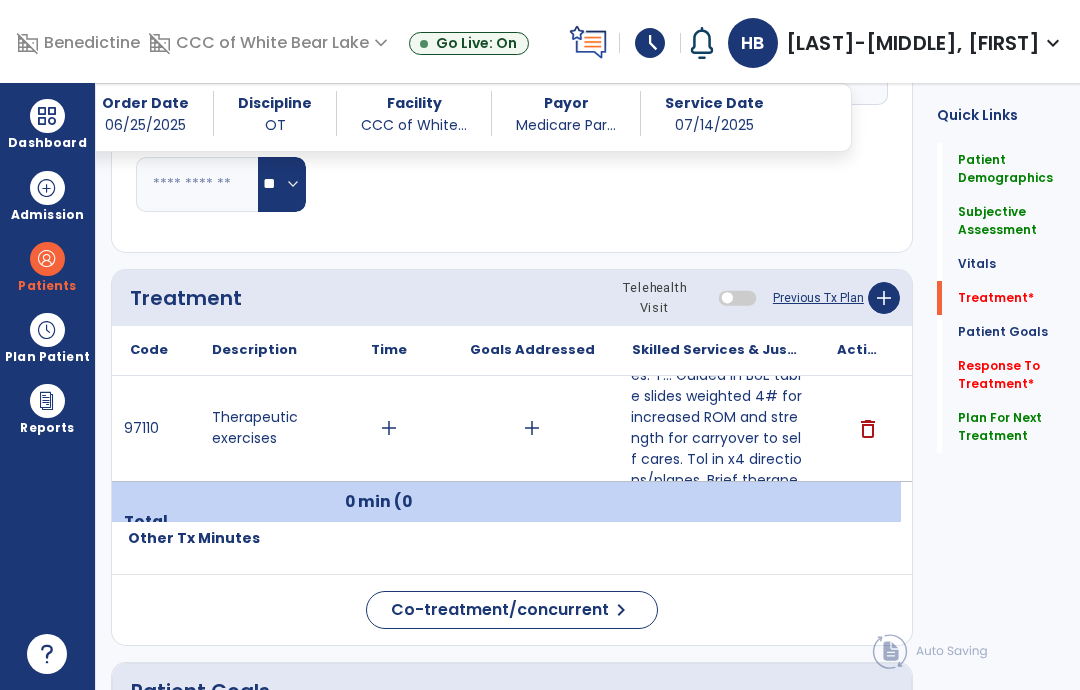click on "Response To Treatment   *  Response To Treatment   *" 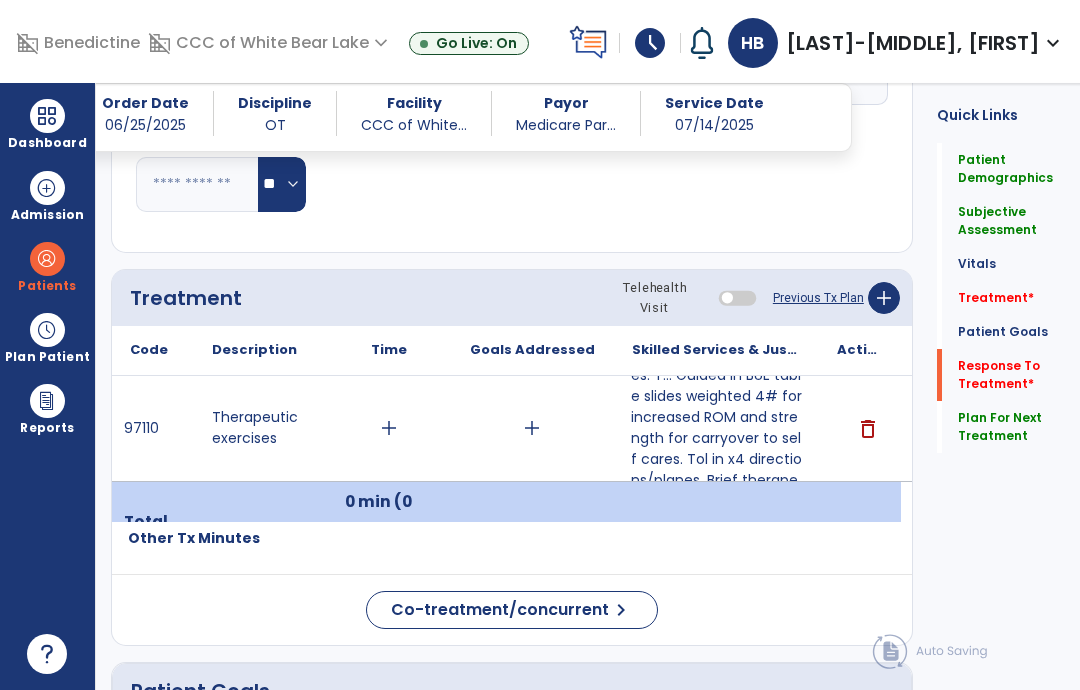 click on "Response To Treatment   *" 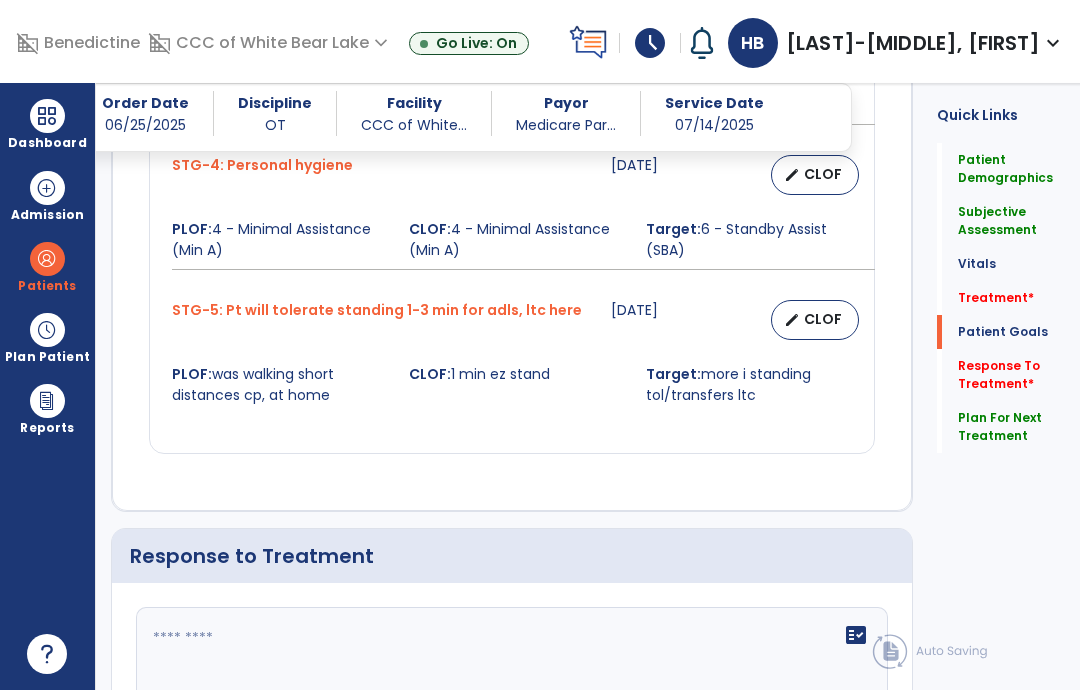 scroll, scrollTop: 2297, scrollLeft: 0, axis: vertical 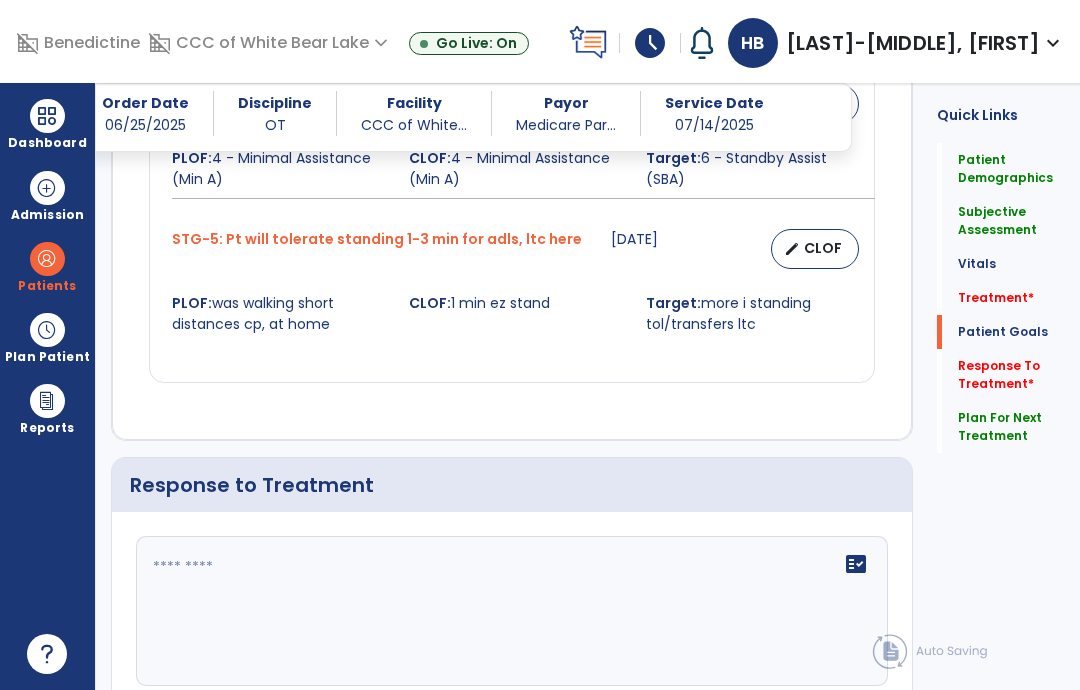 click on "fact_check" 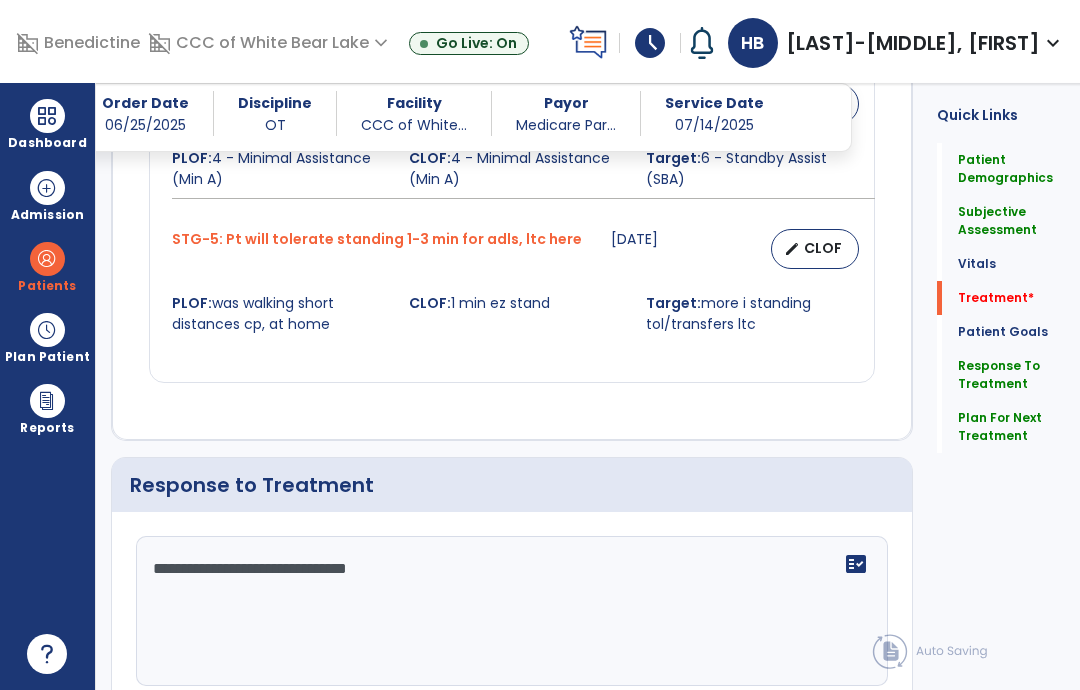 type on "**********" 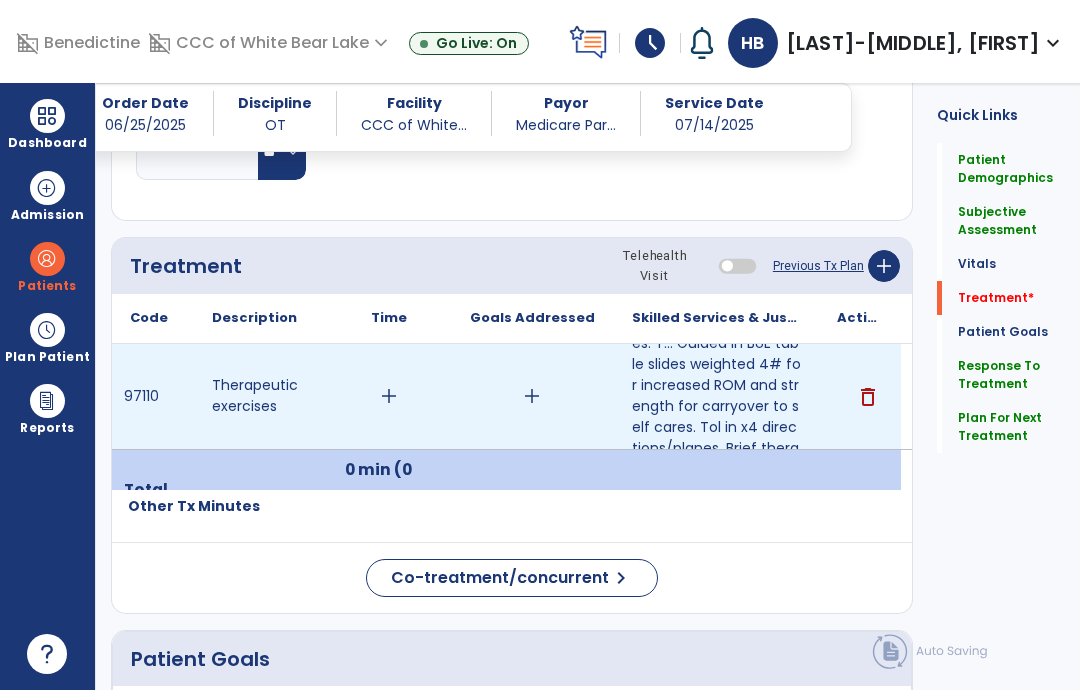 click on "add" at bounding box center [388, 396] 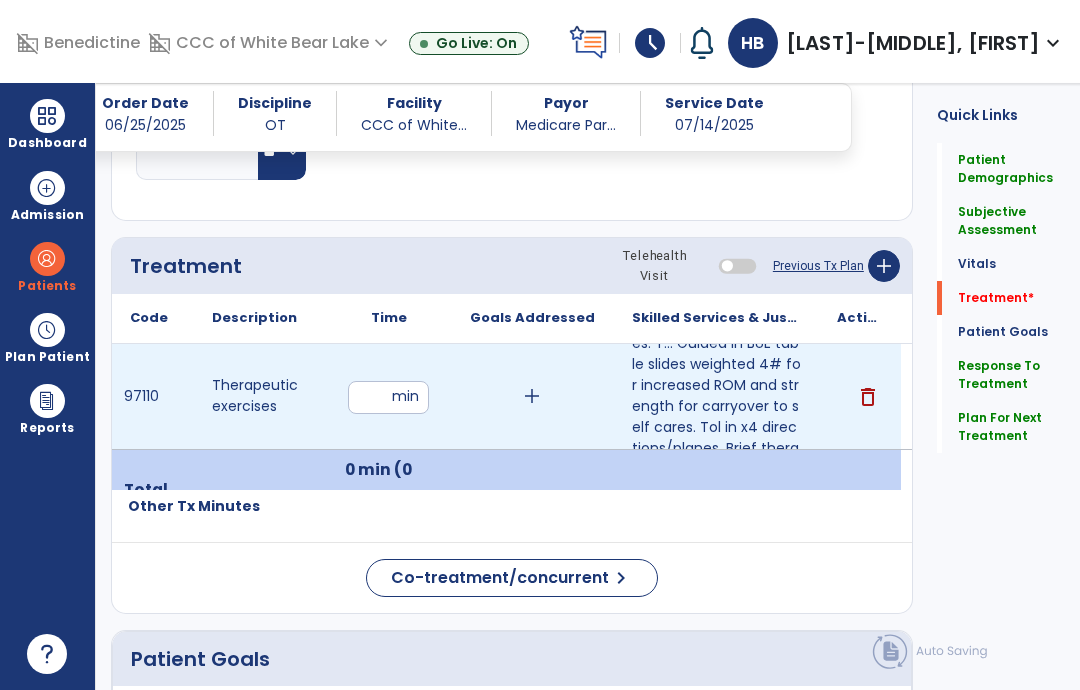 type on "**" 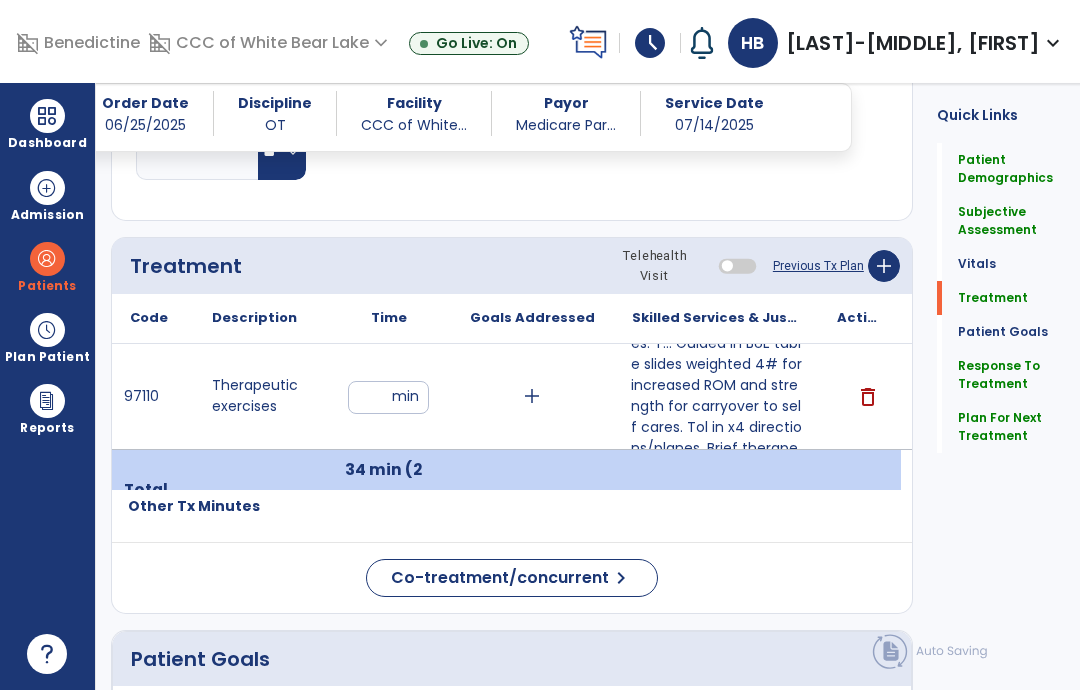 click on "Guided in BUE table slides weighted 4# for increased ROM and strength for carryover to self cares. T...   Guided in BUE table slides weighted 4# for increased ROM and strength for carryover to self cares. Tol in x4 directions/planes. Brief therapeutic rest breaks to manage fatigue. Min cues at times. Tol well and actively participates." at bounding box center [716, 396] 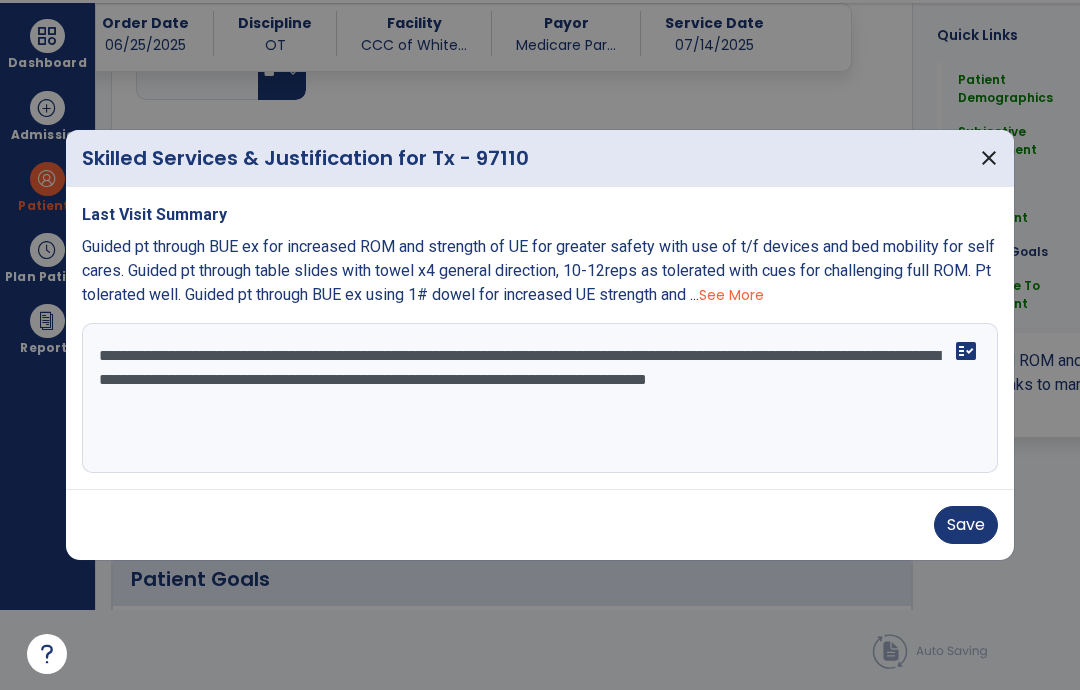 scroll, scrollTop: 0, scrollLeft: 0, axis: both 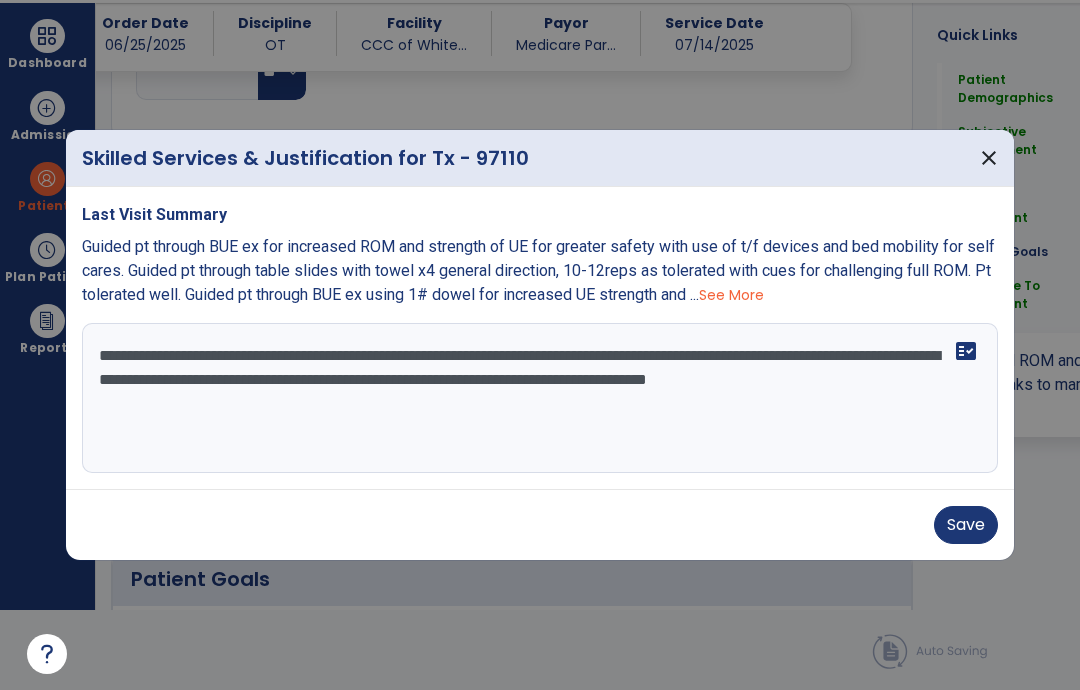 click on "**********" at bounding box center [540, 398] 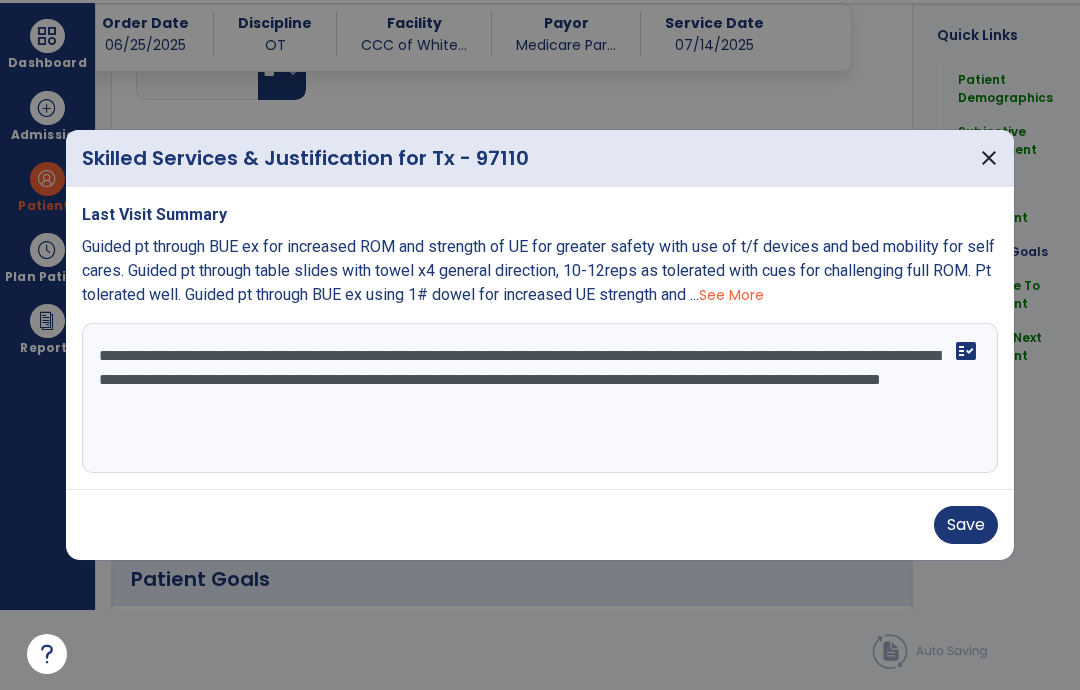 type on "**********" 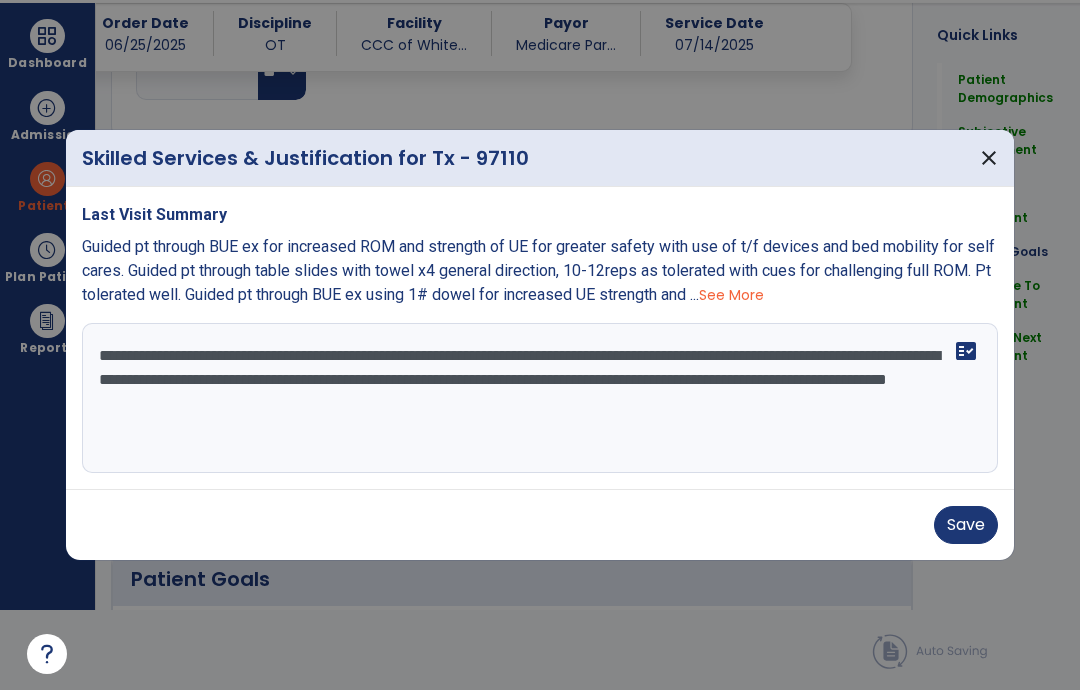 click on "Save" at bounding box center (966, 525) 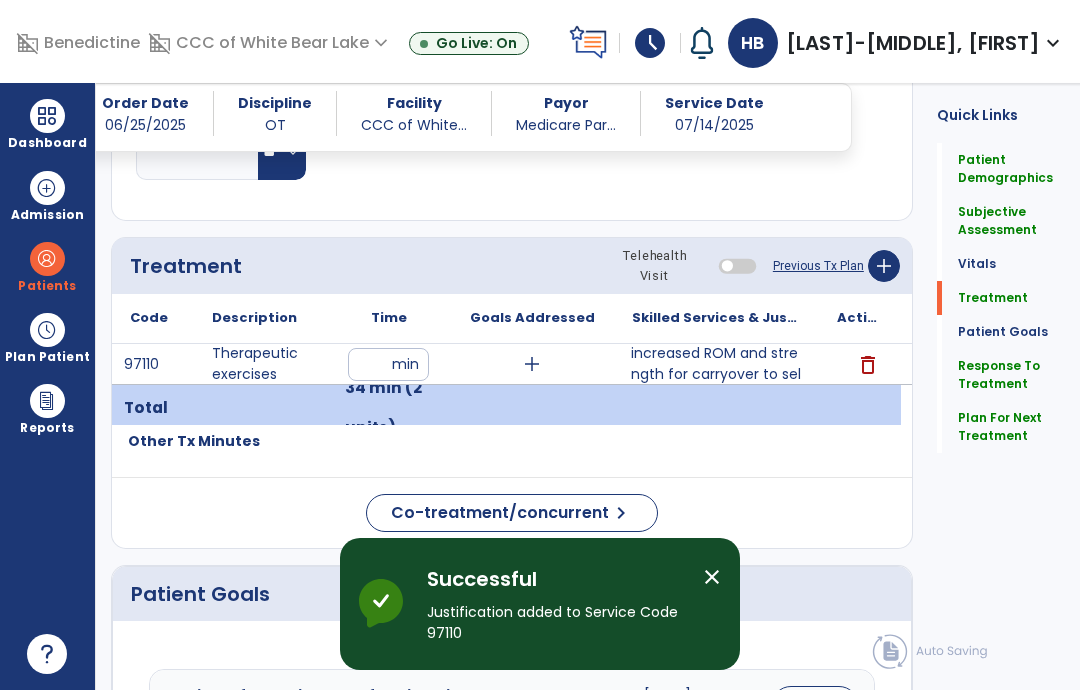 scroll, scrollTop: 80, scrollLeft: 0, axis: vertical 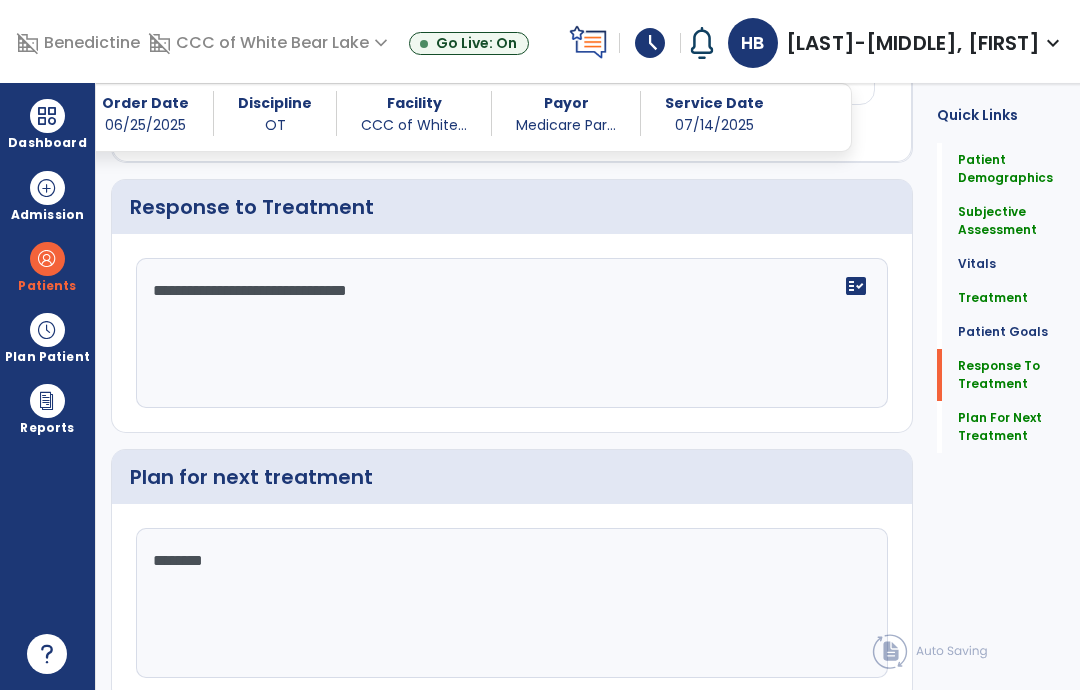 click at bounding box center [47, 259] 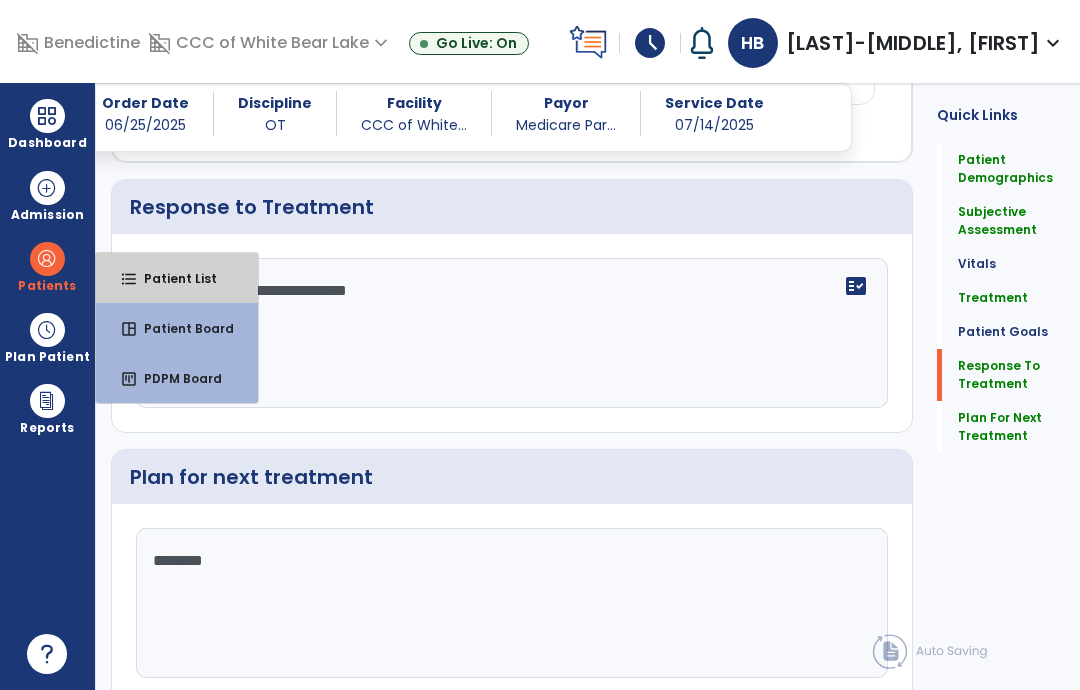 click on "format_list_bulleted  Patient List" at bounding box center (177, 278) 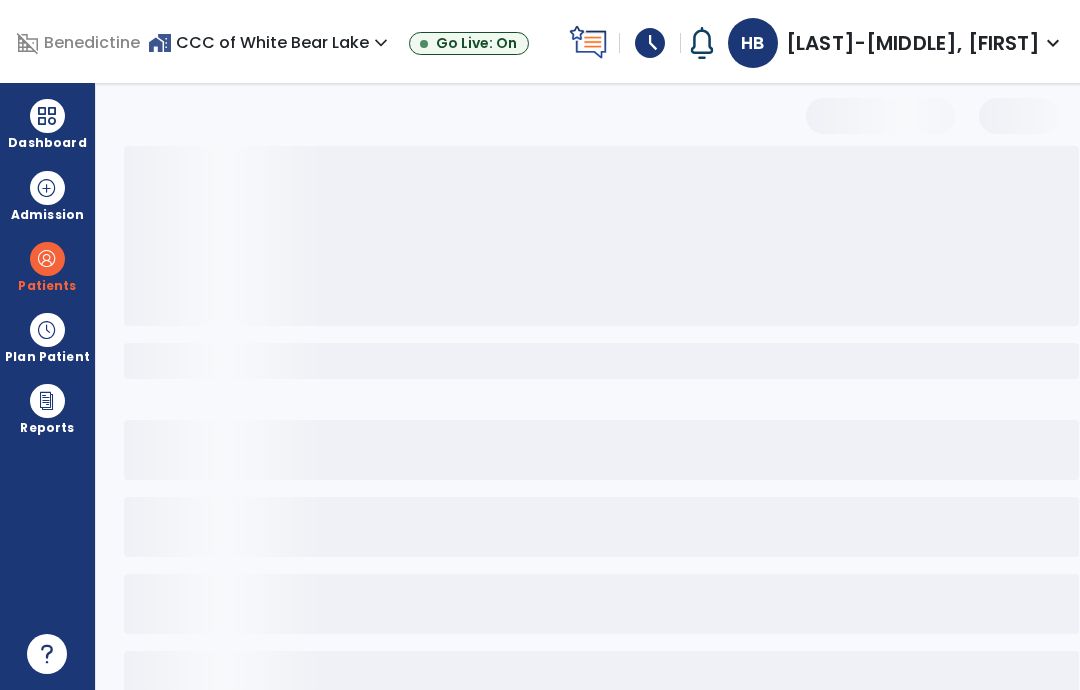 scroll, scrollTop: 0, scrollLeft: 0, axis: both 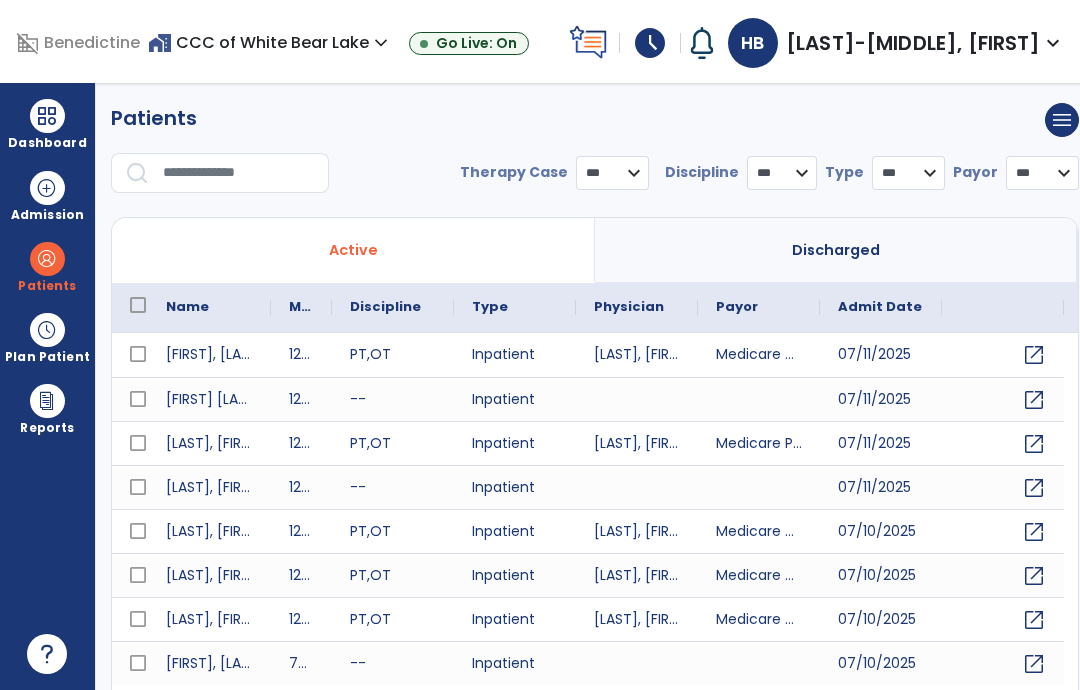 select on "***" 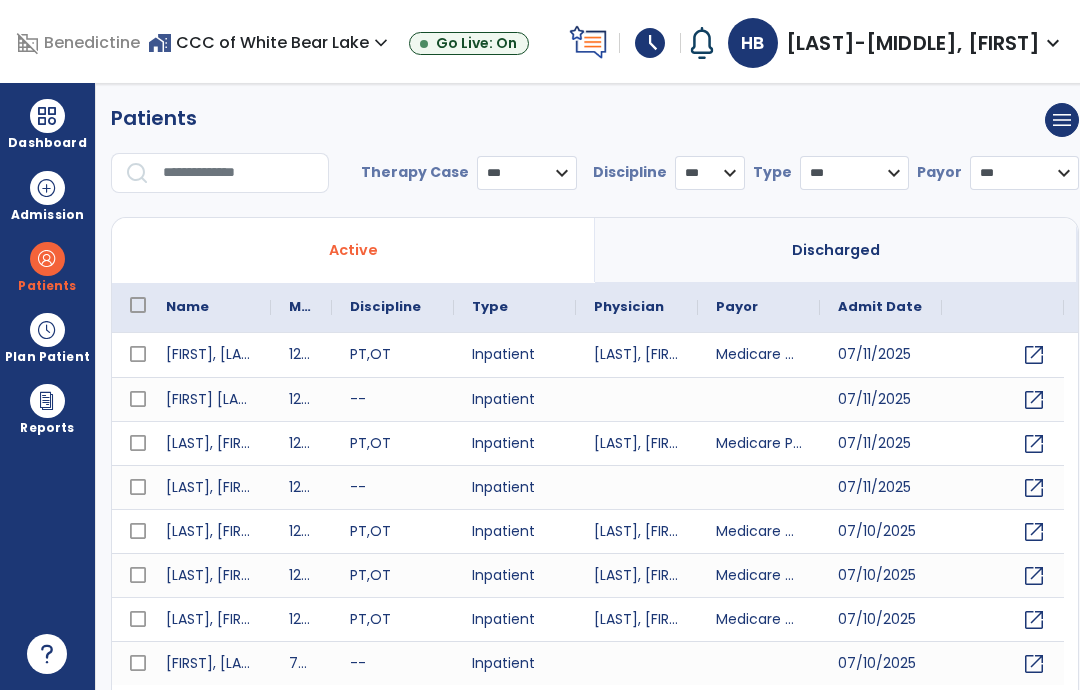 click at bounding box center [239, 173] 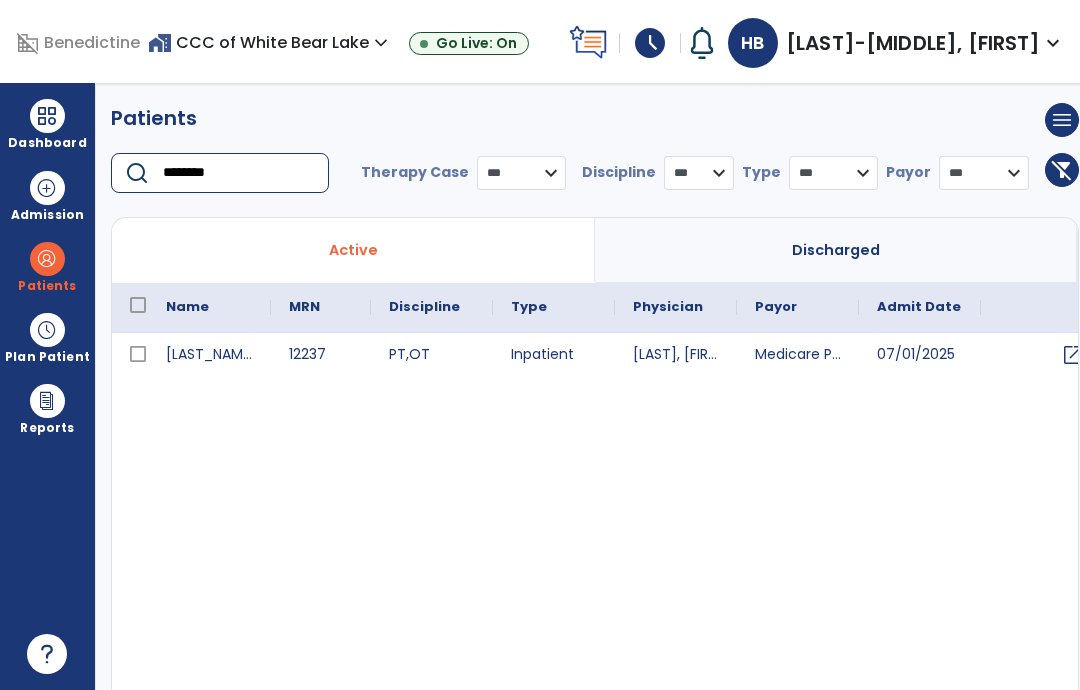 scroll, scrollTop: 0, scrollLeft: 100, axis: horizontal 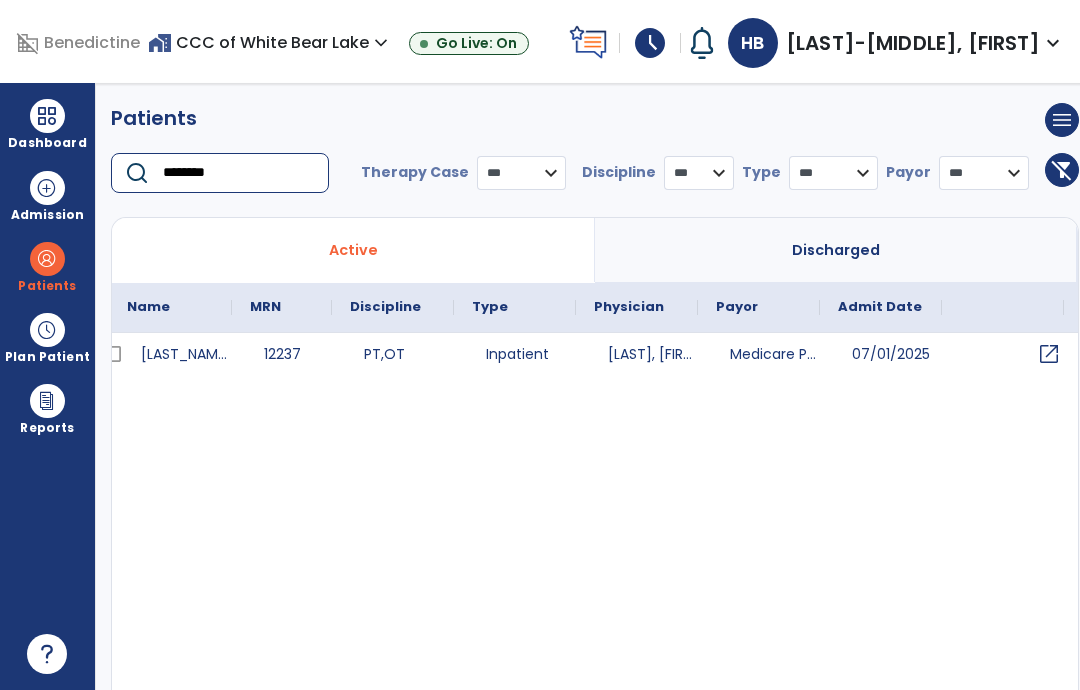 type on "********" 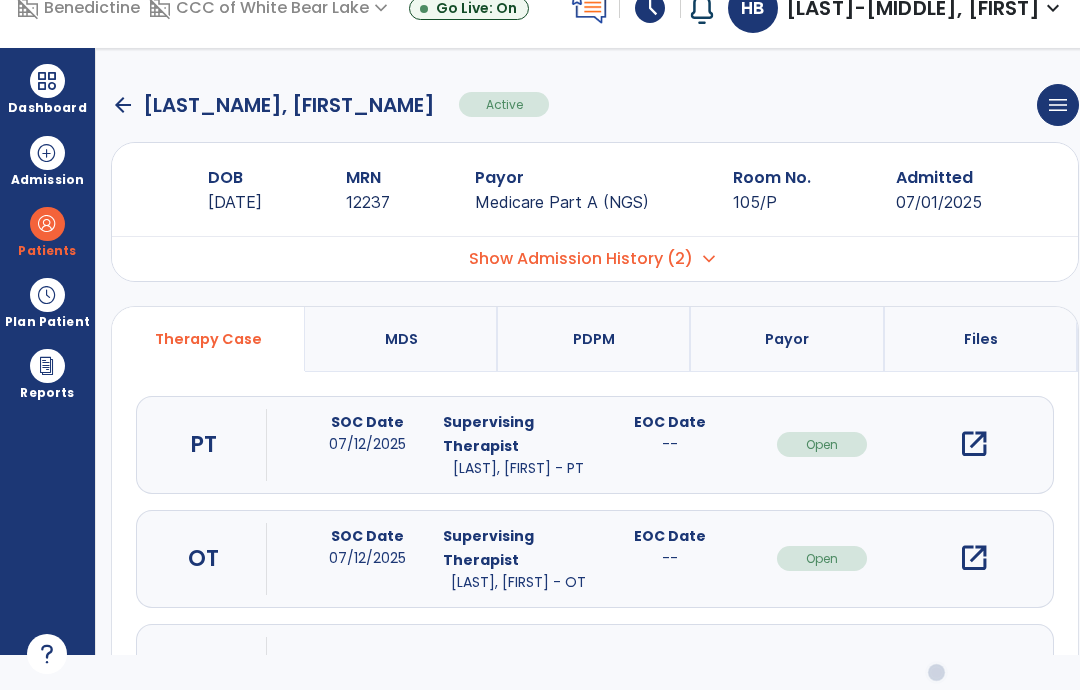 click on "open_in_new" at bounding box center (974, 558) 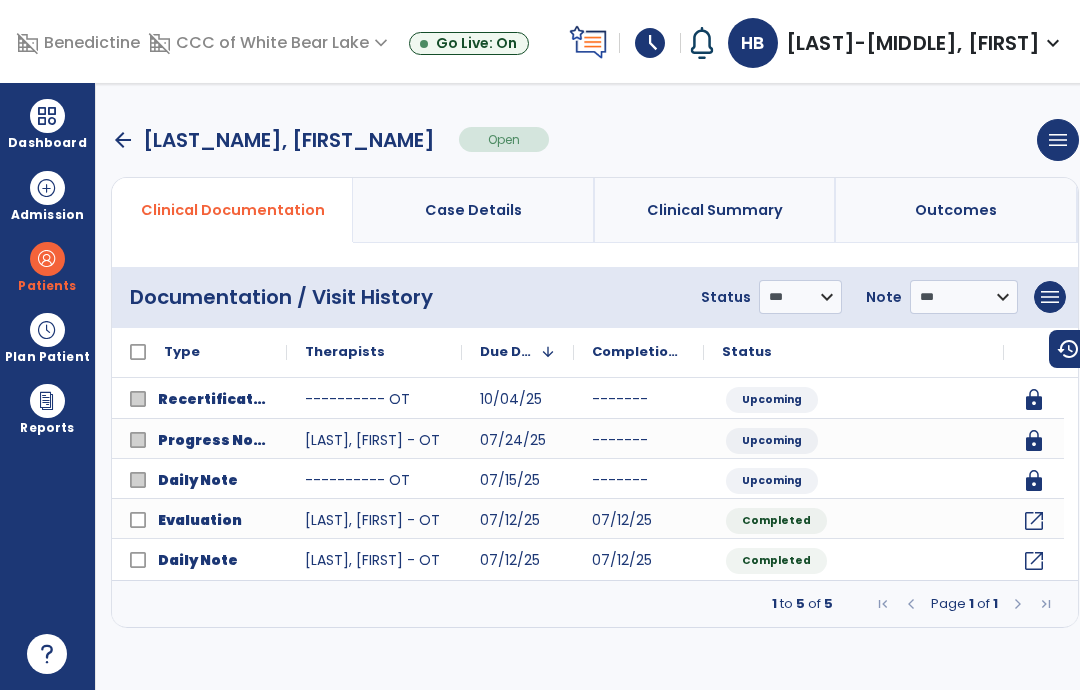 click on "menu" at bounding box center (1050, 297) 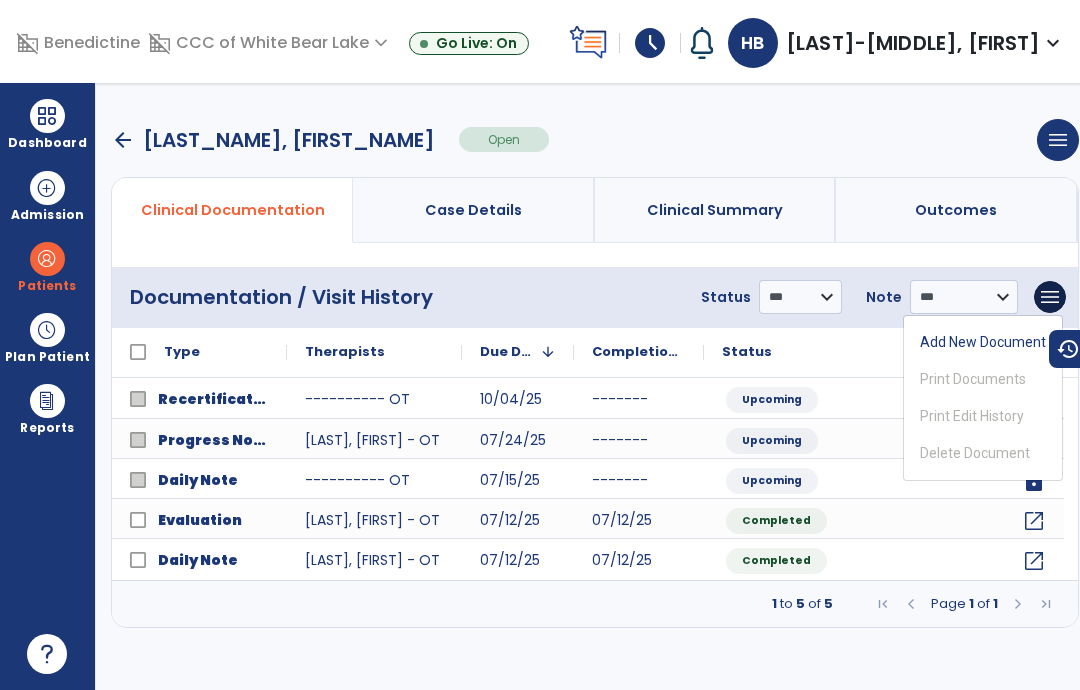 click on "Add New Document" at bounding box center (983, 342) 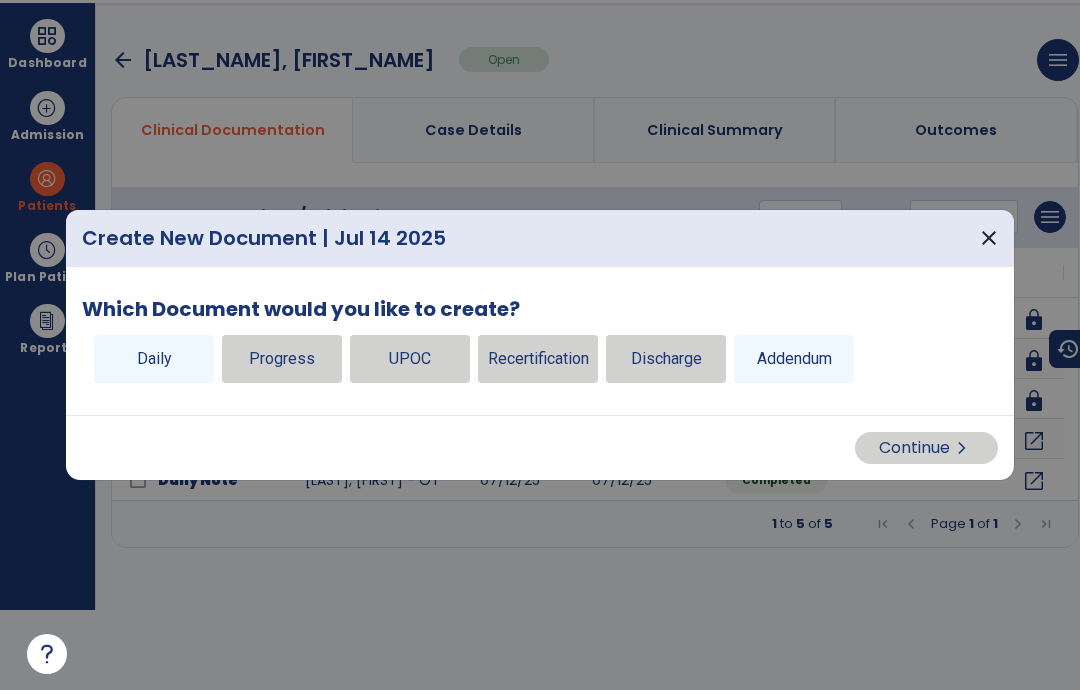 click on "Daily" at bounding box center (154, 359) 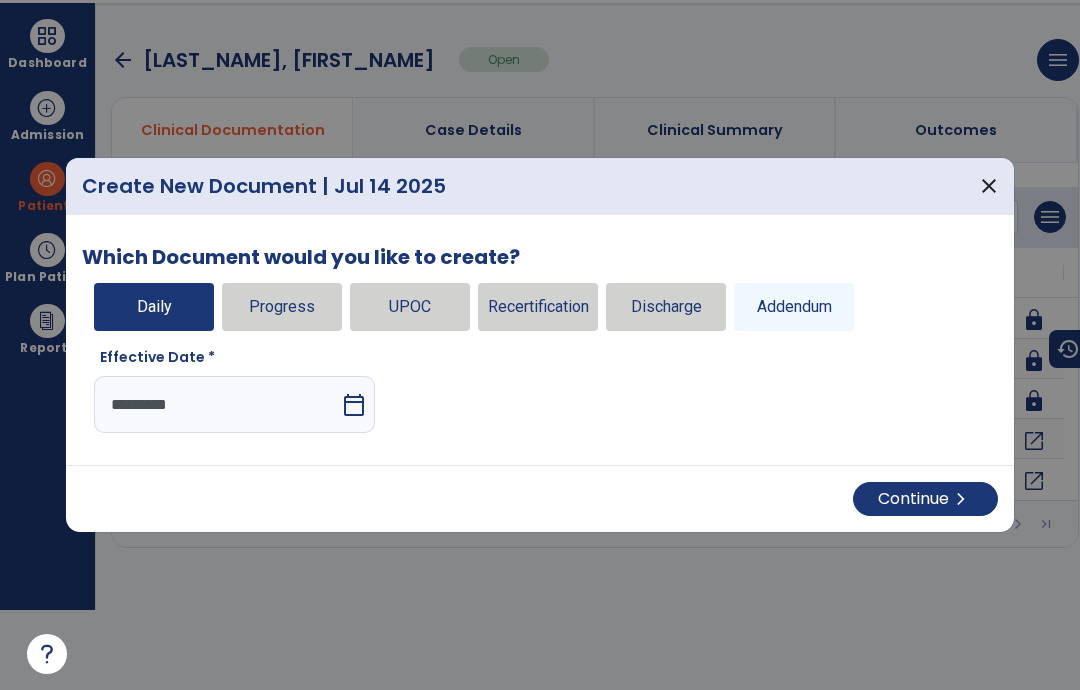 click on "chevron_right" at bounding box center [961, 499] 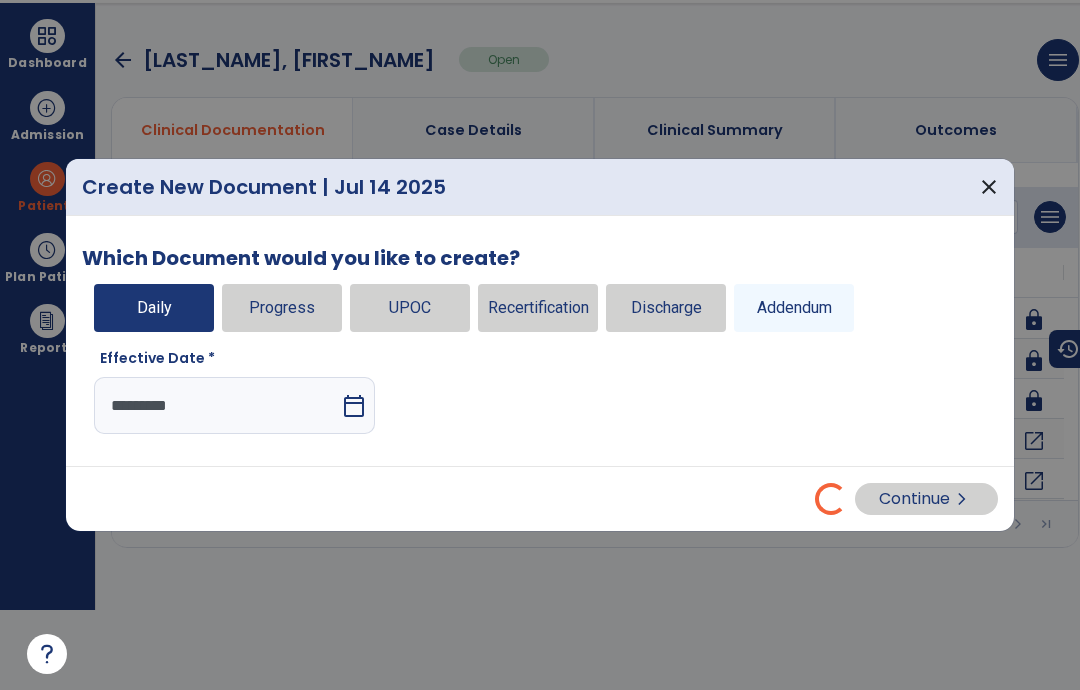 select on "*" 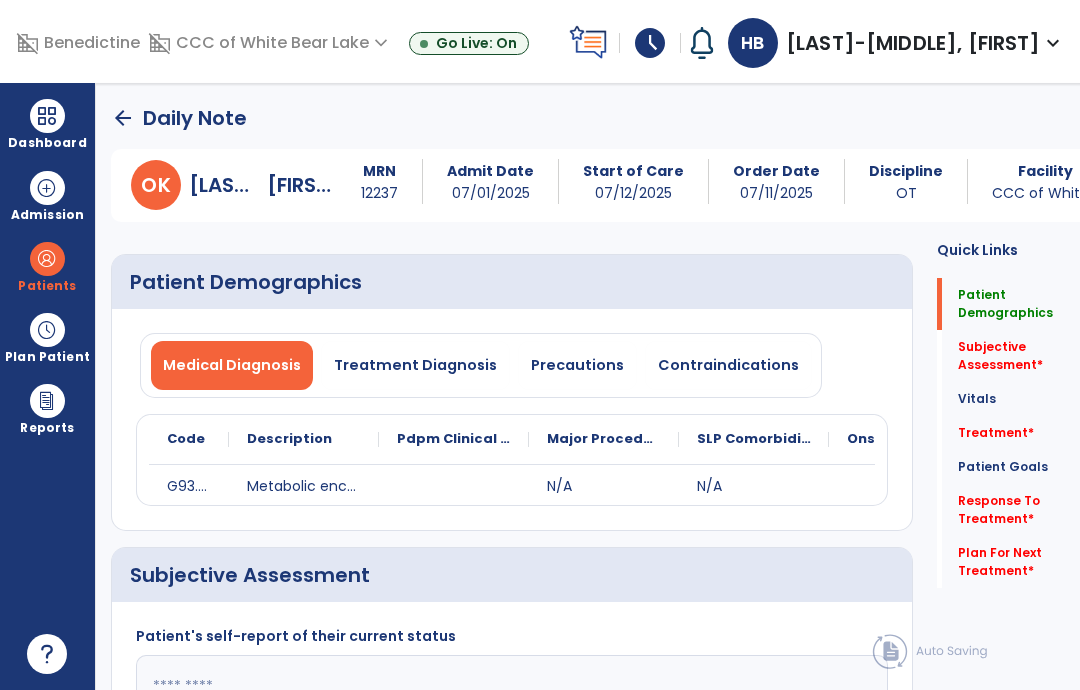scroll, scrollTop: 80, scrollLeft: 0, axis: vertical 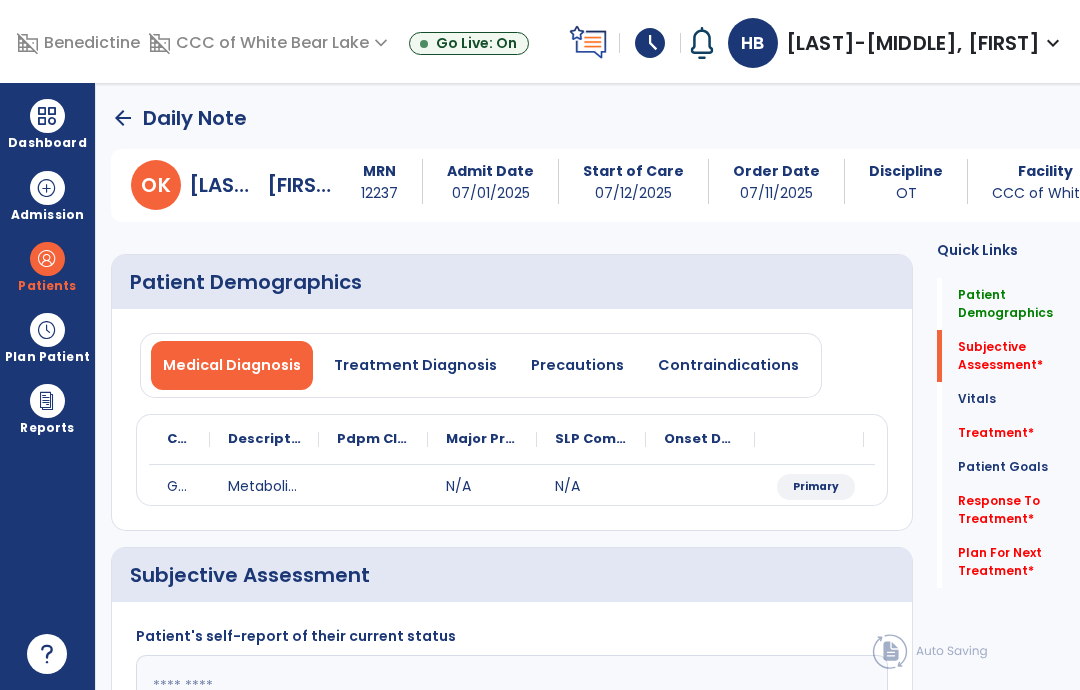 click on "Treatment   *" 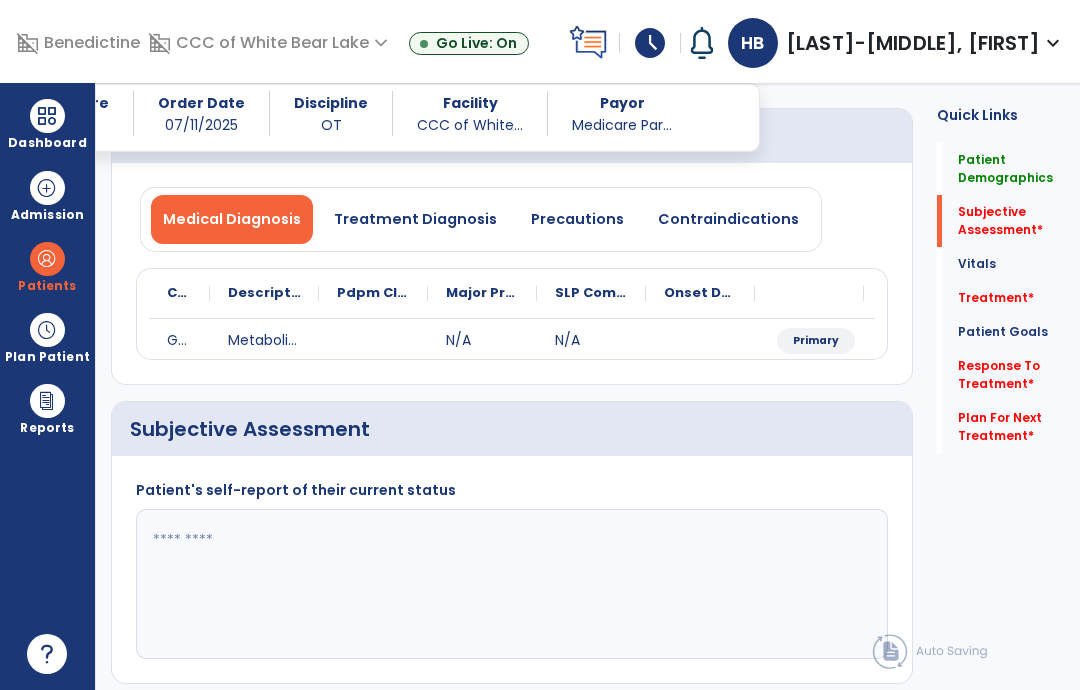 scroll, scrollTop: 262, scrollLeft: 0, axis: vertical 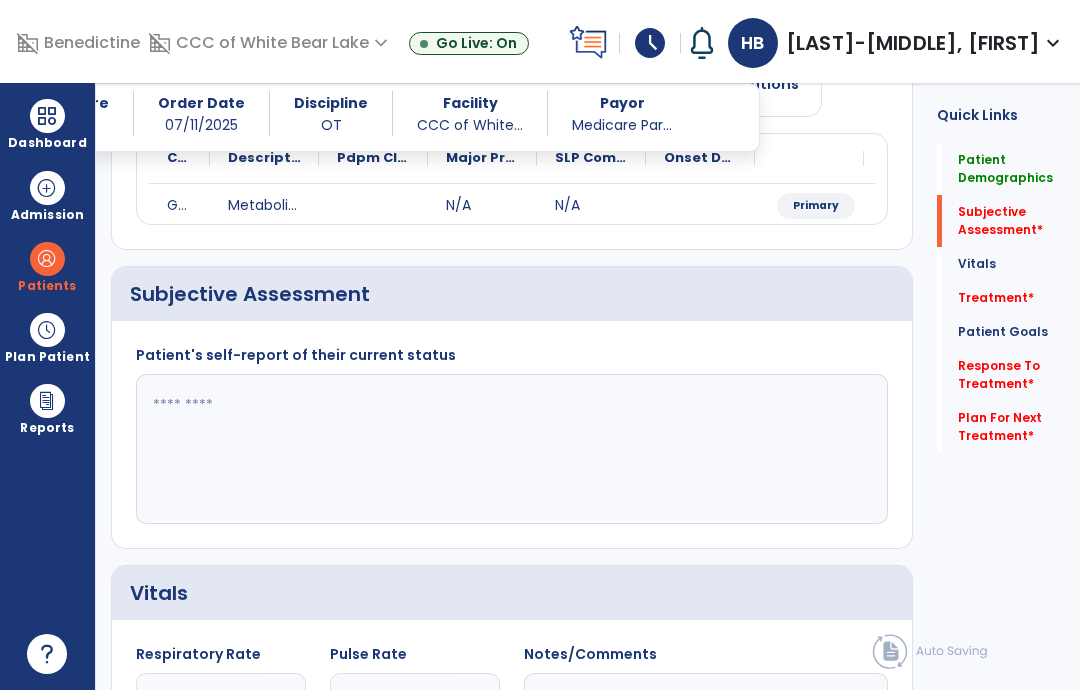click 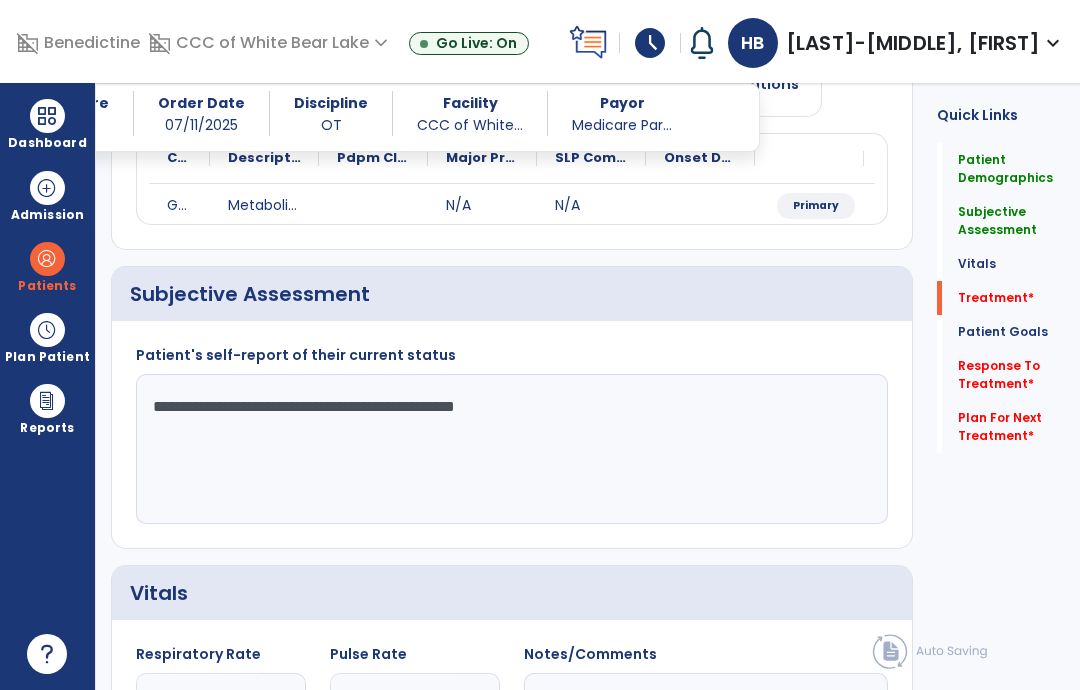 type on "**********" 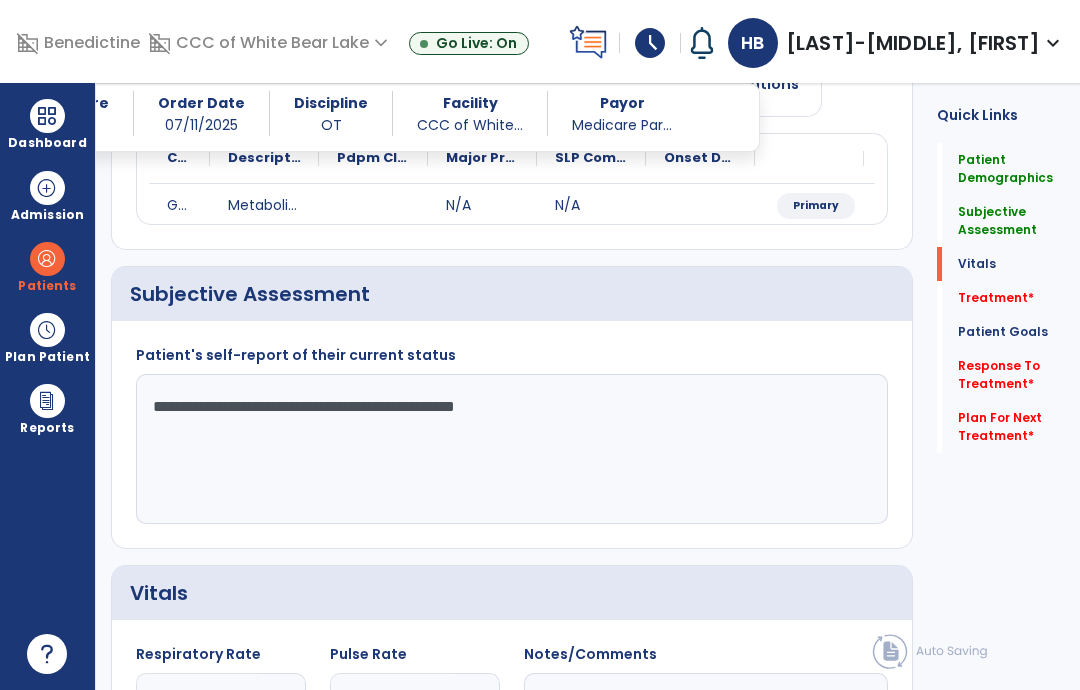 scroll, scrollTop: 952, scrollLeft: 0, axis: vertical 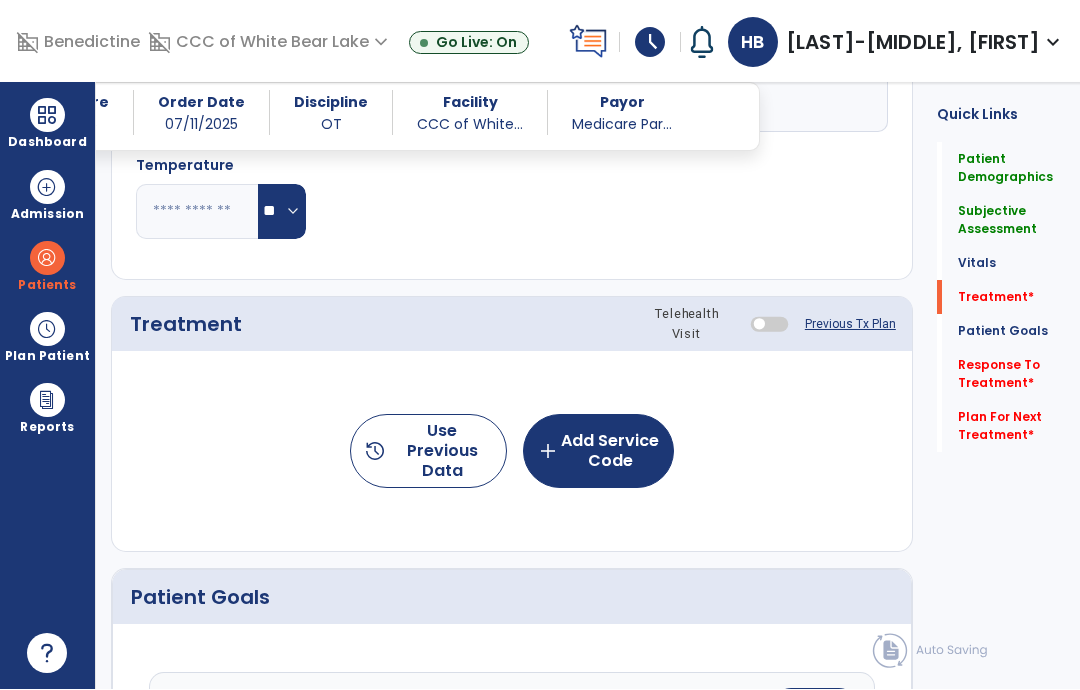 click on "add  Add Service Code" 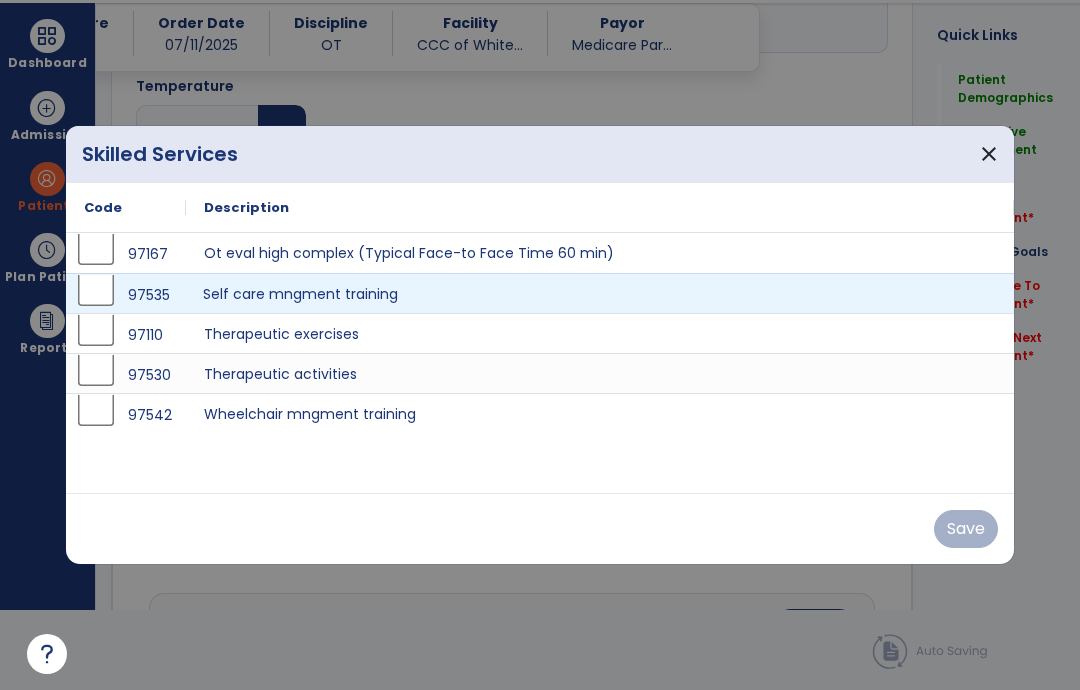 click on "Self care mngment training" at bounding box center [600, 293] 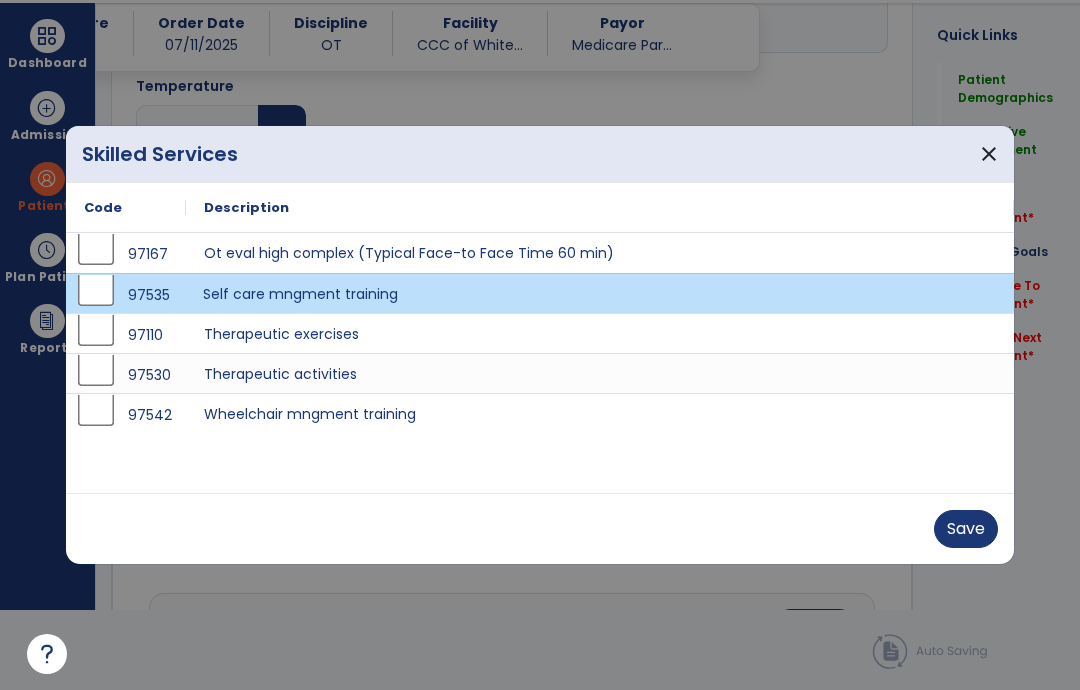 click on "Save" at bounding box center (966, 529) 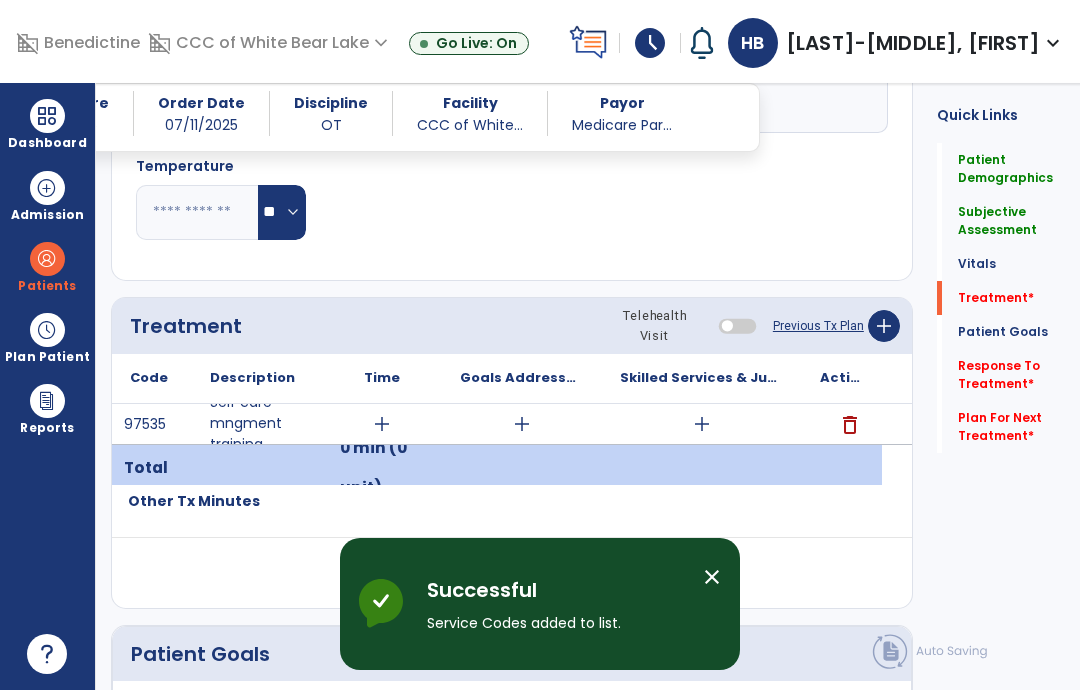 scroll, scrollTop: 80, scrollLeft: 0, axis: vertical 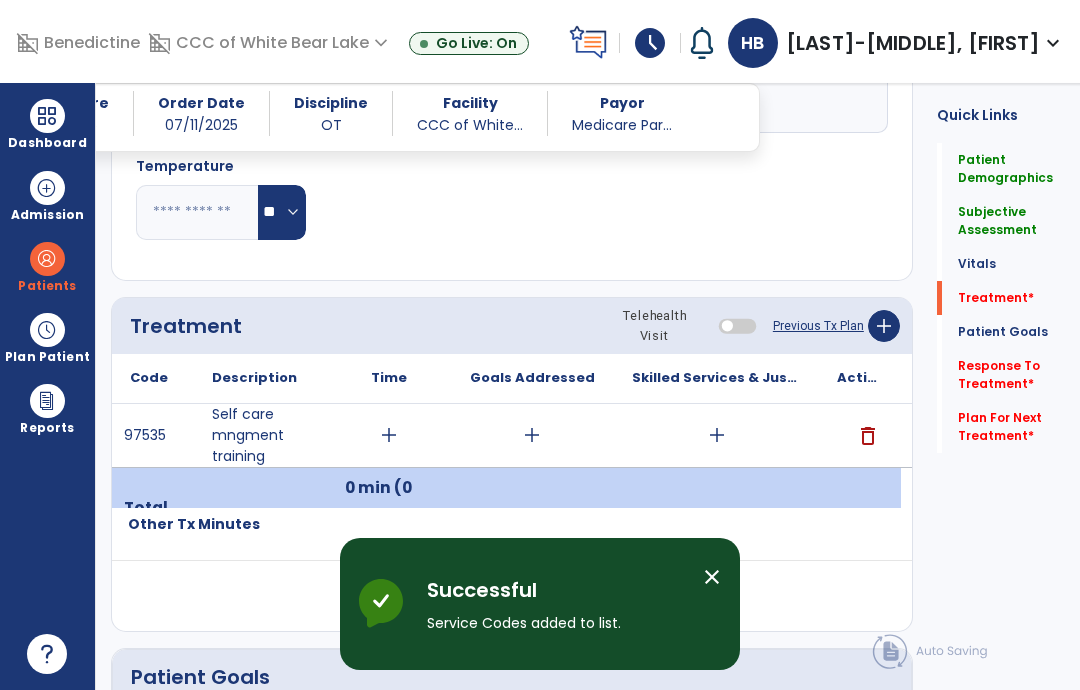 click on "add" at bounding box center [716, 435] 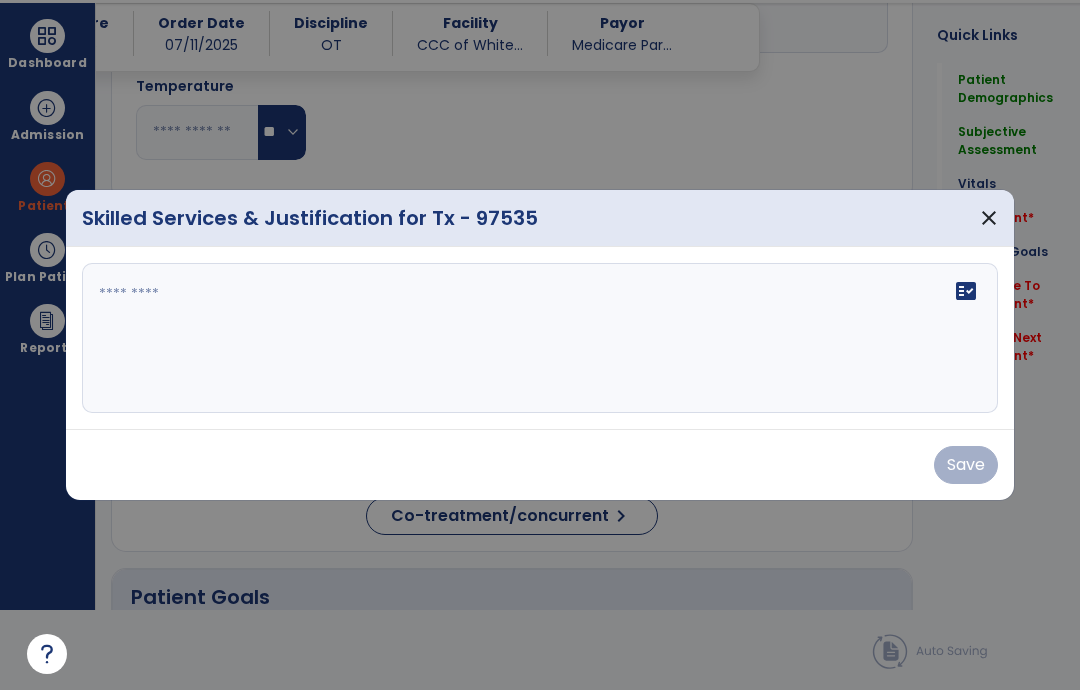 scroll, scrollTop: 0, scrollLeft: 0, axis: both 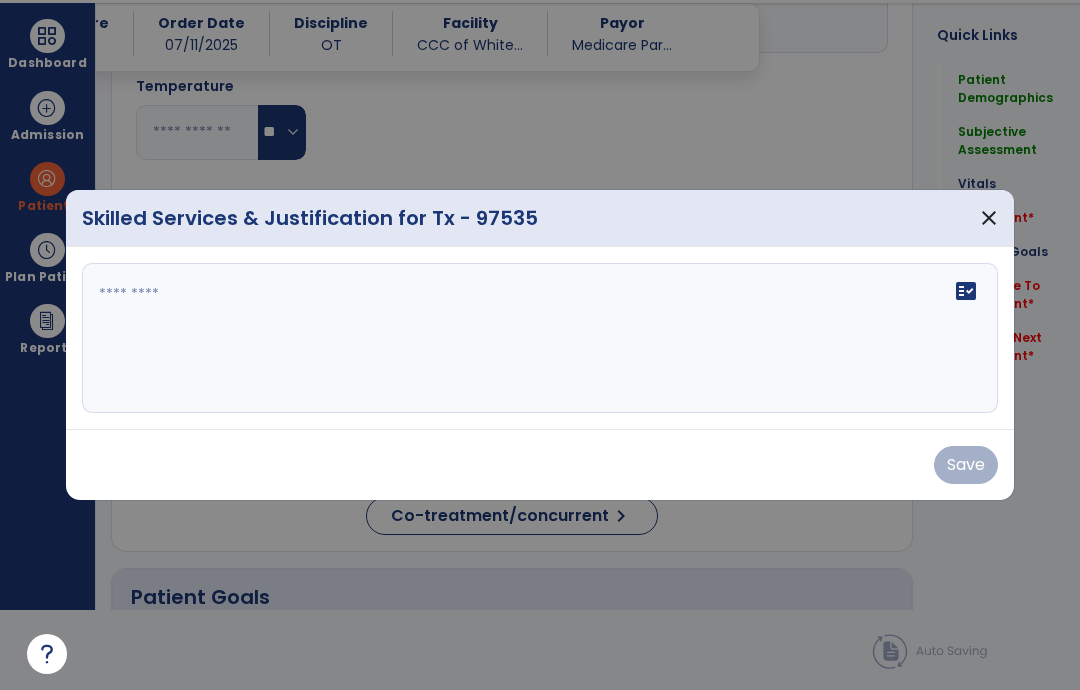click on "fact_check" at bounding box center (540, 338) 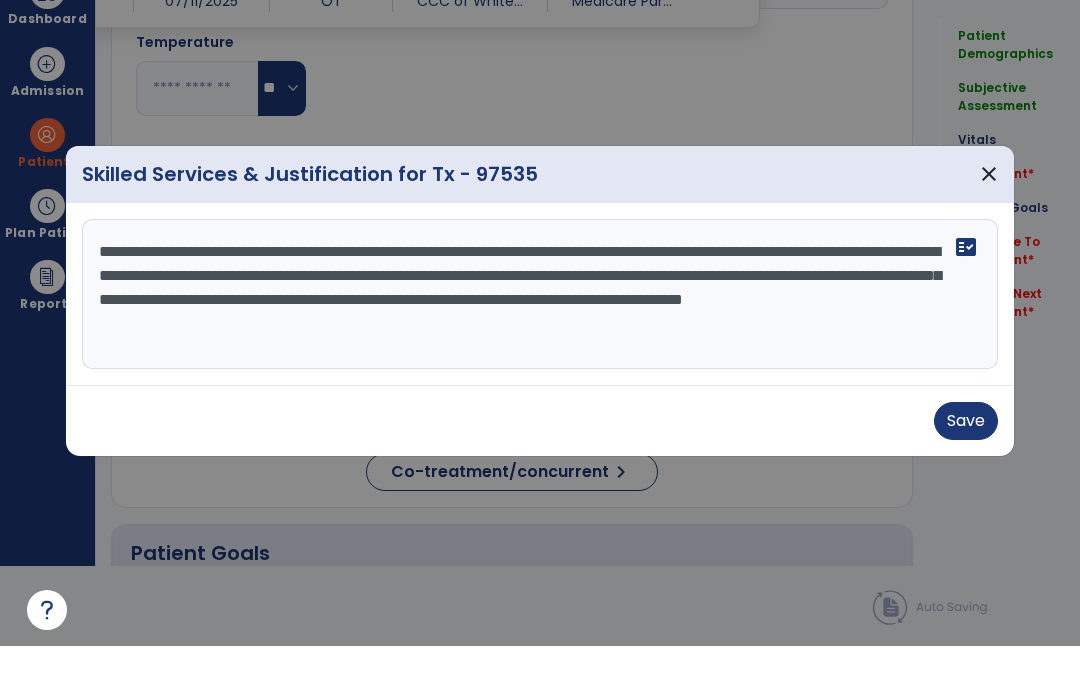 click on "**********" at bounding box center [540, 338] 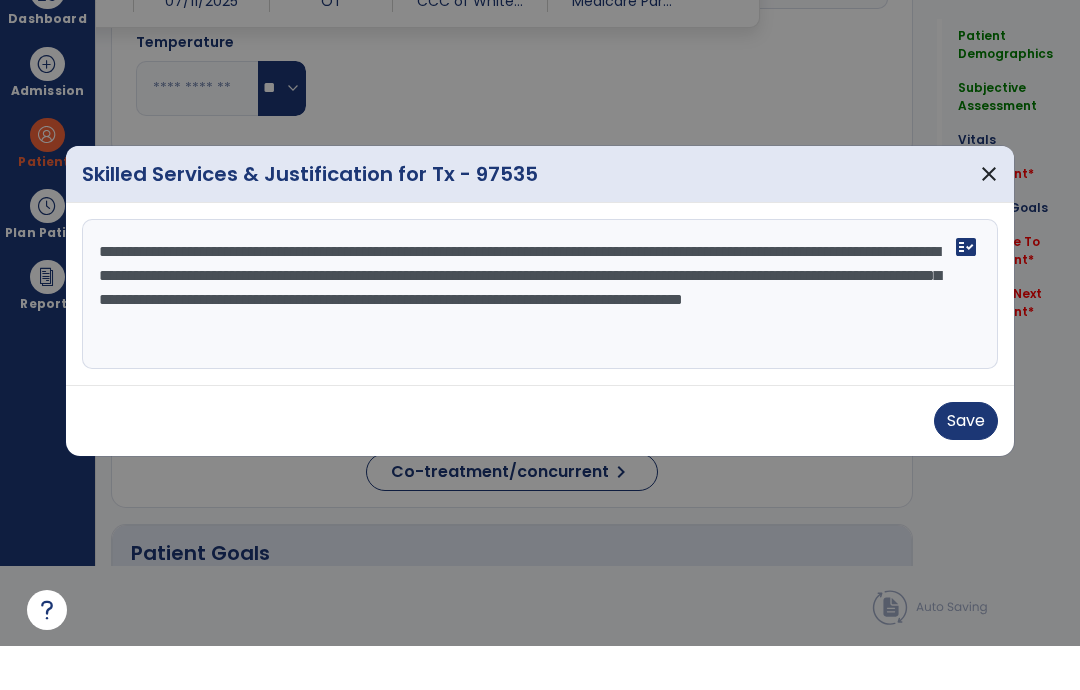 click on "**********" at bounding box center [540, 338] 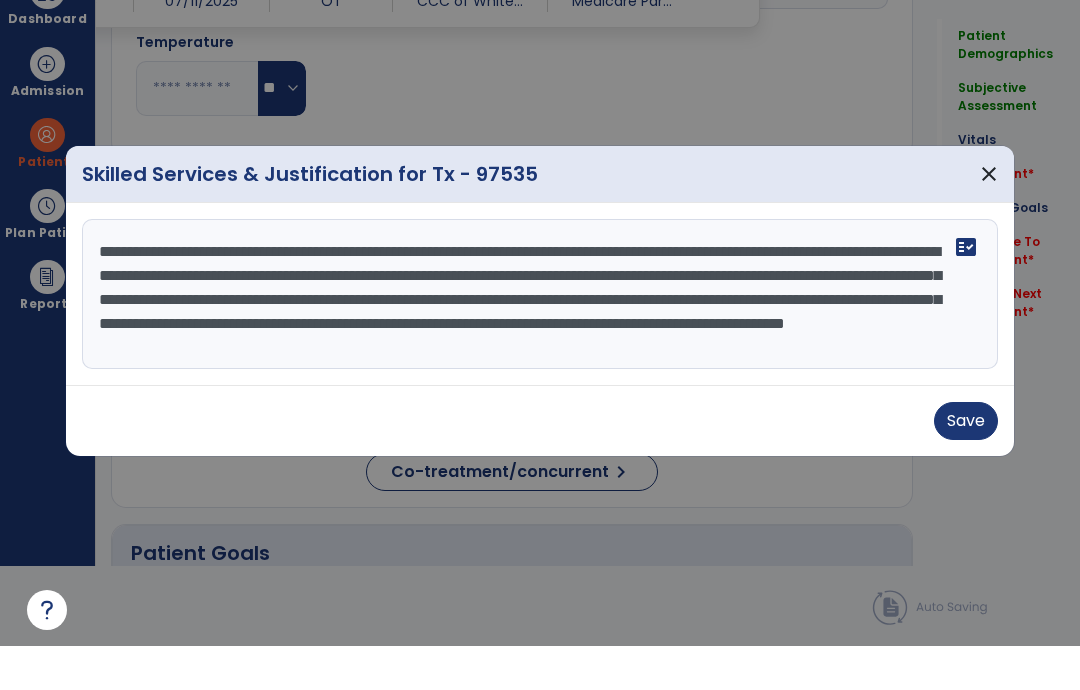 scroll, scrollTop: 15, scrollLeft: 0, axis: vertical 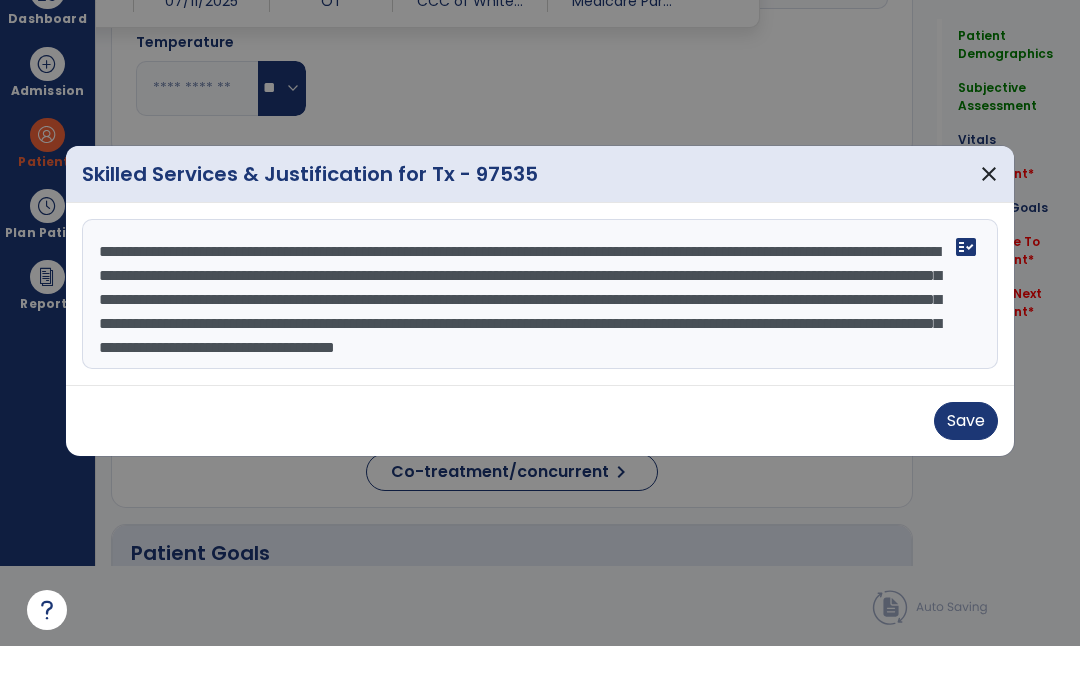 click on "**********" at bounding box center [540, 338] 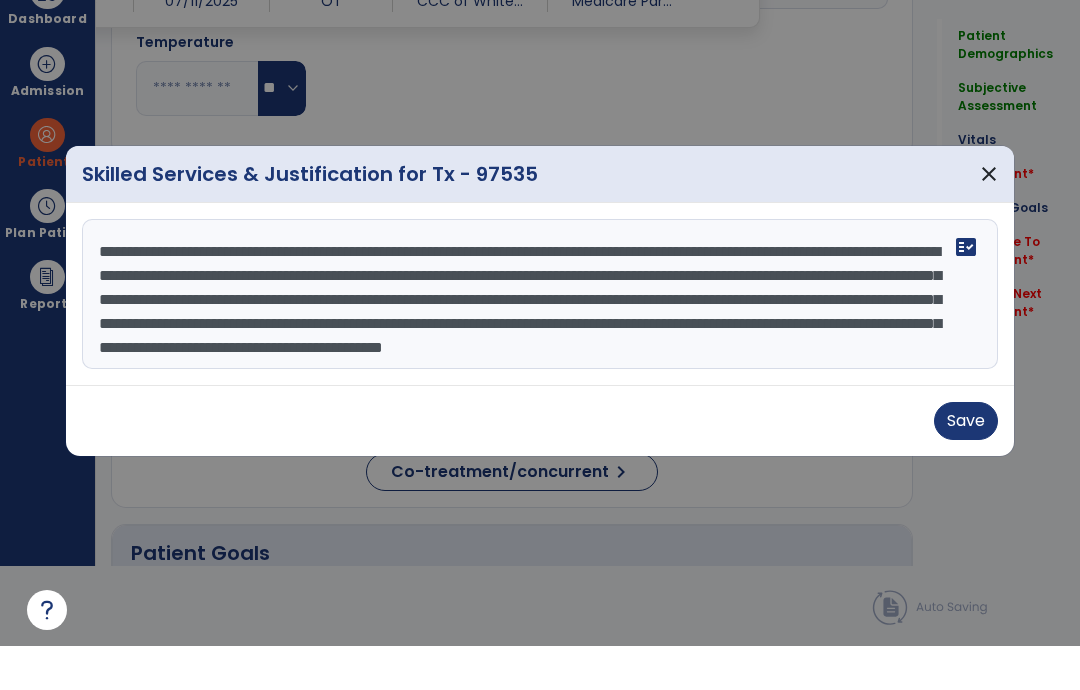 click on "**********" at bounding box center [540, 338] 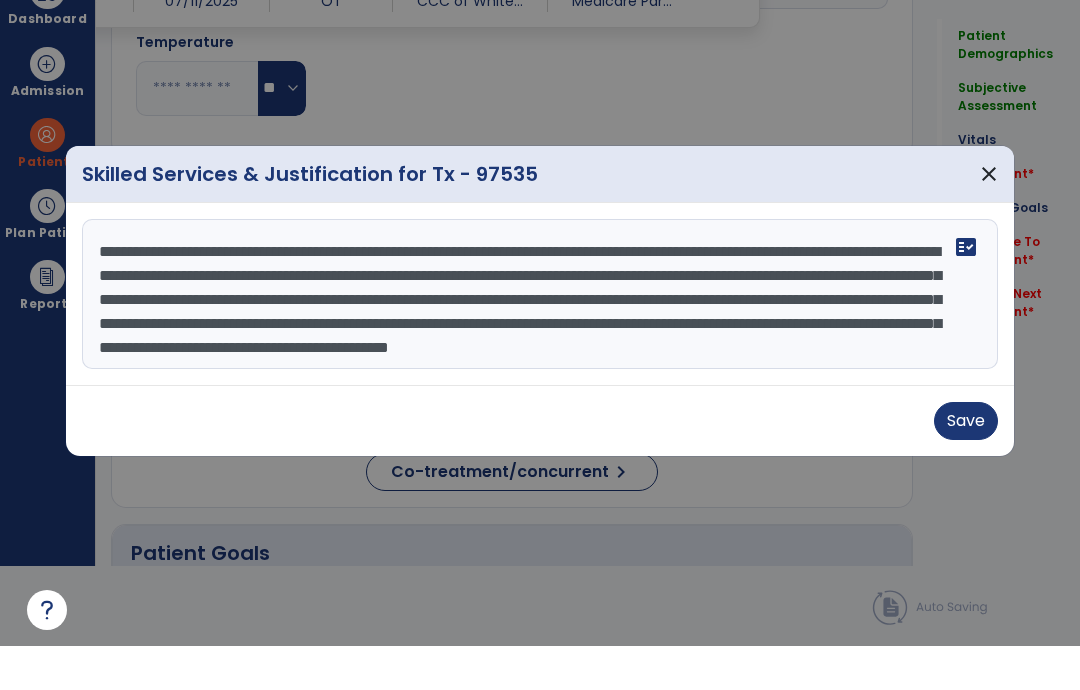 click on "**********" at bounding box center [540, 338] 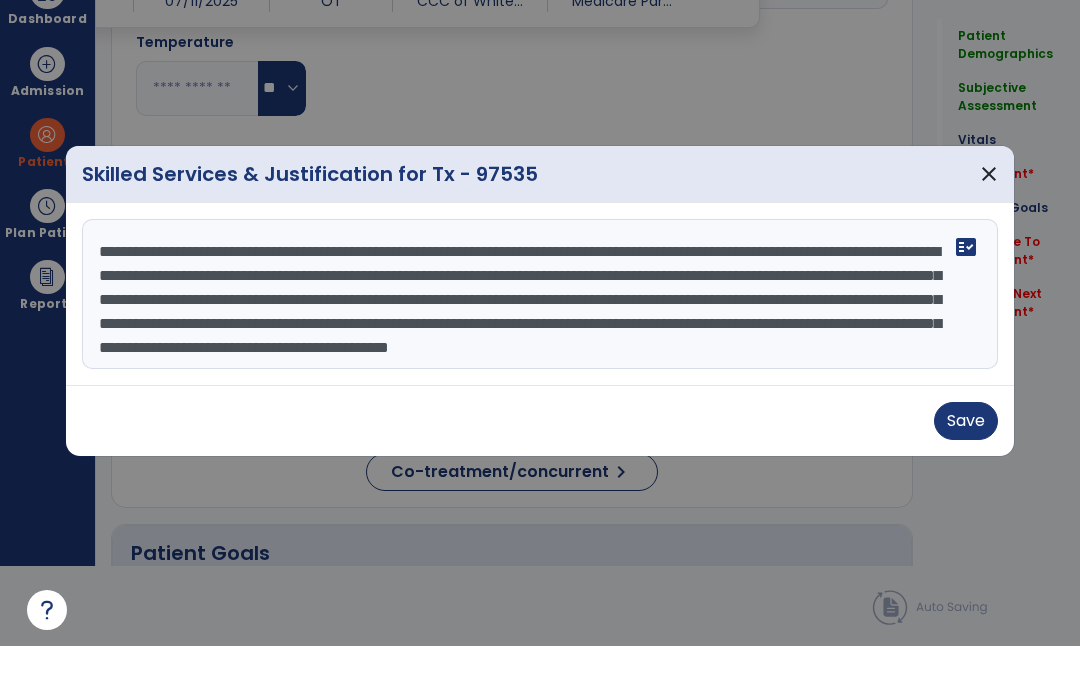 click on "**********" at bounding box center (540, 338) 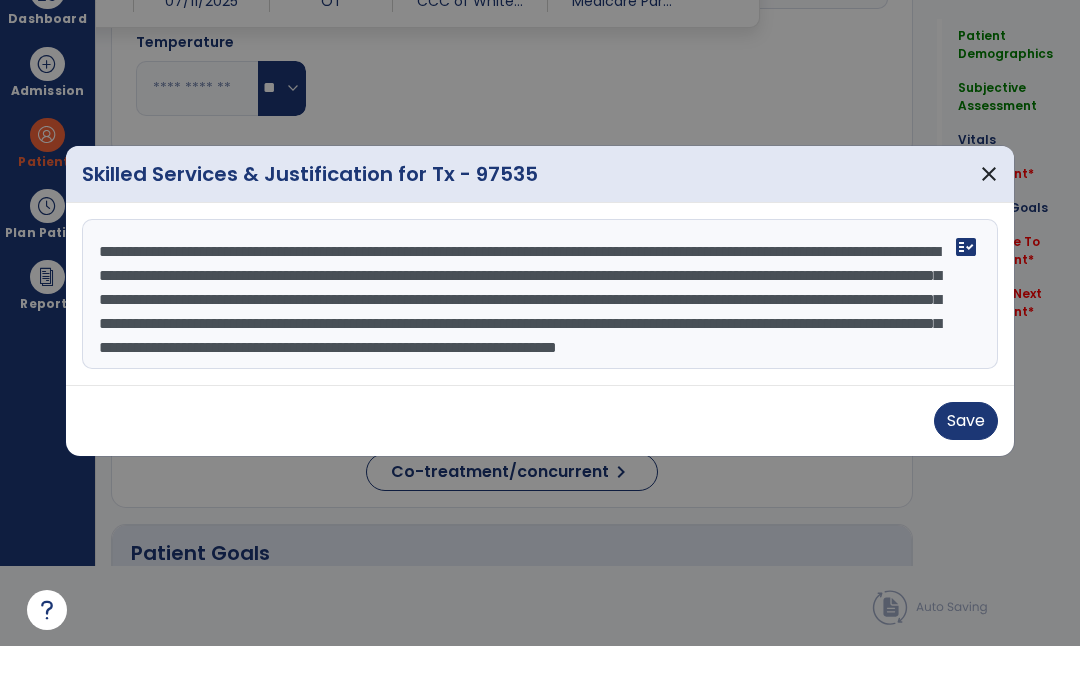 scroll, scrollTop: 48, scrollLeft: 0, axis: vertical 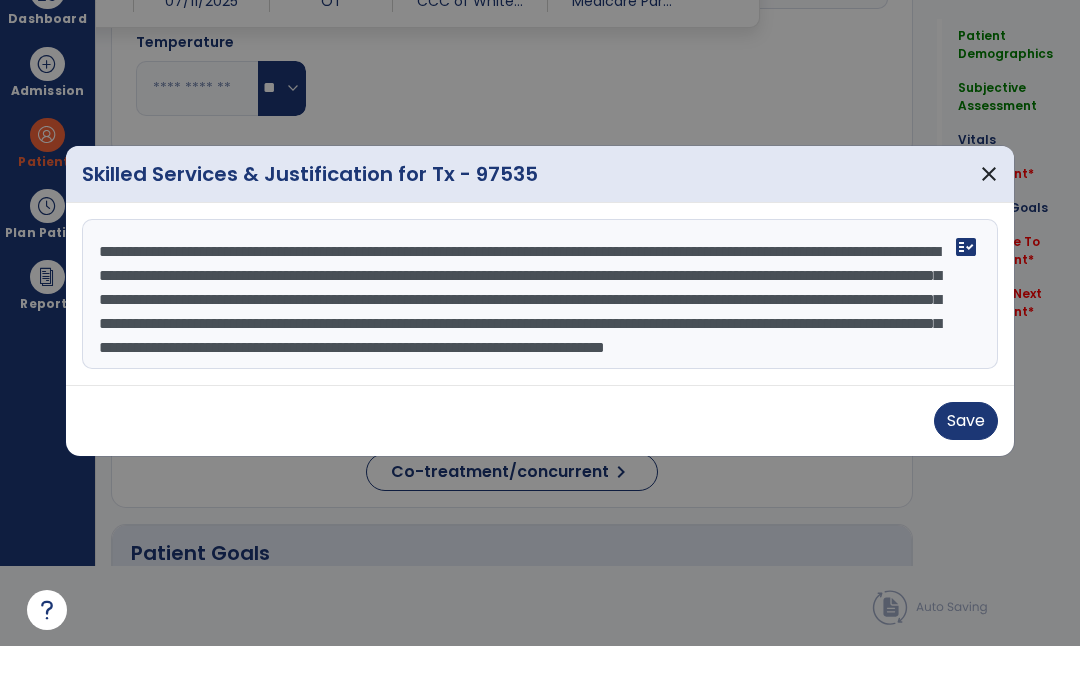 type on "**********" 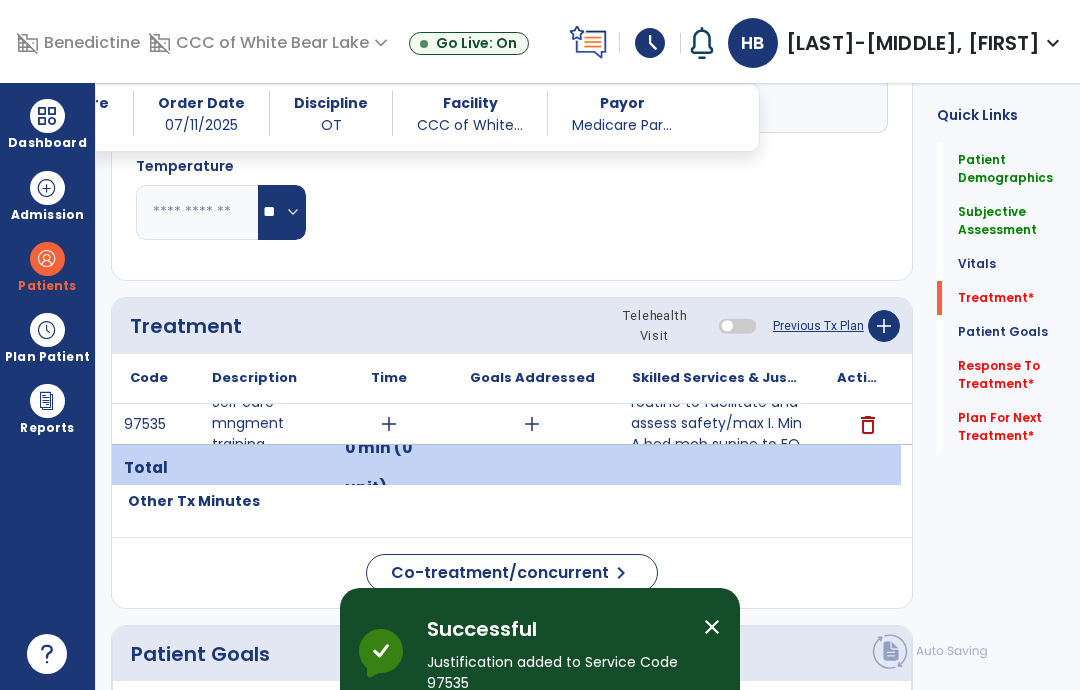 scroll, scrollTop: 80, scrollLeft: 0, axis: vertical 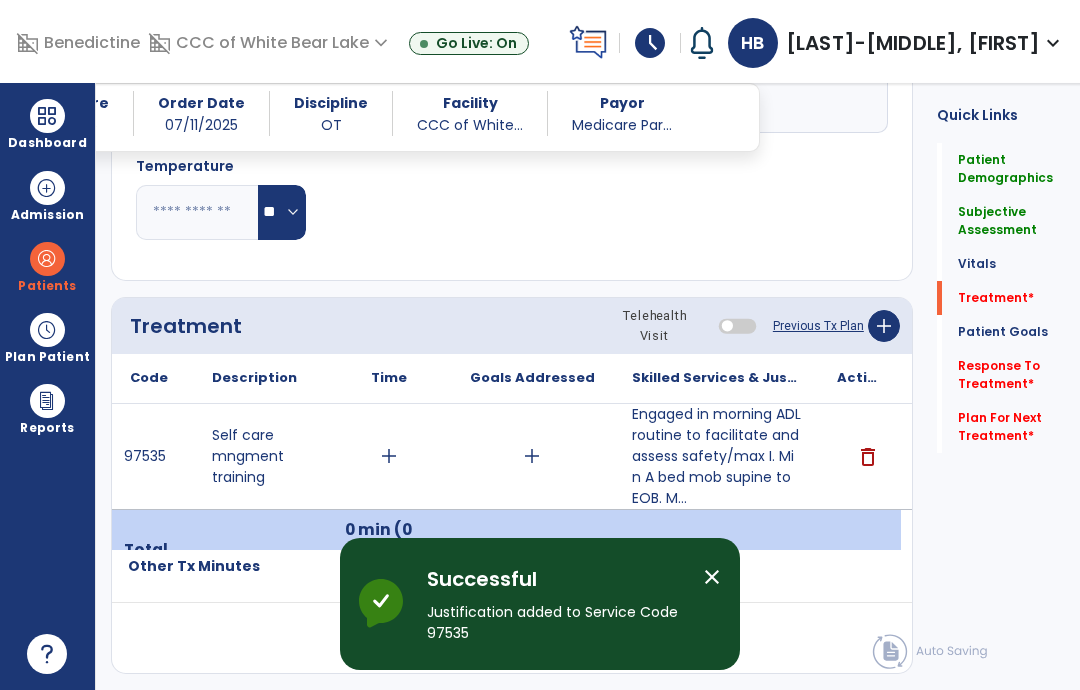 click on "add" at bounding box center (389, 456) 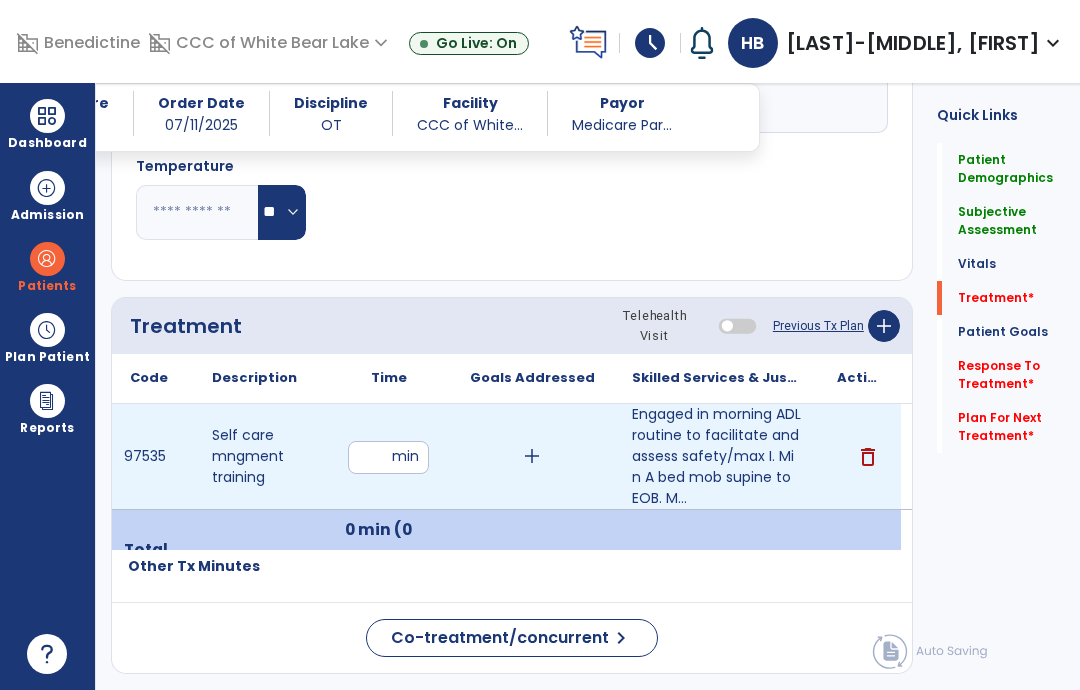 type on "**" 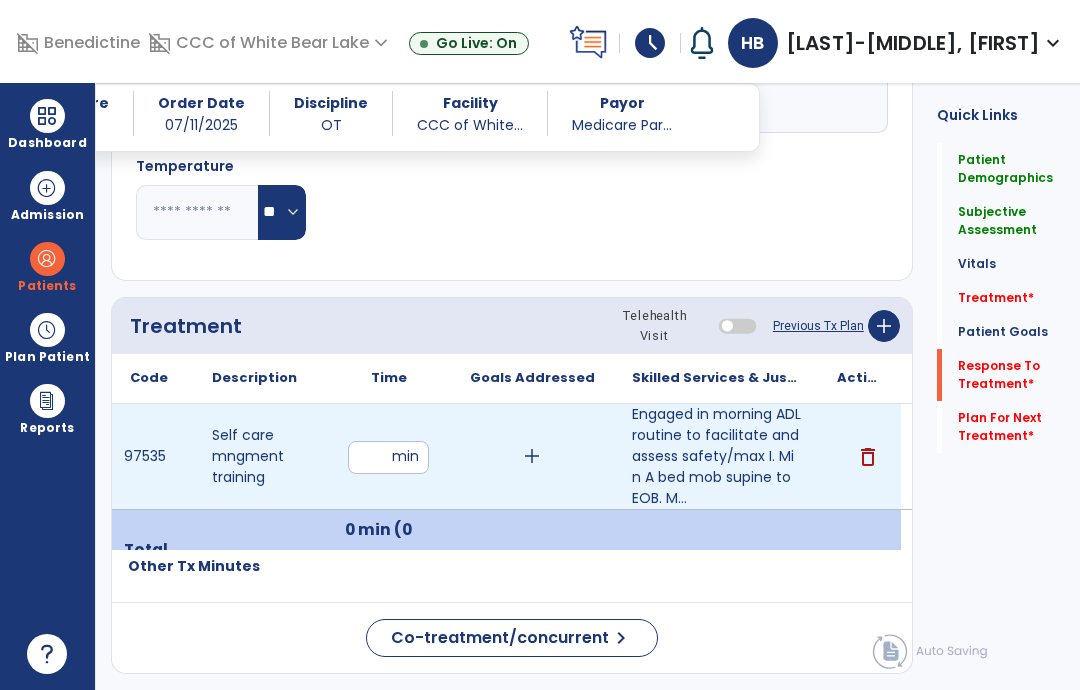 click on "Response To Treatment   *" 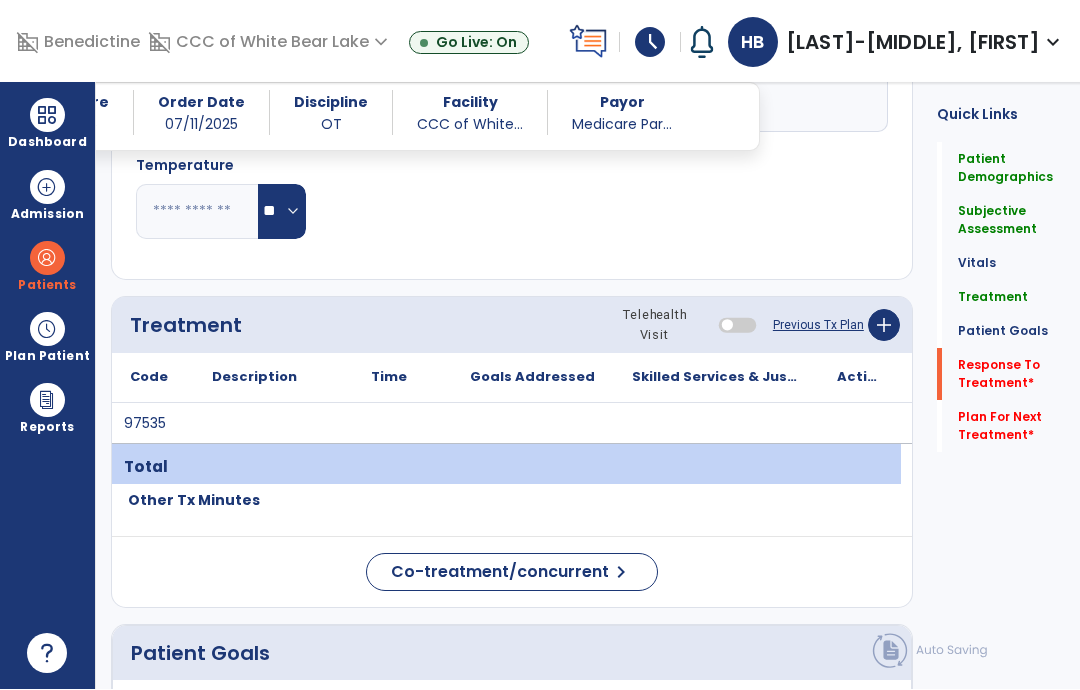 scroll, scrollTop: 2326, scrollLeft: 0, axis: vertical 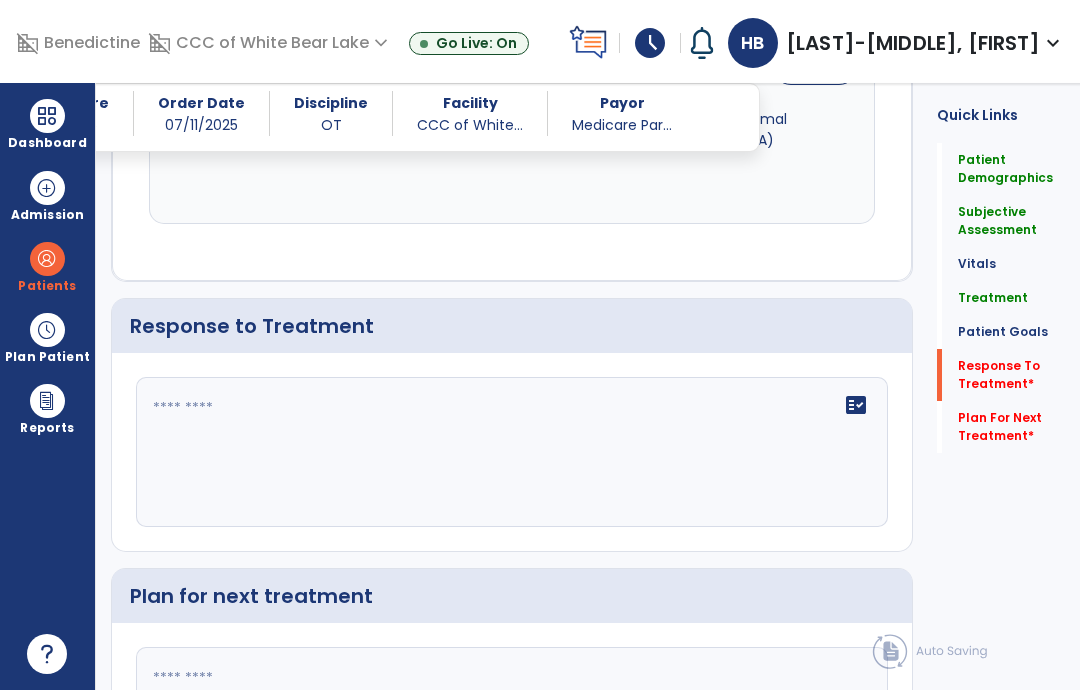 click on "fact_check" 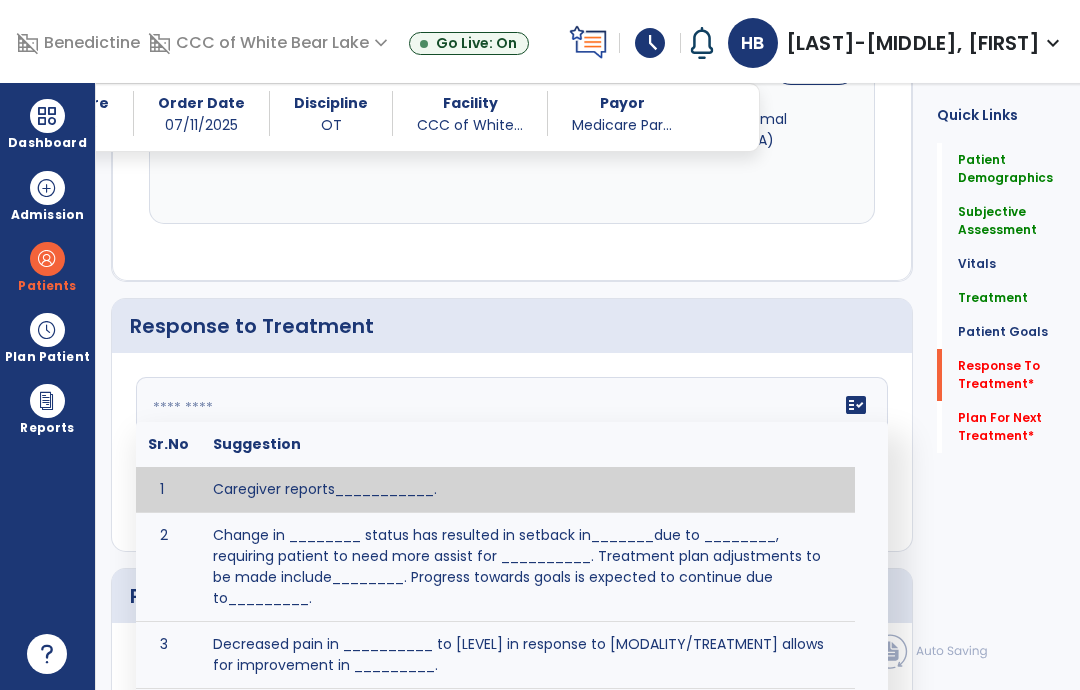 click 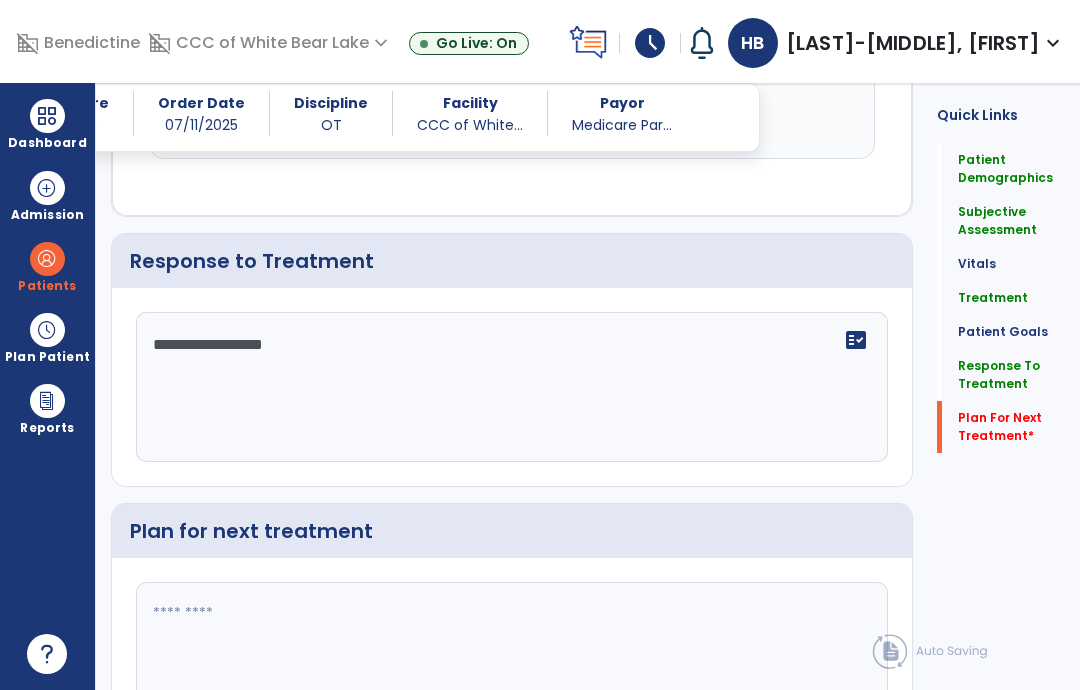 type on "**********" 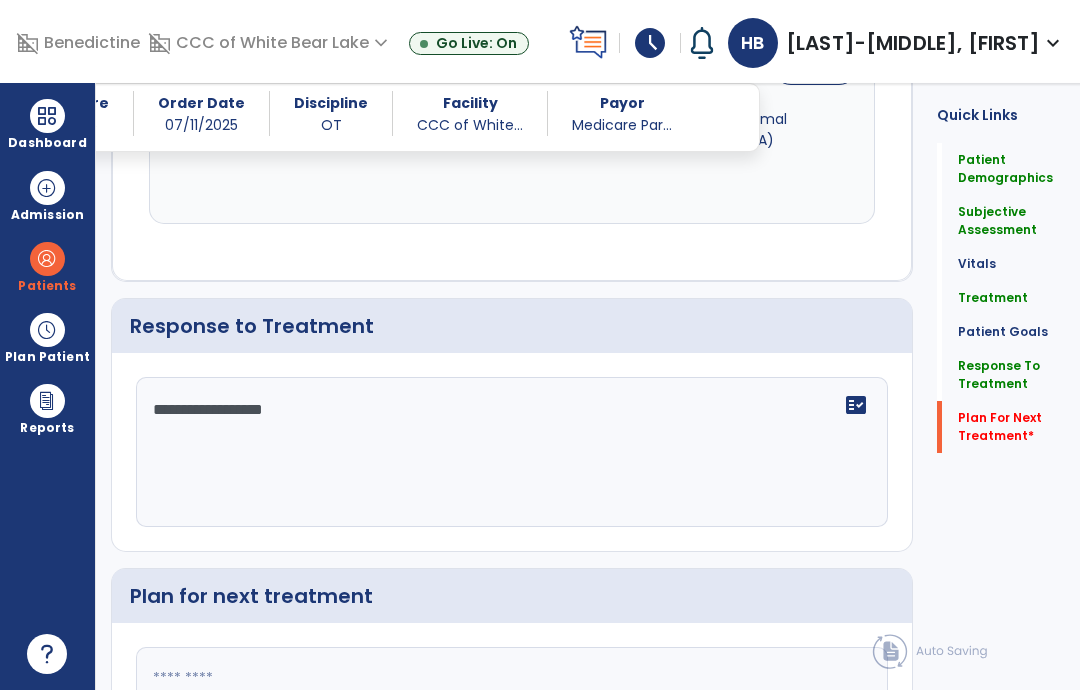 scroll, scrollTop: 2380, scrollLeft: 0, axis: vertical 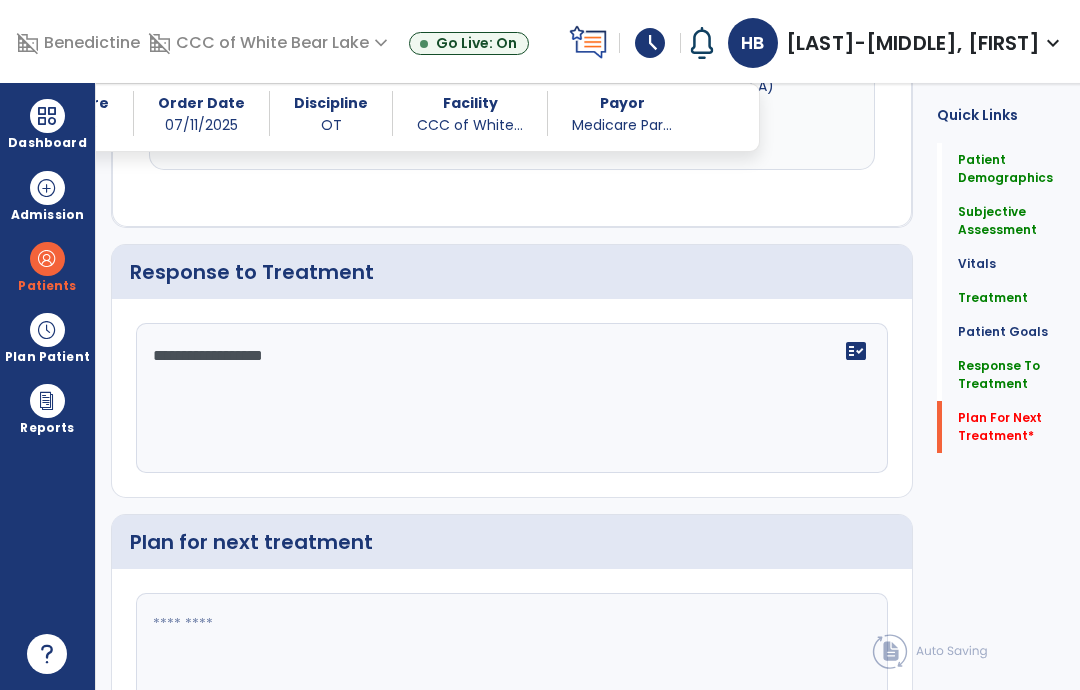 click on "Plan for next treatment" 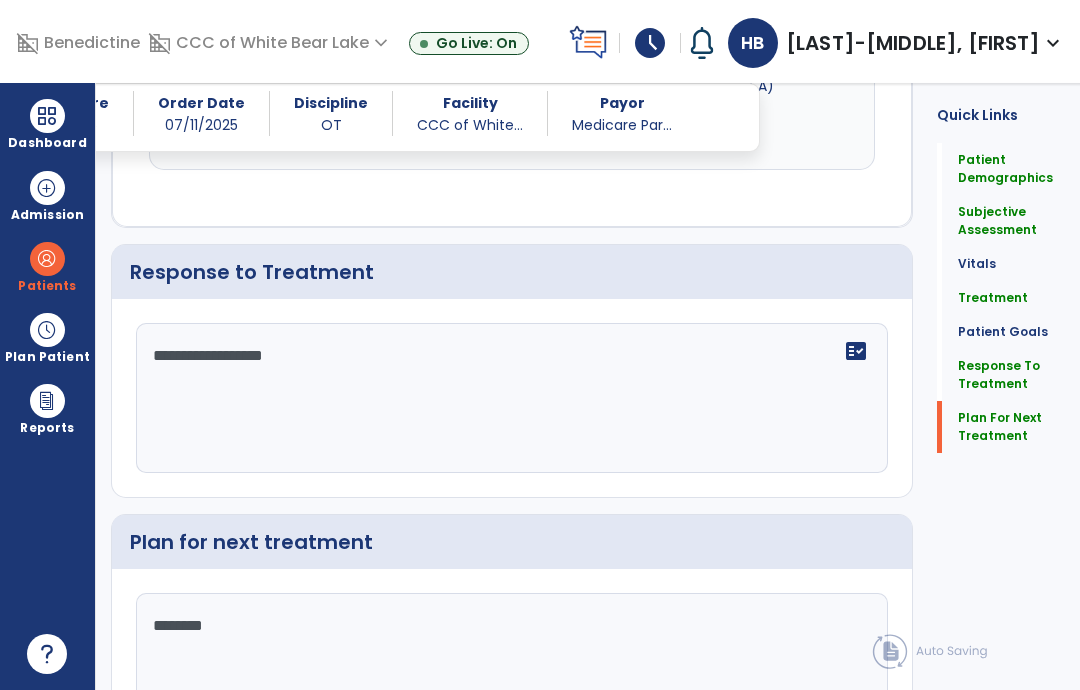 type on "********" 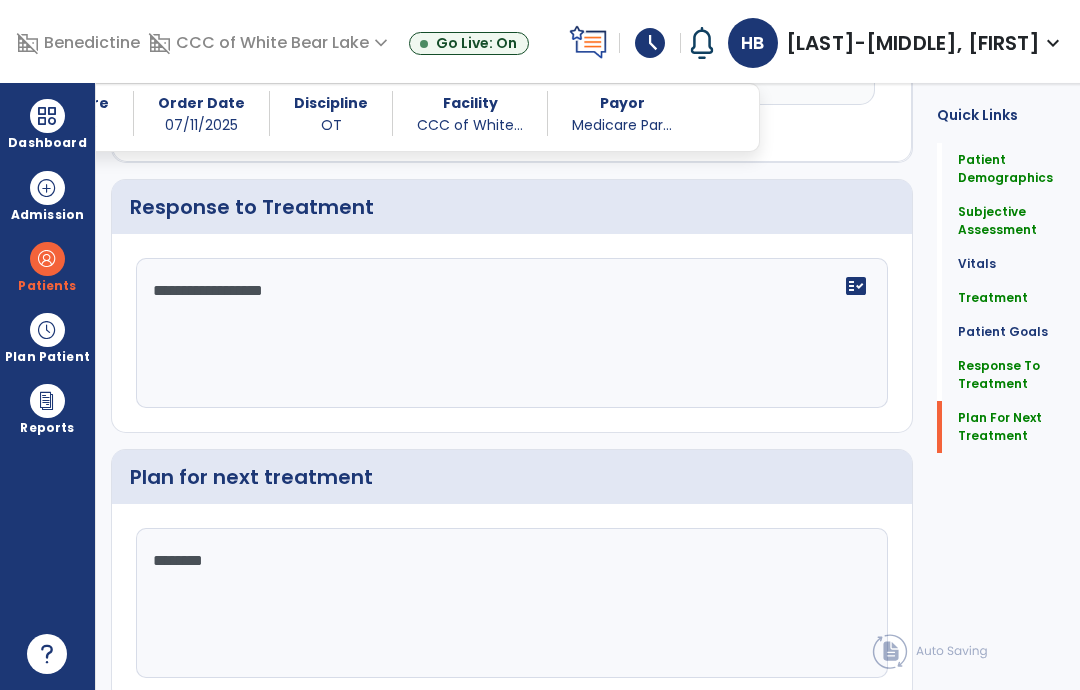 click on "chevron_right" 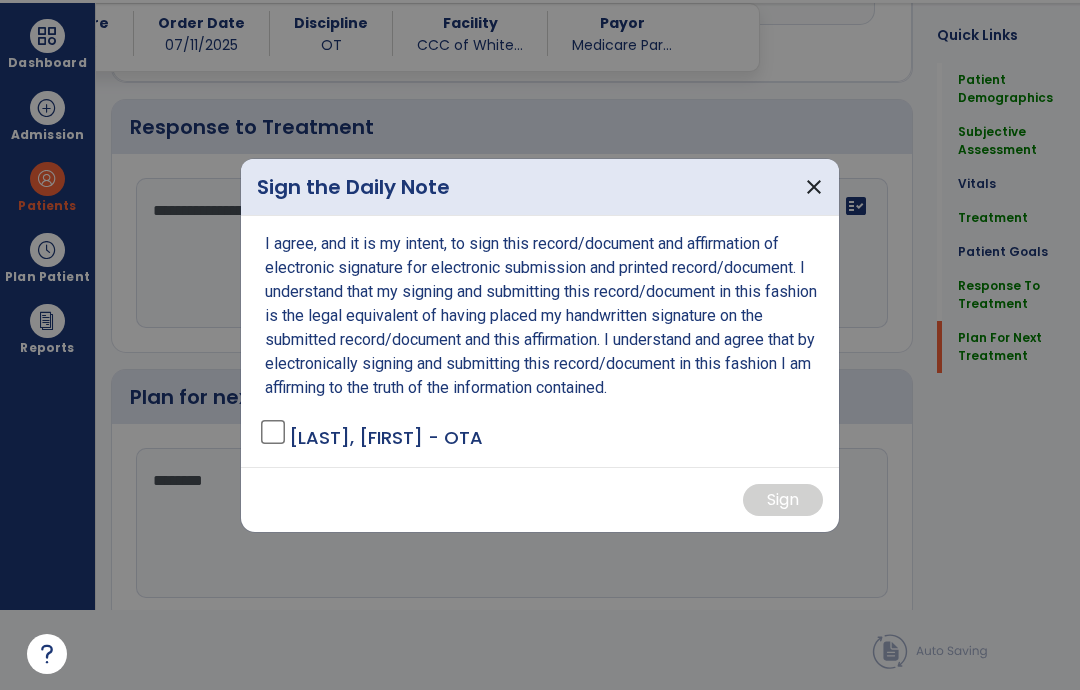 scroll, scrollTop: 0, scrollLeft: 0, axis: both 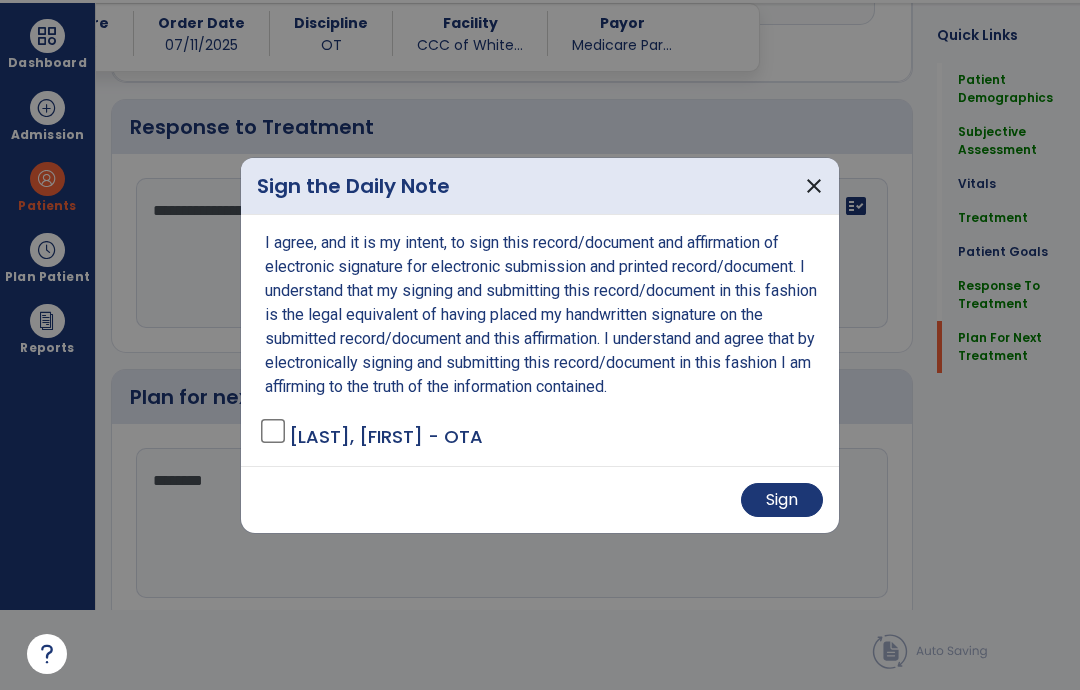 click on "Sign" at bounding box center [782, 500] 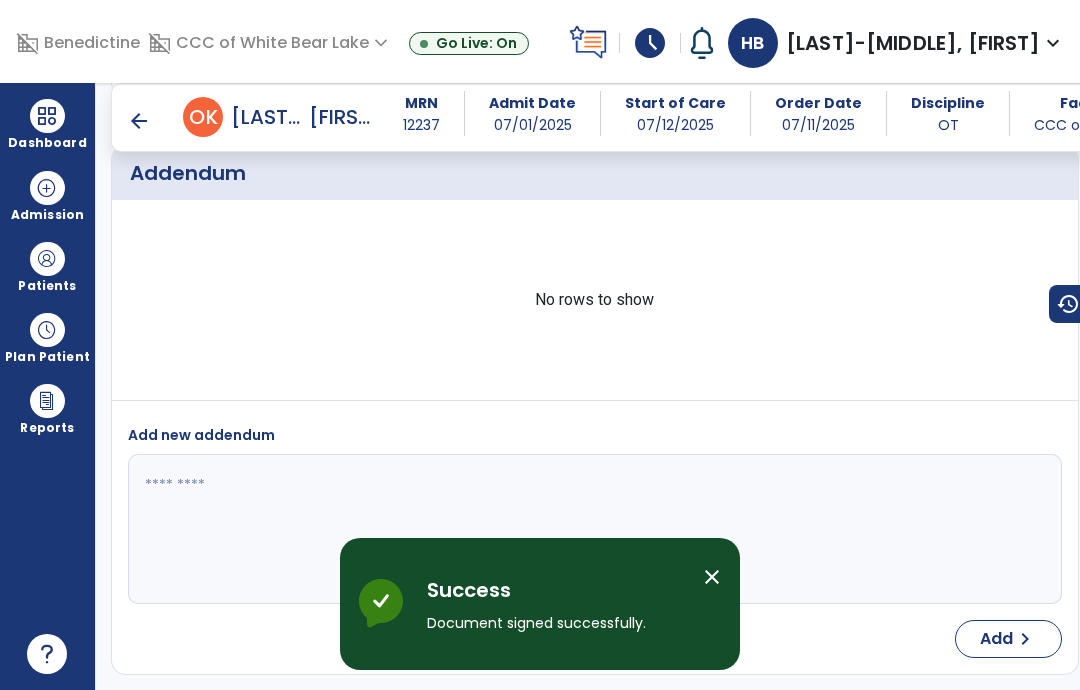 scroll, scrollTop: 80, scrollLeft: 0, axis: vertical 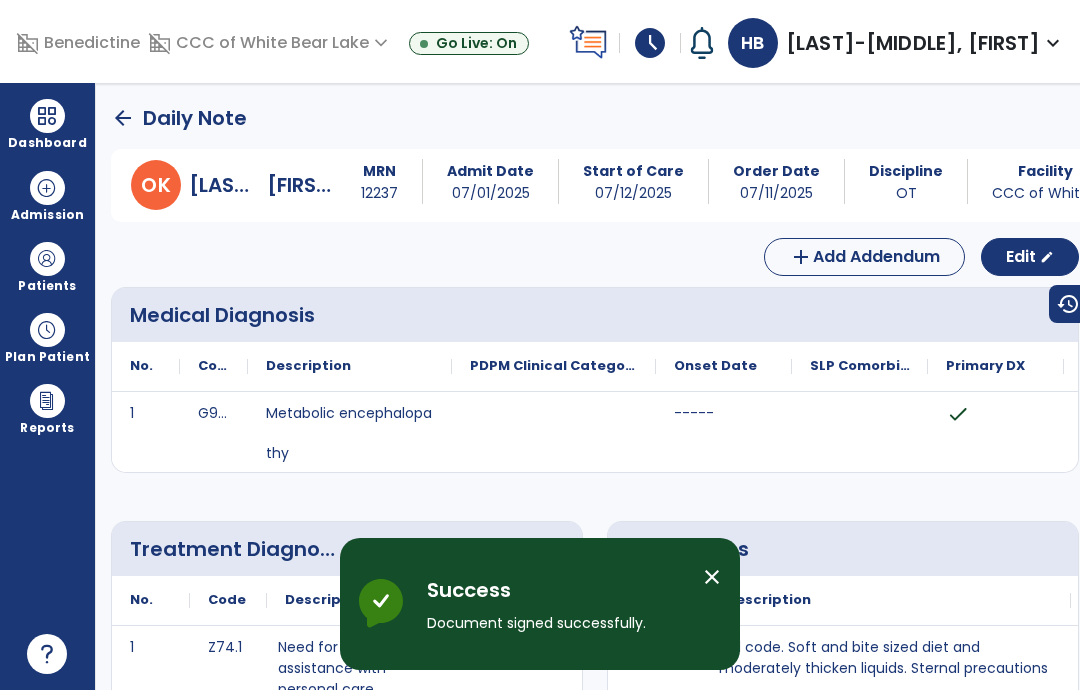 click on "arrow_back" 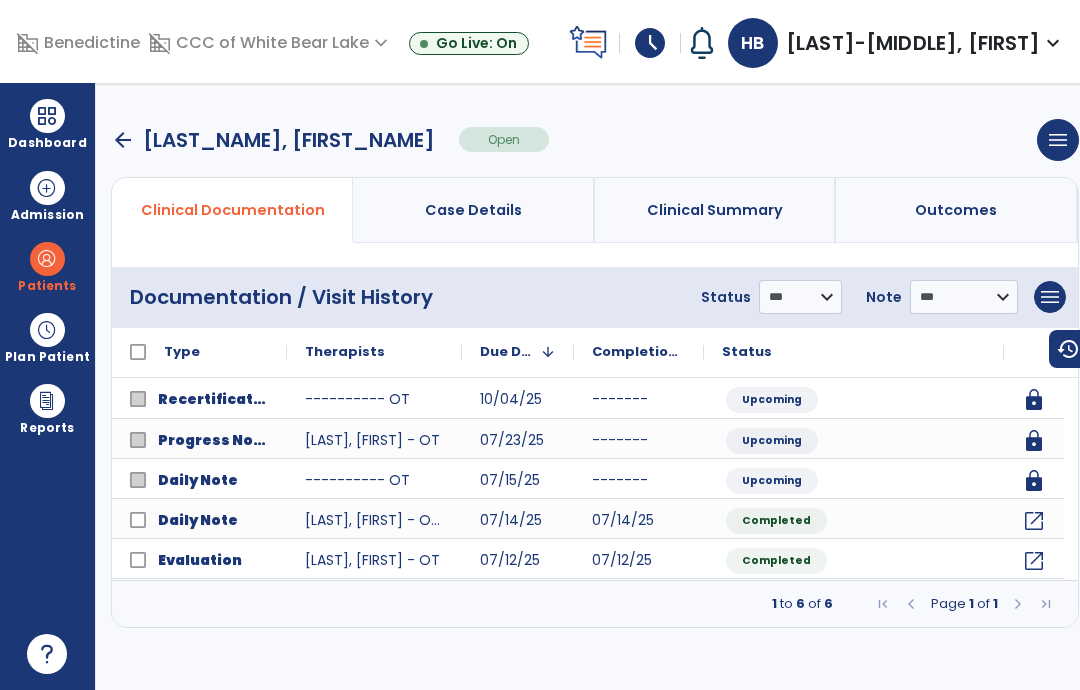 click on "Dashboard" at bounding box center (47, 143) 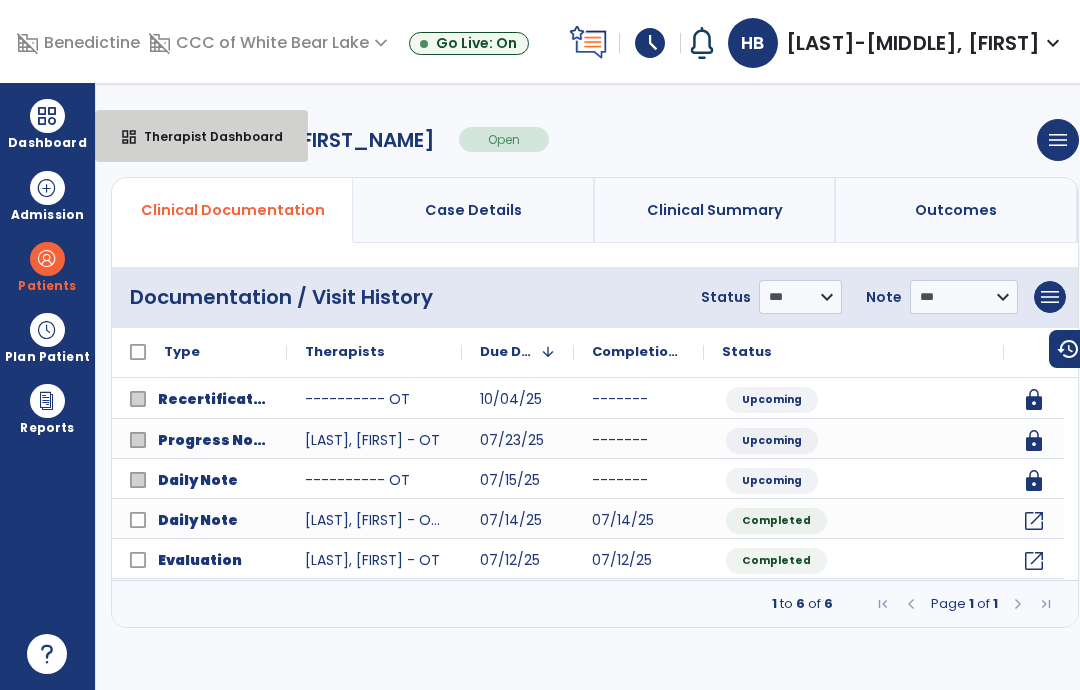 click on "dashboard  Therapist Dashboard" at bounding box center (201, 136) 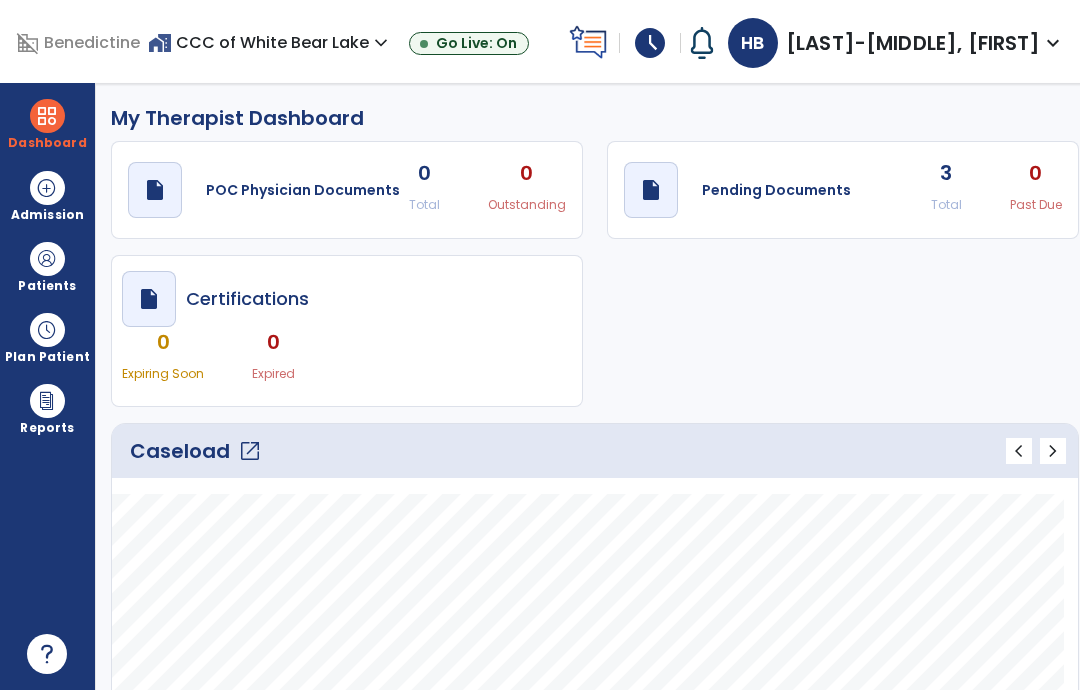 click on "Caseload   open_in_new" 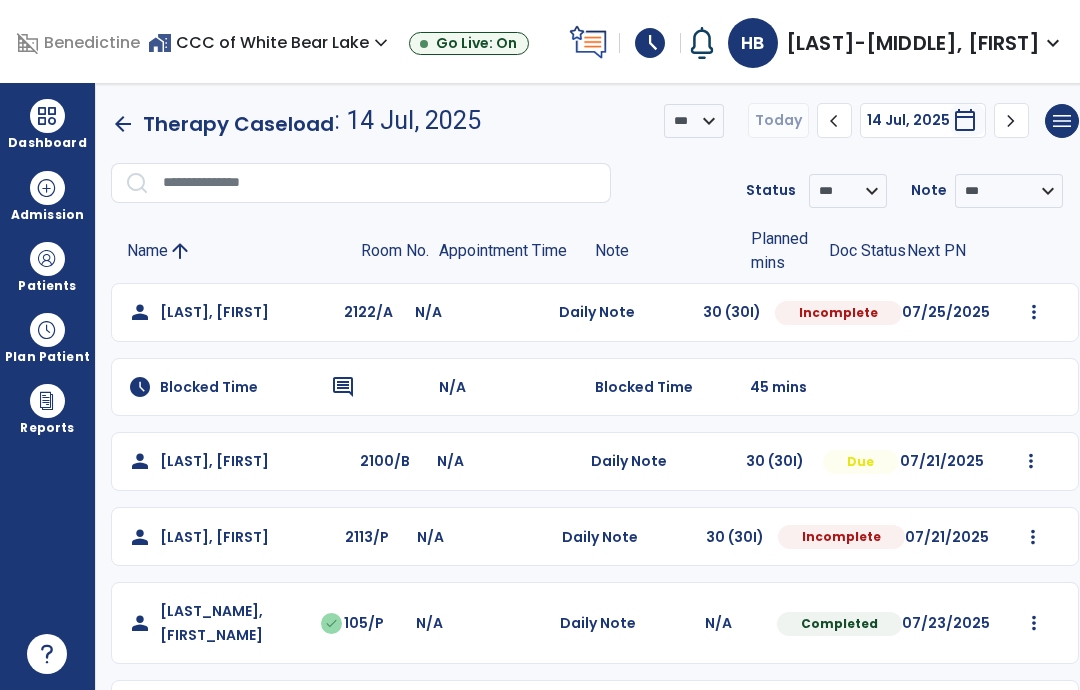 click at bounding box center [1034, 312] 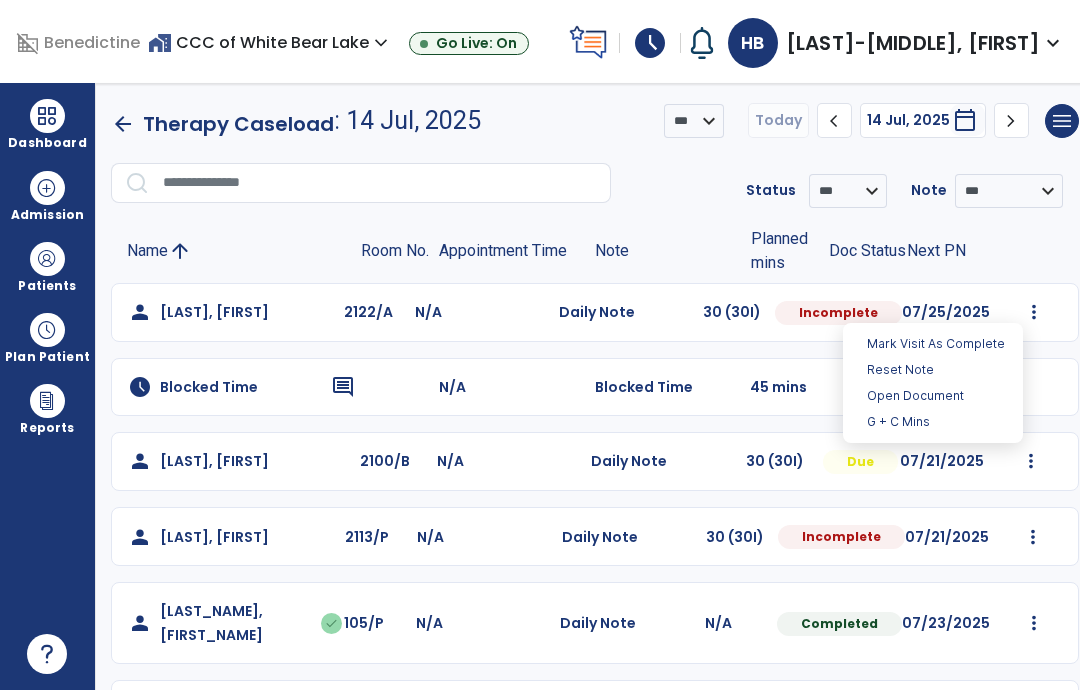 click on "Open Document" at bounding box center [933, 396] 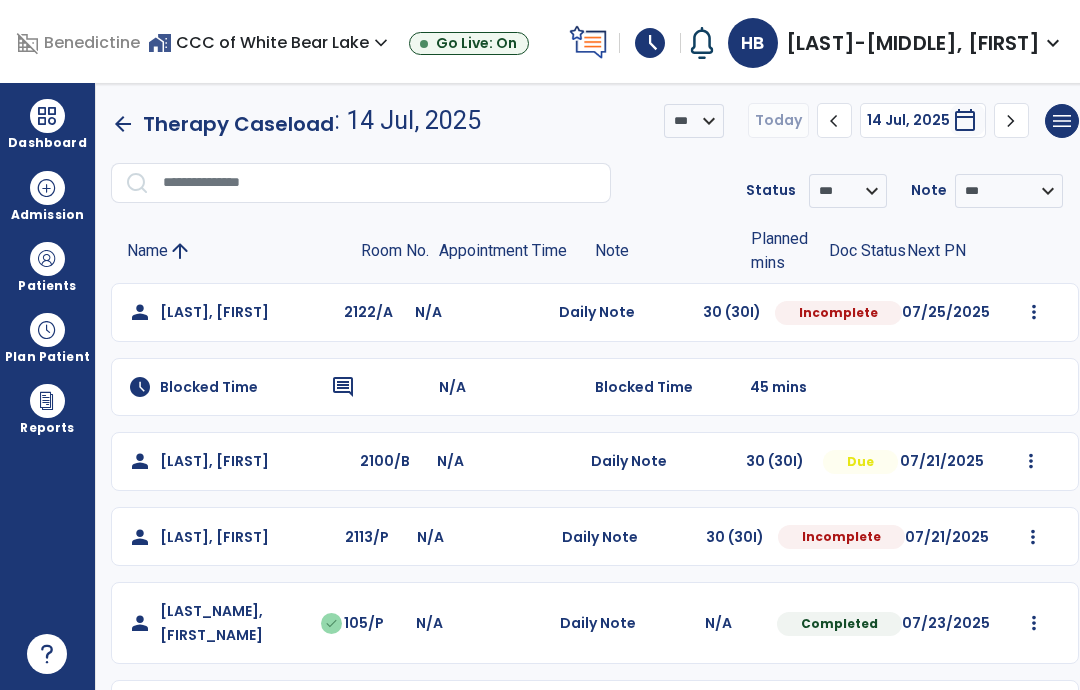 select on "*" 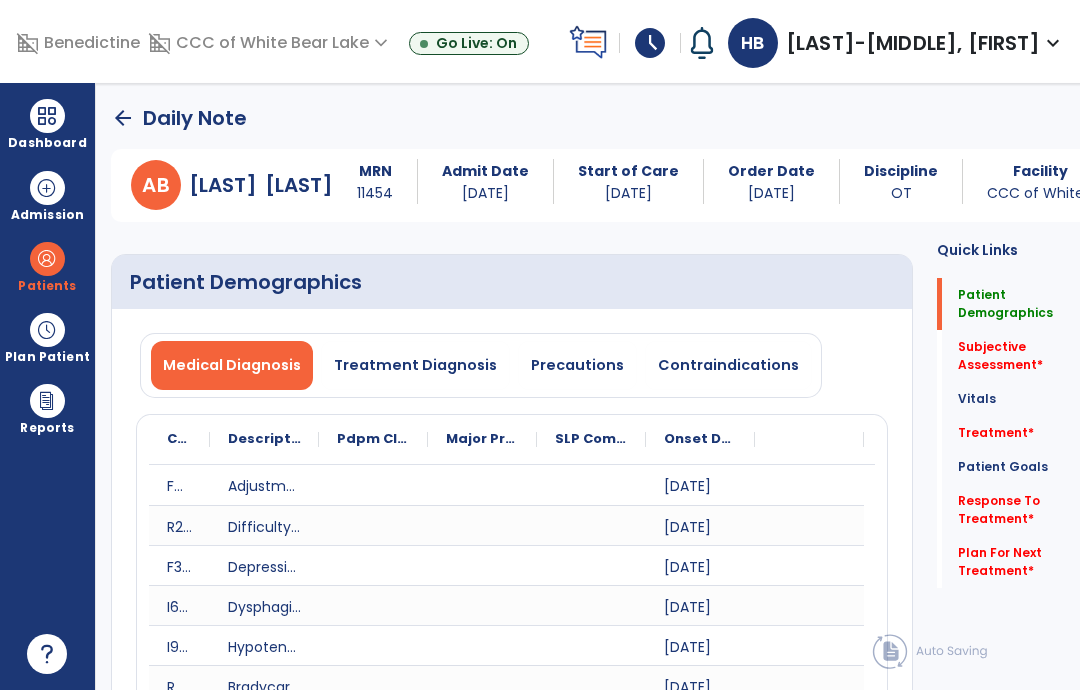 click on "Subjective Assessment   *  Subjective Assessment   *" 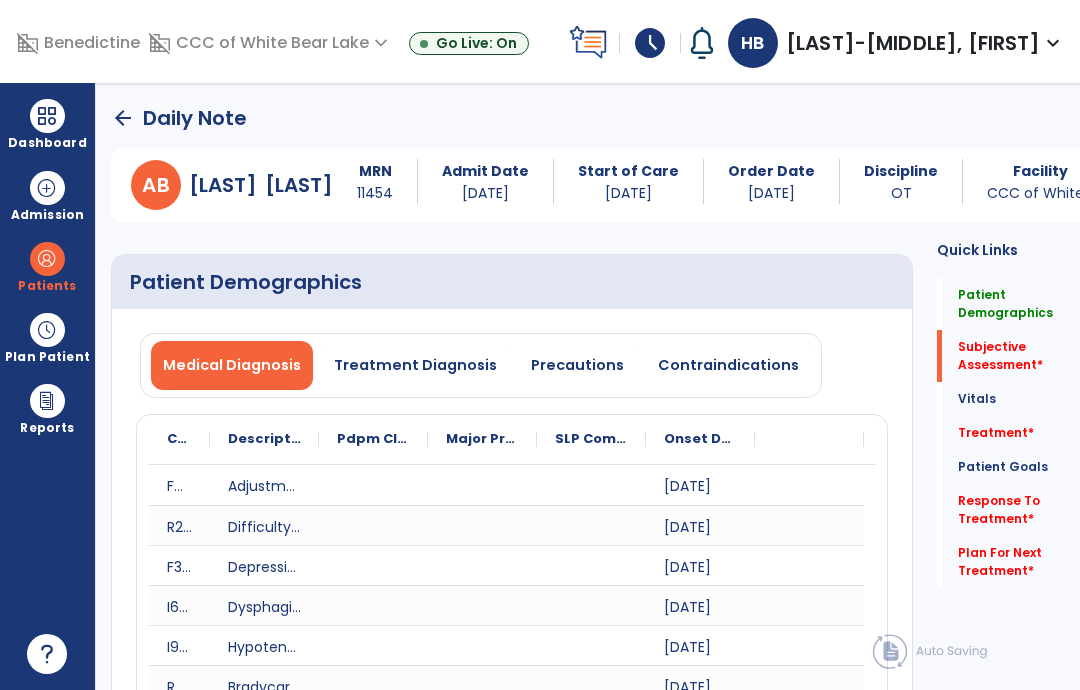 click on "Vitals   Vitals" 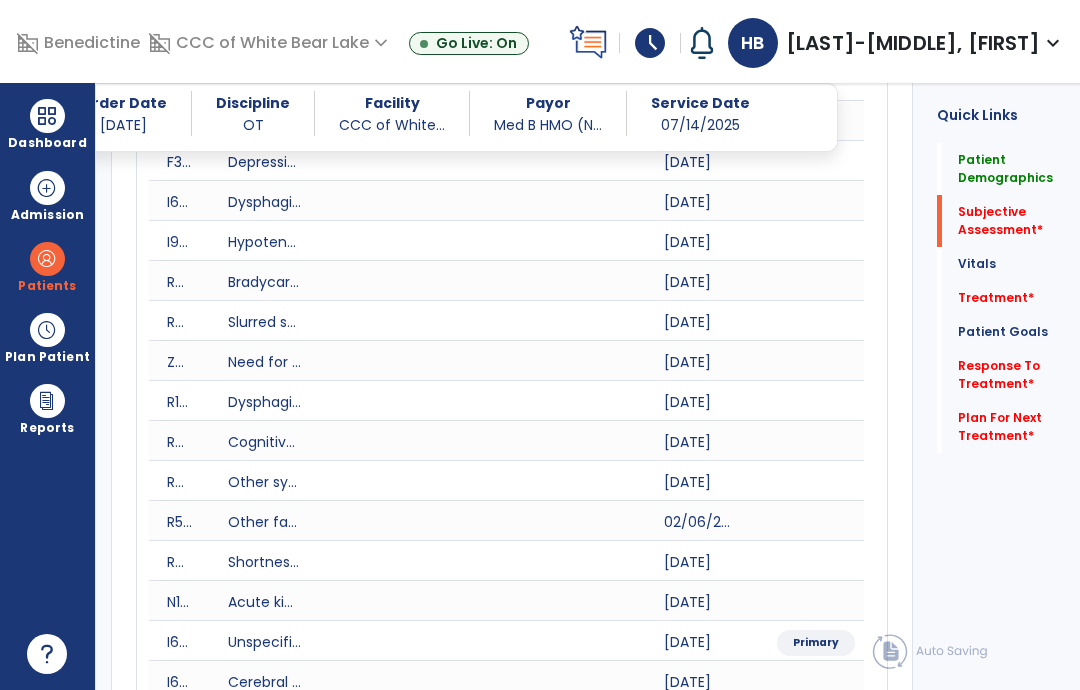 scroll, scrollTop: 1062, scrollLeft: 0, axis: vertical 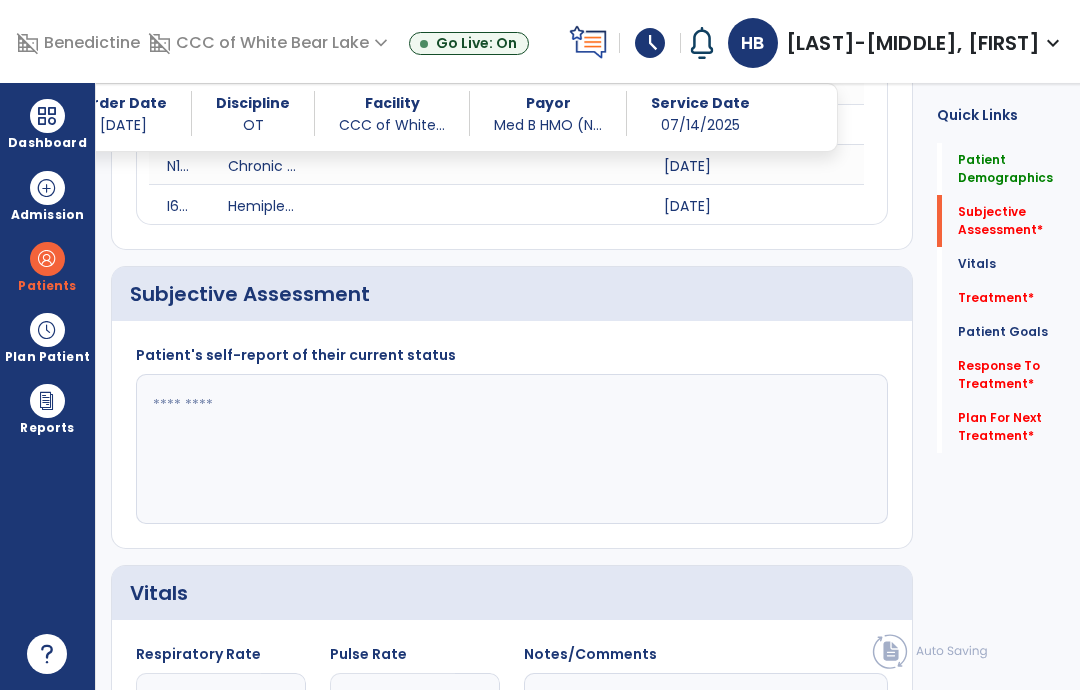 click 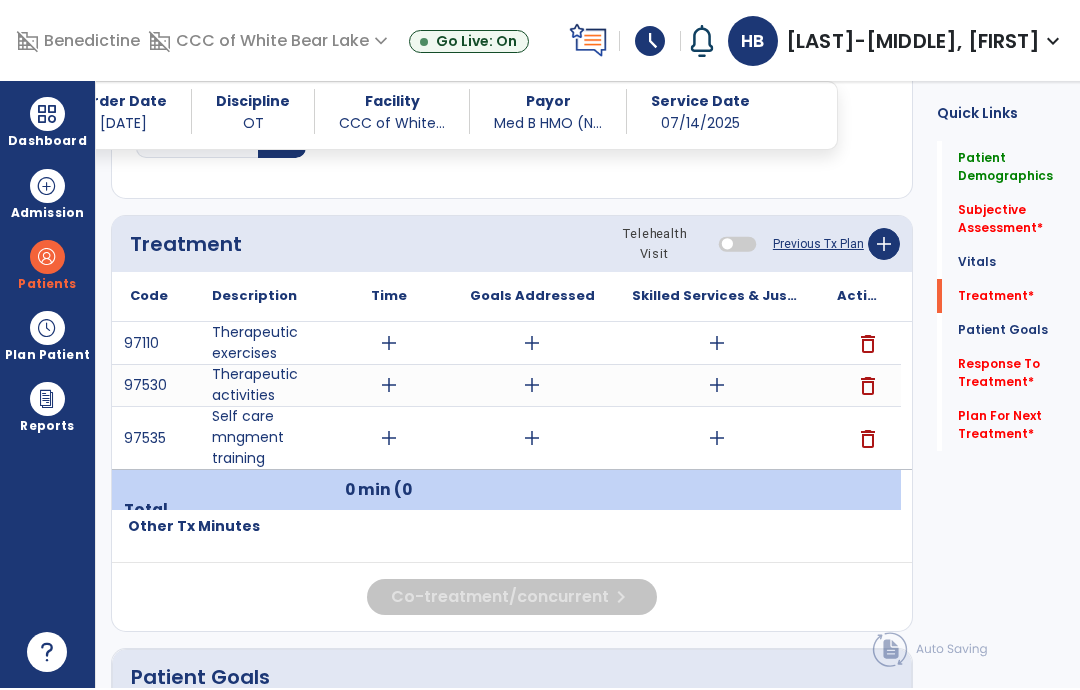 click on "Treatment   *" 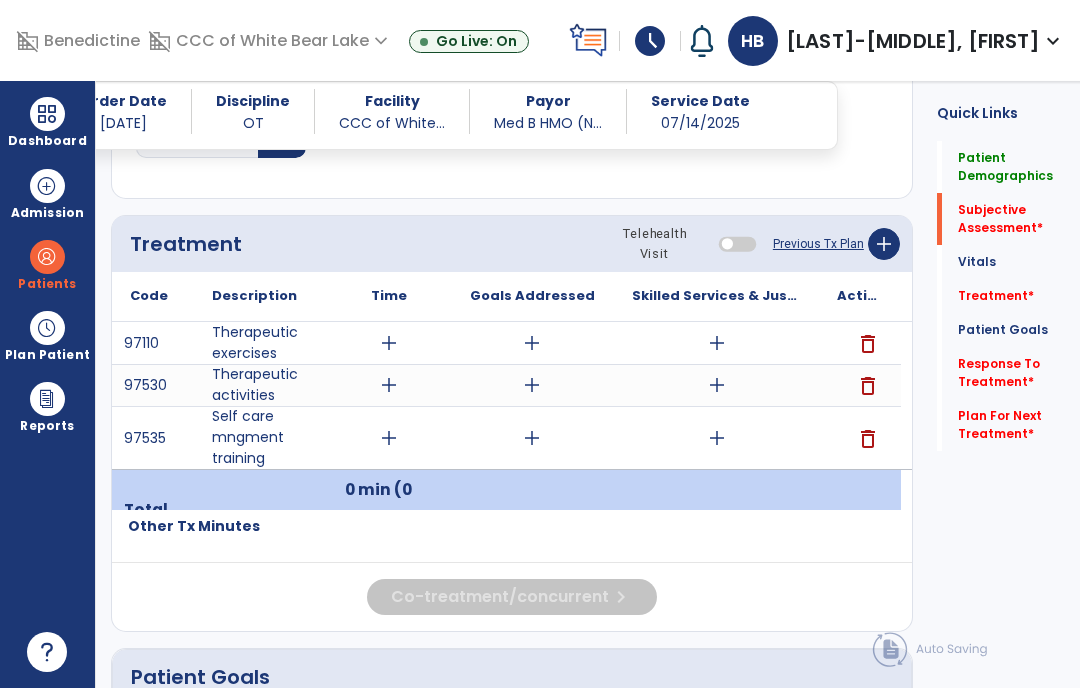 scroll, scrollTop: 1042, scrollLeft: 0, axis: vertical 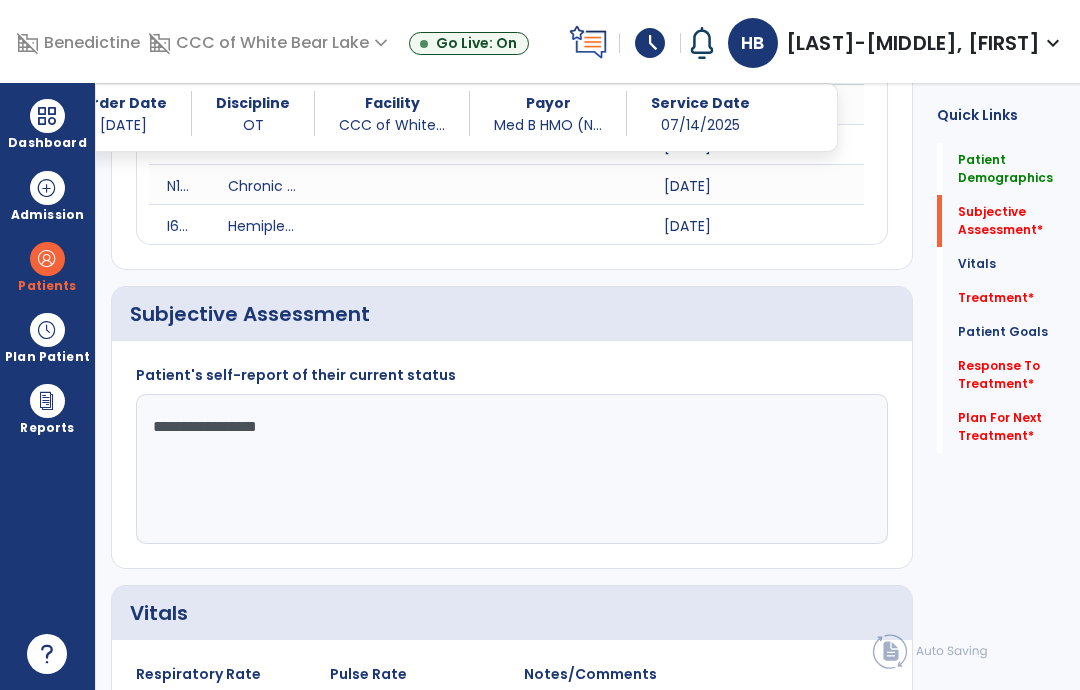 click on "**********" 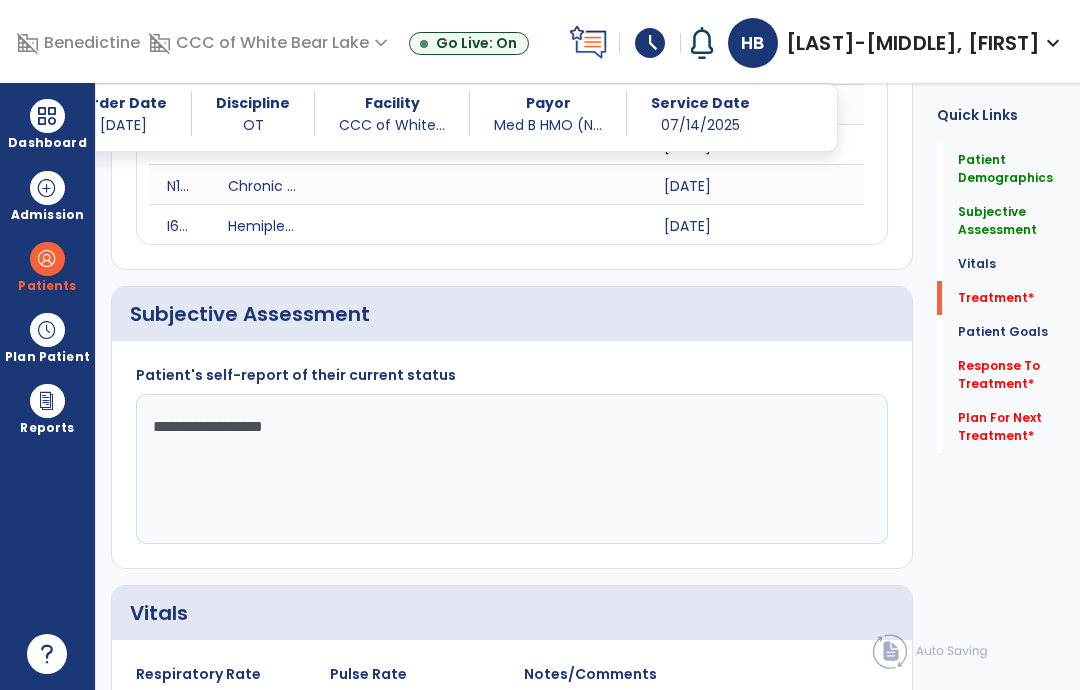 type on "**********" 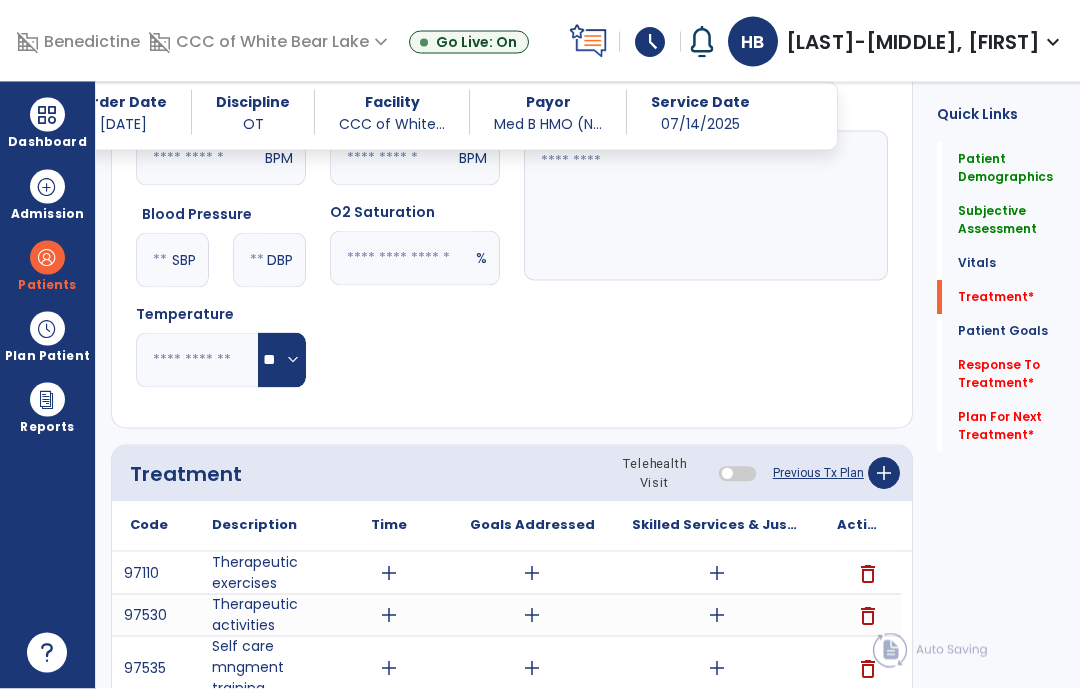 scroll, scrollTop: 1832, scrollLeft: 0, axis: vertical 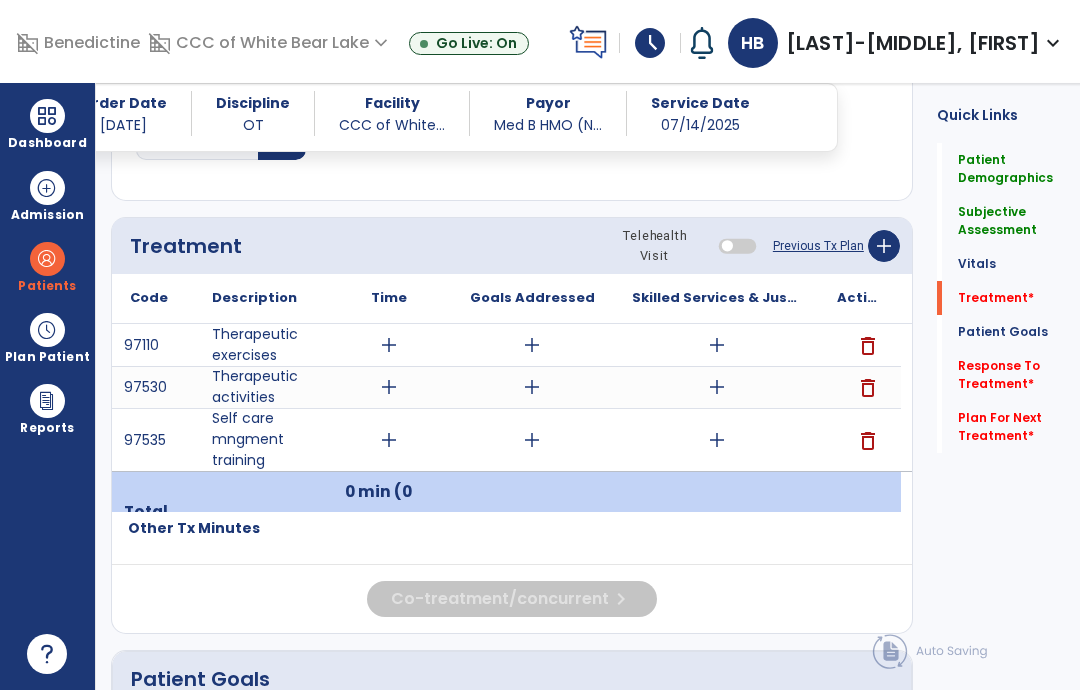 click on "delete" at bounding box center [868, 388] 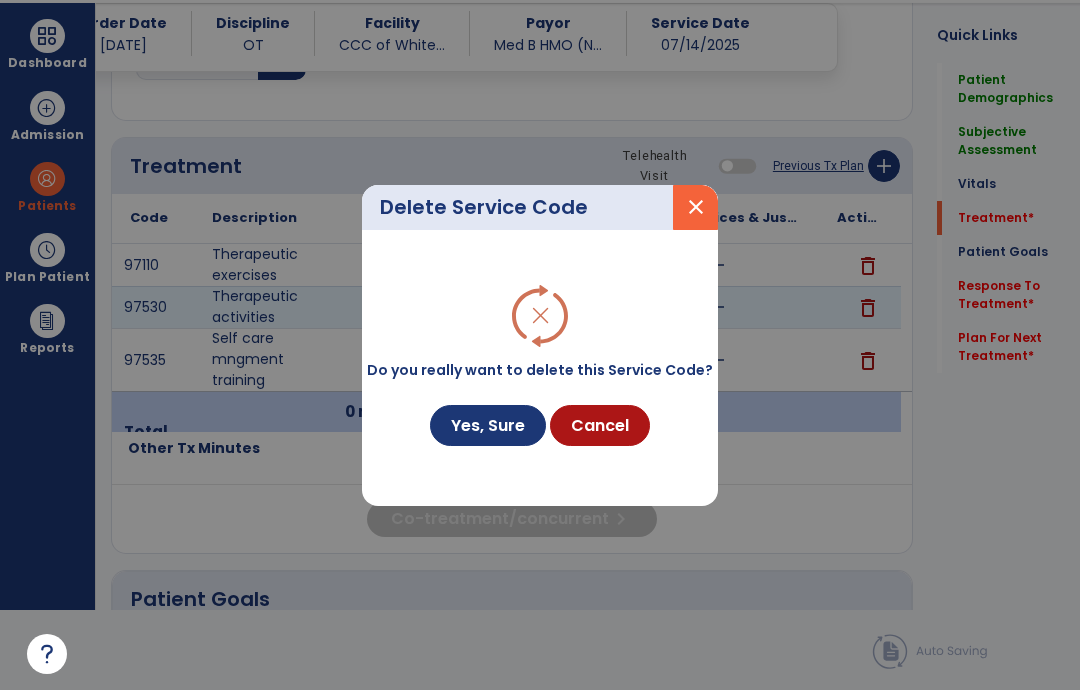 scroll, scrollTop: 0, scrollLeft: 0, axis: both 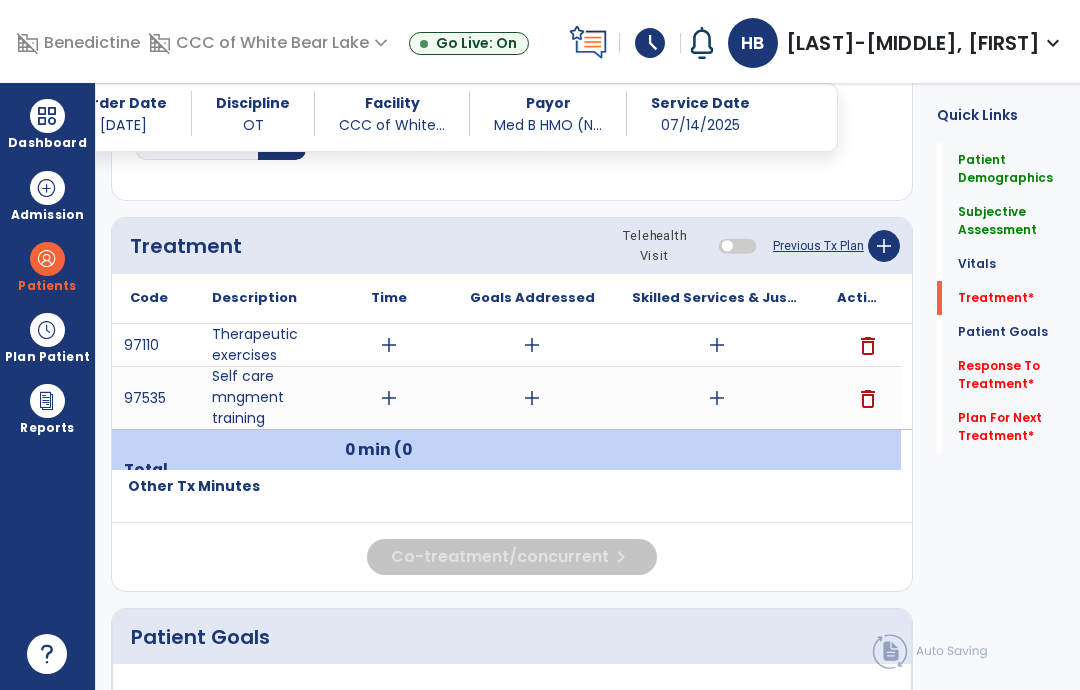 click on "delete" at bounding box center (868, 399) 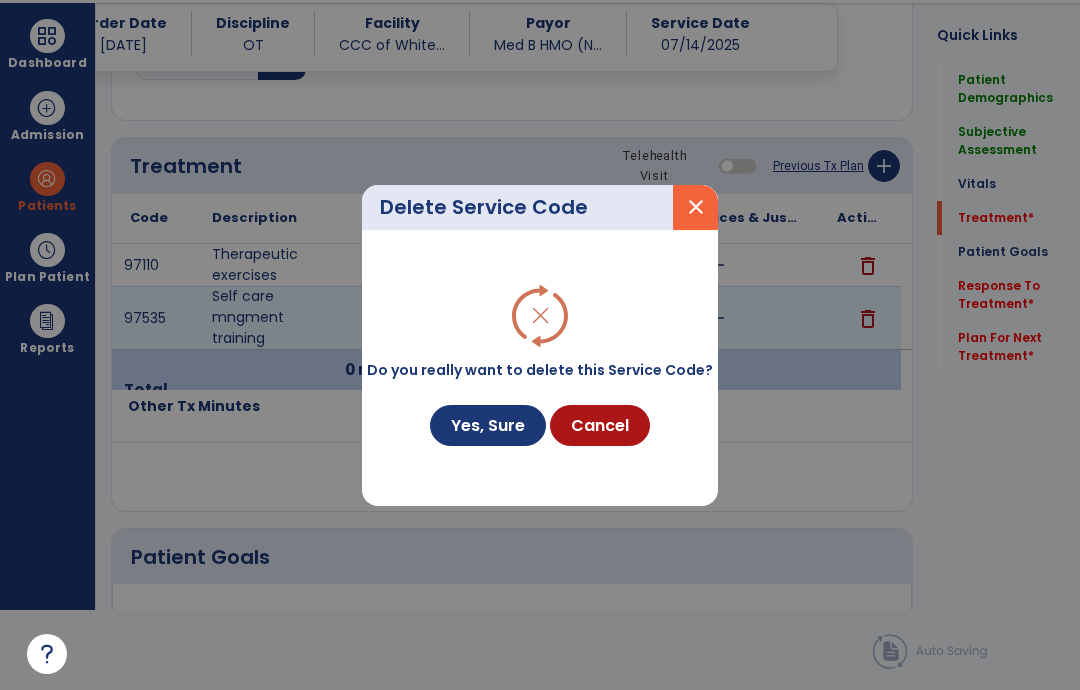 scroll, scrollTop: 0, scrollLeft: 0, axis: both 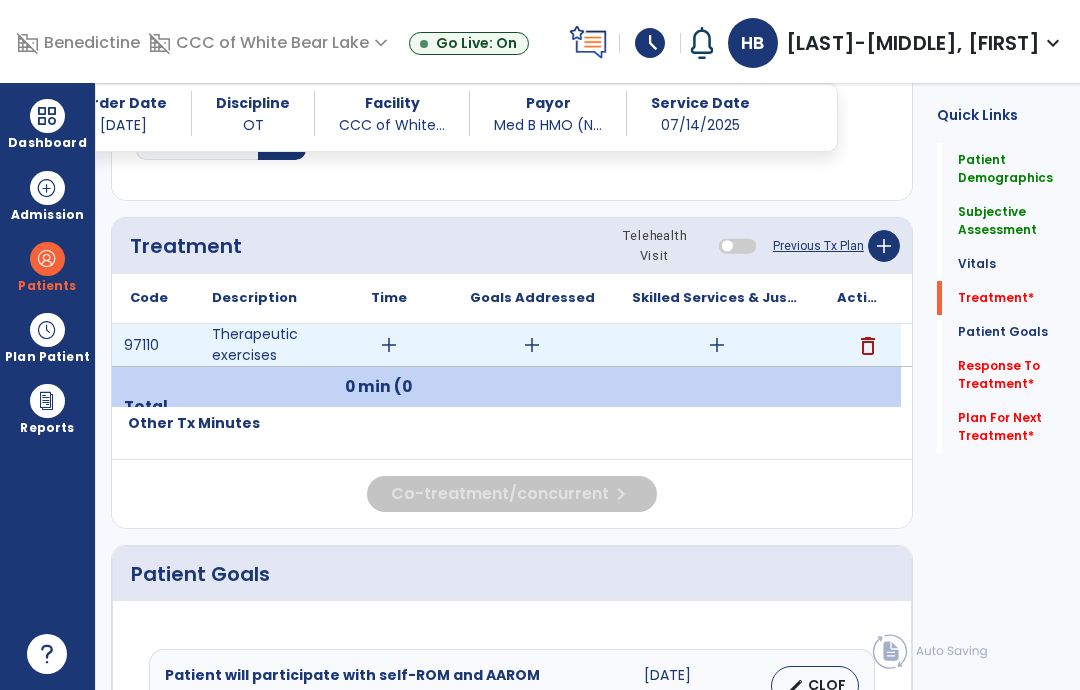 click on "add" at bounding box center (716, 345) 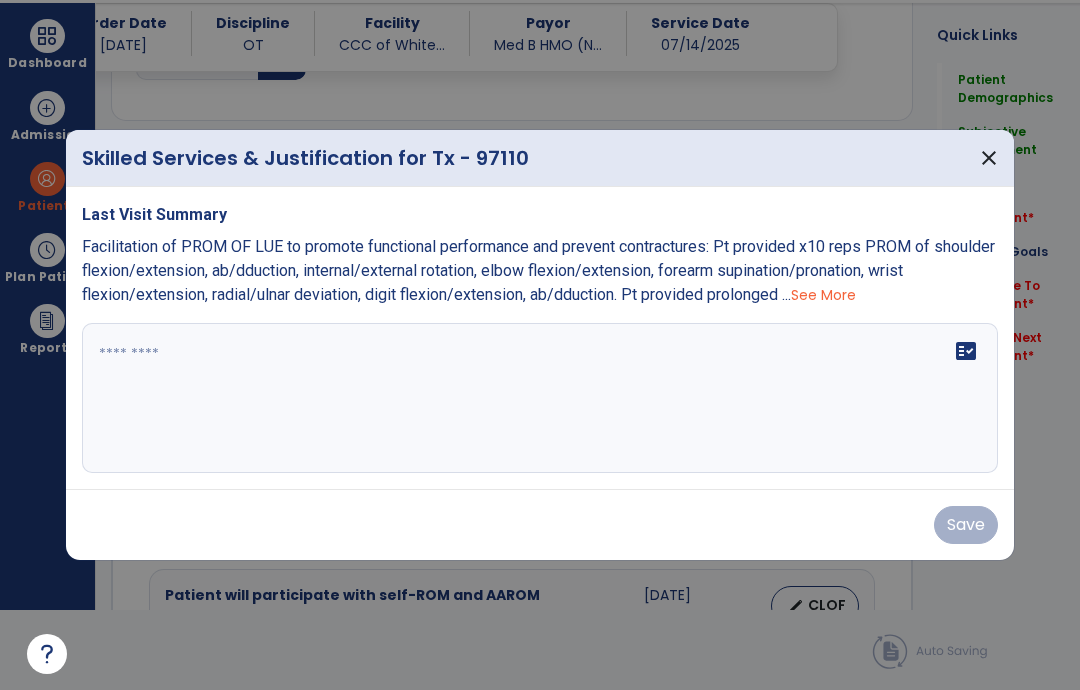 scroll, scrollTop: 0, scrollLeft: 0, axis: both 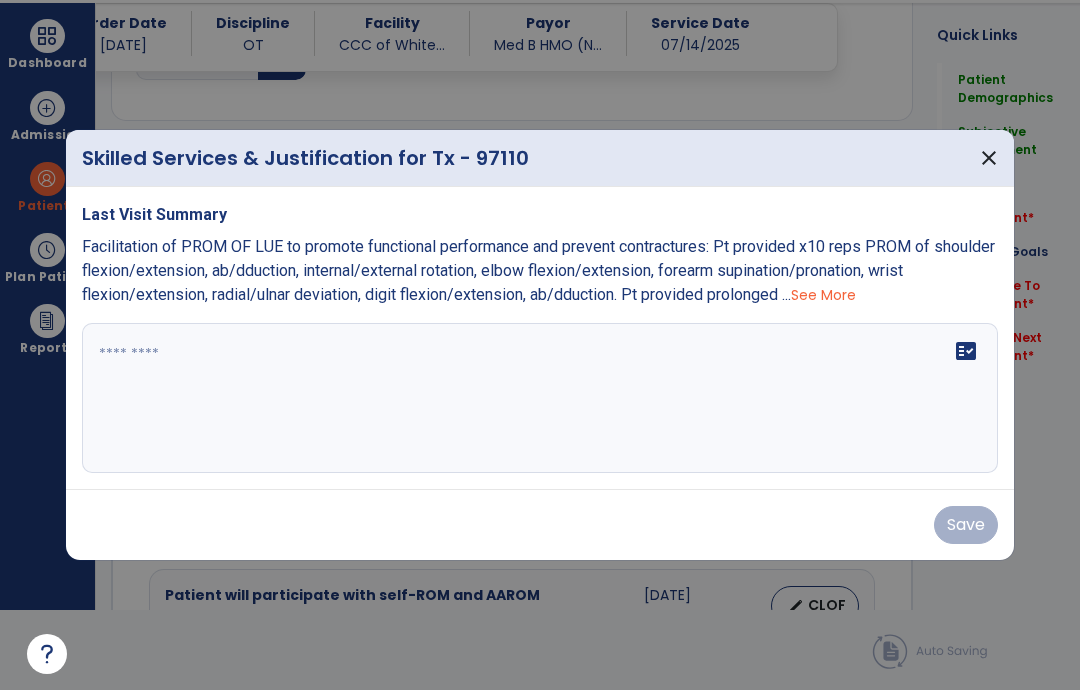 click on "fact_check" at bounding box center [540, 398] 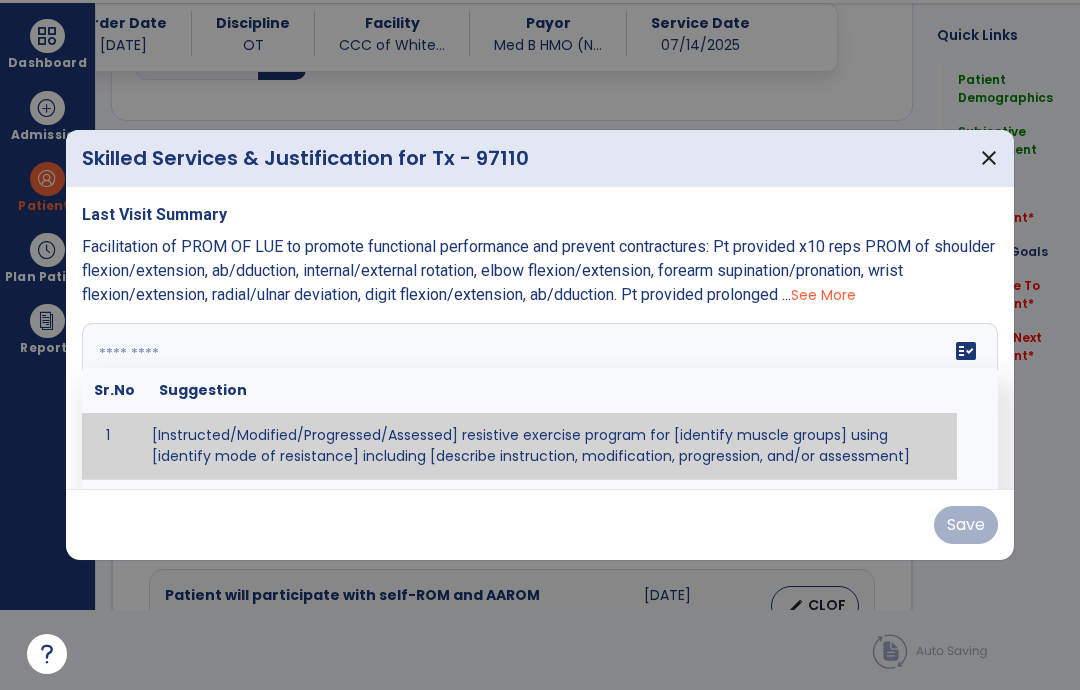 click at bounding box center (540, 398) 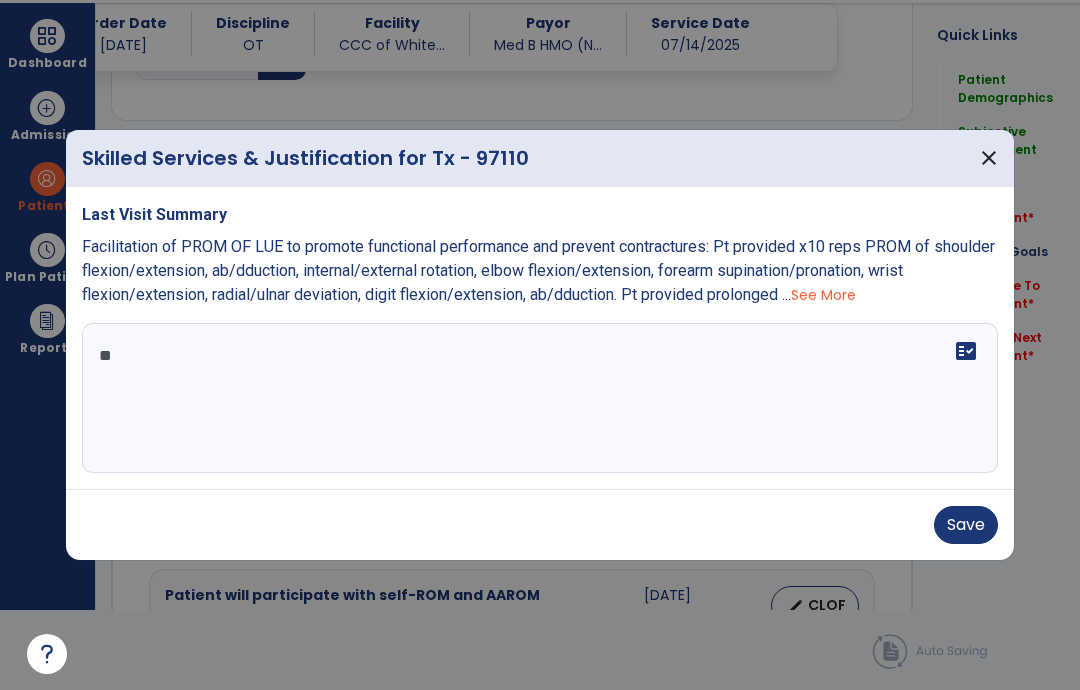type on "*" 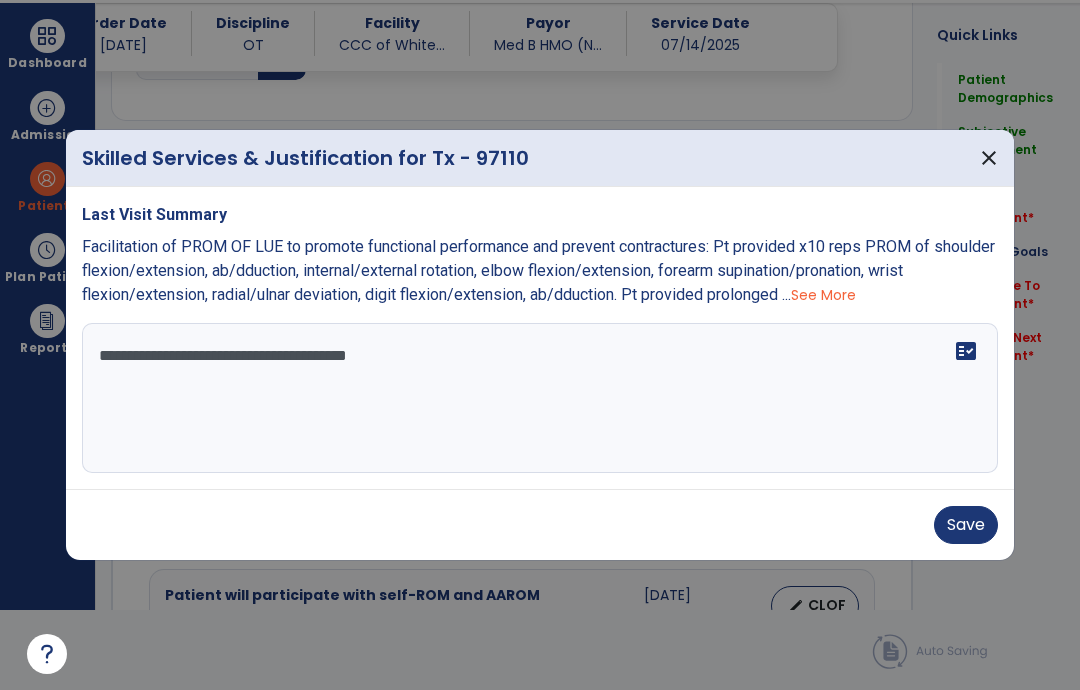 click on "**********" at bounding box center [540, 398] 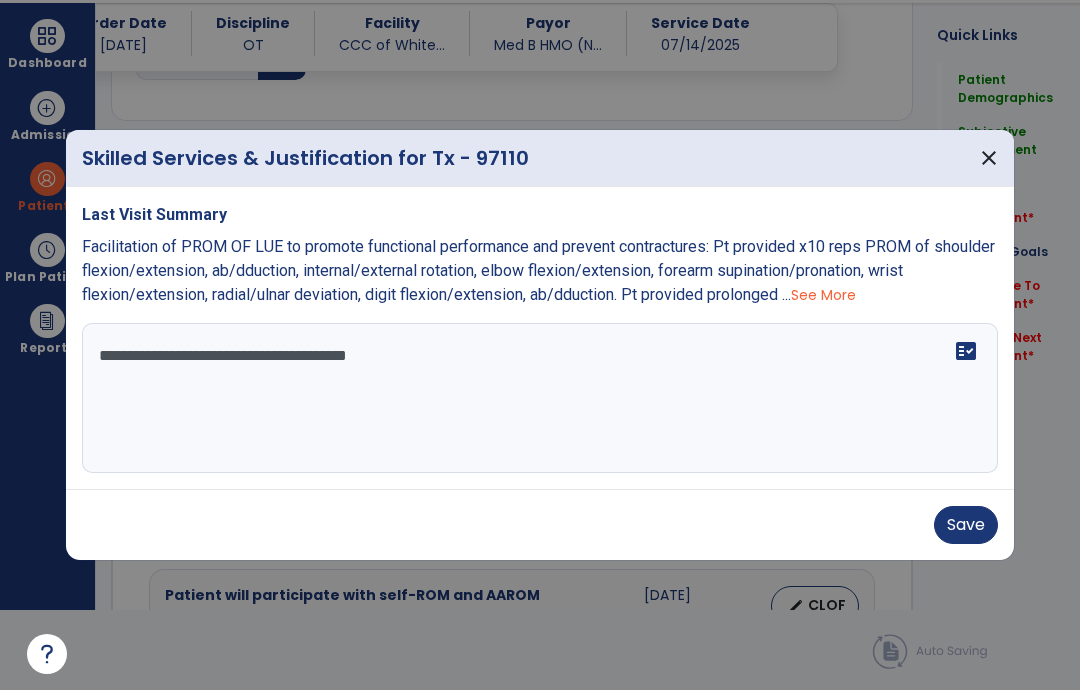 click on "**********" at bounding box center (540, 398) 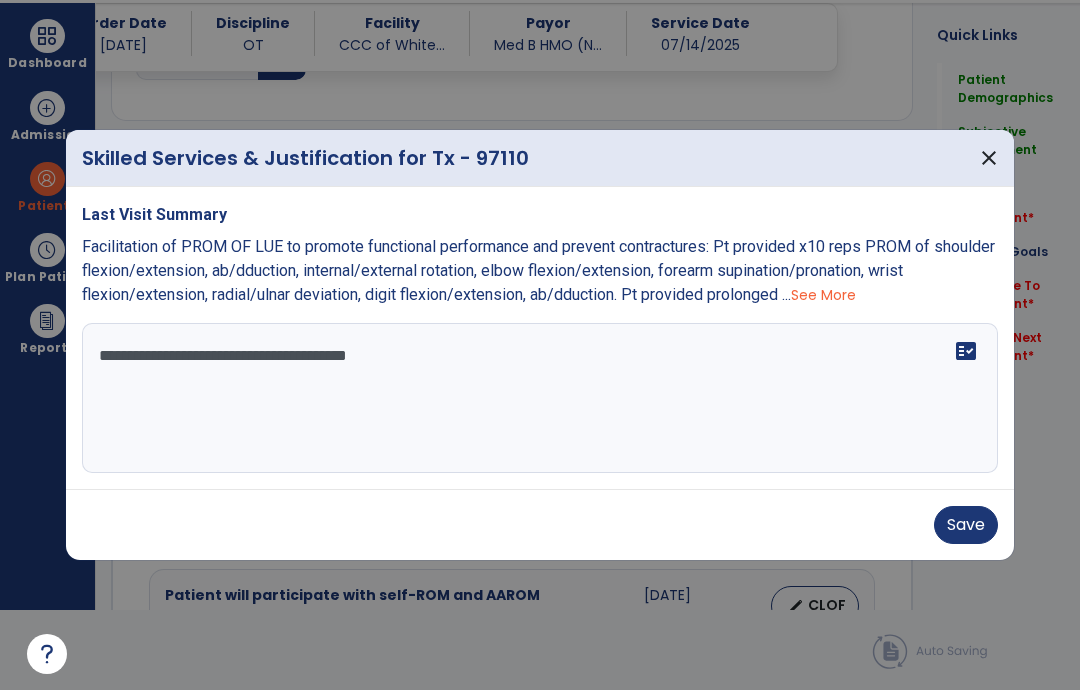 click on "**********" at bounding box center [540, 398] 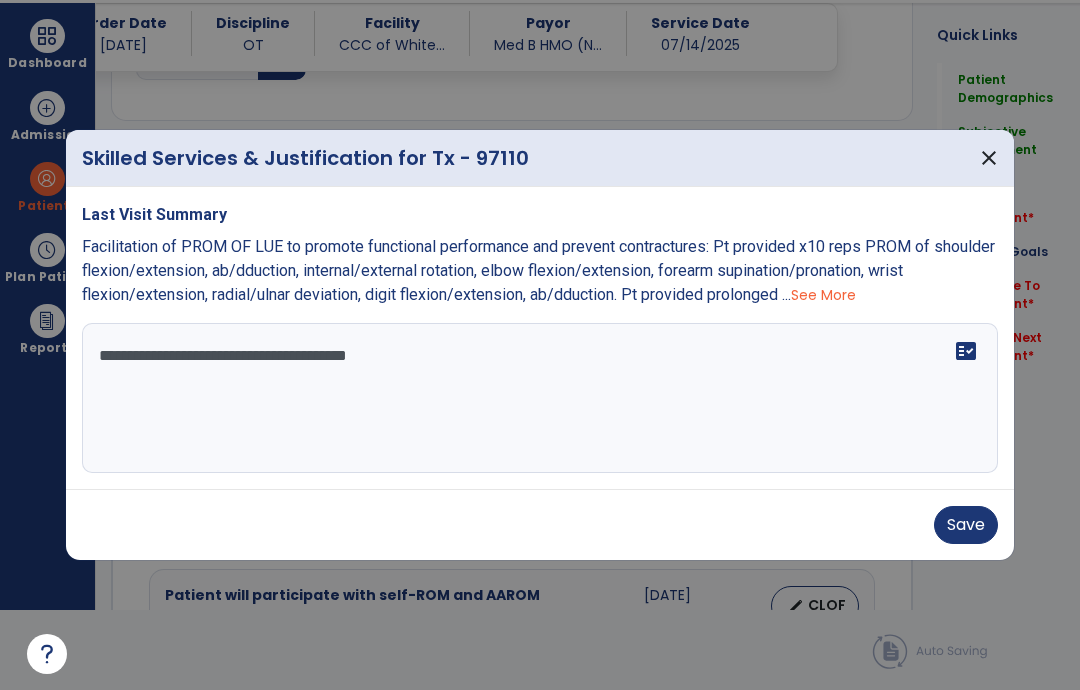 click on "**********" at bounding box center (540, 398) 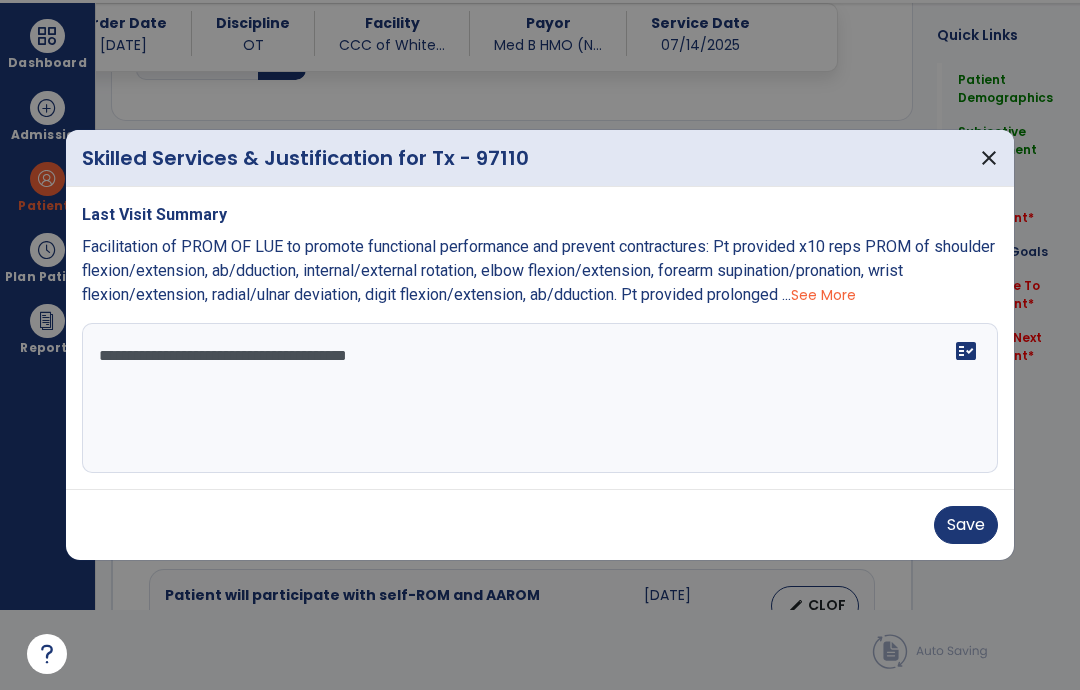 click on "**********" at bounding box center [540, 398] 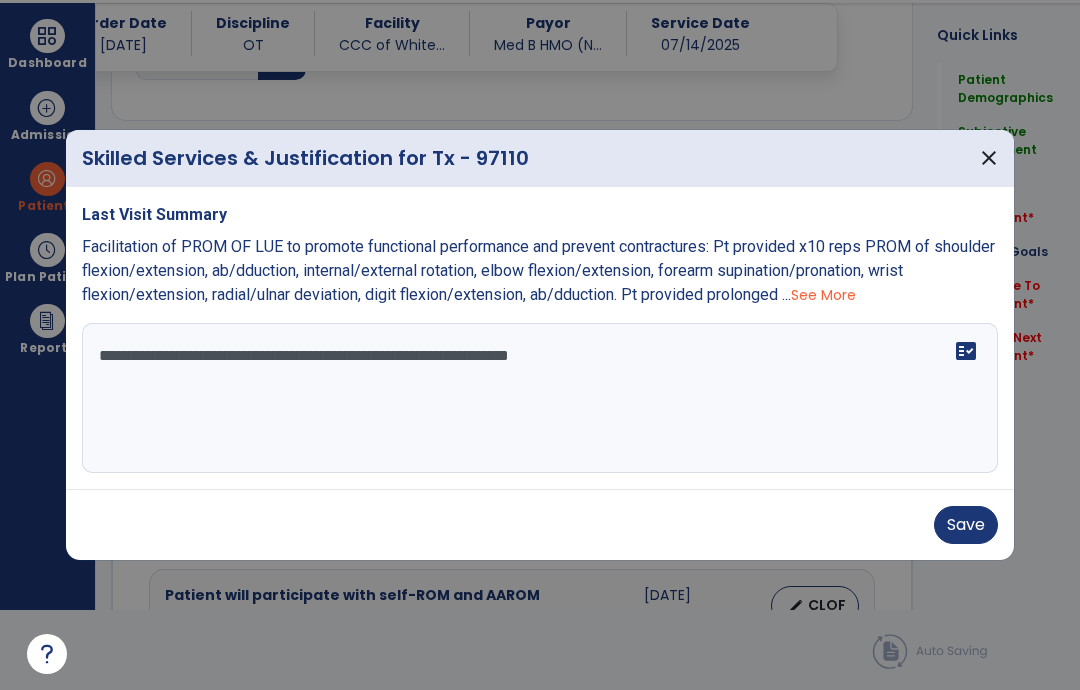 click on "**********" at bounding box center (540, 398) 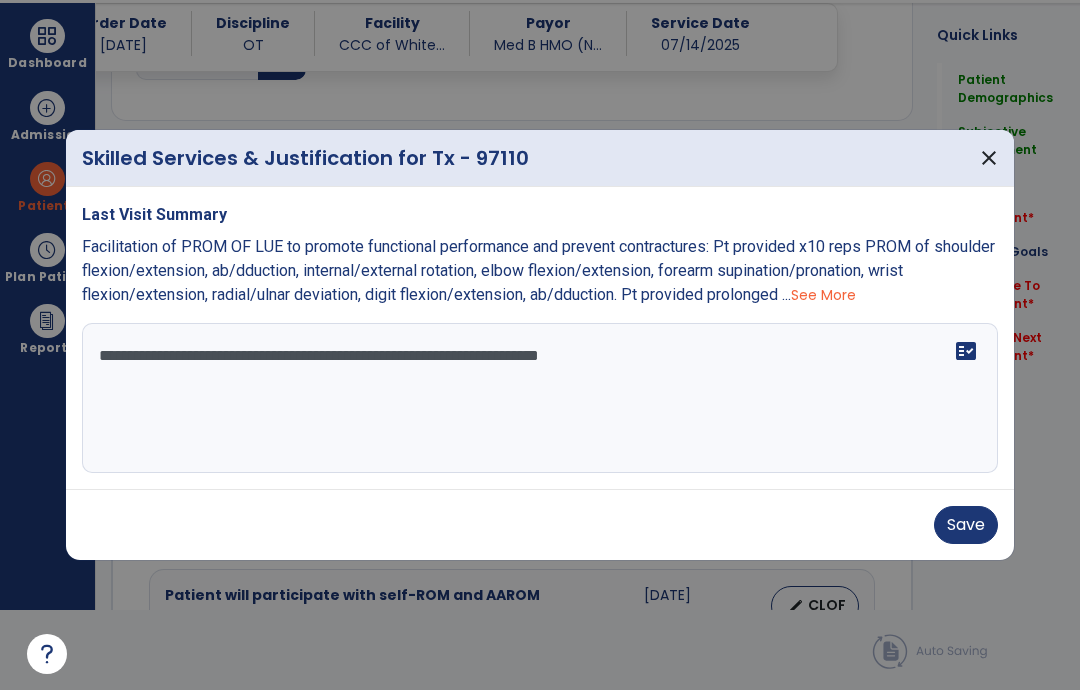 click on "See More" at bounding box center [823, 295] 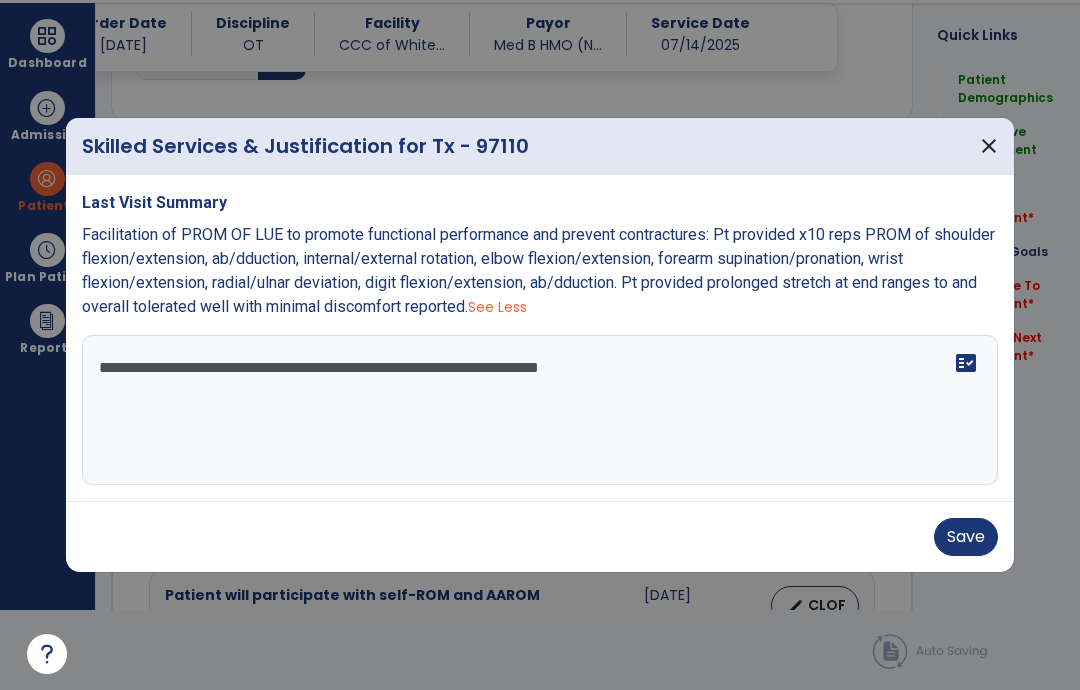 click on "**********" at bounding box center [540, 410] 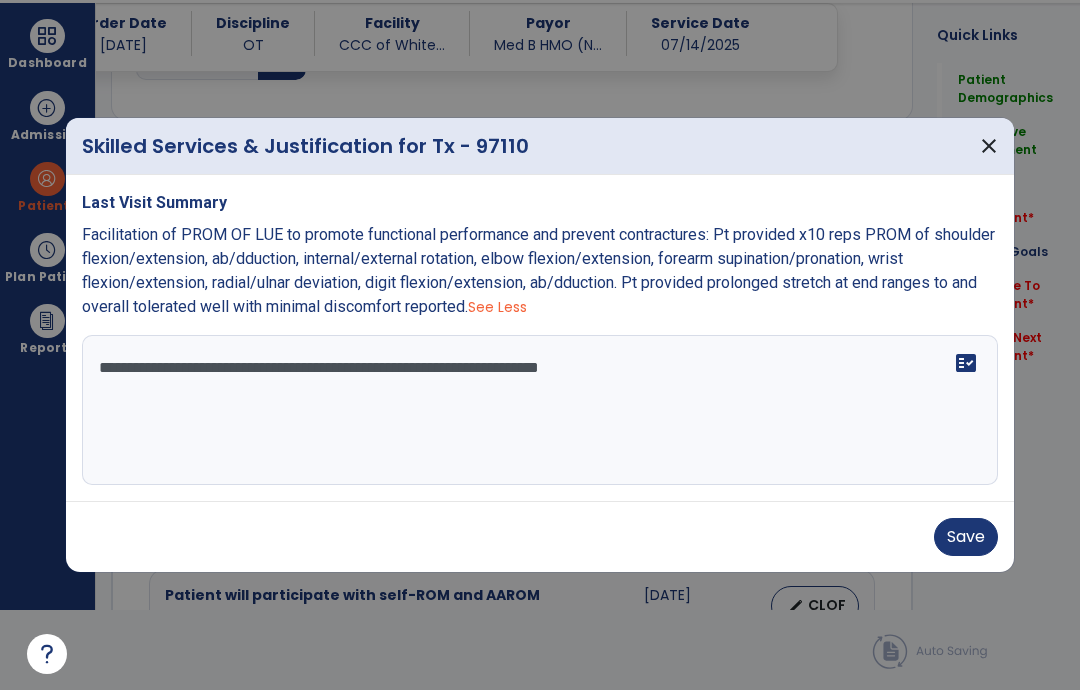 click on "**********" at bounding box center (540, 410) 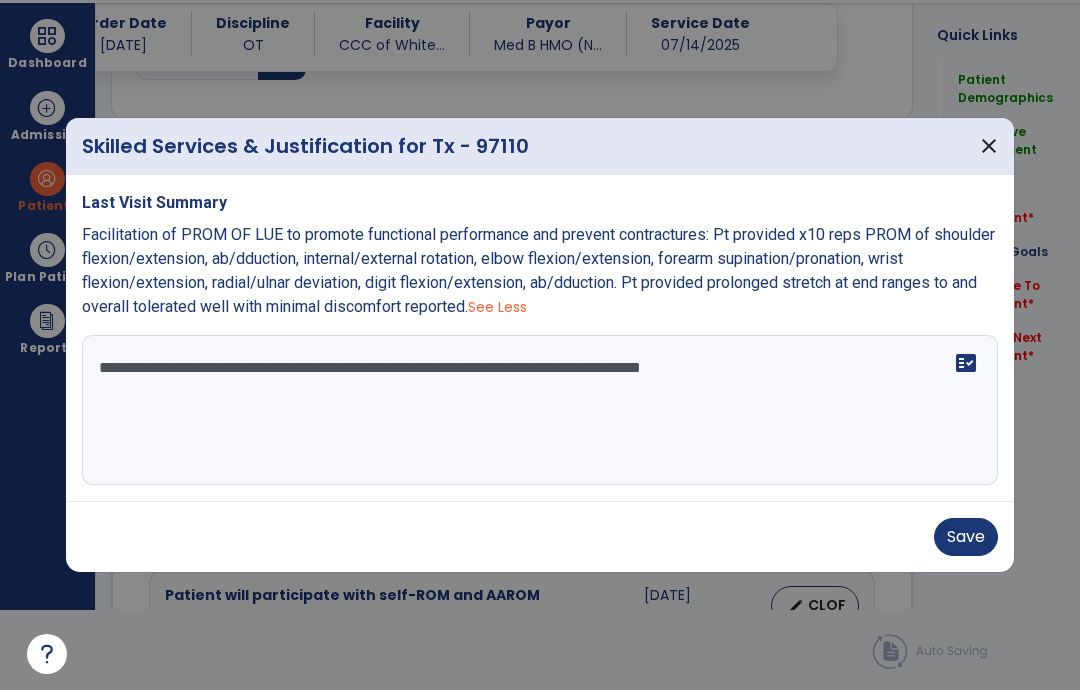 click on "**********" at bounding box center (540, 410) 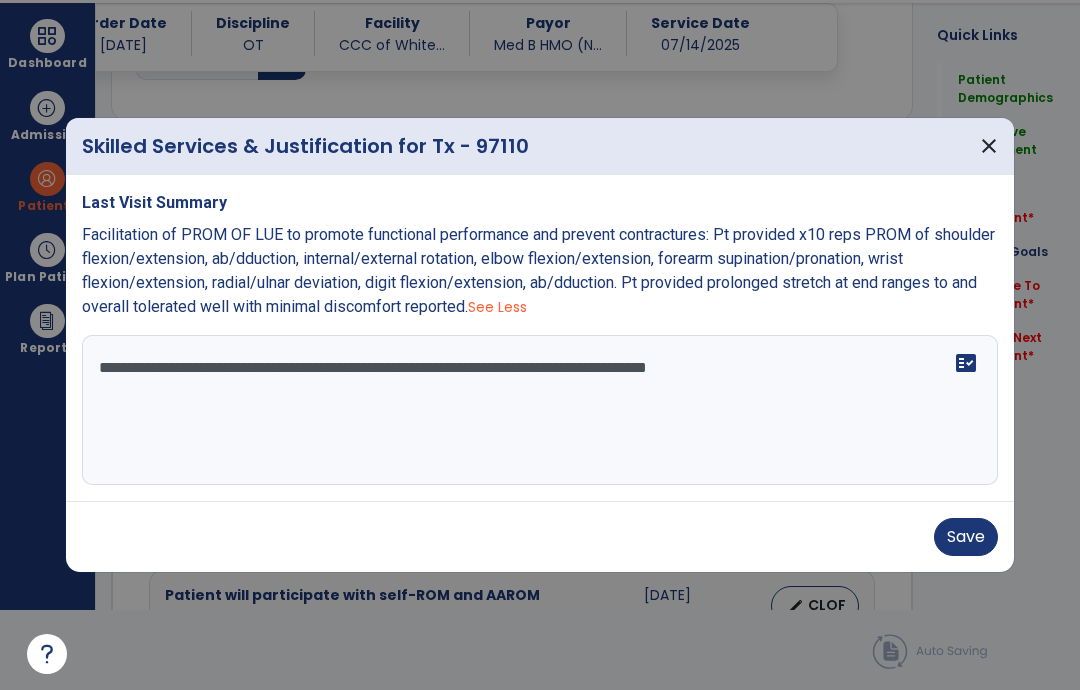 click on "**********" at bounding box center (540, 410) 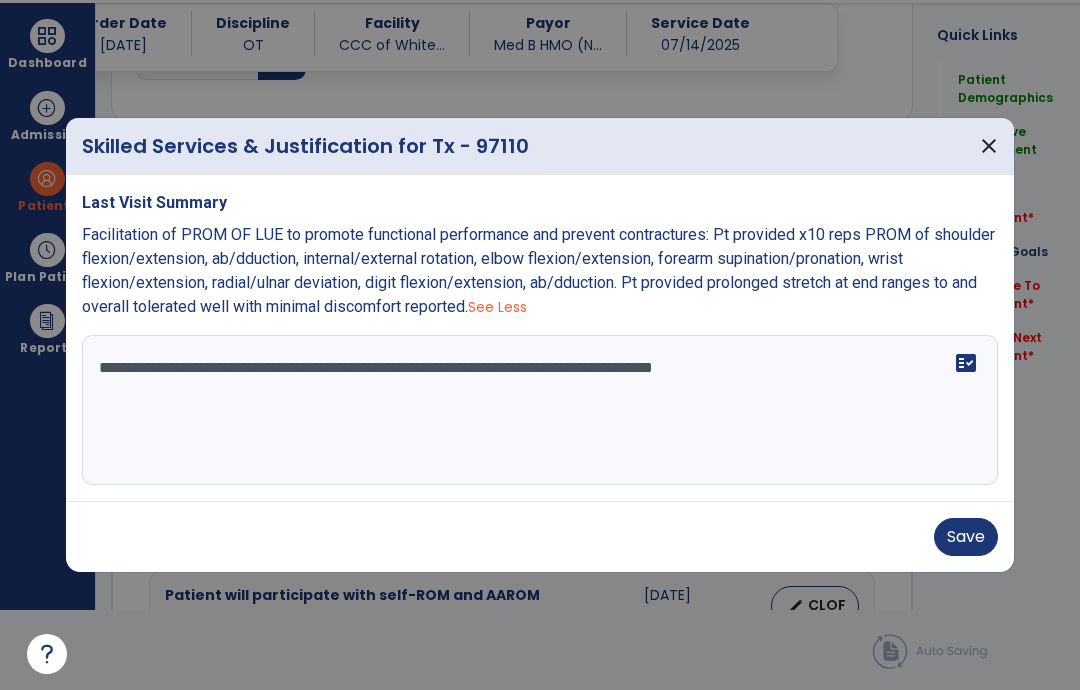 click on "**********" at bounding box center (540, 410) 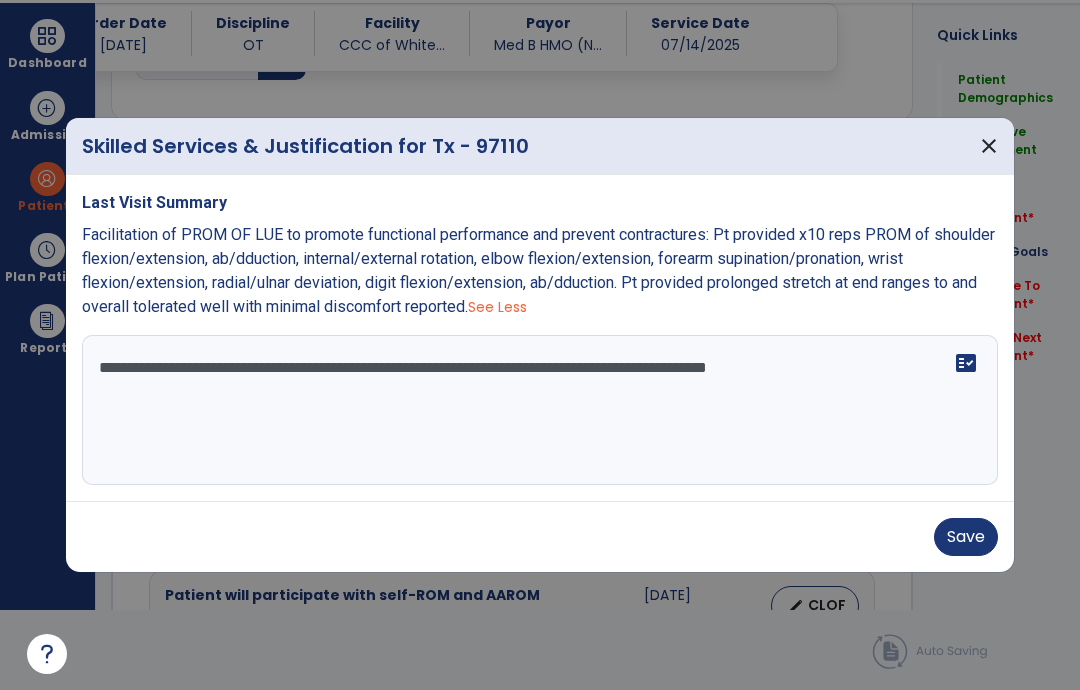 type on "**********" 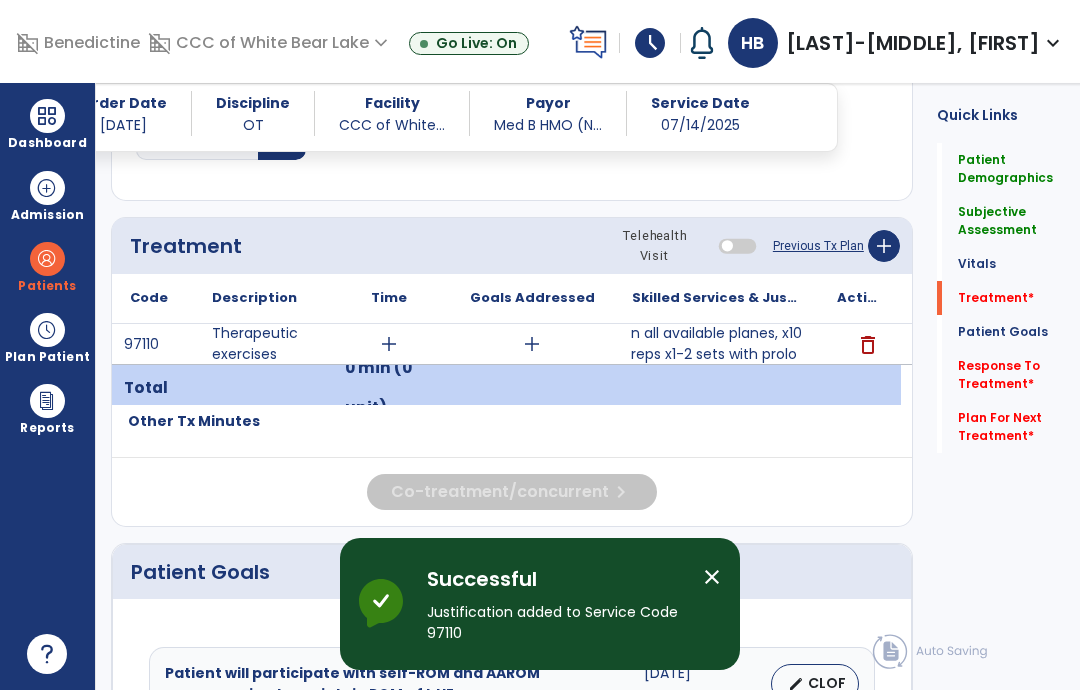scroll, scrollTop: 80, scrollLeft: 0, axis: vertical 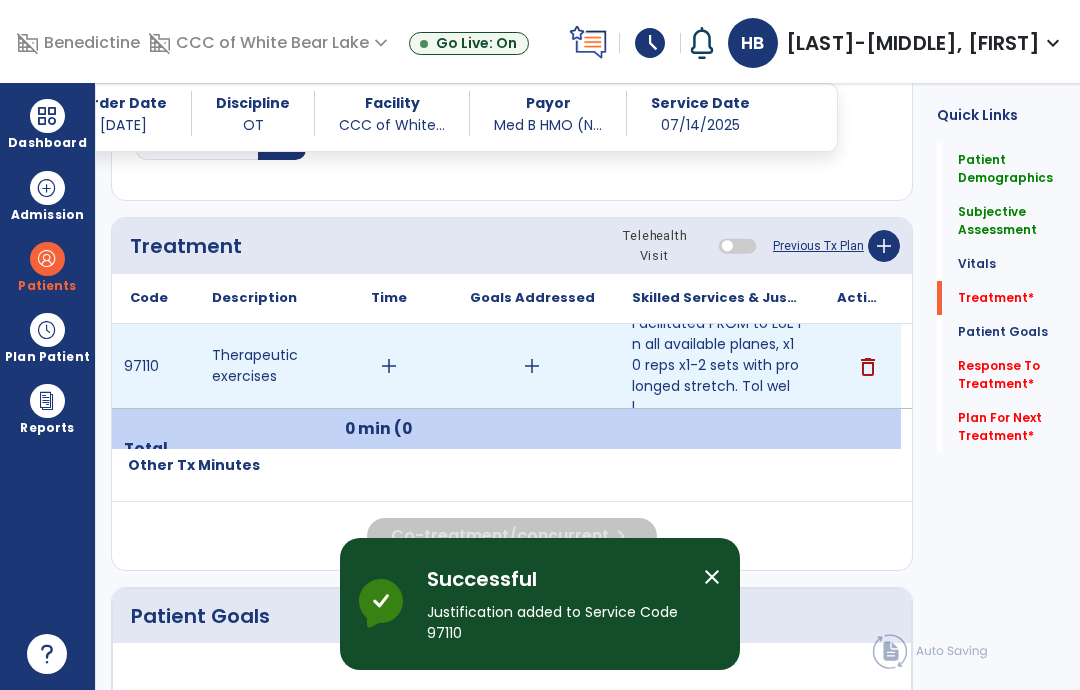 click on "add" at bounding box center (389, 366) 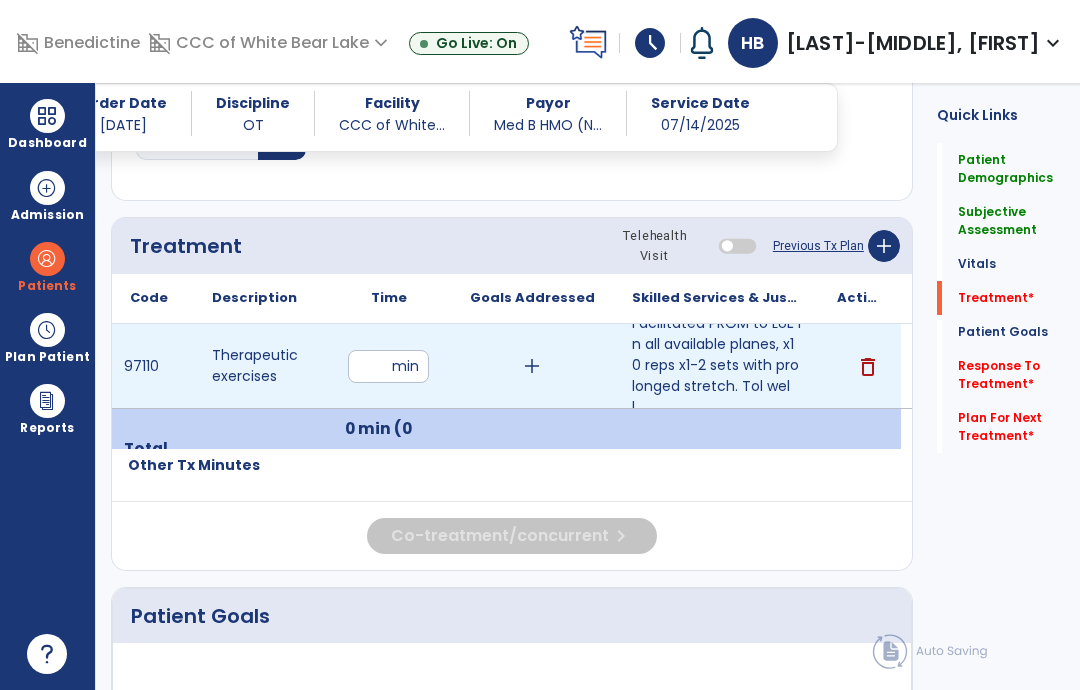 type on "**" 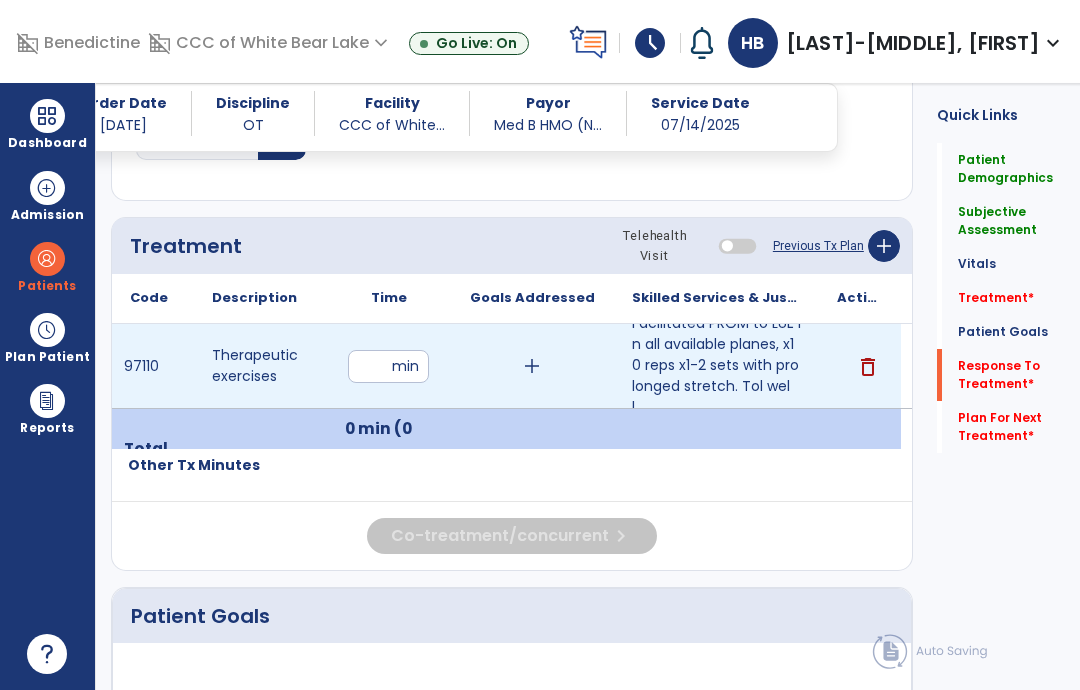 click on "Response To Treatment   *" 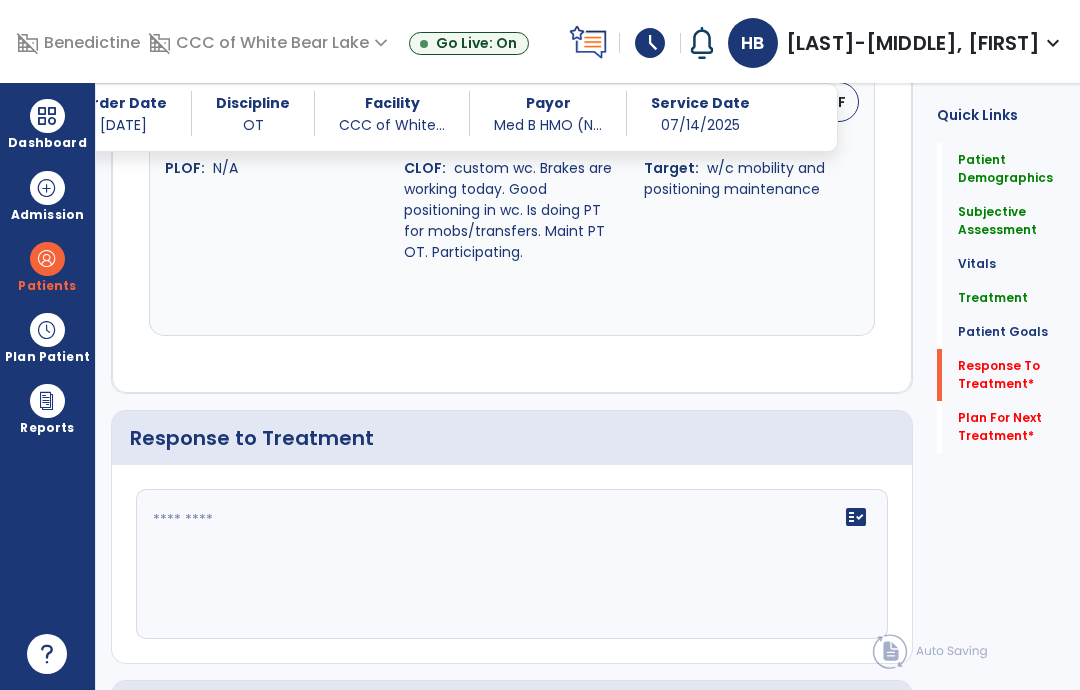 scroll, scrollTop: 3047, scrollLeft: 0, axis: vertical 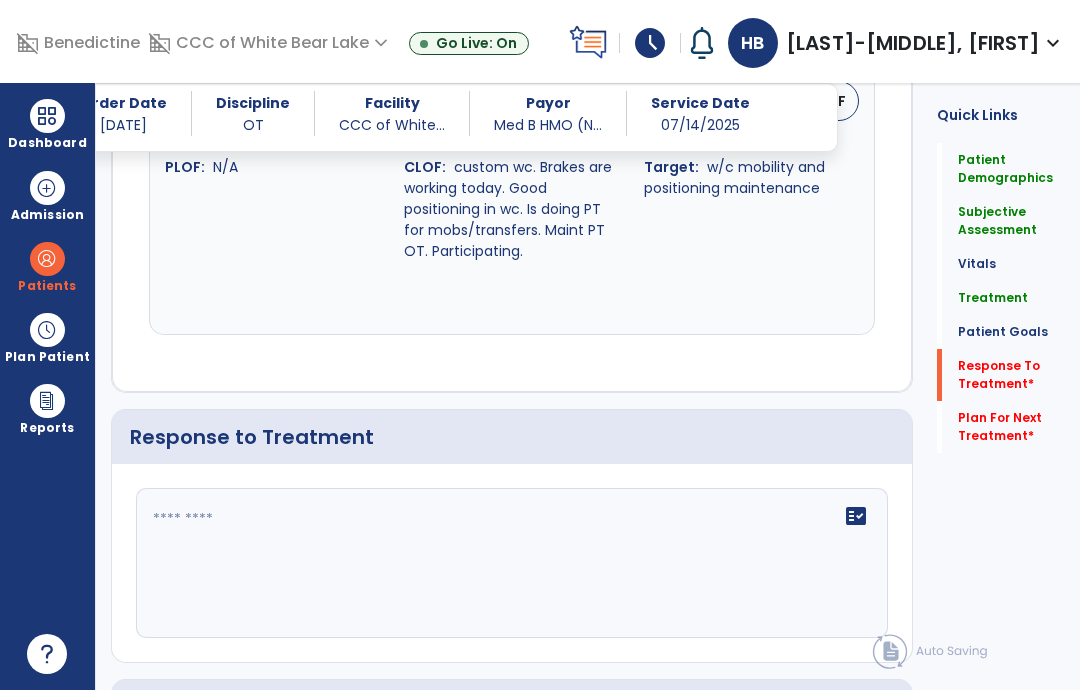 click on "fact_check" 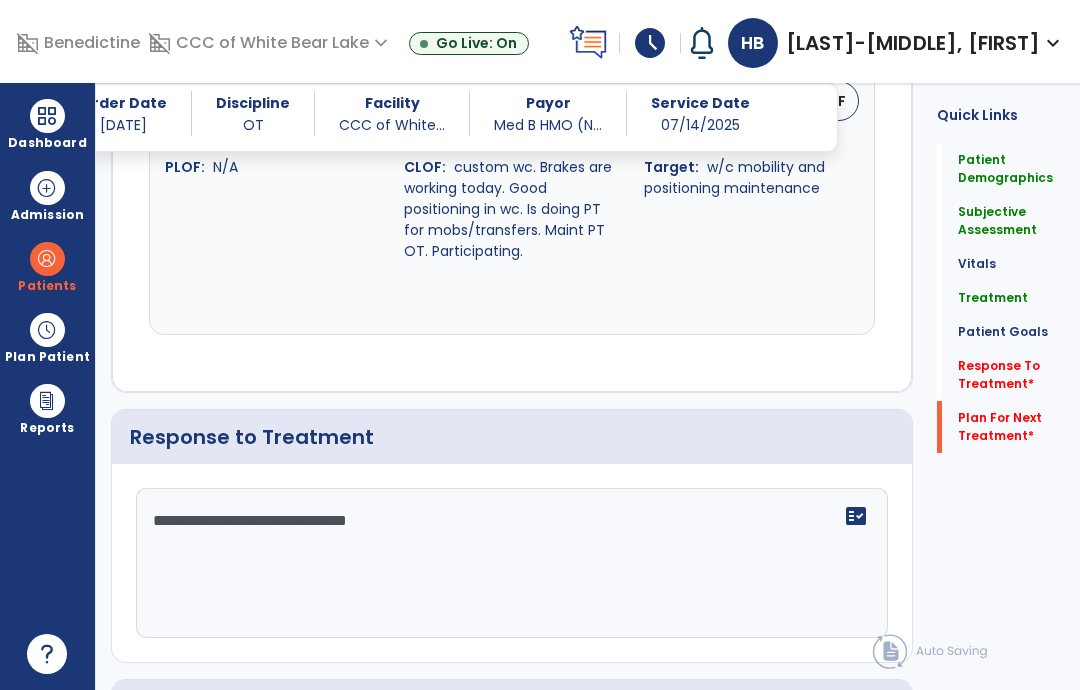type on "**********" 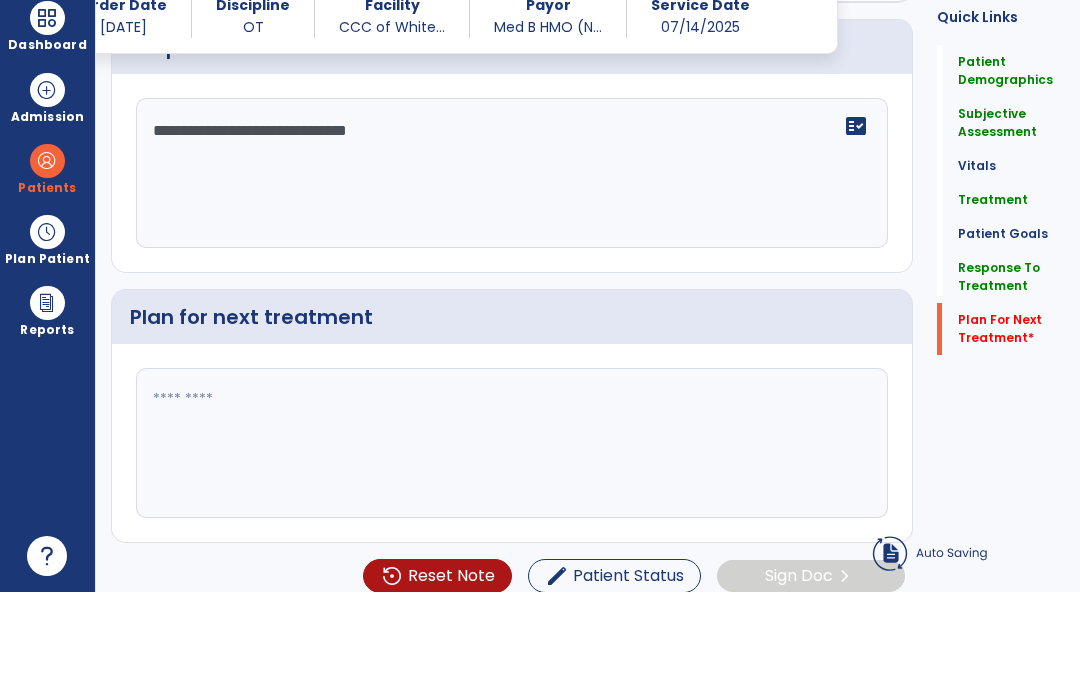 click 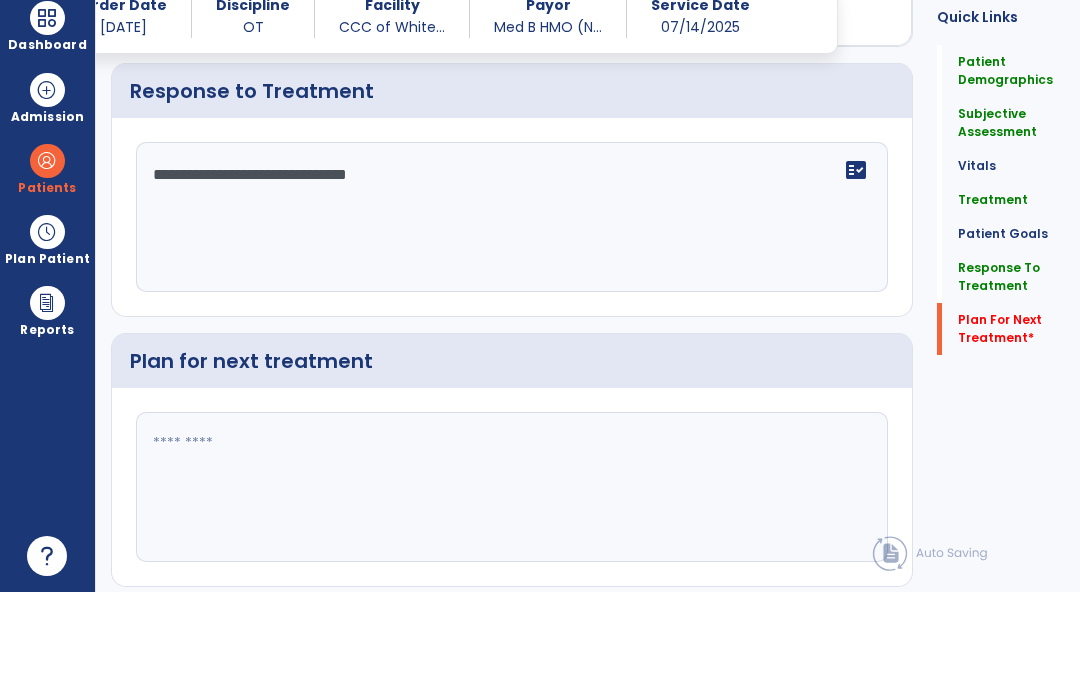 scroll, scrollTop: 3254, scrollLeft: 0, axis: vertical 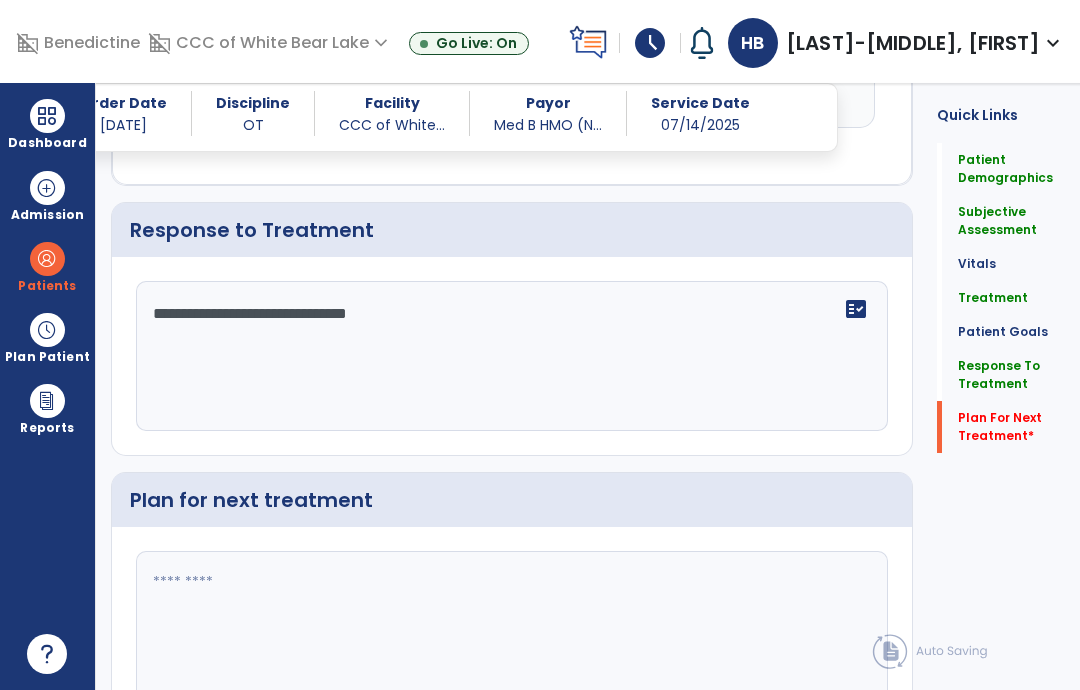 click 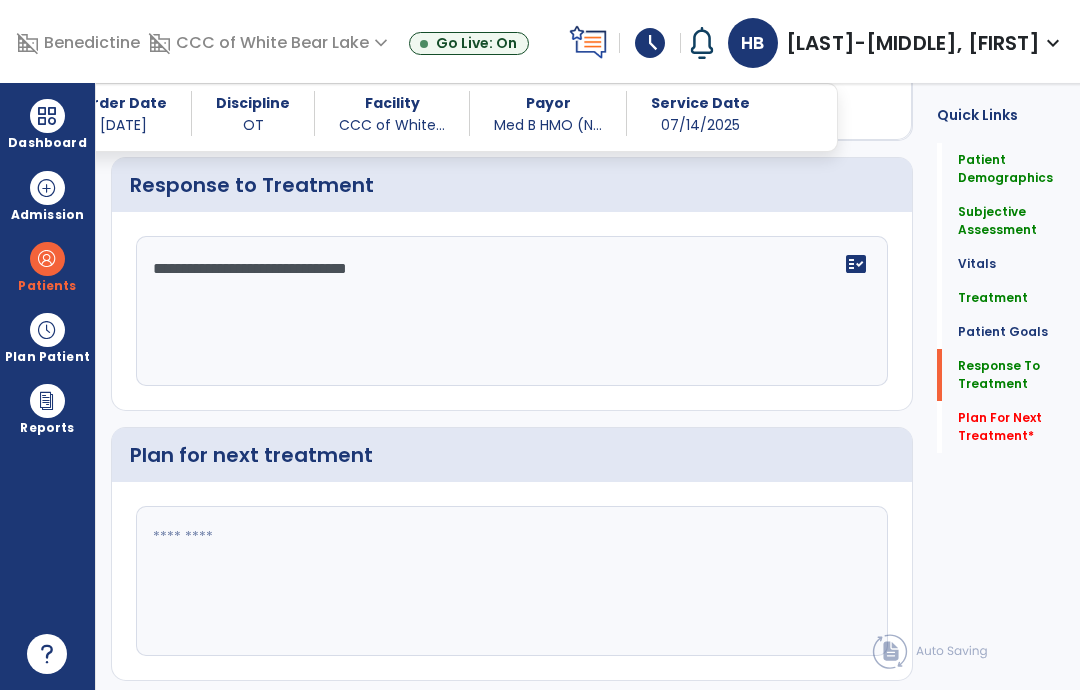 scroll, scrollTop: 3298, scrollLeft: 0, axis: vertical 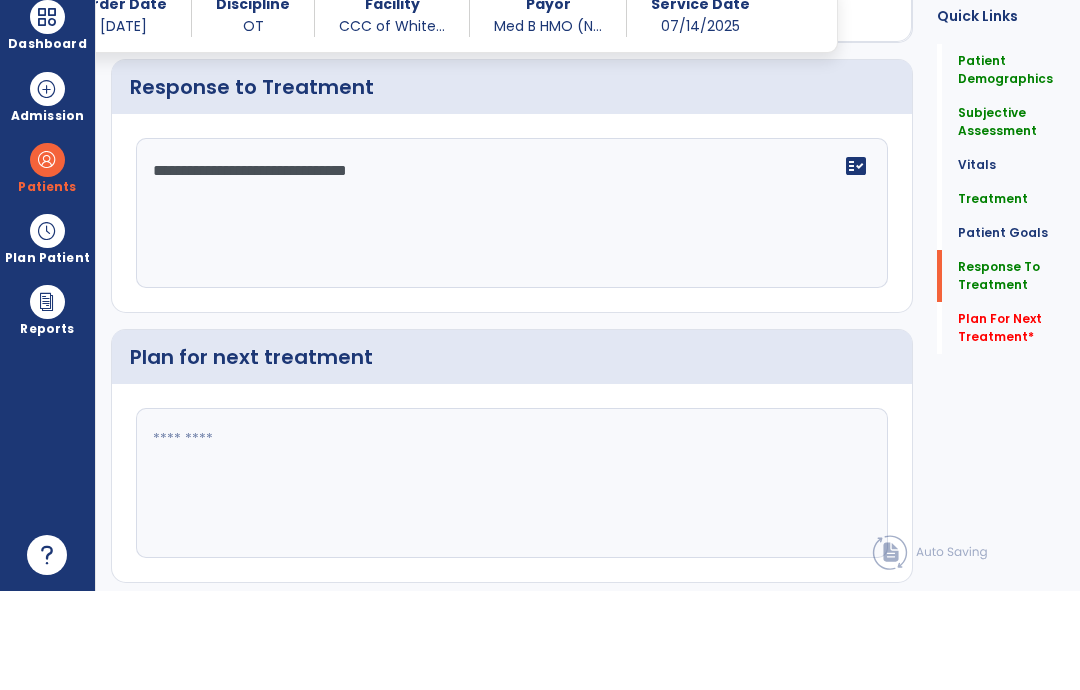 click 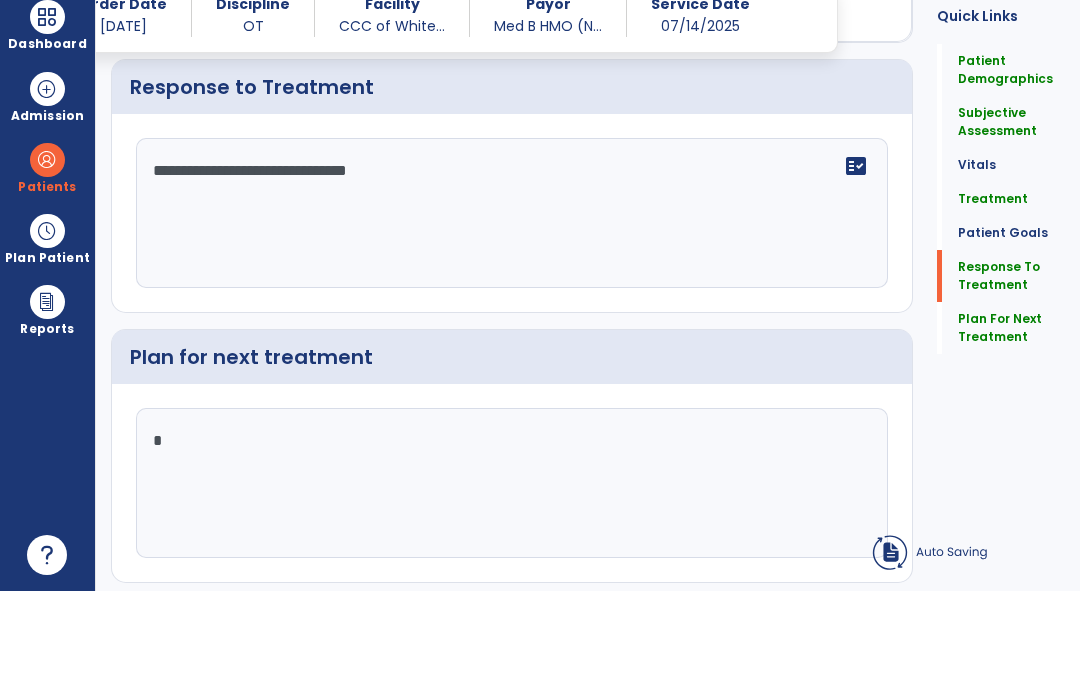 scroll, scrollTop: 3254, scrollLeft: 0, axis: vertical 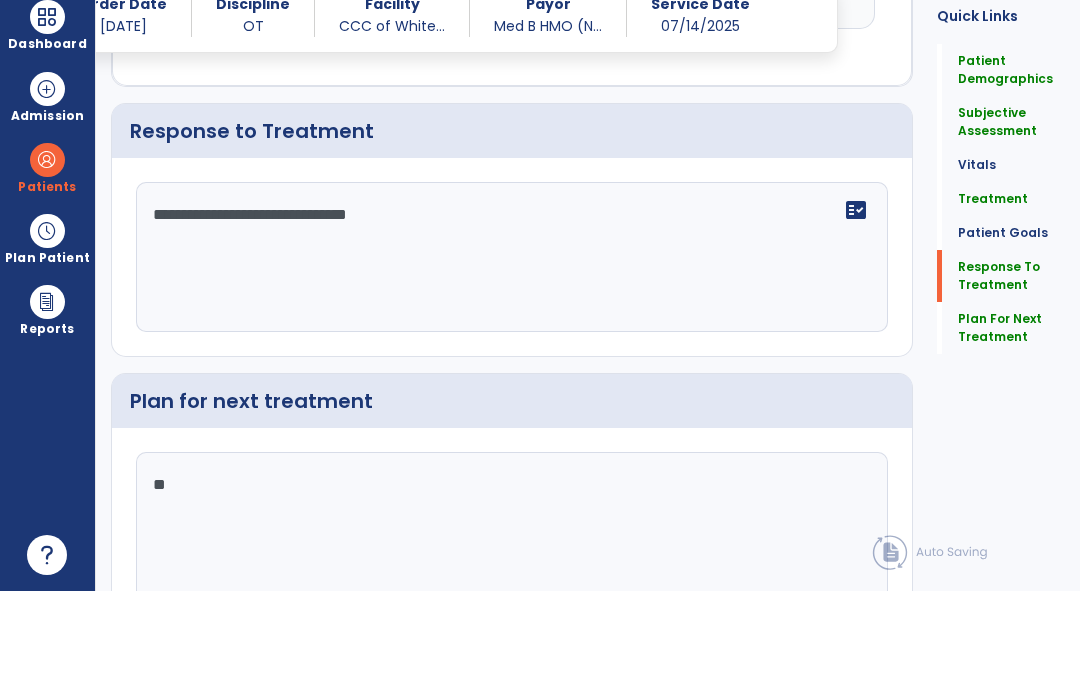 type on "*" 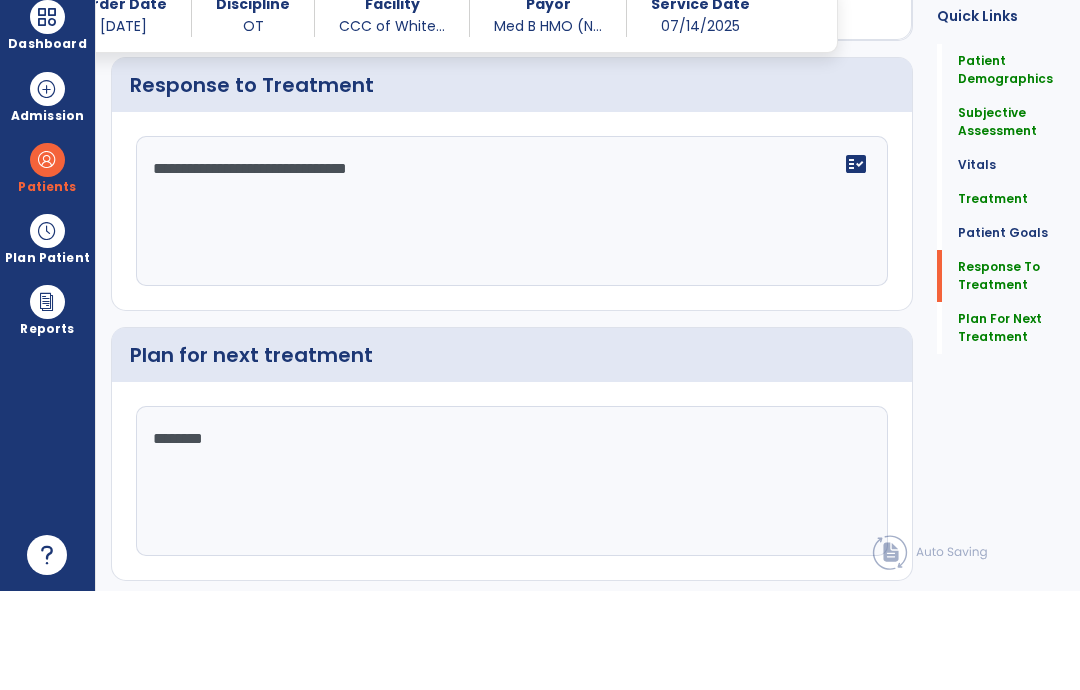 scroll, scrollTop: 3298, scrollLeft: 0, axis: vertical 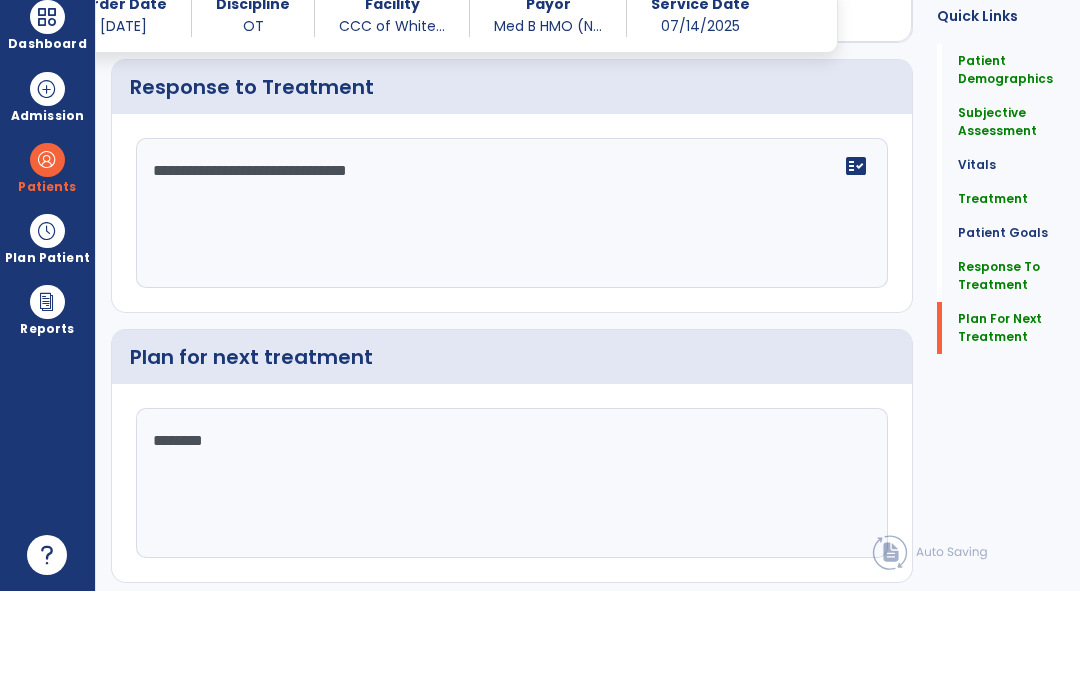 type on "********" 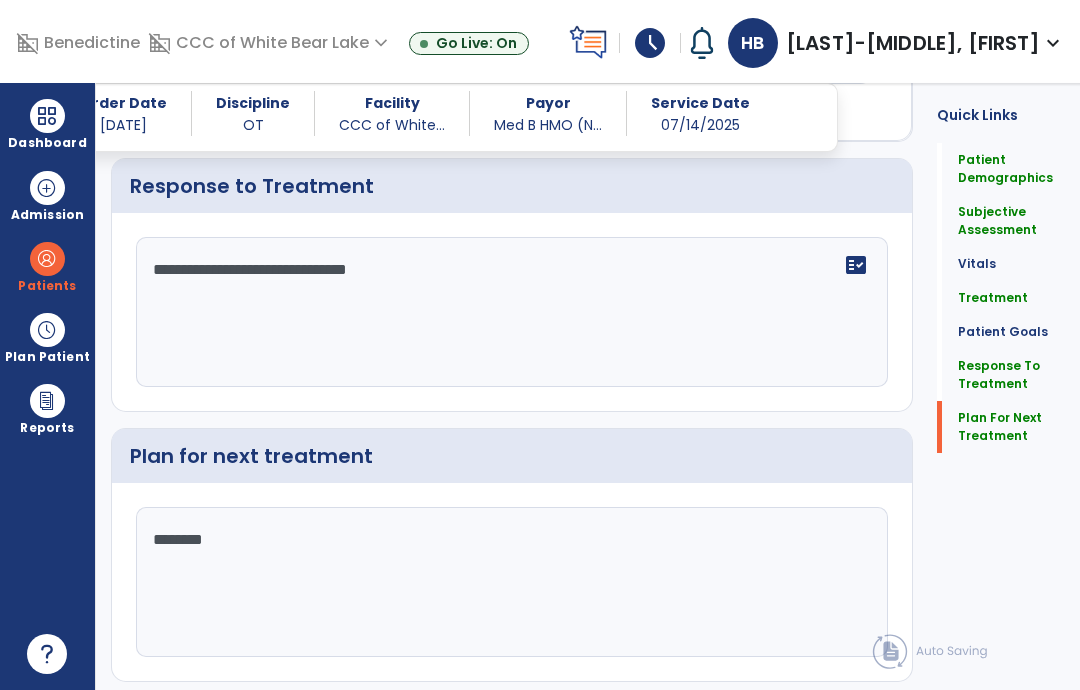 click on "Plan For Next Treatment" 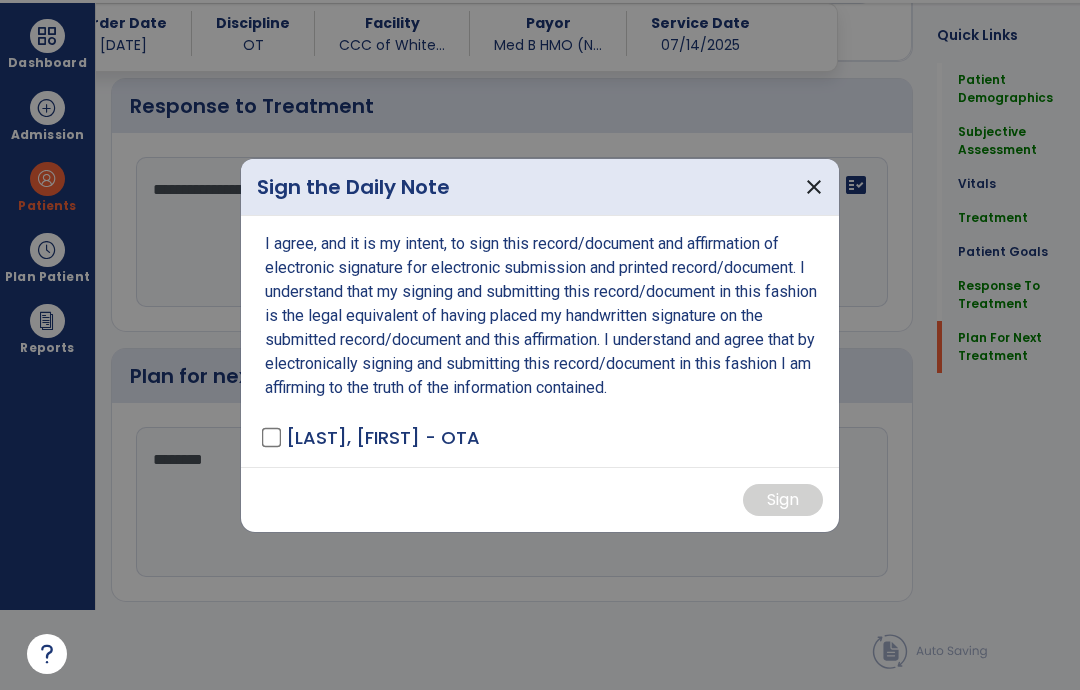 scroll, scrollTop: 0, scrollLeft: 0, axis: both 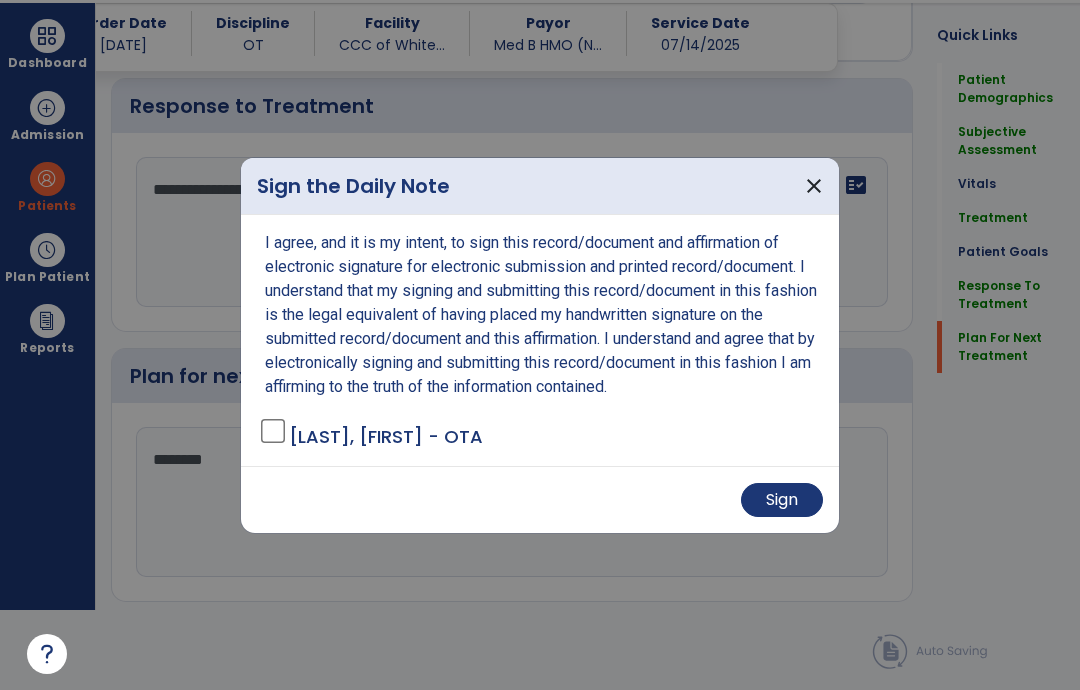 click on "Sign" at bounding box center (782, 500) 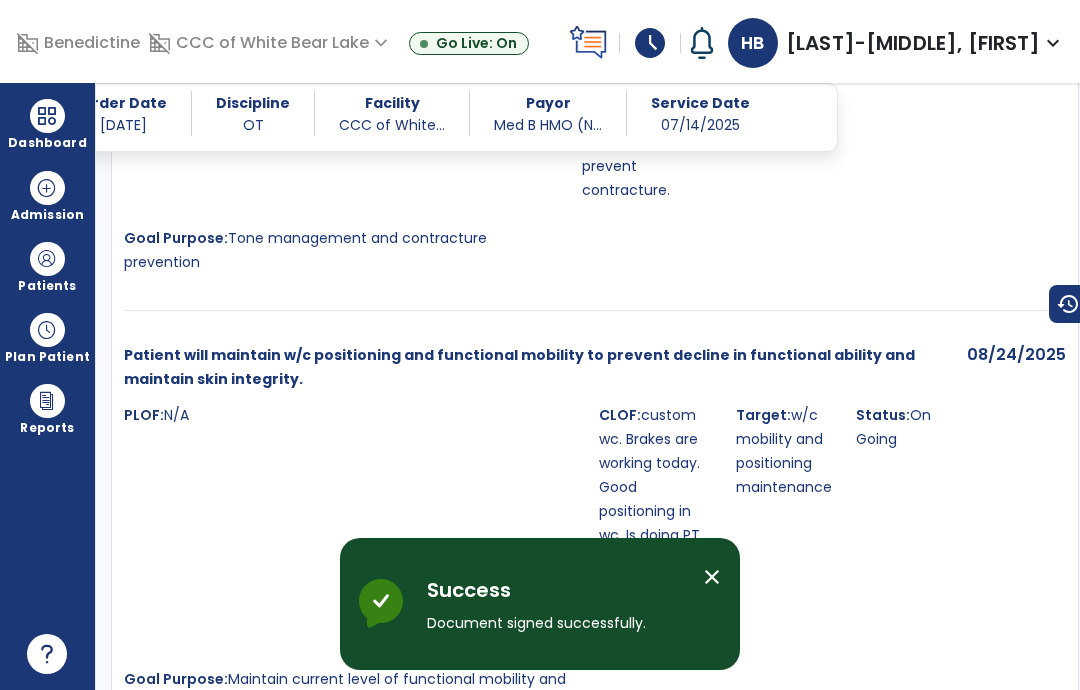 scroll, scrollTop: 80, scrollLeft: 0, axis: vertical 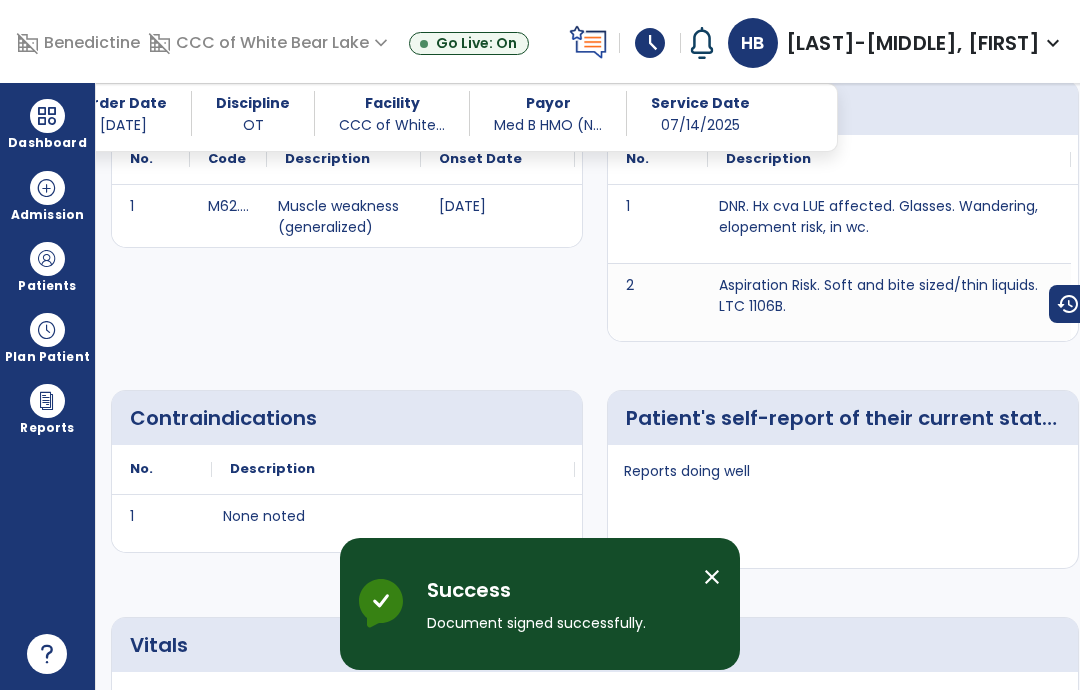 click at bounding box center (47, 116) 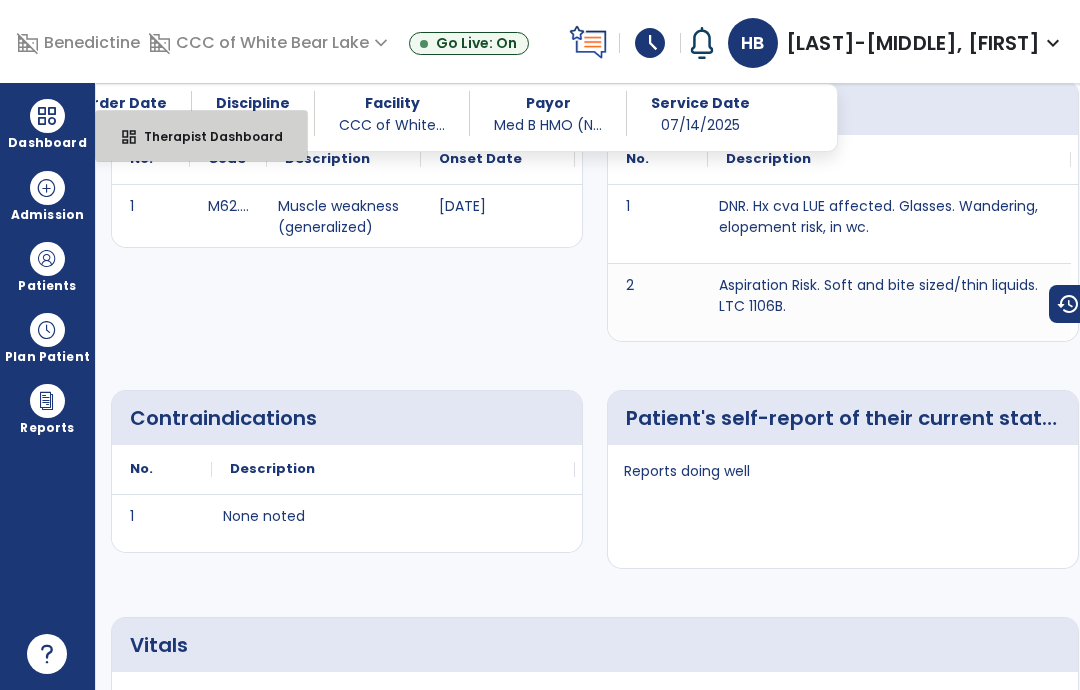 click on "dashboard  Therapist Dashboard" at bounding box center (201, 136) 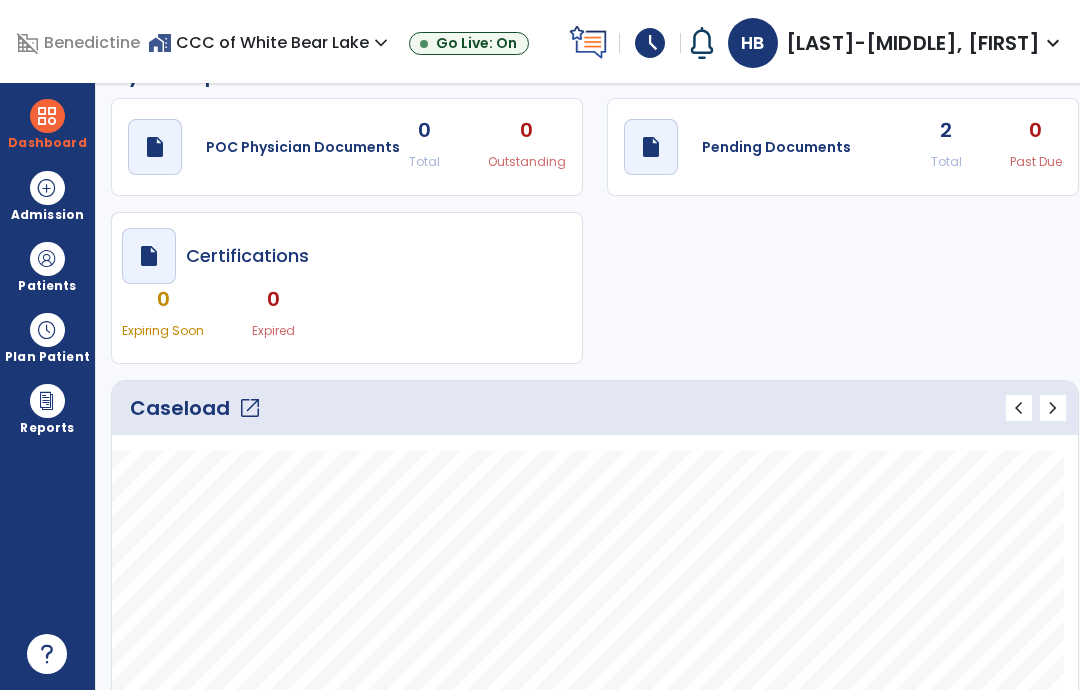 scroll, scrollTop: 44, scrollLeft: 0, axis: vertical 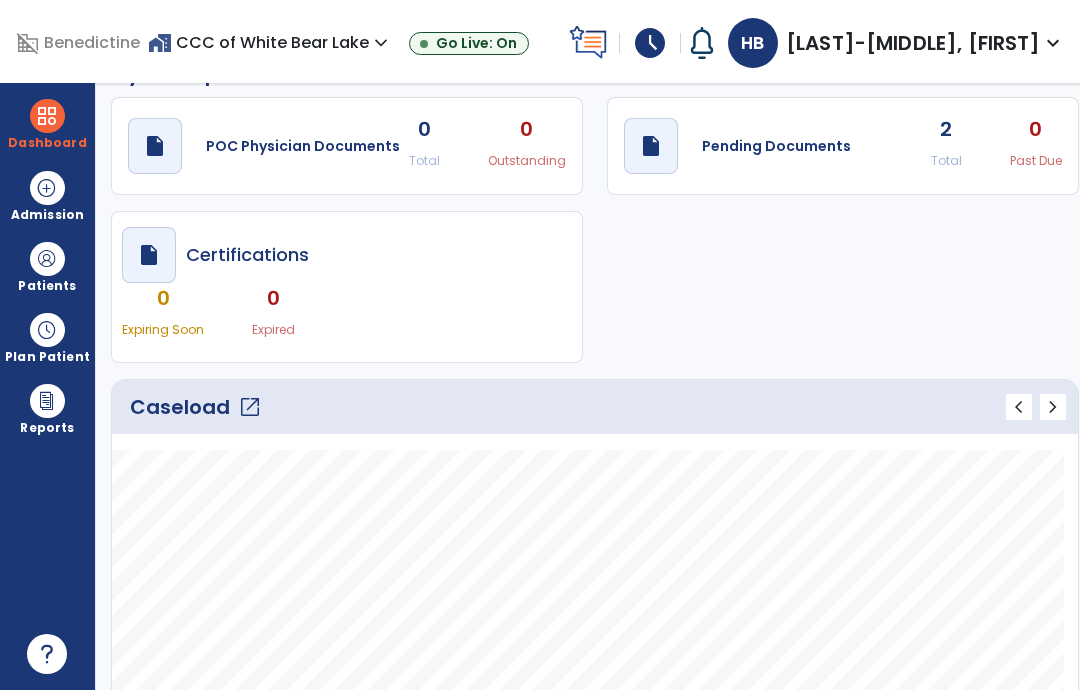 click on "open_in_new" 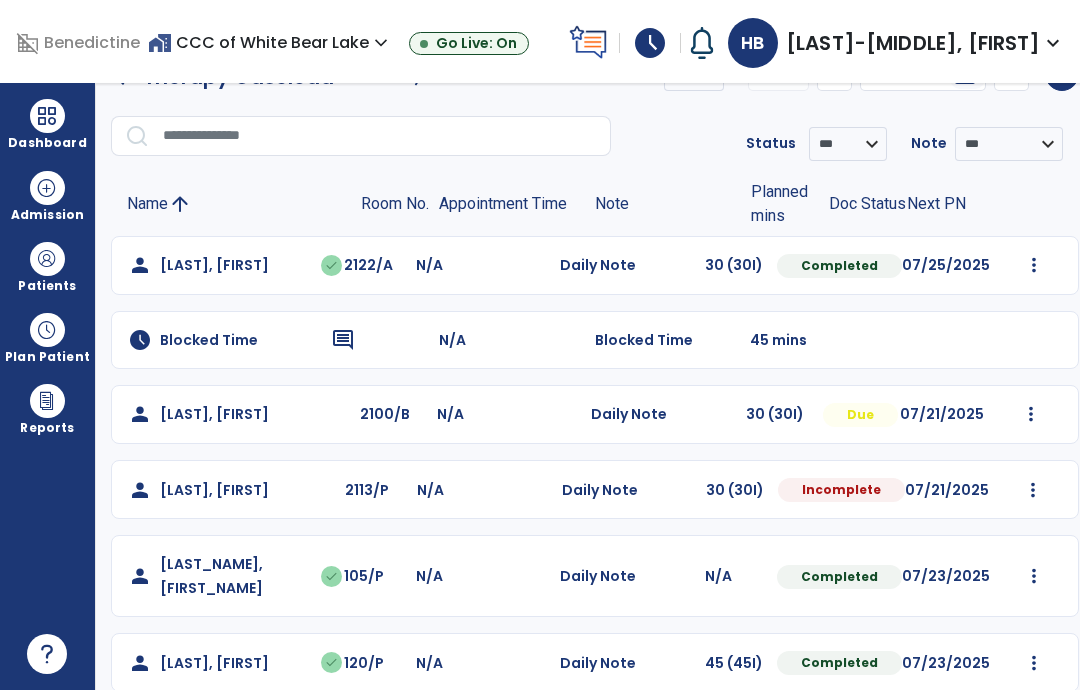 scroll, scrollTop: 46, scrollLeft: 0, axis: vertical 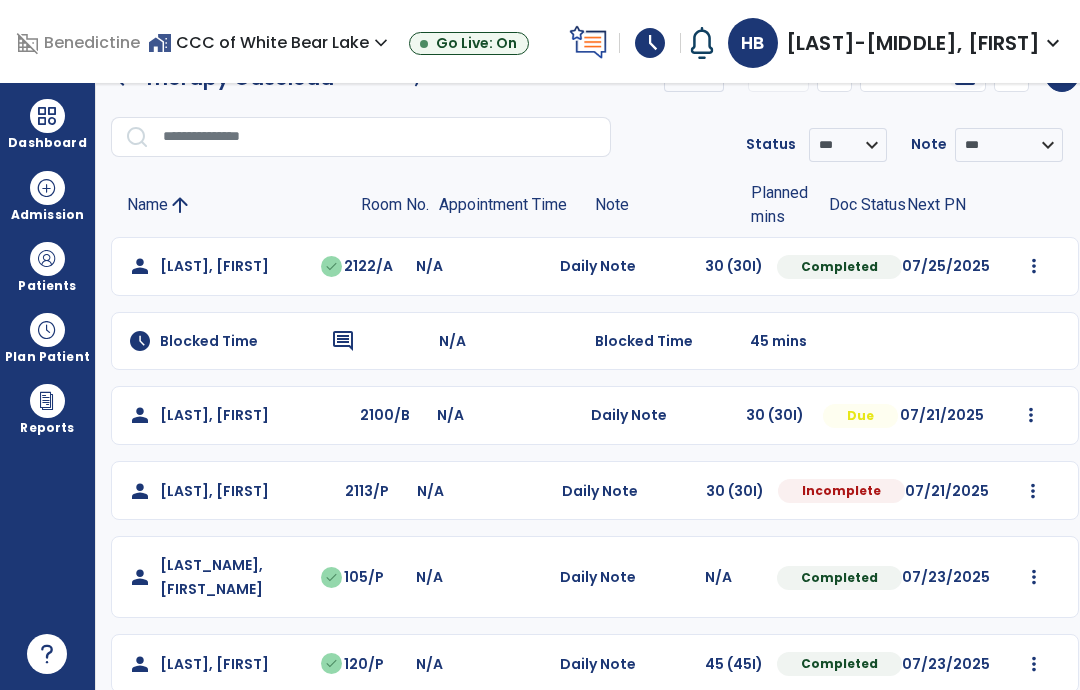 click on "Mark Visit As Complete   Reset Note   Open Document   G + C Mins" 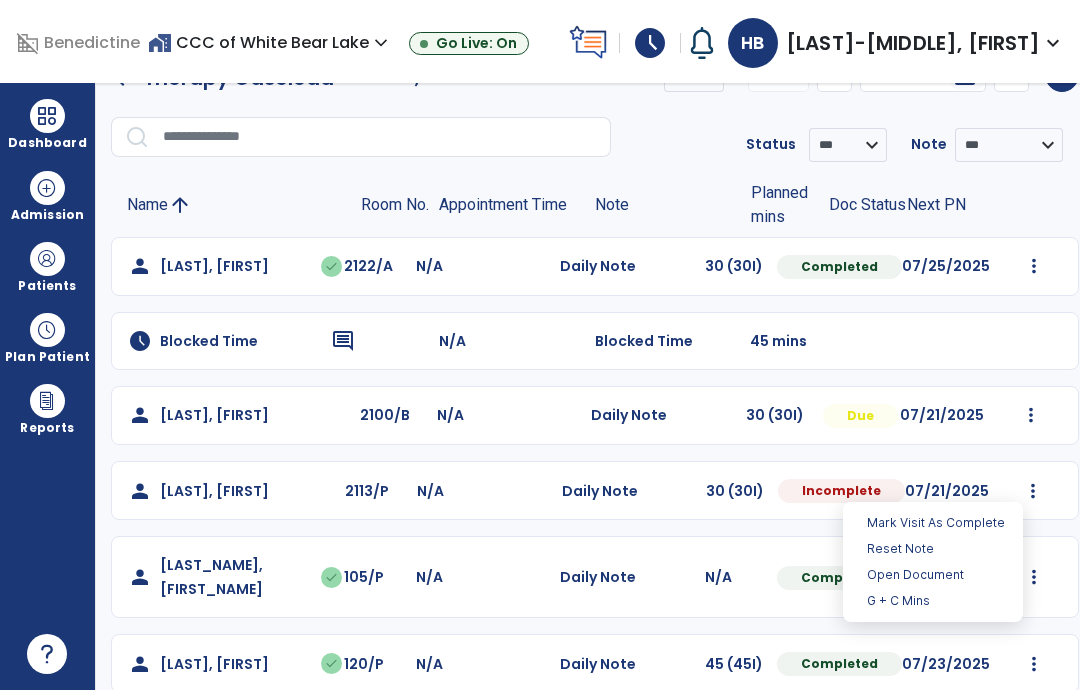 click on "Open Document" at bounding box center (933, 575) 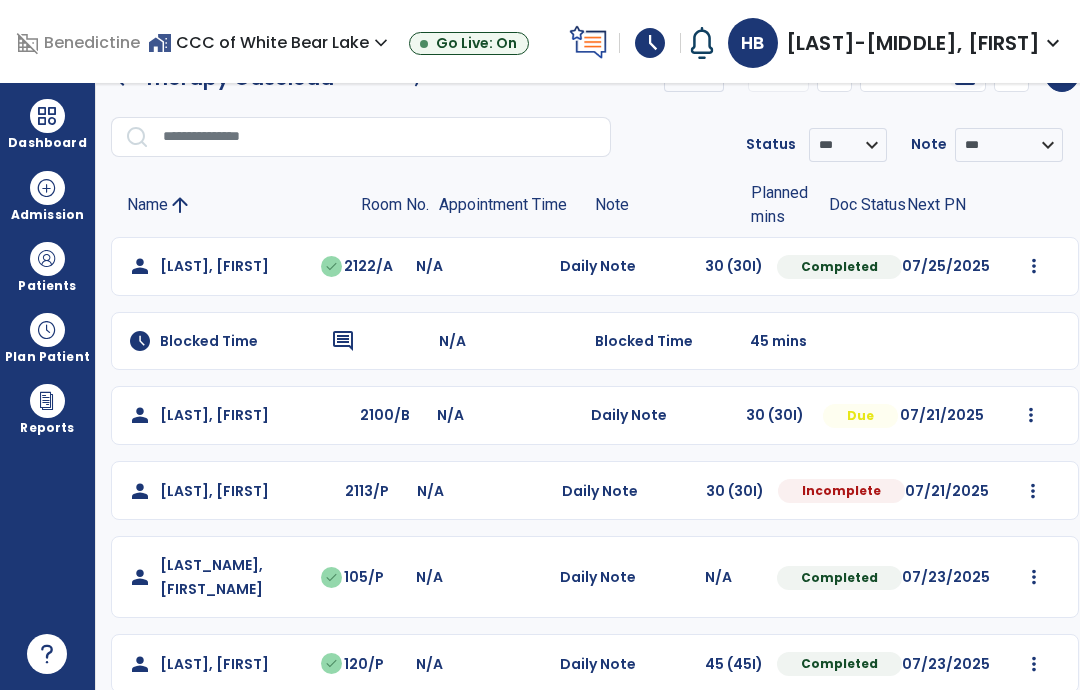 select on "*" 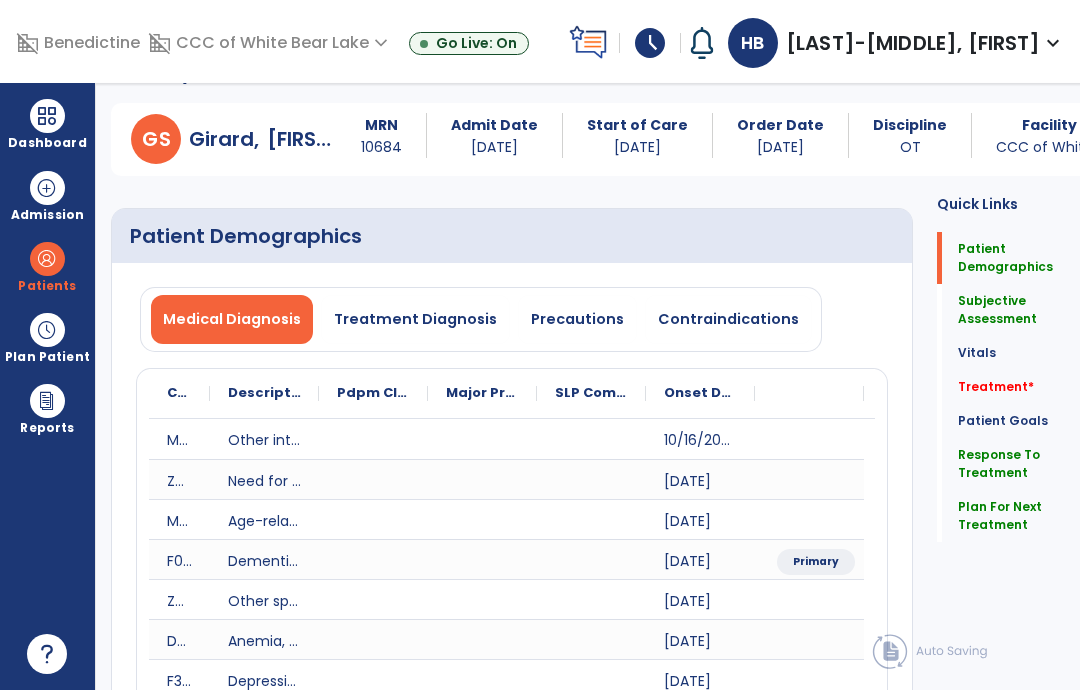 click on "Vitals   Vitals" 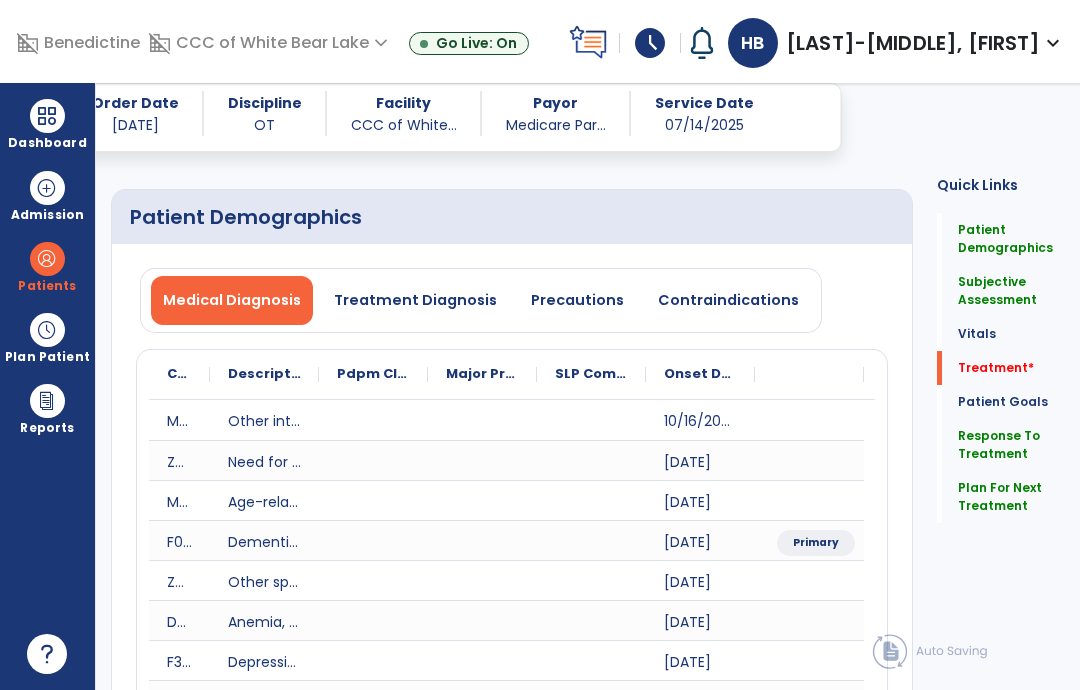 click on "Response To Treatment" 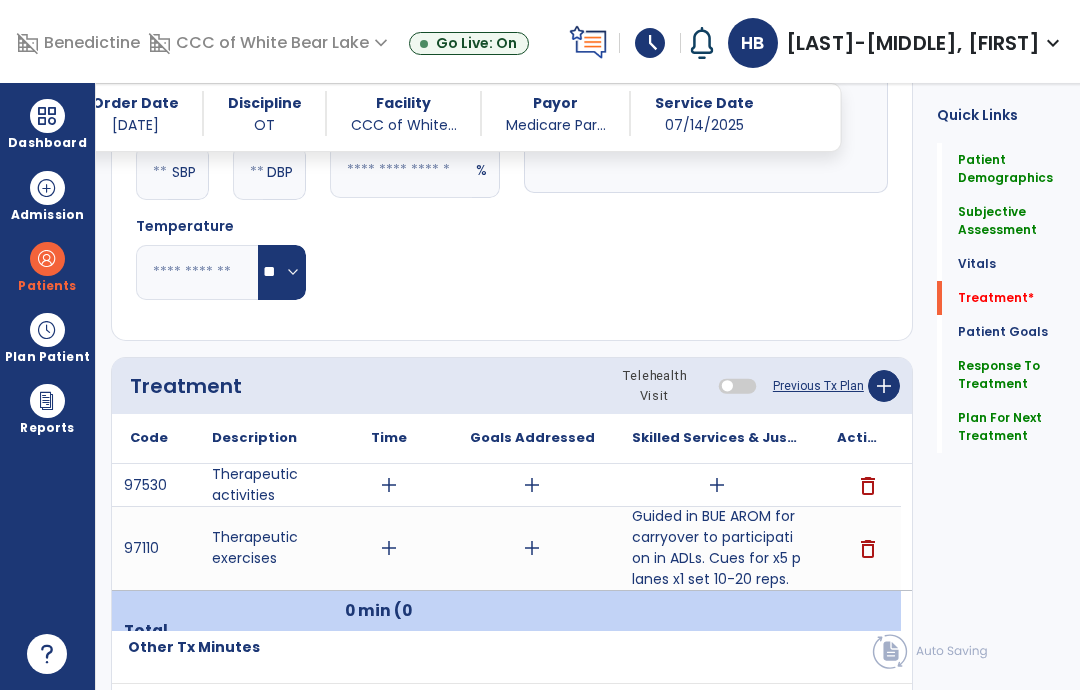 scroll, scrollTop: 2122, scrollLeft: 0, axis: vertical 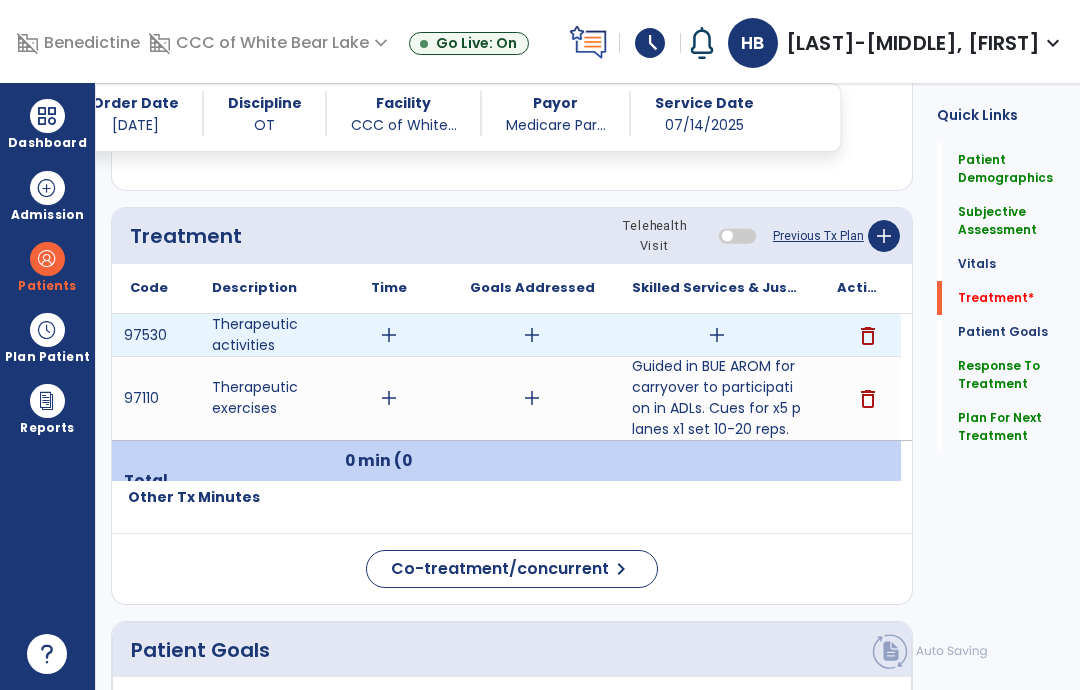 click on "add" at bounding box center [717, 335] 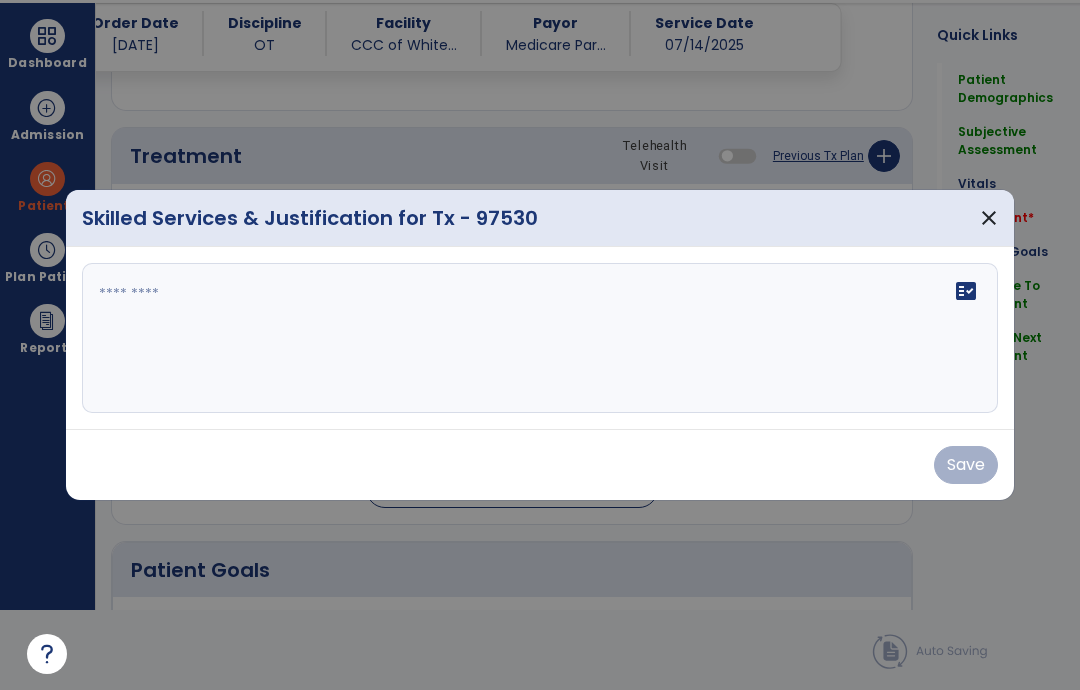 scroll, scrollTop: 0, scrollLeft: 0, axis: both 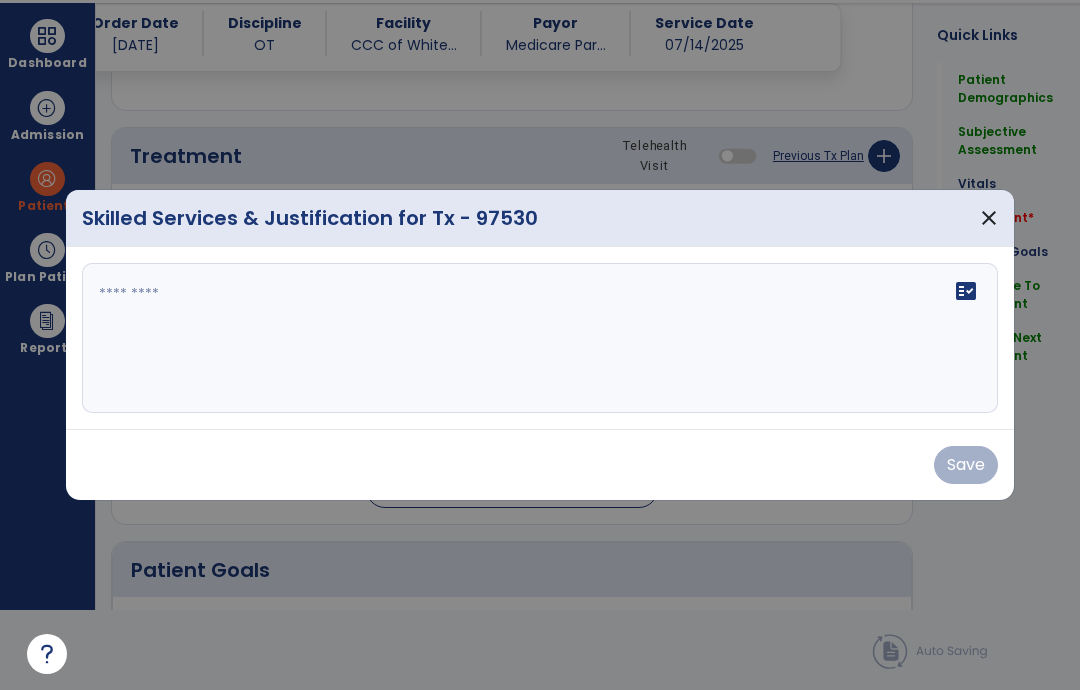 click on "fact_check" at bounding box center (540, 338) 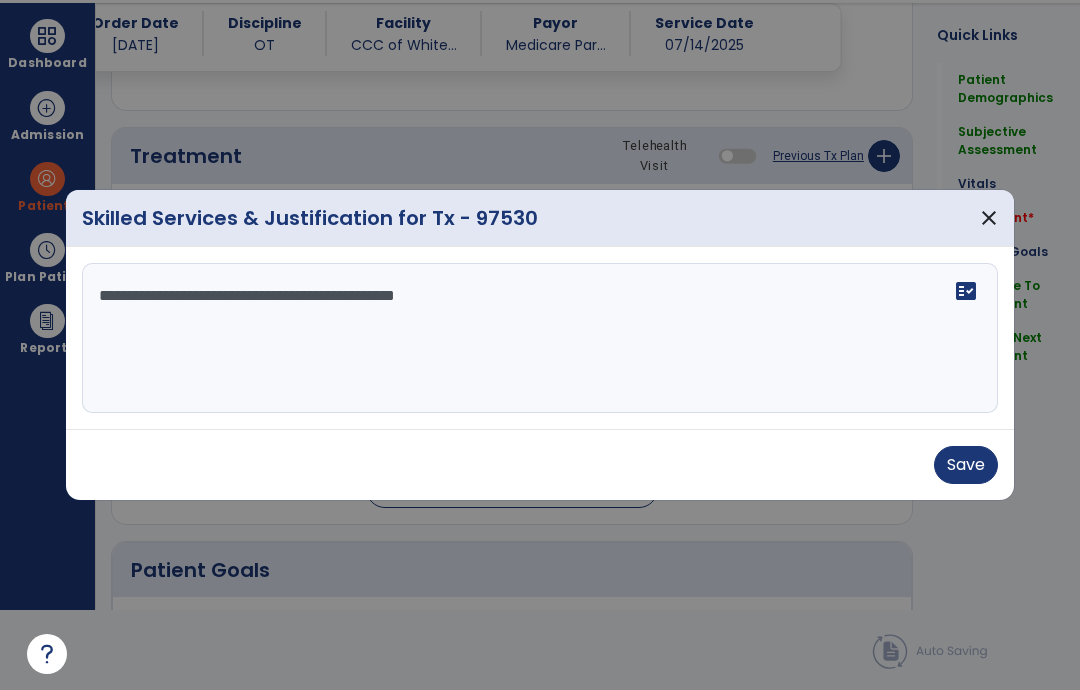 click on "**********" at bounding box center [540, 338] 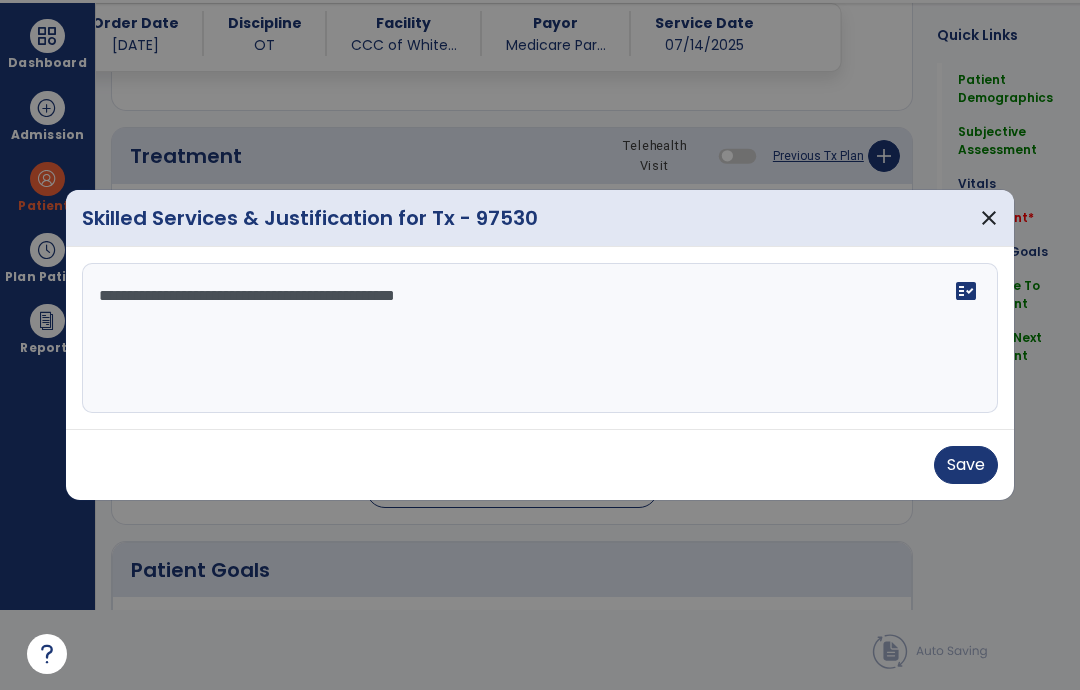 click on "**********" at bounding box center (540, 338) 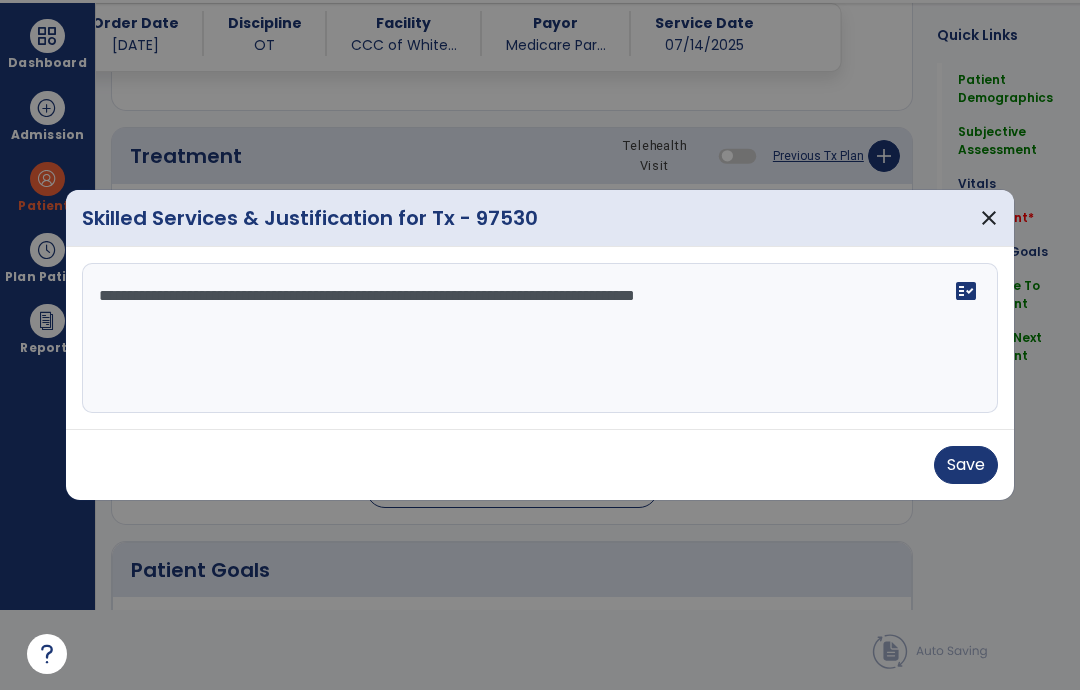 click on "**********" at bounding box center (540, 338) 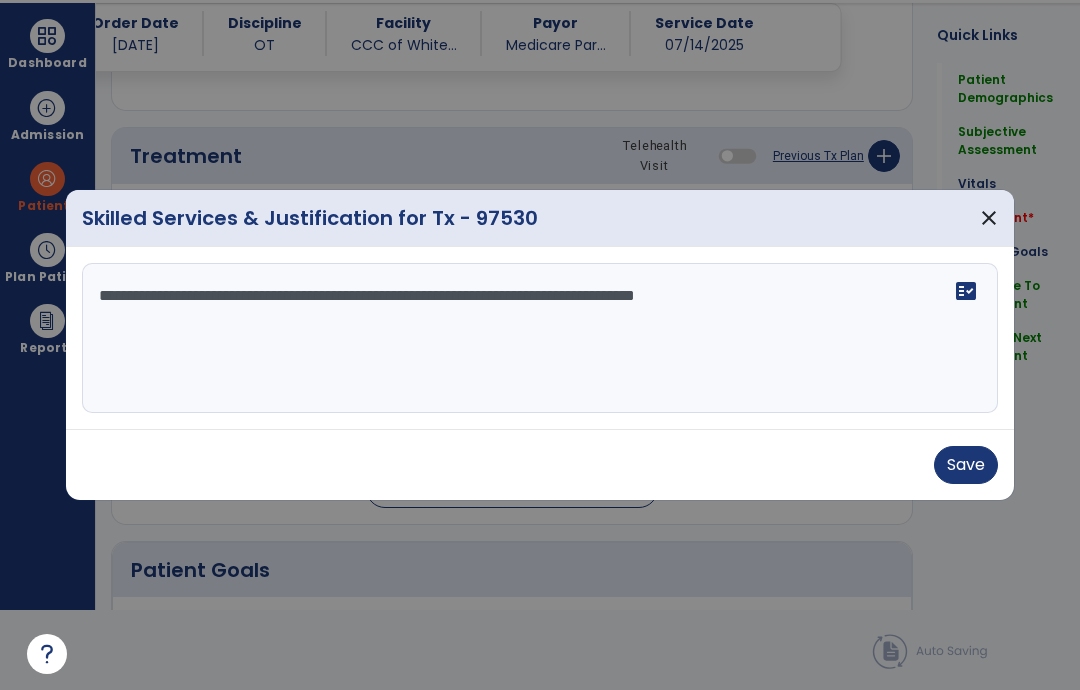 click on "**********" at bounding box center [540, 338] 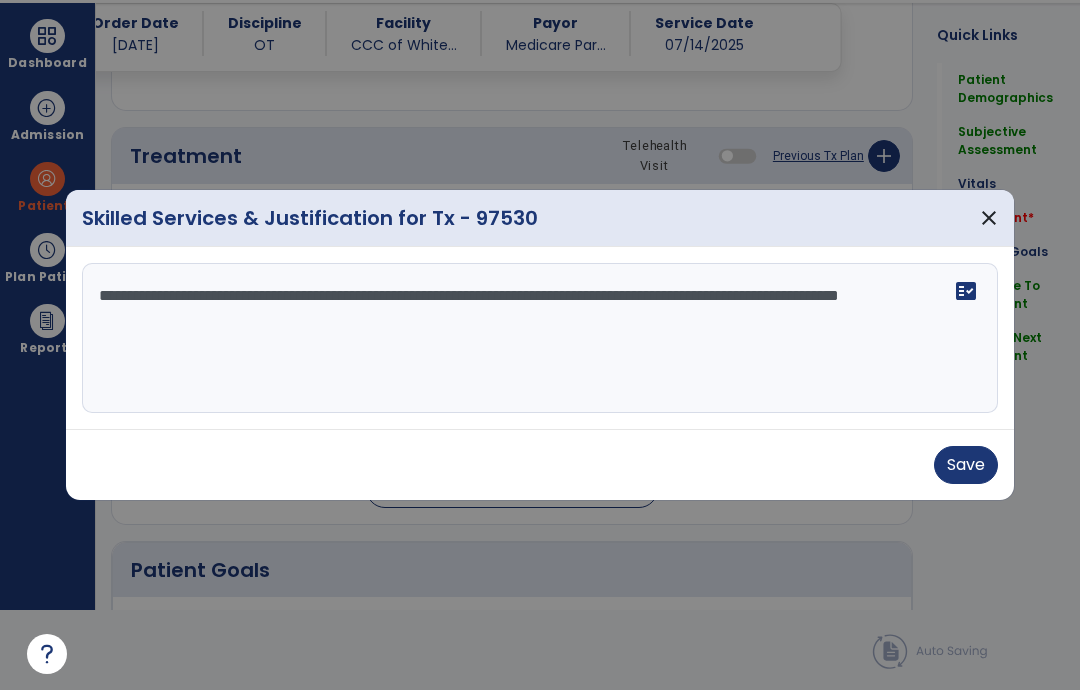 type on "**********" 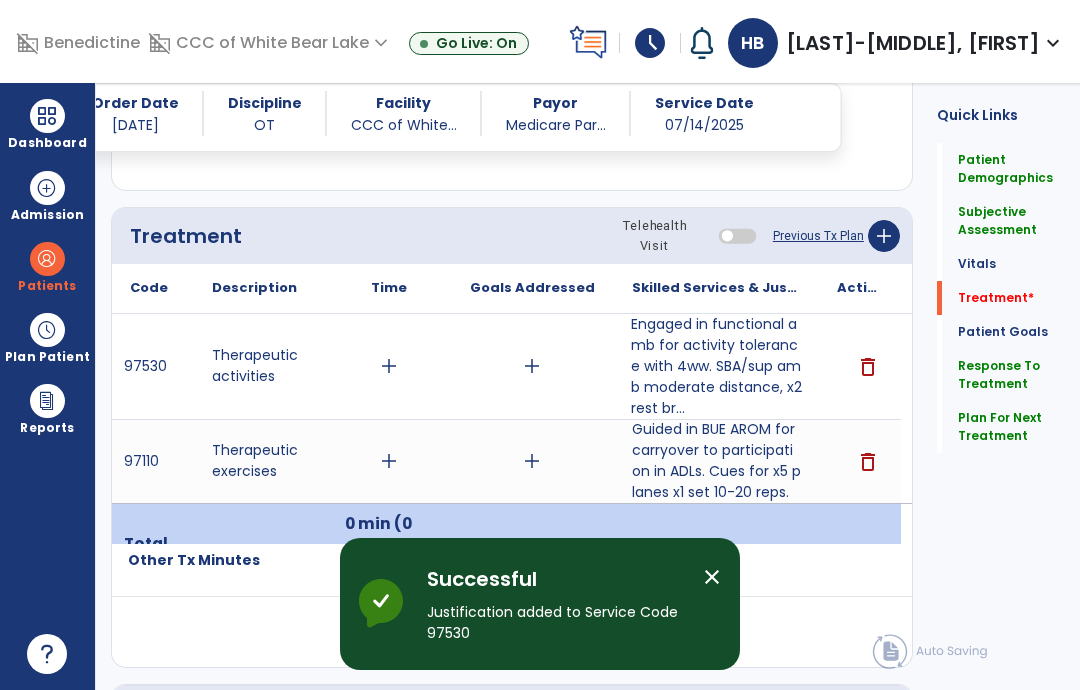 scroll, scrollTop: 80, scrollLeft: 0, axis: vertical 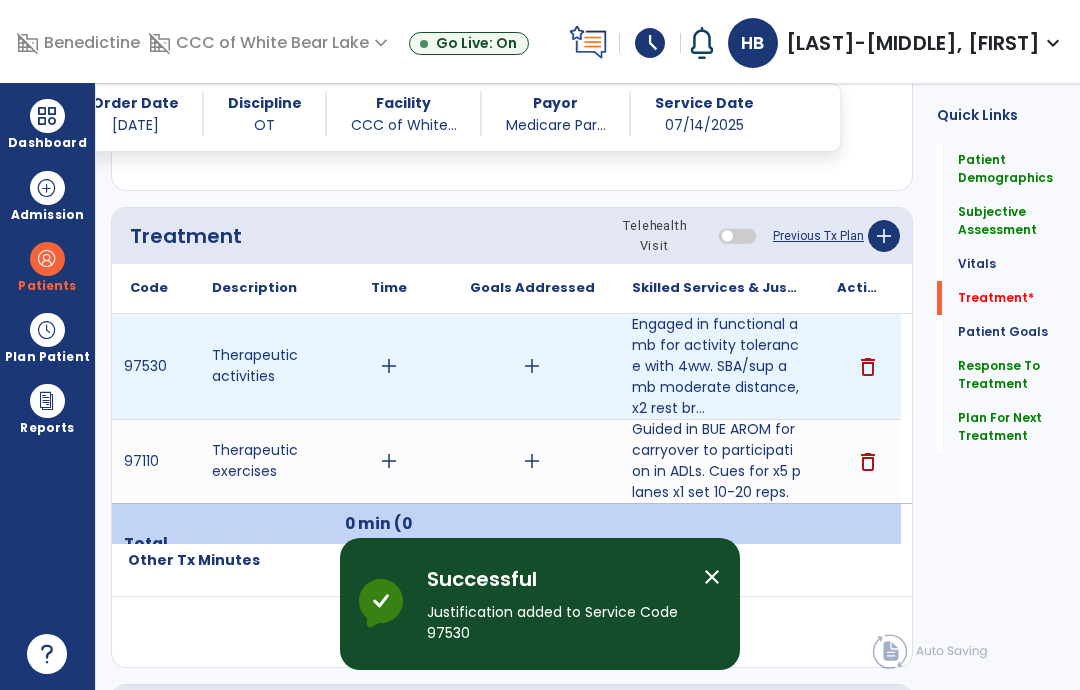 click on "add" at bounding box center [389, 366] 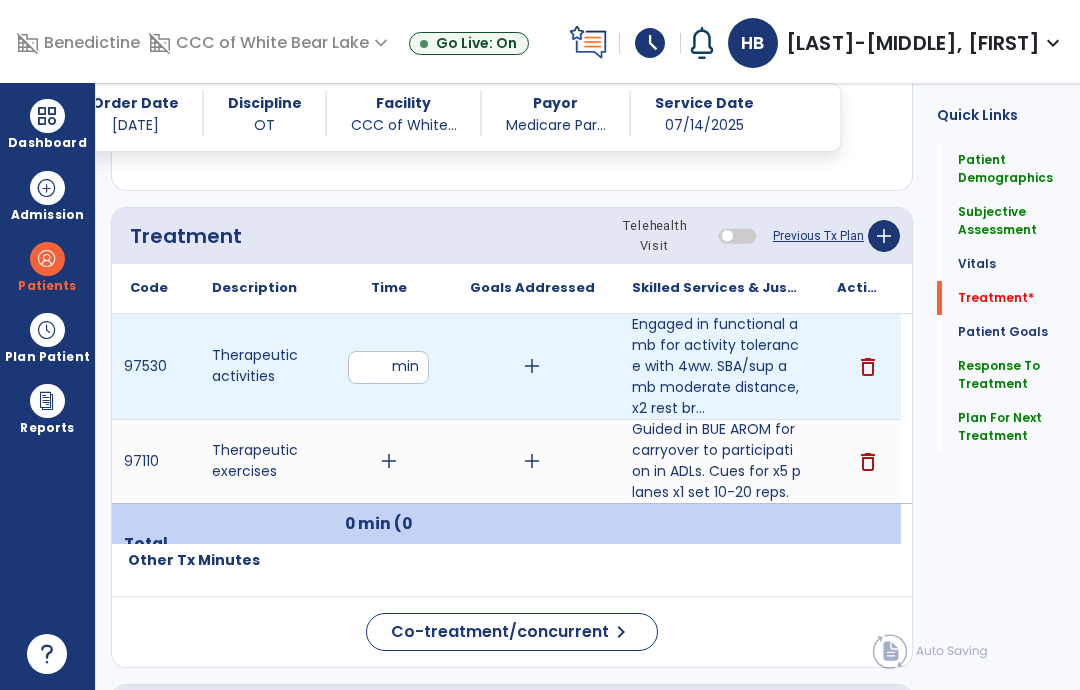 type on "**" 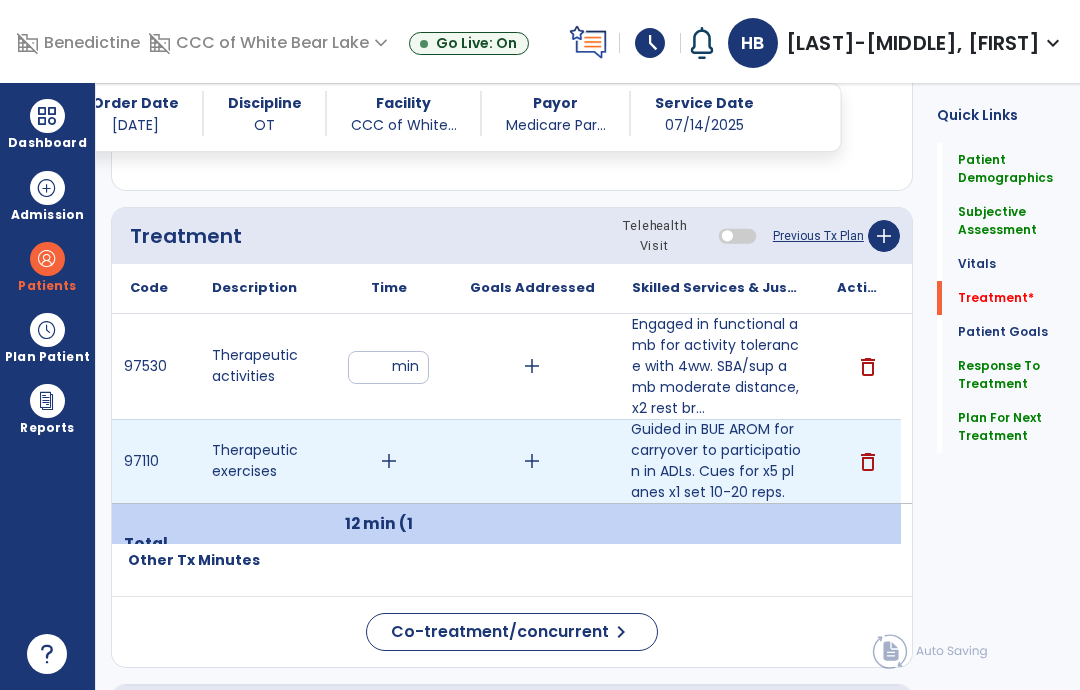 click on "Guided in BUE AROM for carryover to participation in ADLs. Cues for x5 planes x1 set 10-20 reps." at bounding box center [716, 461] 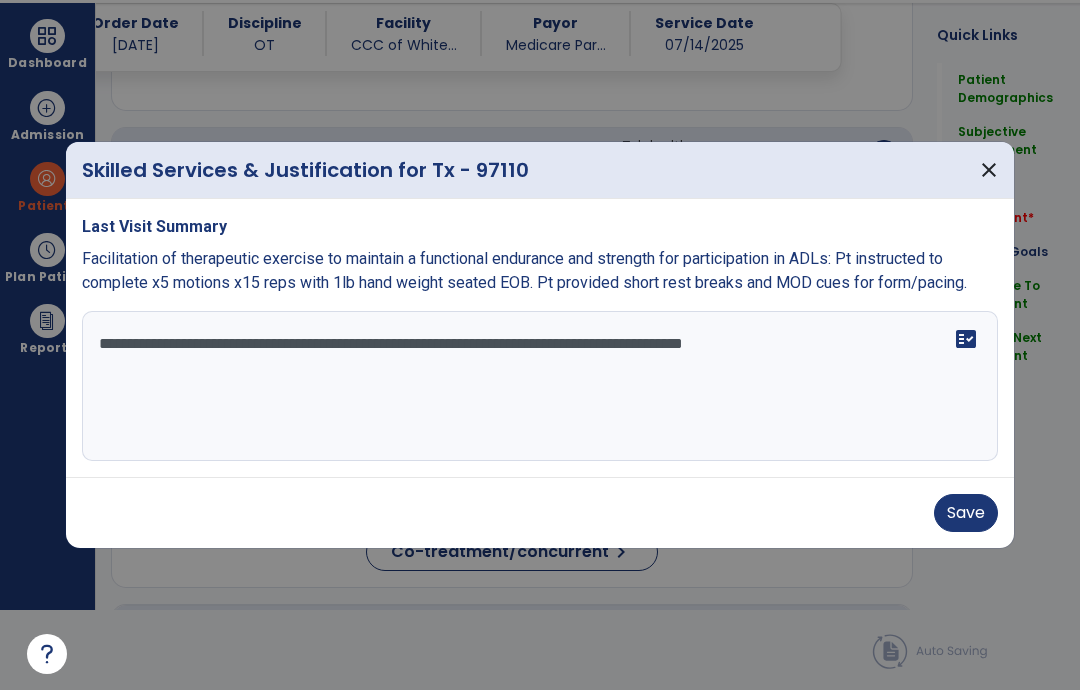 scroll, scrollTop: 0, scrollLeft: 0, axis: both 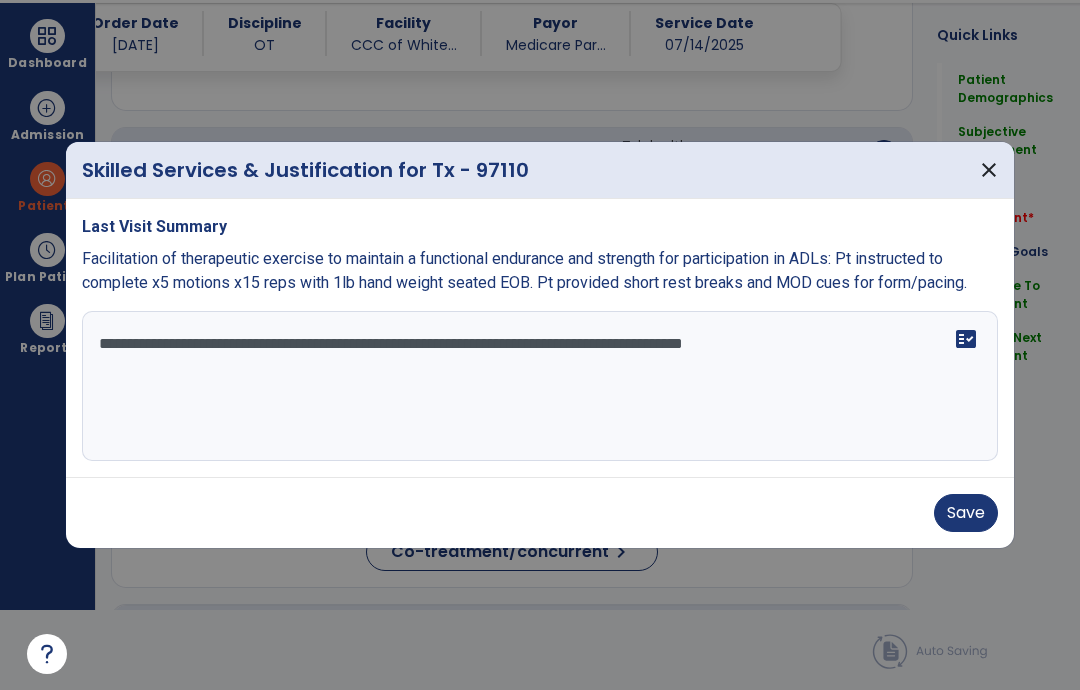 click on "**********" at bounding box center (540, 386) 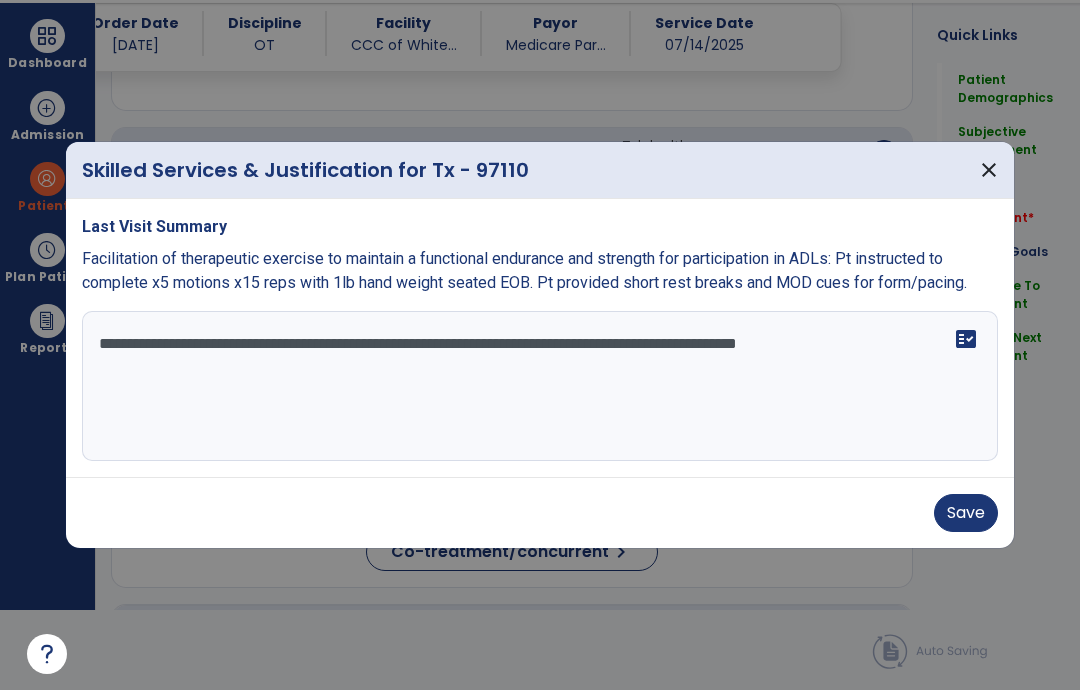 type on "**********" 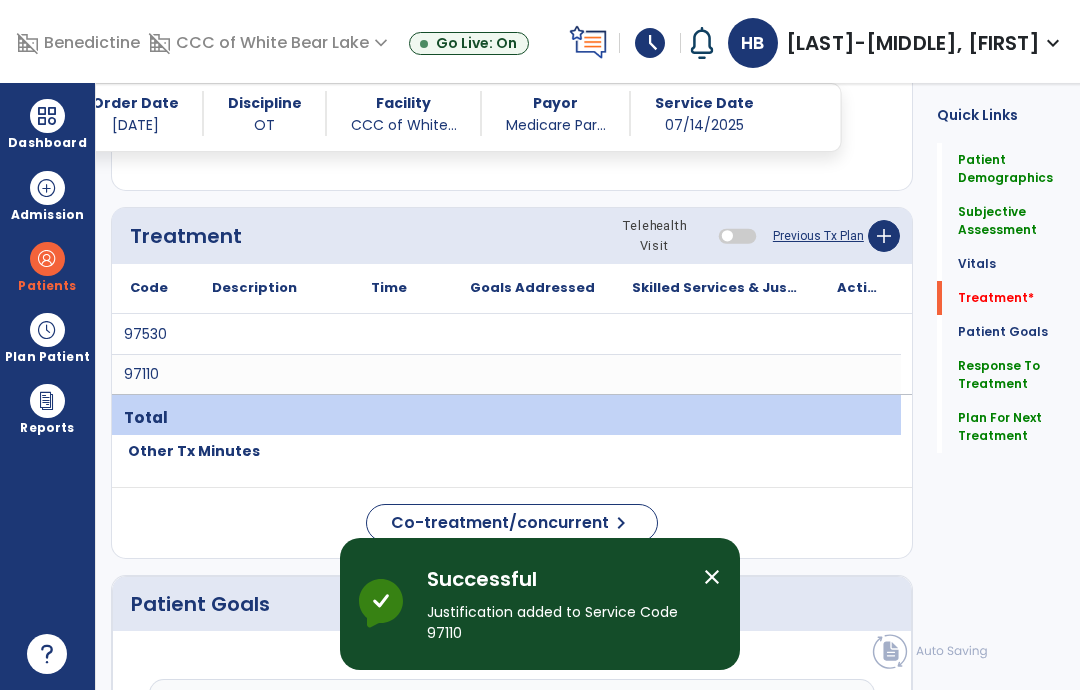 scroll, scrollTop: 80, scrollLeft: 0, axis: vertical 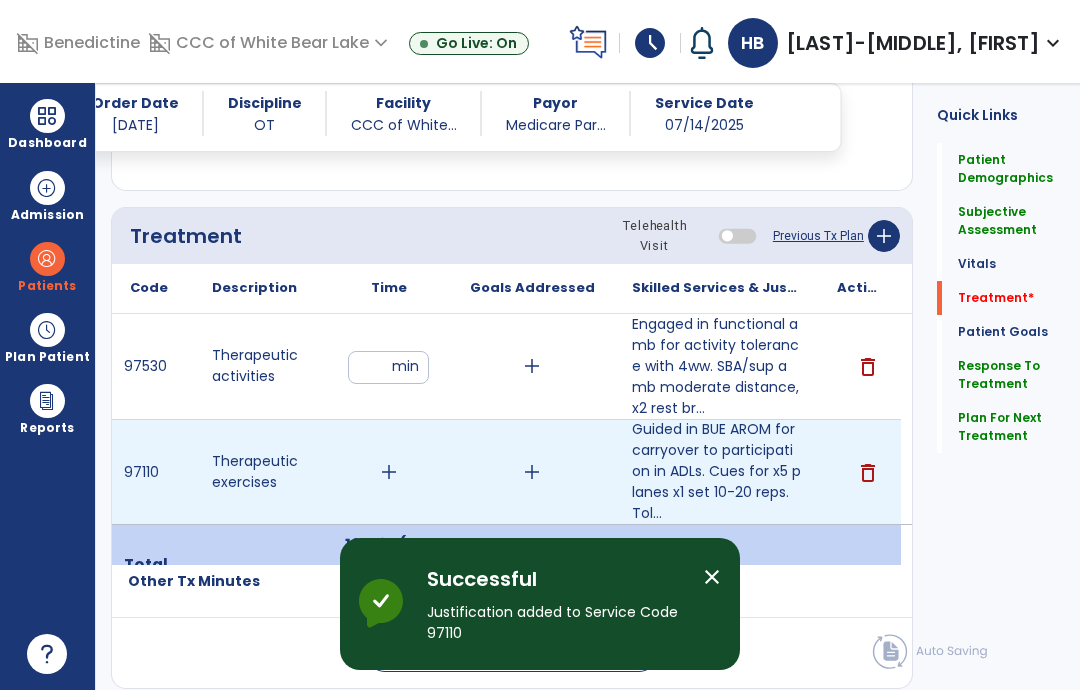 click on "add" at bounding box center [389, 472] 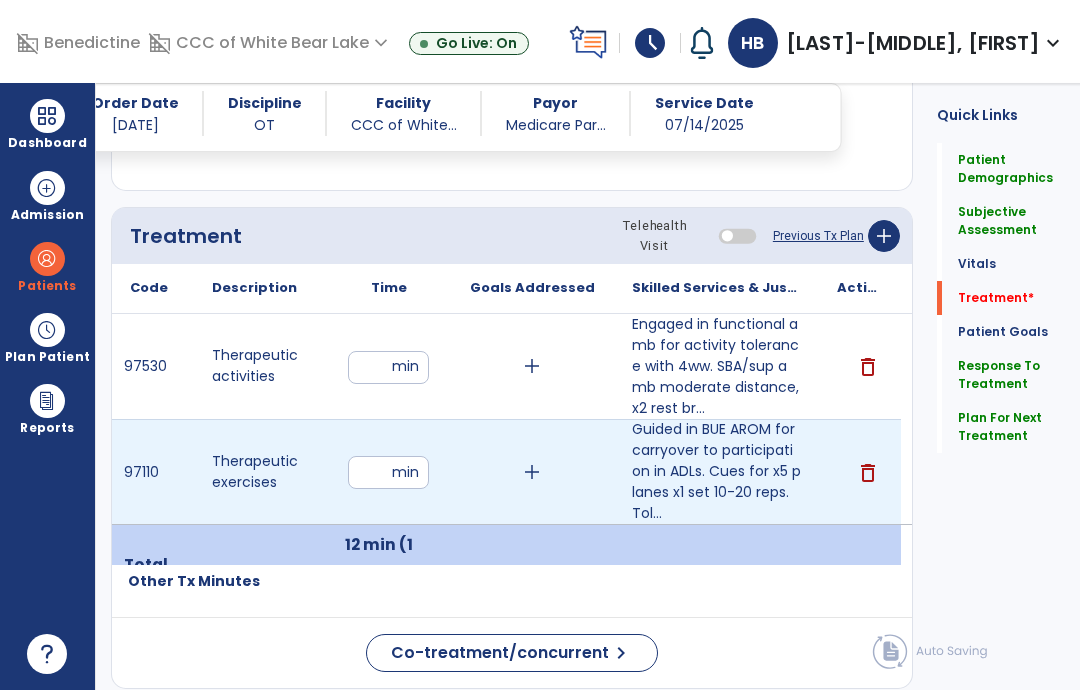 type on "**" 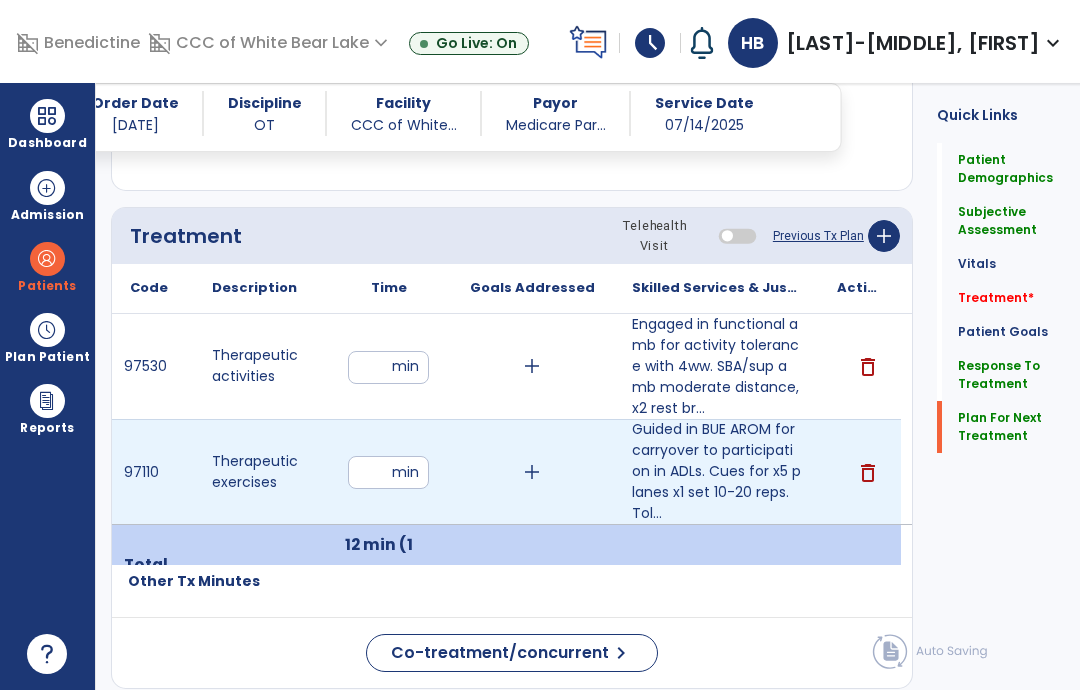 click on "Plan For Next Treatment" 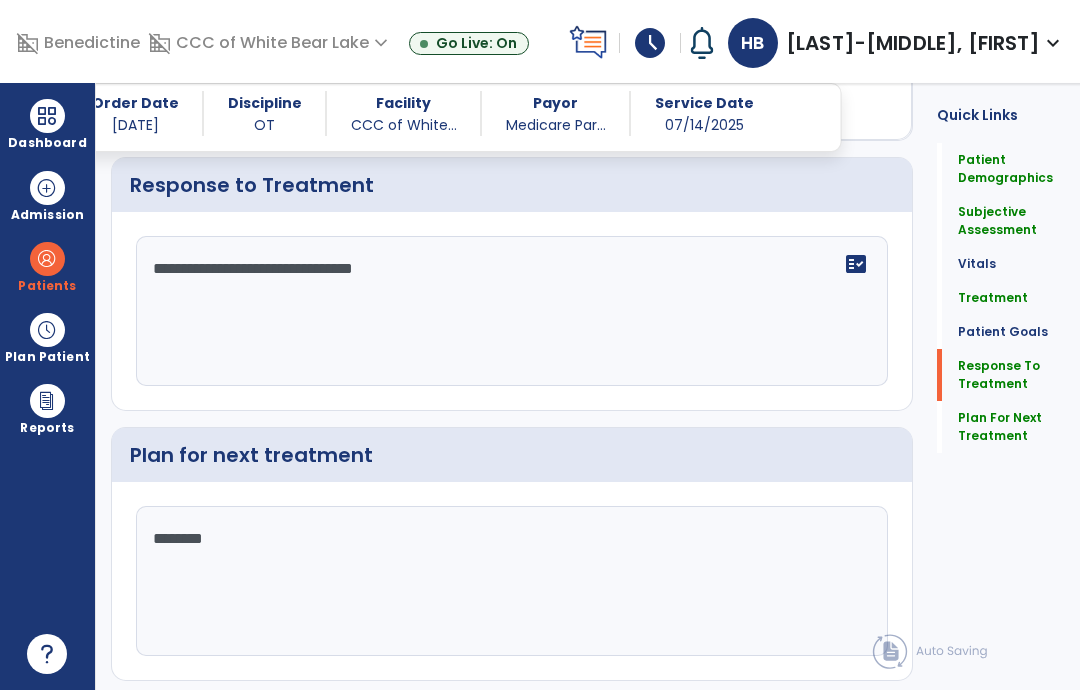 scroll, scrollTop: 4294, scrollLeft: 0, axis: vertical 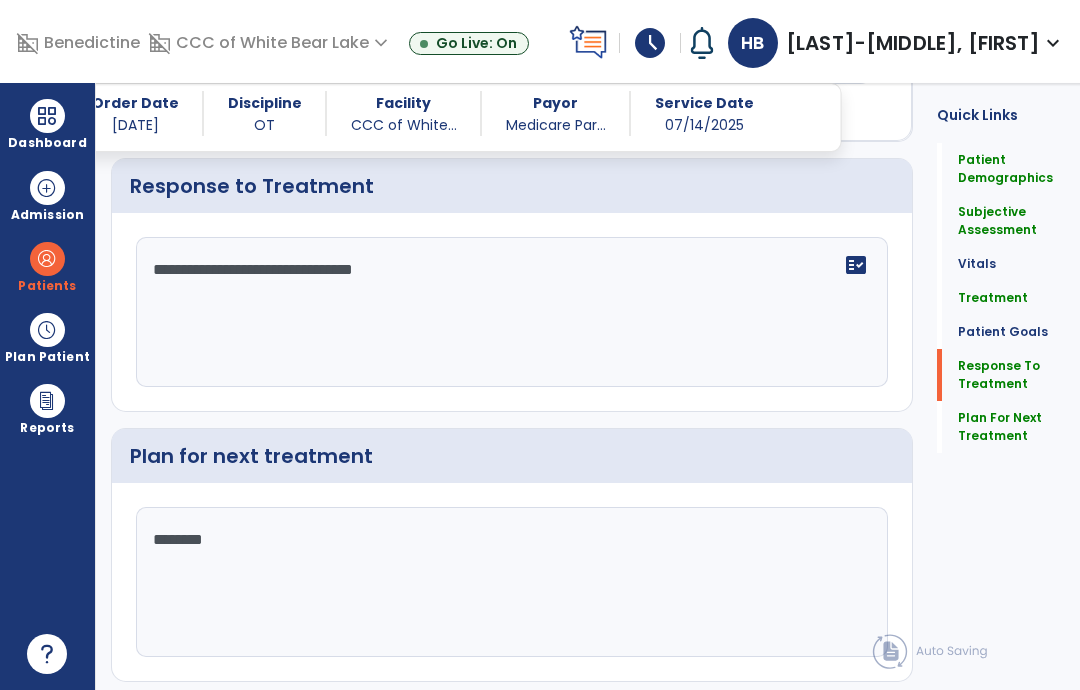 click on "Sign Doc" 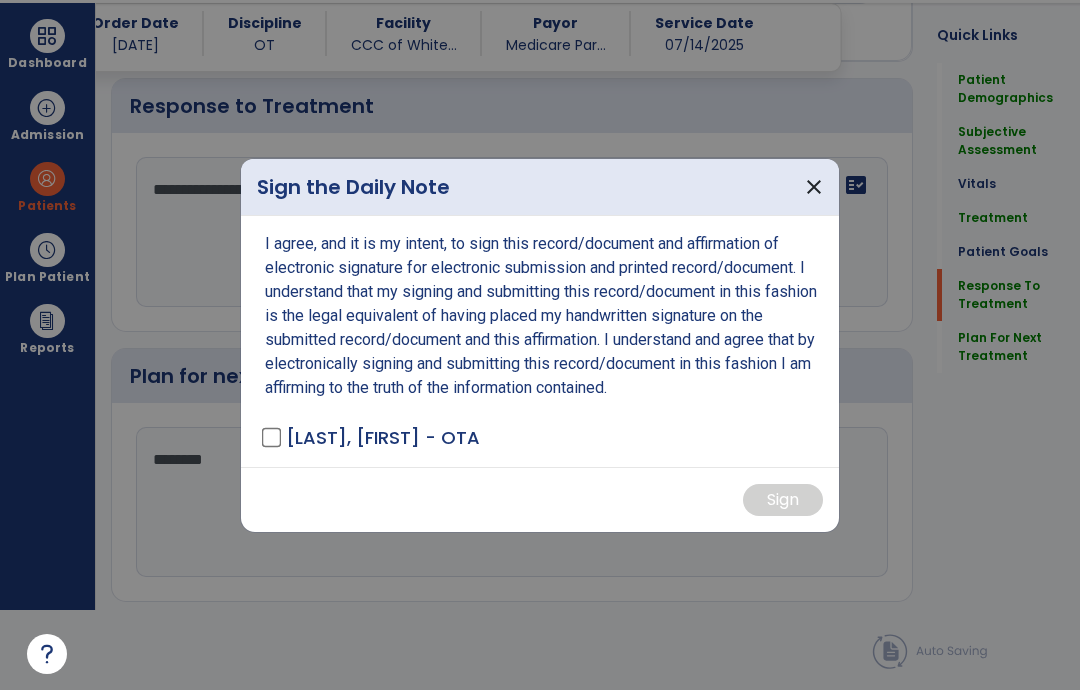 scroll, scrollTop: 0, scrollLeft: 0, axis: both 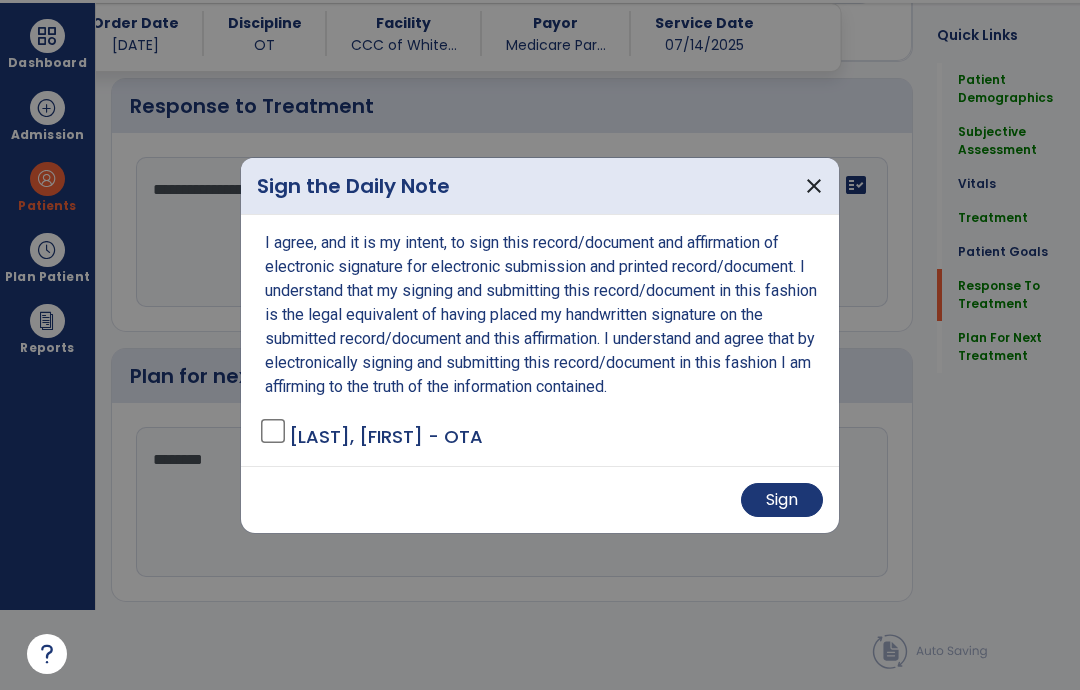 click on "Sign" at bounding box center [782, 500] 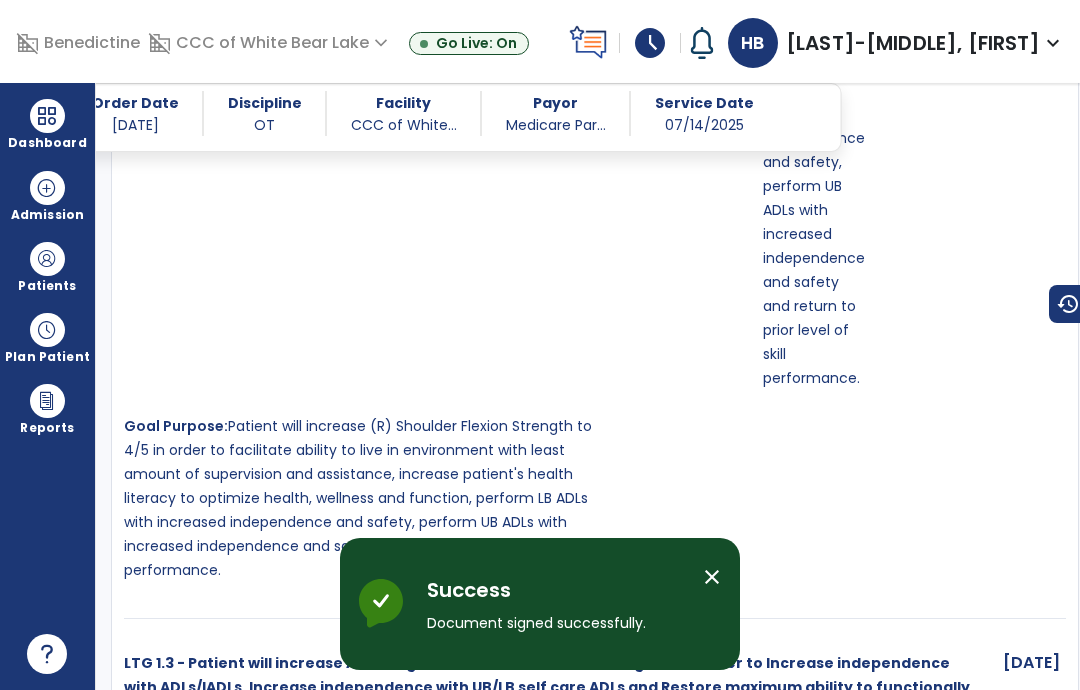 scroll, scrollTop: 80, scrollLeft: 0, axis: vertical 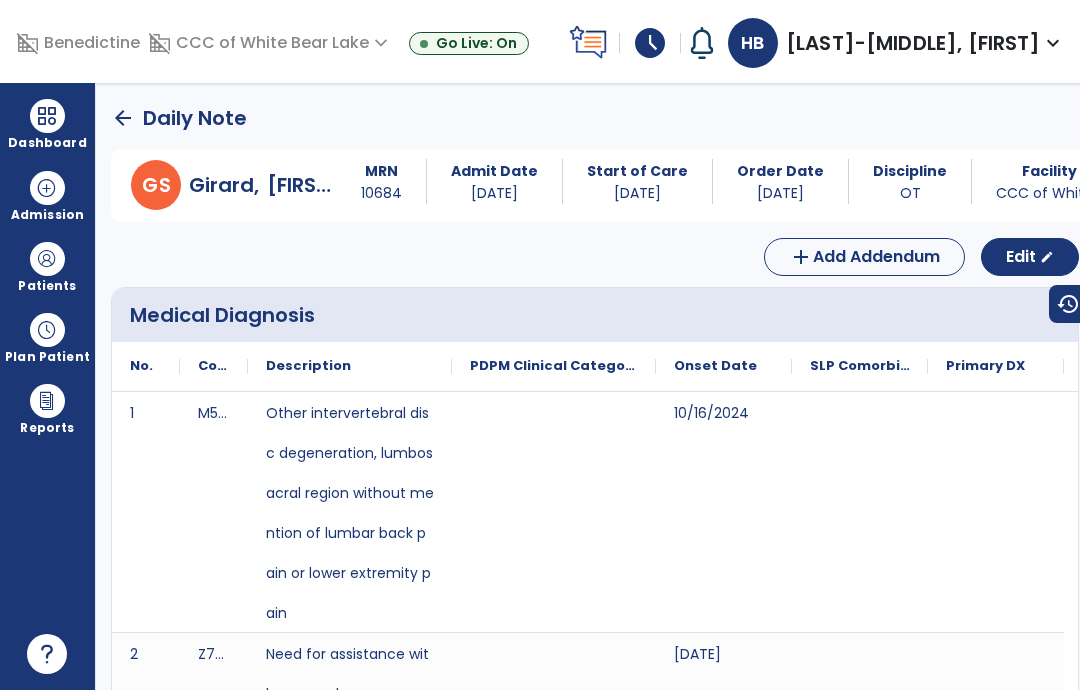 click on "arrow_back   Daily Note   G  S  [LAST],   [FIRST]  MRN [NUMBER] Admit Date [DATE] Start of Care [DATE] Order Date [DATE] Discipline OT Facility CCC of White... Payor Medicare Par... Service Date [DATE]  add  Add Addendum Edit  edit  Medical Diagnosis
No.
Code
1 2 3 4" at bounding box center [595, 386] 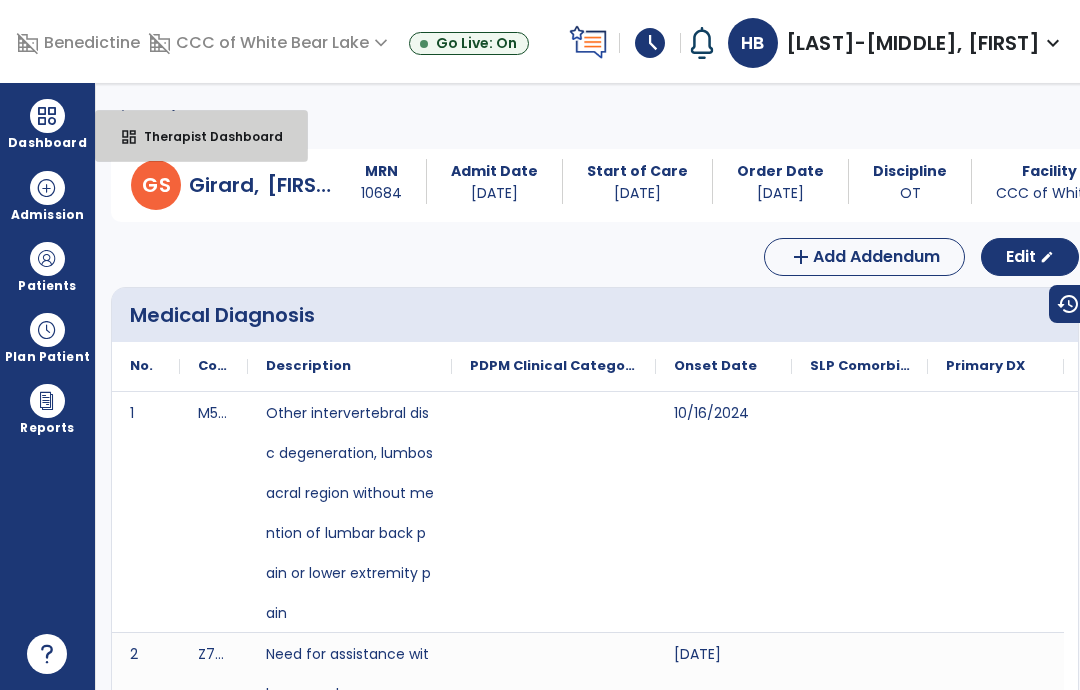 click on "Therapist Dashboard" at bounding box center [205, 136] 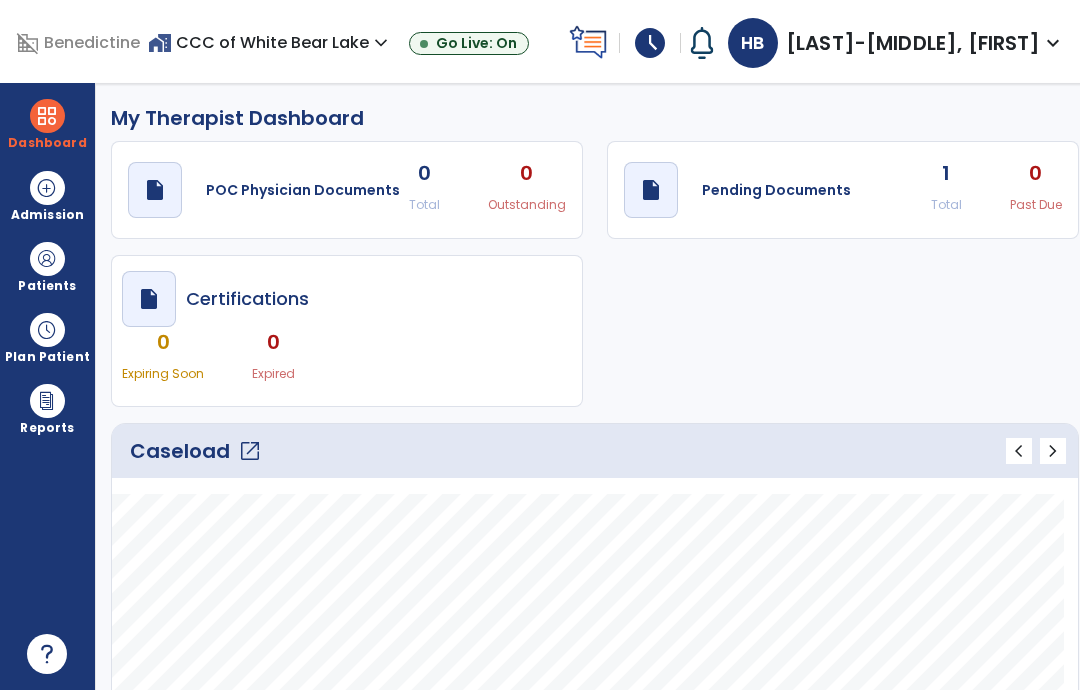 click on "Expired" at bounding box center (273, 374) 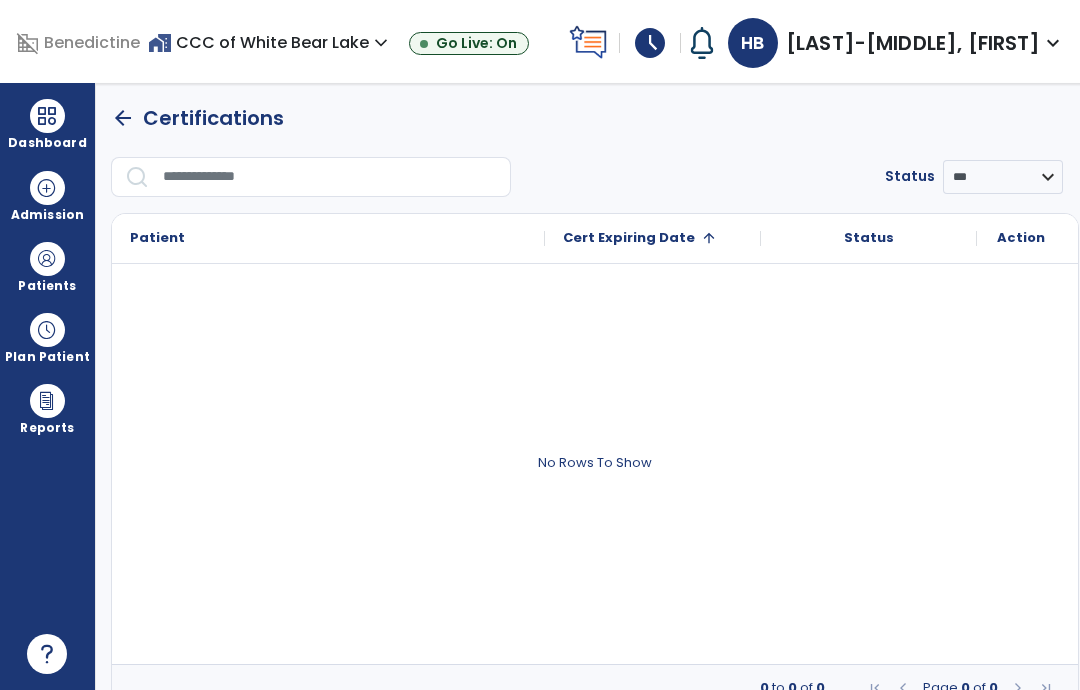 scroll, scrollTop: 0, scrollLeft: 0, axis: both 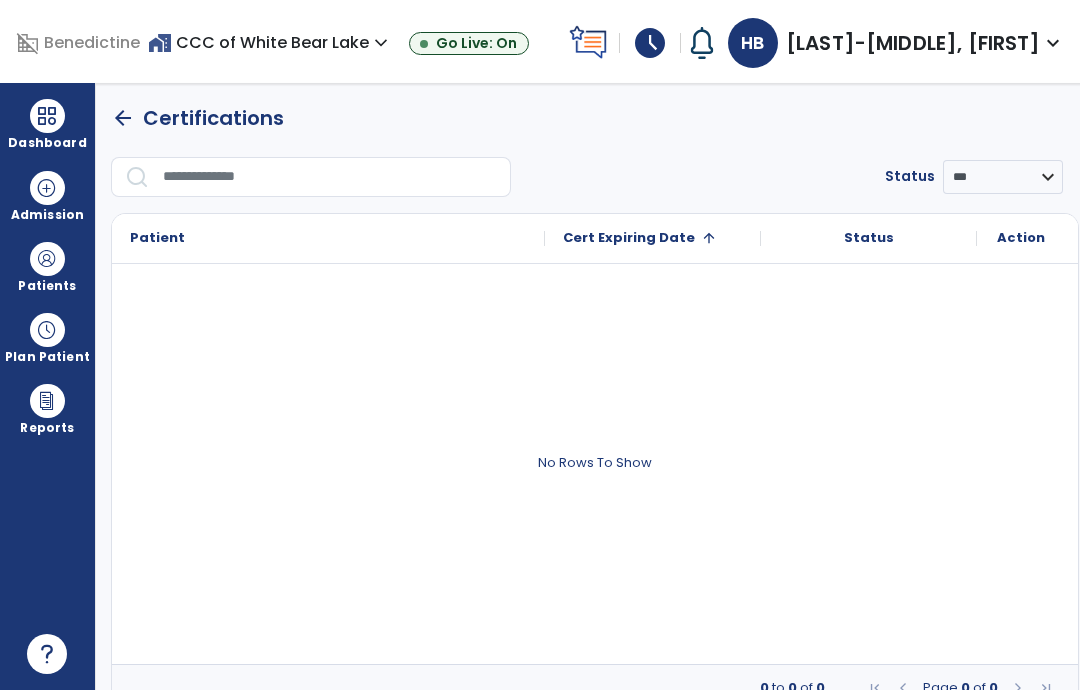 click at bounding box center (47, 116) 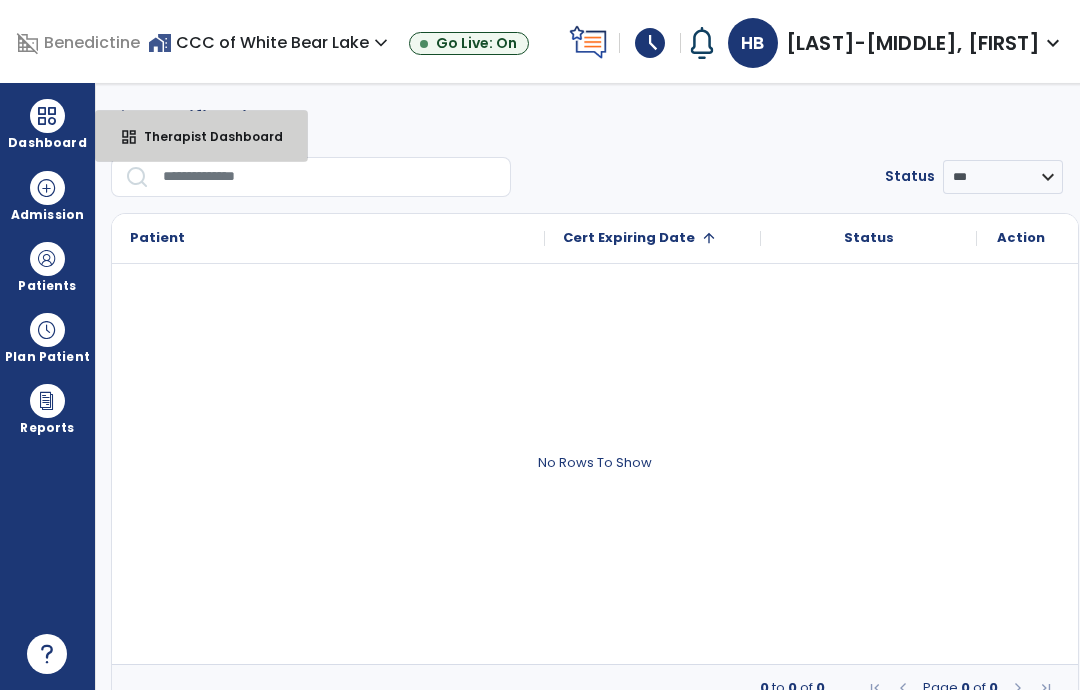 click on "dashboard  Therapist Dashboard" at bounding box center (201, 136) 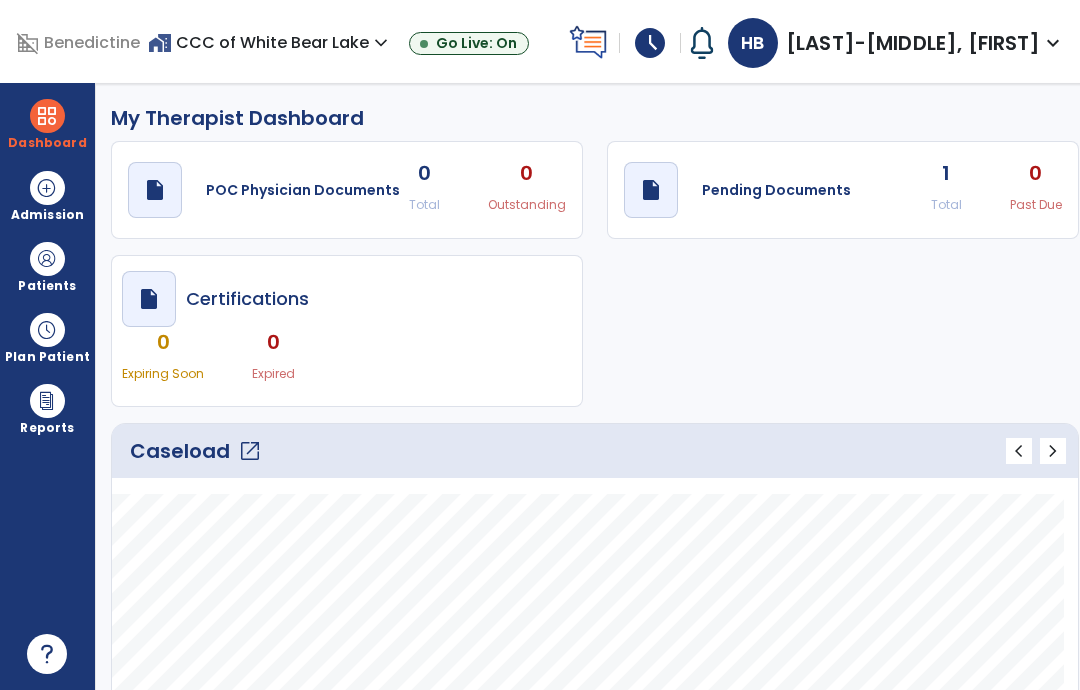 click on "open_in_new" 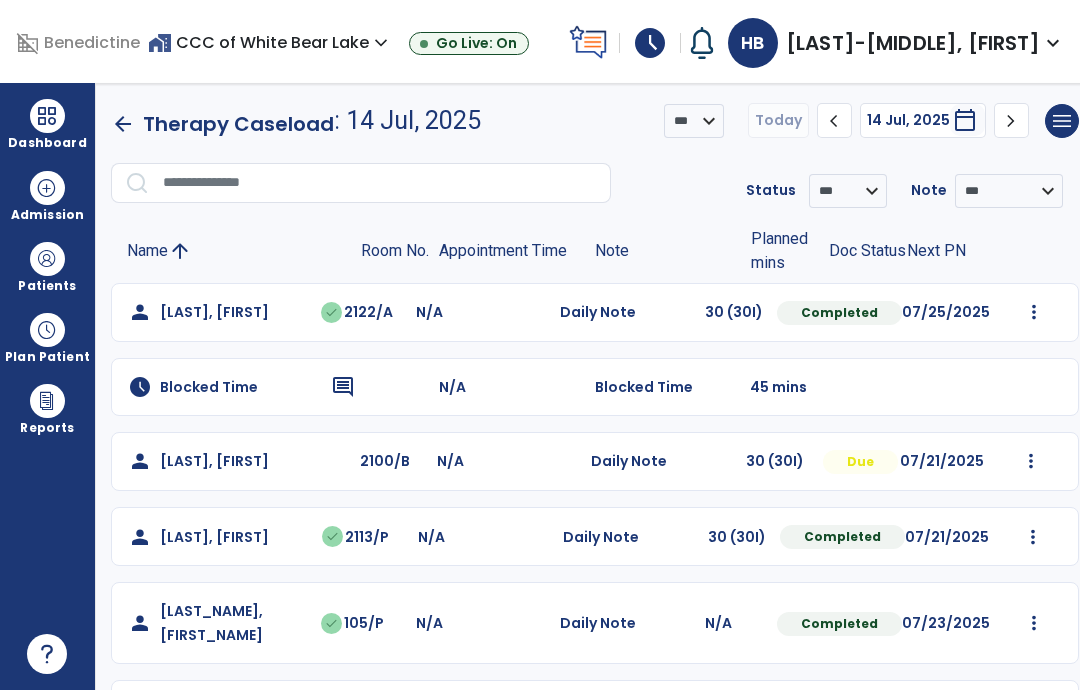 scroll, scrollTop: 0, scrollLeft: 0, axis: both 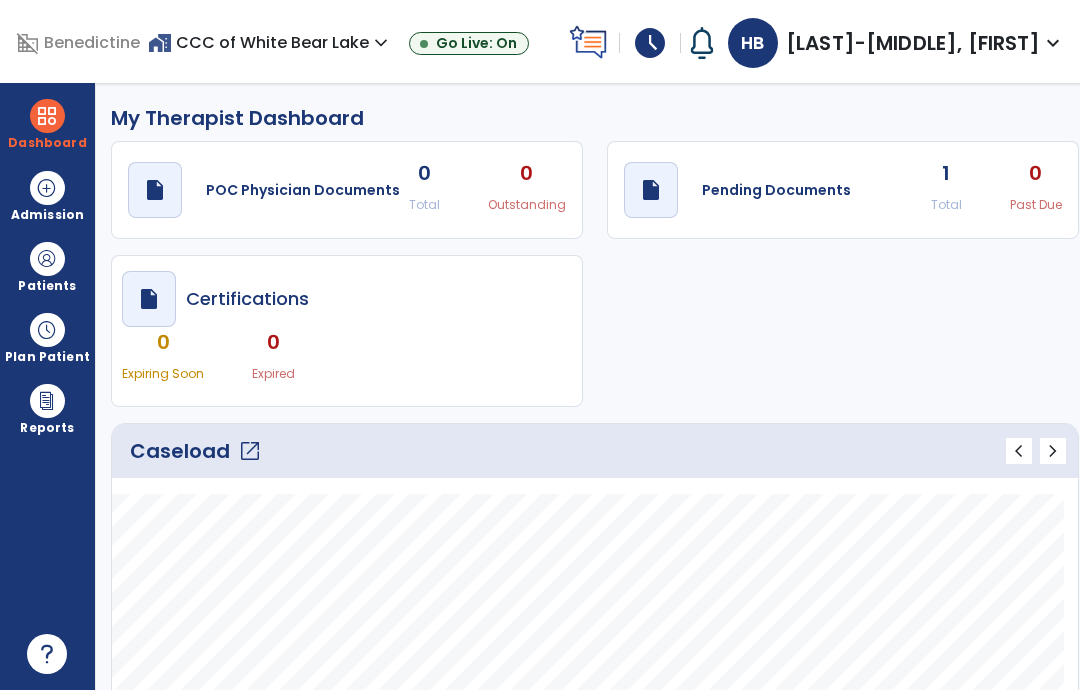 click at bounding box center [47, 259] 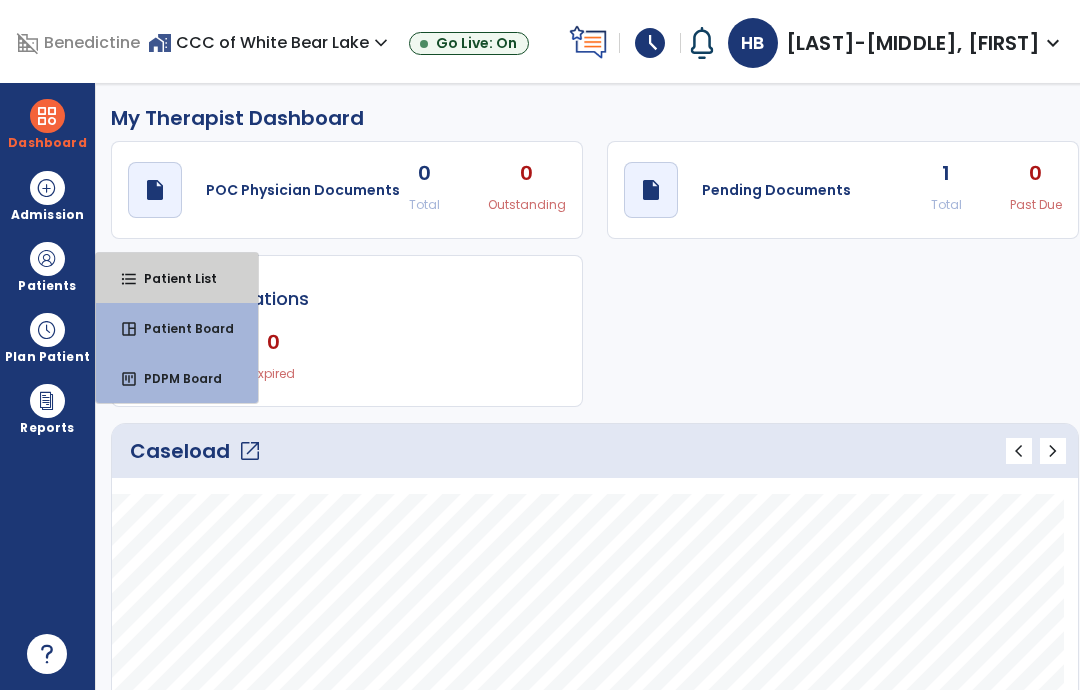 click on "Patient List" at bounding box center [172, 278] 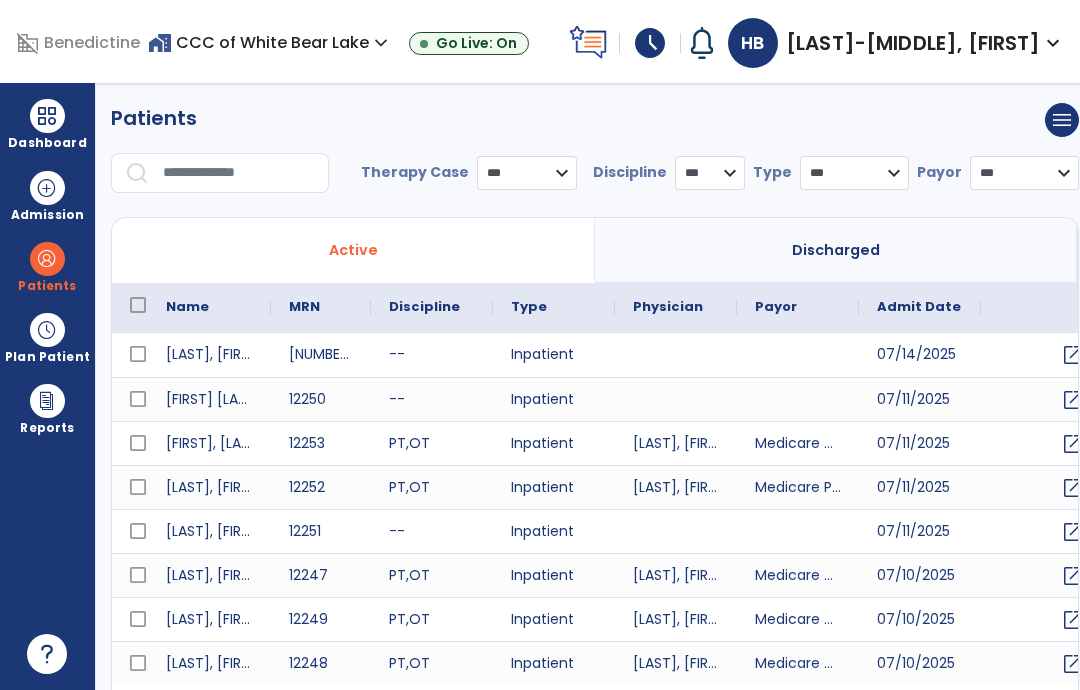 select on "***" 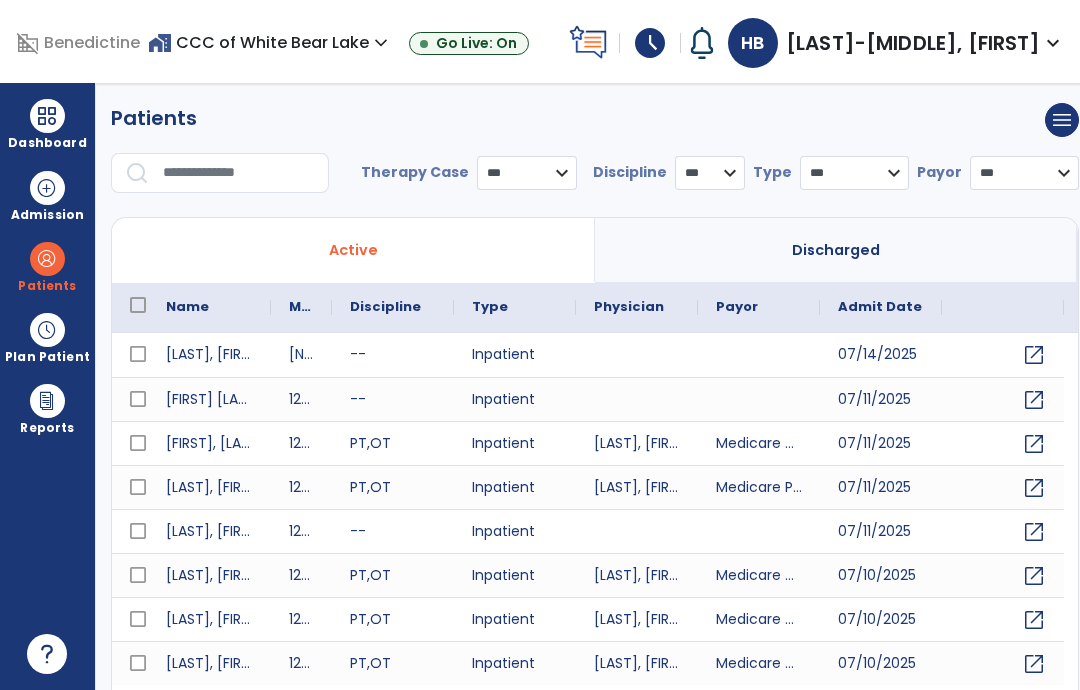click at bounding box center [239, 173] 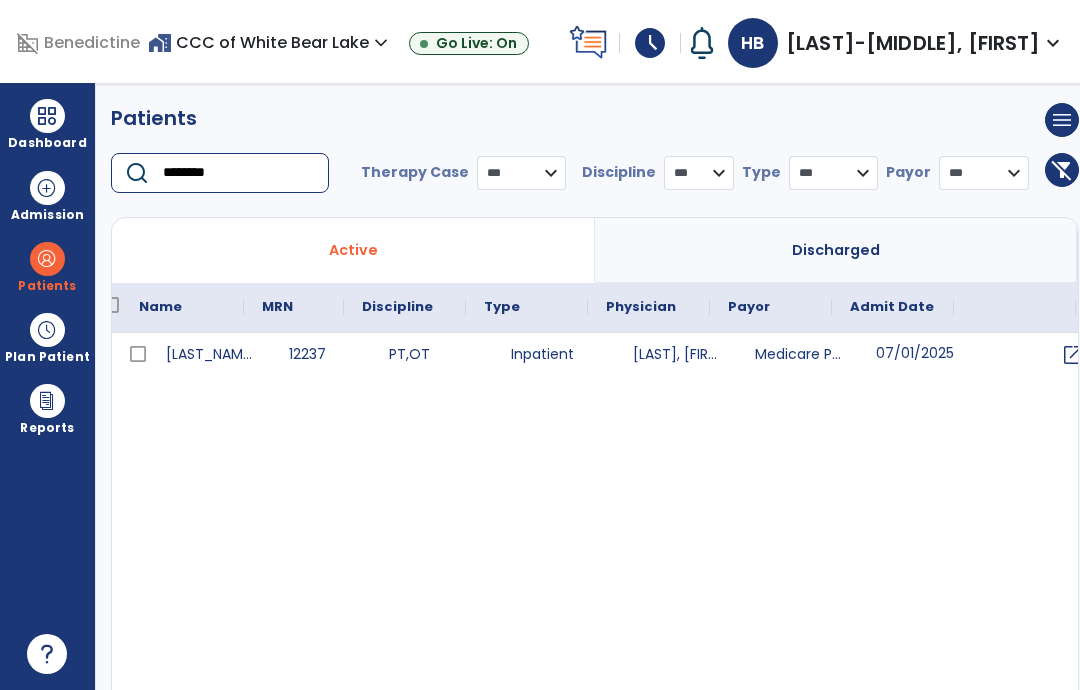 scroll, scrollTop: 0, scrollLeft: 155, axis: horizontal 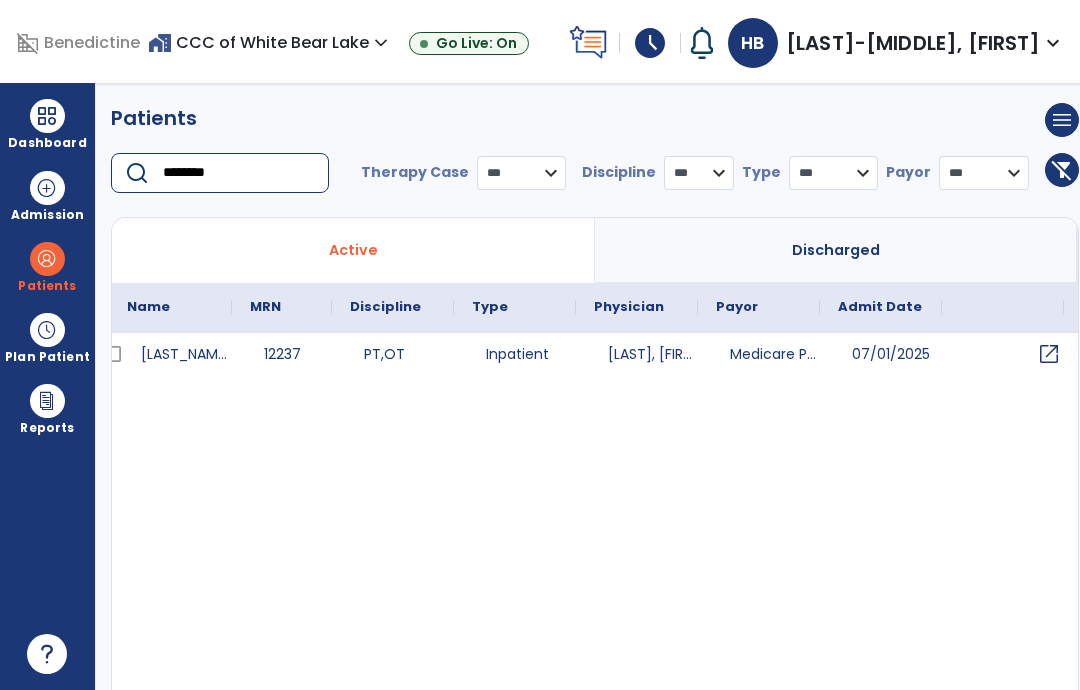 type on "********" 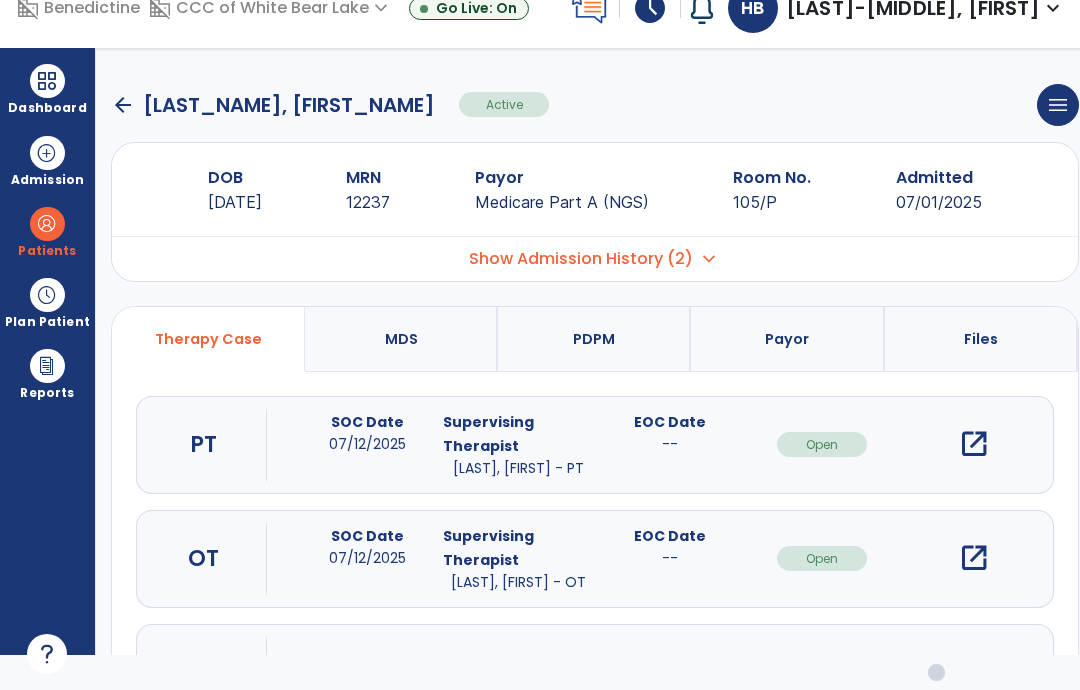 click on "open_in_new" at bounding box center [974, 558] 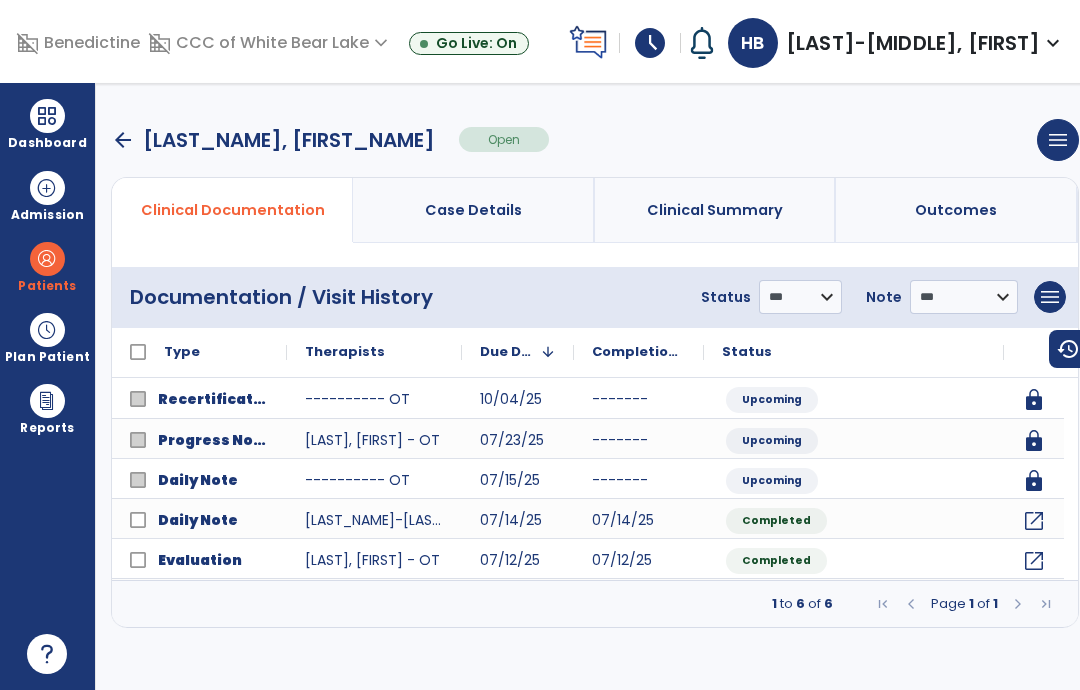 click at bounding box center [47, 116] 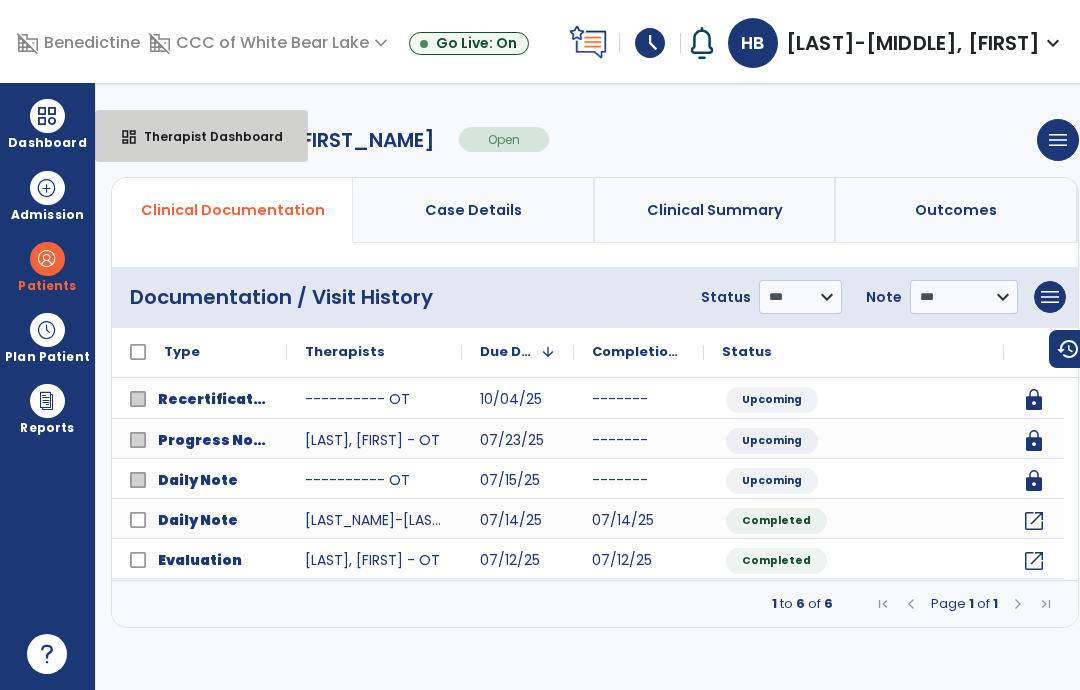 click on "Therapist Dashboard" at bounding box center (205, 136) 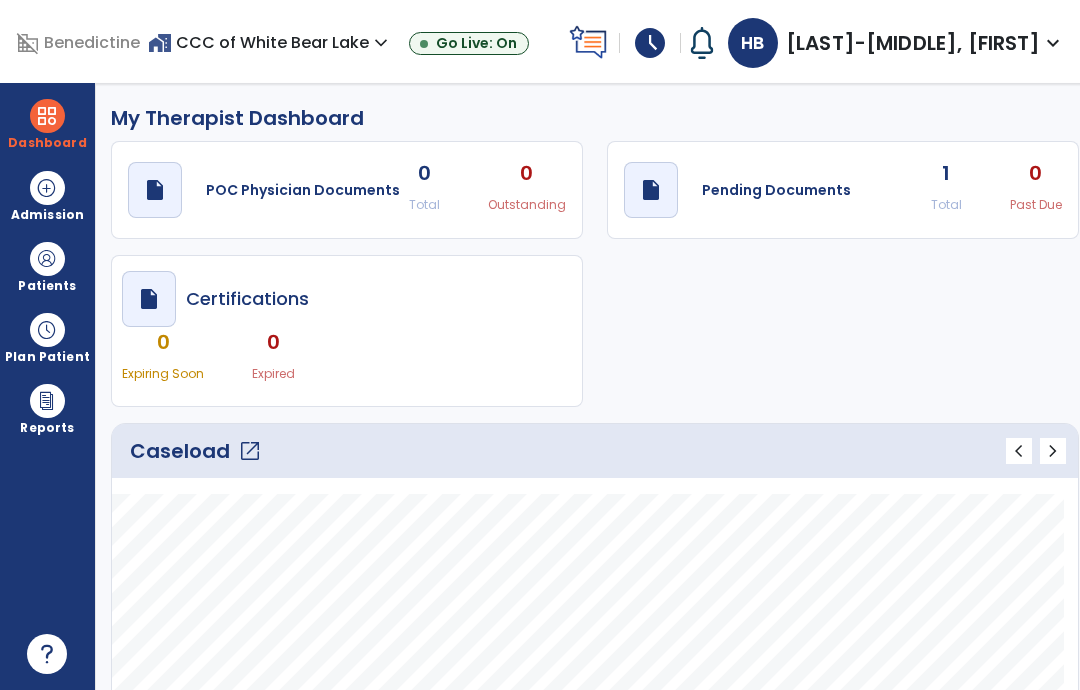 scroll, scrollTop: 0, scrollLeft: 0, axis: both 